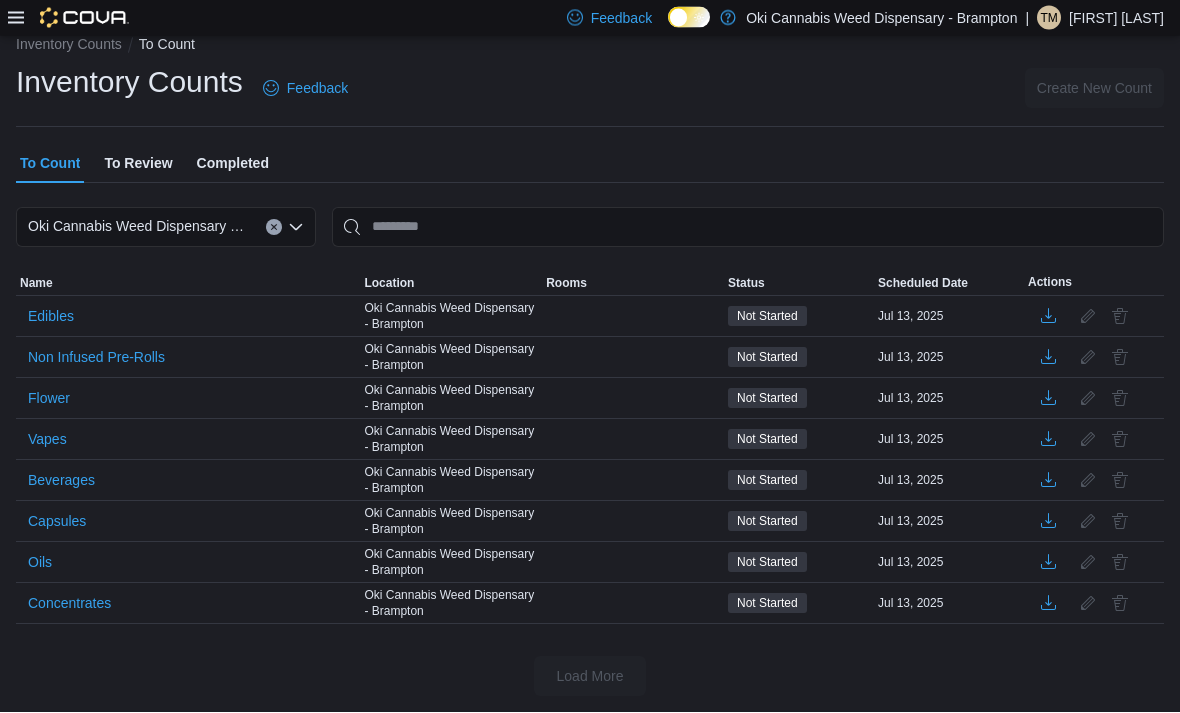 scroll, scrollTop: 64, scrollLeft: 0, axis: vertical 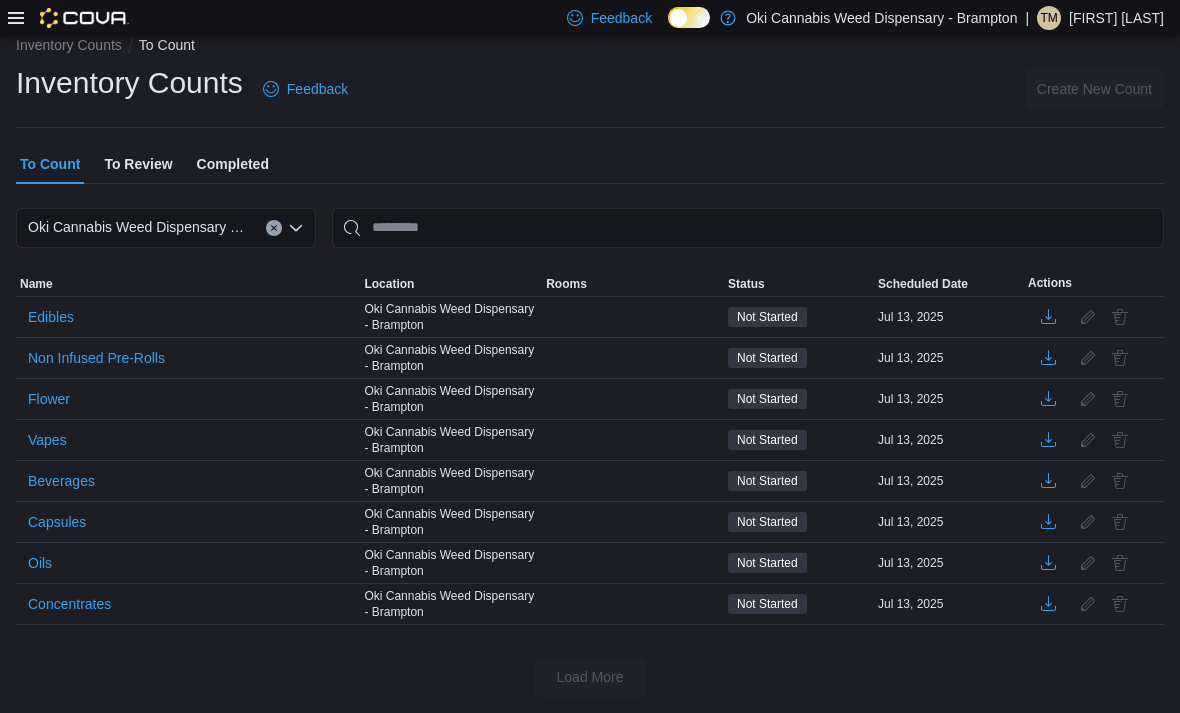 click on "Non Infused Pre-Rolls" at bounding box center [96, 358] 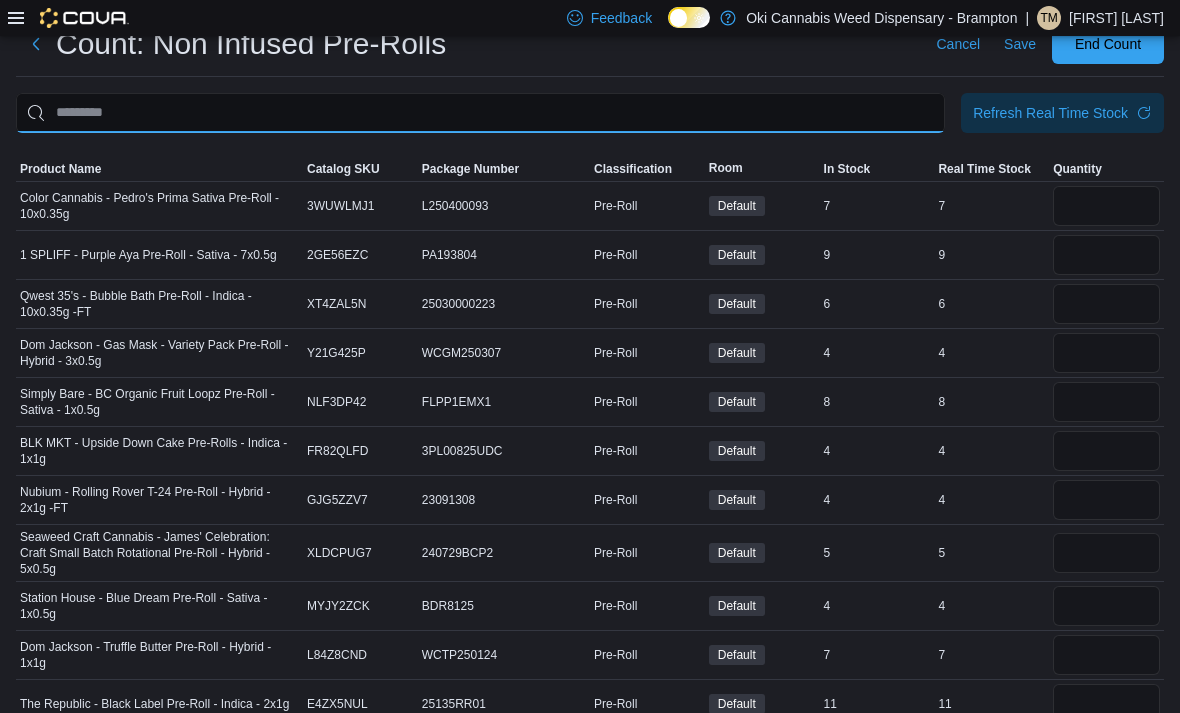 click at bounding box center (480, 113) 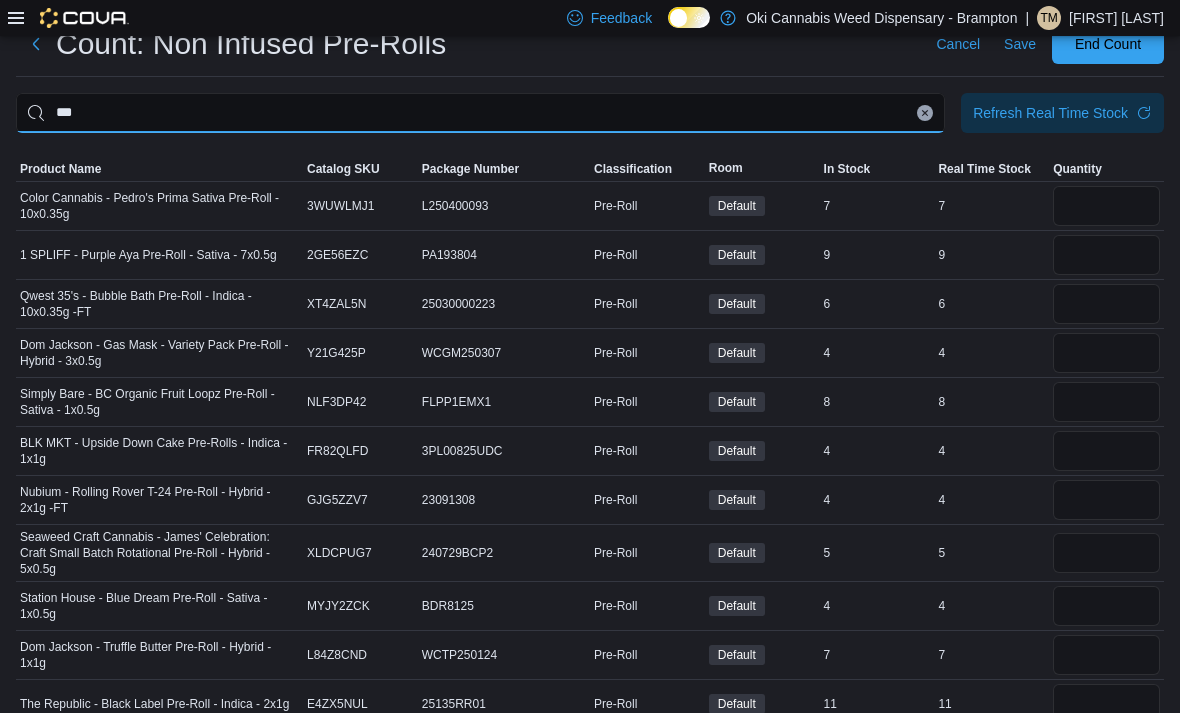 click on "***" at bounding box center [480, 113] 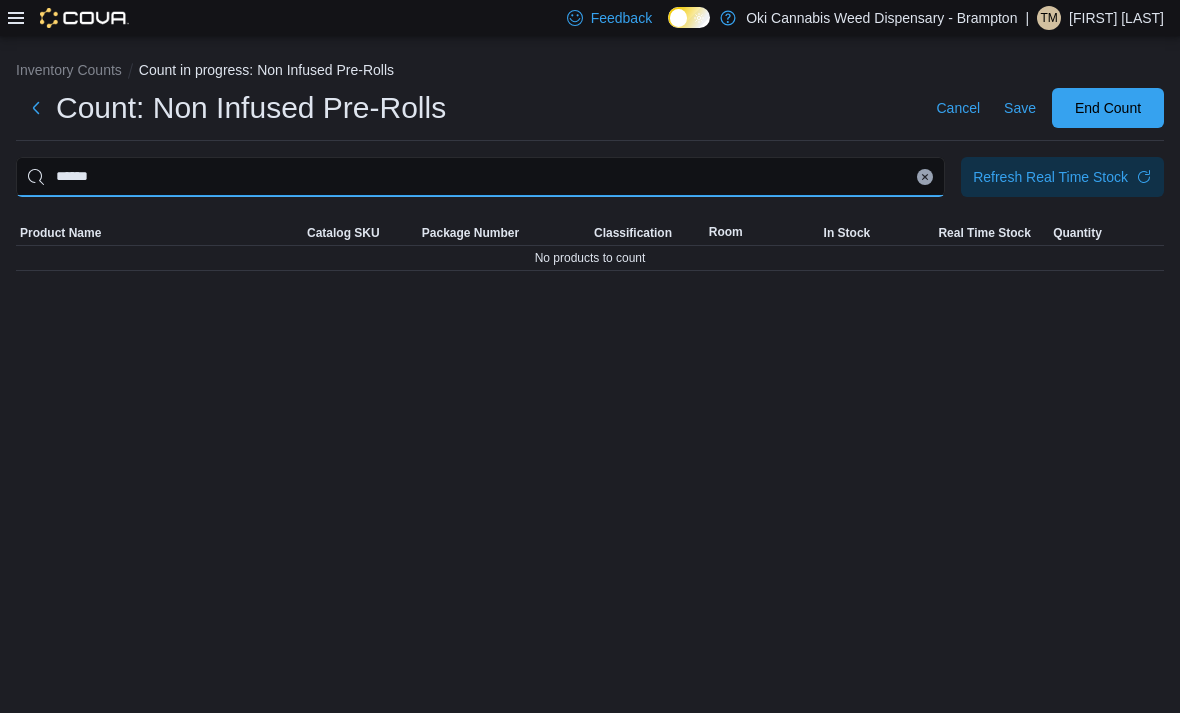 type on "******" 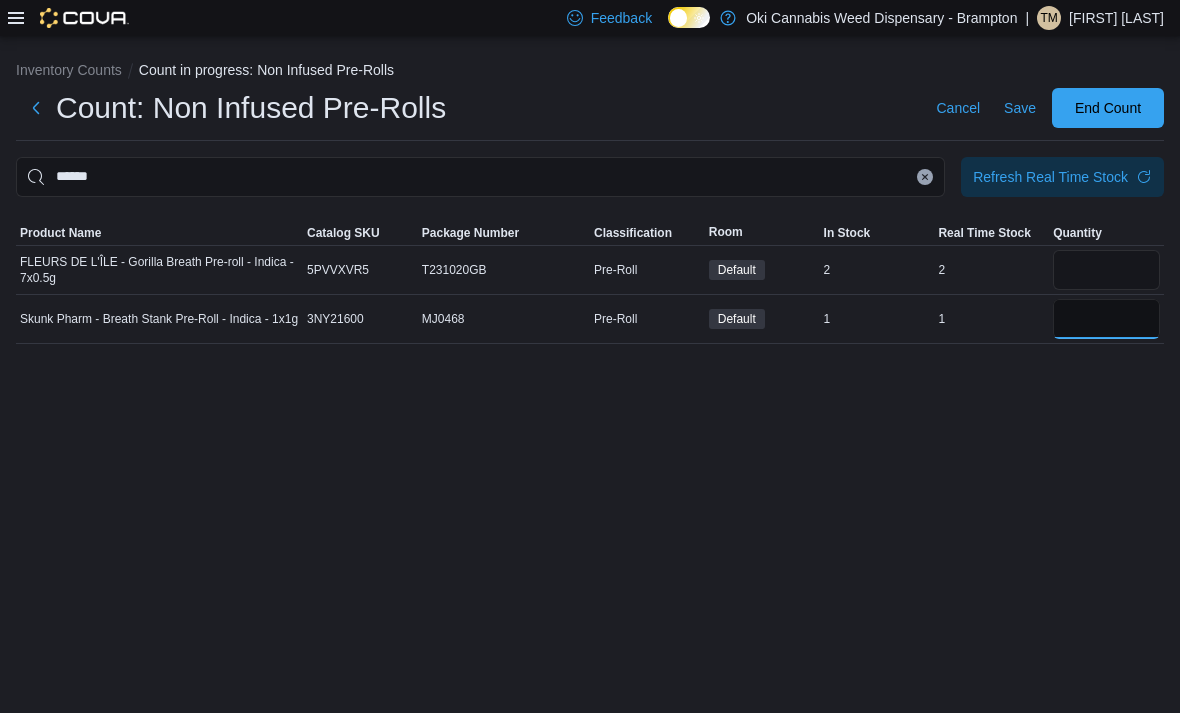 click at bounding box center (1106, 319) 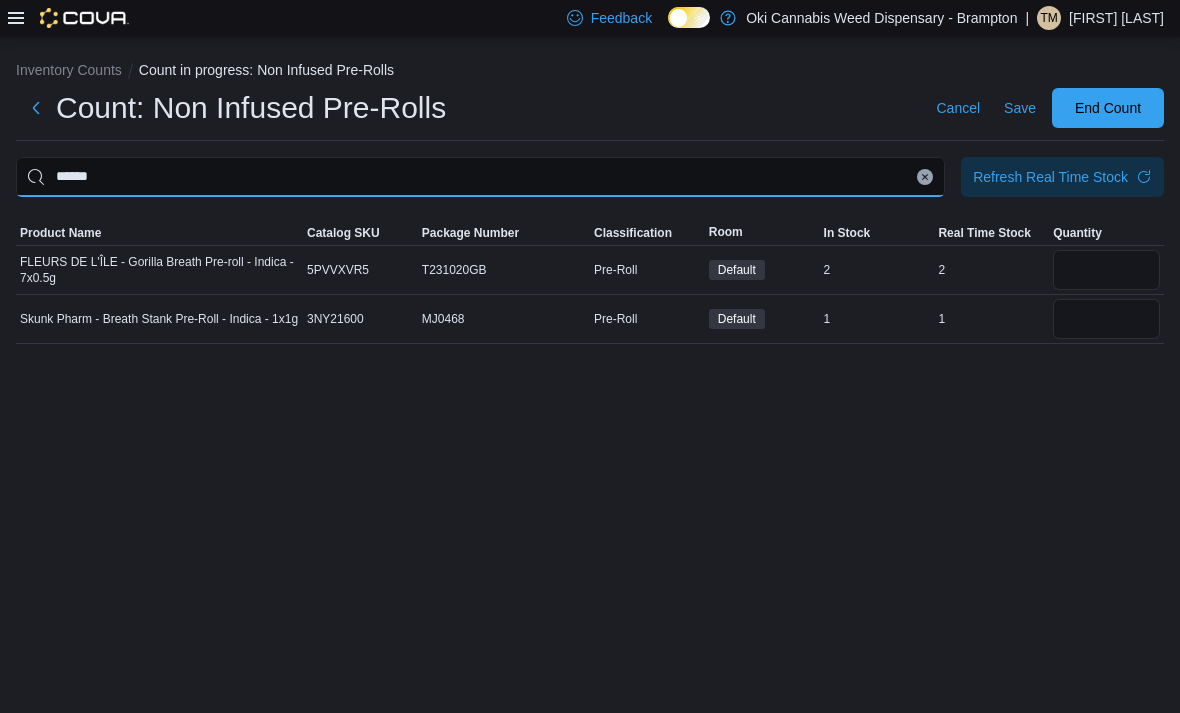 click on "******" at bounding box center (480, 177) 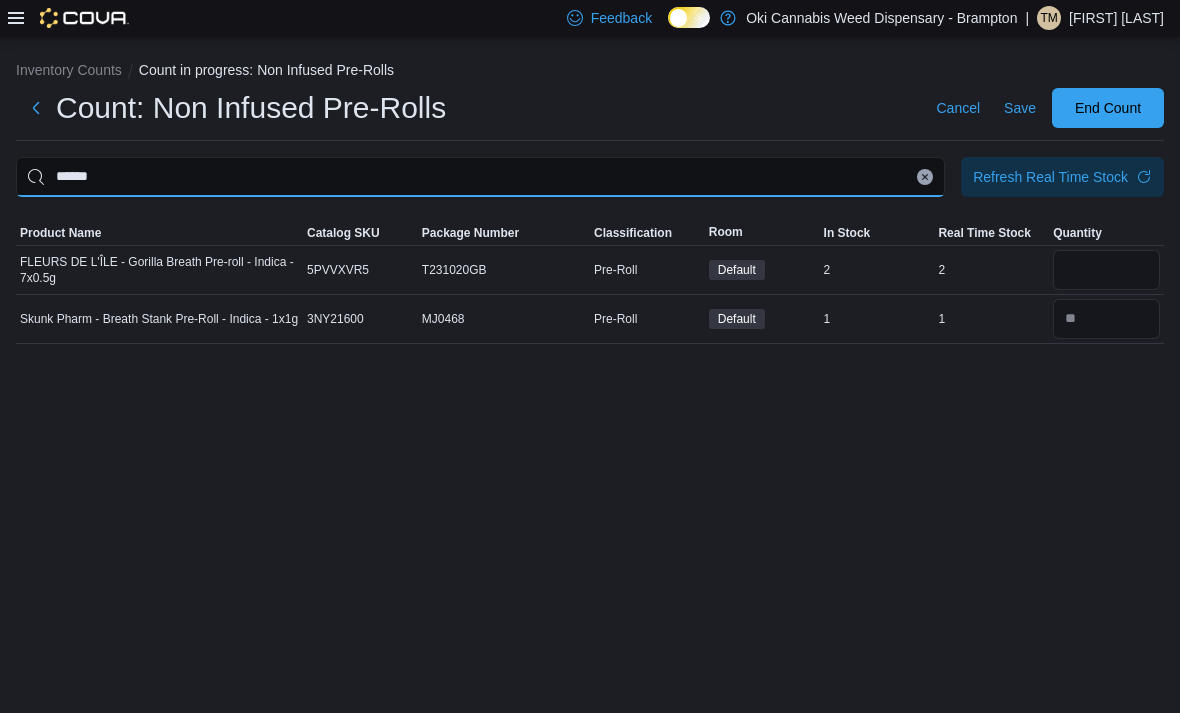 type 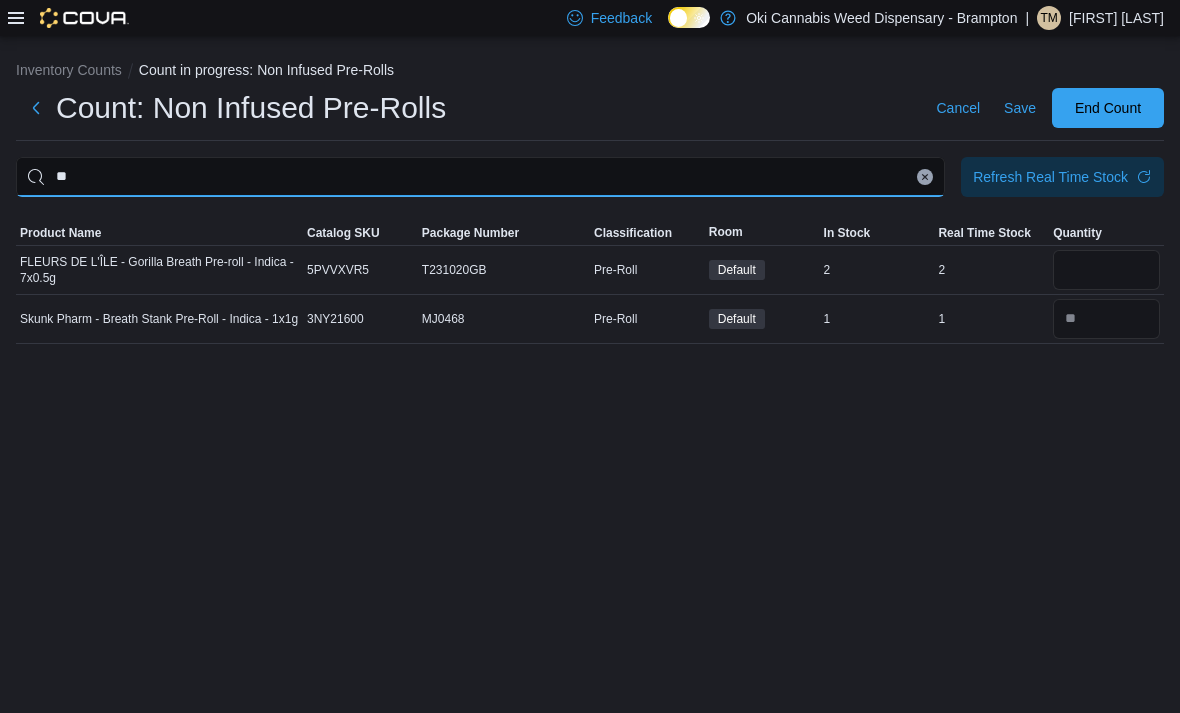 type on "*" 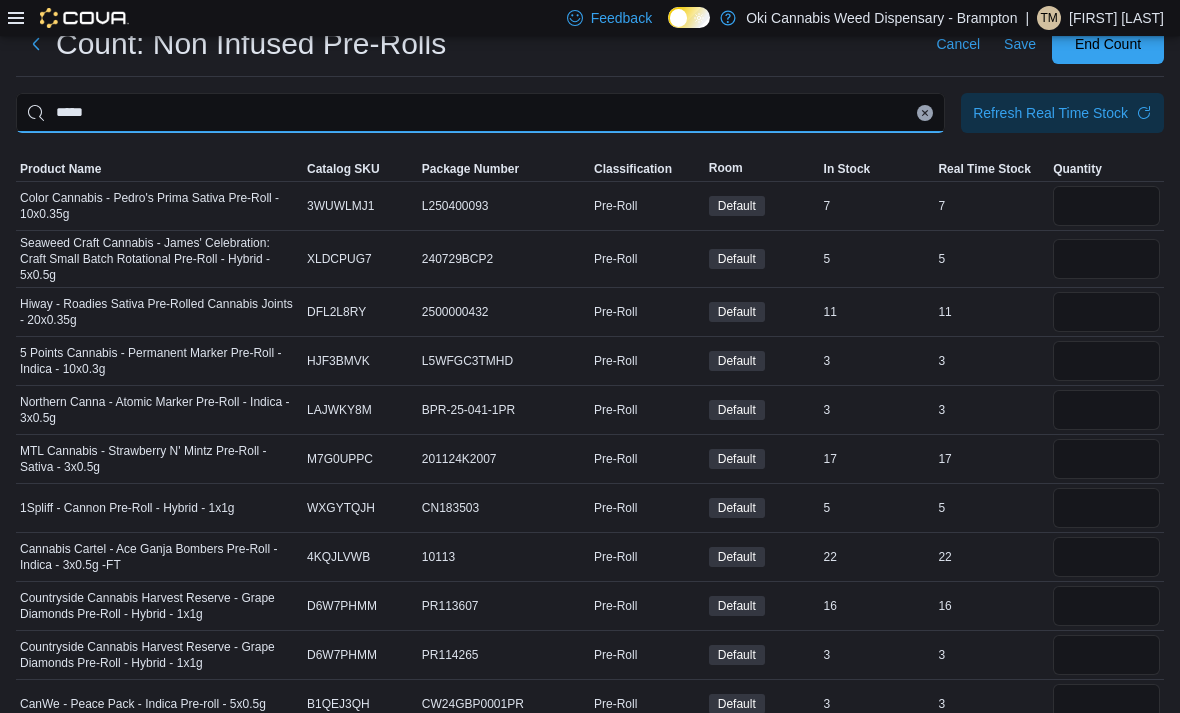 click on "*****" at bounding box center [480, 113] 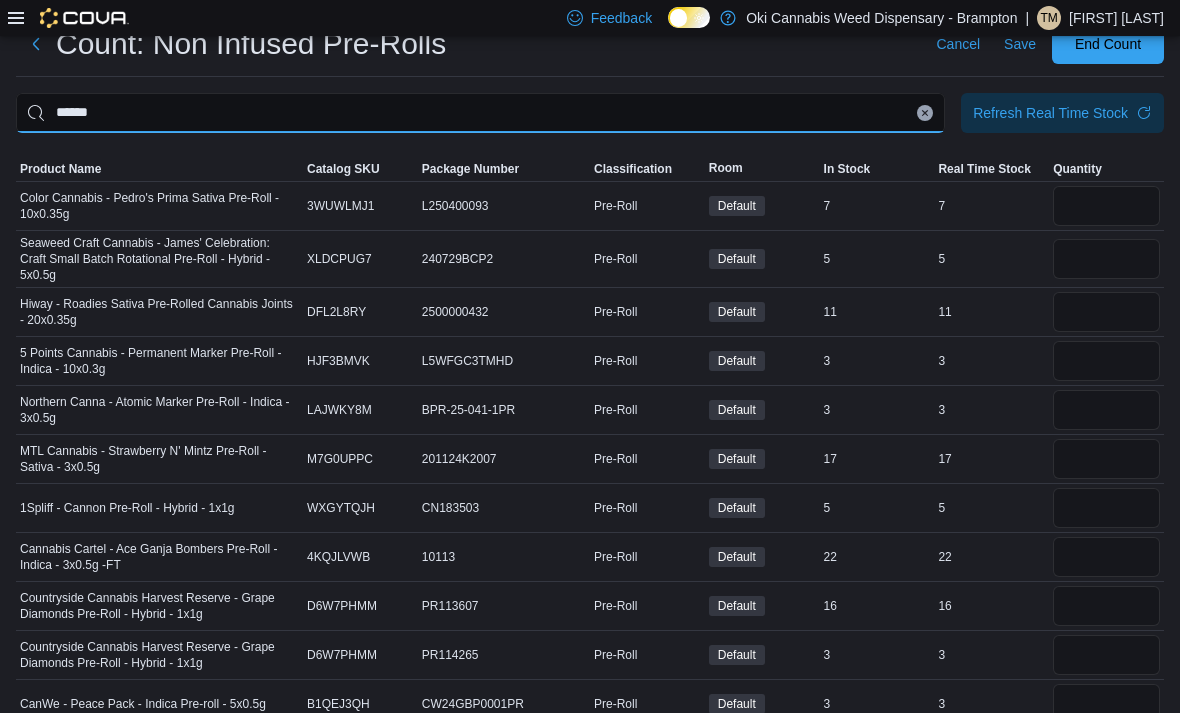 type on "******" 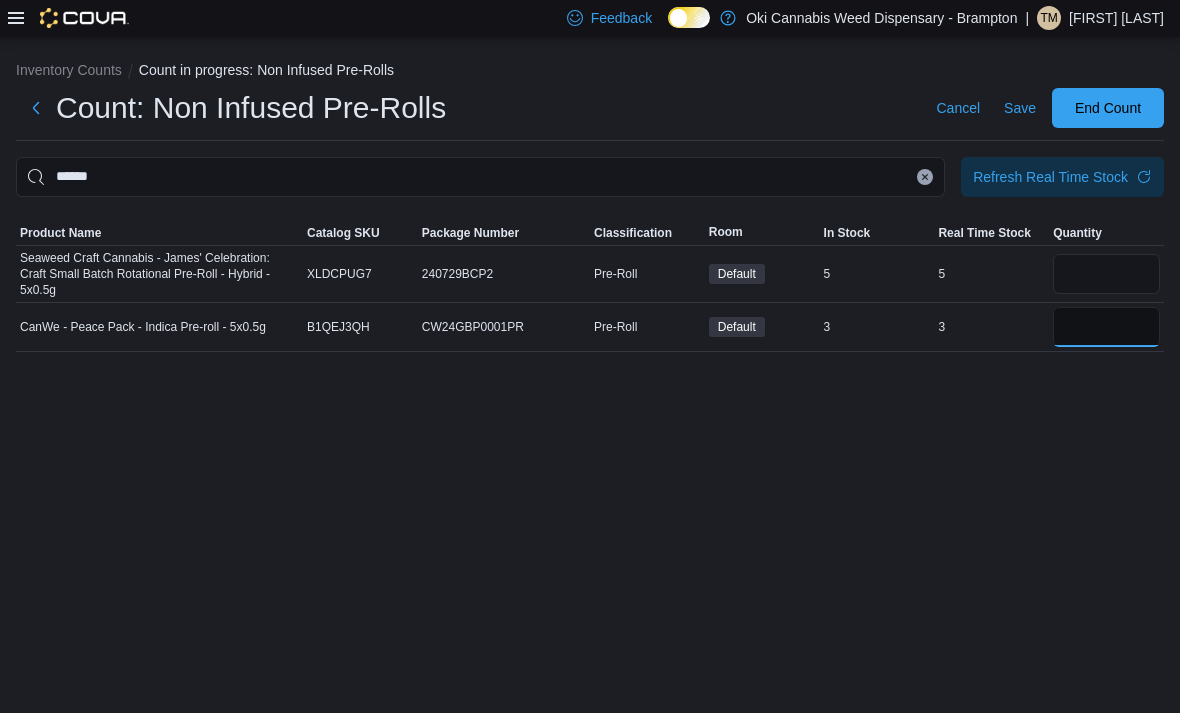 click at bounding box center [1106, 327] 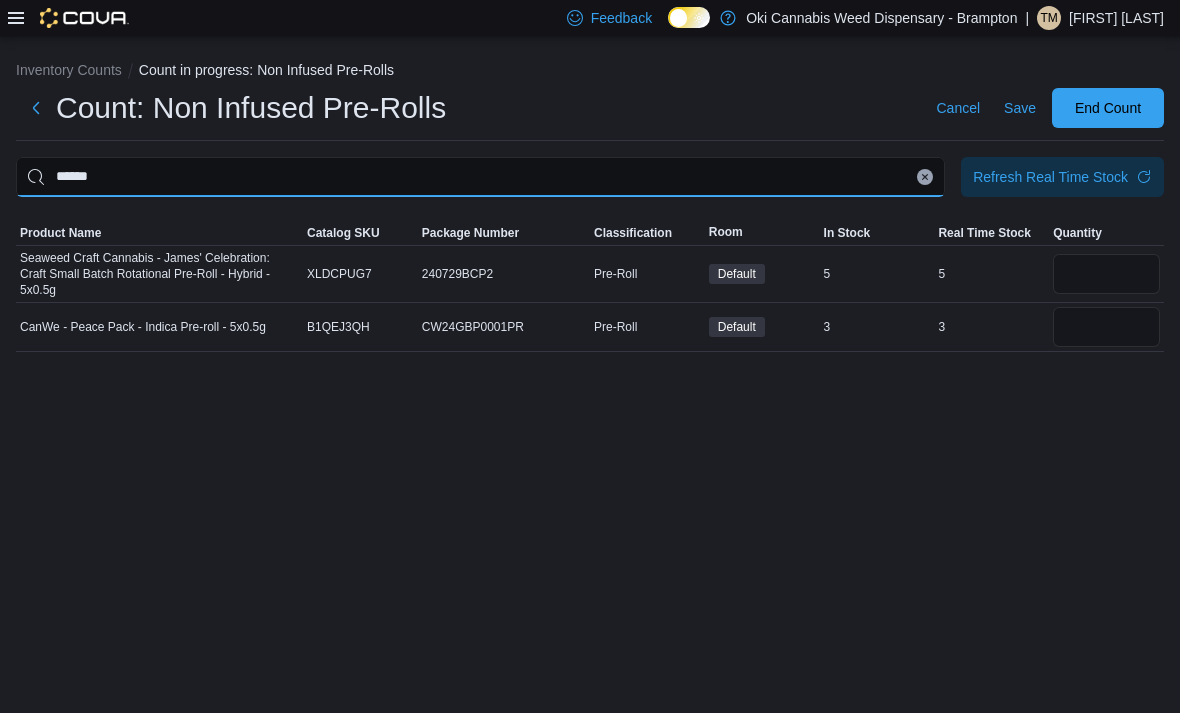 click on "******" at bounding box center [480, 177] 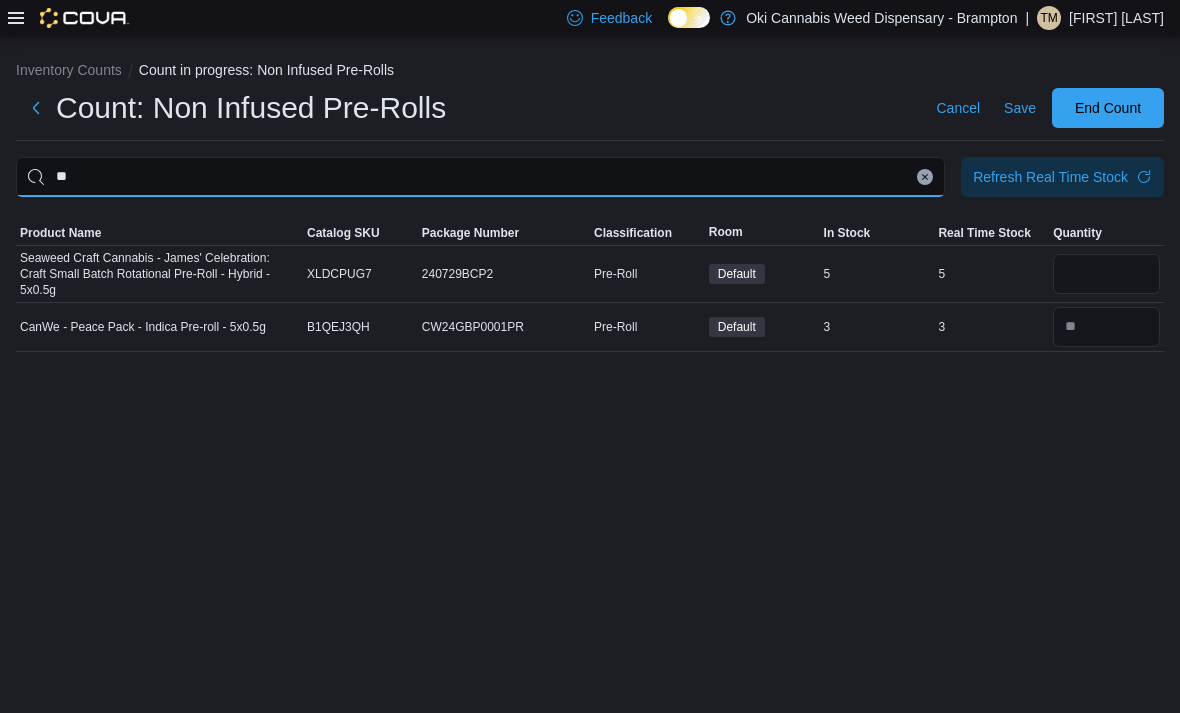 type on "*" 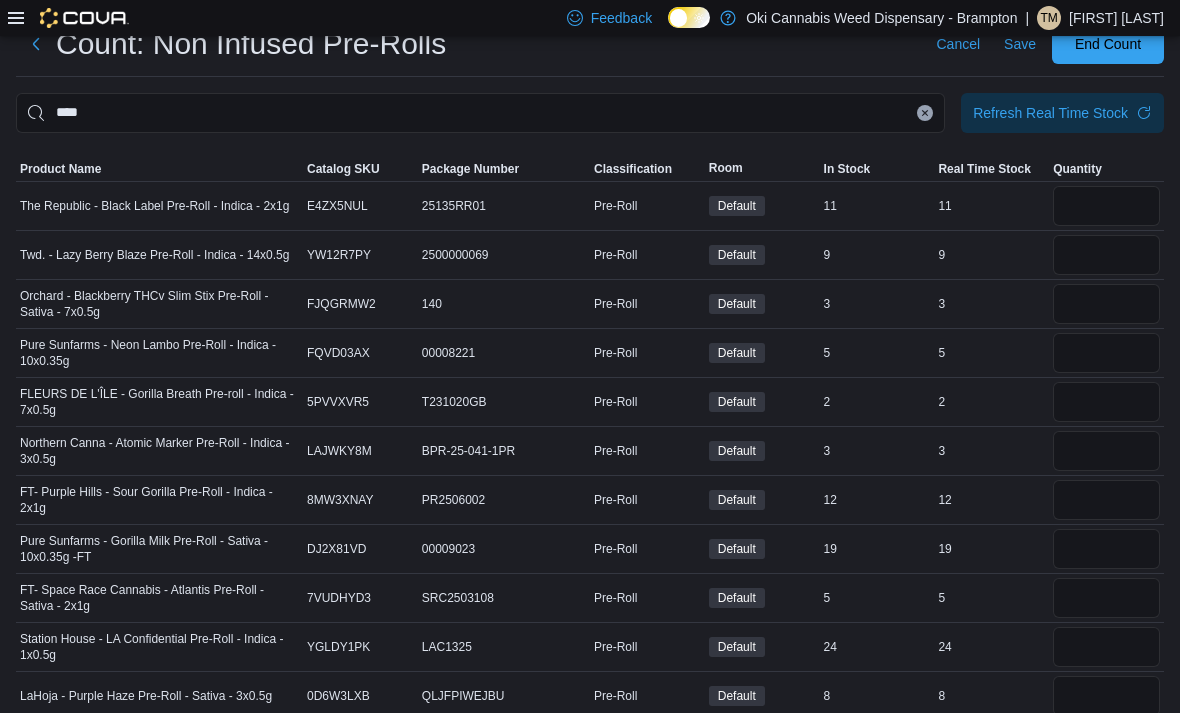 click on "Inventory Counts Count in progress: Non Infused Pre-Rolls Count: Non Infused Pre-Rolls  Cancel Save End Count **** Refresh Real Time Stock Sorting This table contains 13 rows. Product Name Catalog SKU Package Number Classification Room In Stock Real Time Stock Quantity The Republic - Black Label Pre-Roll - Indica - 2x1g Catalog SKU E4ZX5NUL Package Number 25135RR01 Pre-Roll Default In Stock 11  Real Time Stock 11  Twd. - Lazy Berry Blaze Pre-Roll - Indica - 14x0.5g Catalog SKU YW12R7PY Package Number 2500000069 Pre-Roll Default In Stock 9  Real Time Stock 9  Orchard - Blackberry THCv Slim Stix Pre-Roll - Sativa - 7x0.5g Catalog SKU FJQGRMW2 Package Number 140 Pre-Roll Default In Stock 3  Real Time Stock 3  Pure Sunfarms - Neon Lambo Pre-Roll - Indica - 10x0.35g Catalog SKU FQVD03AX Package Number 00008221 Pre-Roll Default In Stock 5  Real Time Stock 5  FLEURS DE L'ÎLE - Gorilla Breath Pre-roll - Indica - 7x0.5g Catalog SKU 5PVVXVR5 Package Number T231020GB Pre-Roll Default In Stock 2  Real Time Stock 2  3" at bounding box center (590, 403) 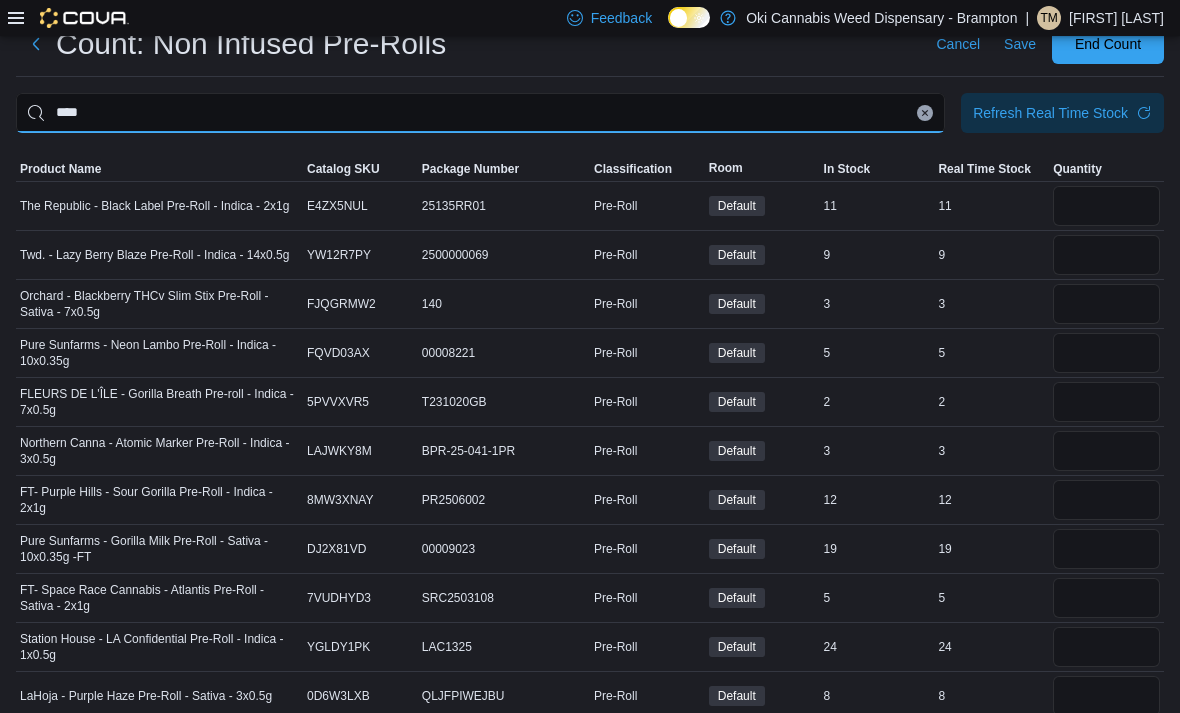 click on "****" at bounding box center [480, 113] 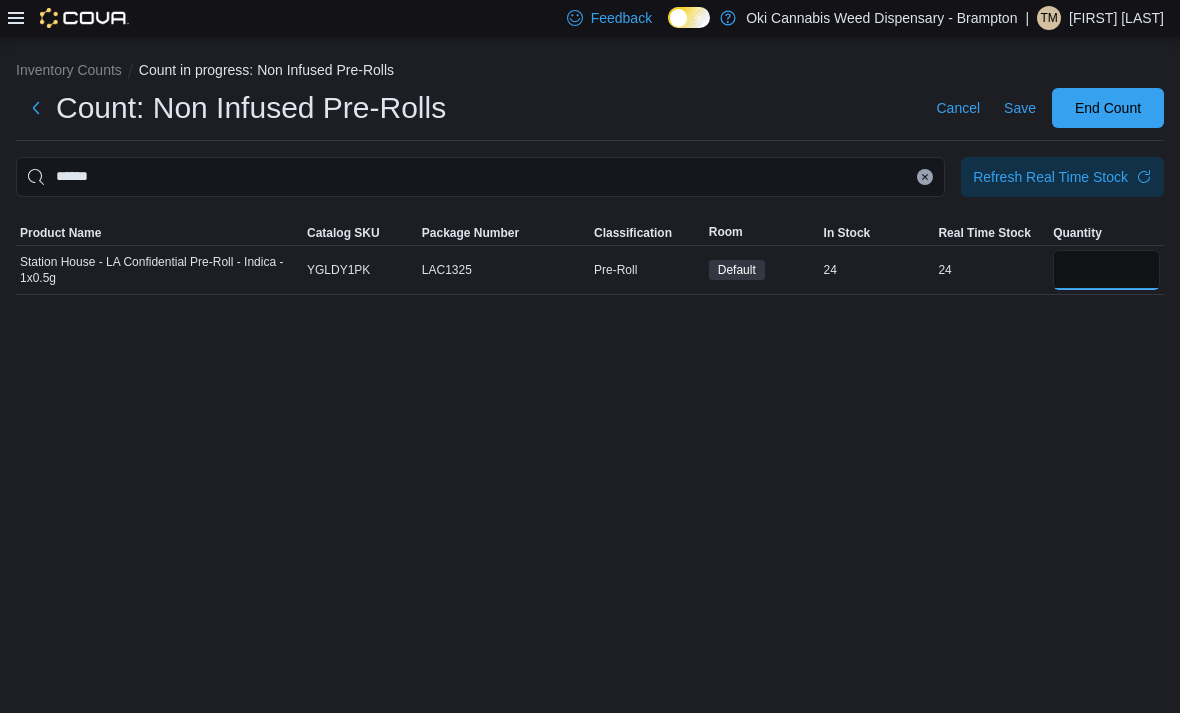click at bounding box center (1106, 270) 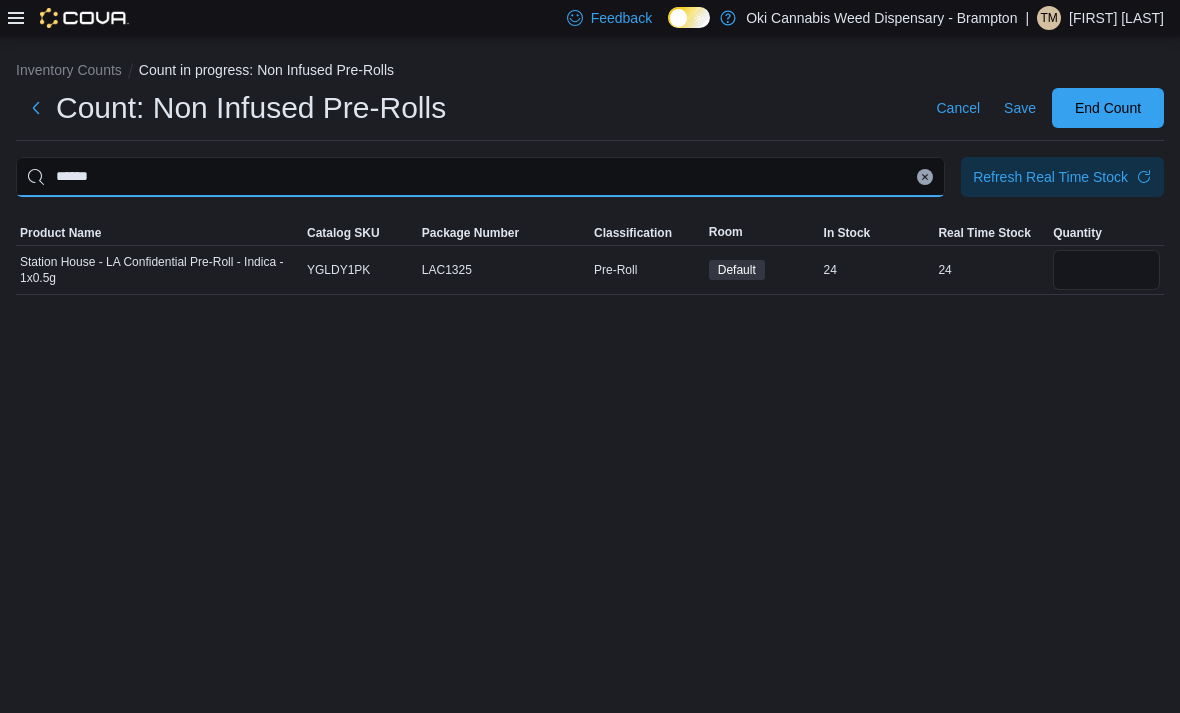 click on "******" at bounding box center [480, 177] 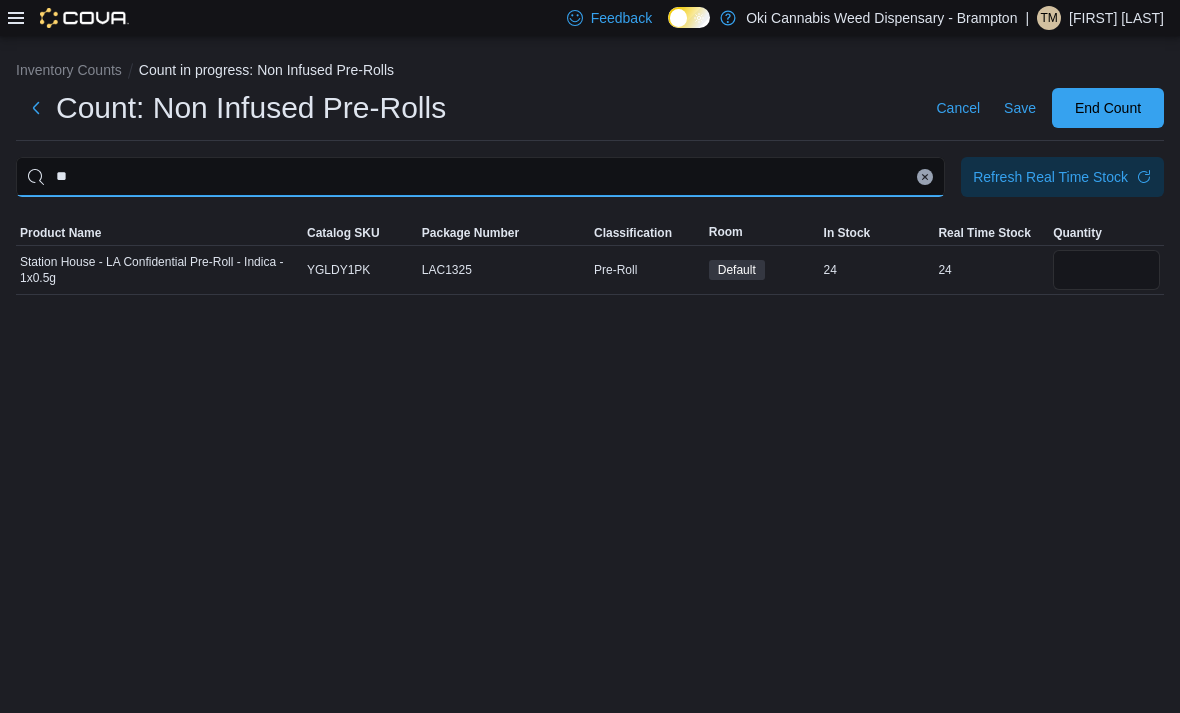 type on "*" 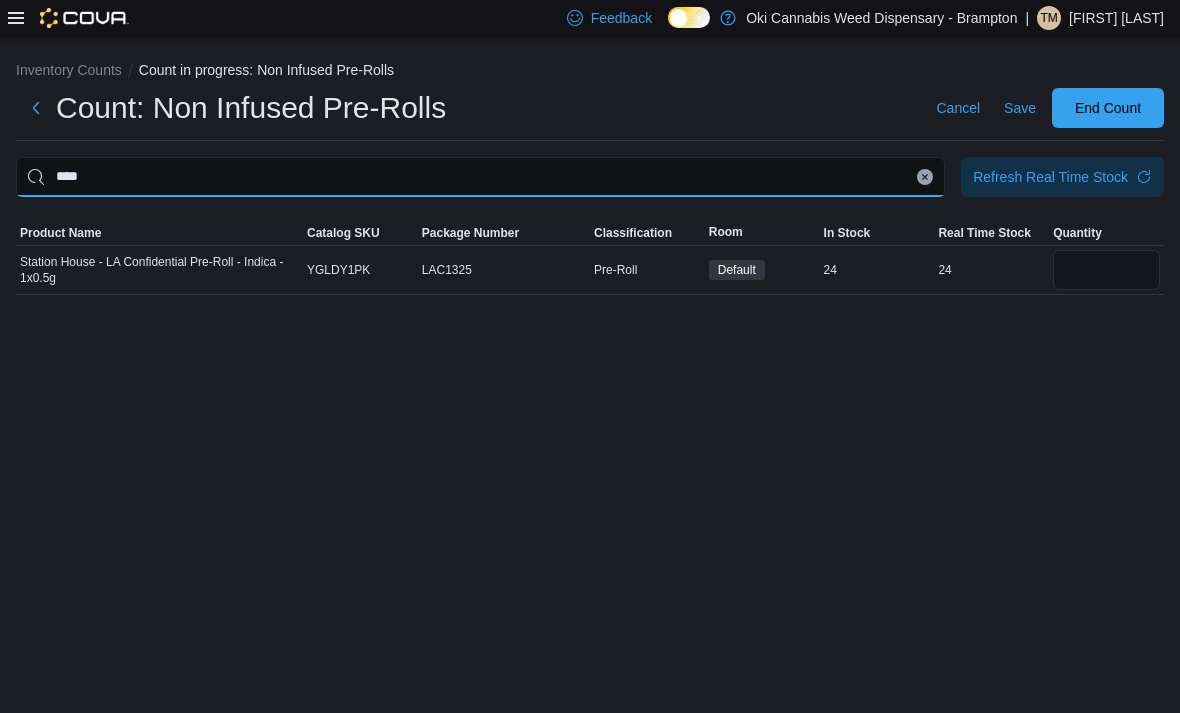 type on "****" 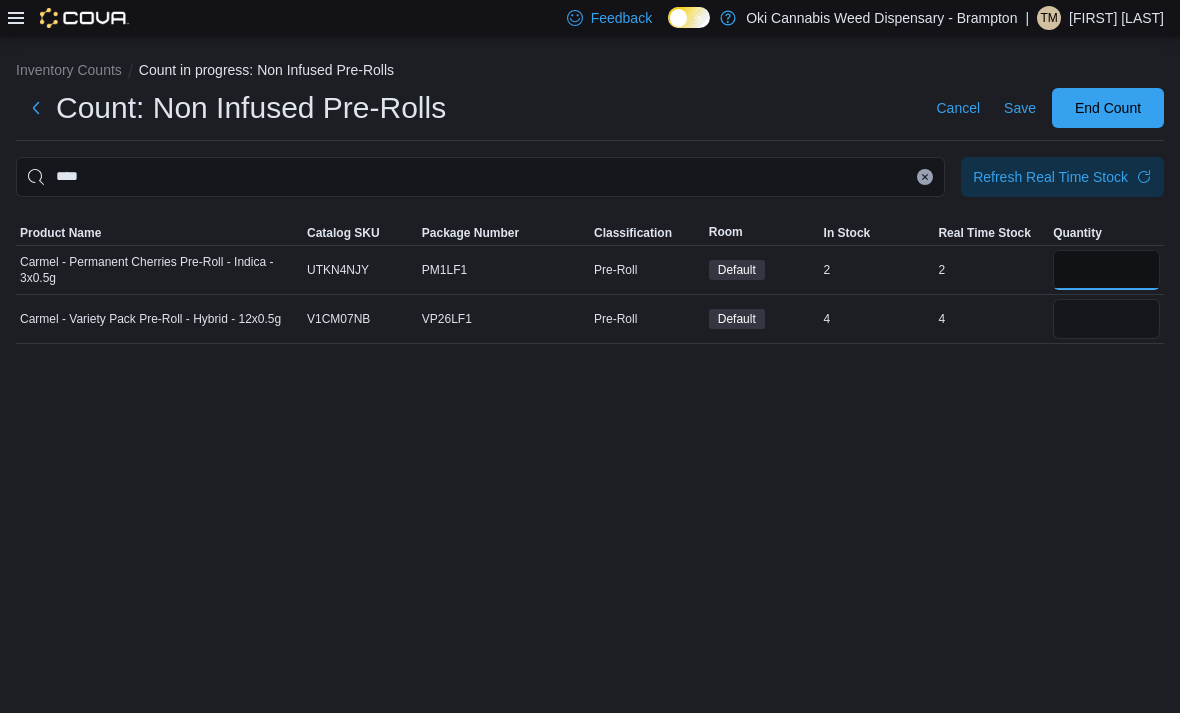 click at bounding box center (1106, 270) 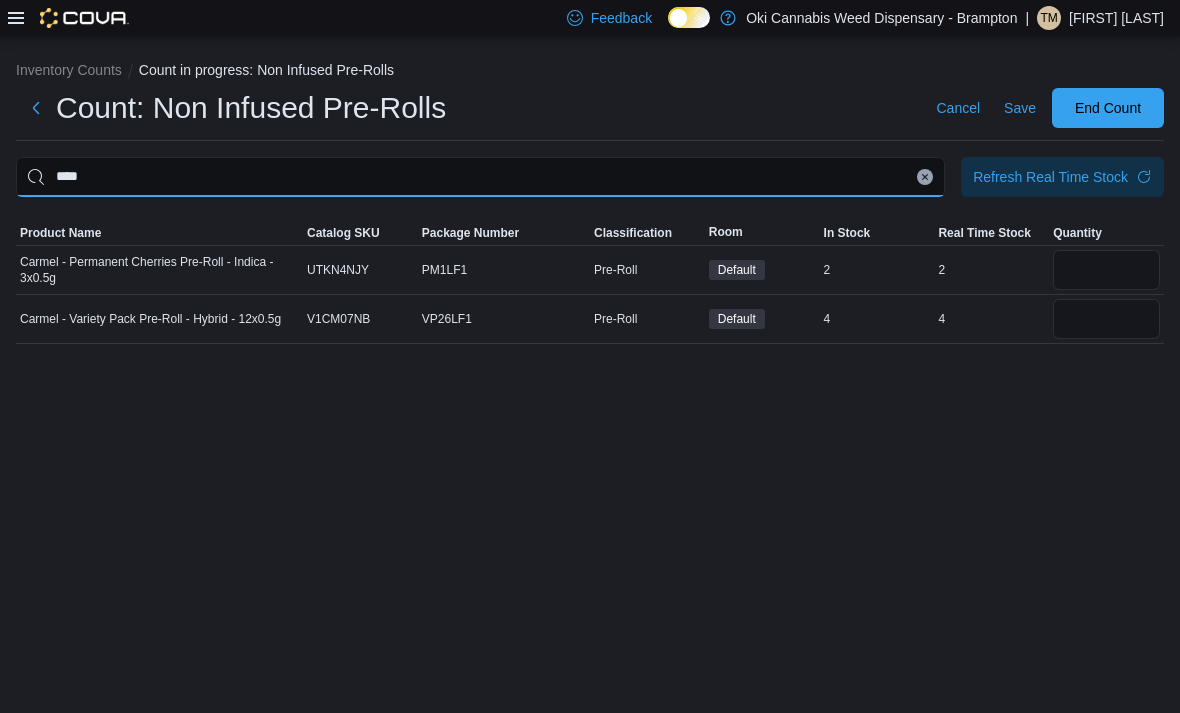 click on "****" at bounding box center [480, 177] 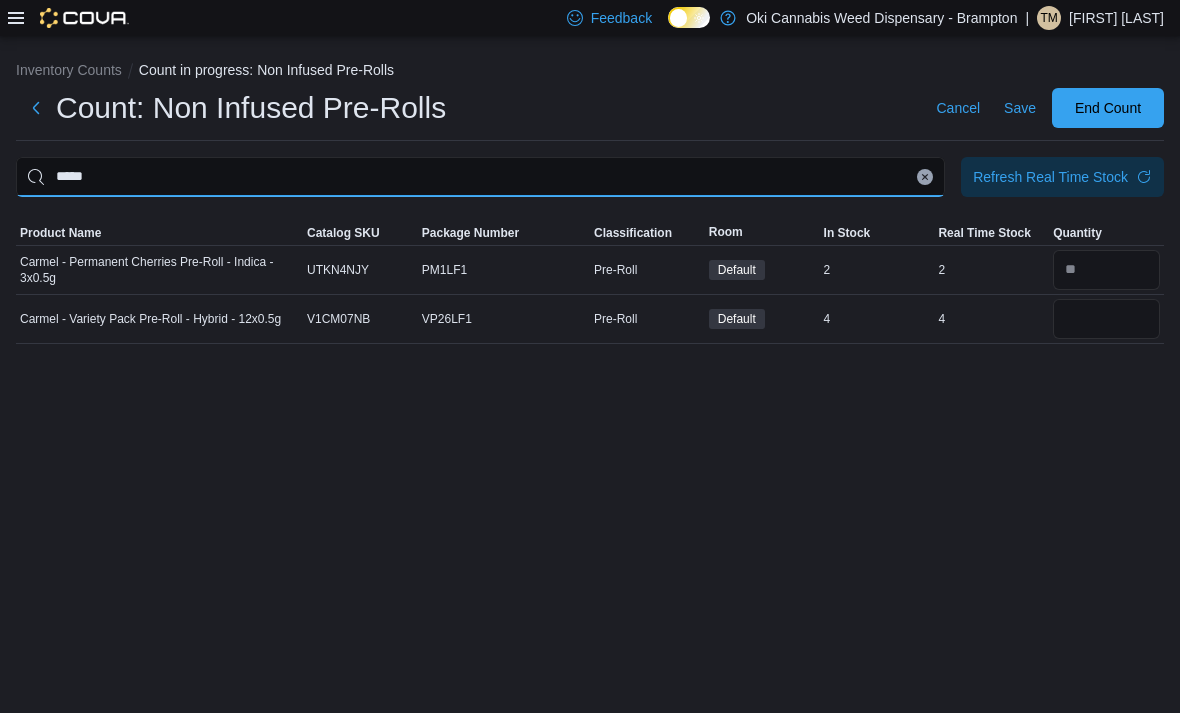 type on "*****" 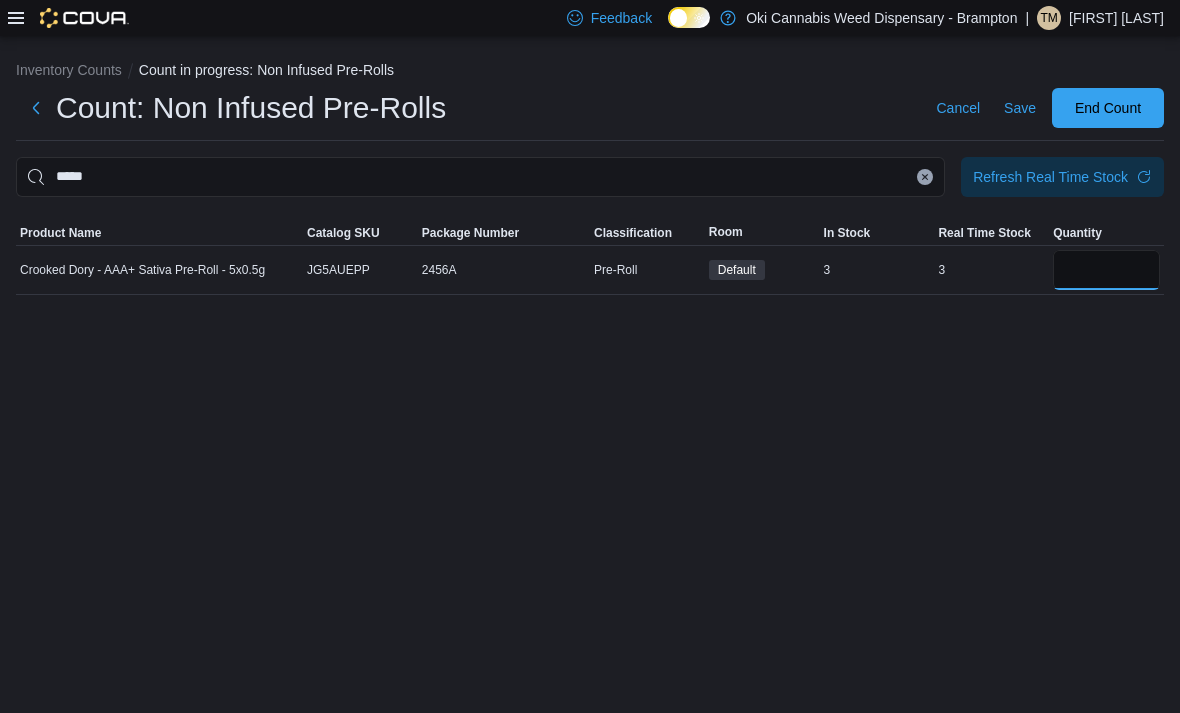 click at bounding box center [1106, 270] 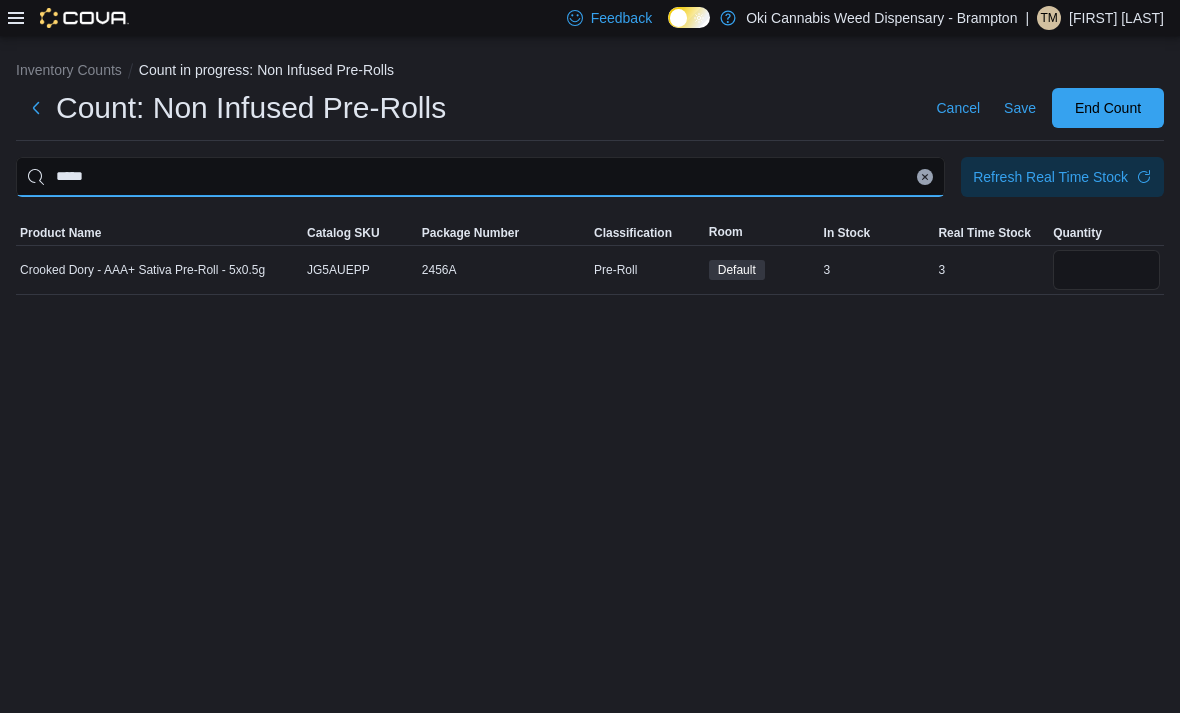 click on "*****" at bounding box center [480, 177] 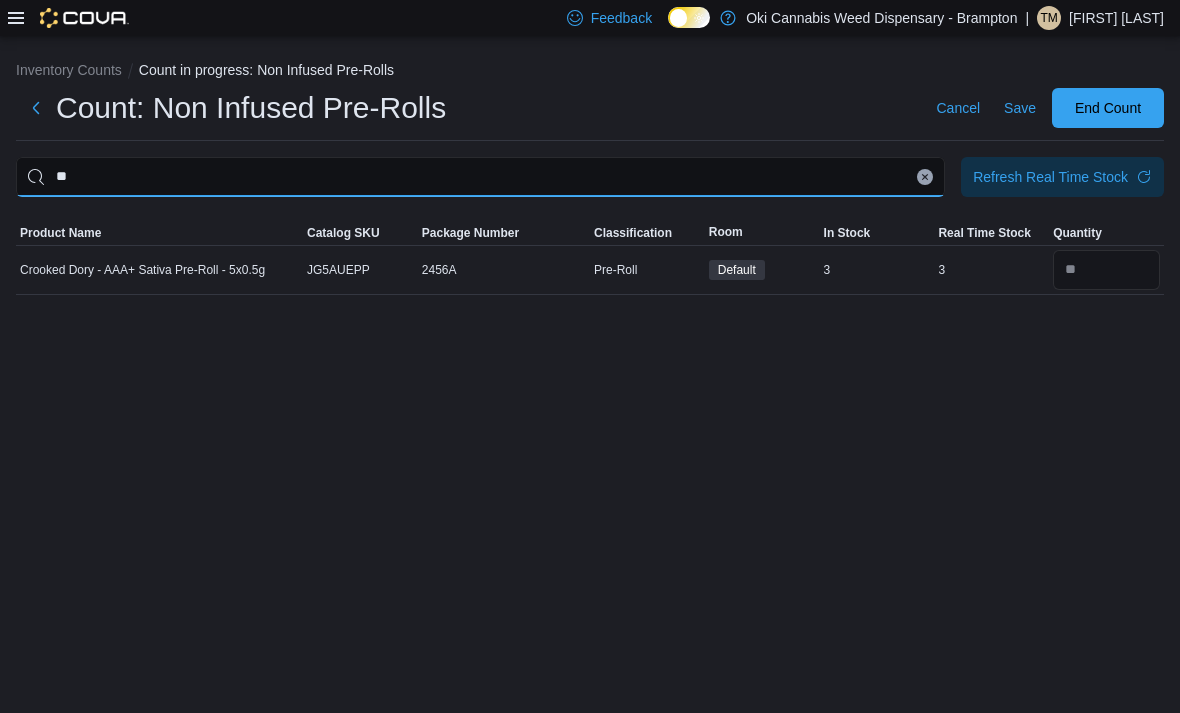 type on "*" 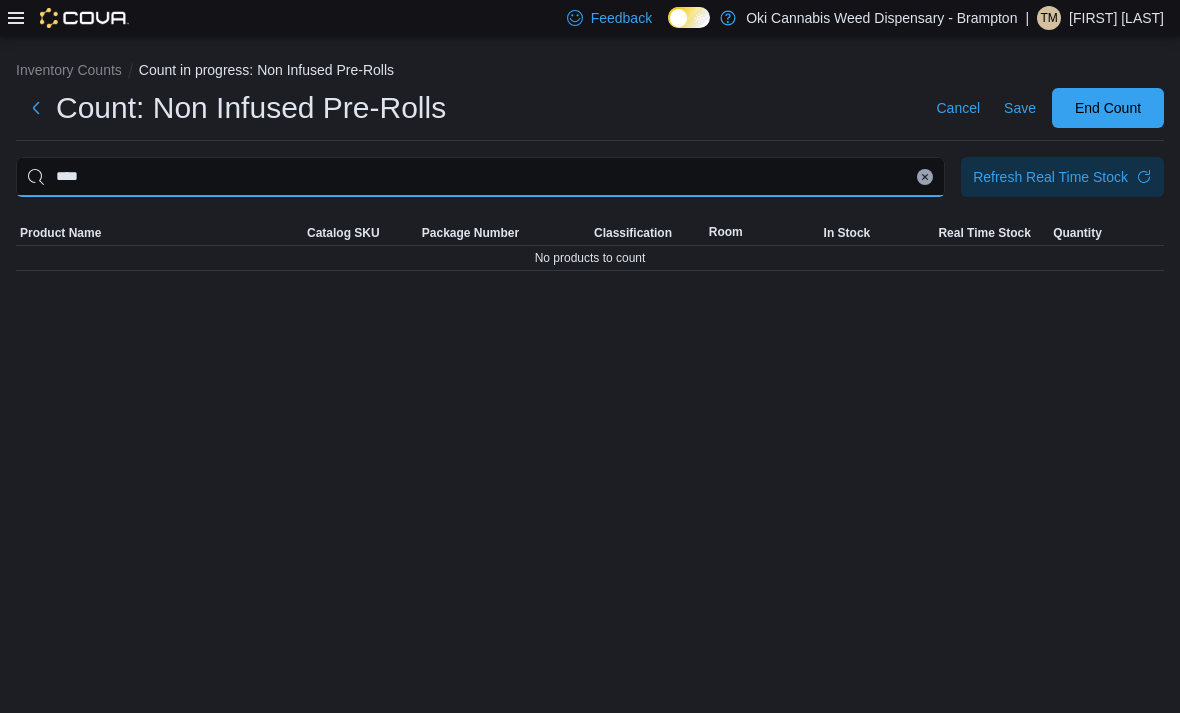 click on "****" at bounding box center [480, 177] 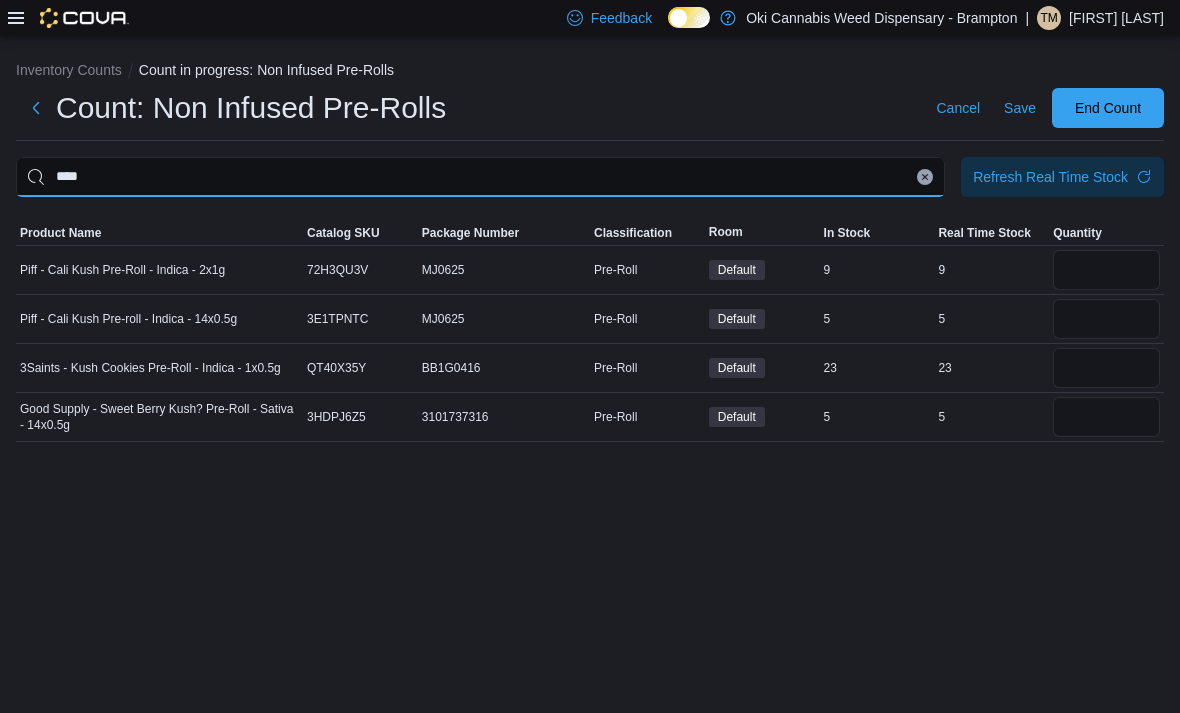 click on "****" at bounding box center (480, 177) 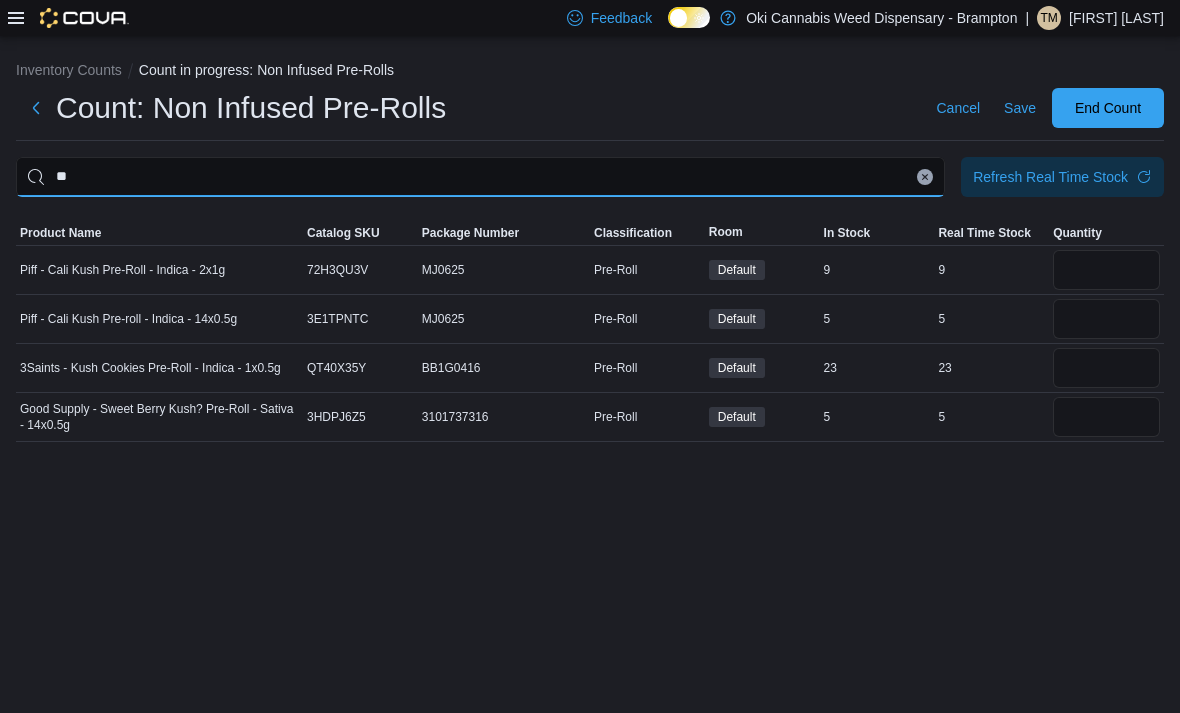 type on "*" 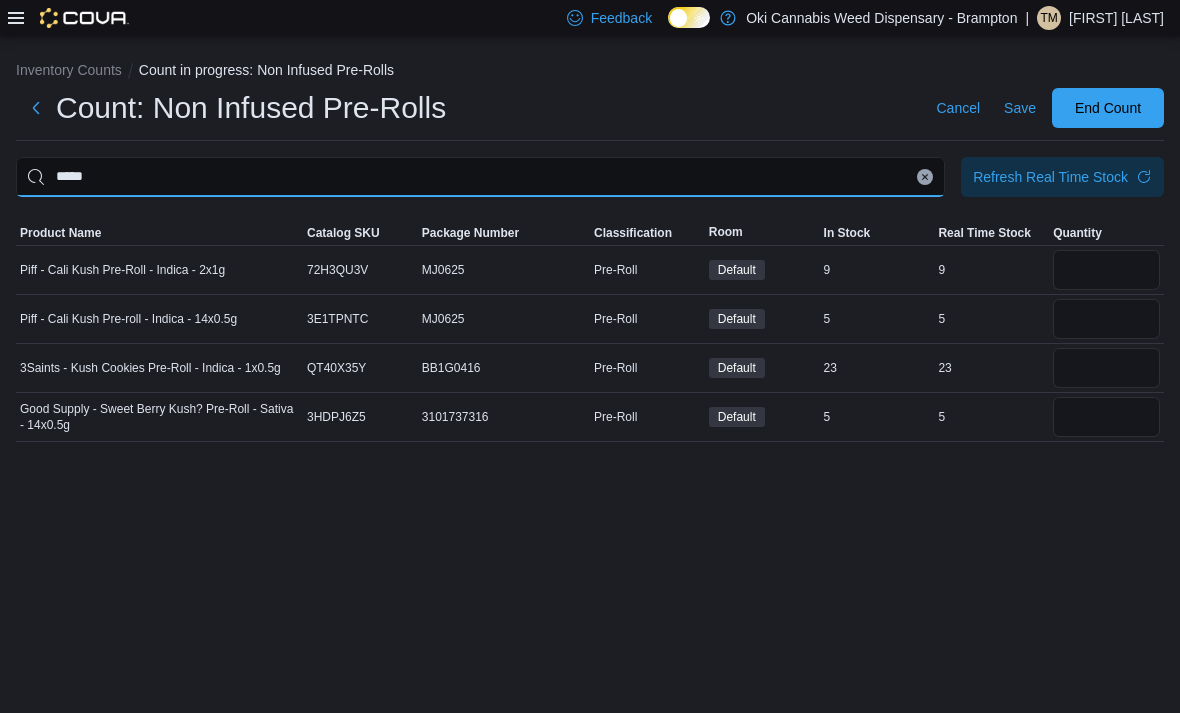 type on "*****" 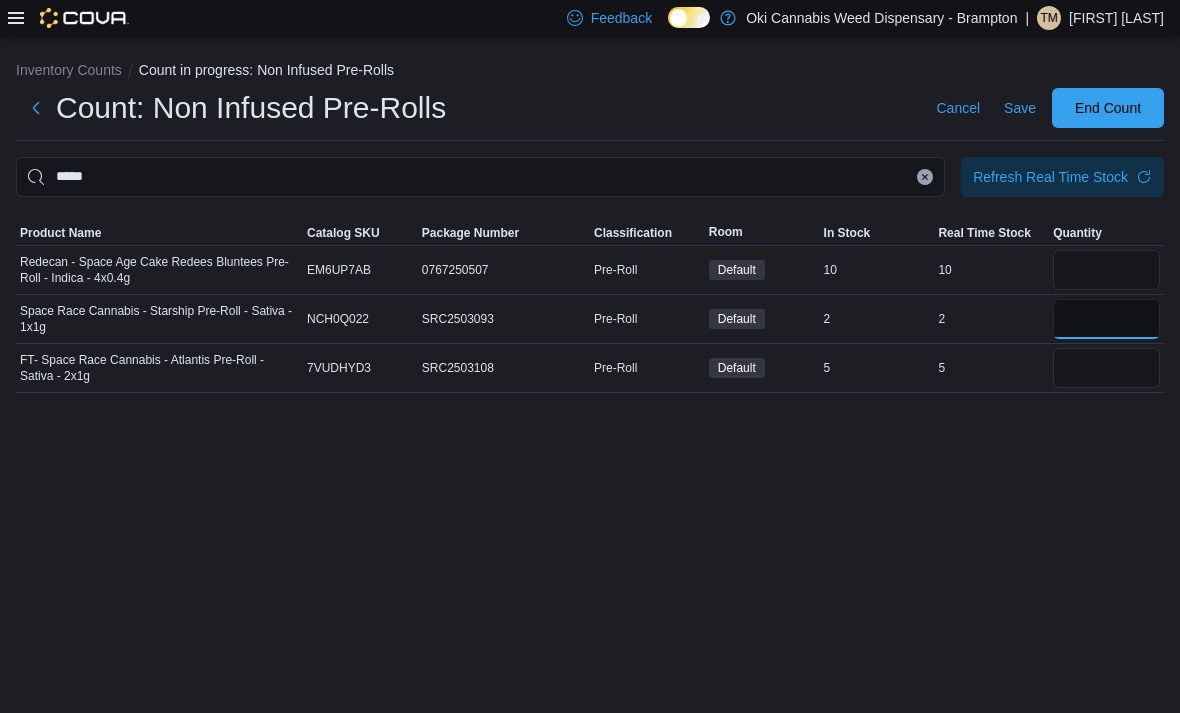 click at bounding box center (1106, 319) 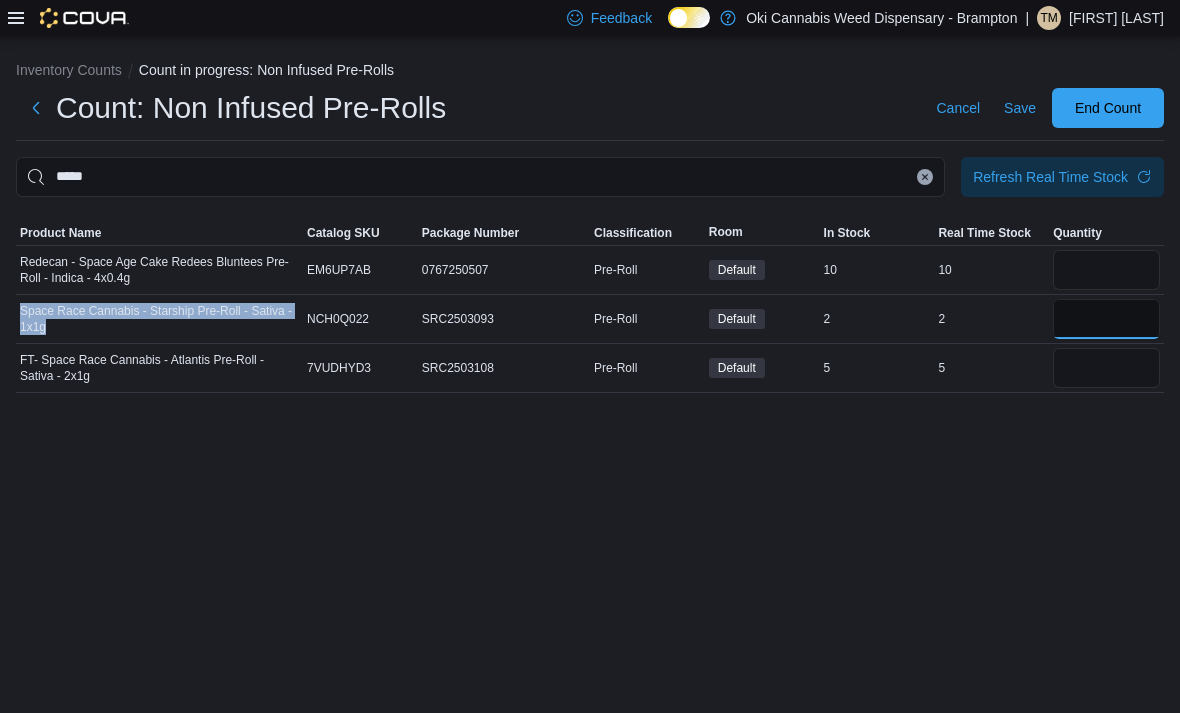 copy on "Space Race Cannabis - Starship Pre-Roll - Sativa - 1x1g" 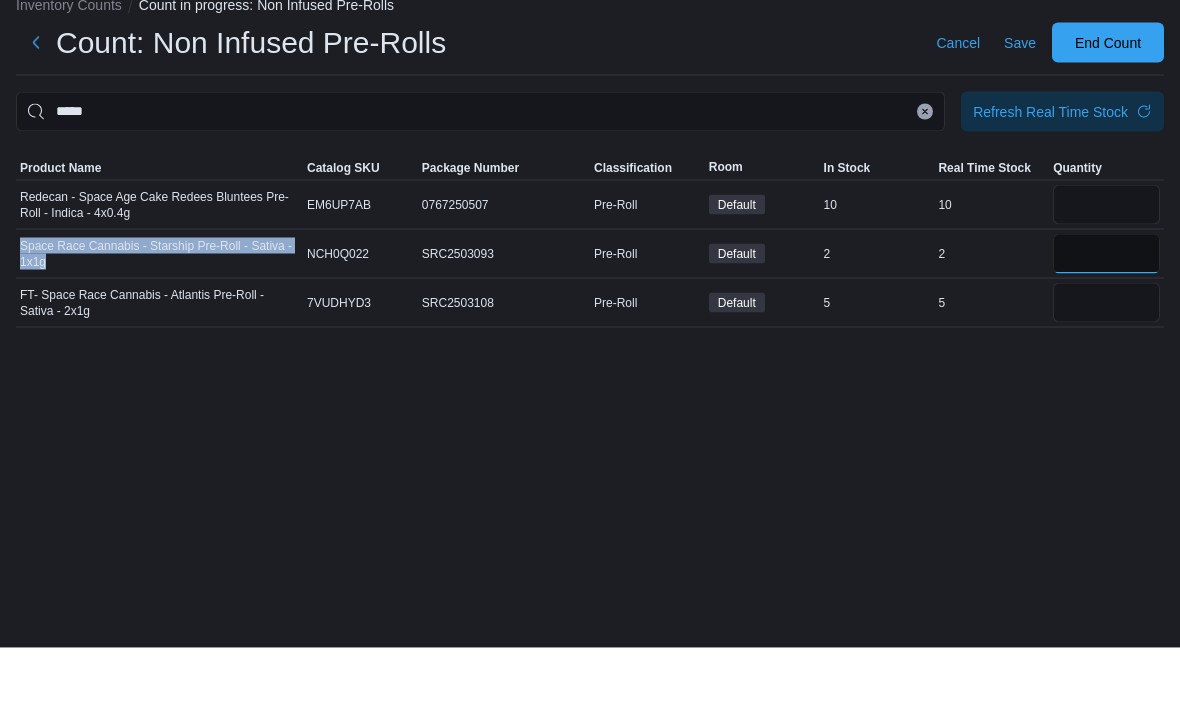 type on "*" 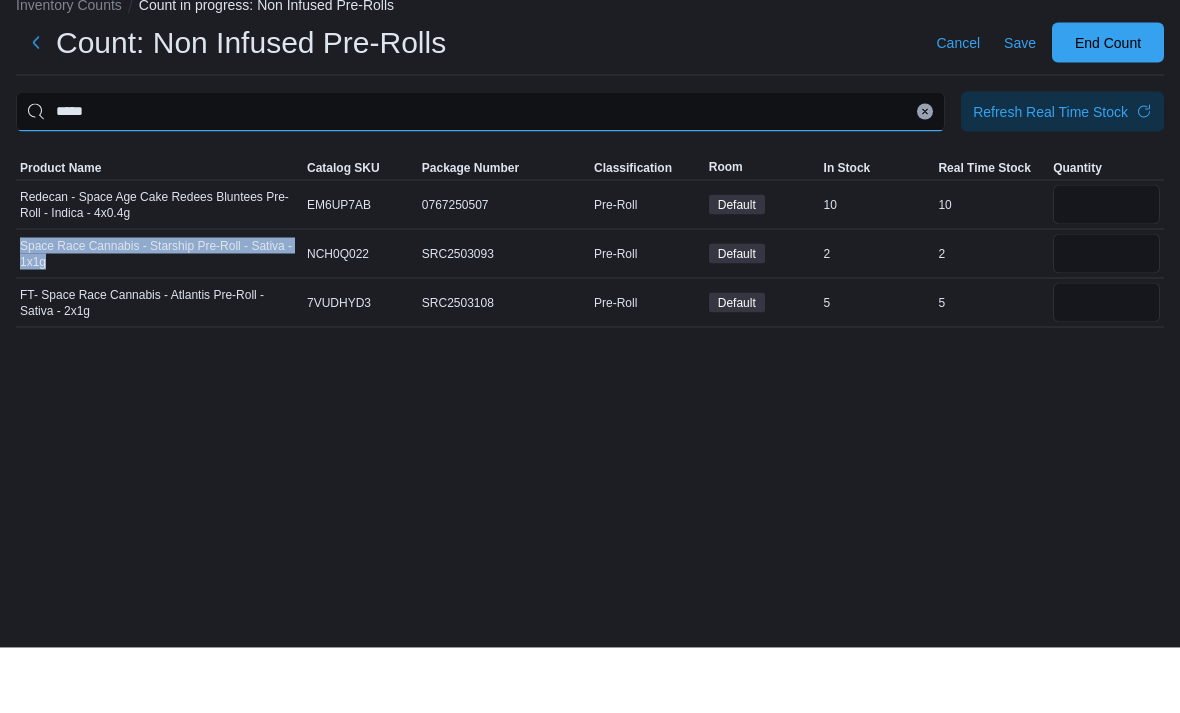 click on "*****" at bounding box center [480, 177] 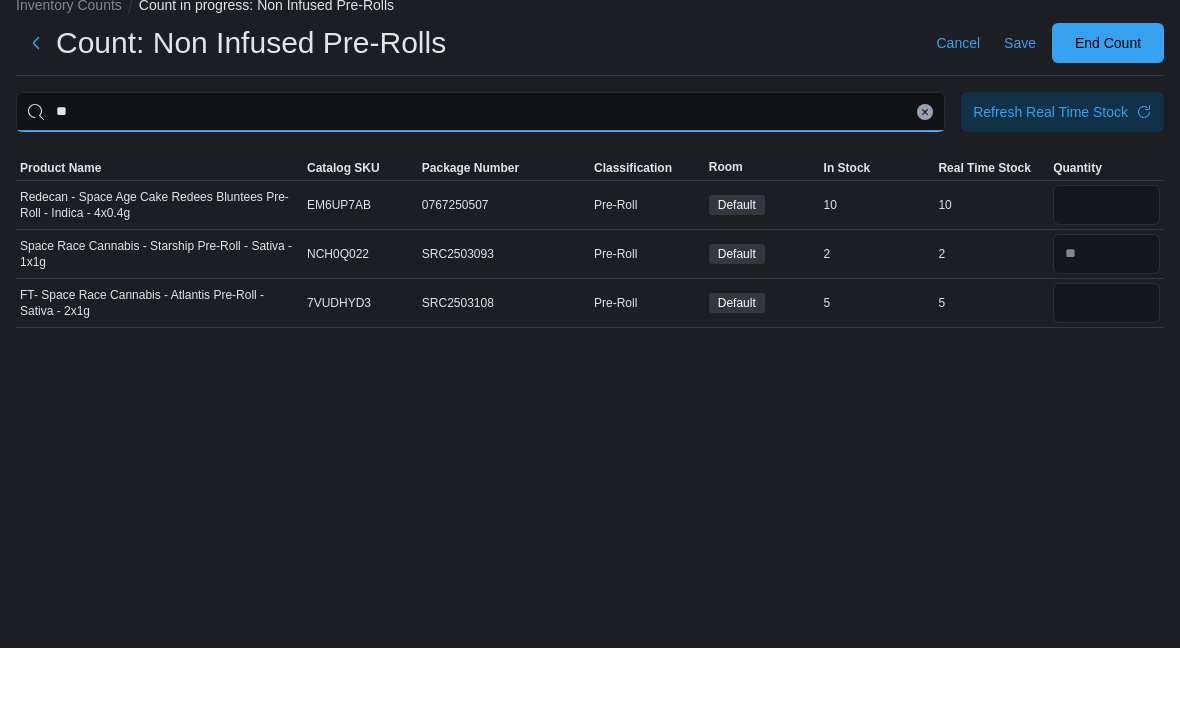 type on "*" 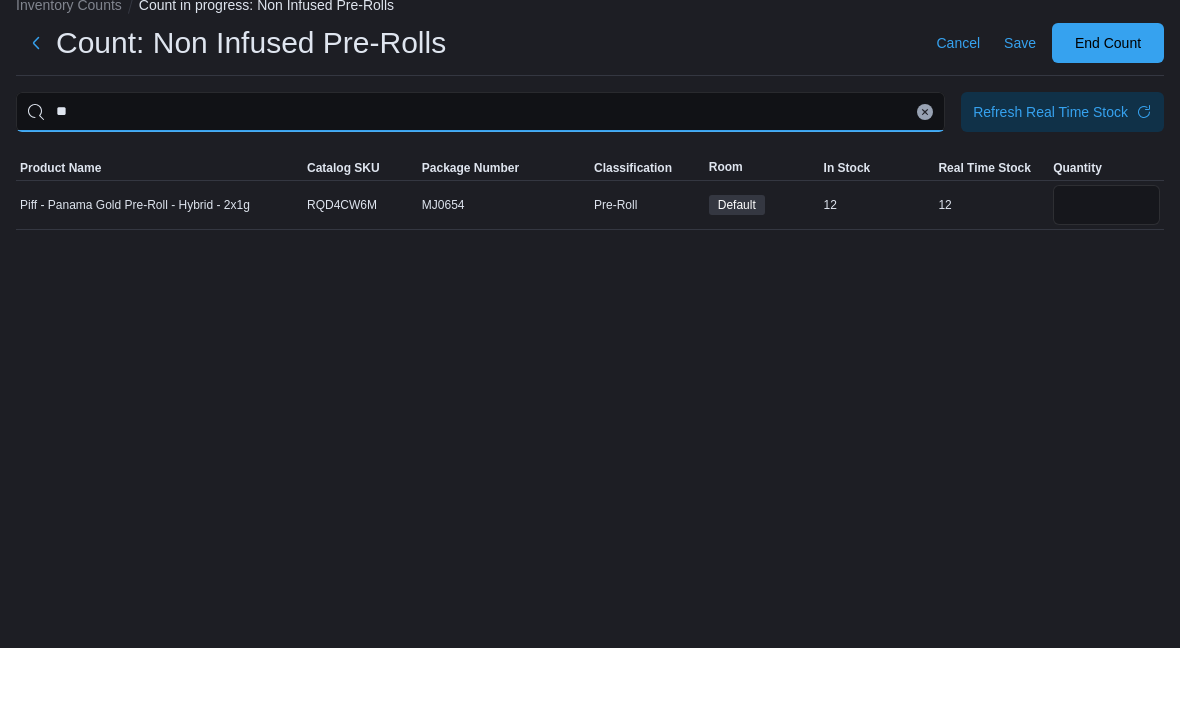 type on "*" 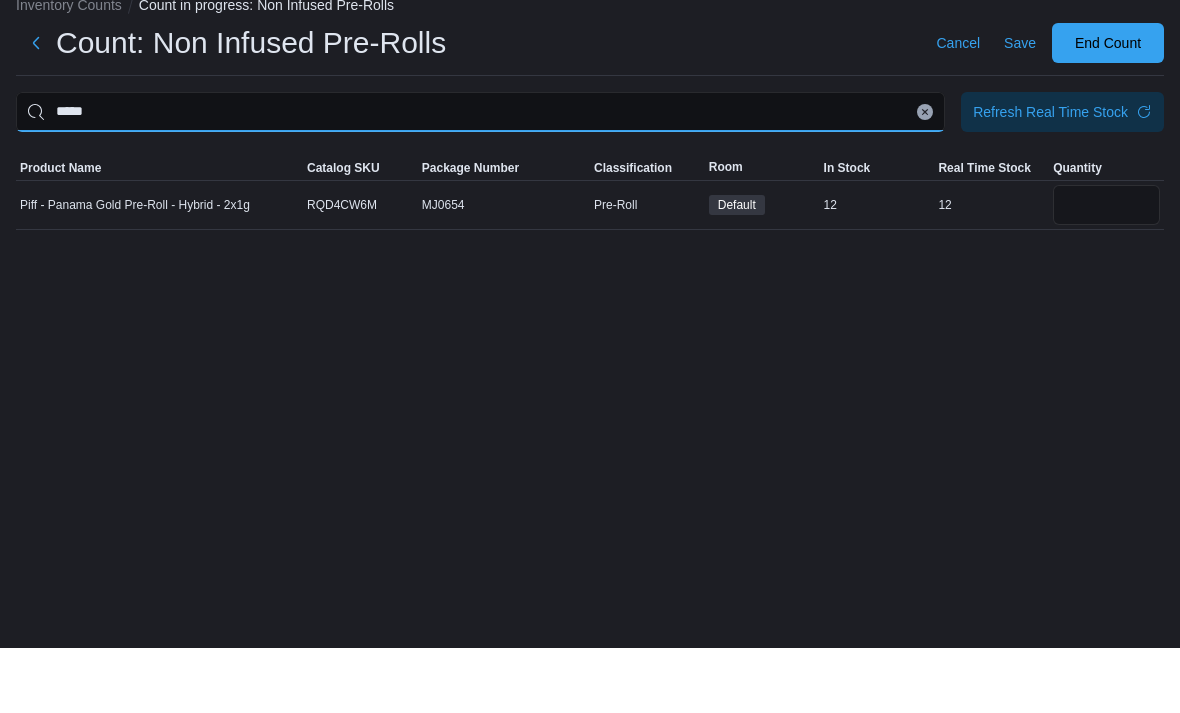 type on "*****" 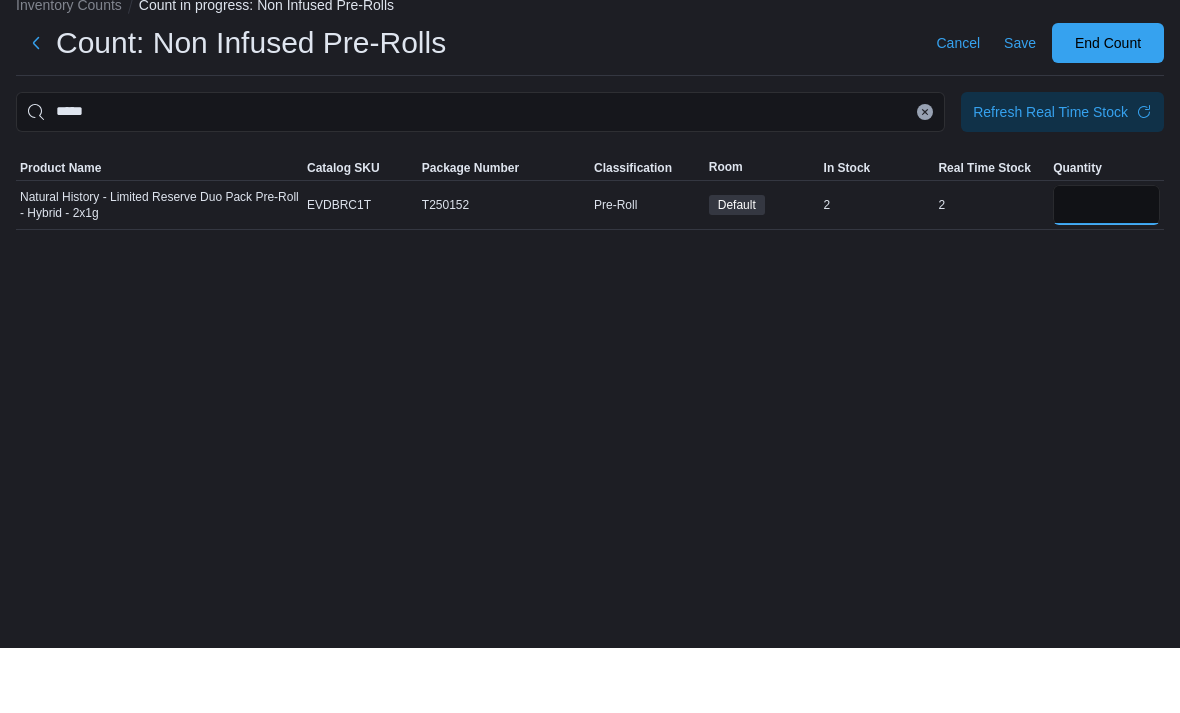 click at bounding box center [1106, 270] 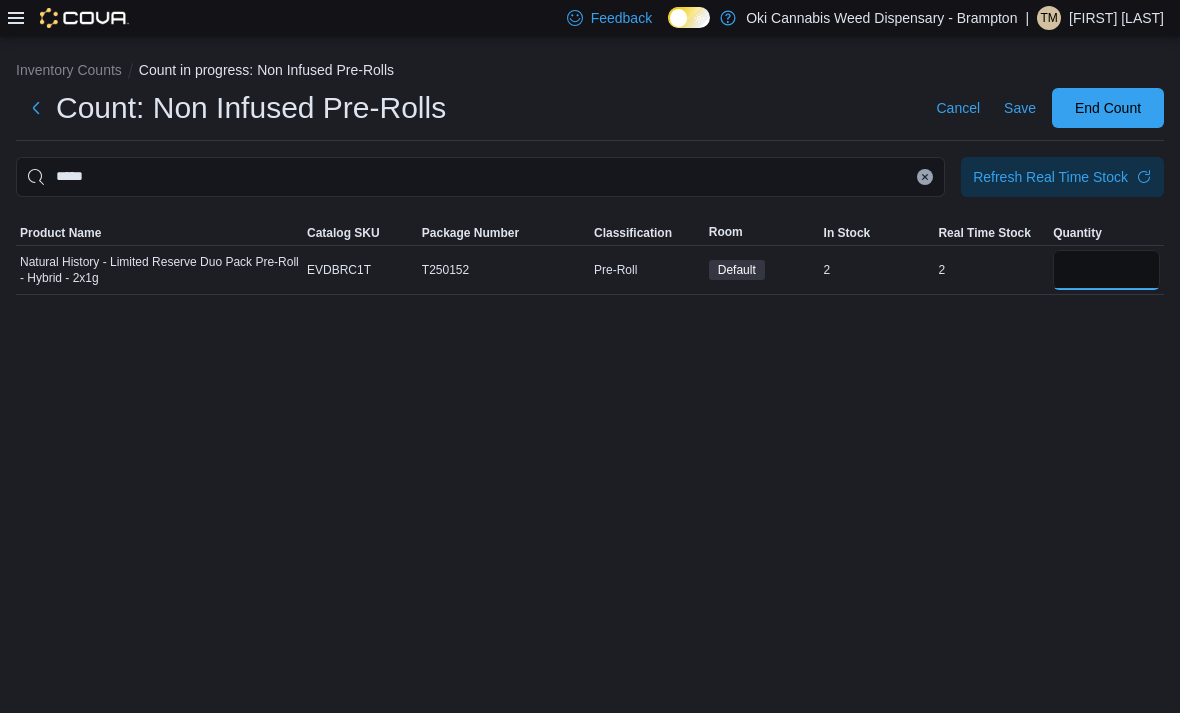 type on "*" 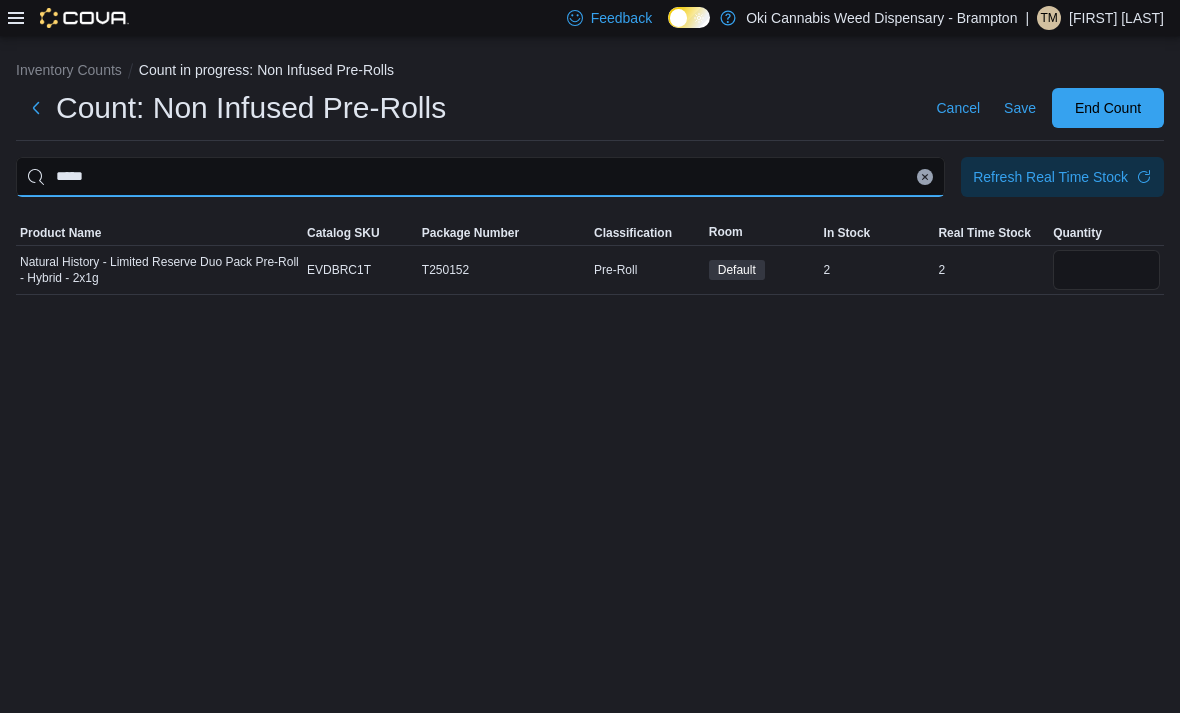 click on "*****" at bounding box center [480, 177] 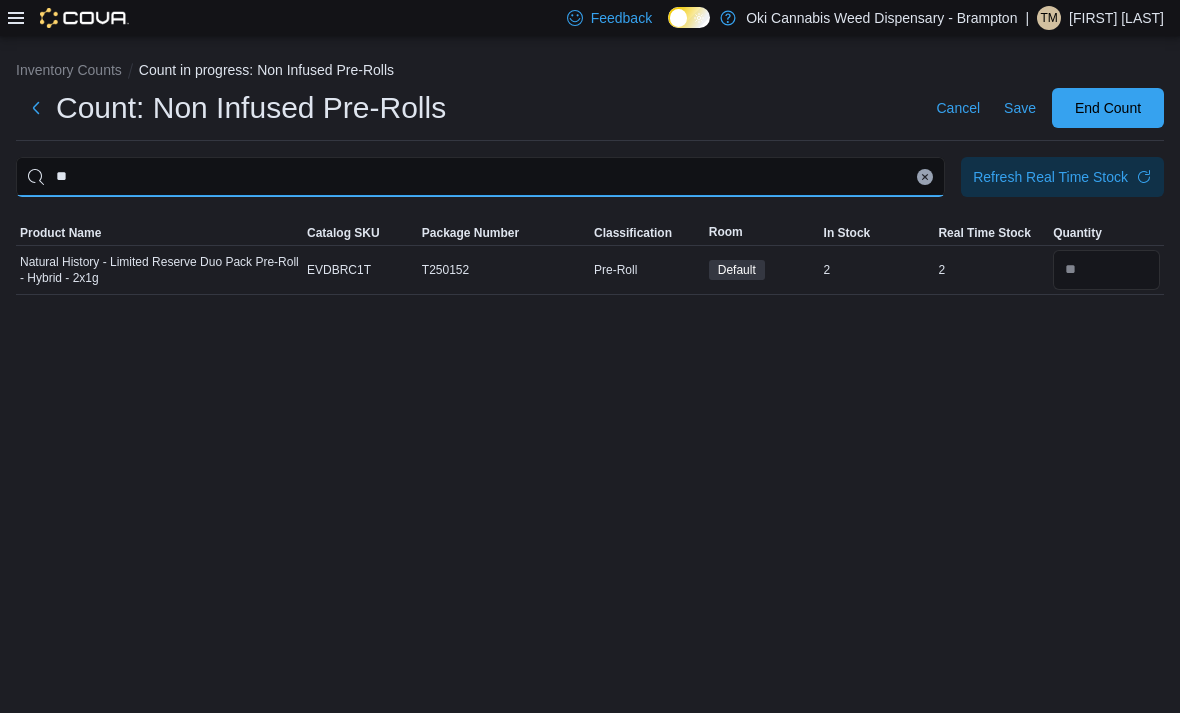 type on "*" 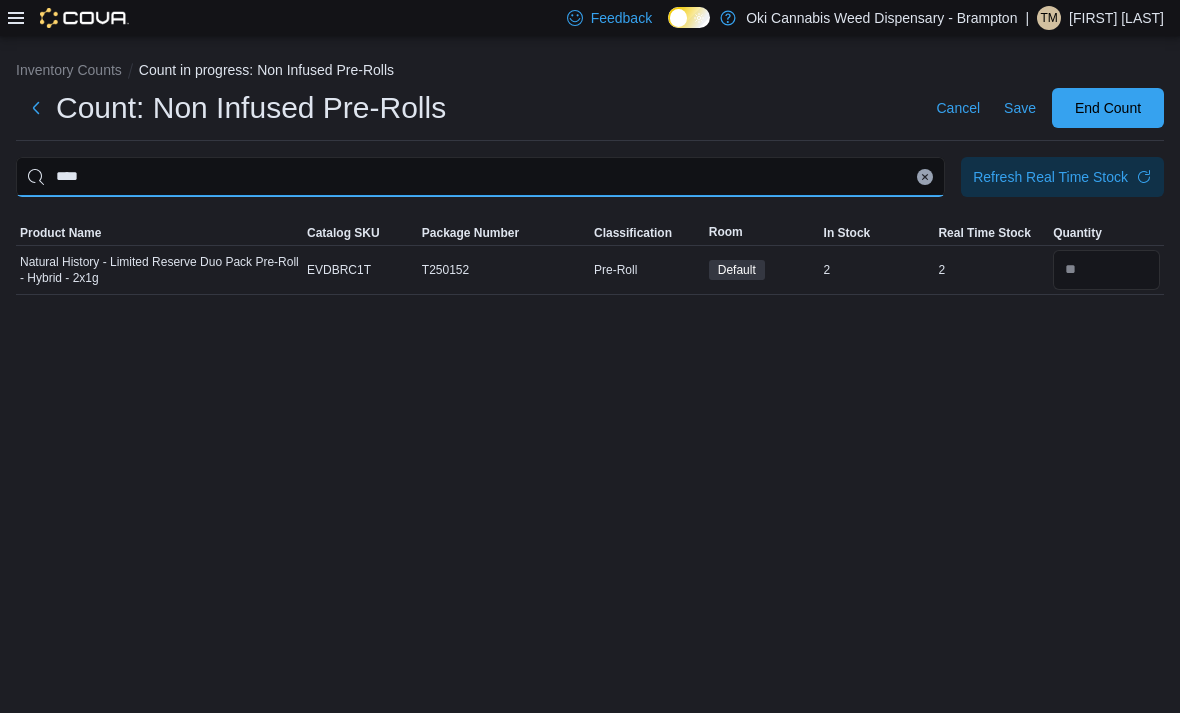 type on "****" 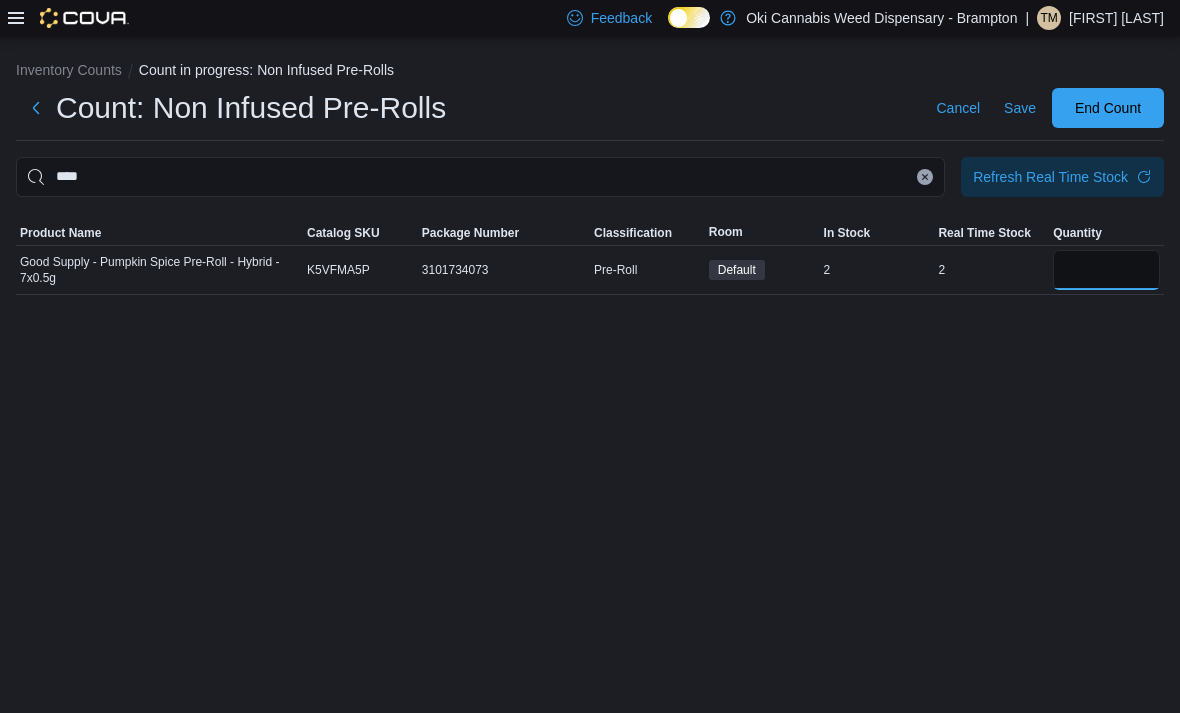 click at bounding box center [1106, 270] 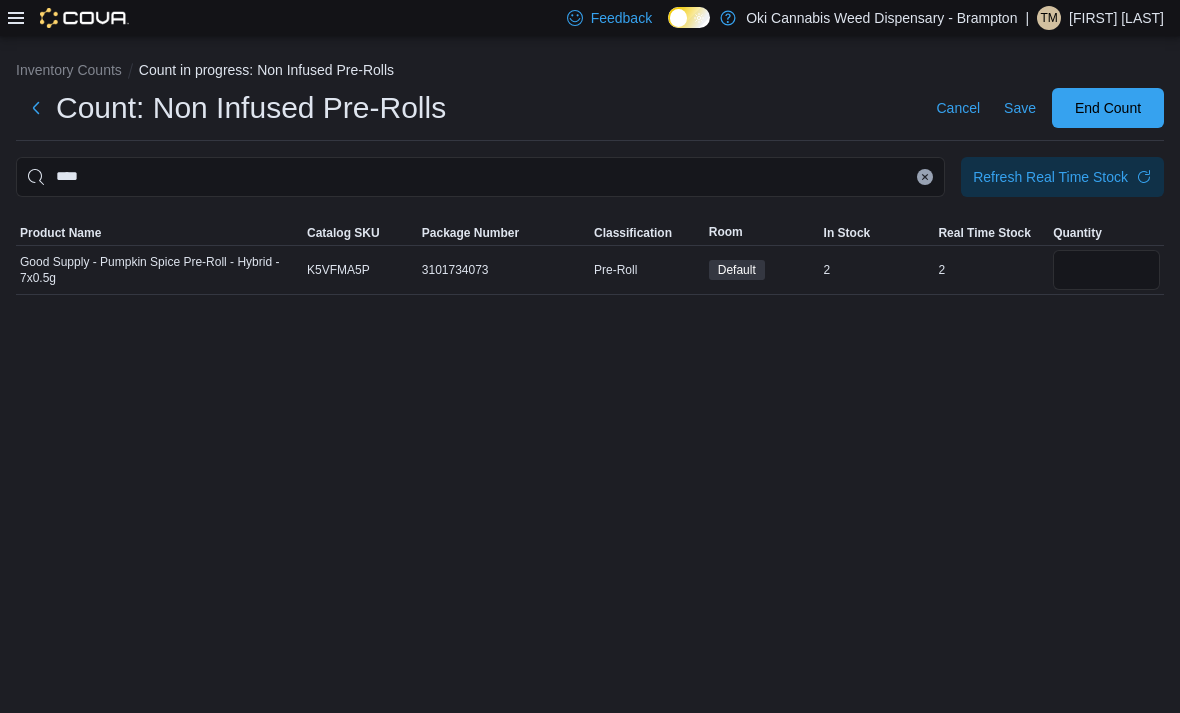 click 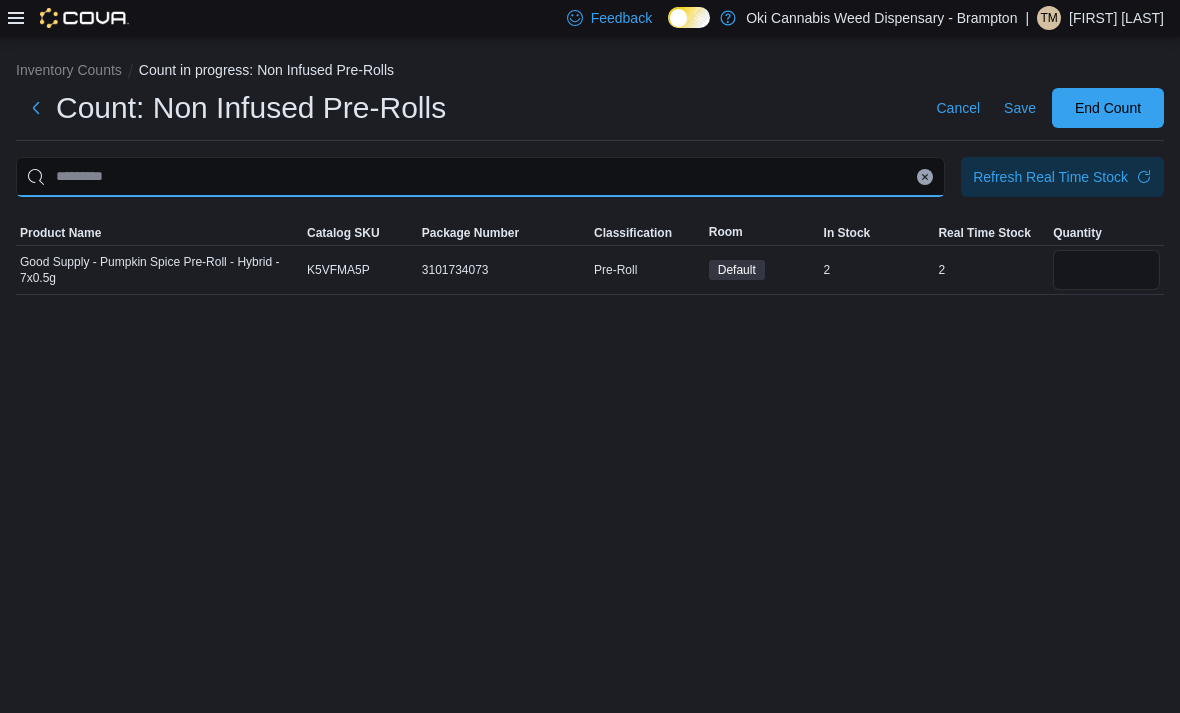 type 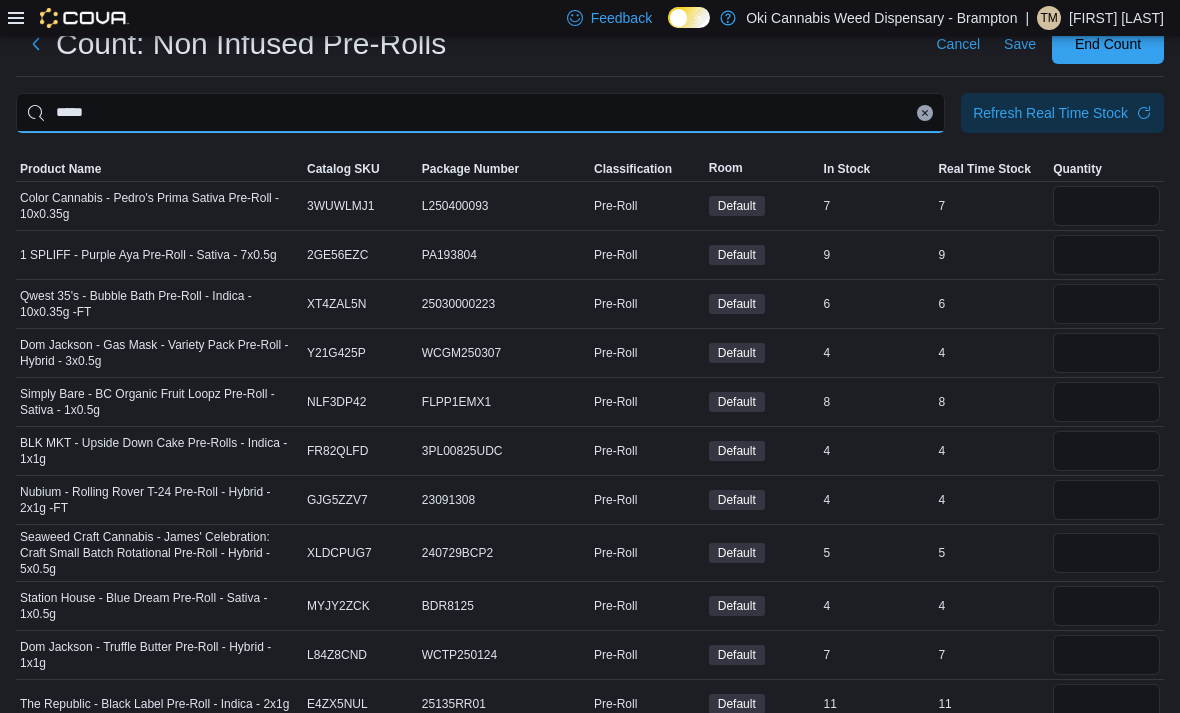 type on "*****" 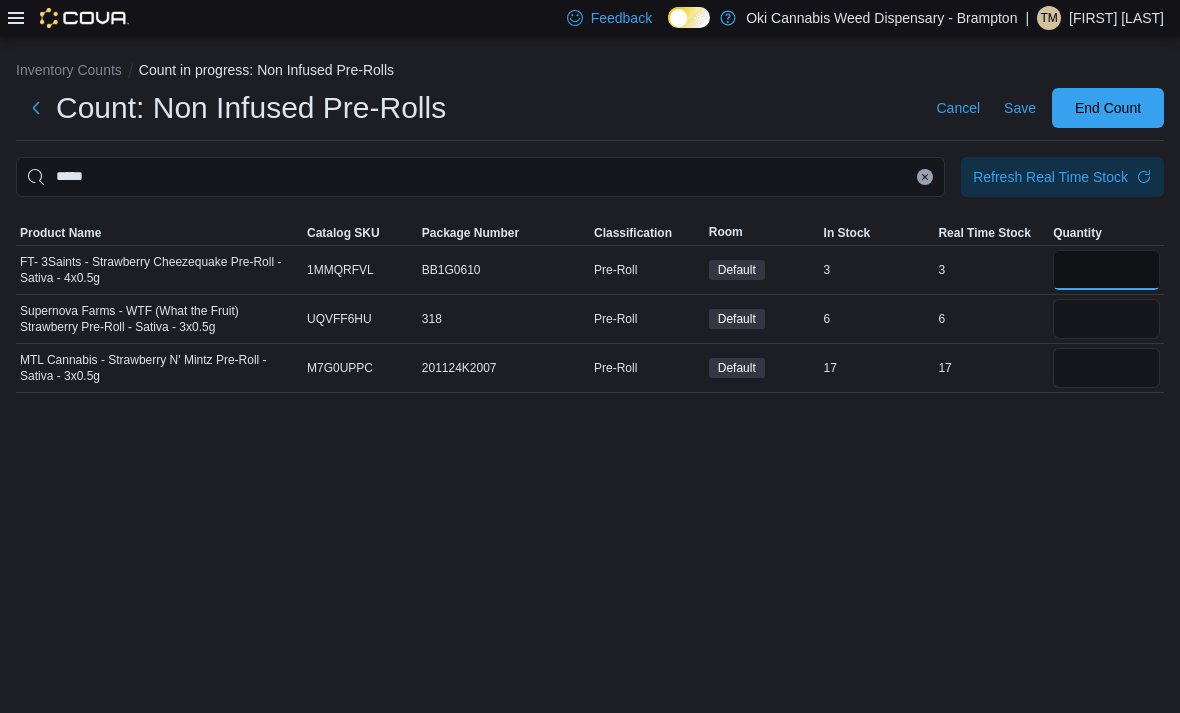 click at bounding box center [1106, 270] 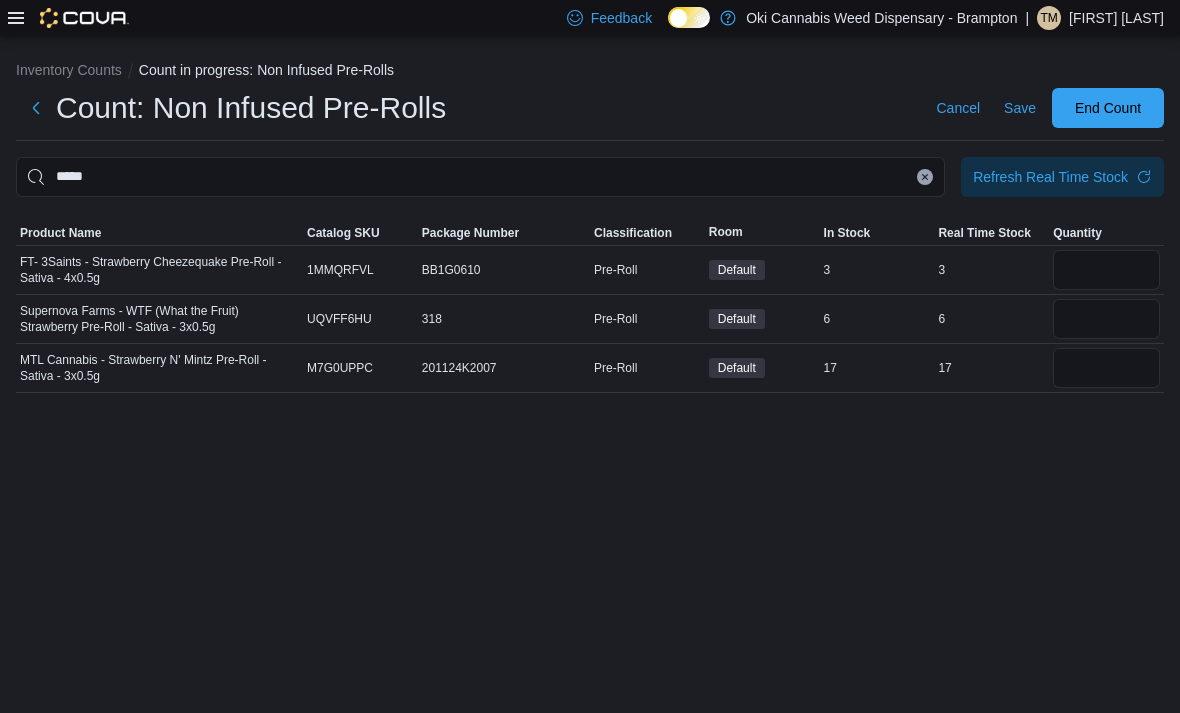 click 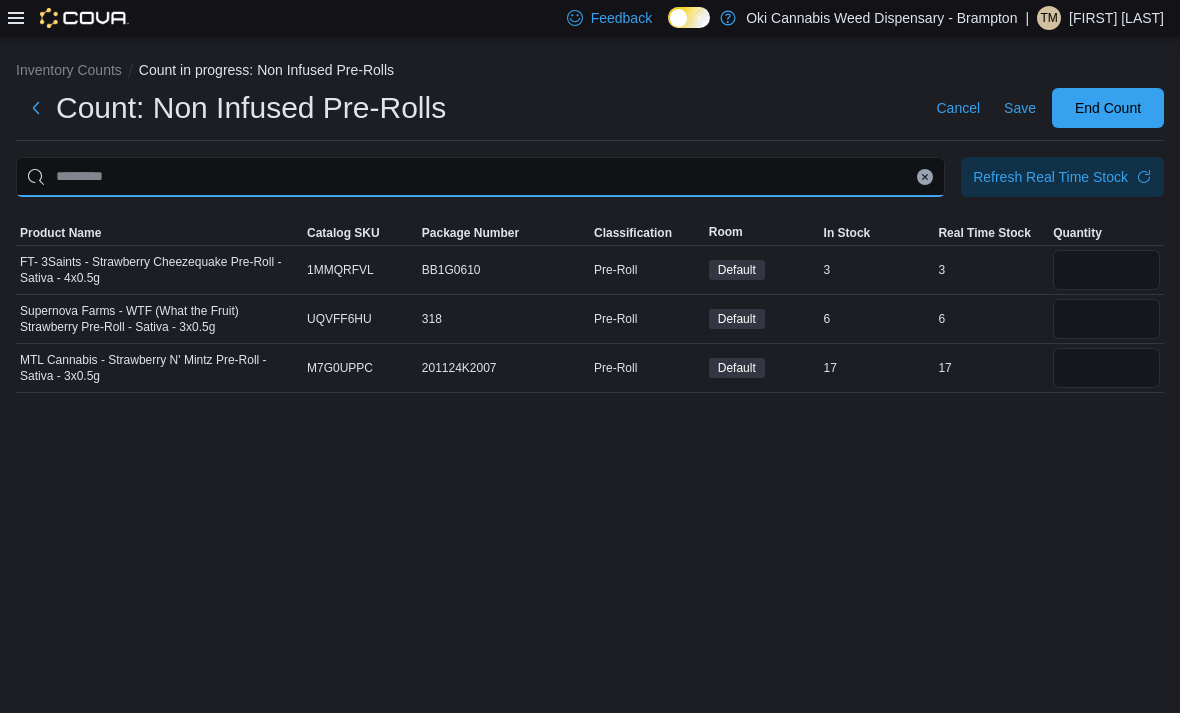 type 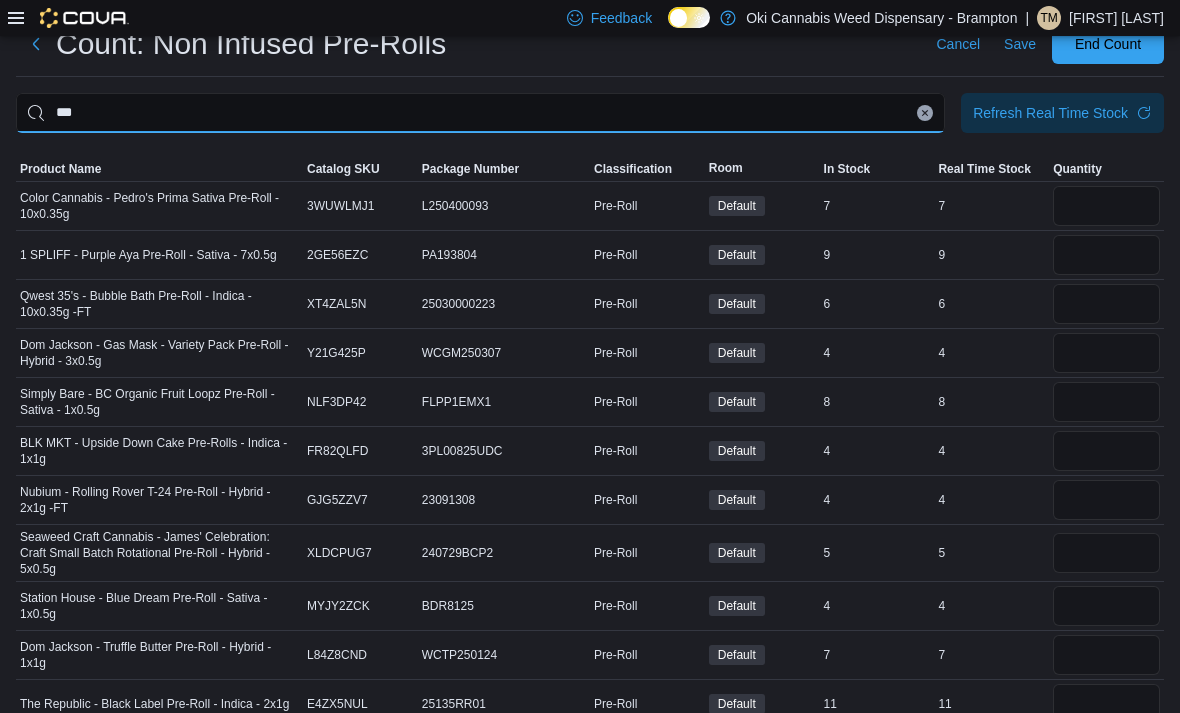 type on "***" 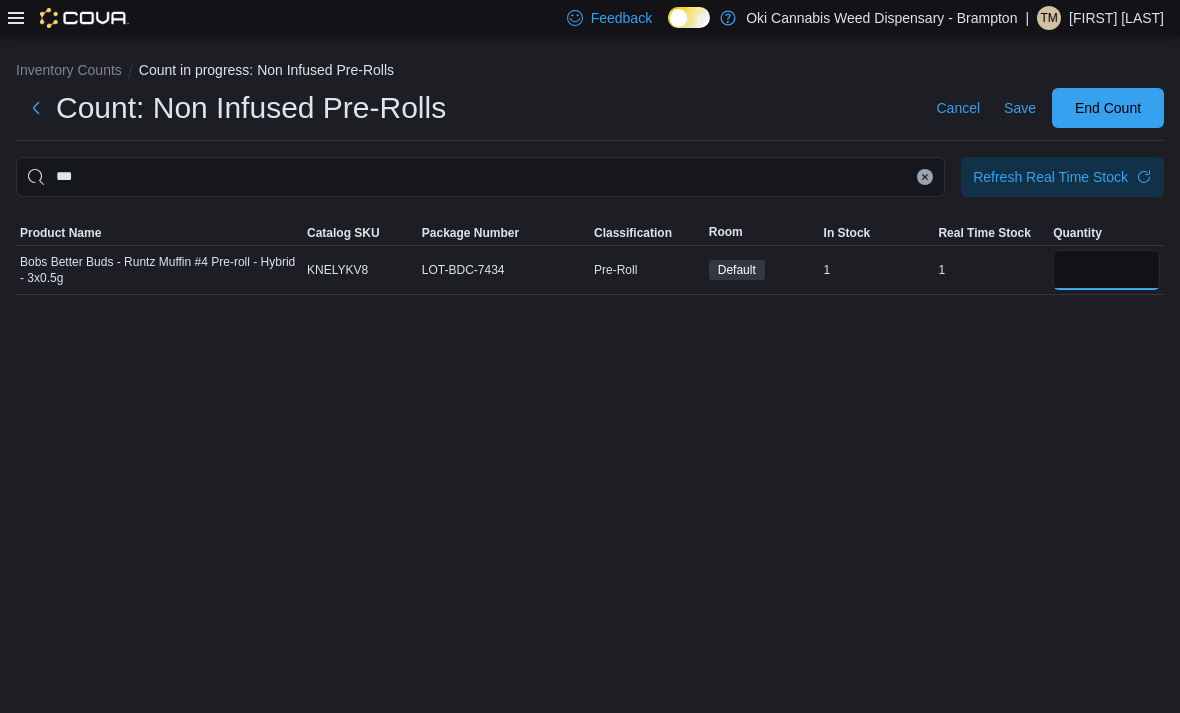 click at bounding box center [1106, 270] 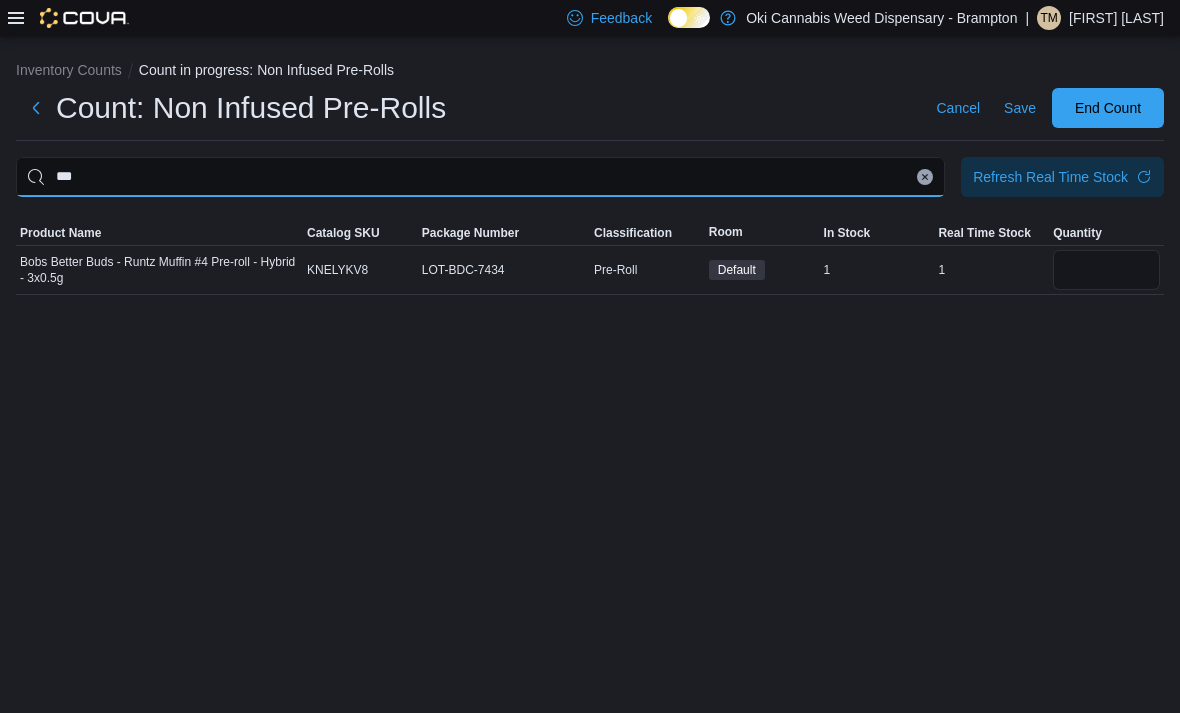 click on "***" at bounding box center (480, 177) 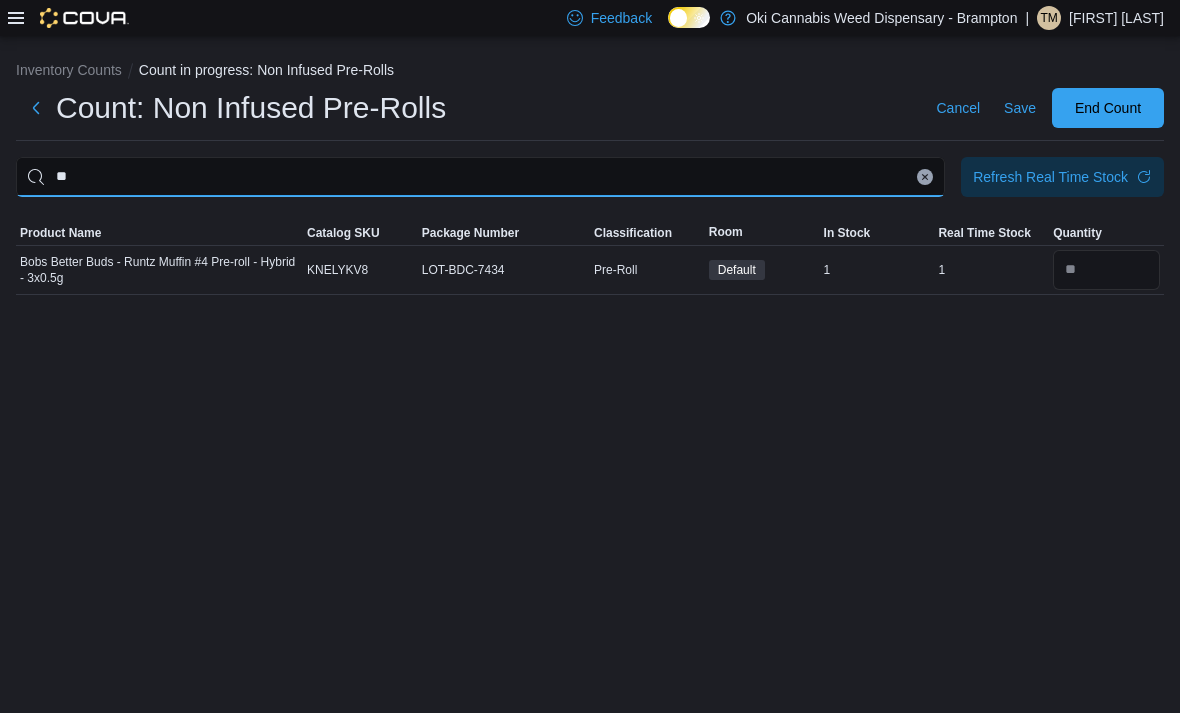 type on "*" 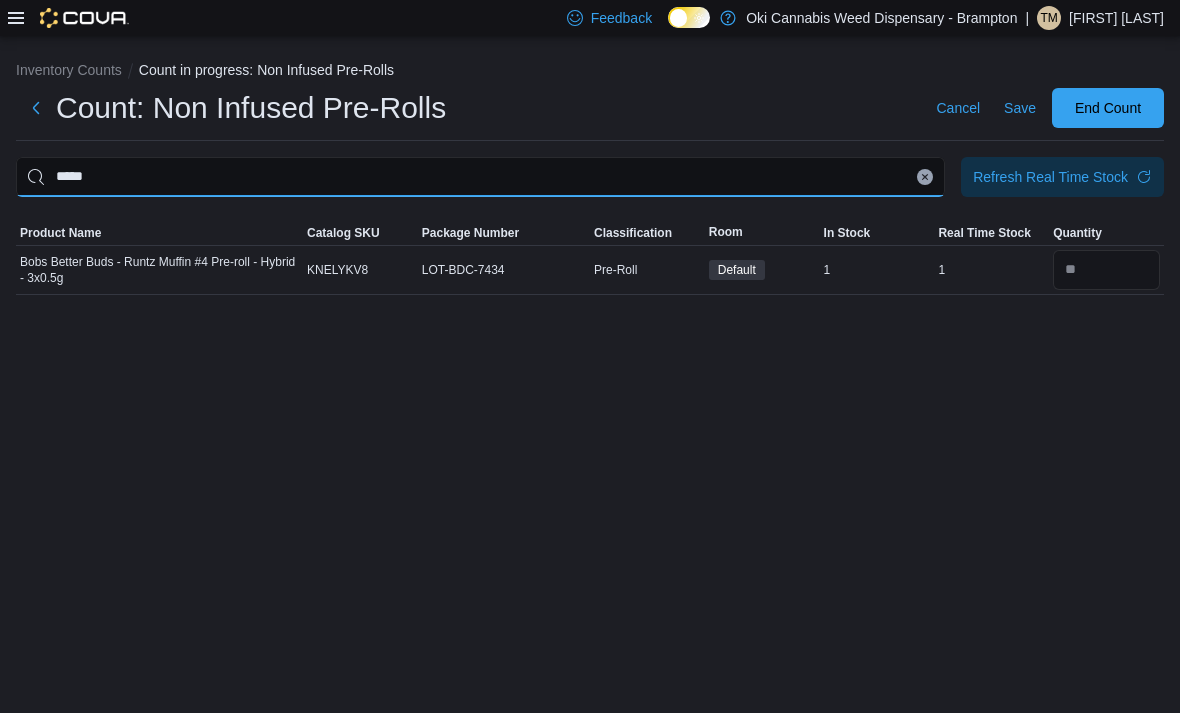 type on "*****" 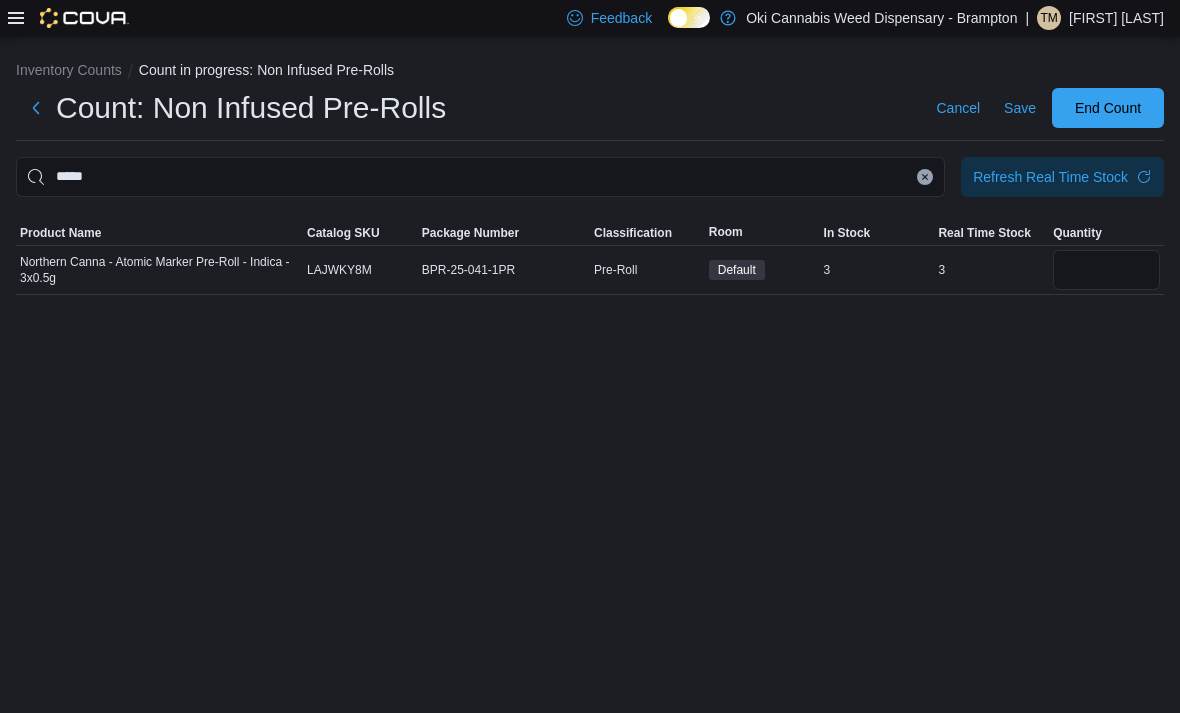 click at bounding box center (1106, 270) 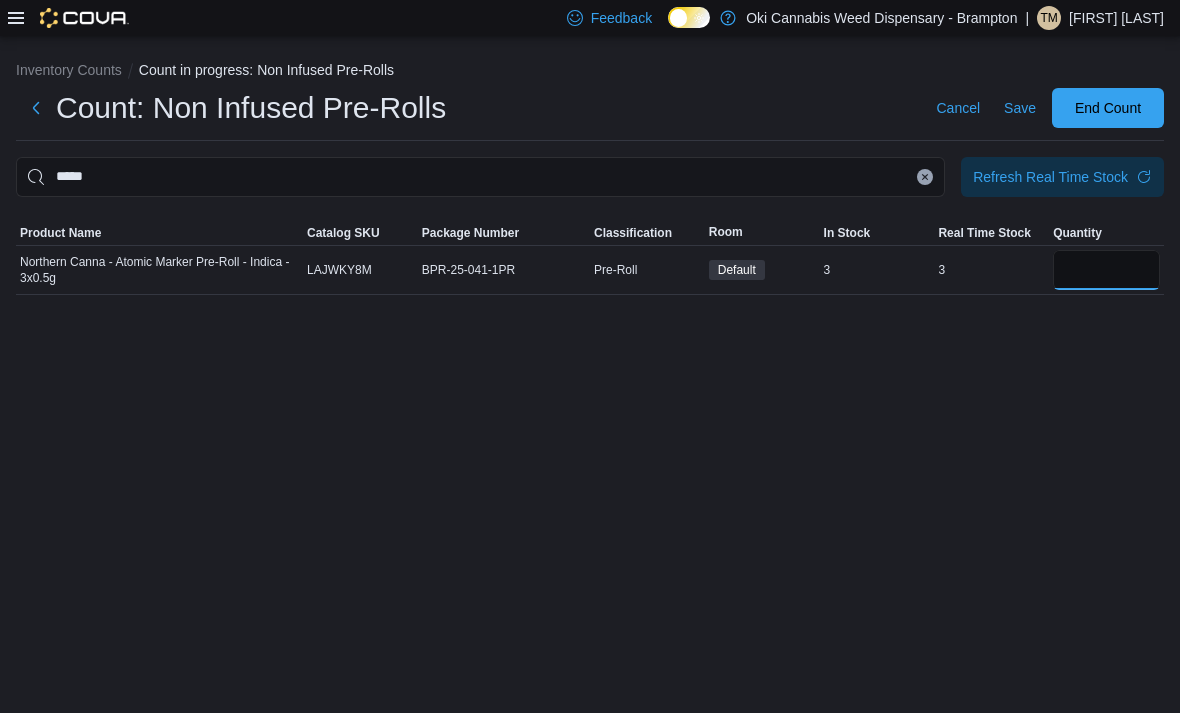 type on "*" 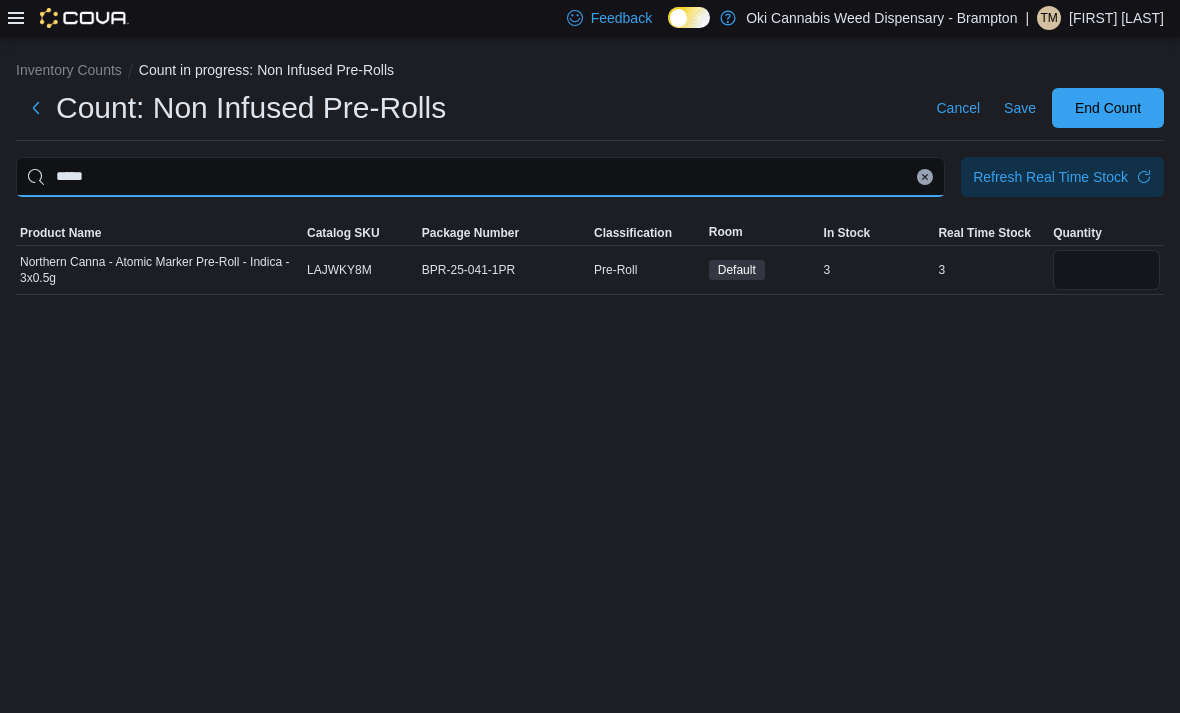 click on "*****" at bounding box center [480, 177] 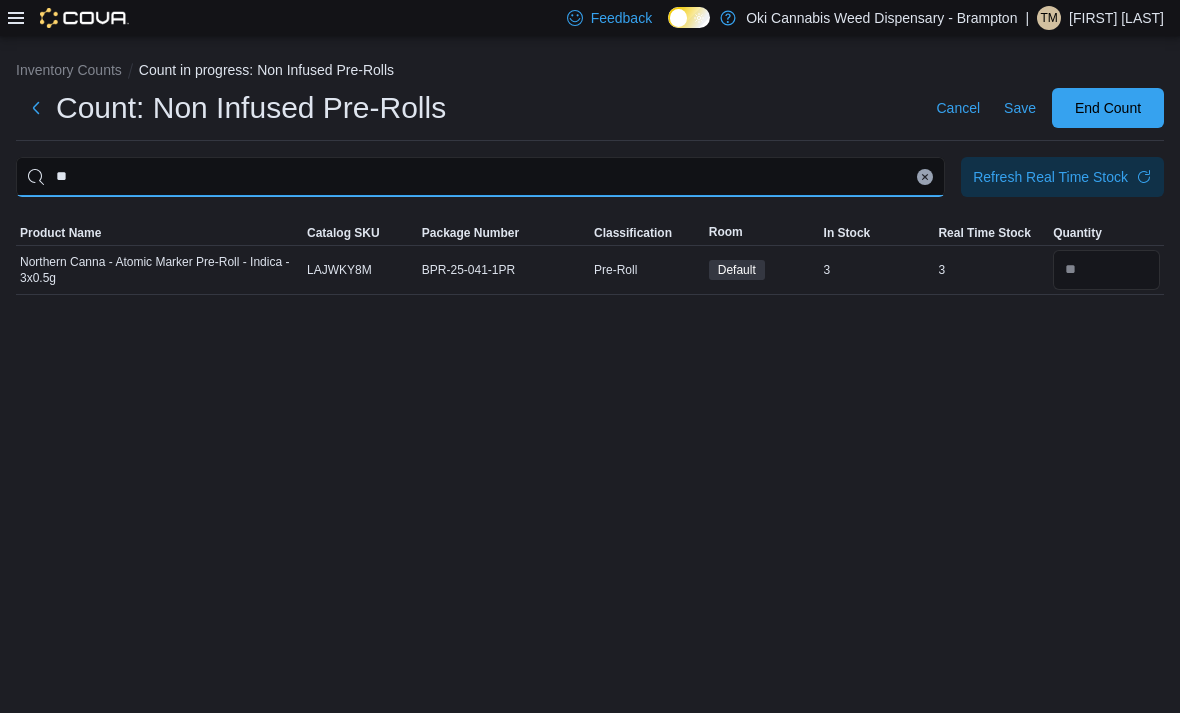 type on "*" 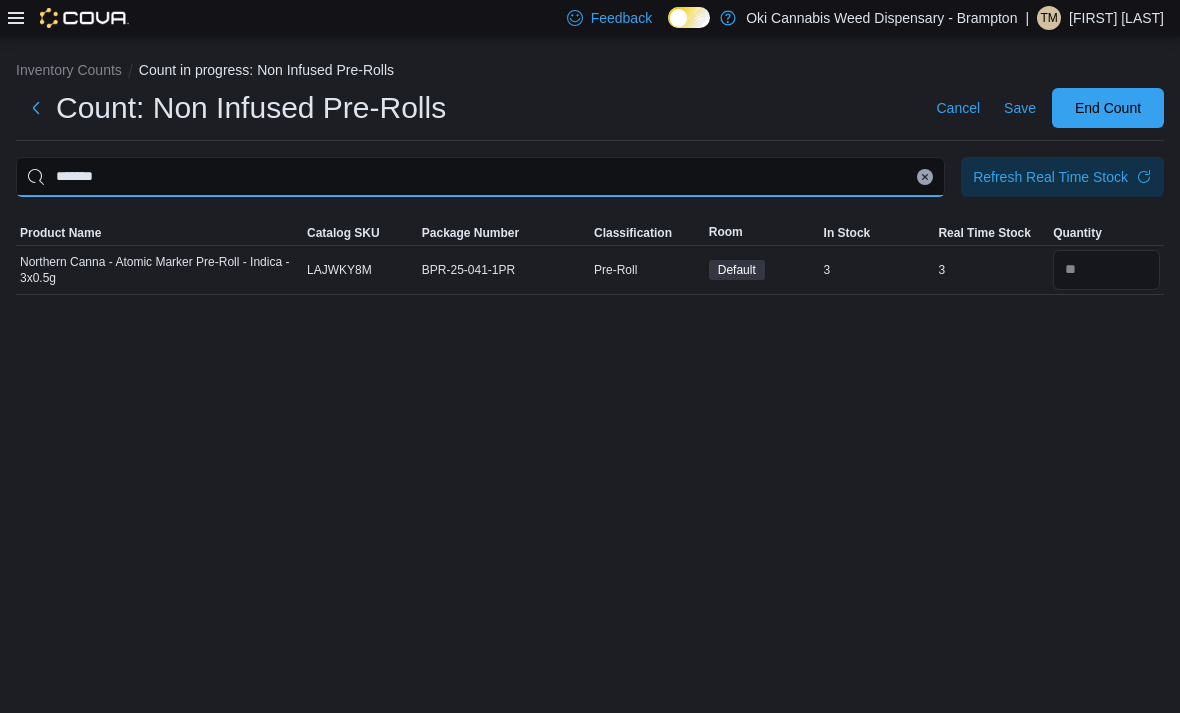 type on "*******" 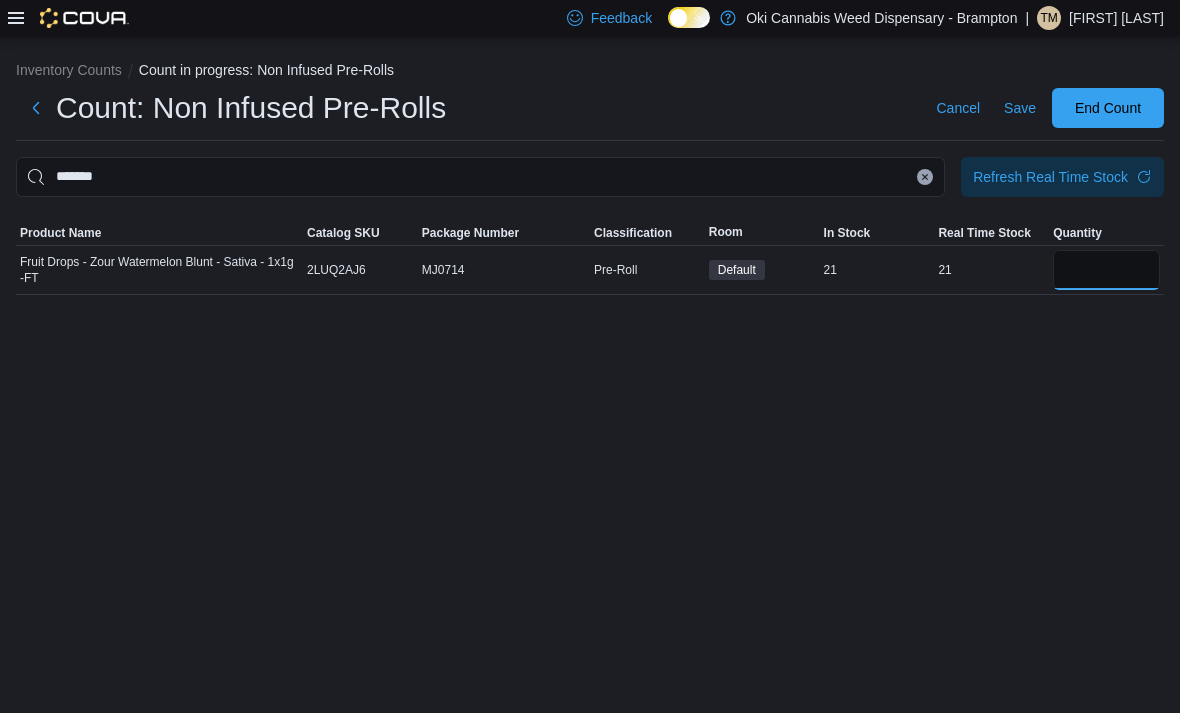 click at bounding box center (1106, 270) 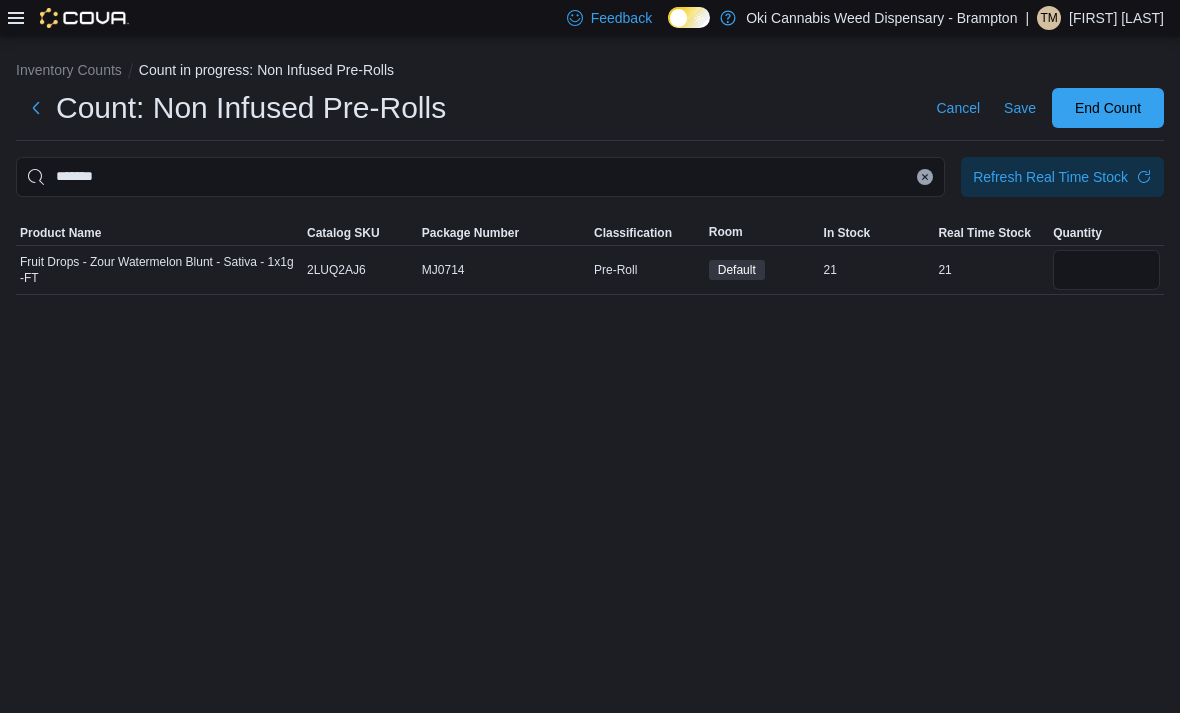 click at bounding box center (925, 177) 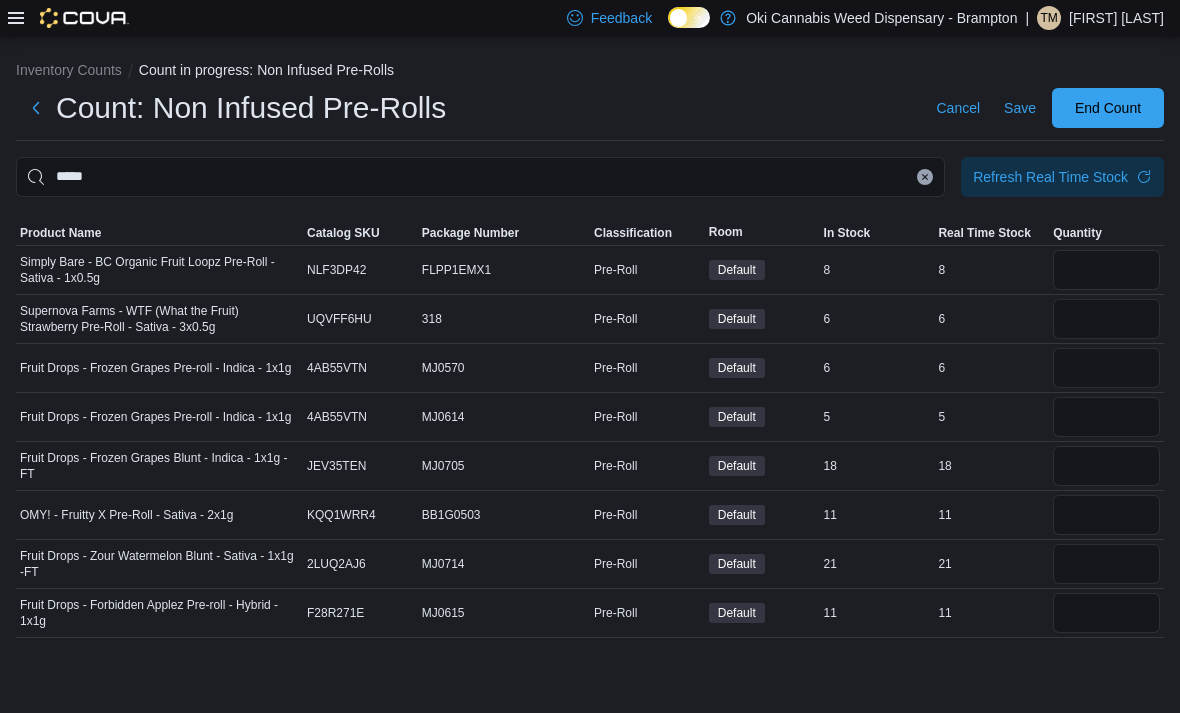 click on "Fruit Drops - Zour Watermelon Blunt - Sativa - 1x1g -FT" at bounding box center [159, 564] 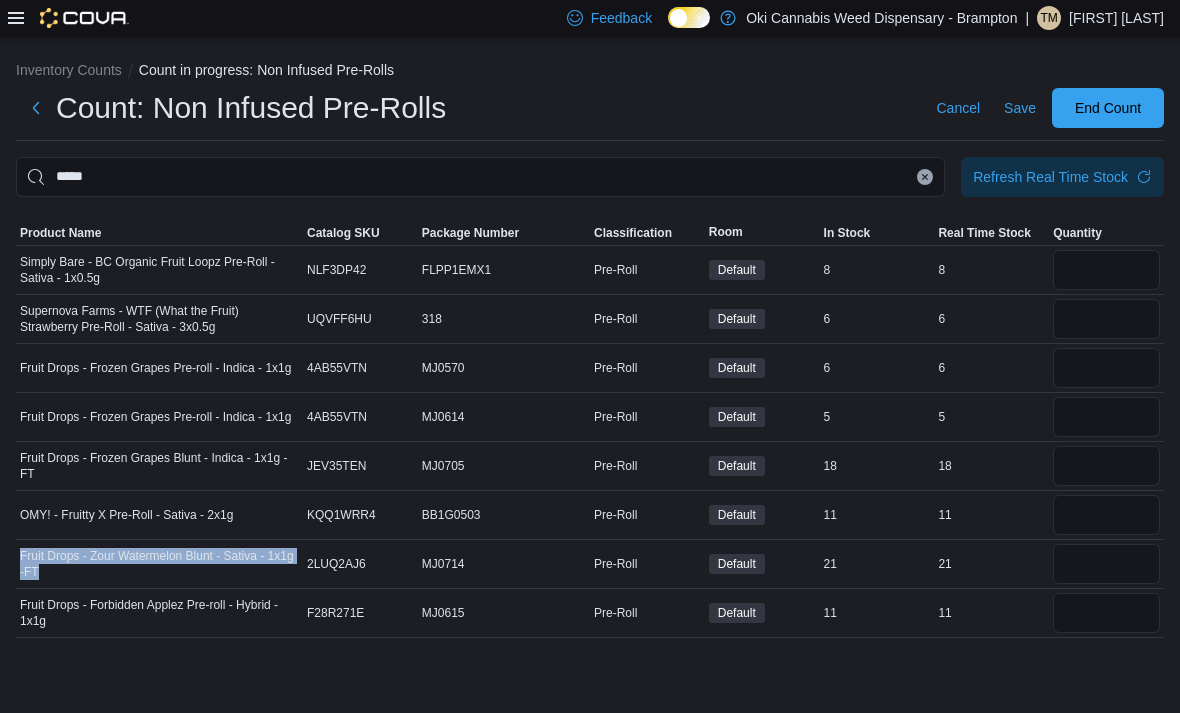 copy on "Fruit Drops - Zour Watermelon Blunt - Sativa - 1x1g -FT" 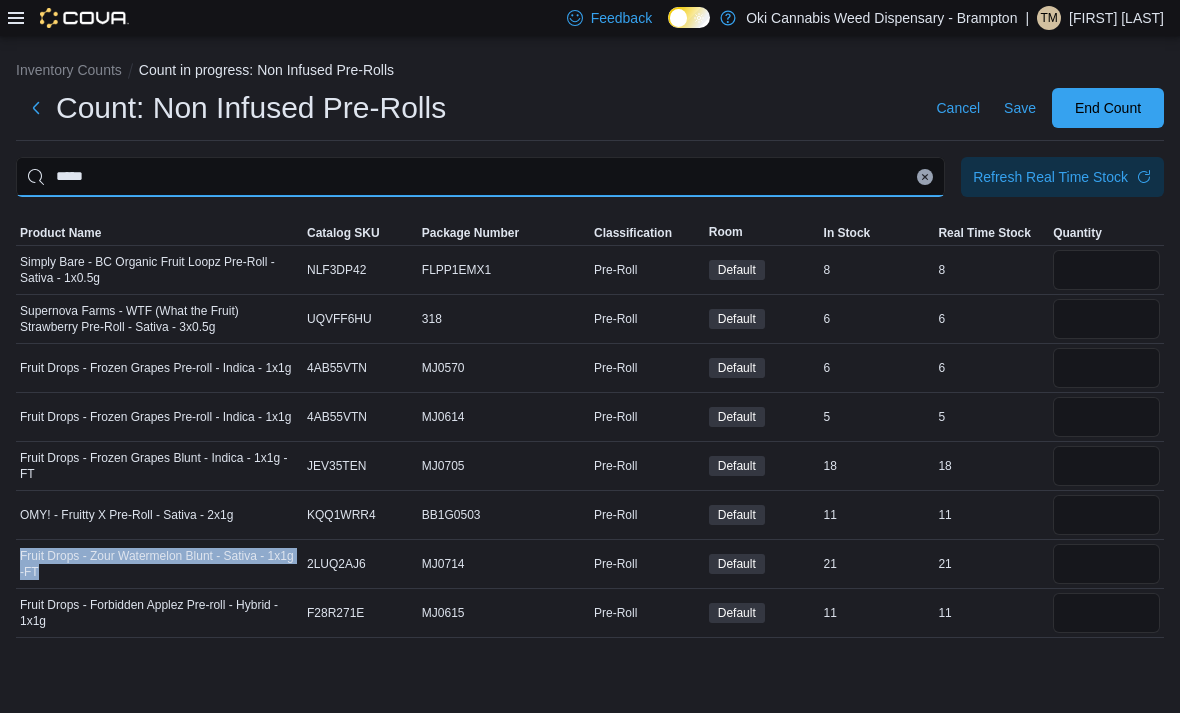 click on "*****" at bounding box center [480, 177] 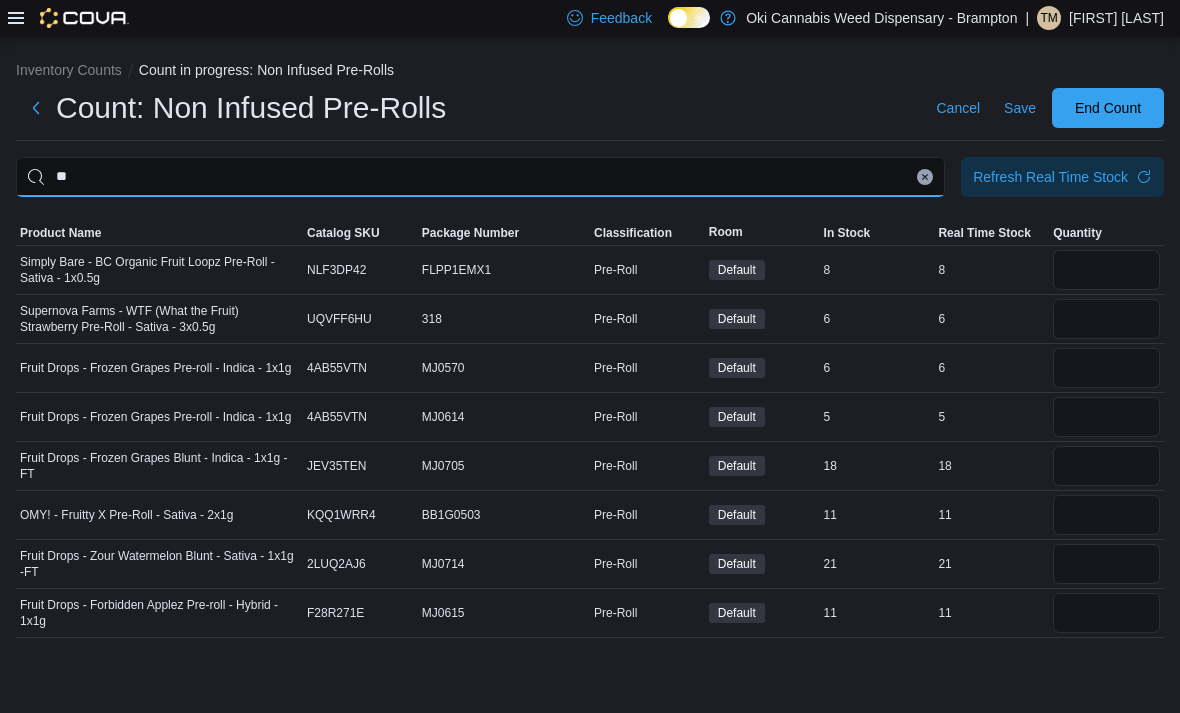 type on "*" 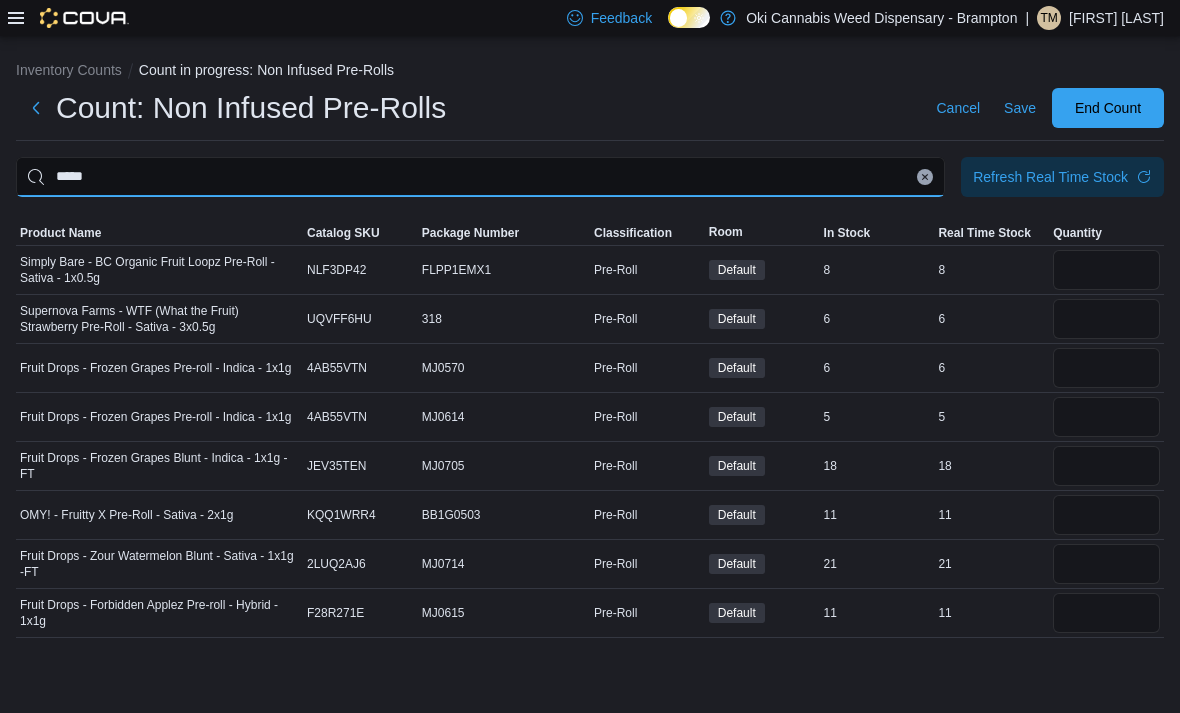 type on "*****" 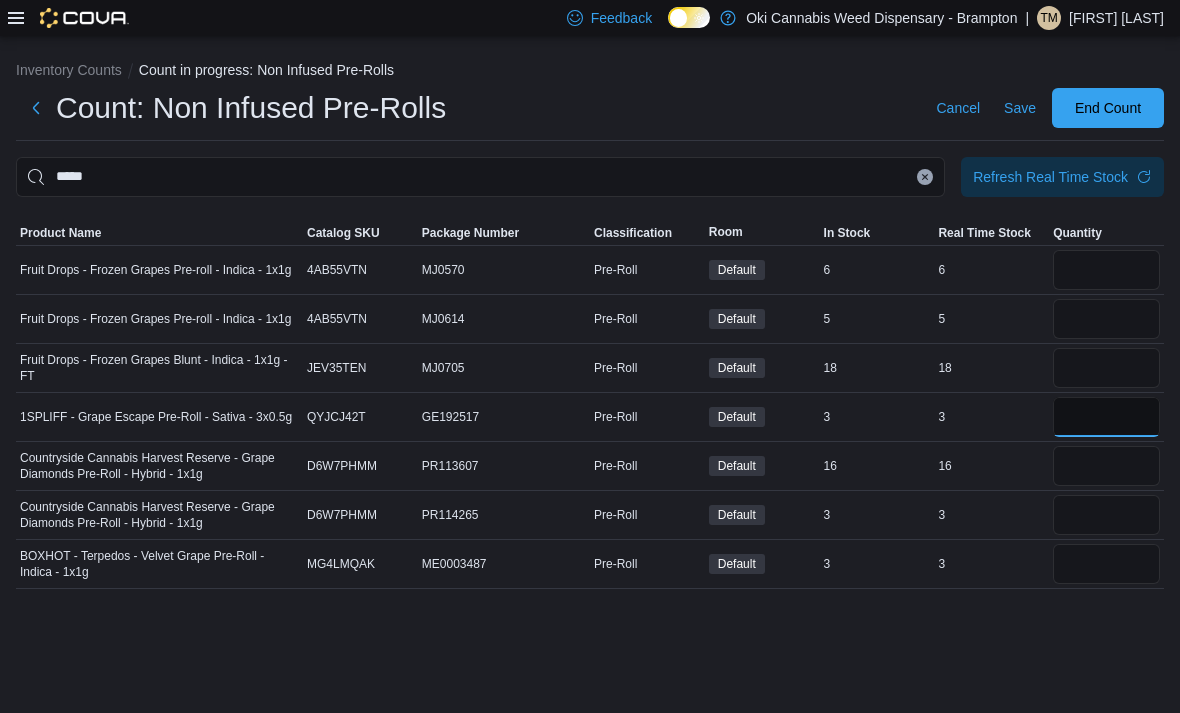 click at bounding box center (1106, 417) 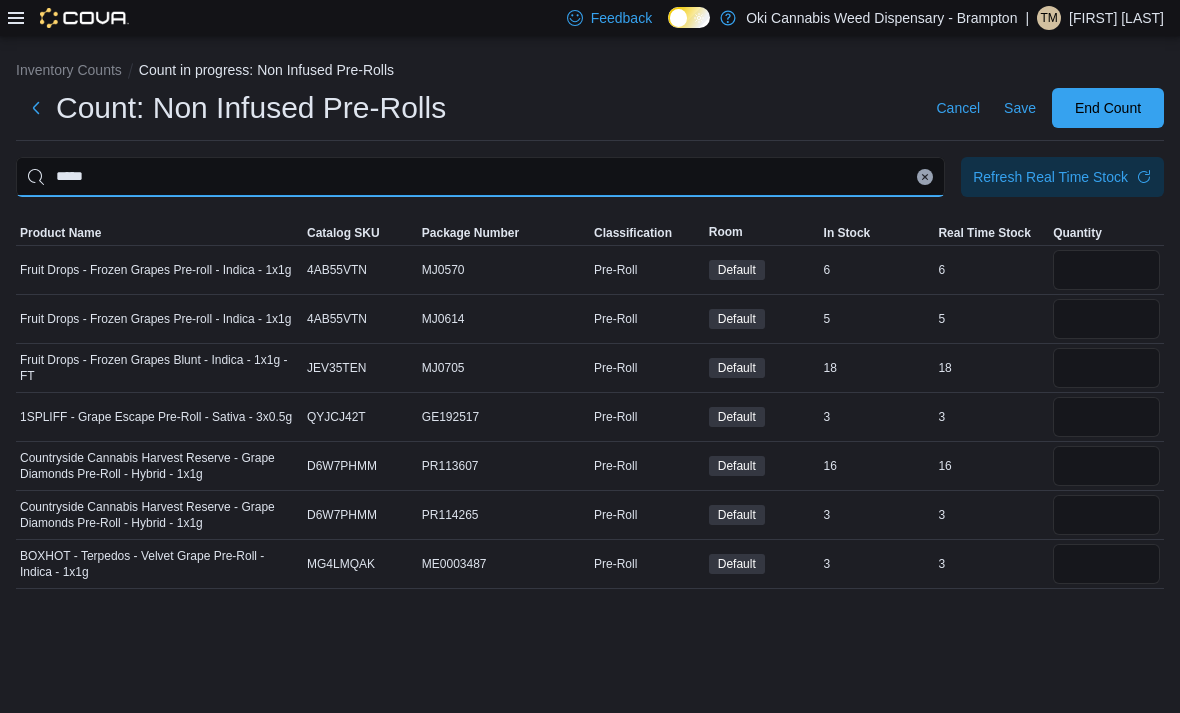 click on "*****" at bounding box center [480, 177] 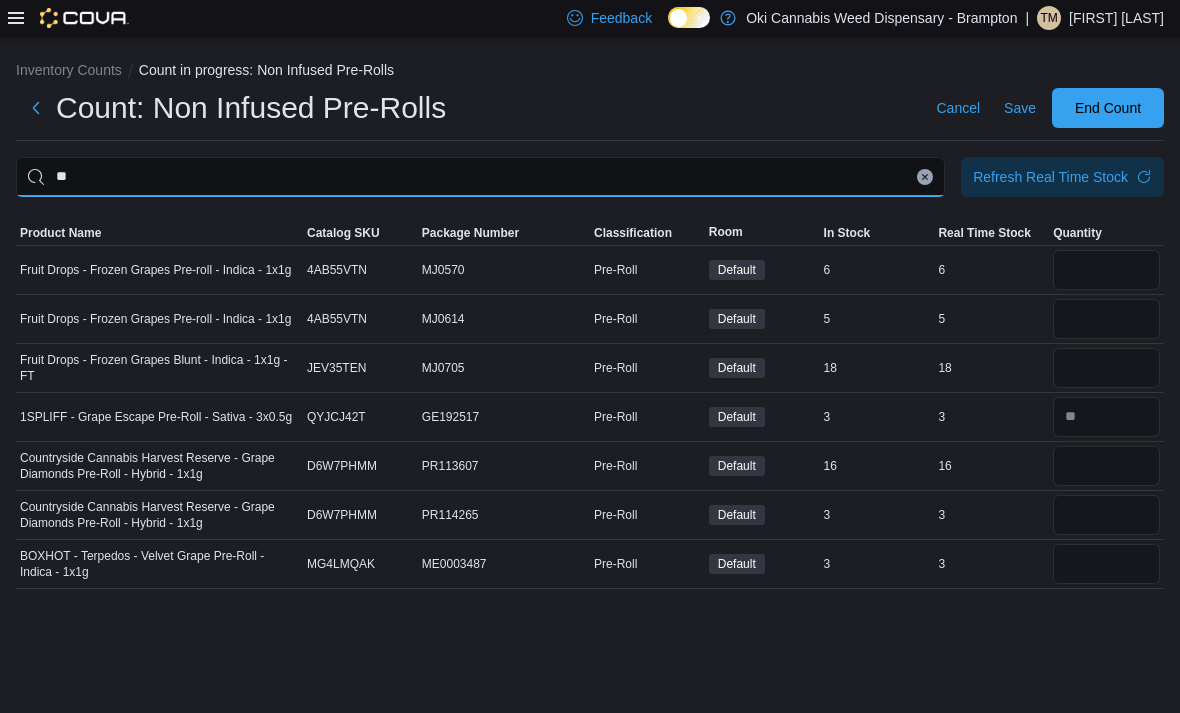 type on "*" 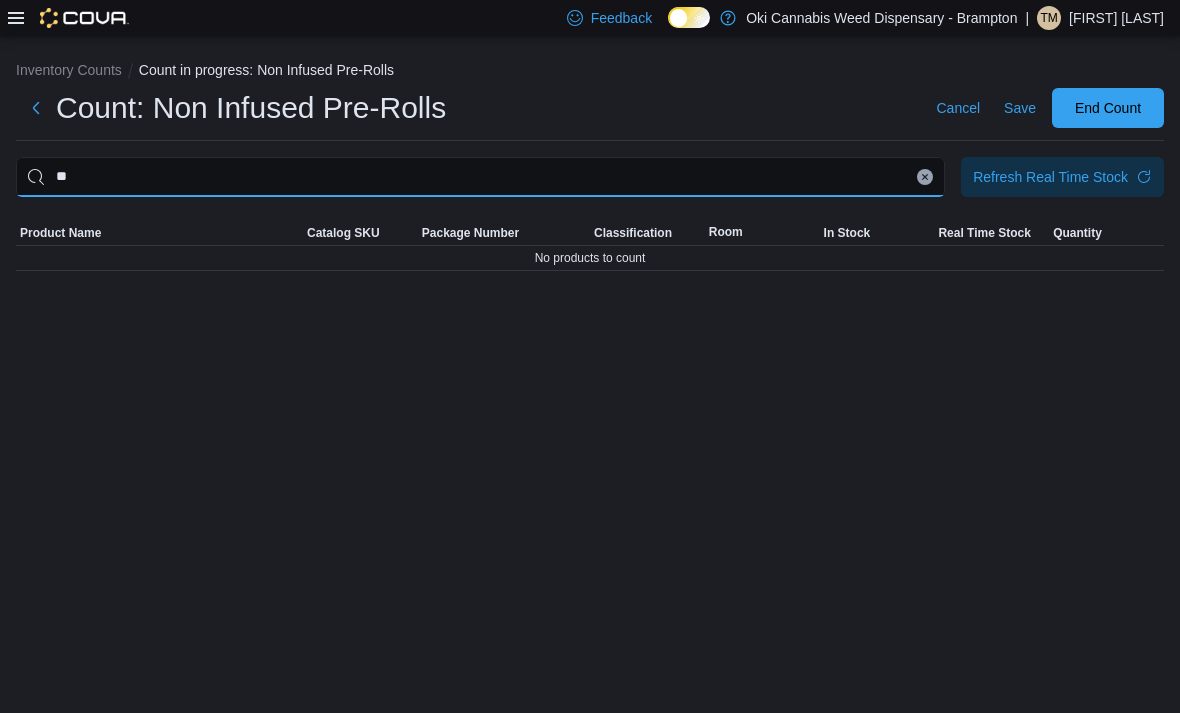 type on "*" 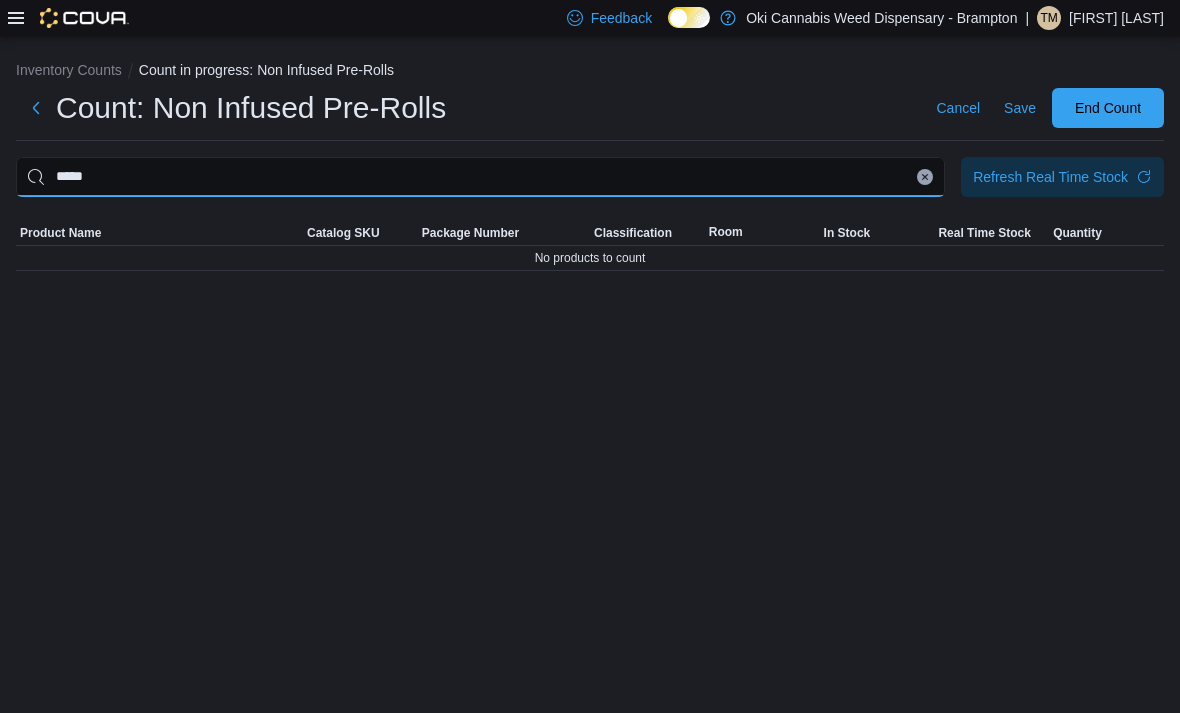 type on "*****" 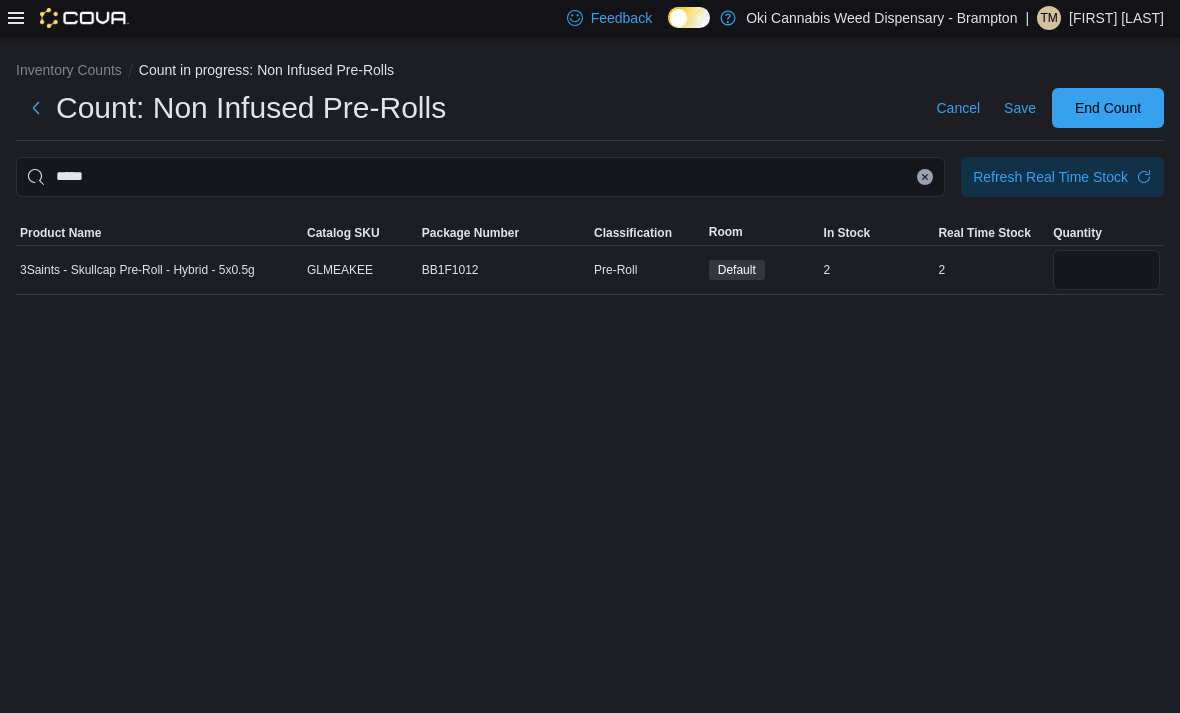 click at bounding box center (1106, 270) 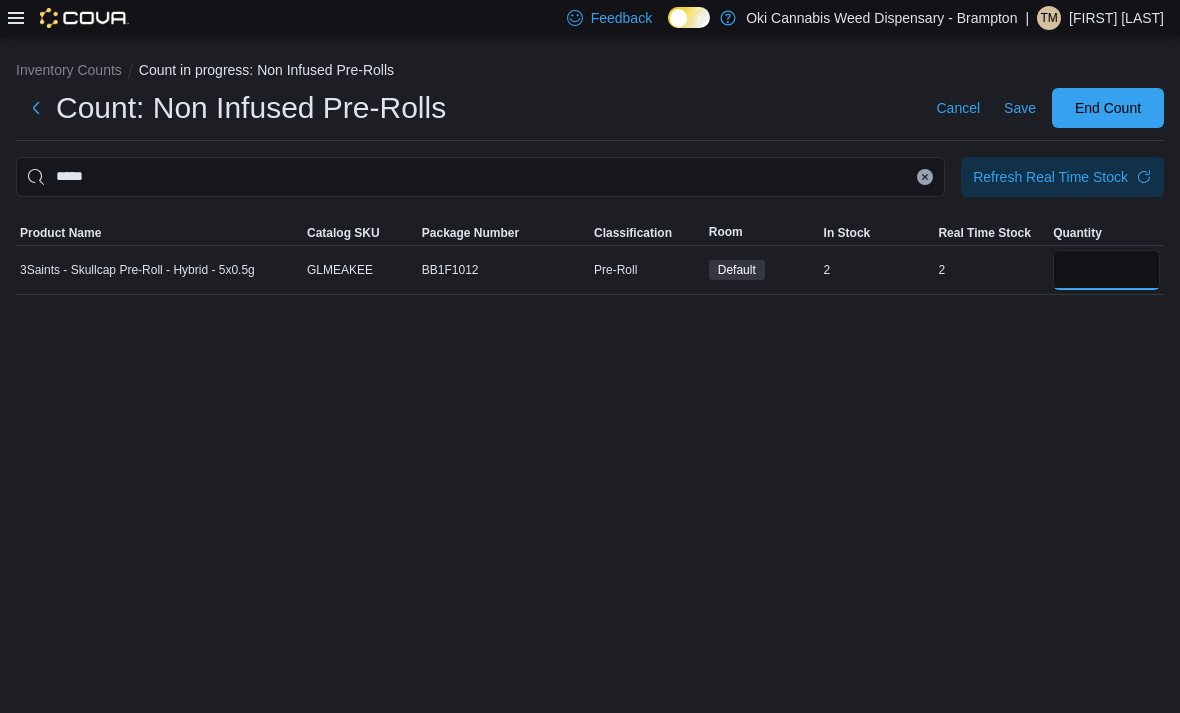 type on "*" 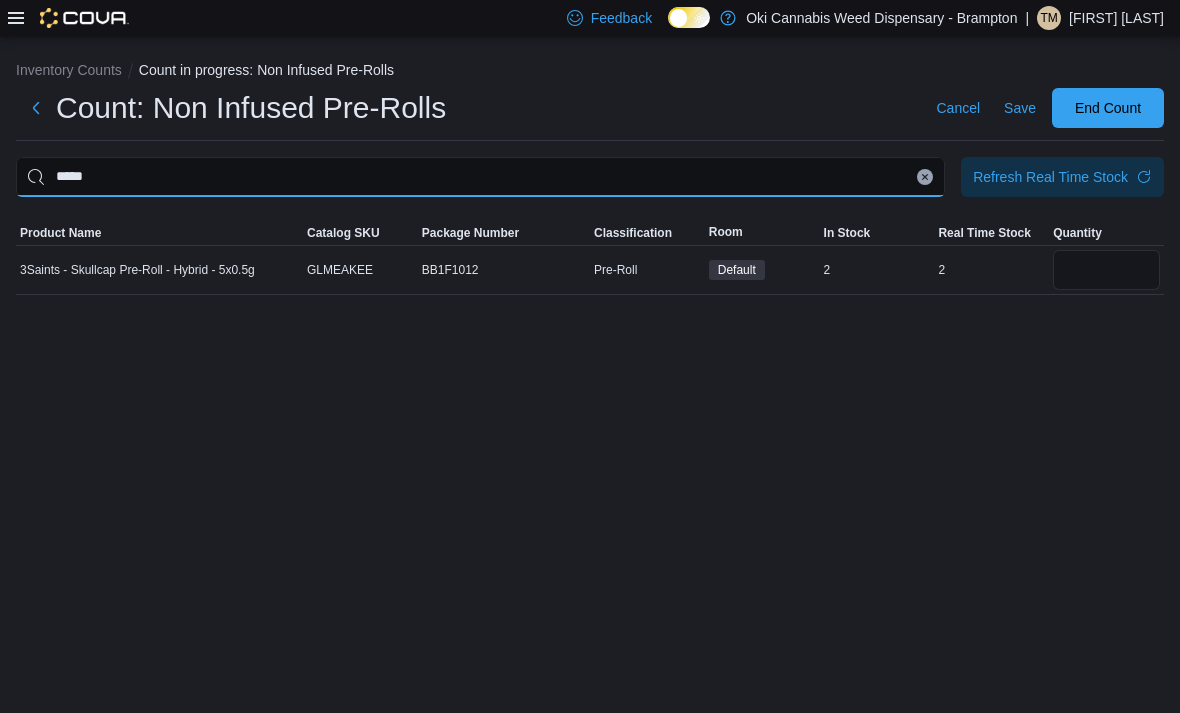 click on "*****" at bounding box center (480, 177) 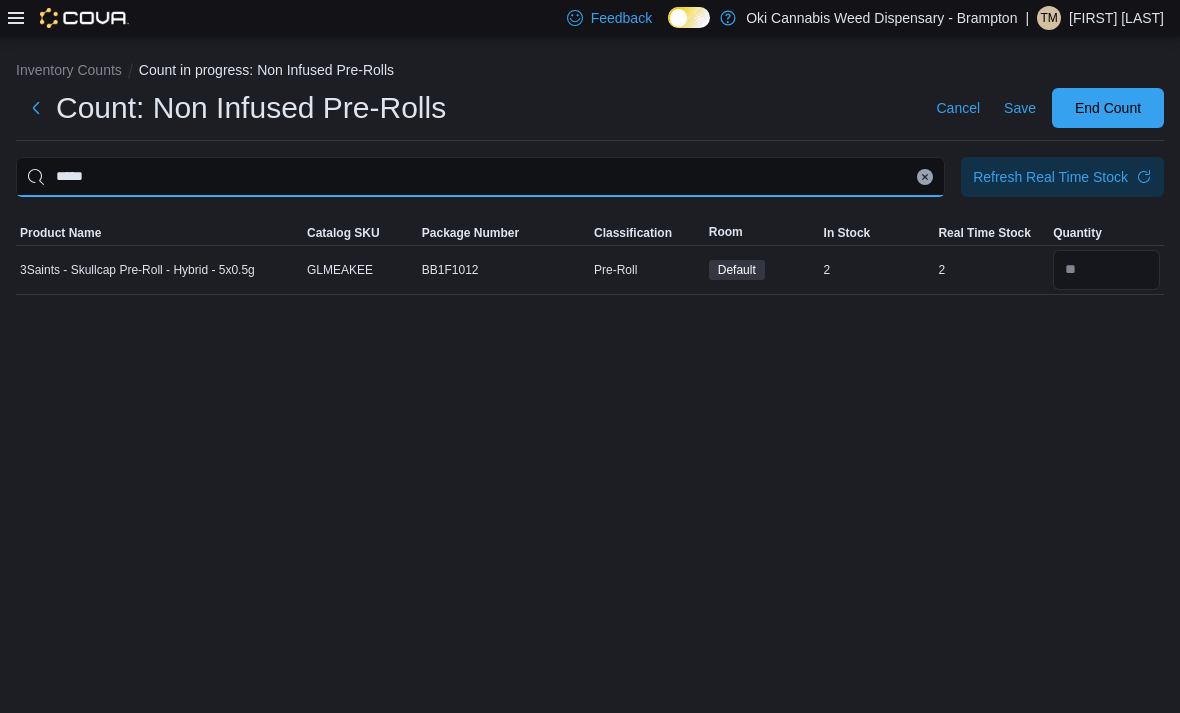 type 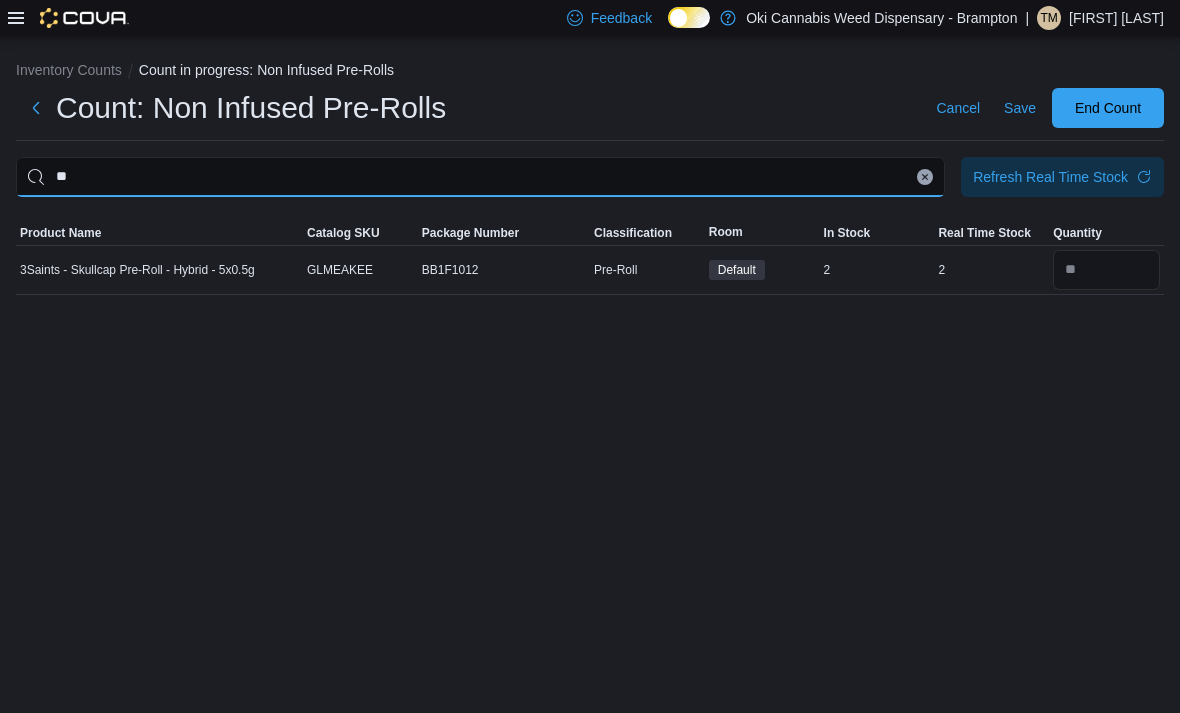type on "*" 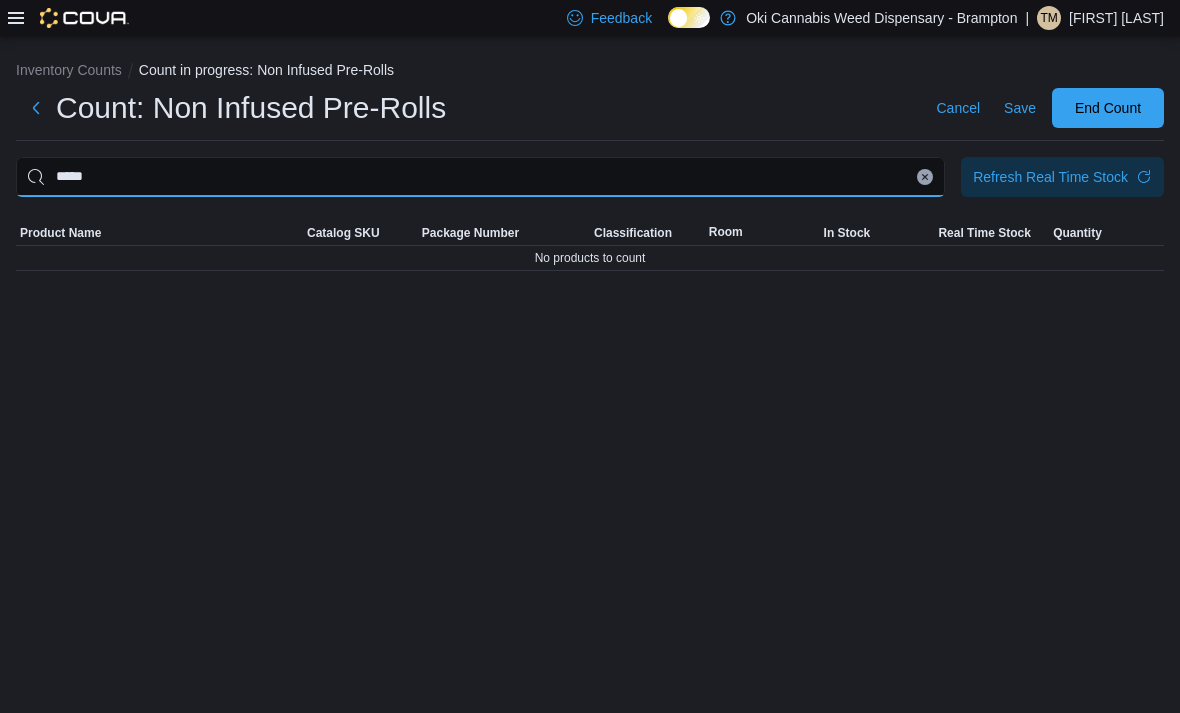 type on "*****" 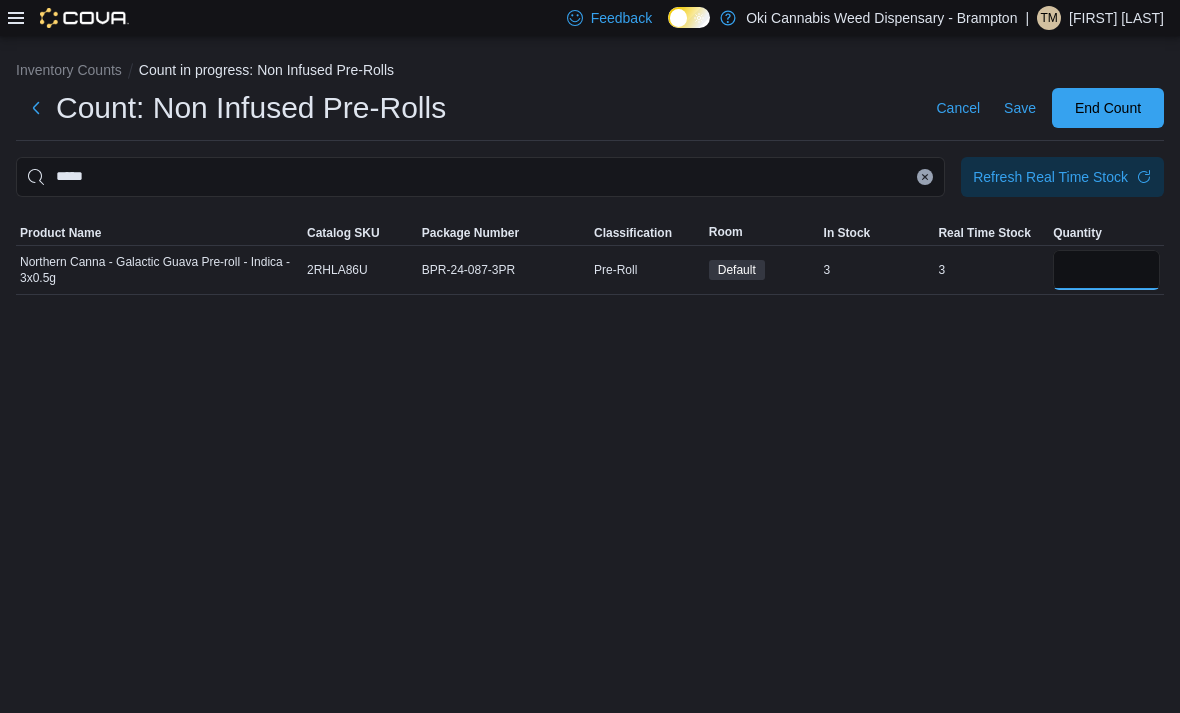 click at bounding box center [1106, 270] 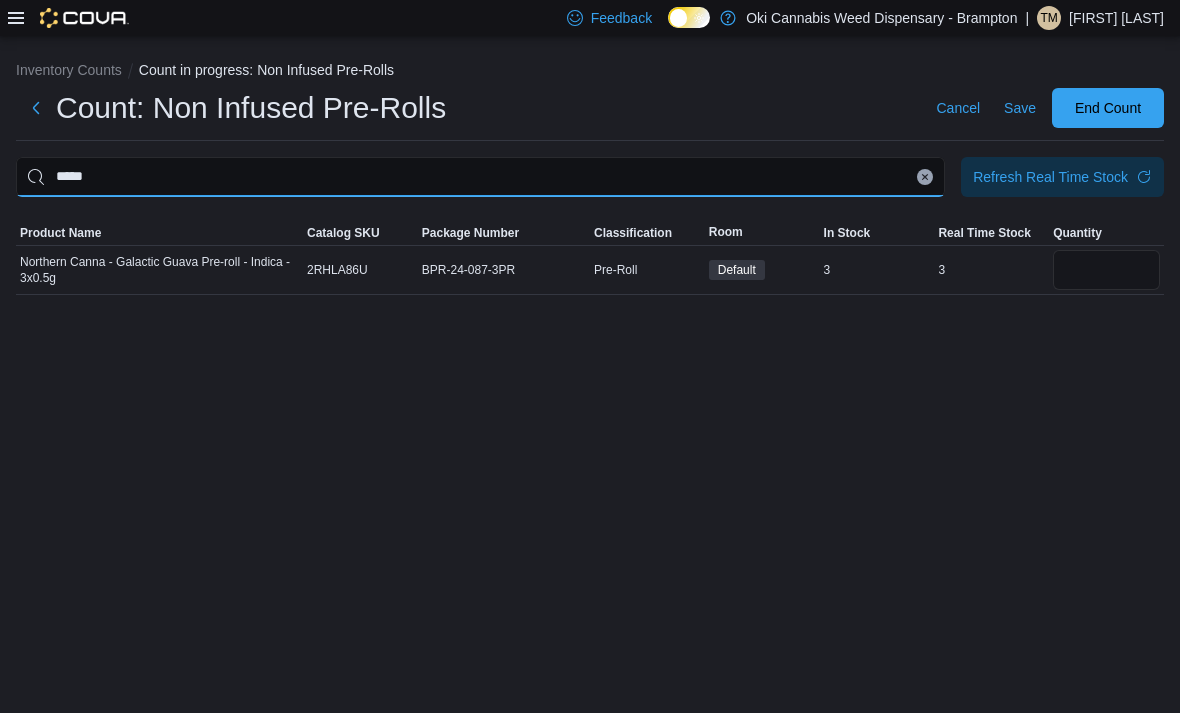 click on "*****" at bounding box center [480, 177] 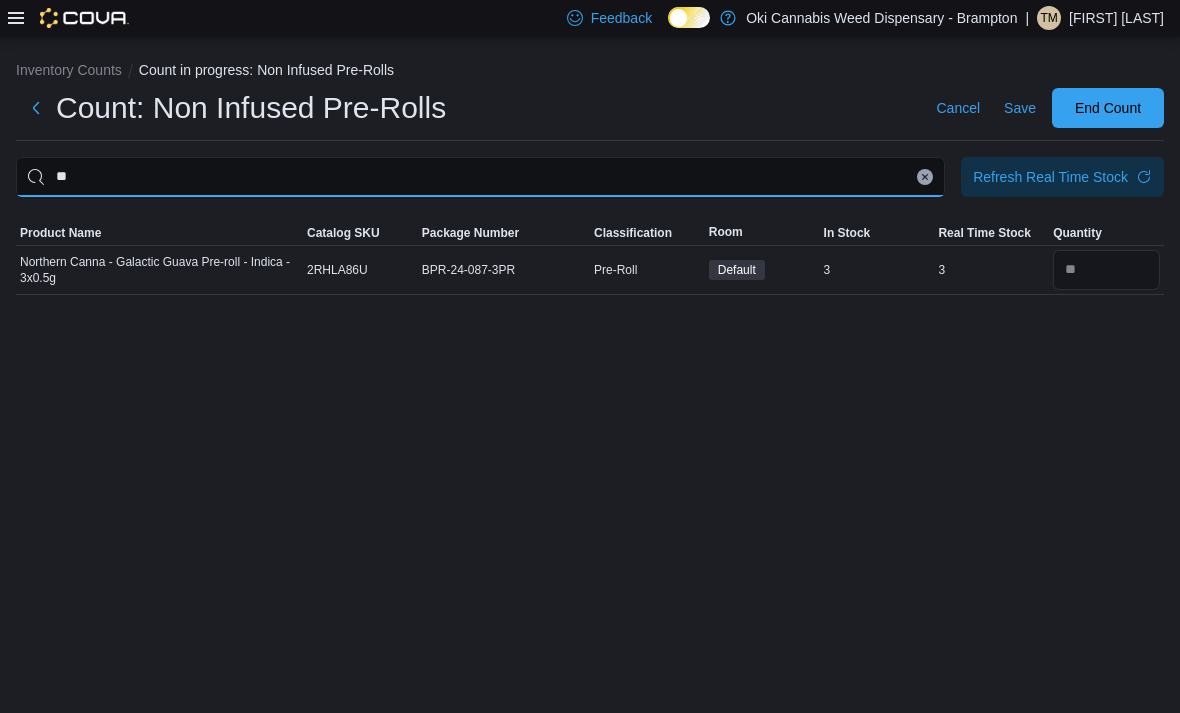 type on "*" 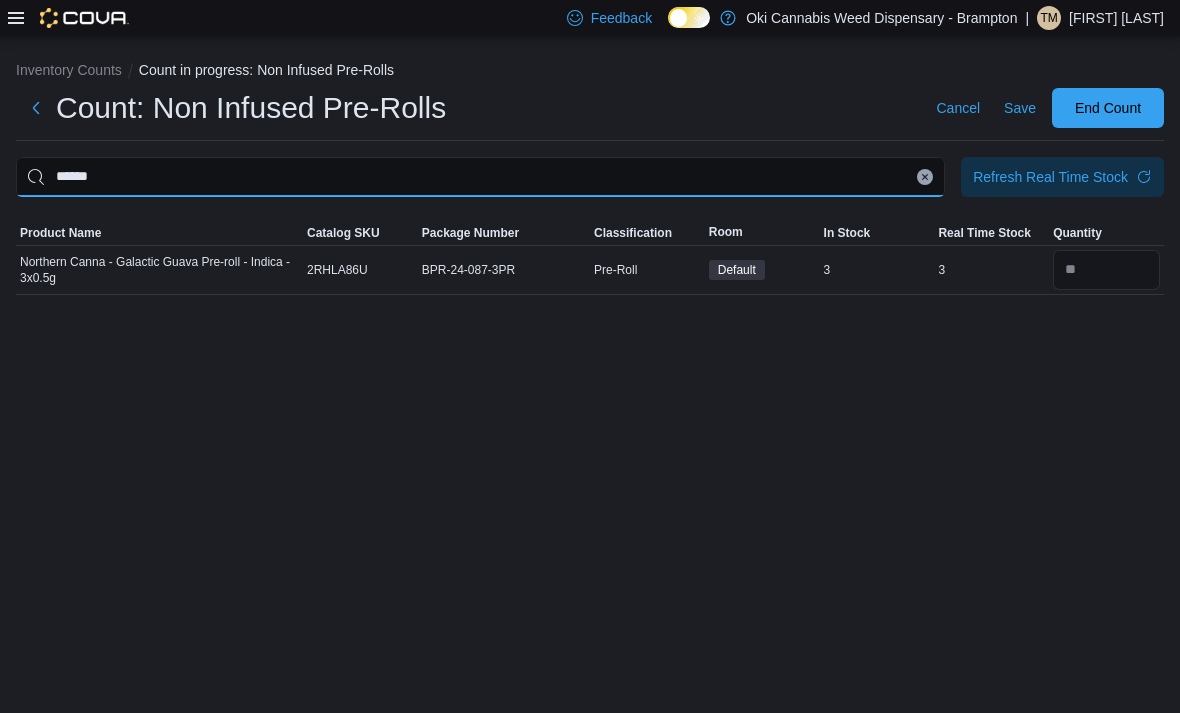 type on "******" 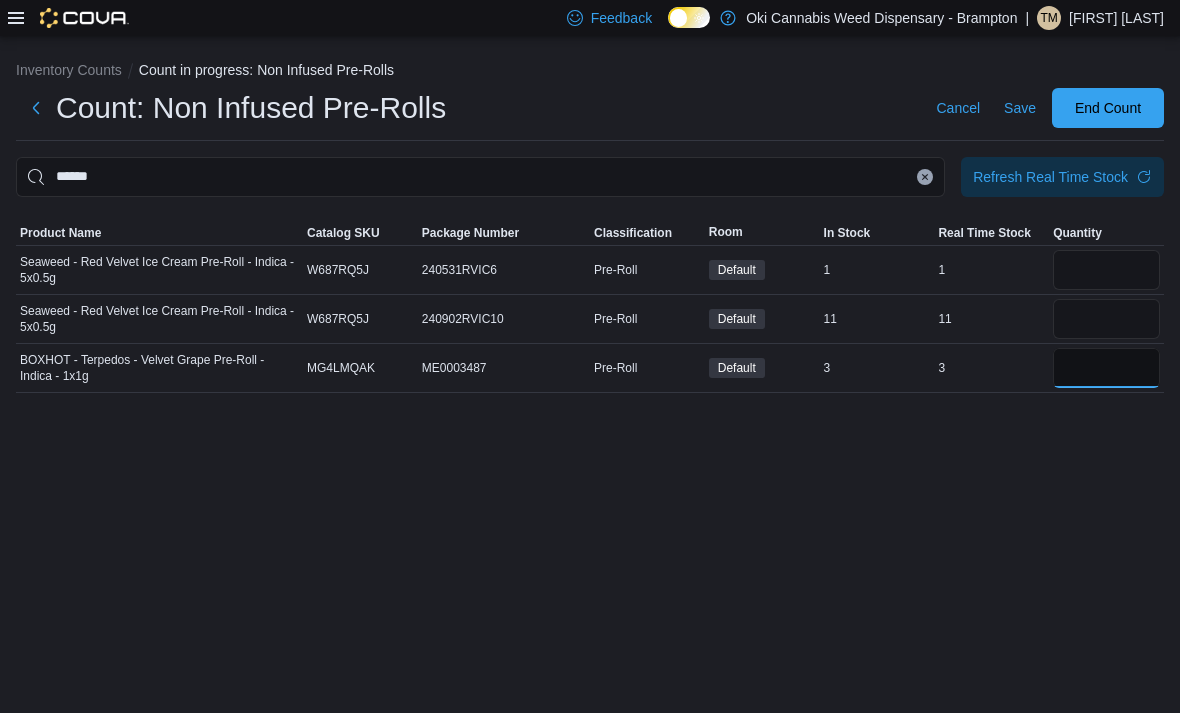 click at bounding box center (1106, 368) 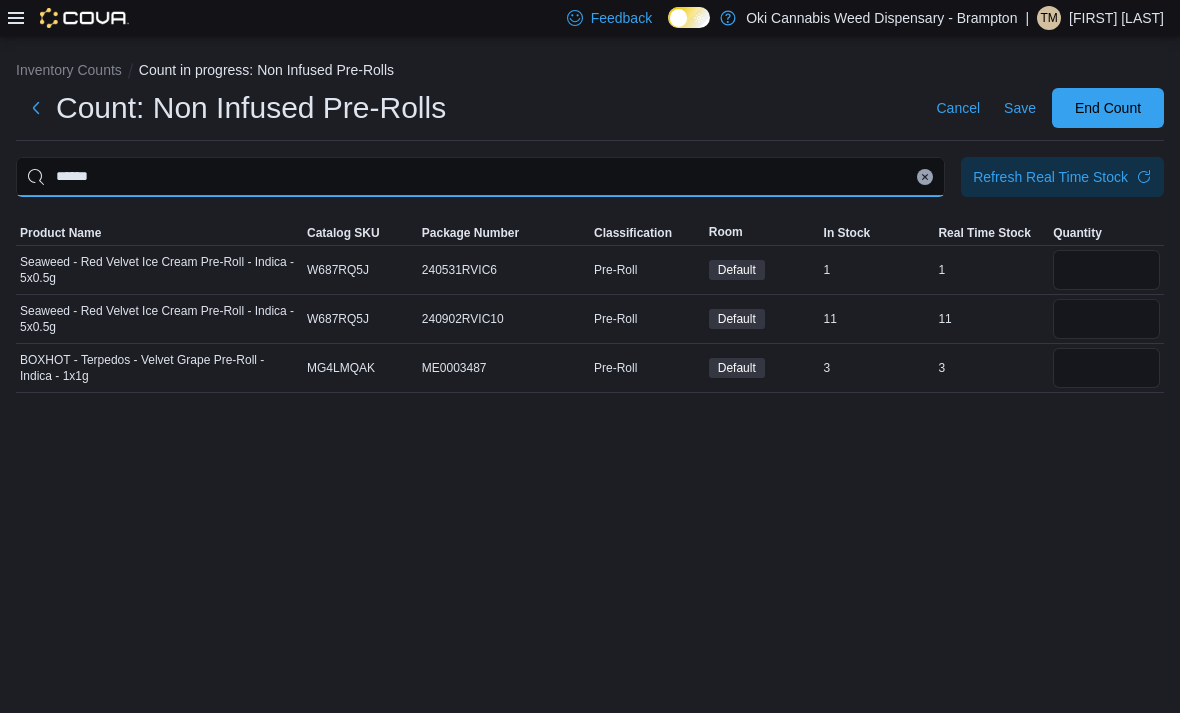 click on "******" at bounding box center (480, 177) 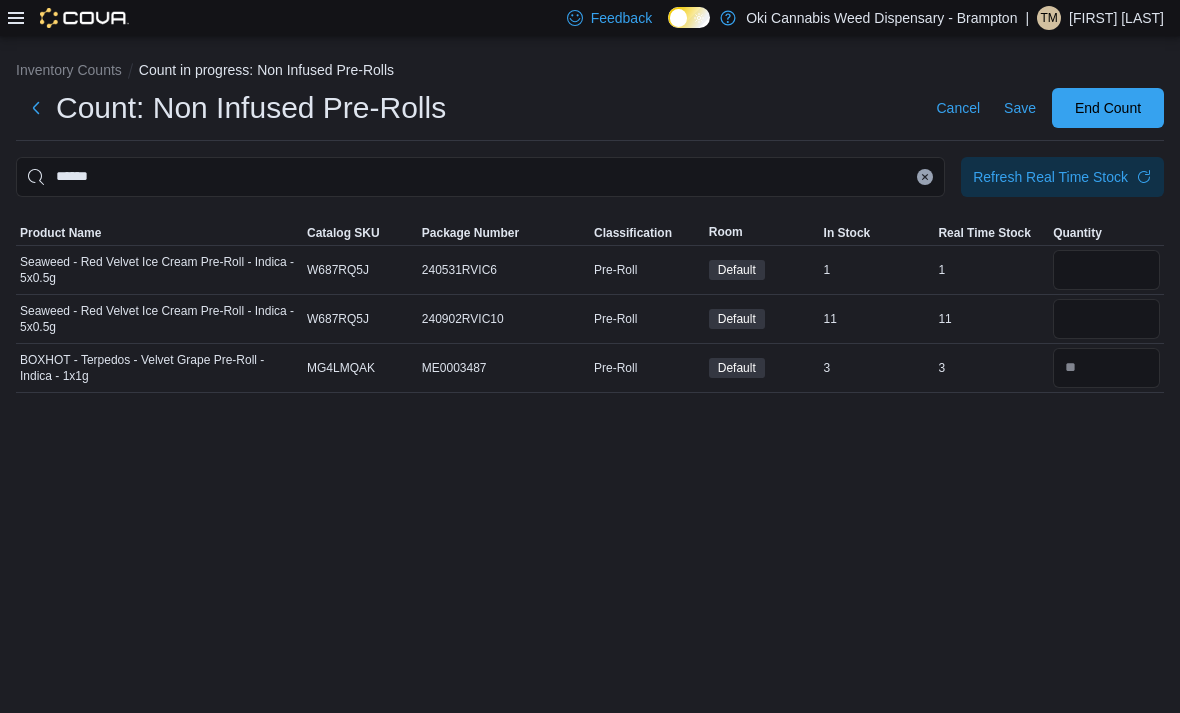 click at bounding box center [925, 177] 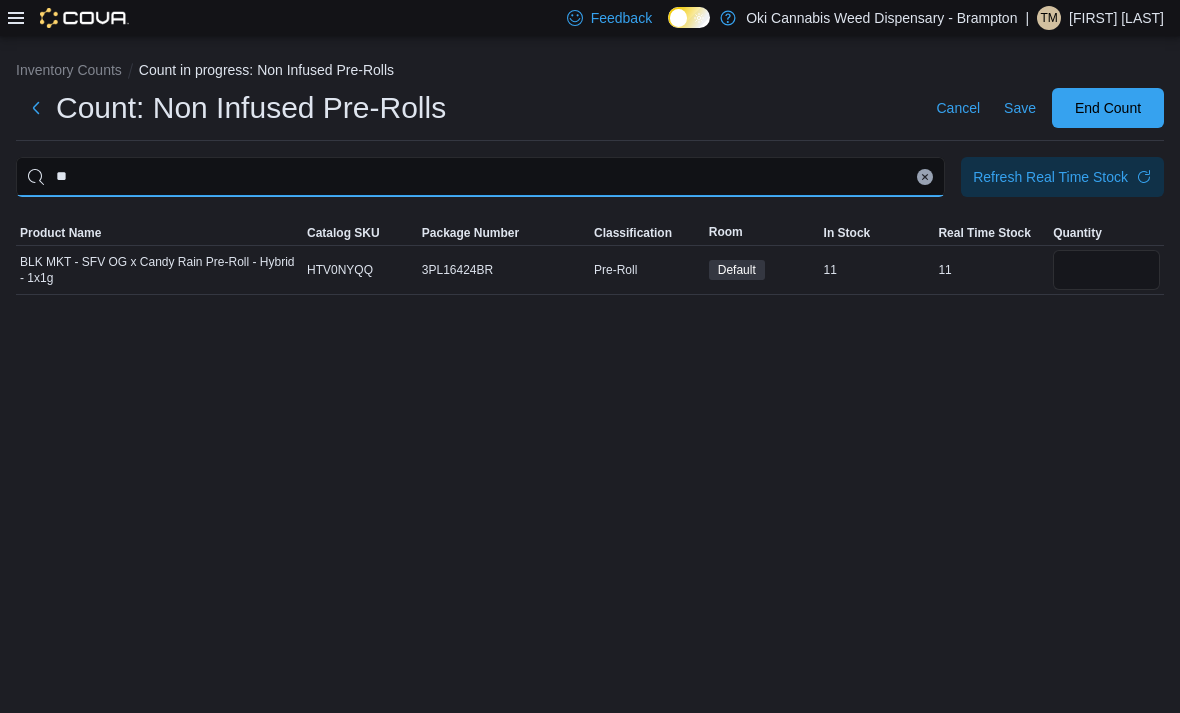 type on "*" 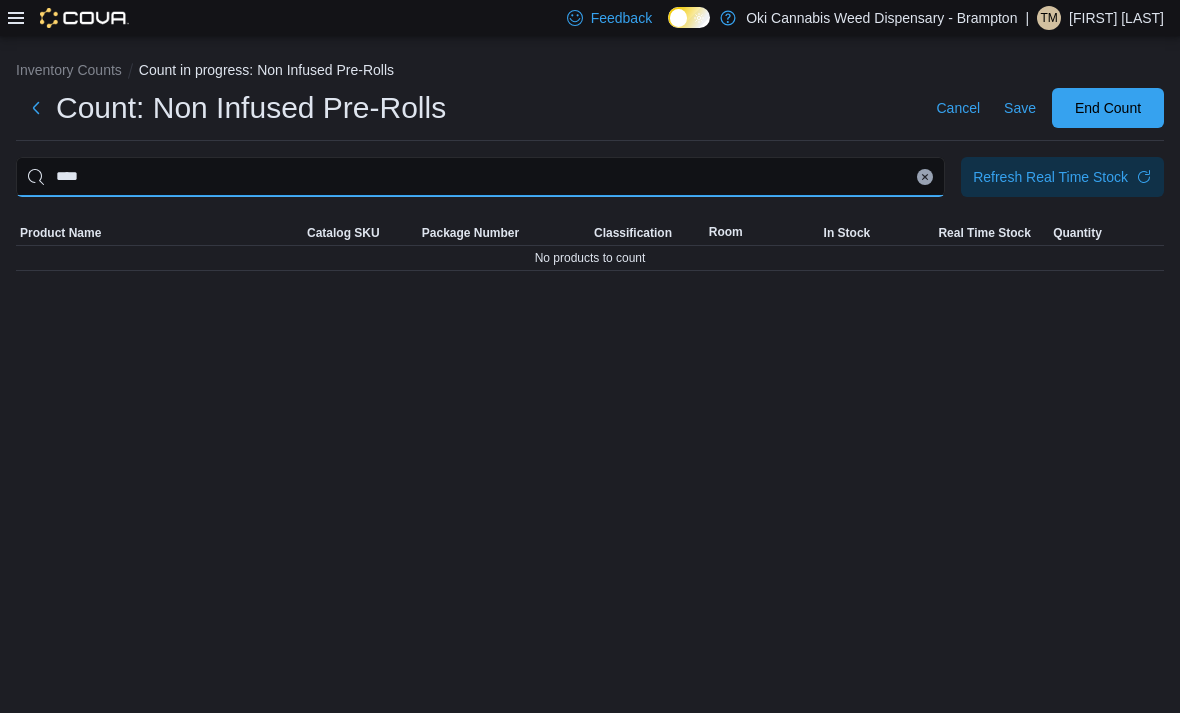 type on "****" 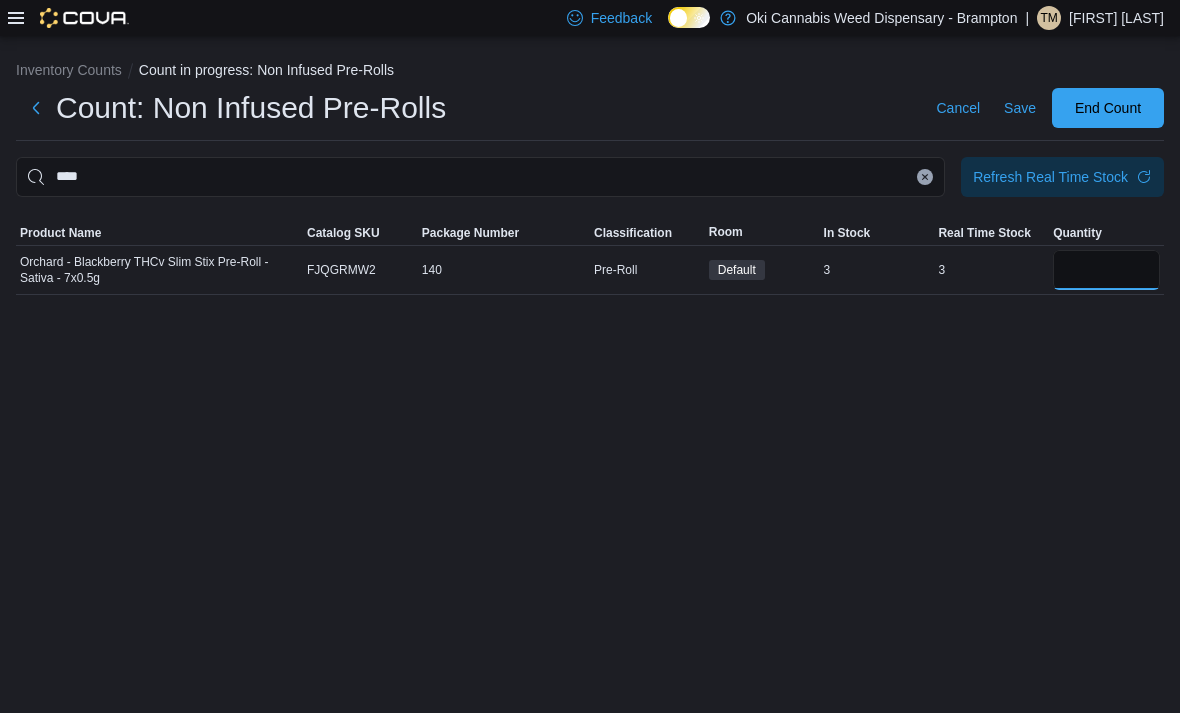 click at bounding box center [1106, 270] 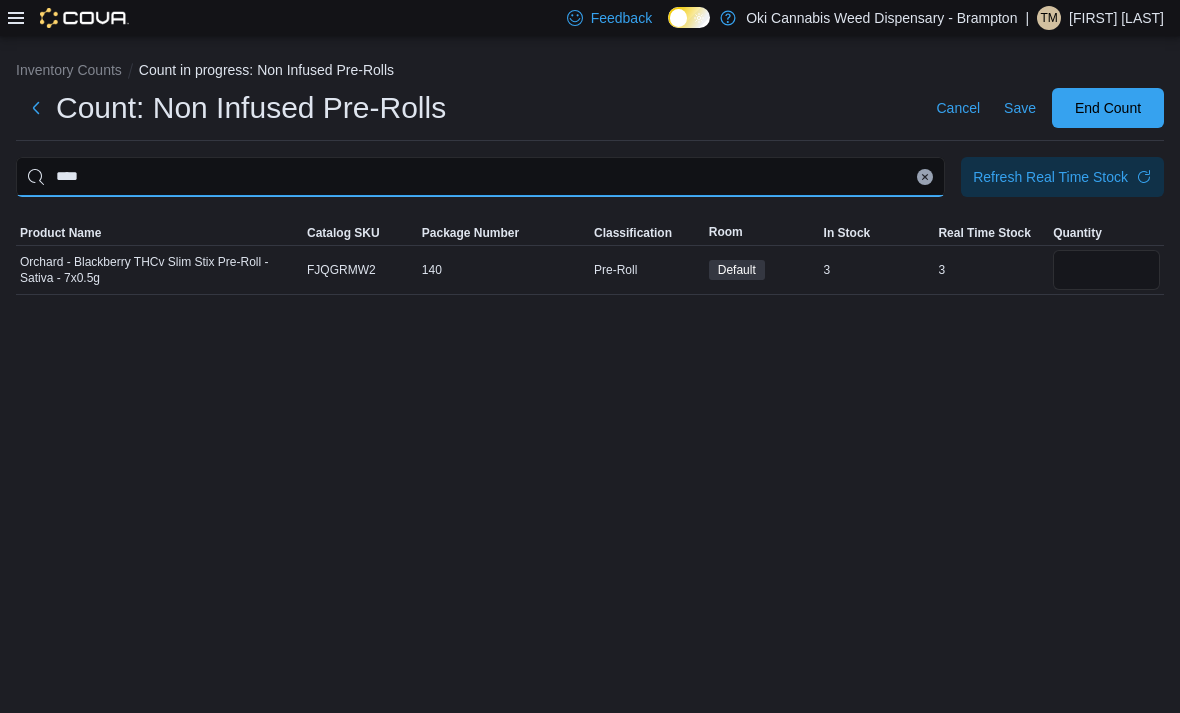 click on "****" at bounding box center (480, 177) 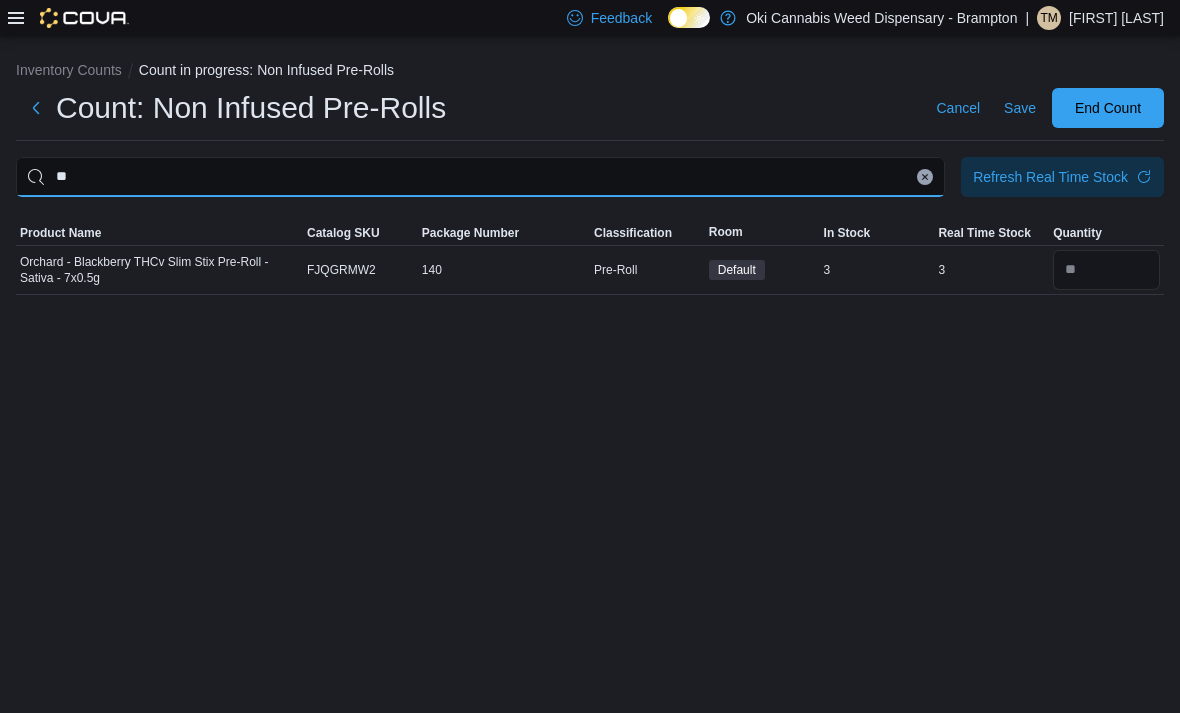 type on "*" 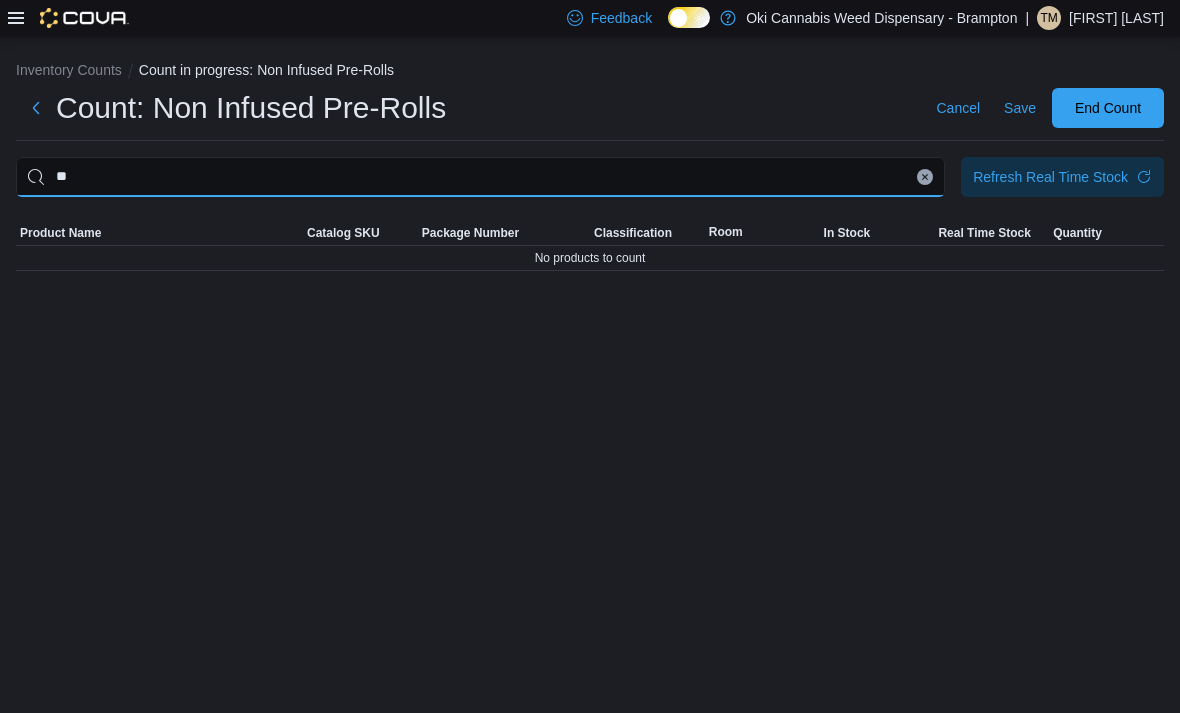 type on "*" 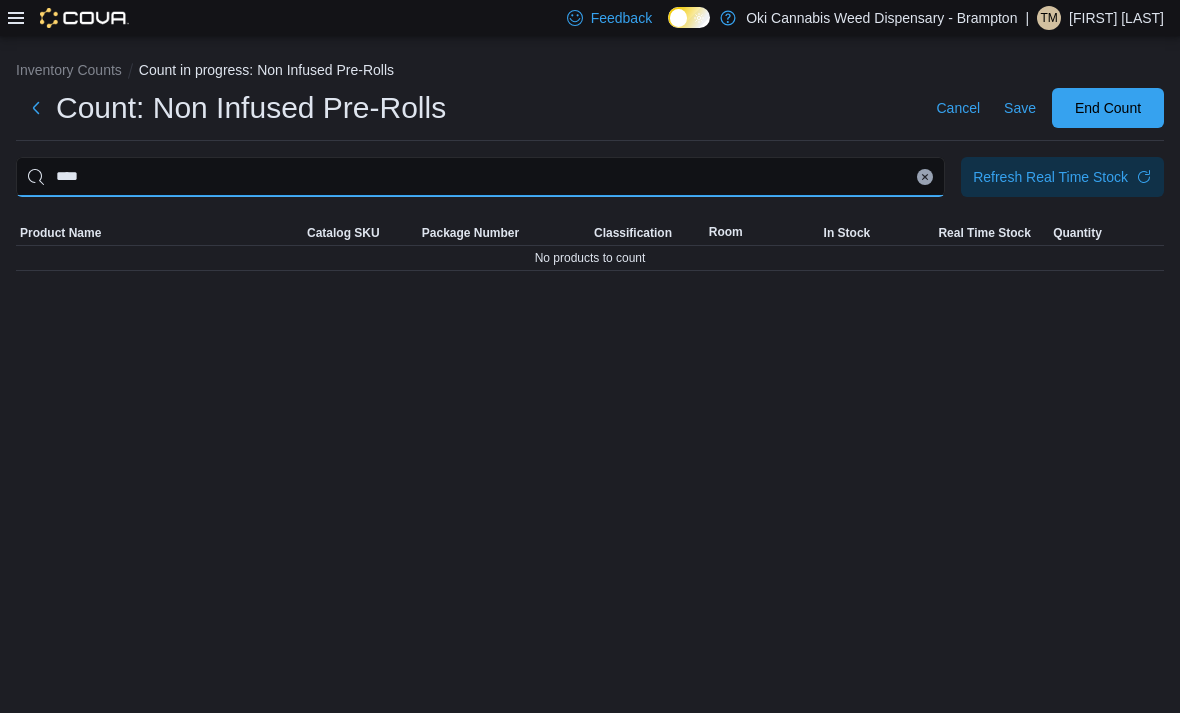 type on "****" 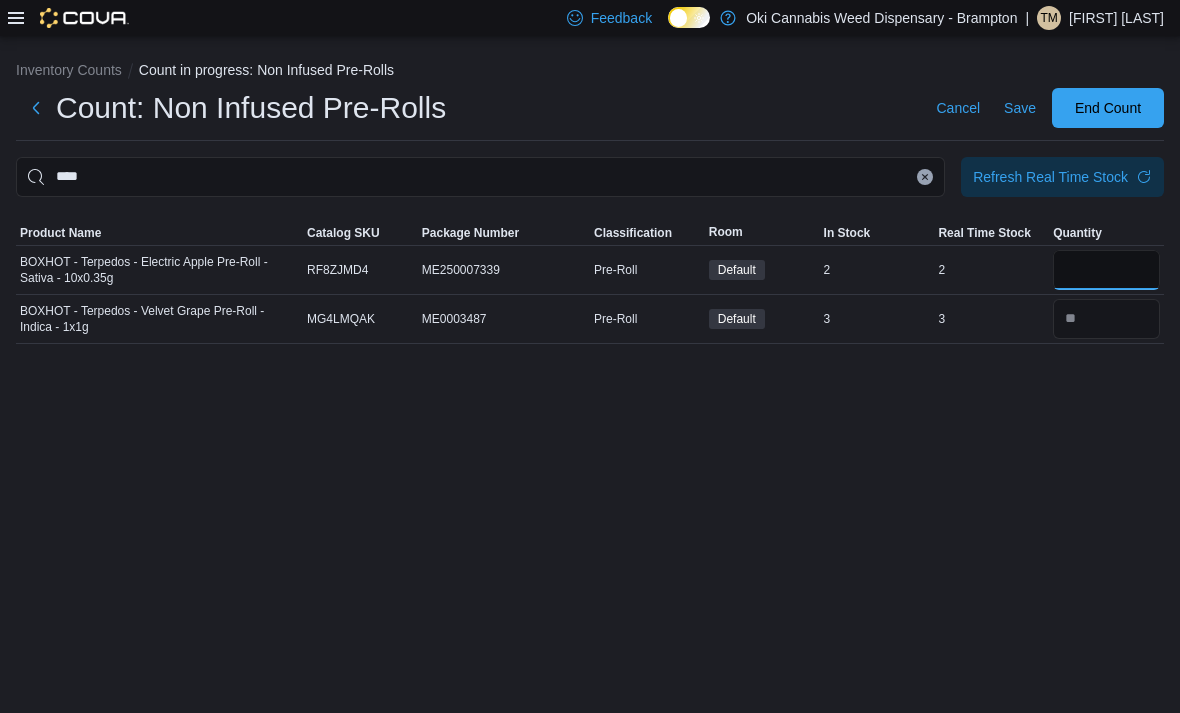 click at bounding box center [1106, 270] 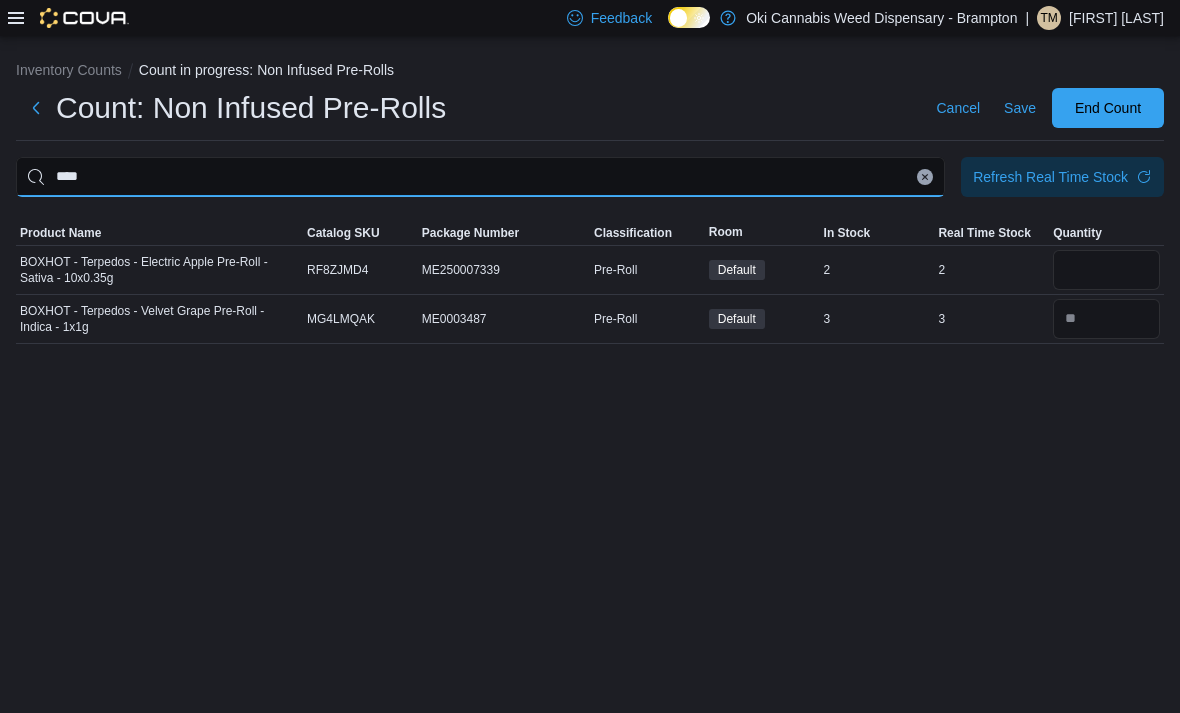 click on "****" at bounding box center [480, 177] 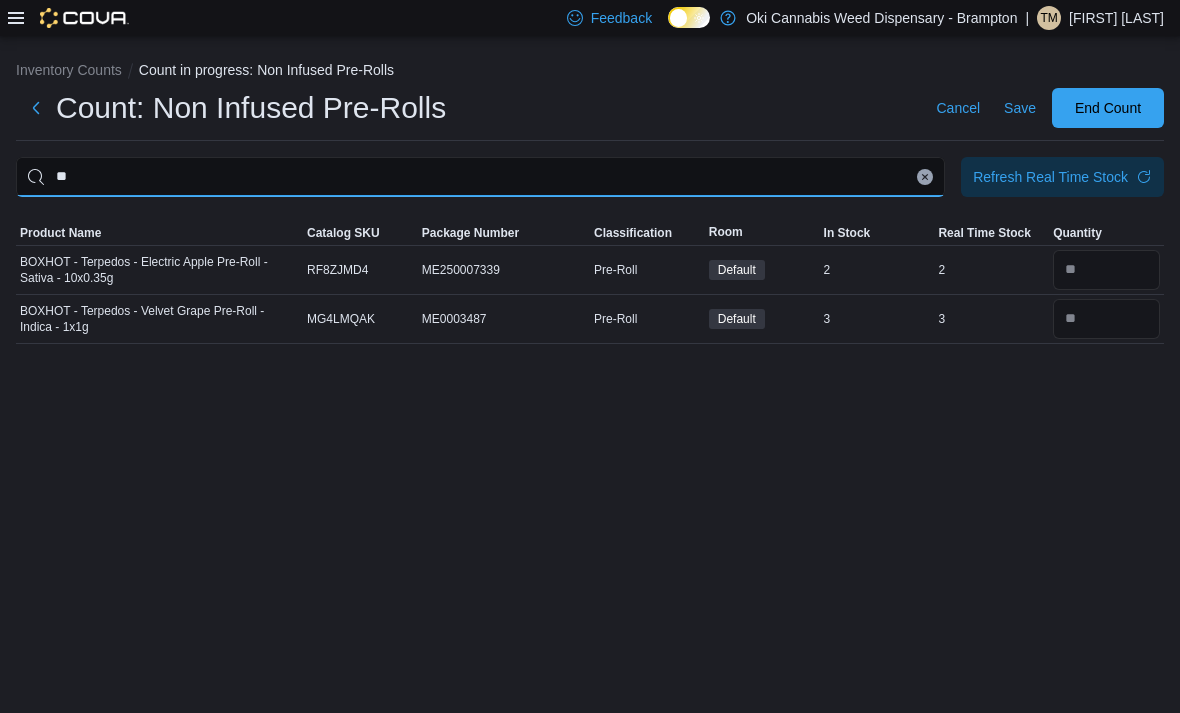type on "*" 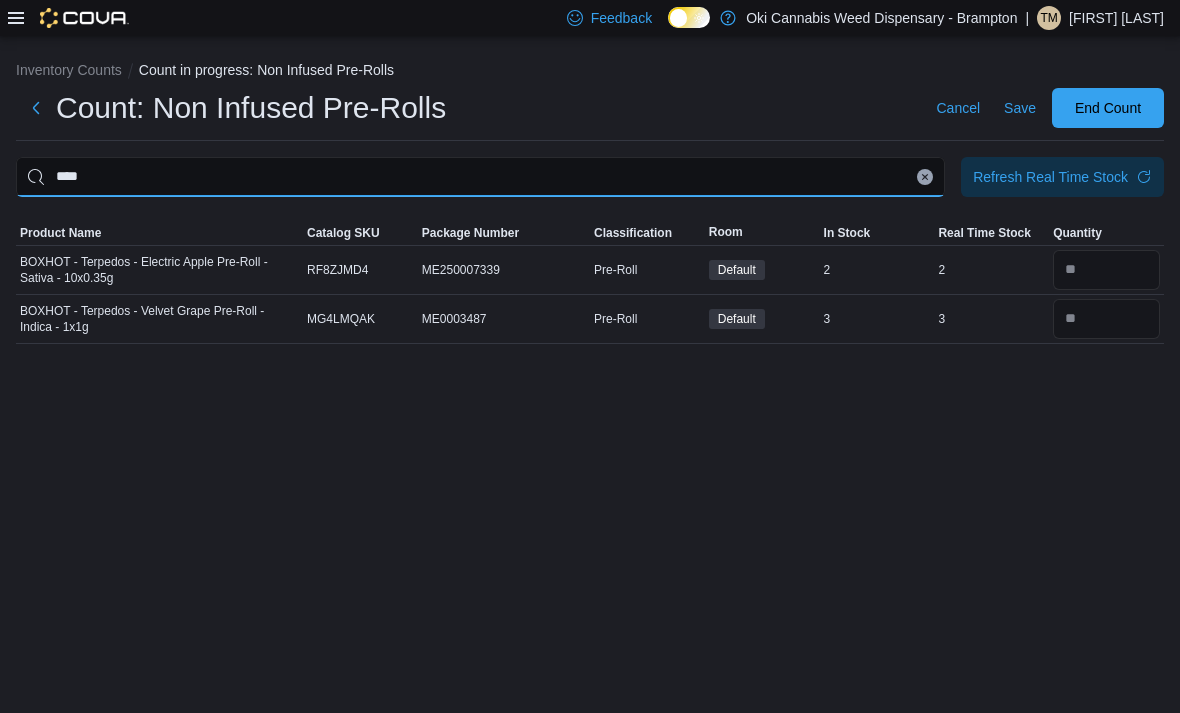 type on "****" 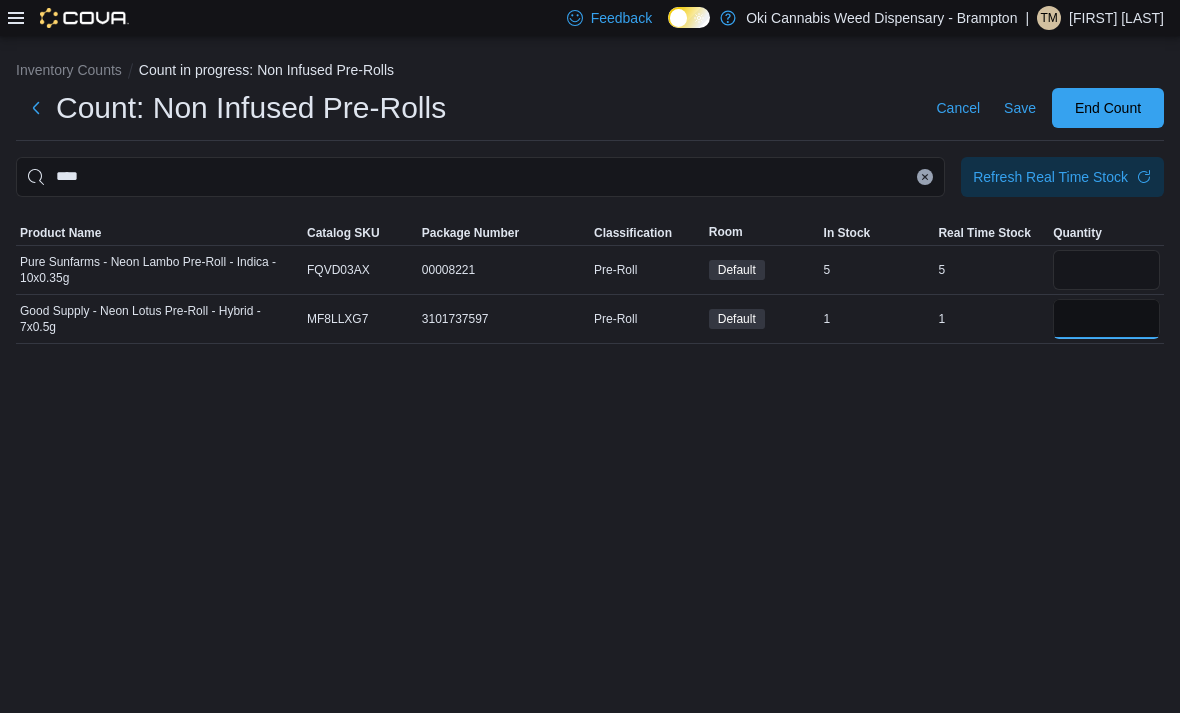 click at bounding box center [1106, 319] 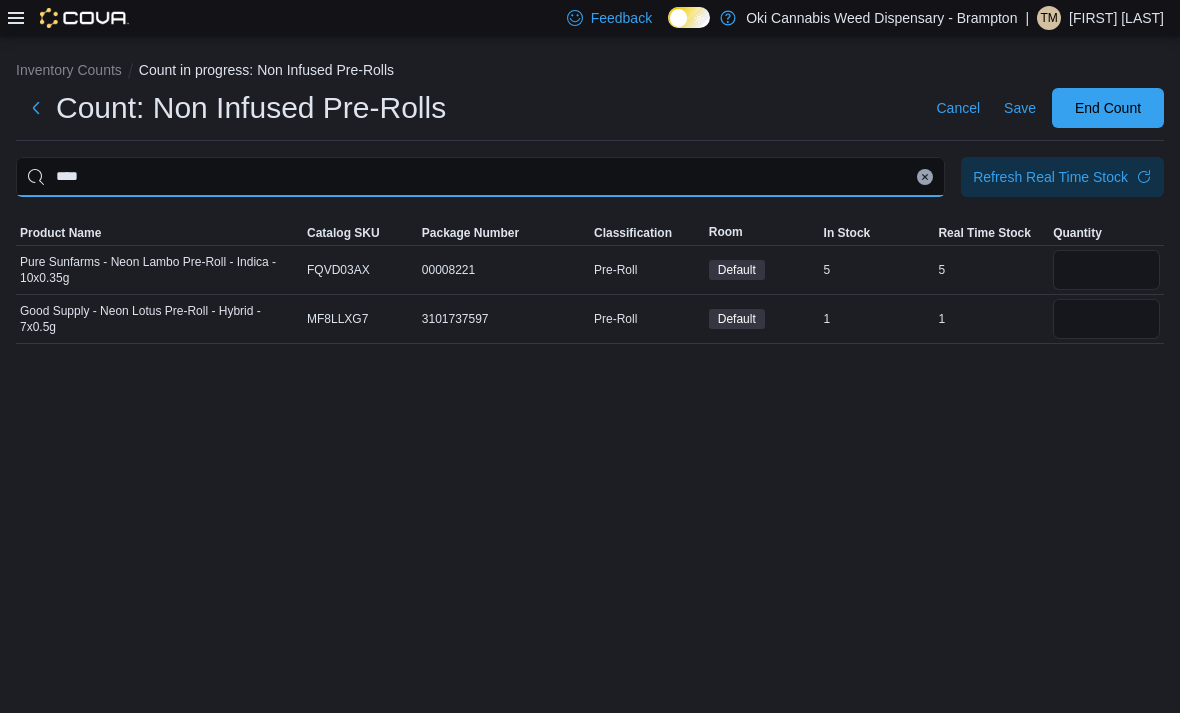 click on "****" at bounding box center (480, 177) 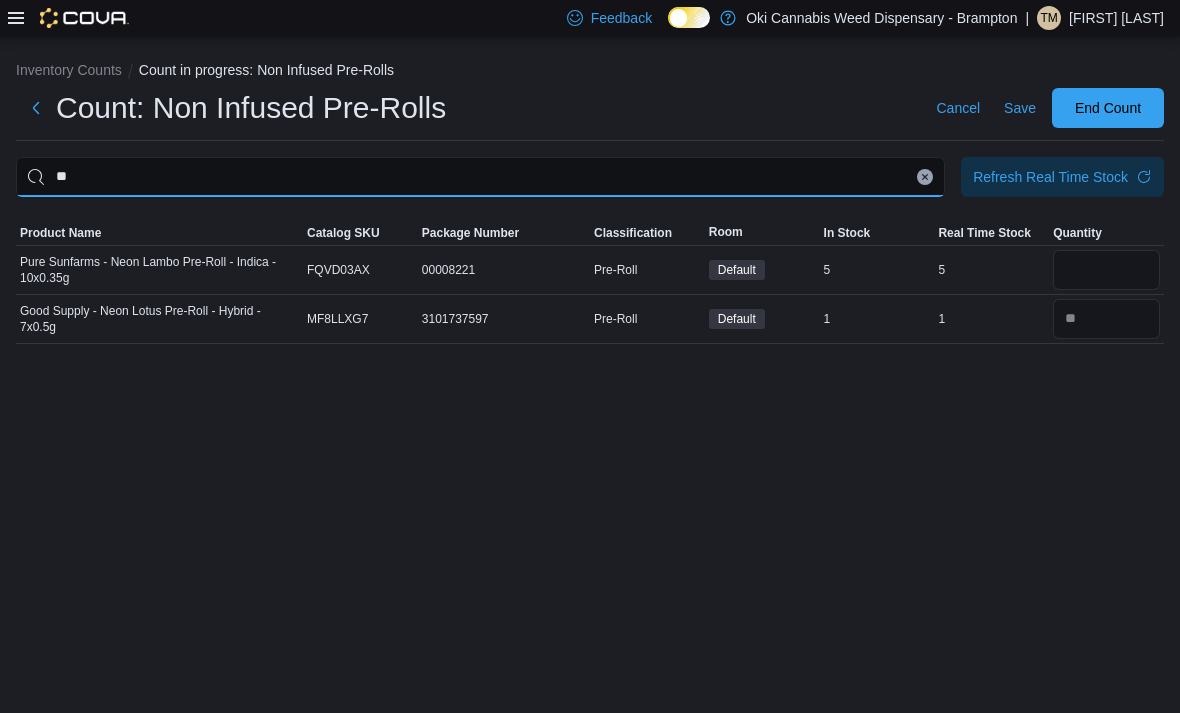 type on "*" 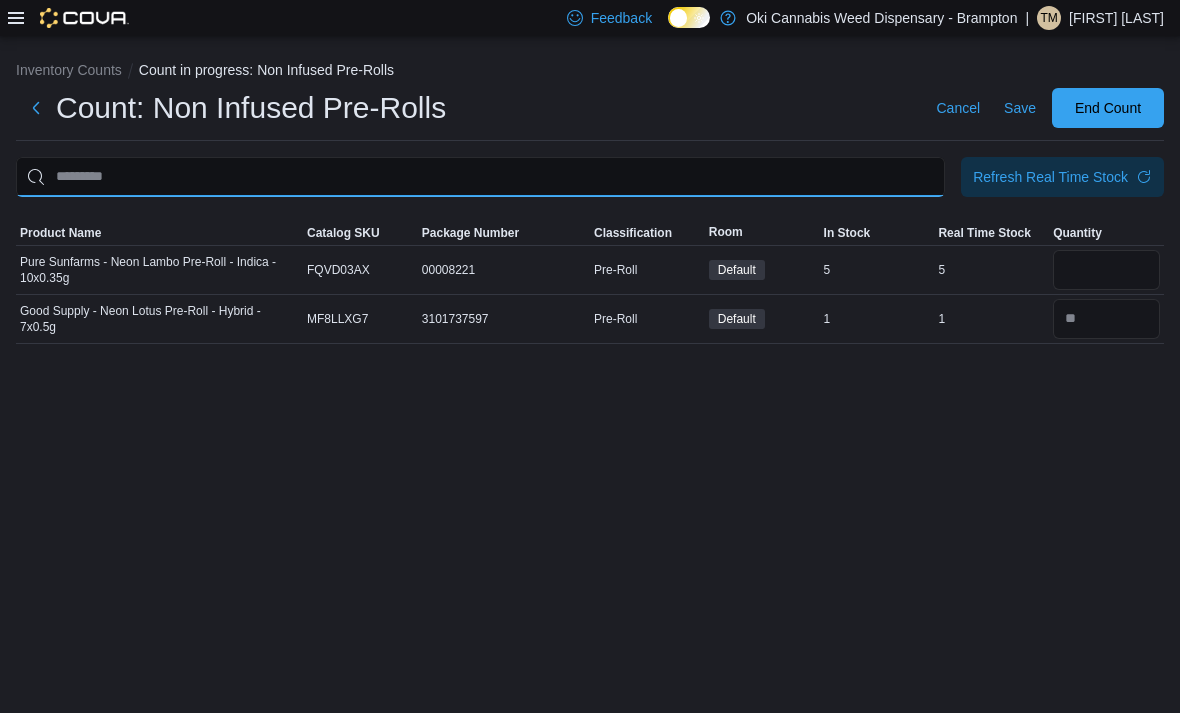 type on "*" 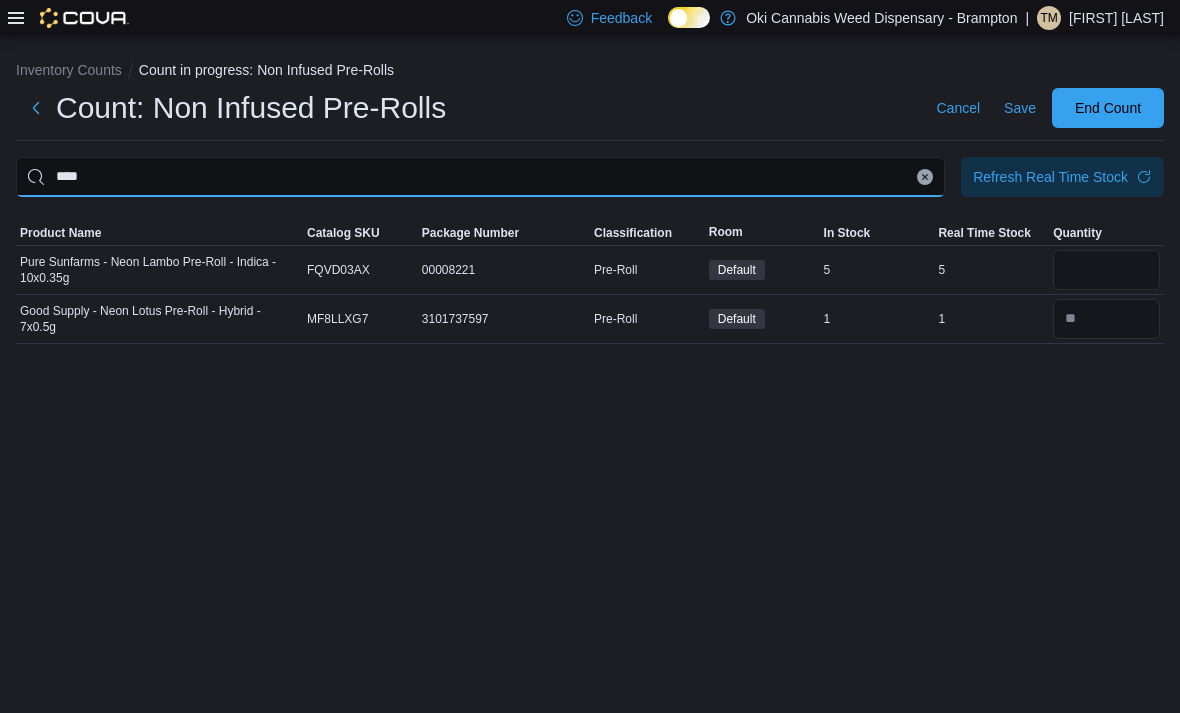 type on "****" 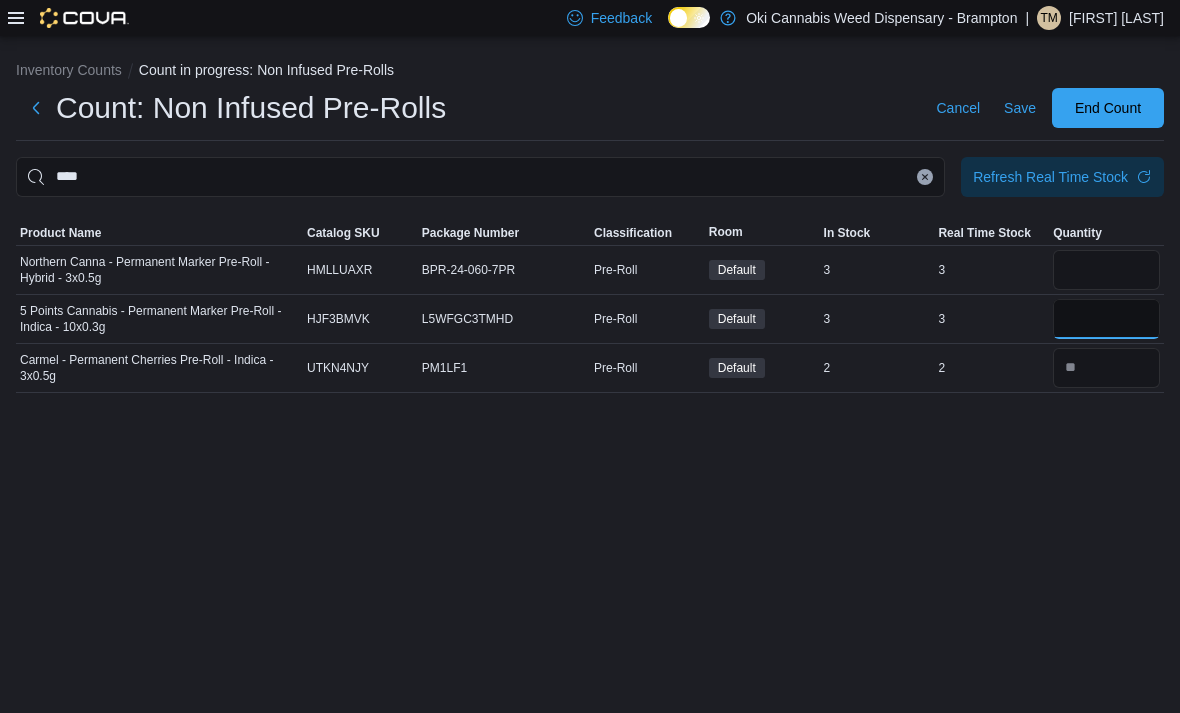 click at bounding box center [1106, 319] 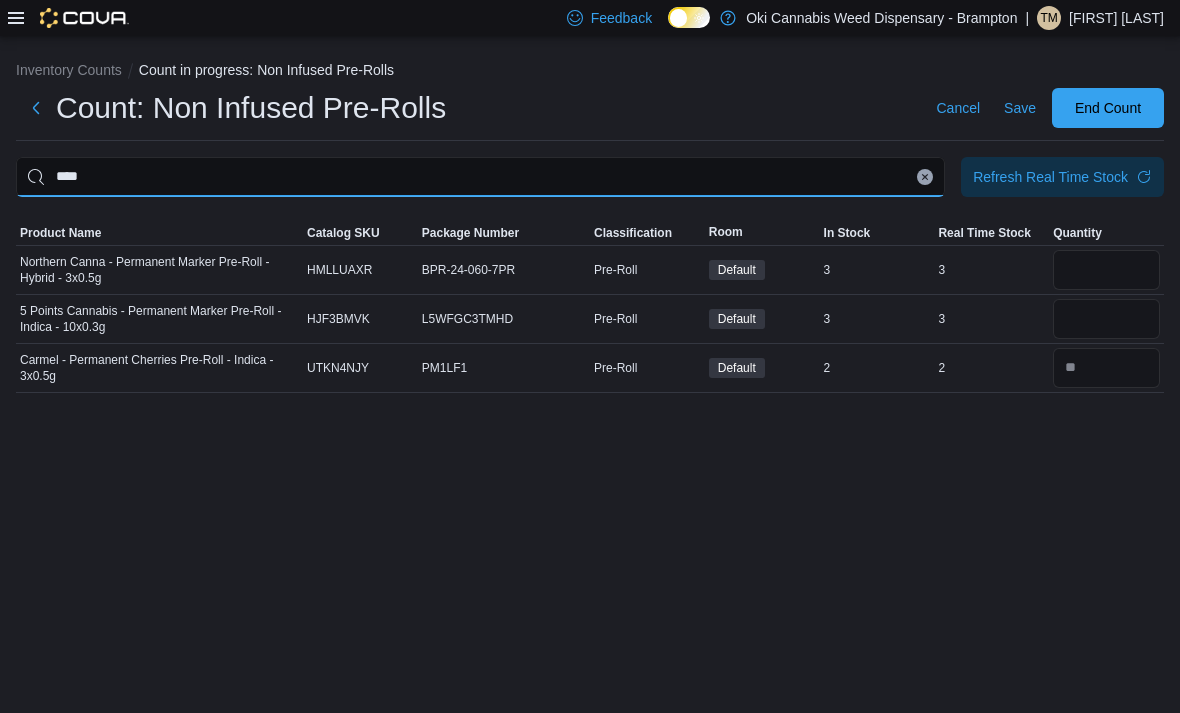 click on "****" at bounding box center [480, 177] 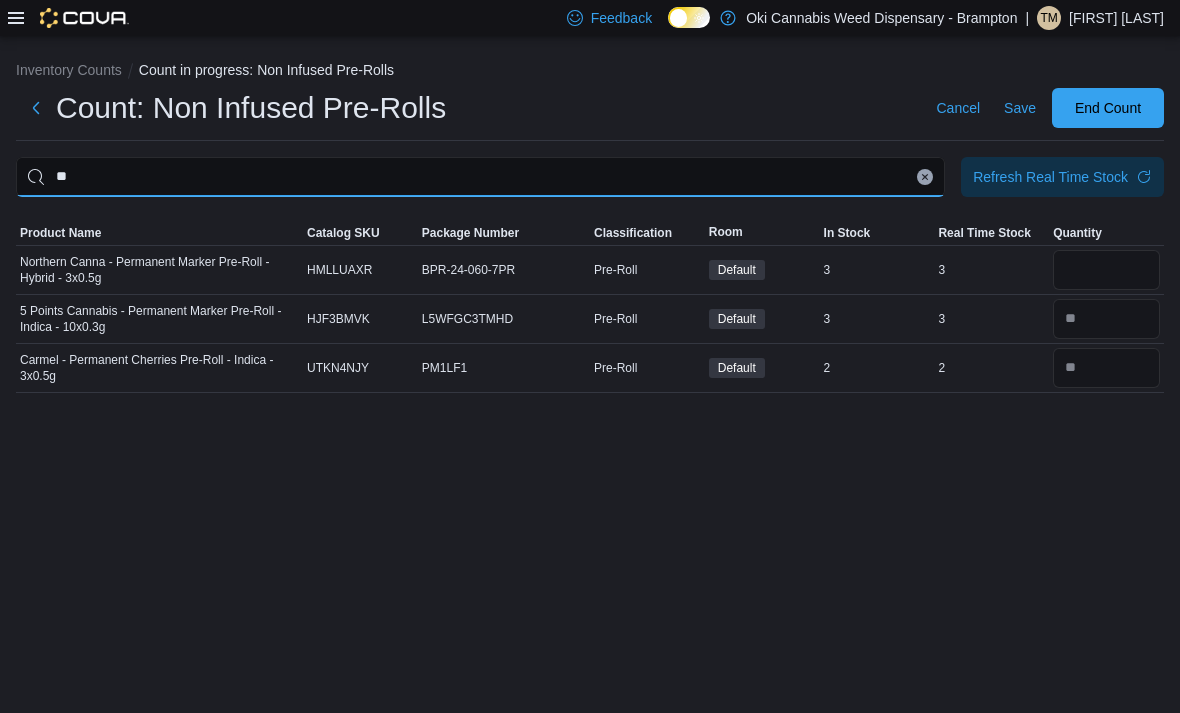type on "*" 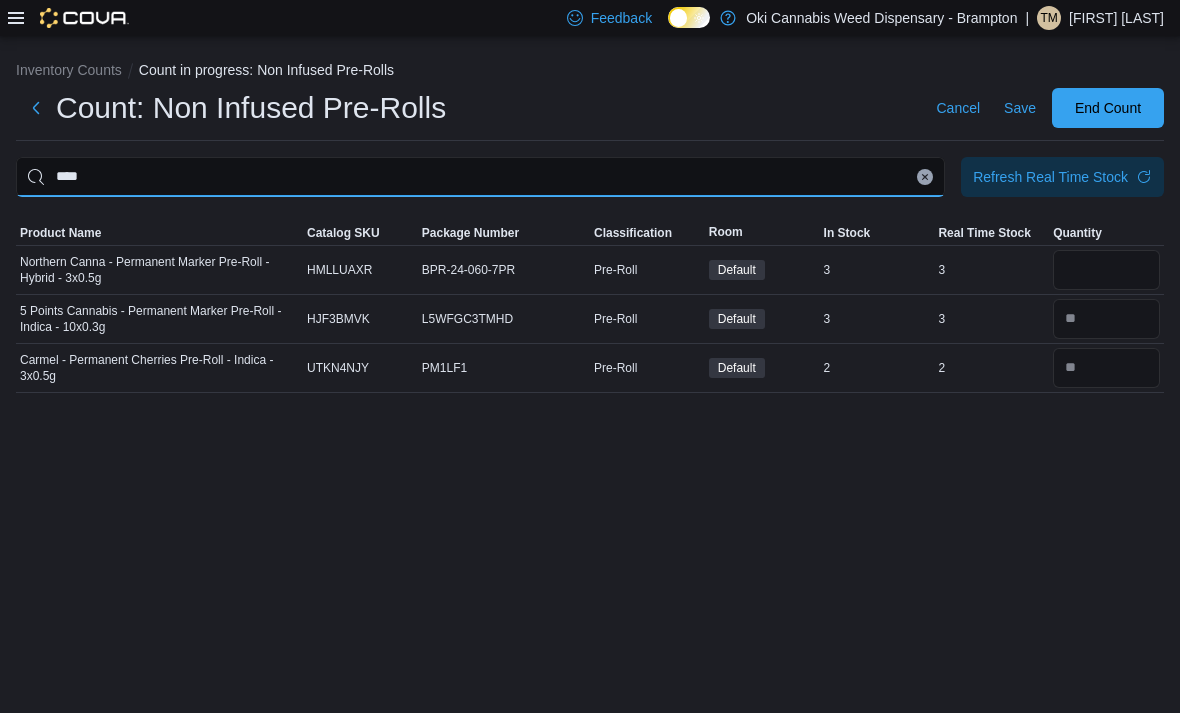type on "****" 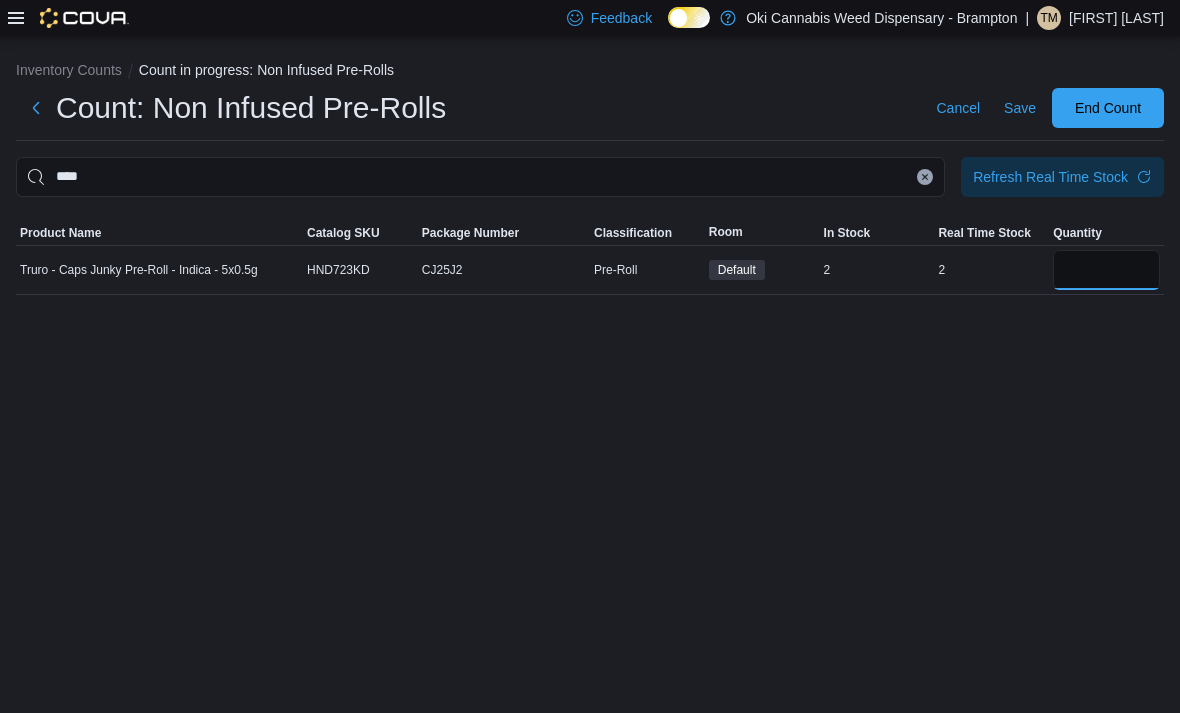 click at bounding box center (1106, 270) 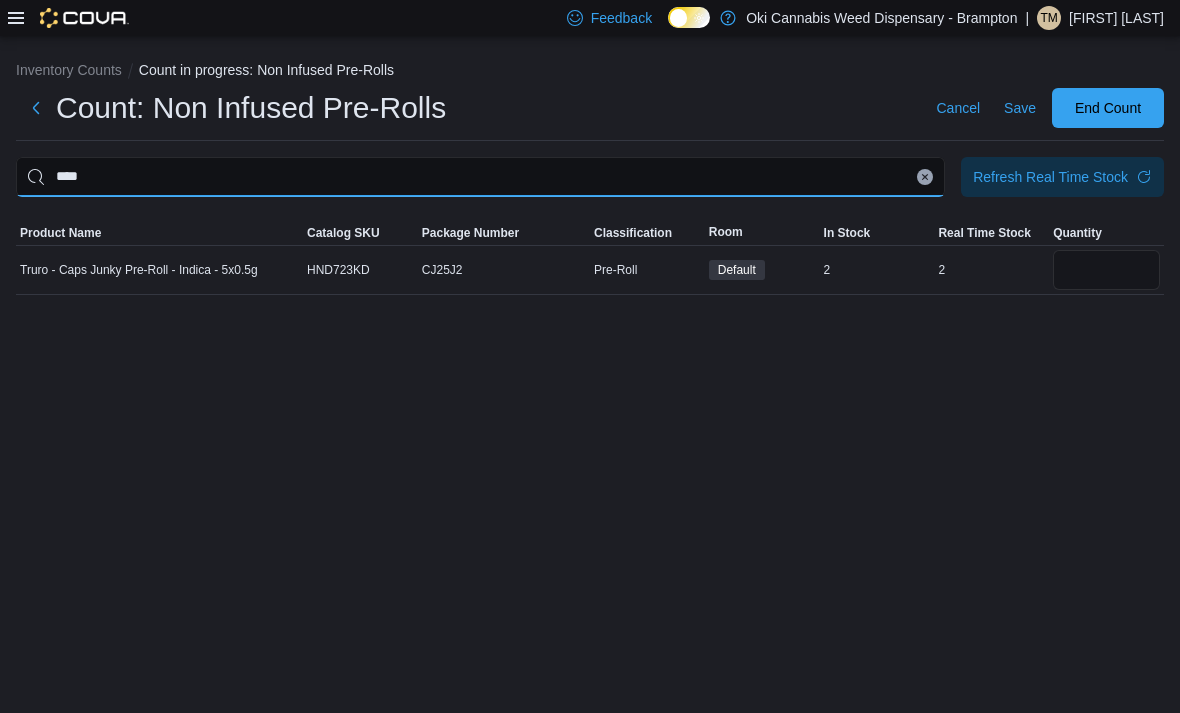 click on "****" at bounding box center (480, 177) 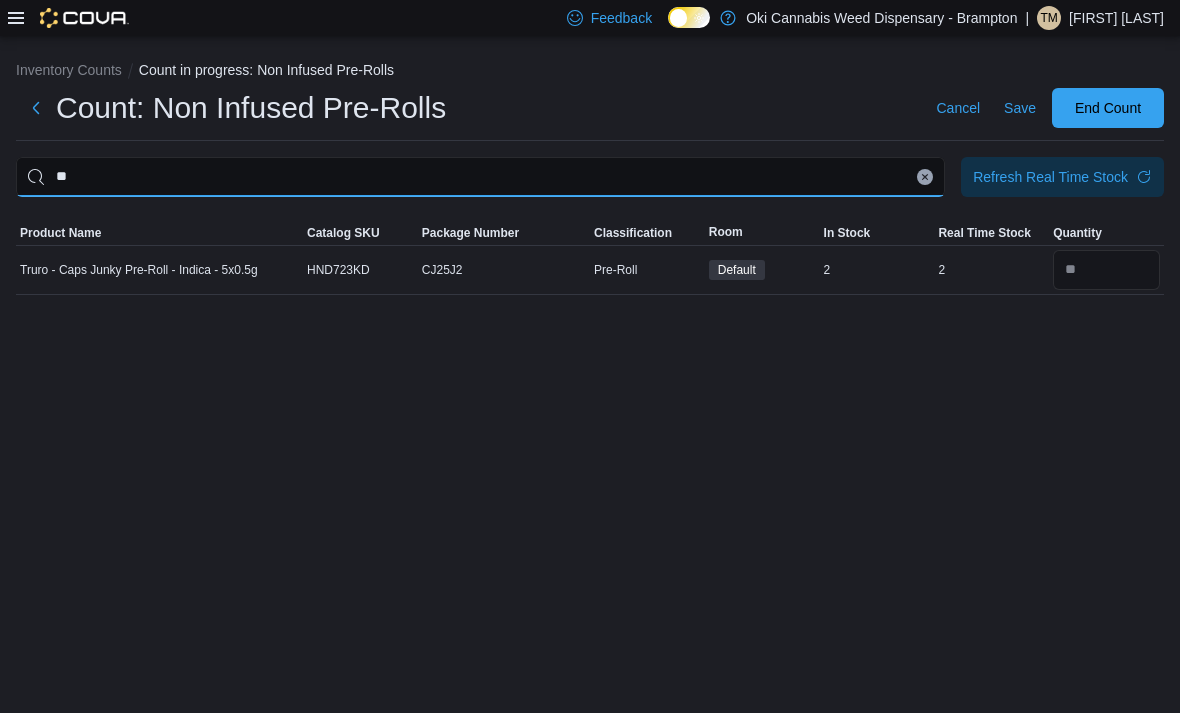 type on "*" 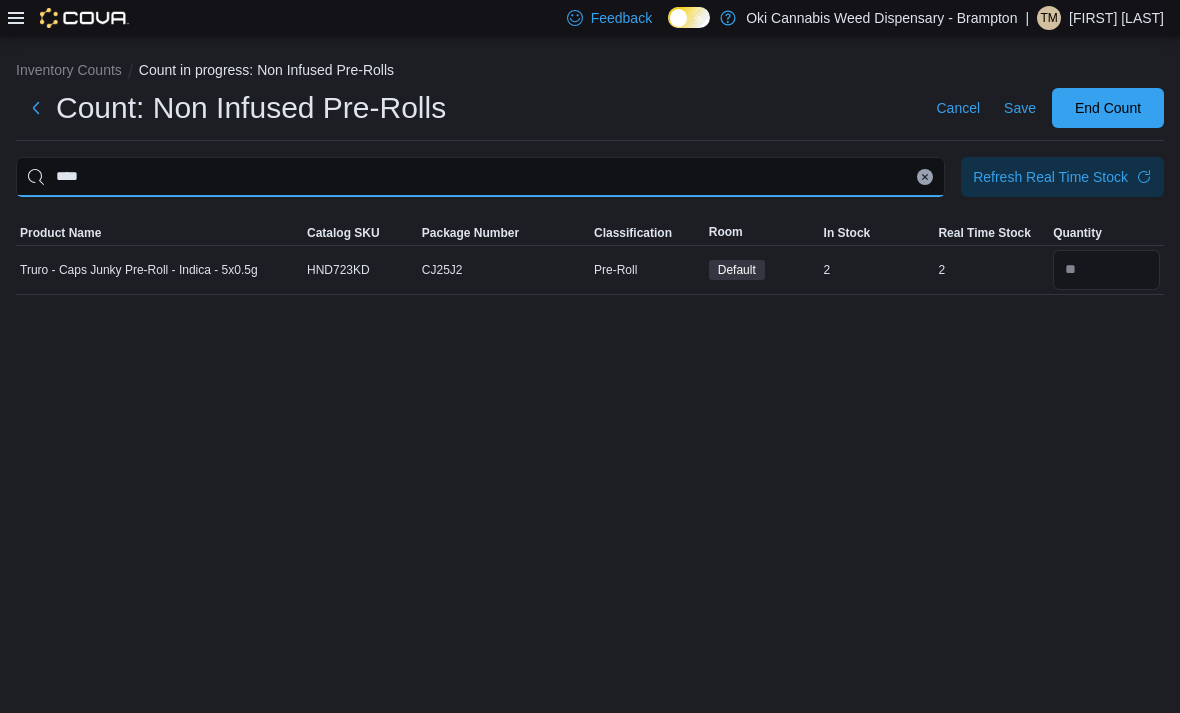 type on "****" 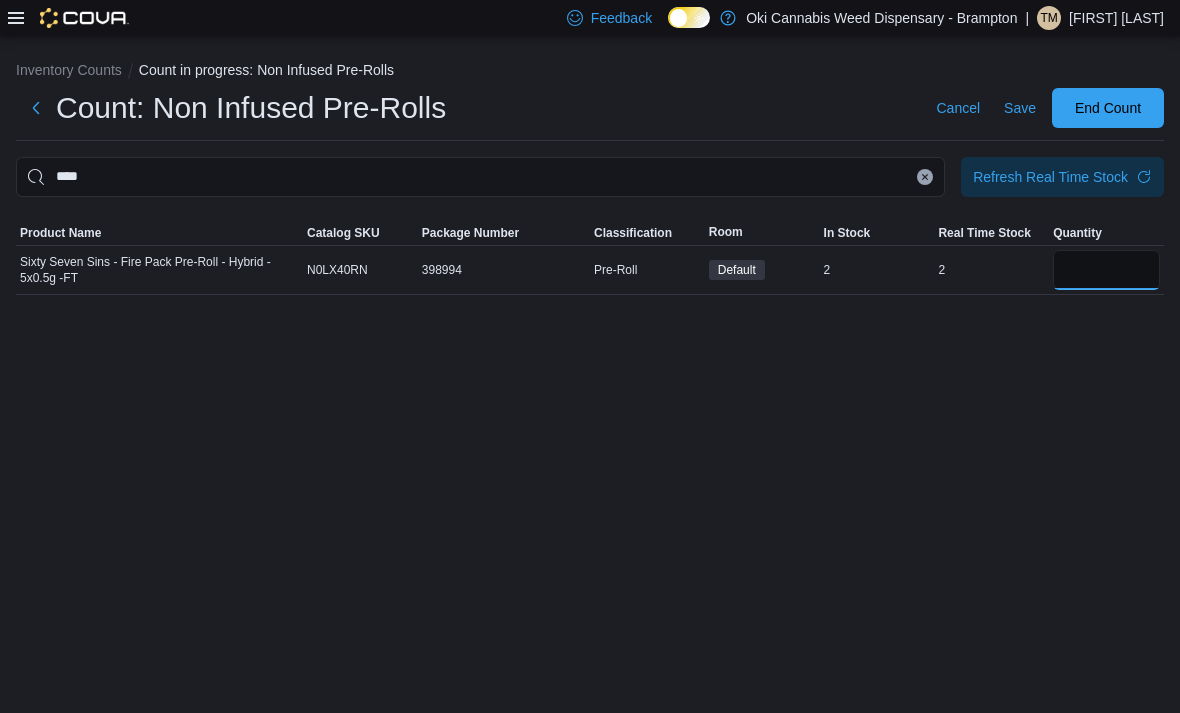 click at bounding box center [1106, 270] 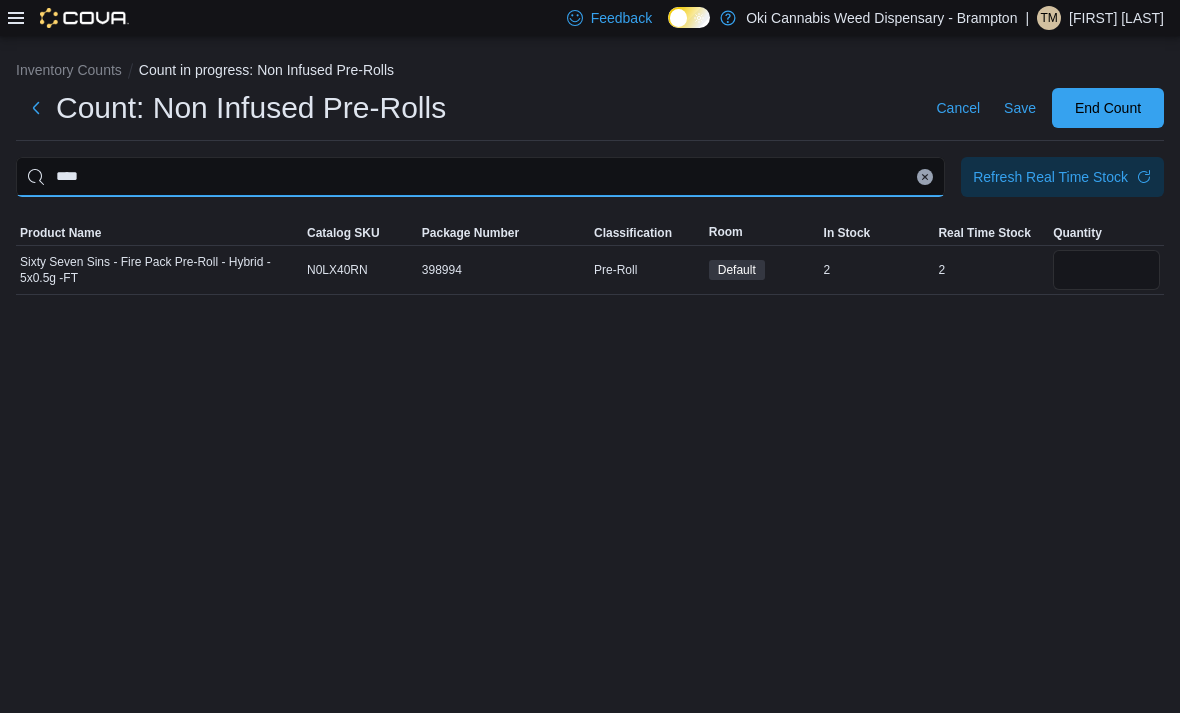 click on "****" at bounding box center (480, 177) 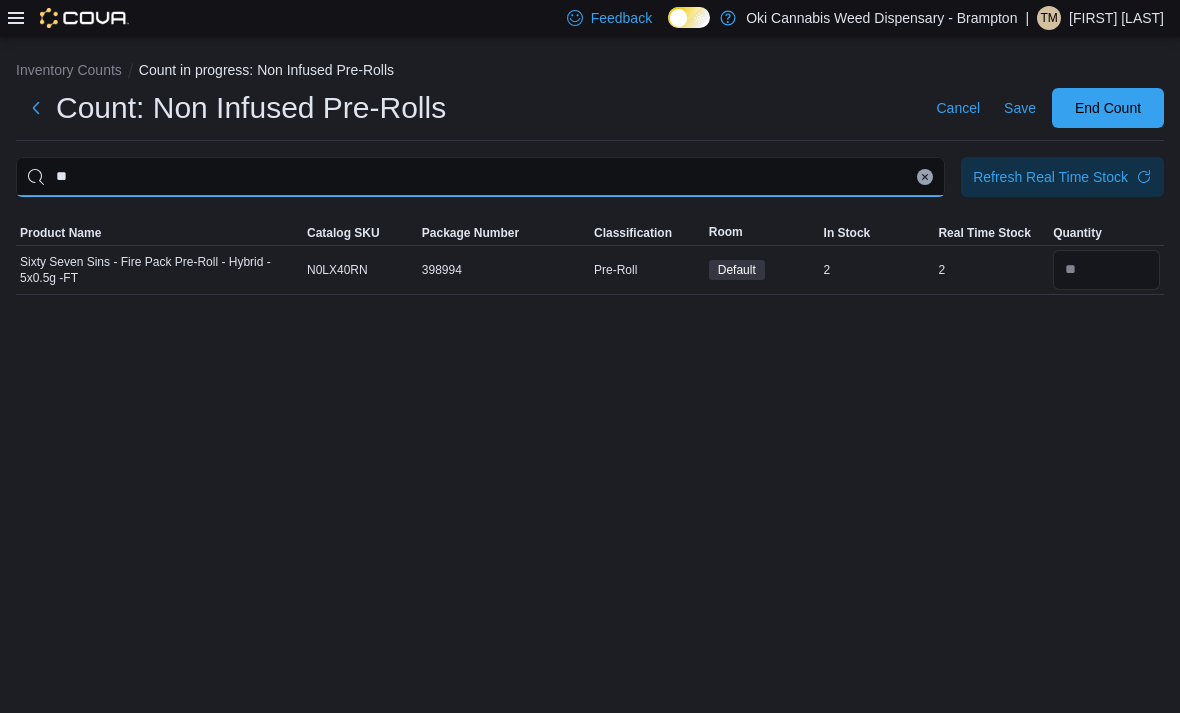 type on "*" 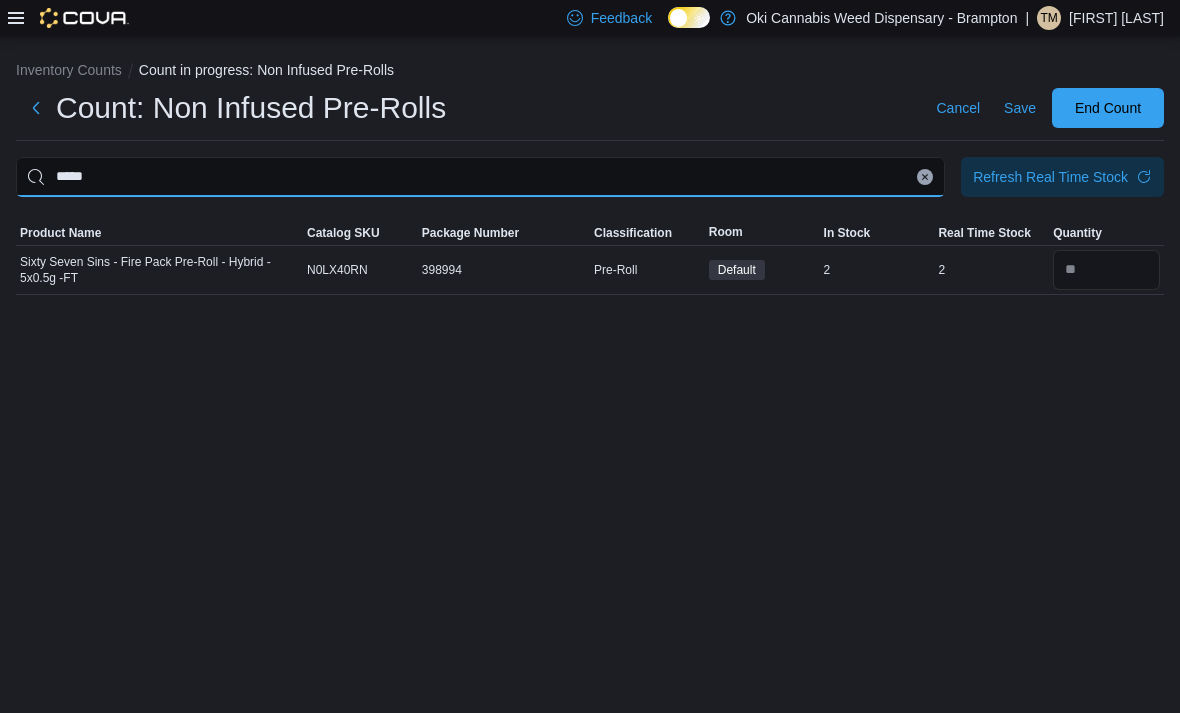 type on "*****" 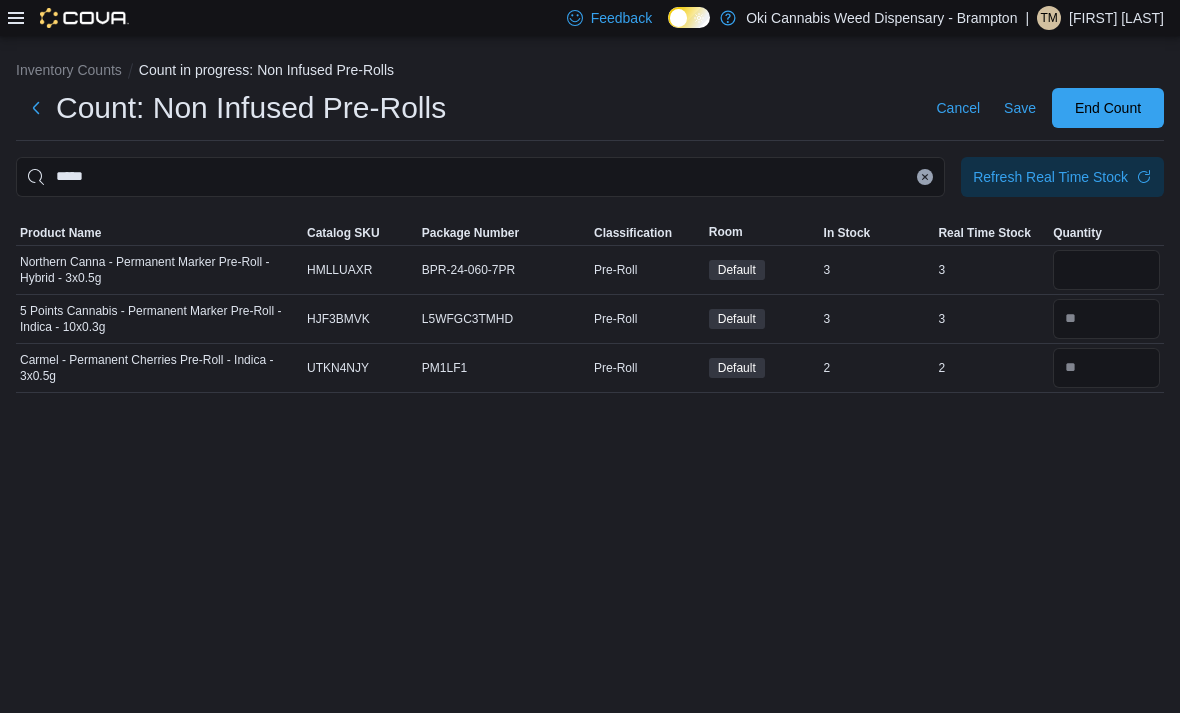 click at bounding box center (1106, 270) 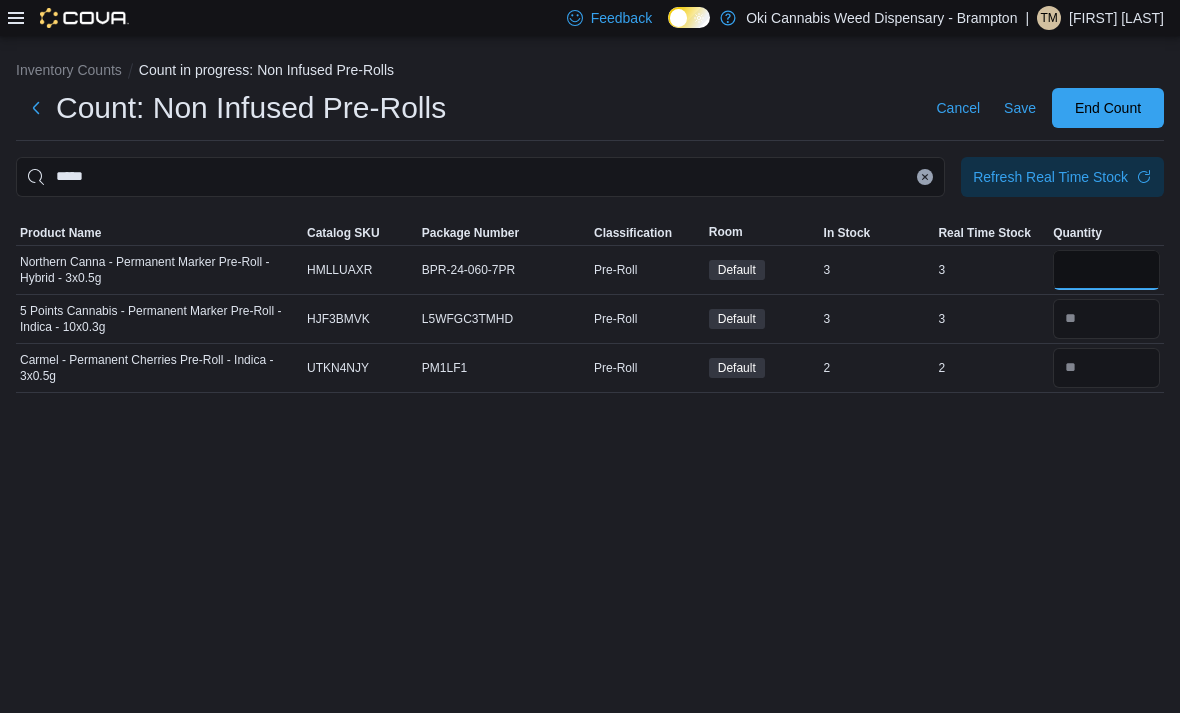type on "*" 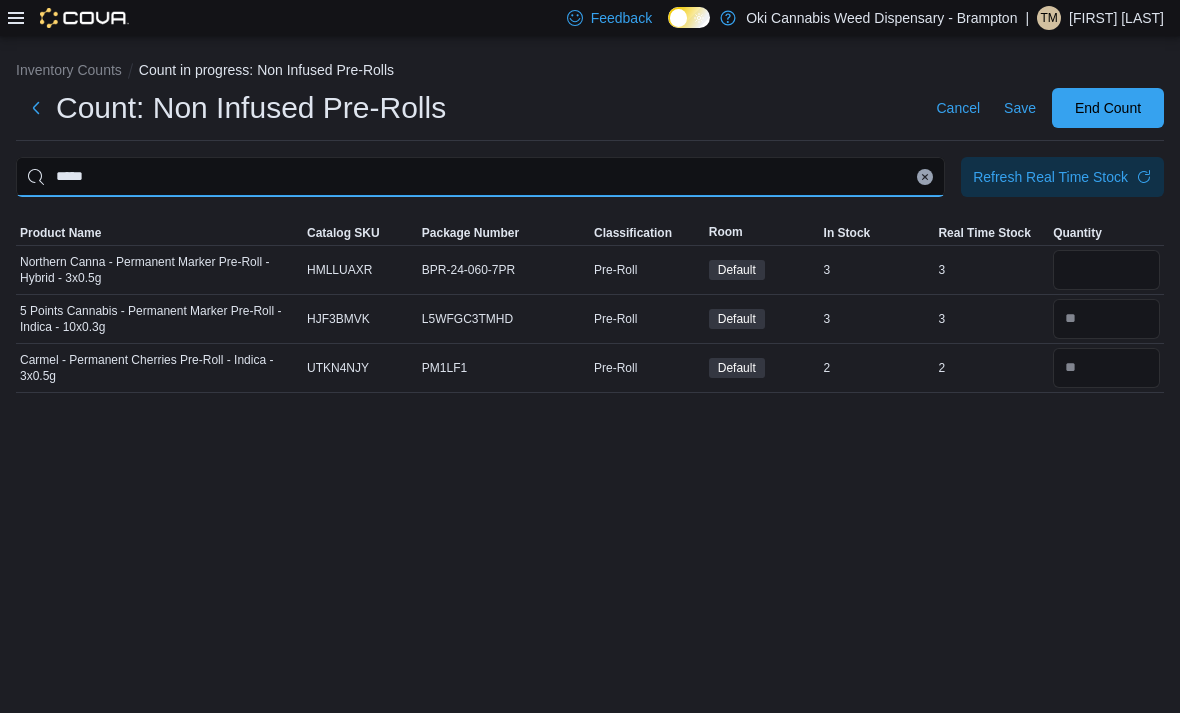 click on "*****" at bounding box center (480, 177) 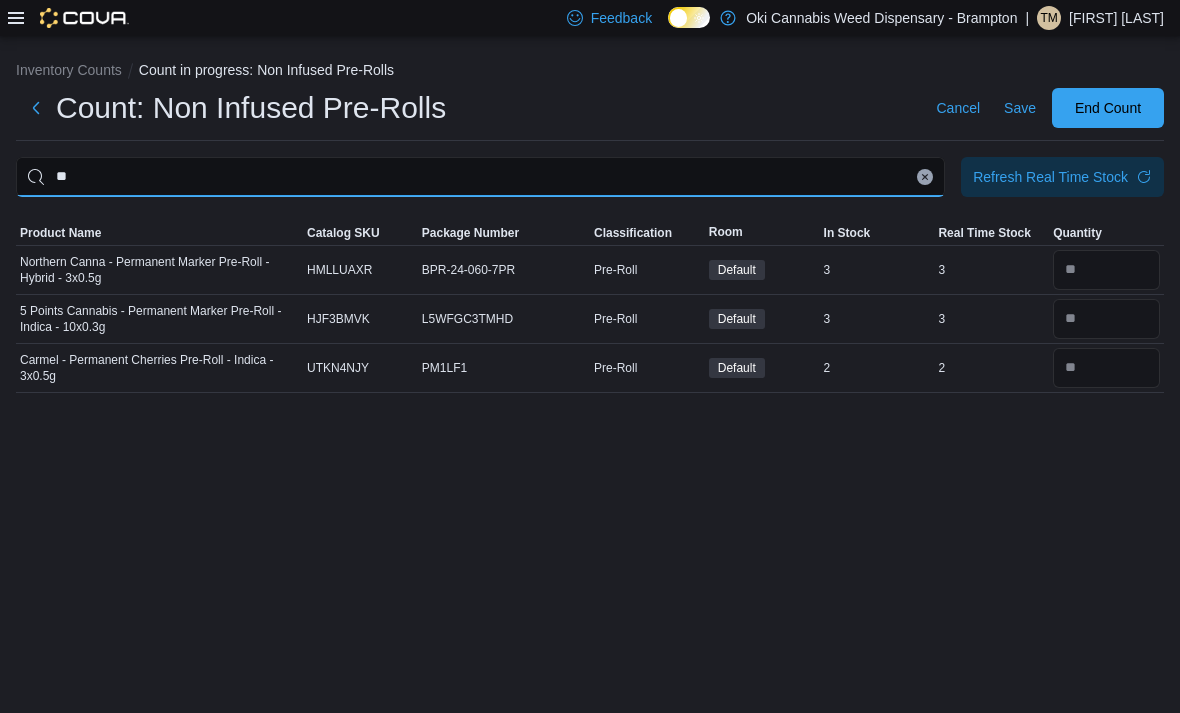 type on "*" 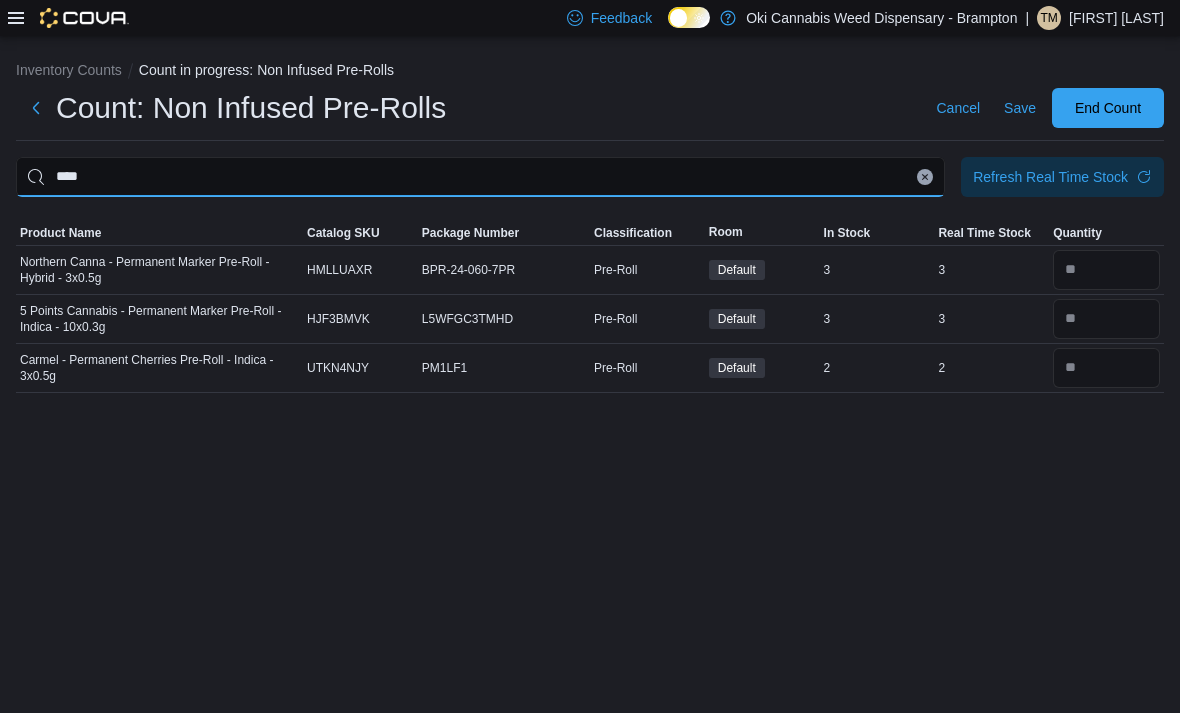 type on "****" 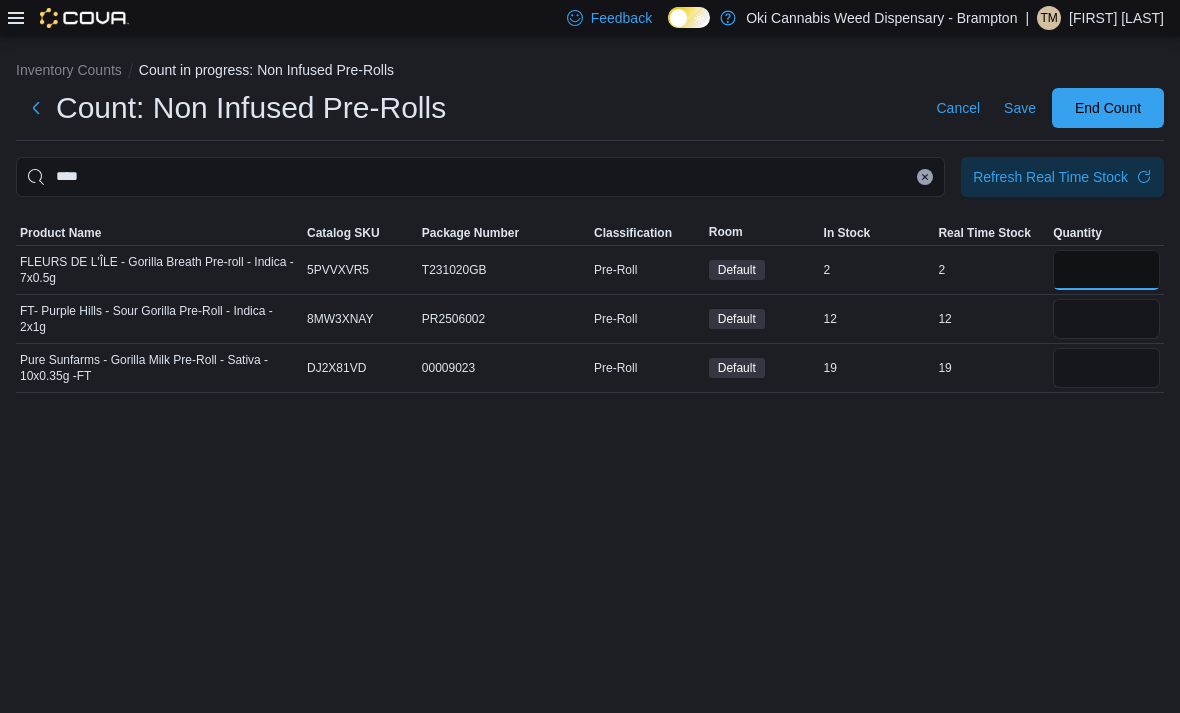 click at bounding box center (1106, 270) 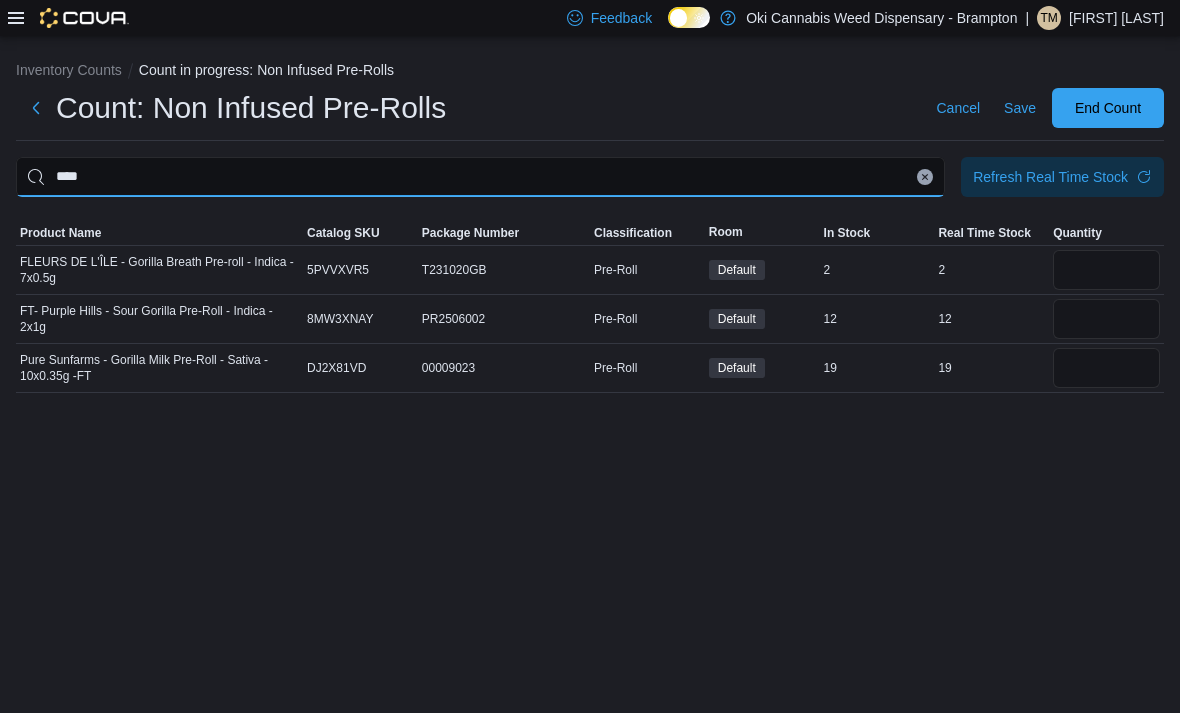 click on "****" at bounding box center [480, 177] 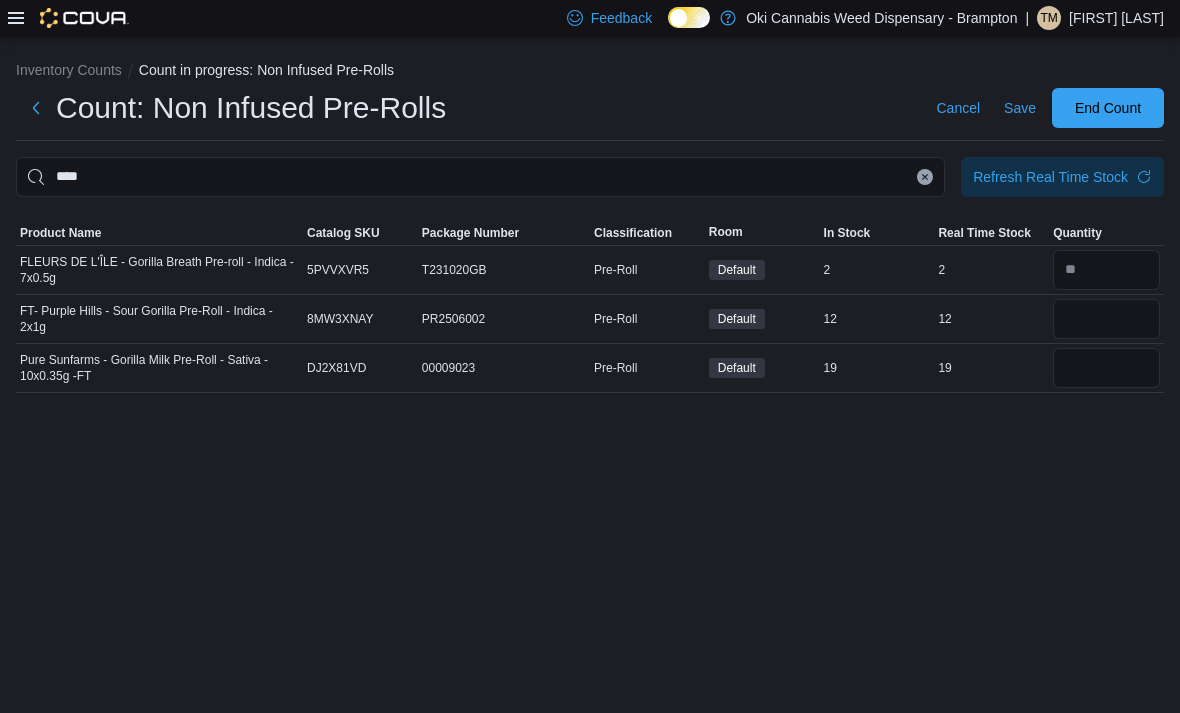 click at bounding box center (925, 177) 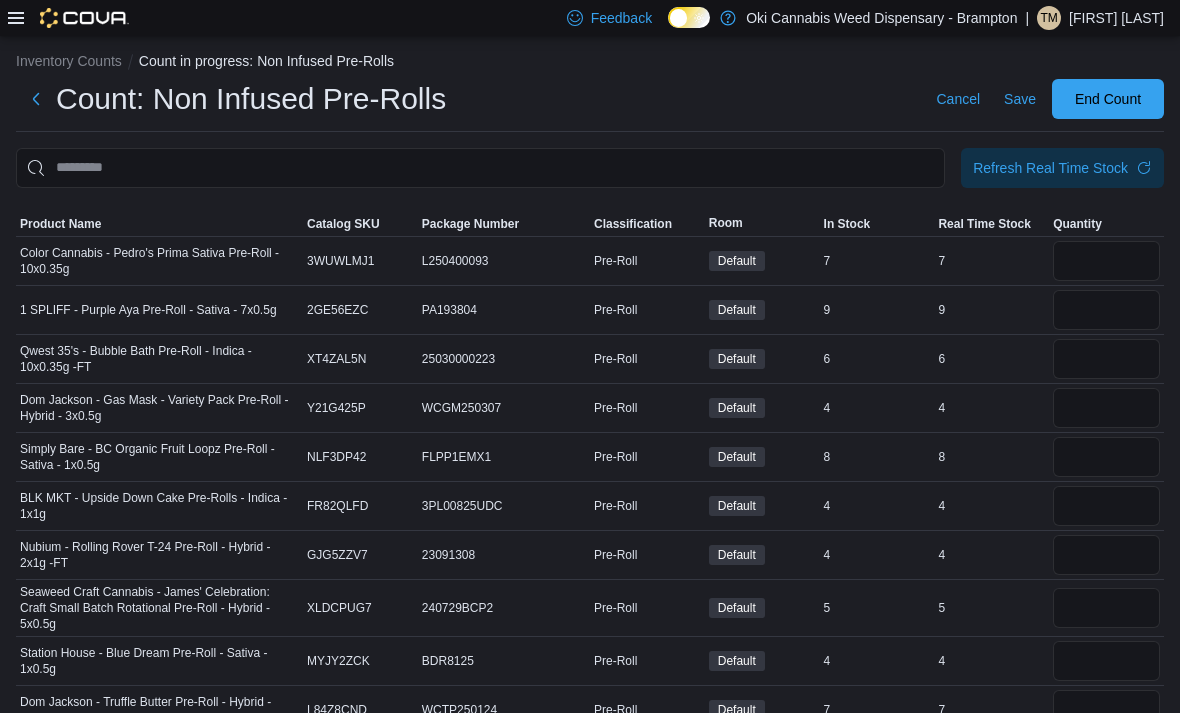 scroll, scrollTop: 0, scrollLeft: 0, axis: both 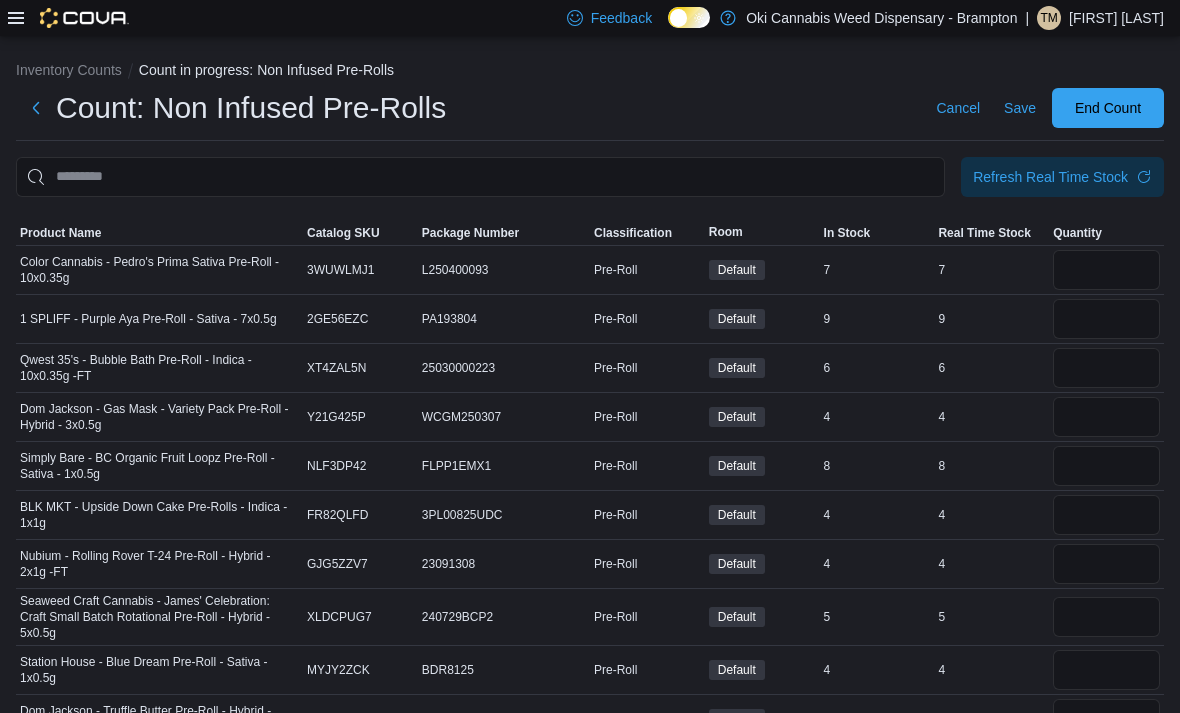 click on "Color Cannabis - Pedro's Prima Sativa Pre-Roll - 10x0.35g" at bounding box center [159, 269] 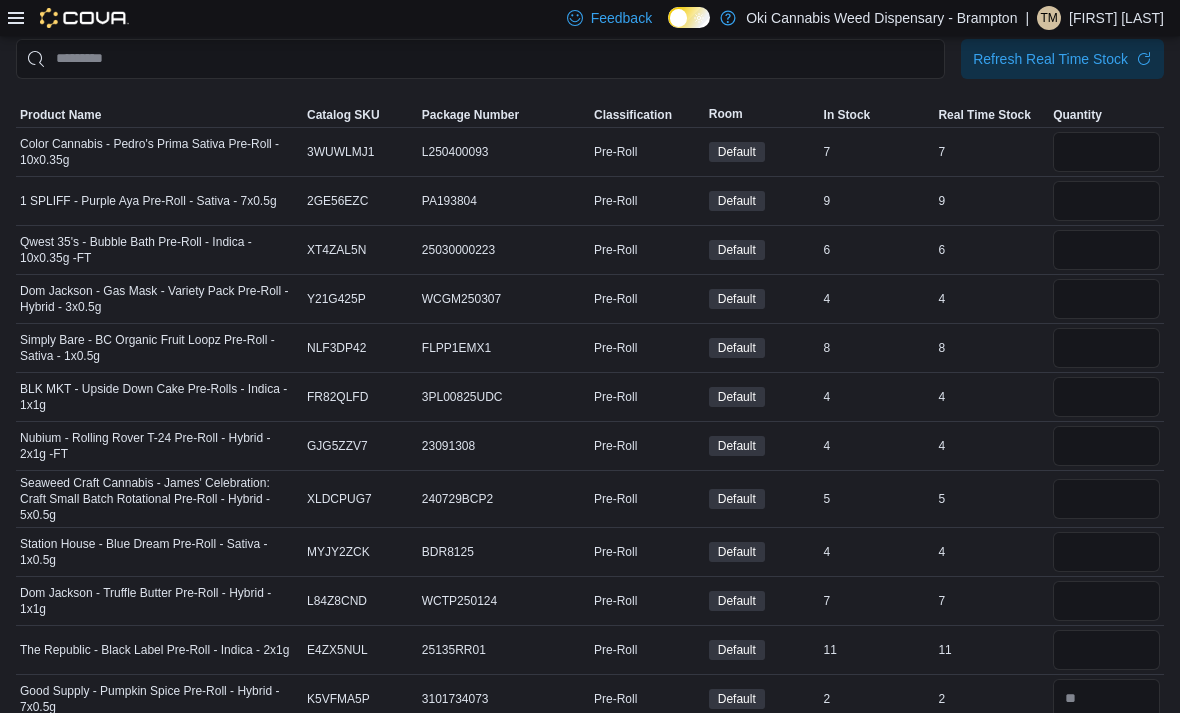 scroll, scrollTop: 117, scrollLeft: 0, axis: vertical 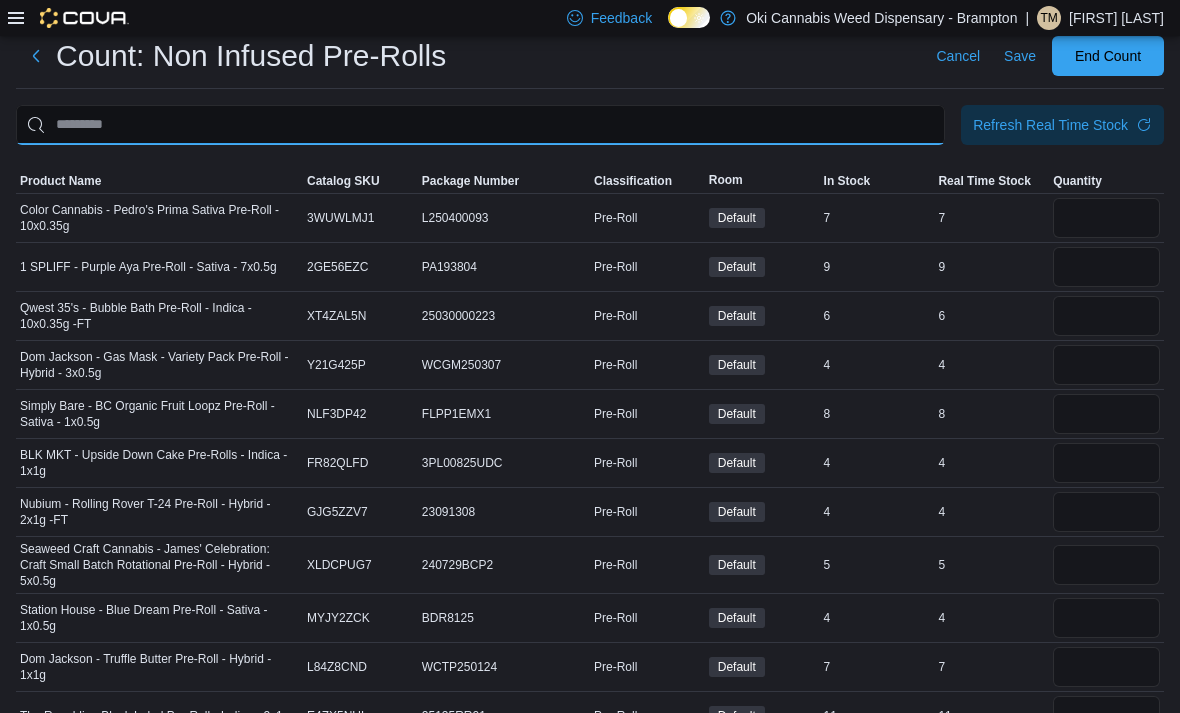 click at bounding box center (480, 125) 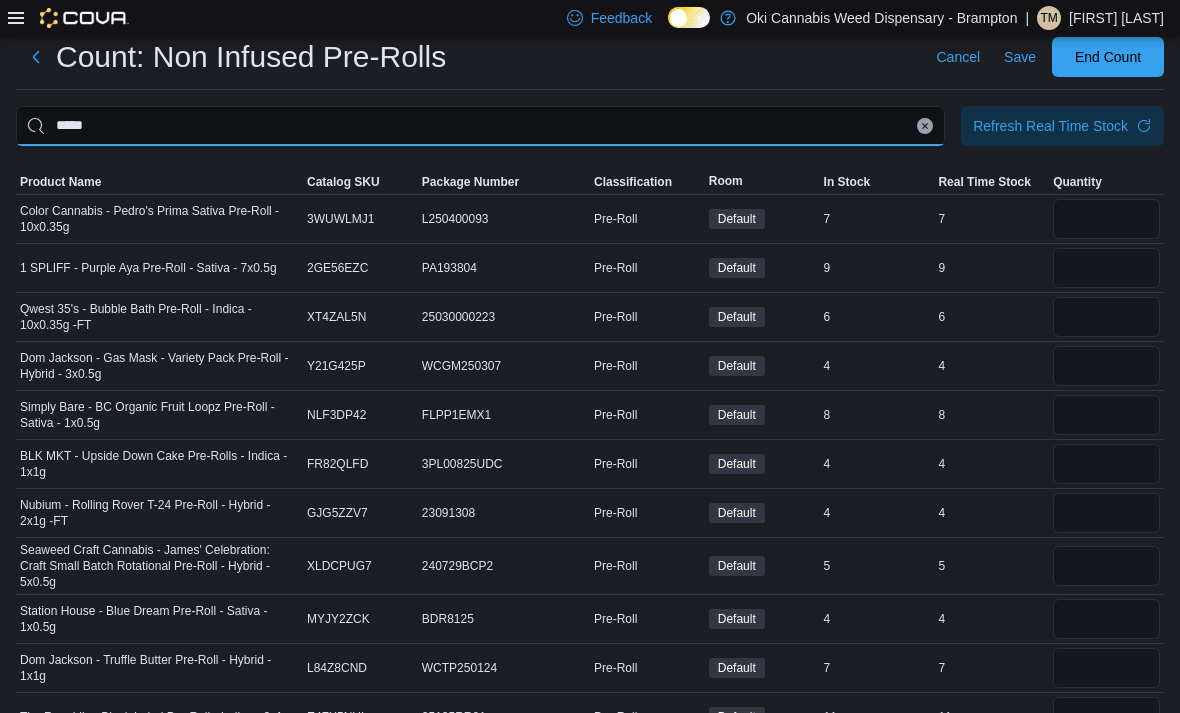 type on "*****" 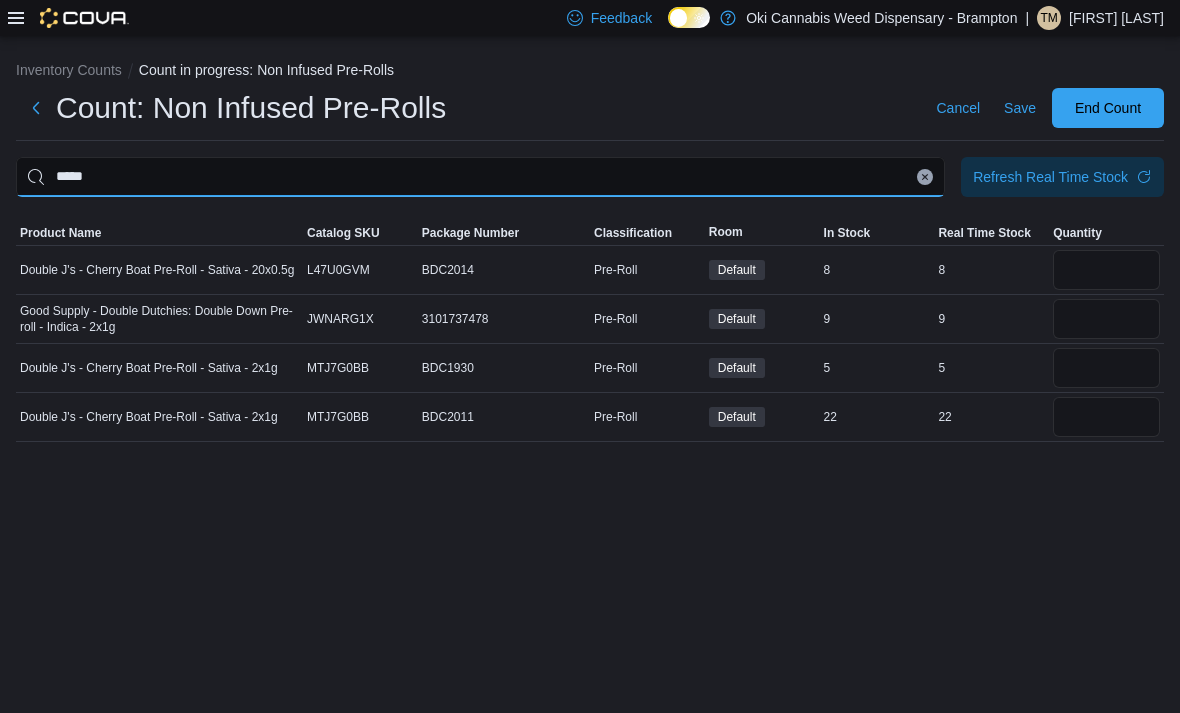 scroll, scrollTop: 0, scrollLeft: 0, axis: both 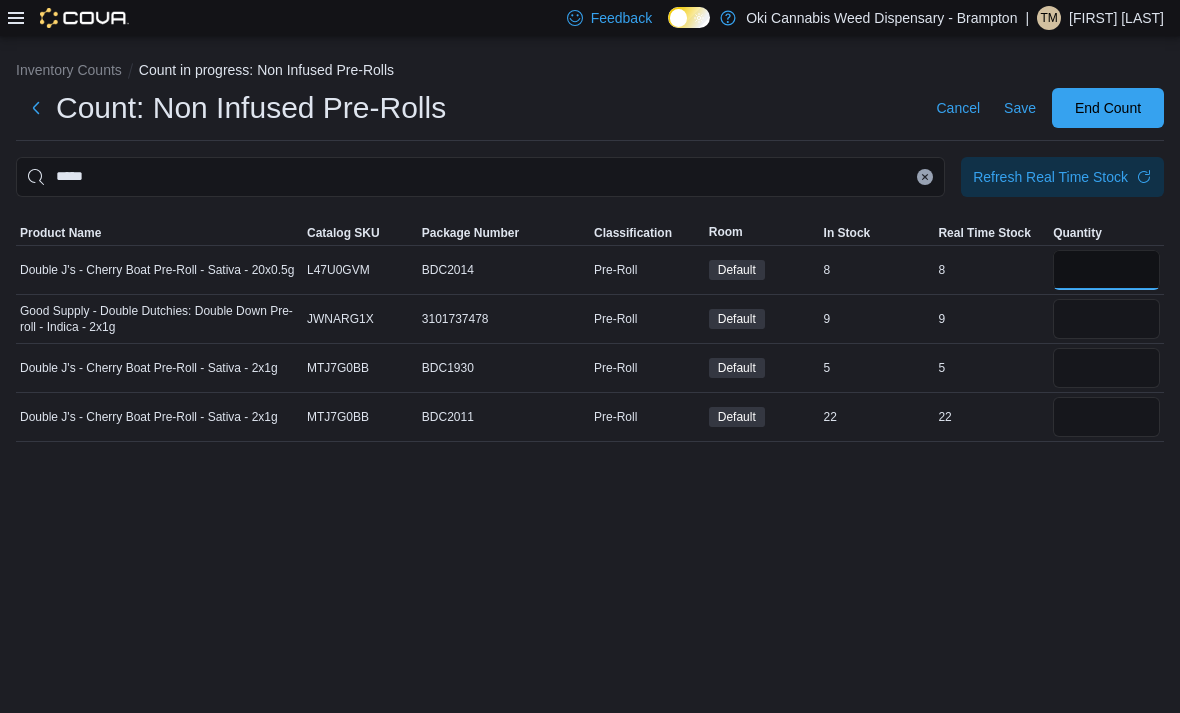 click at bounding box center (1106, 270) 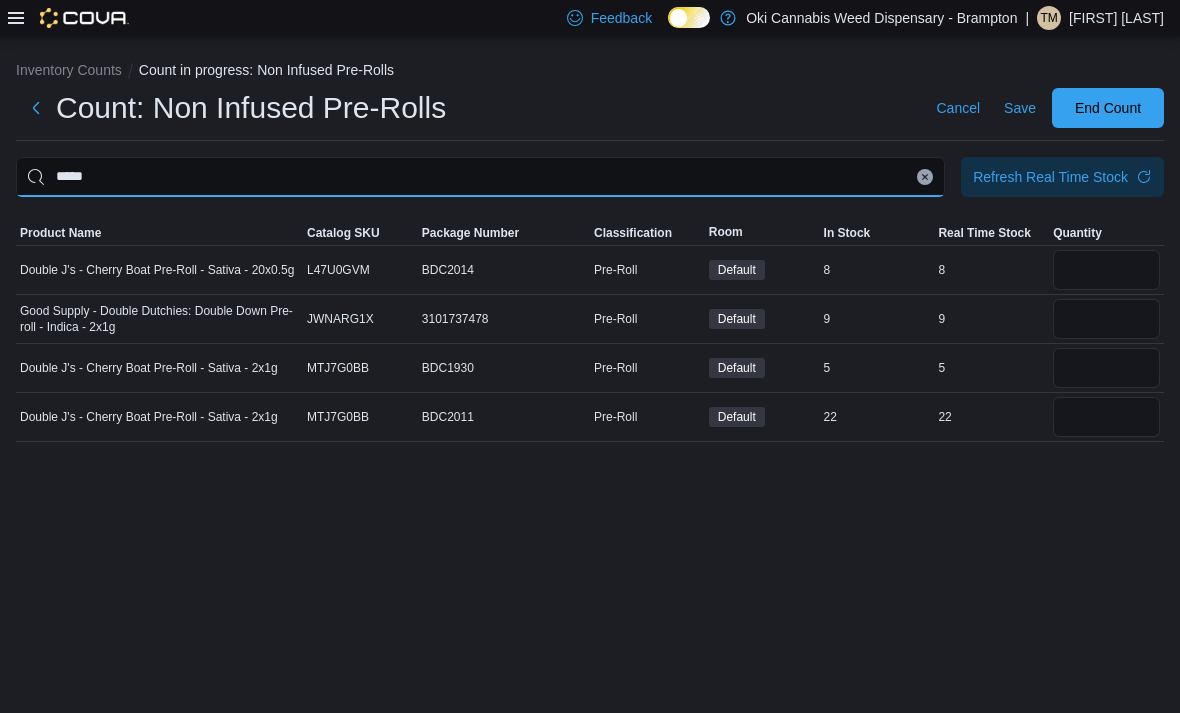 click on "*****" at bounding box center [480, 177] 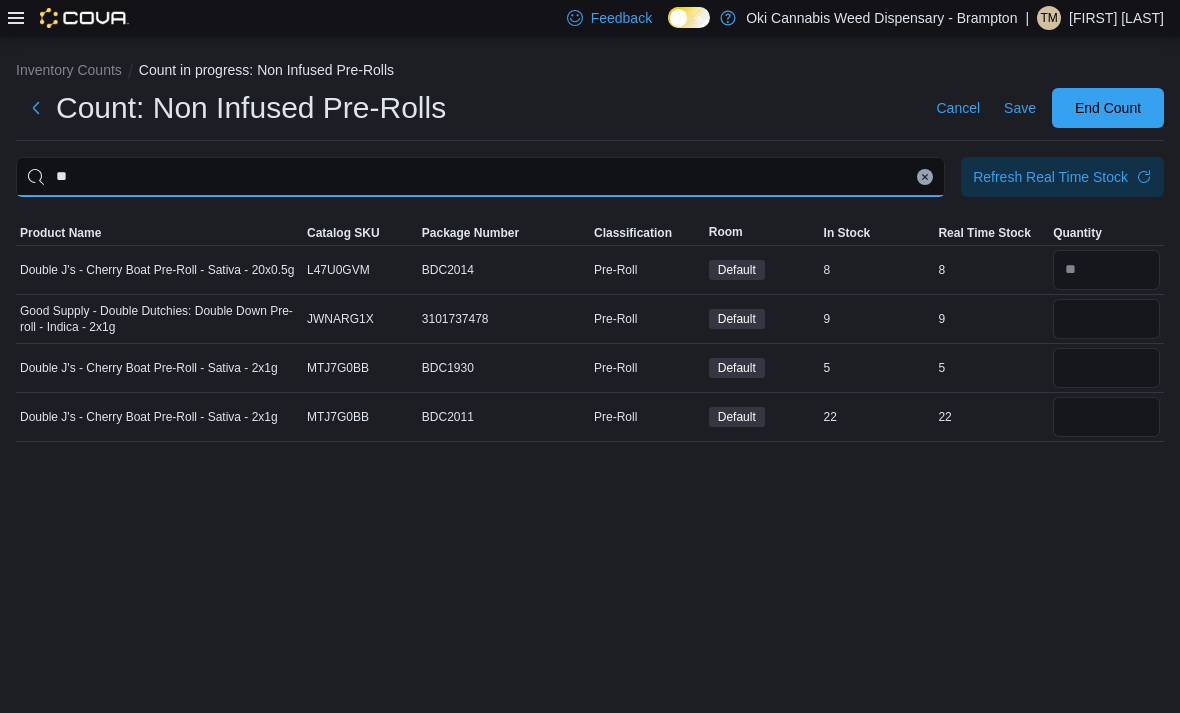 type on "*" 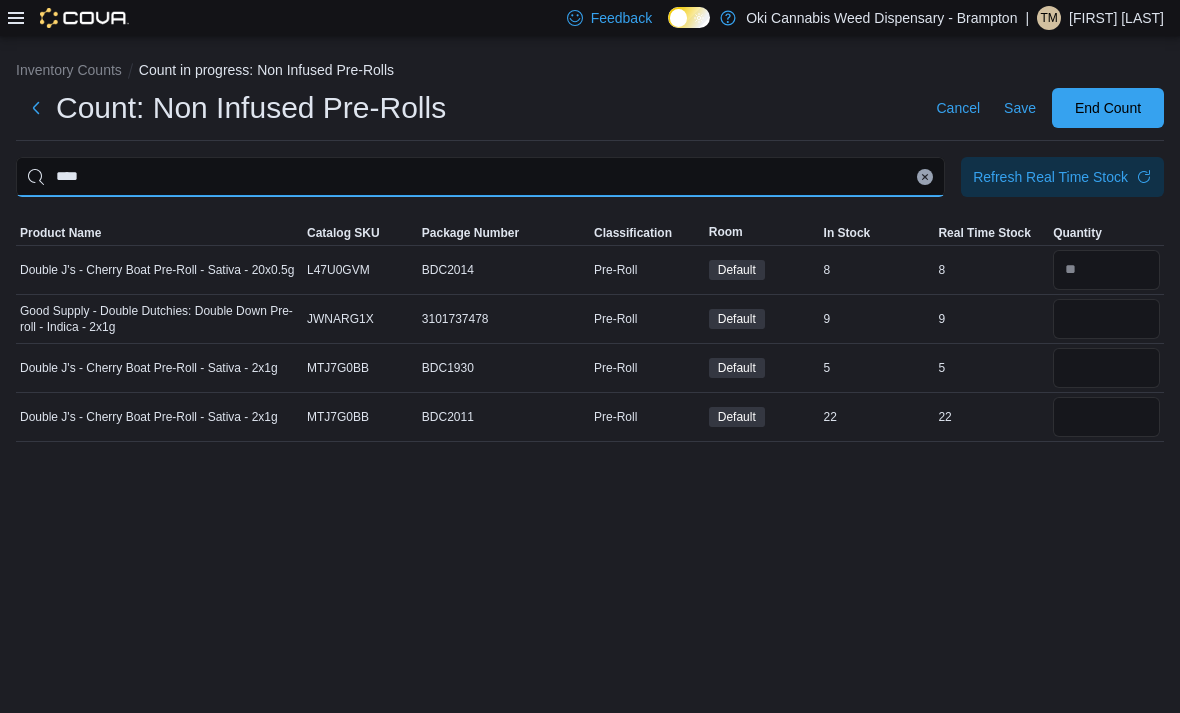 type on "****" 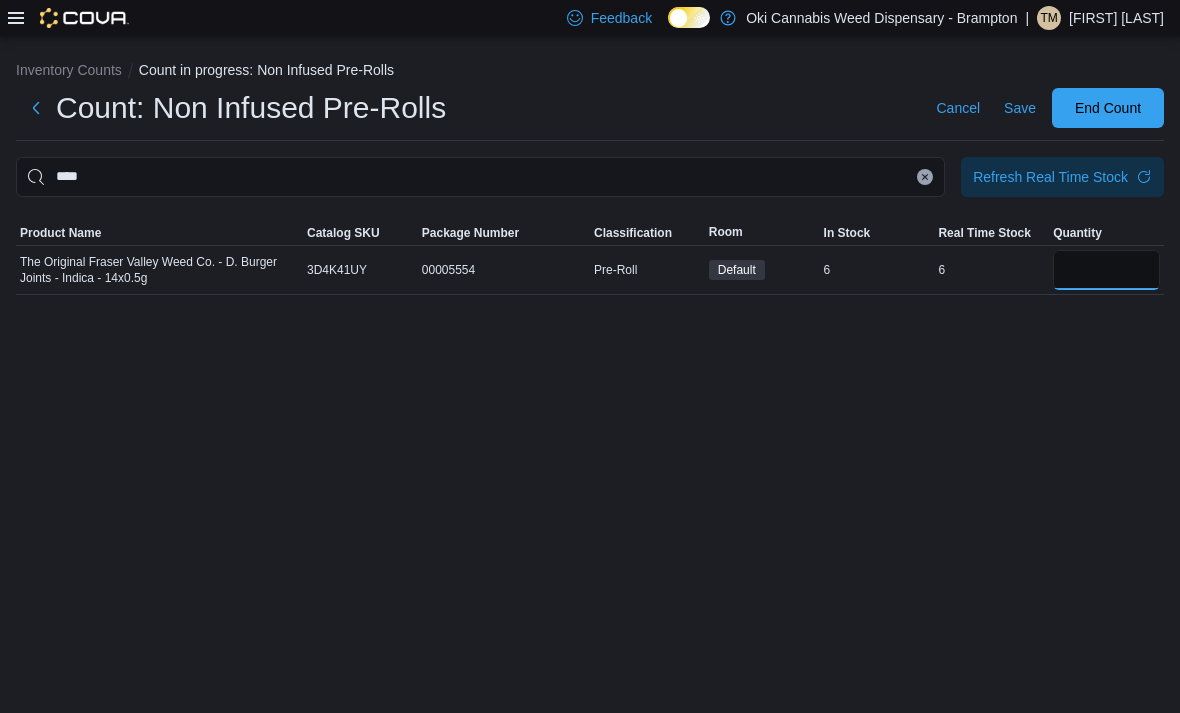click at bounding box center (1106, 270) 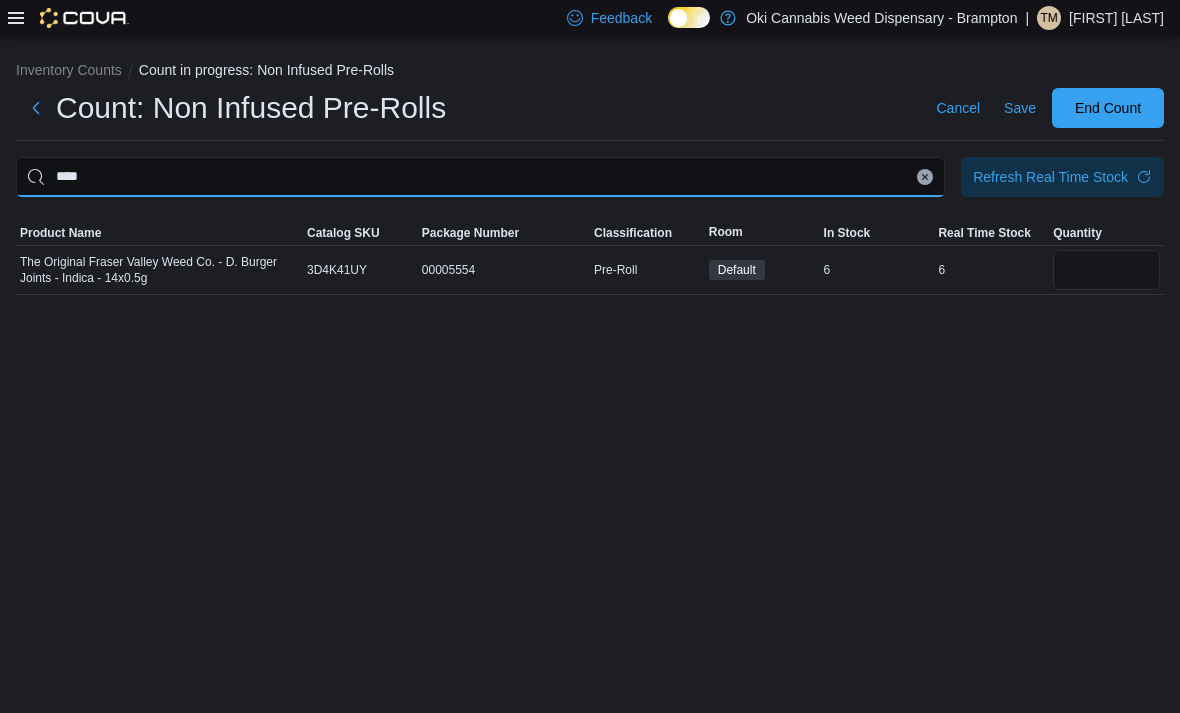 click on "****" at bounding box center (480, 177) 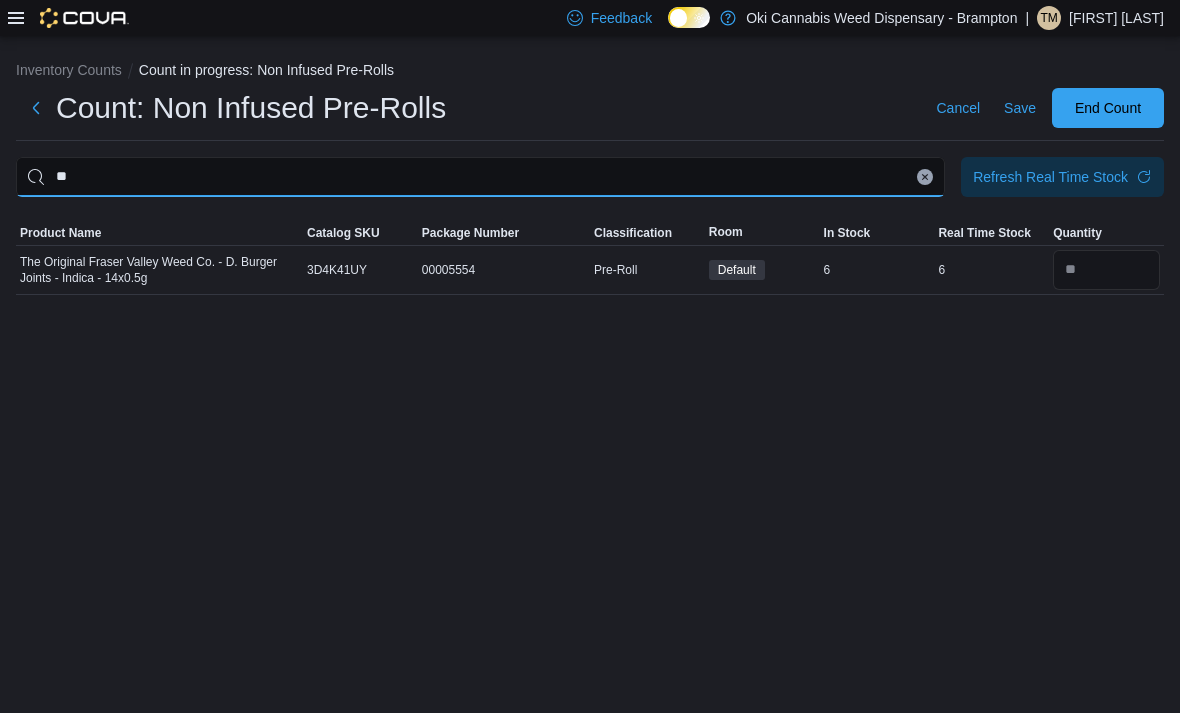 type on "*" 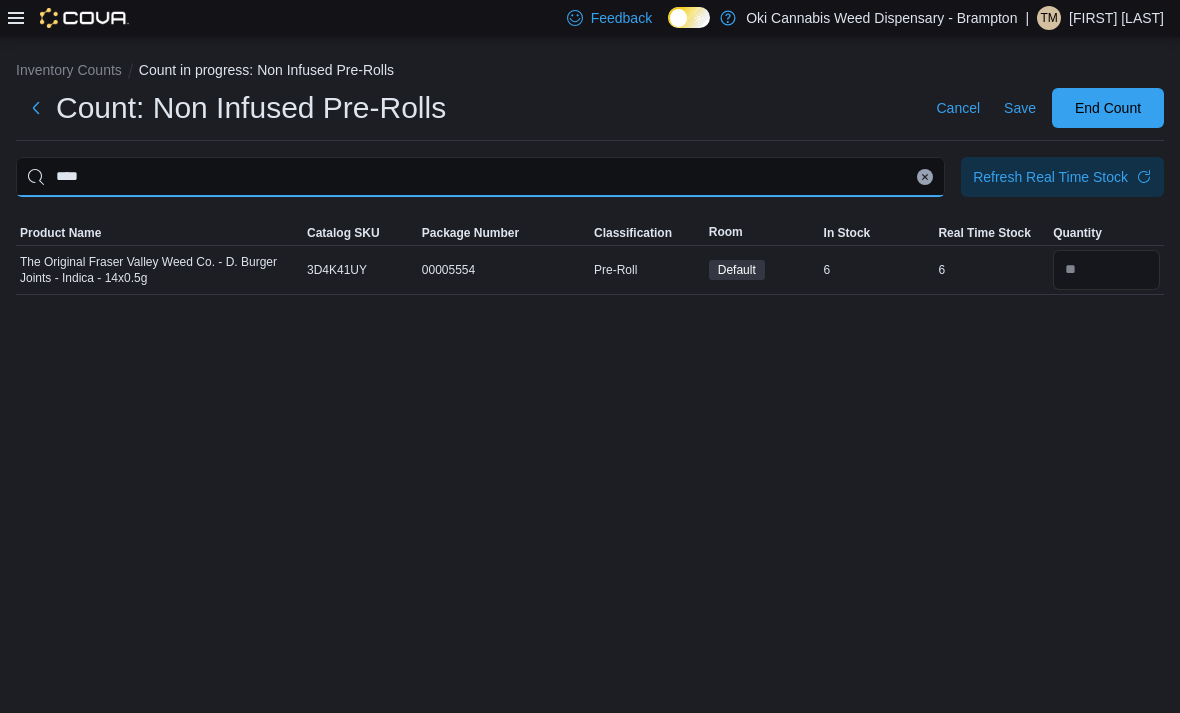 type on "****" 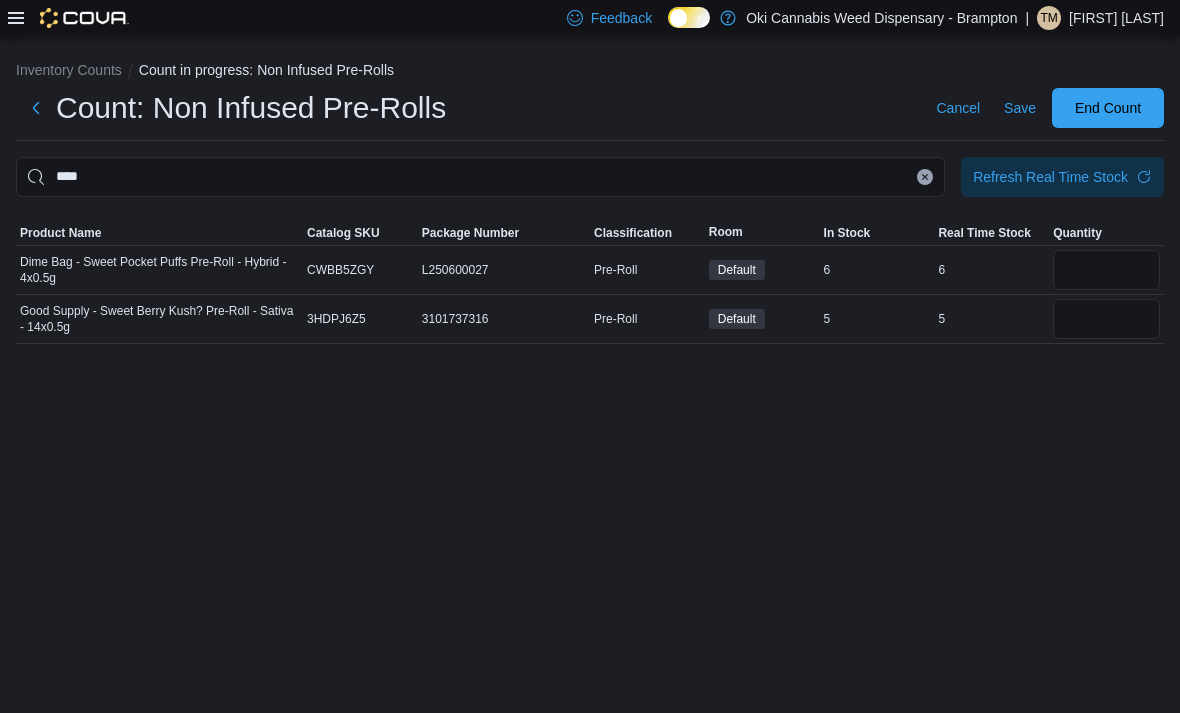 click at bounding box center [1106, 319] 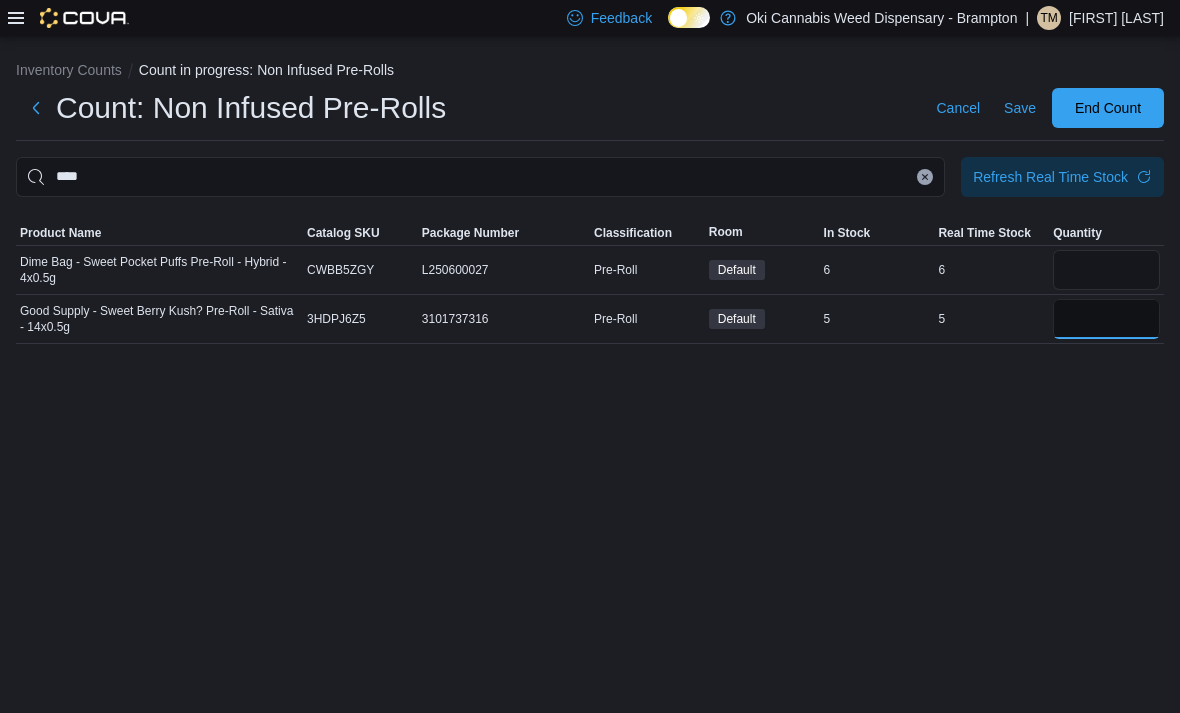 type on "*" 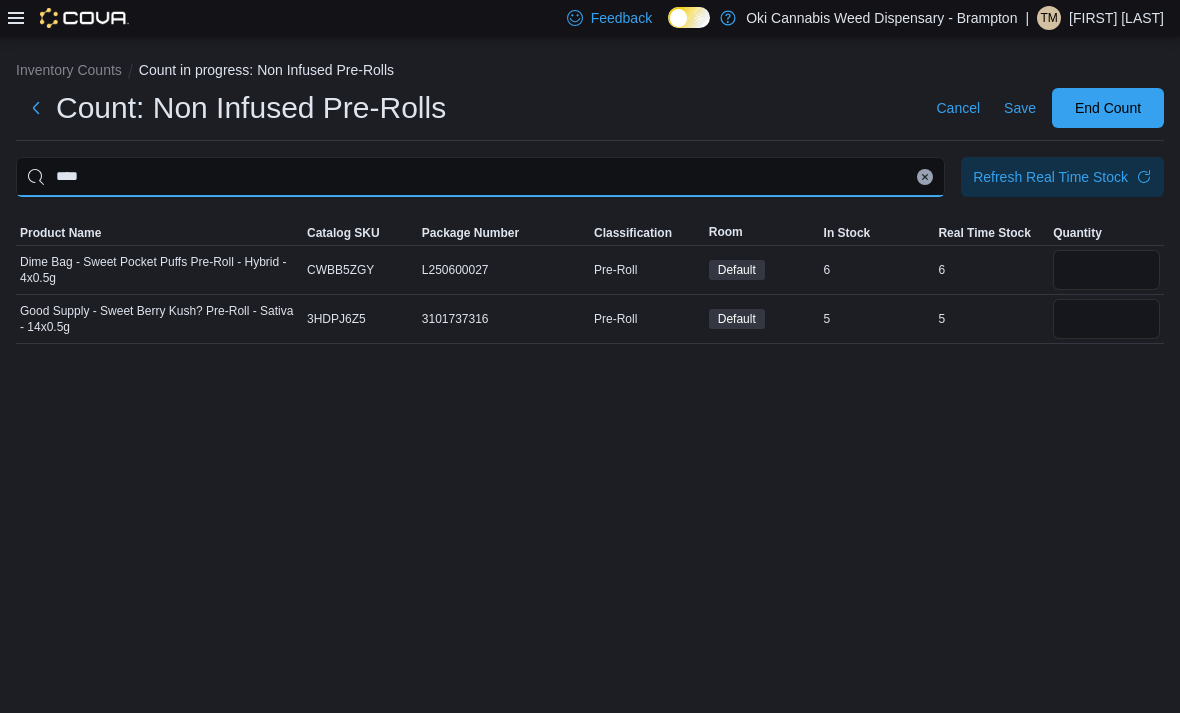 click on "****" at bounding box center [480, 177] 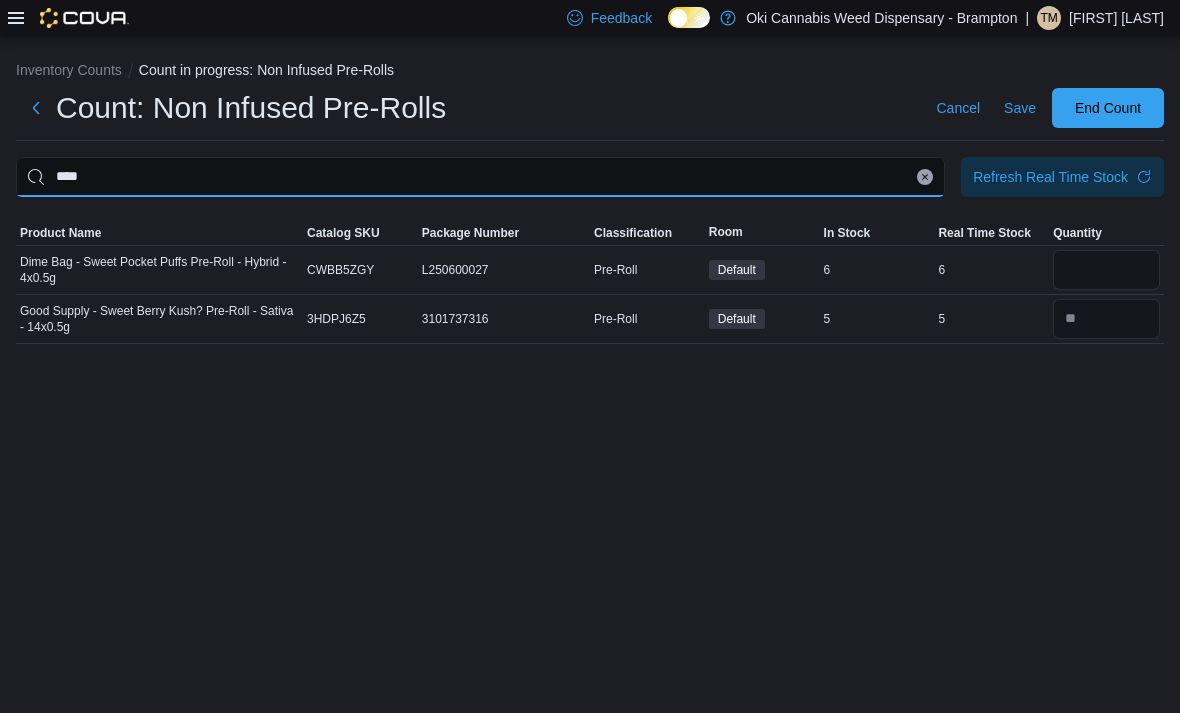 click on "****" at bounding box center (480, 177) 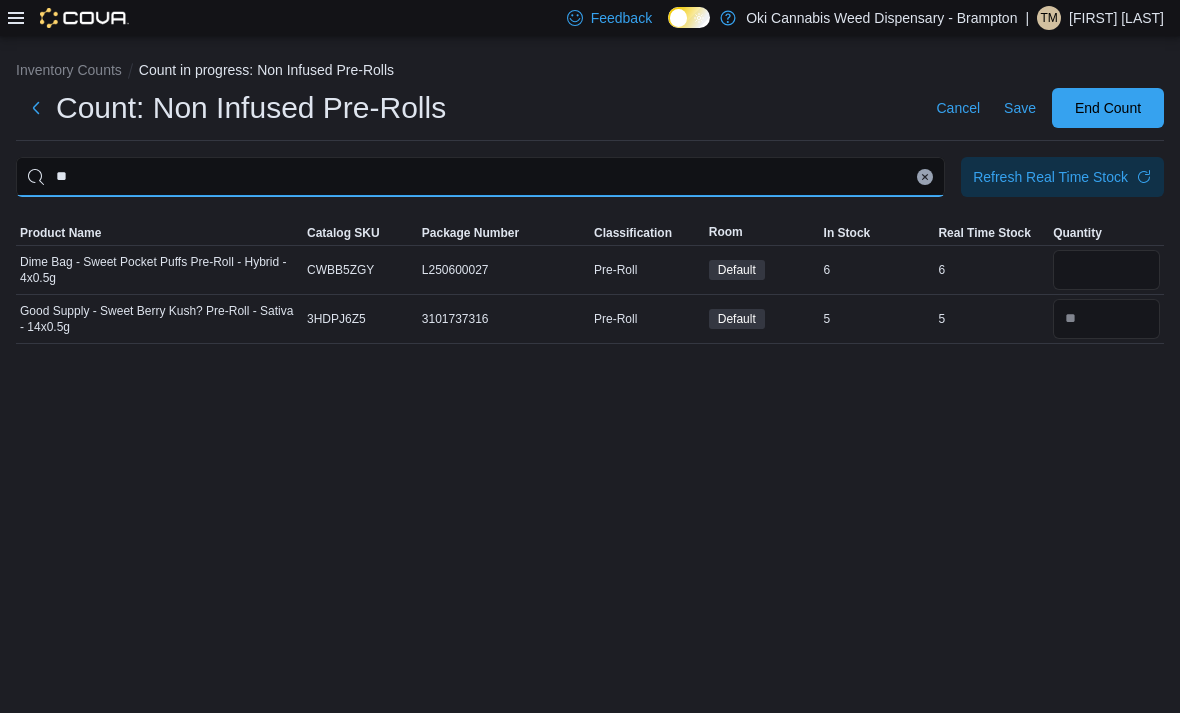 type on "*" 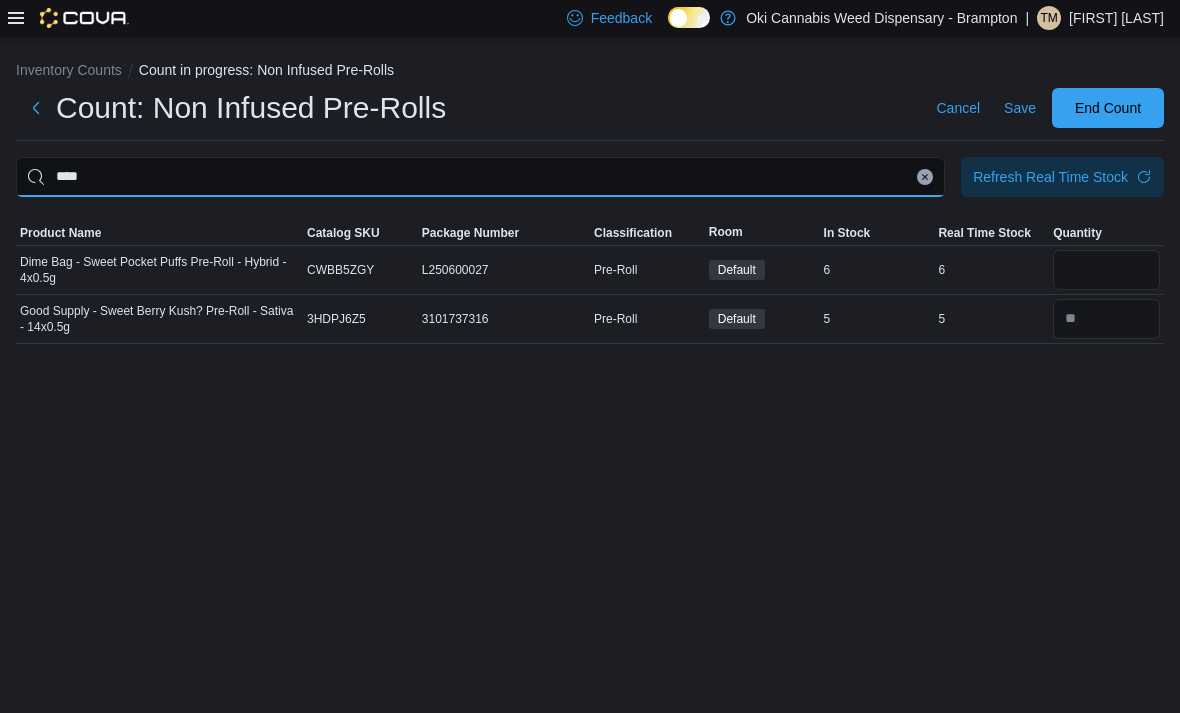 type on "****" 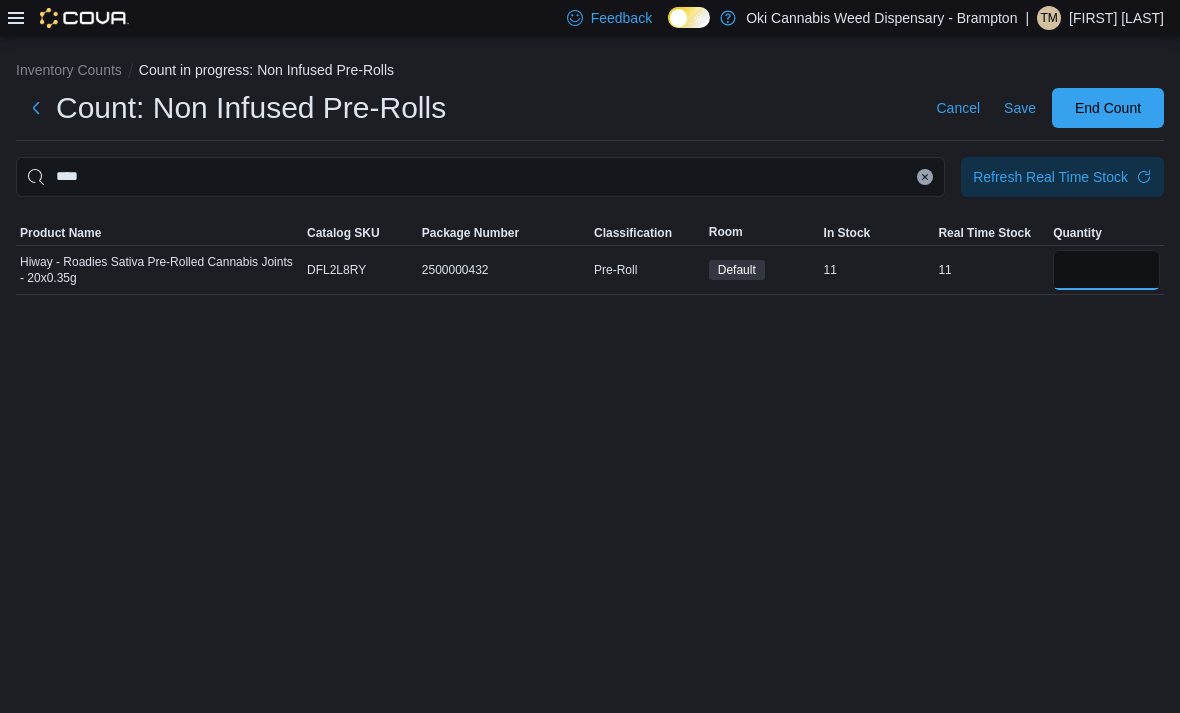 click at bounding box center (1106, 270) 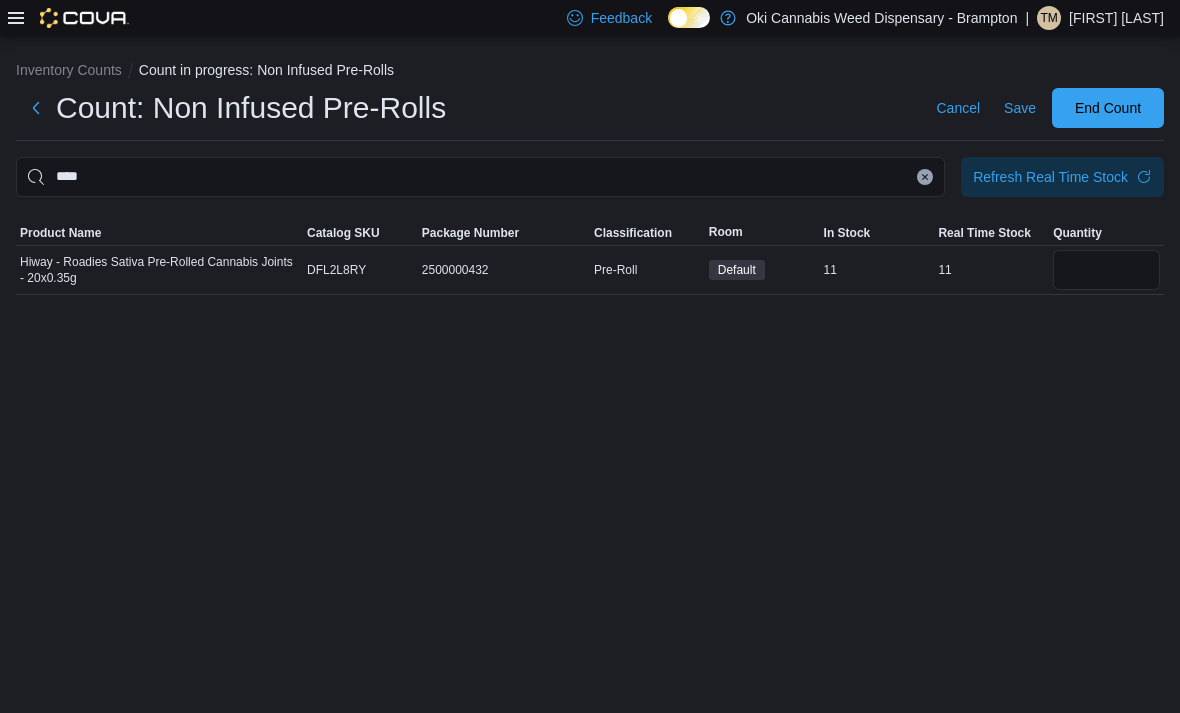 click on "****" at bounding box center (480, 177) 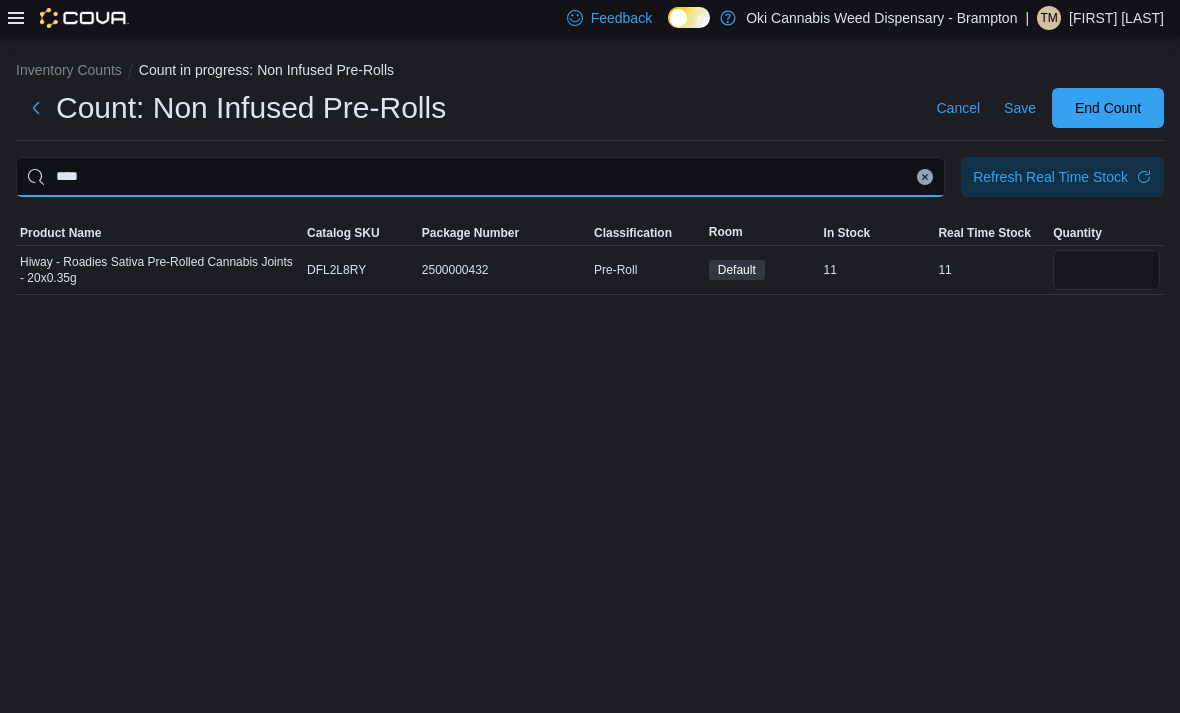 type 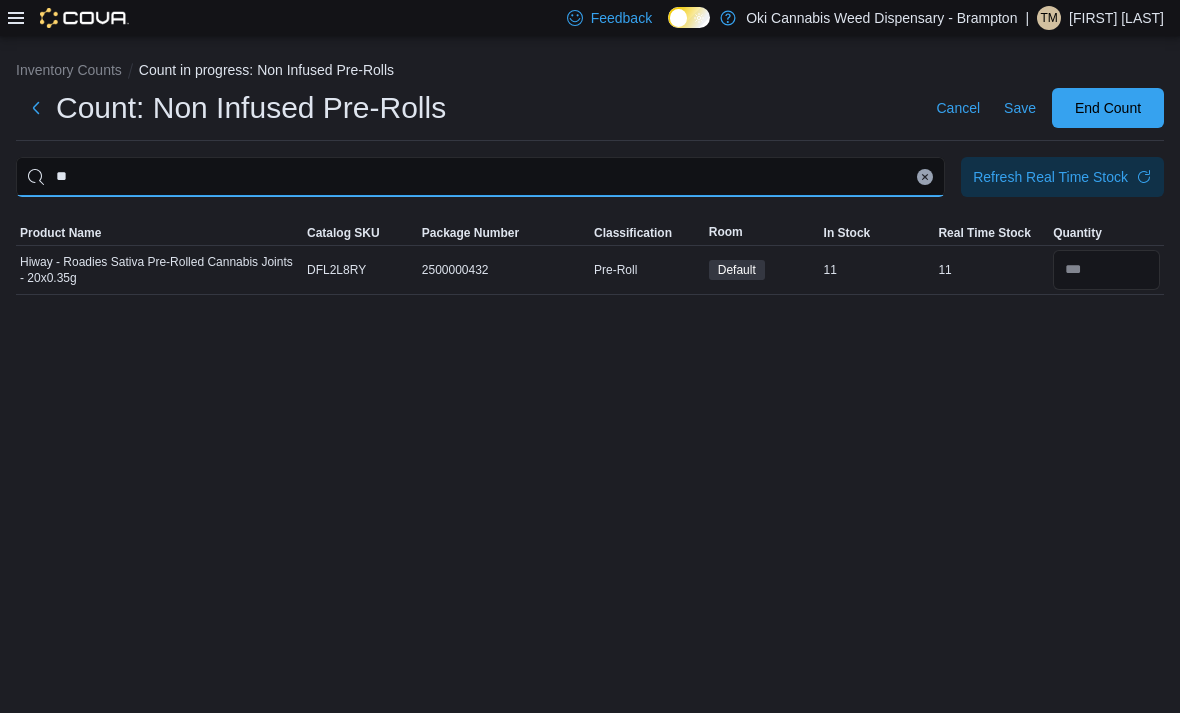 type on "*" 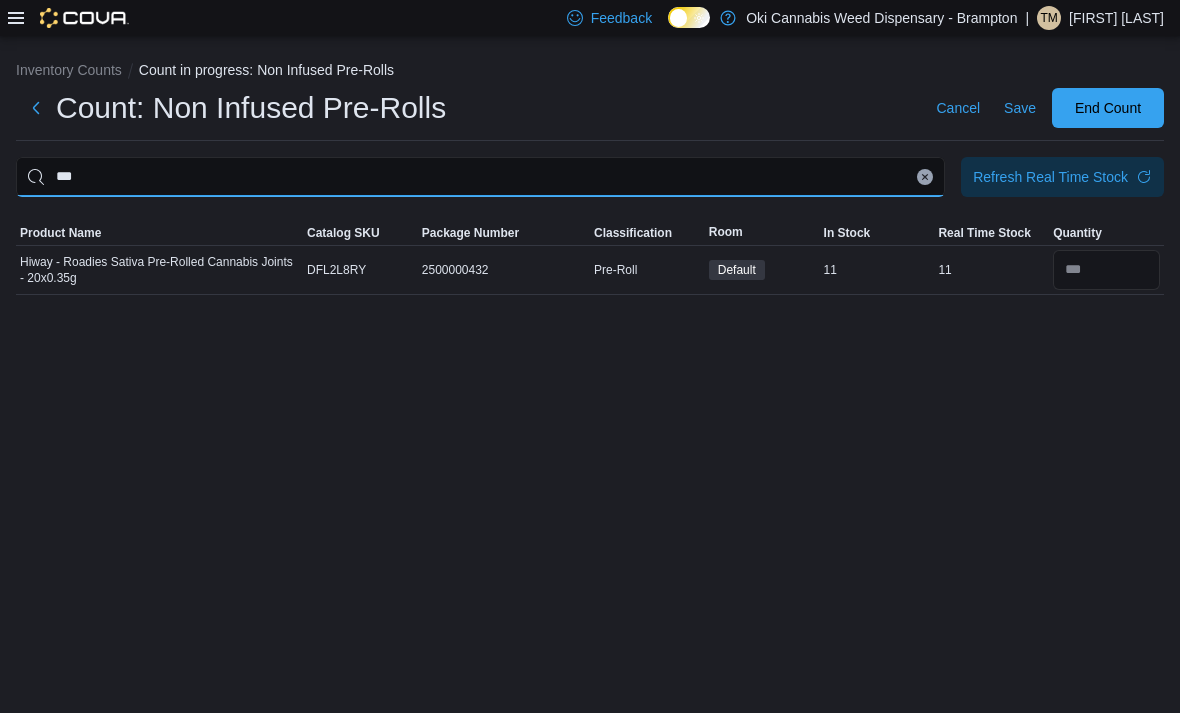 type on "***" 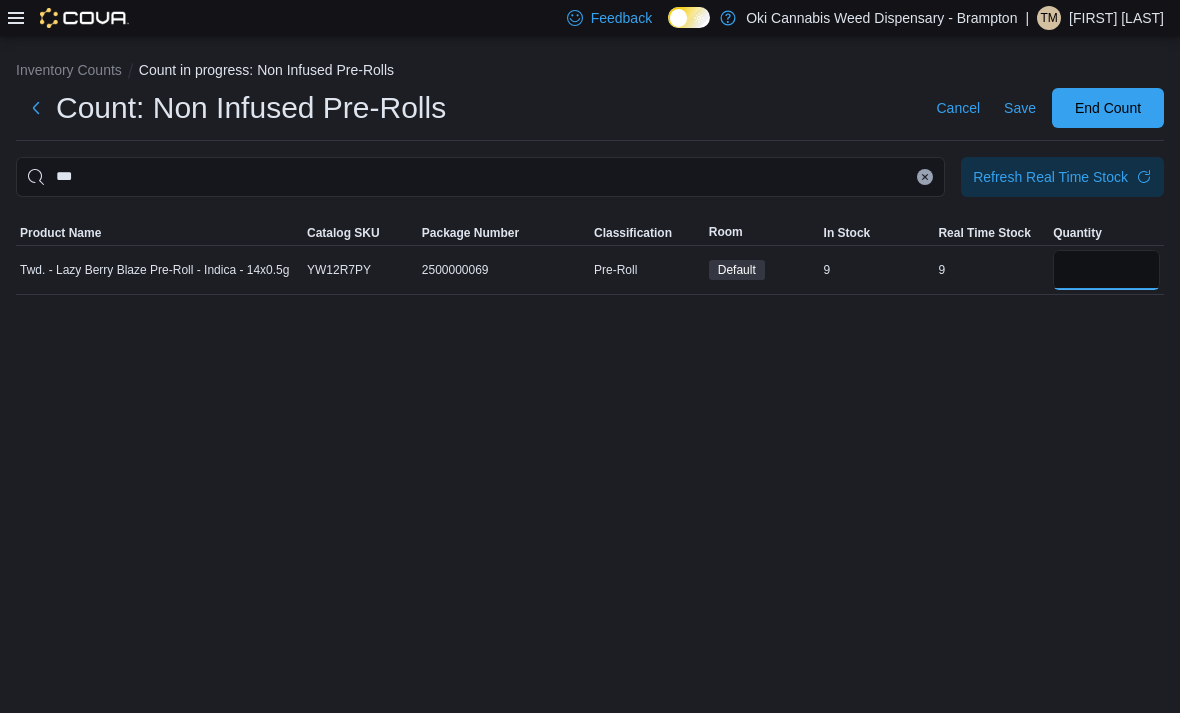 click at bounding box center (1106, 270) 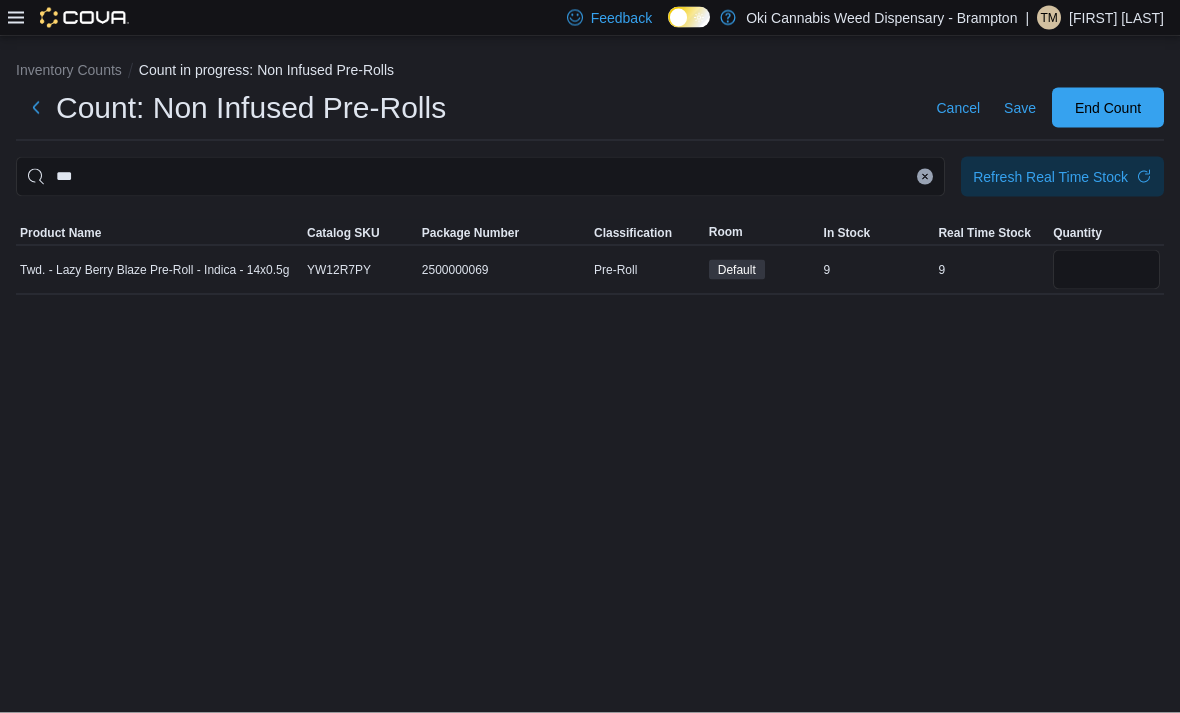 scroll, scrollTop: 64, scrollLeft: 0, axis: vertical 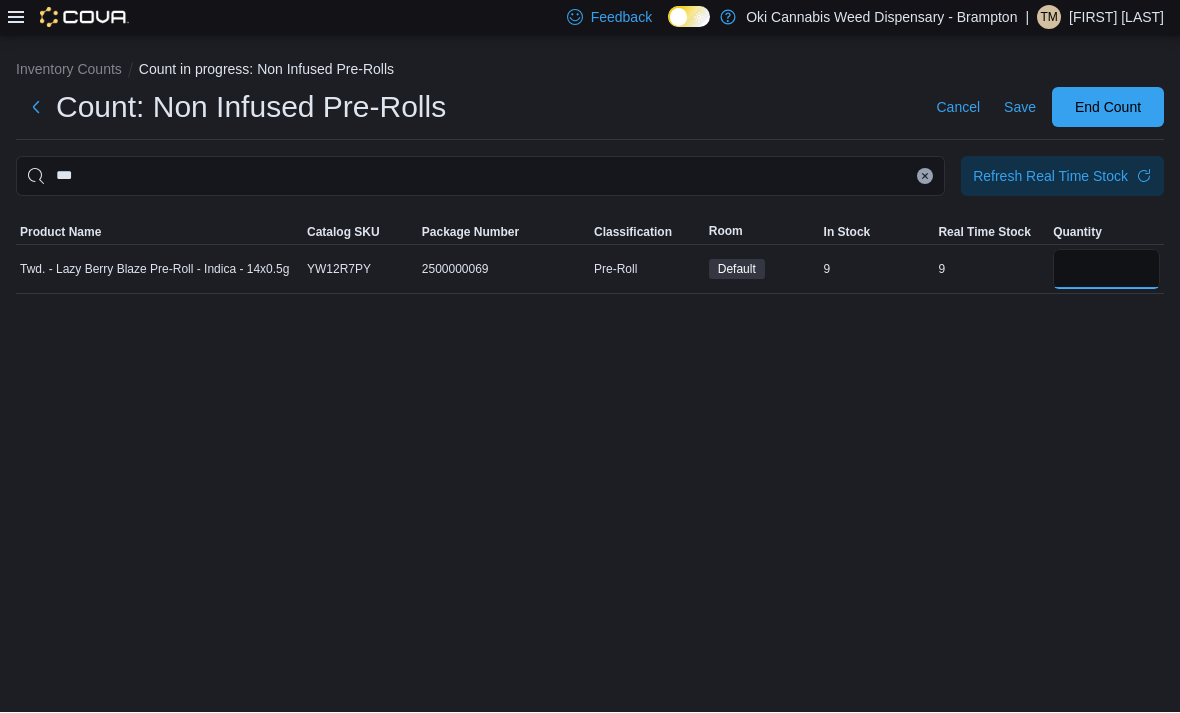 type on "*" 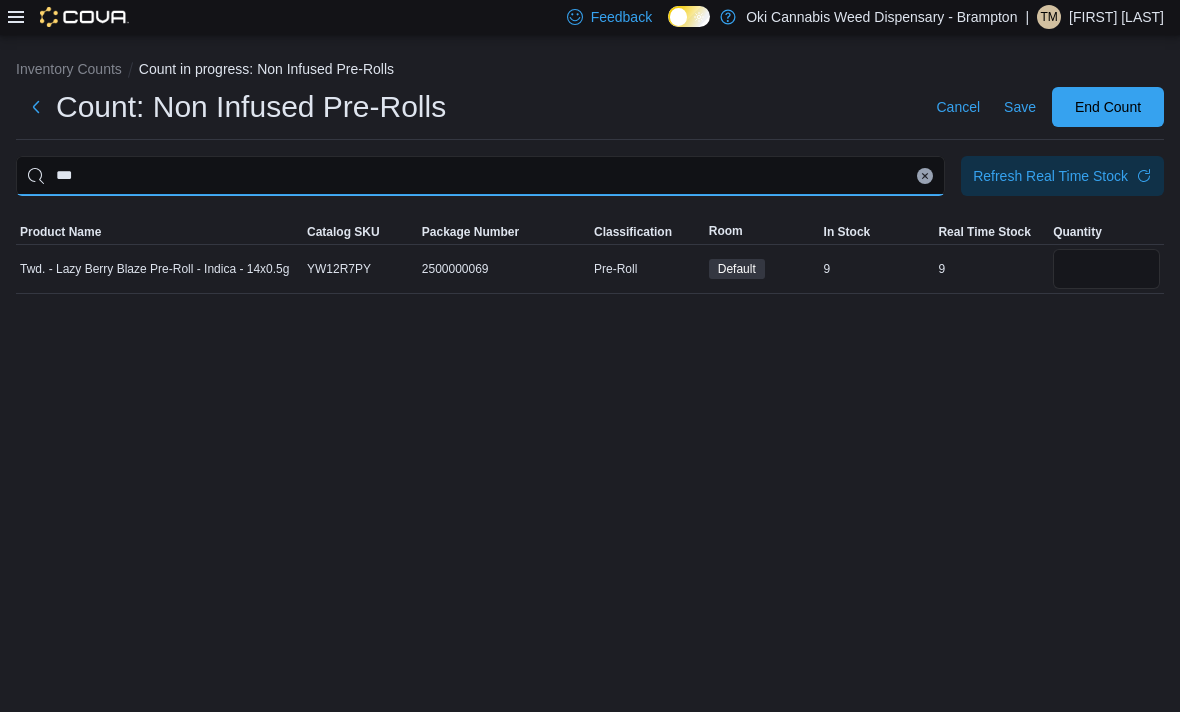 click on "***" at bounding box center [480, 177] 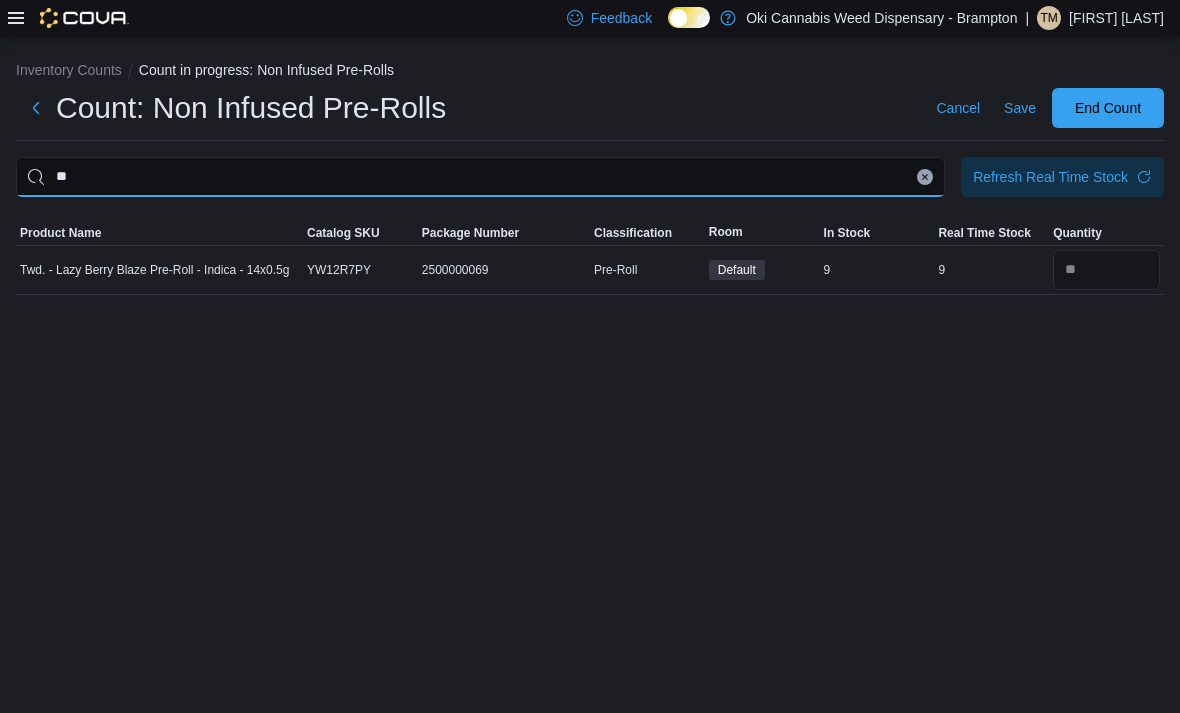 type on "*" 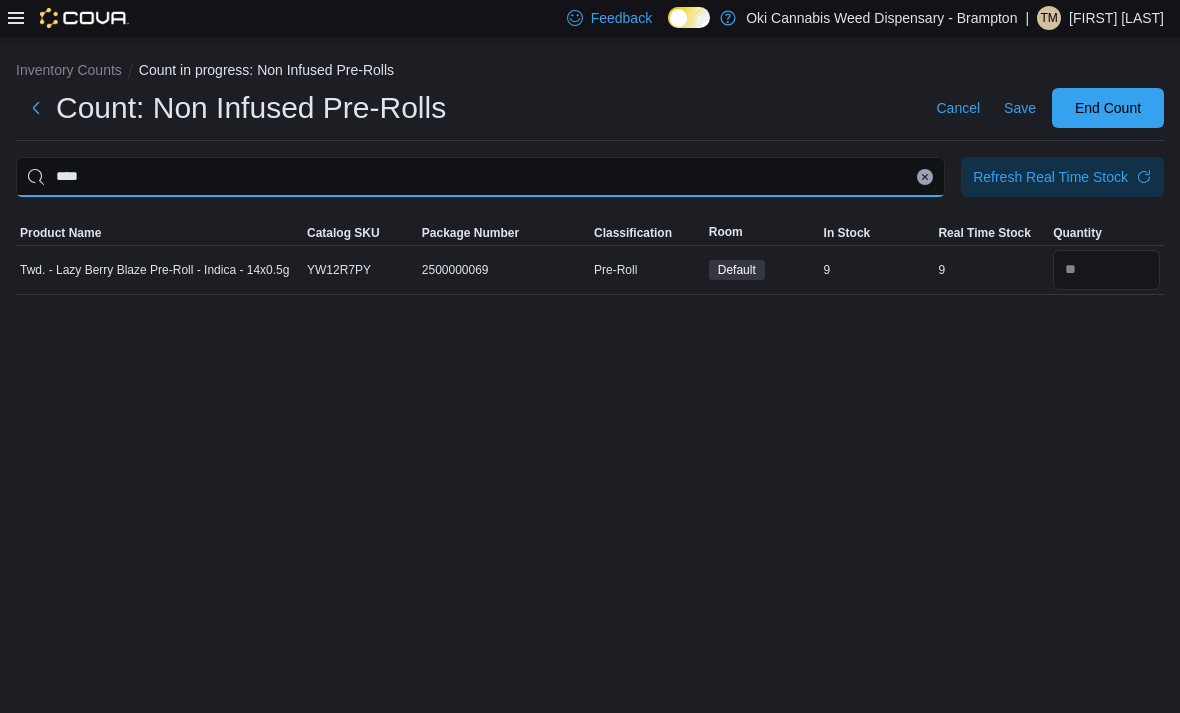 type on "****" 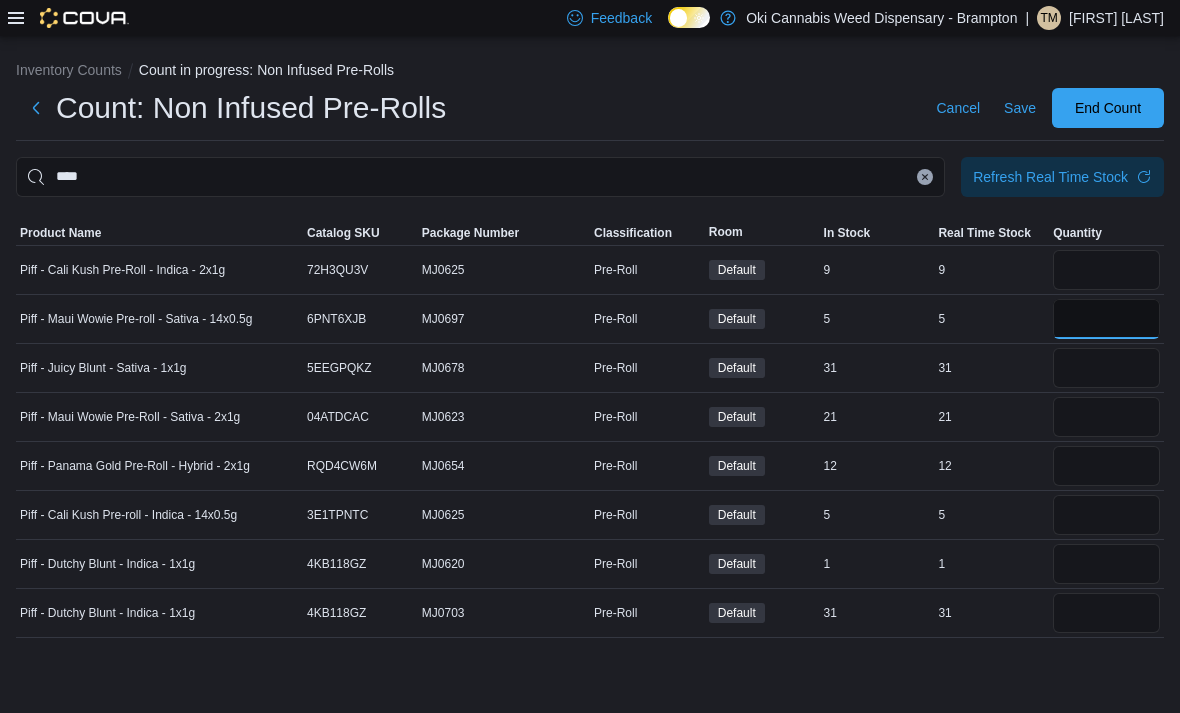 click at bounding box center [1106, 319] 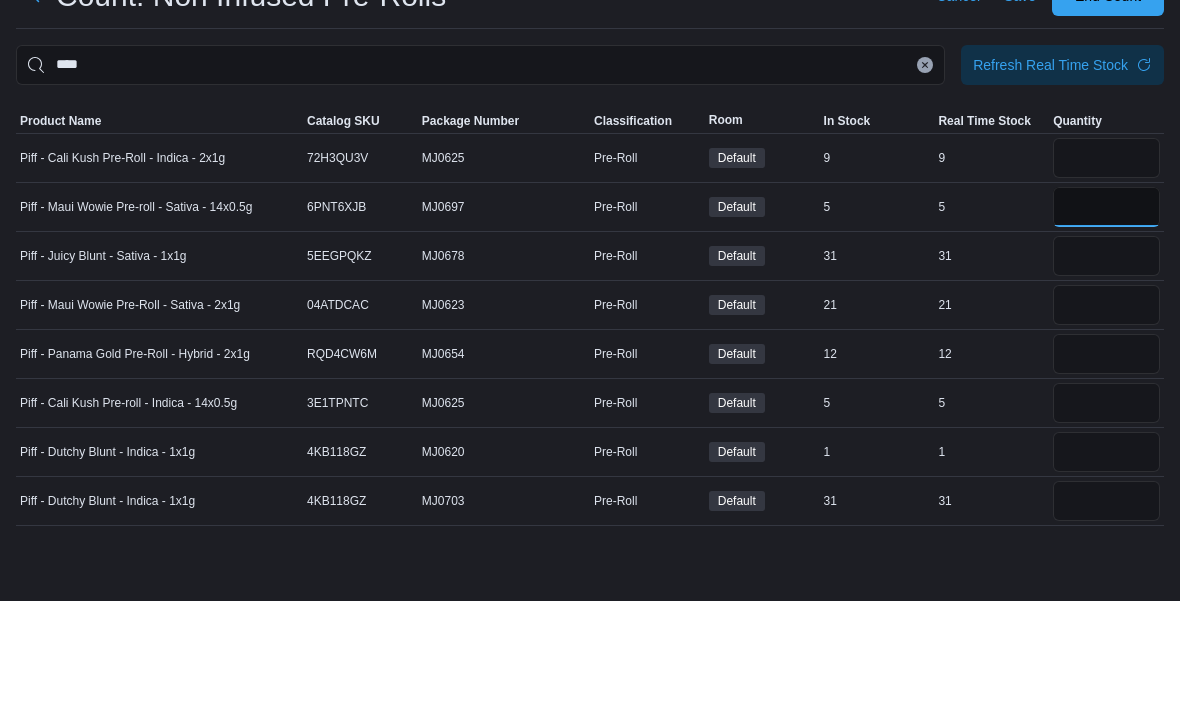 type on "*" 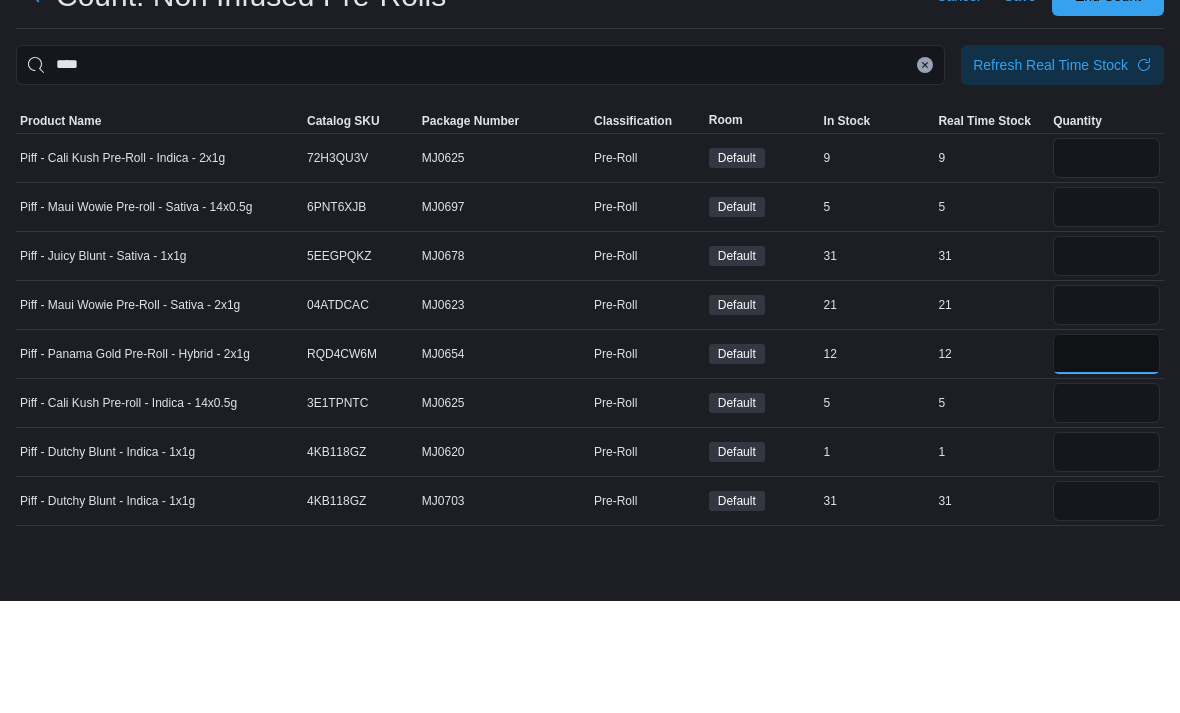 click at bounding box center (1106, 466) 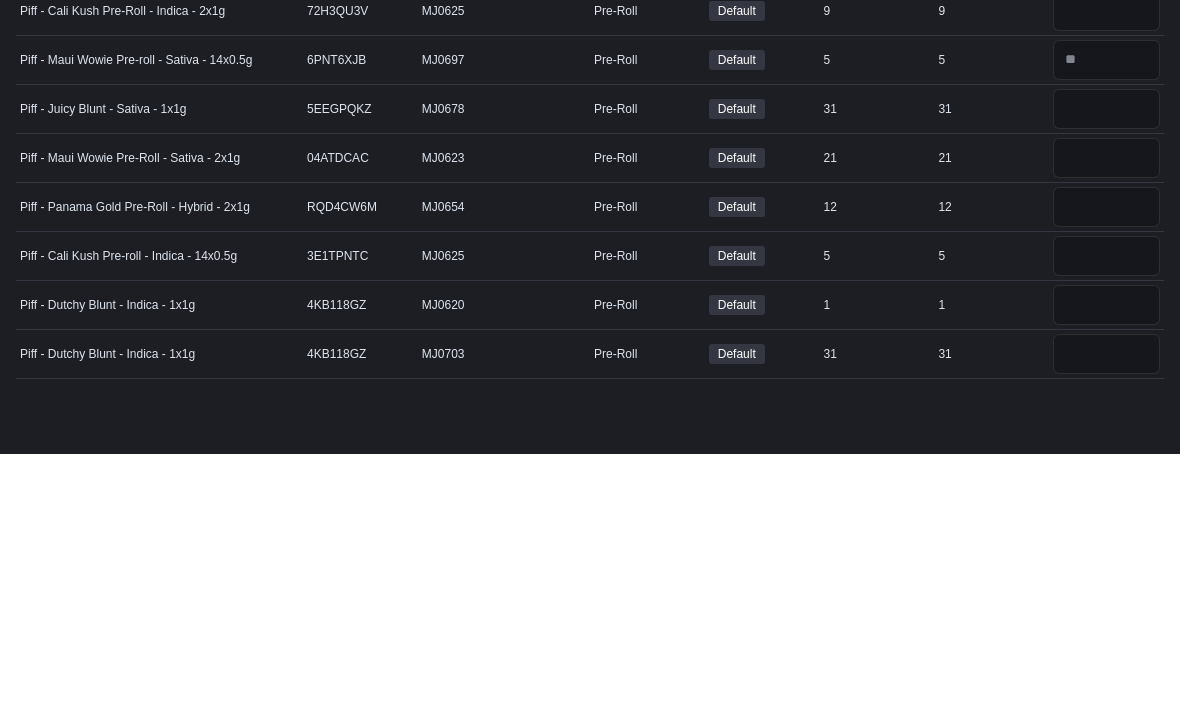 click at bounding box center [1106, 515] 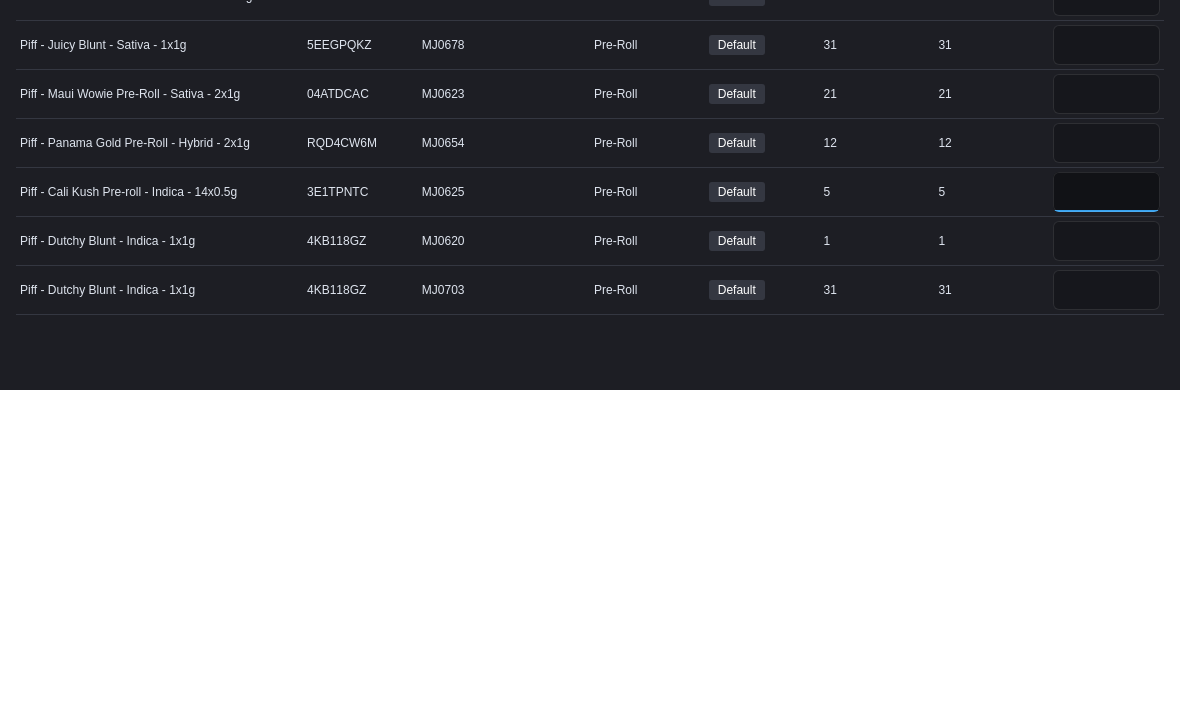 type on "*" 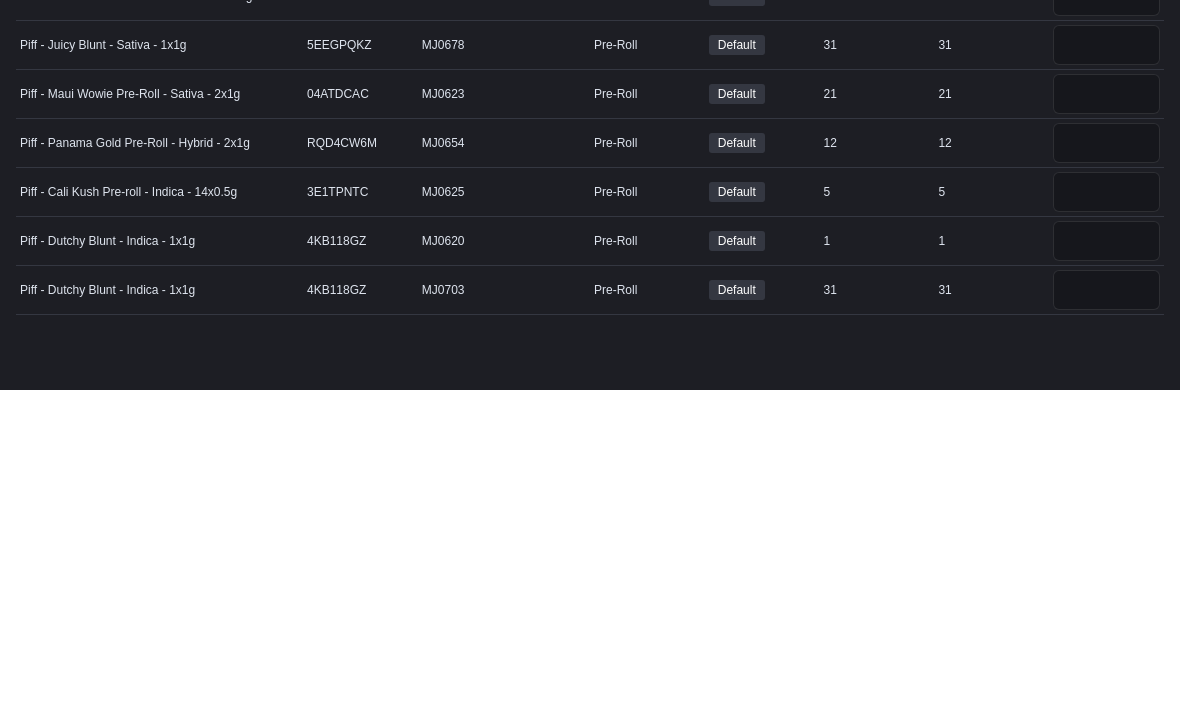 click on "****" at bounding box center [480, 177] 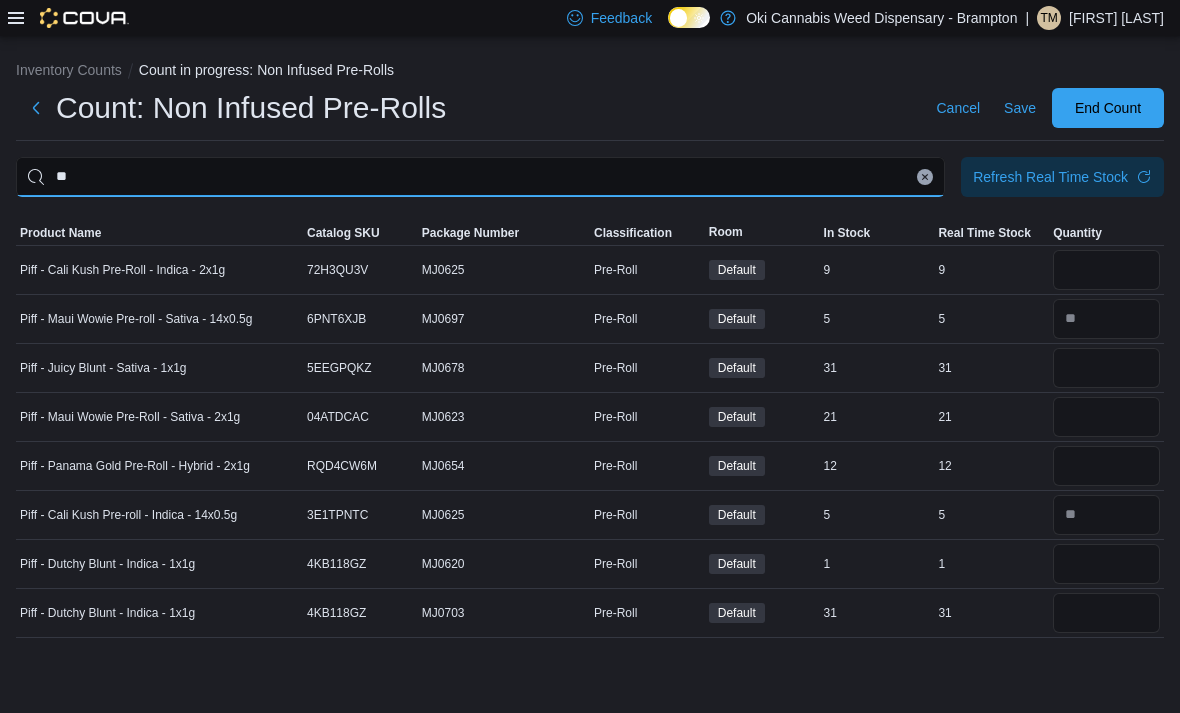type on "*" 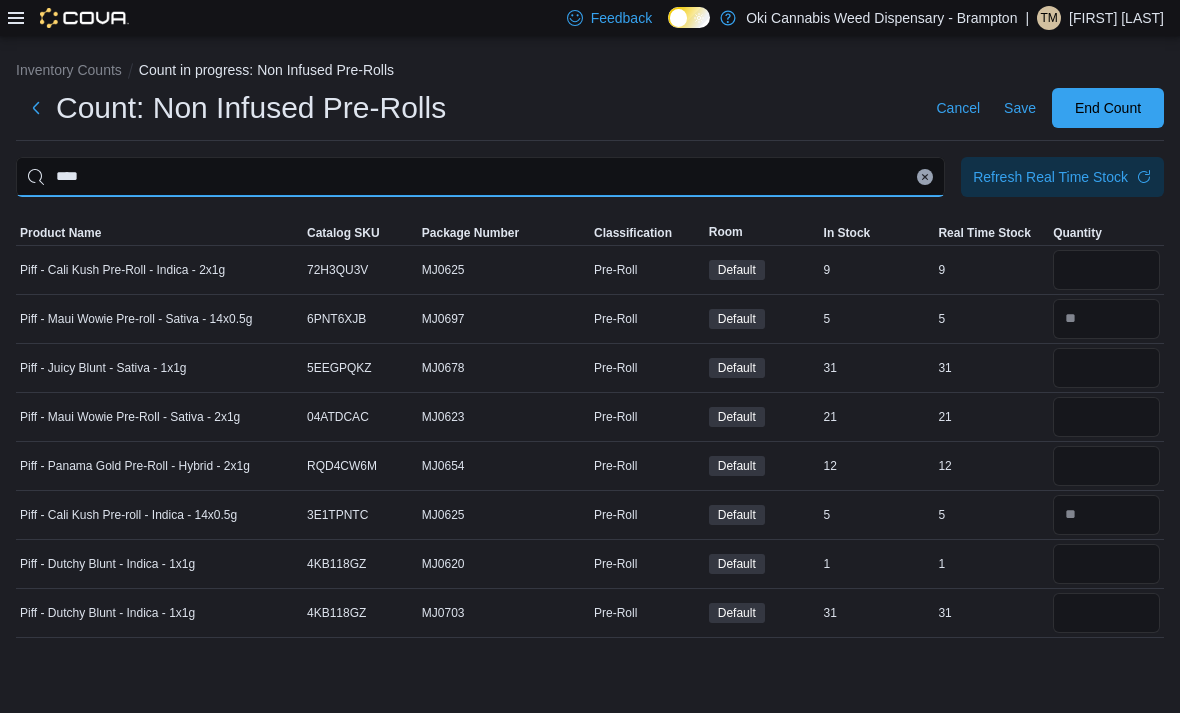 type on "****" 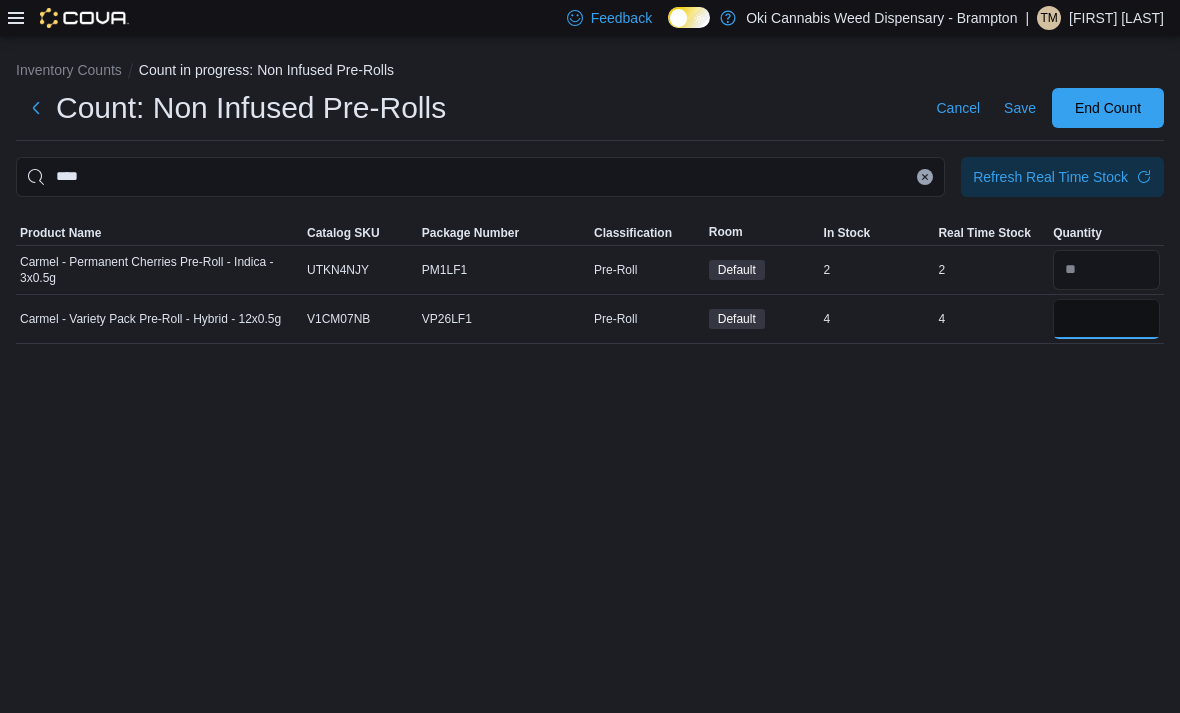 click at bounding box center [1106, 319] 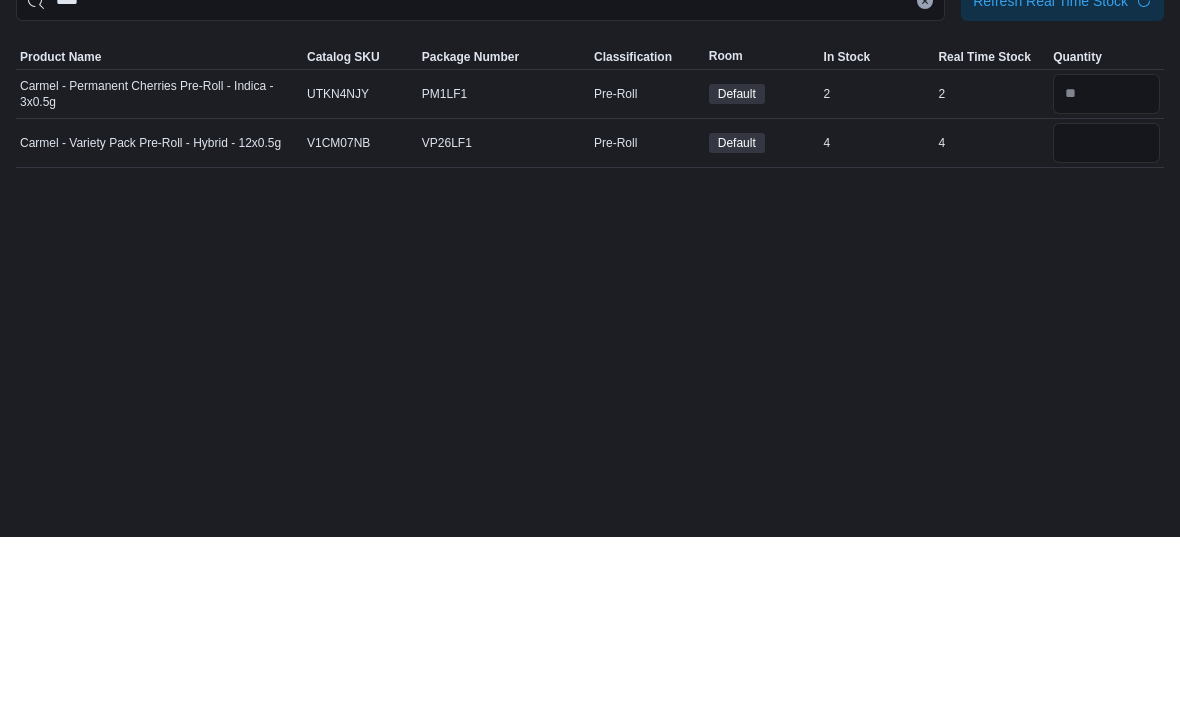 scroll, scrollTop: 64, scrollLeft: 0, axis: vertical 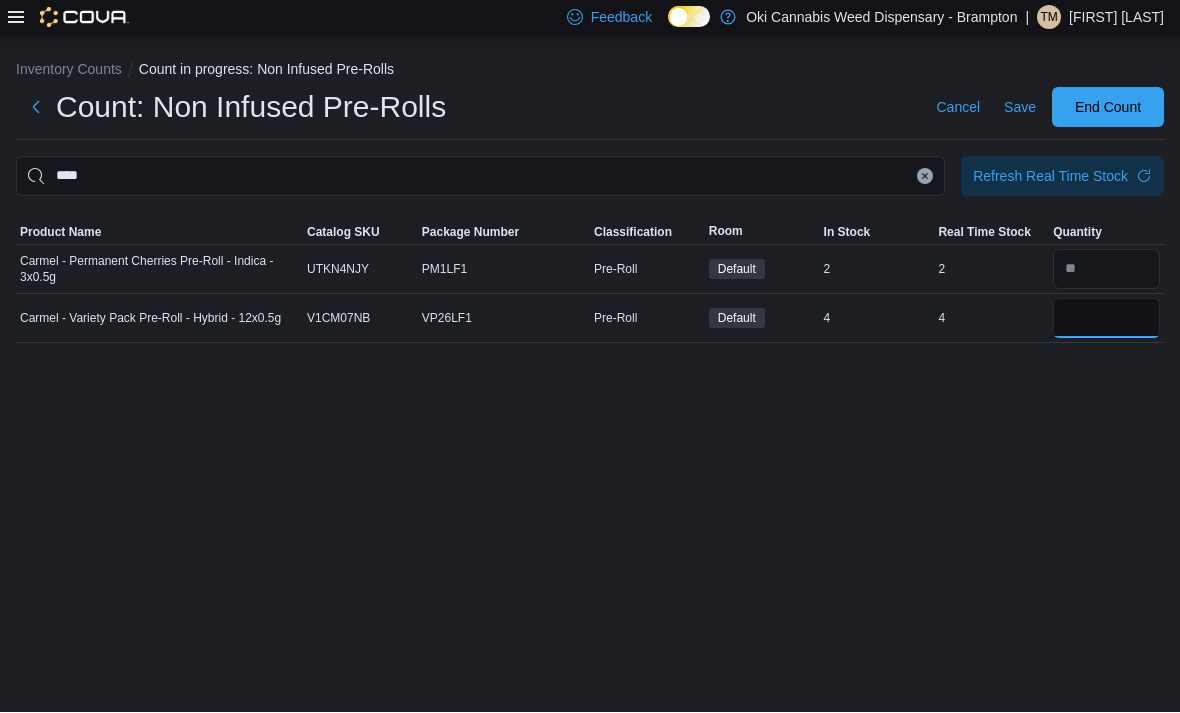 type on "*" 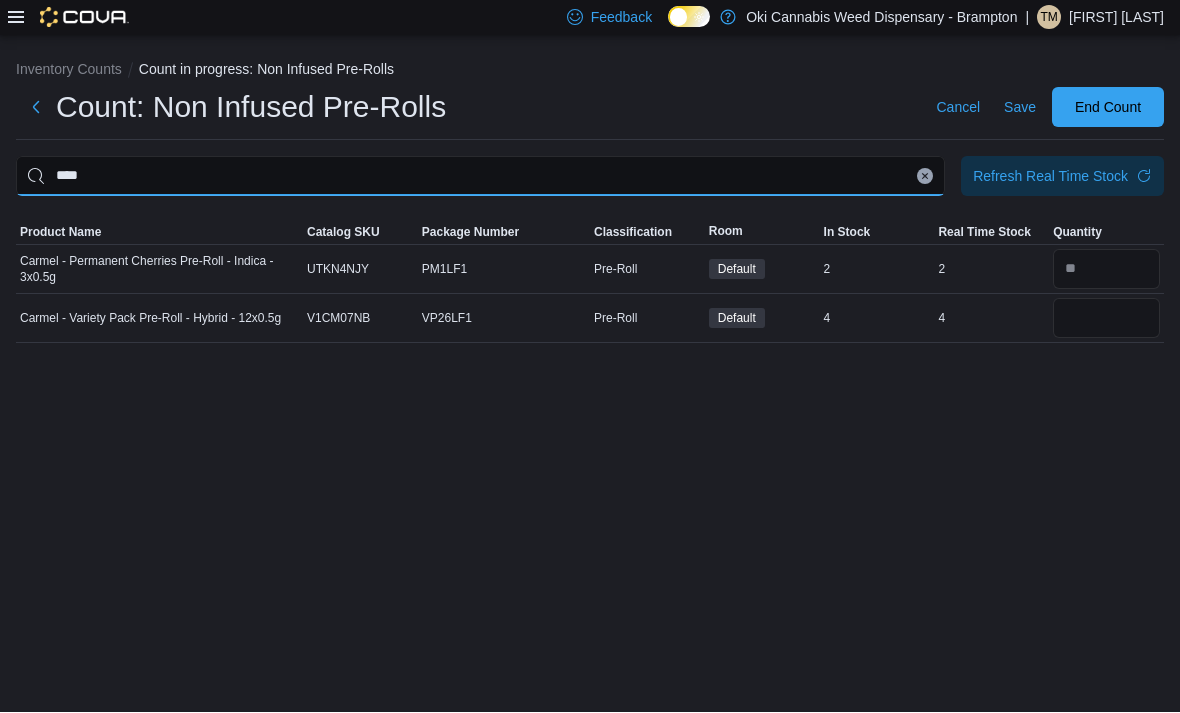 click on "****" at bounding box center (480, 177) 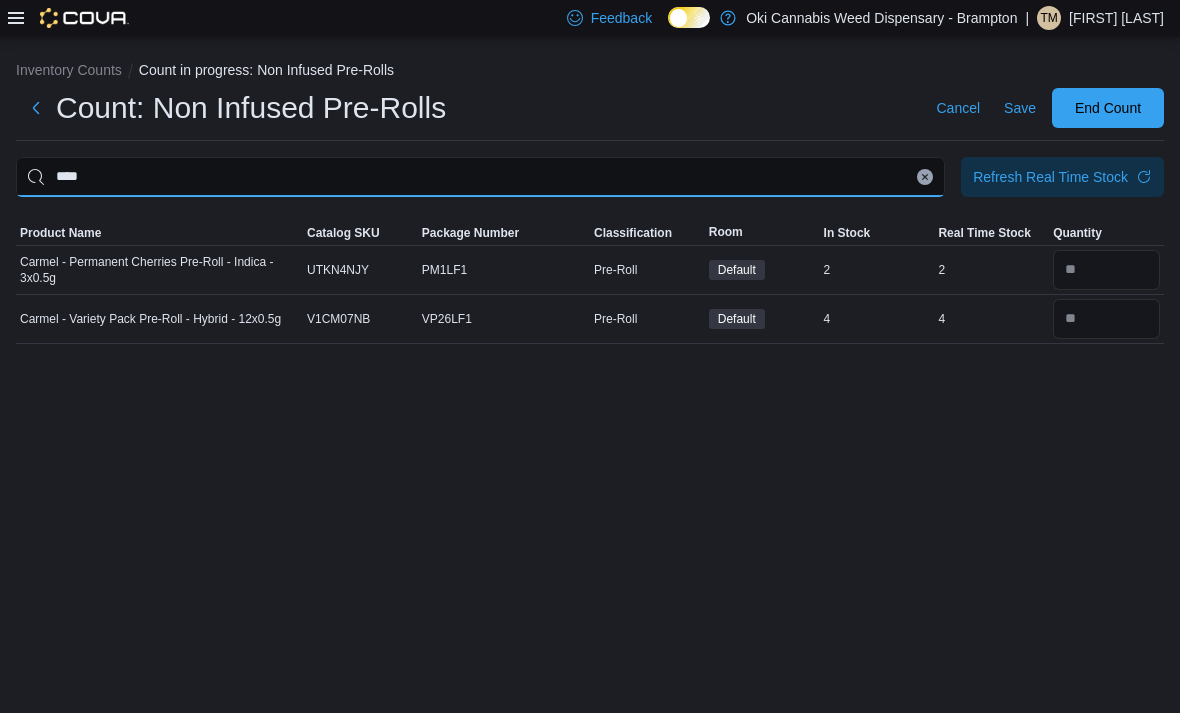 scroll, scrollTop: 26, scrollLeft: 0, axis: vertical 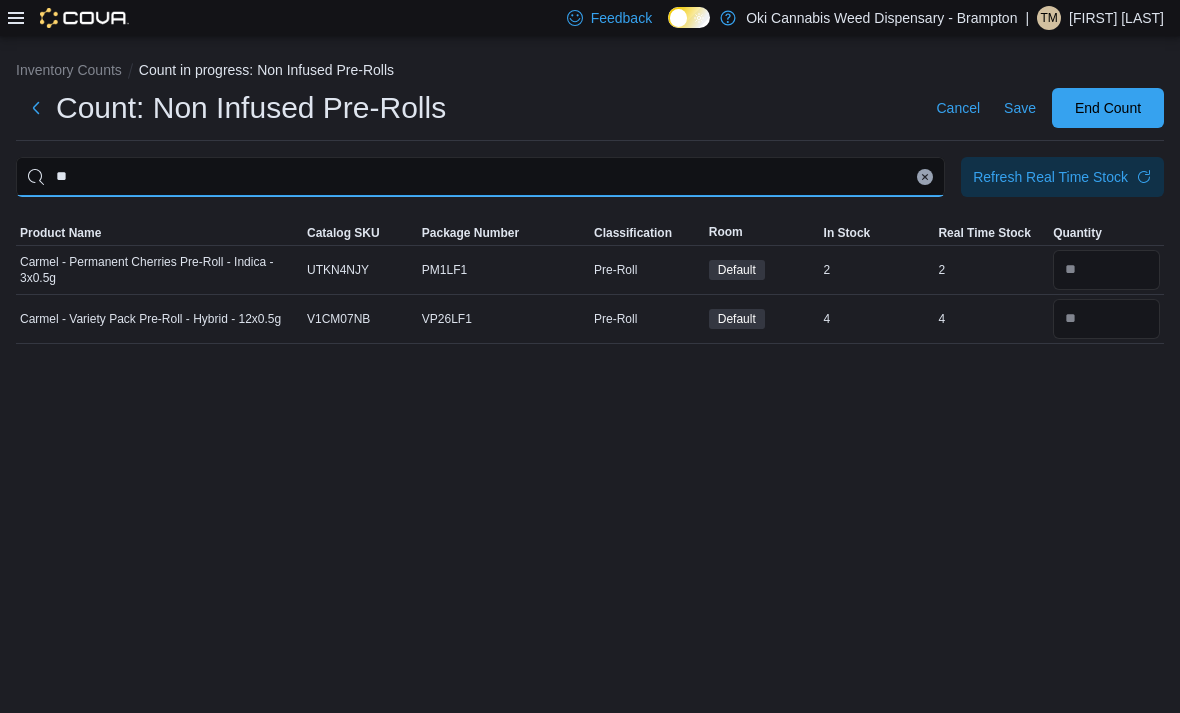 type on "*" 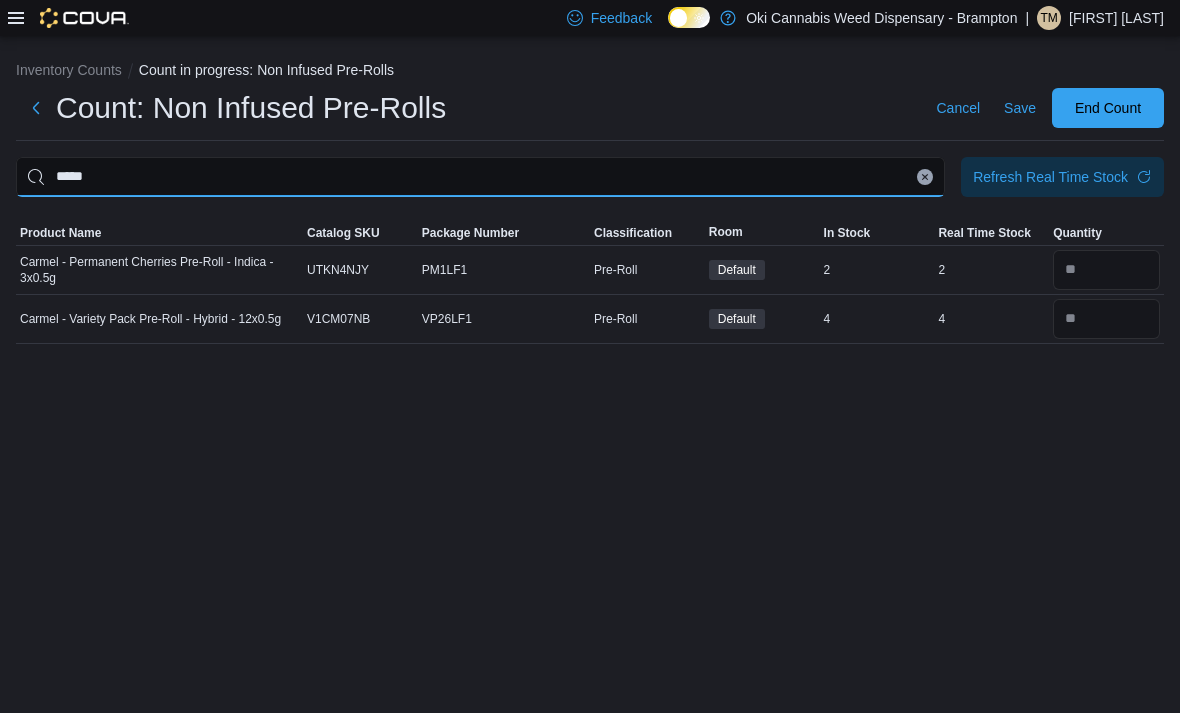 type on "*****" 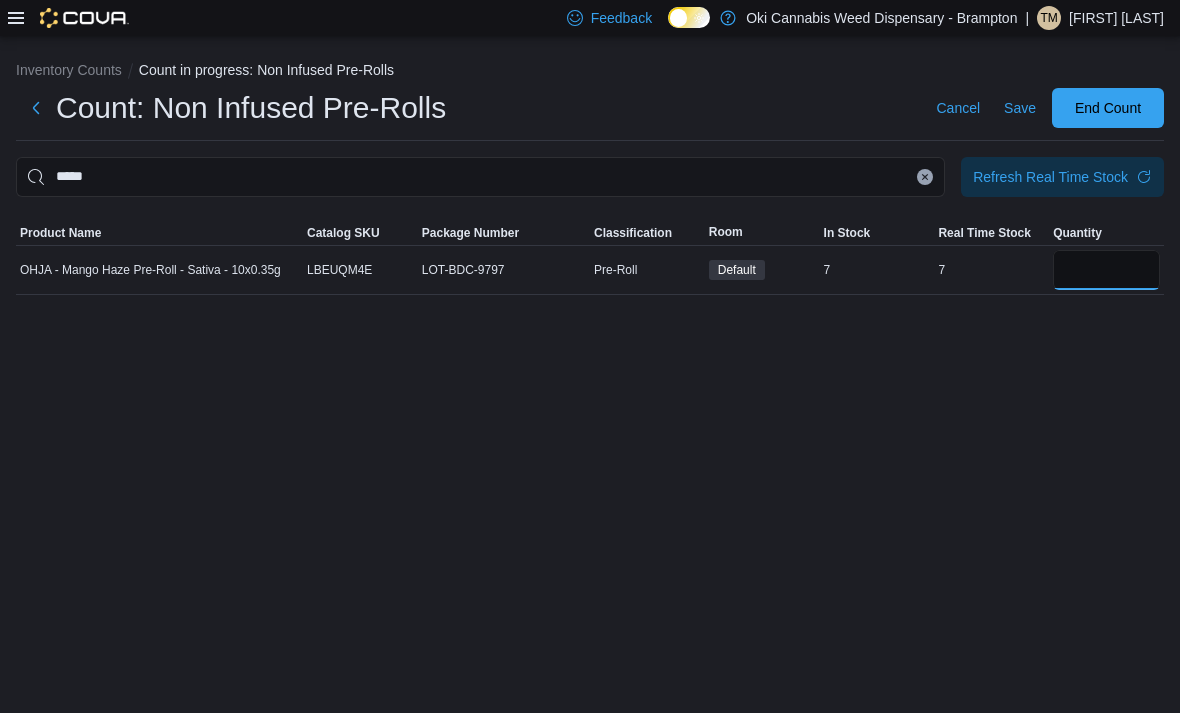 click at bounding box center (1106, 270) 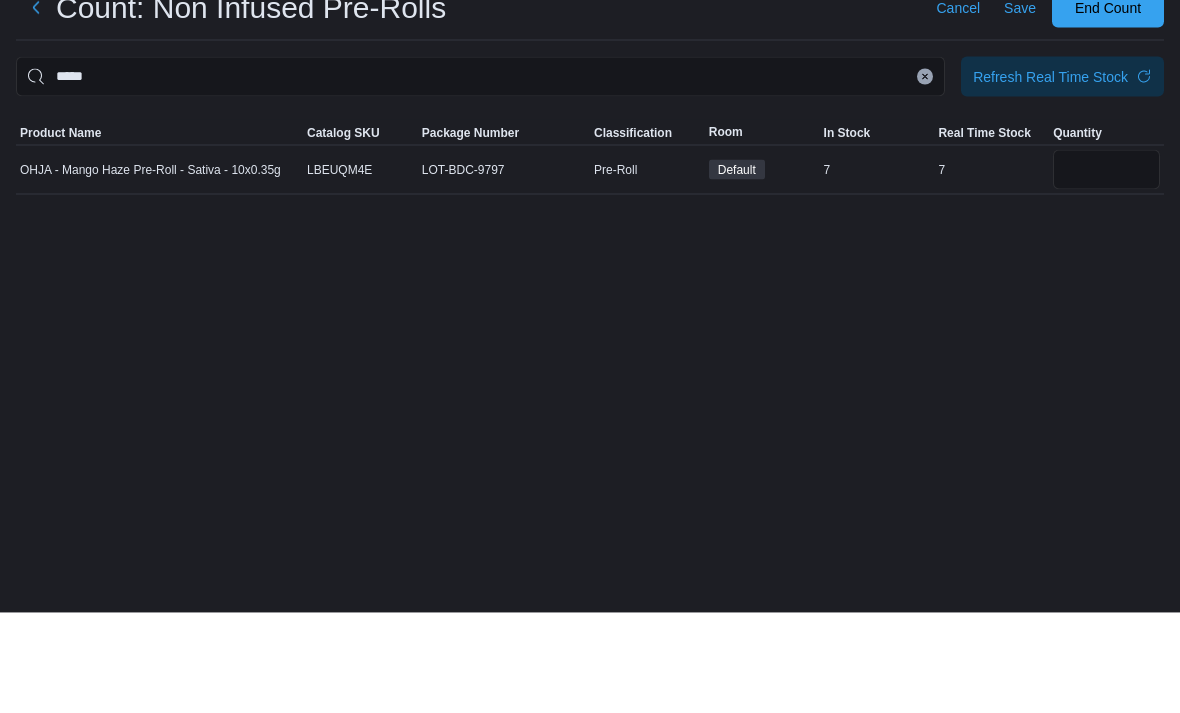 scroll, scrollTop: 64, scrollLeft: 0, axis: vertical 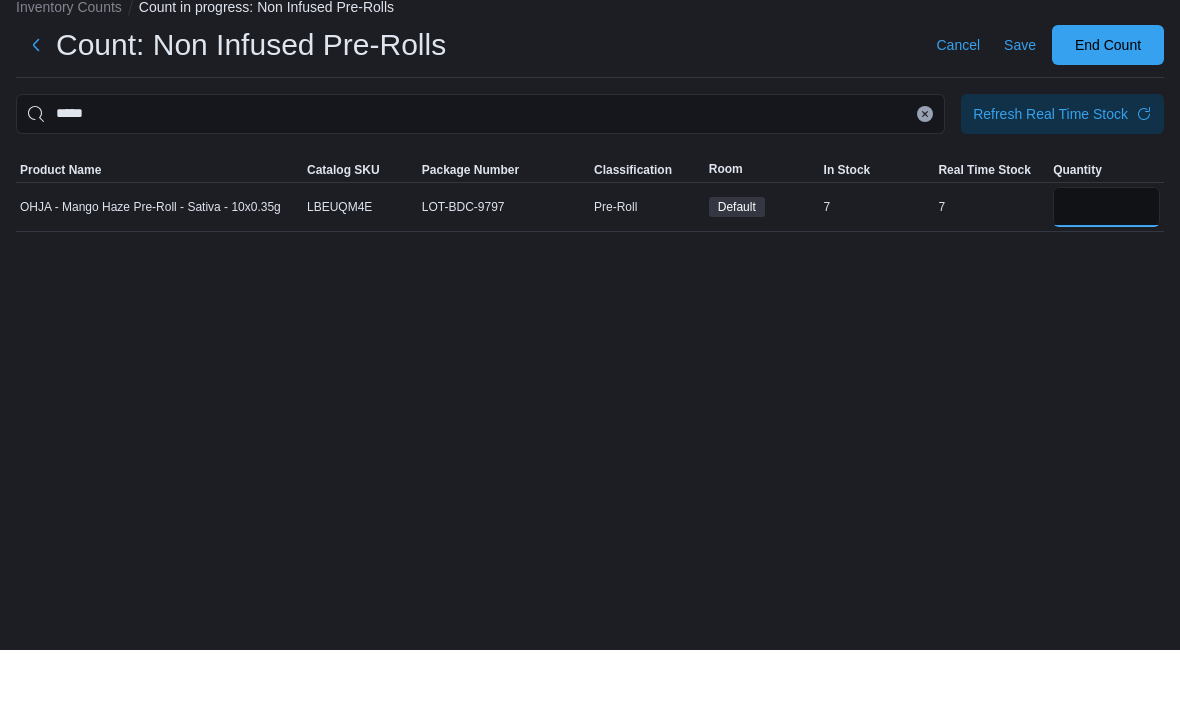type on "*" 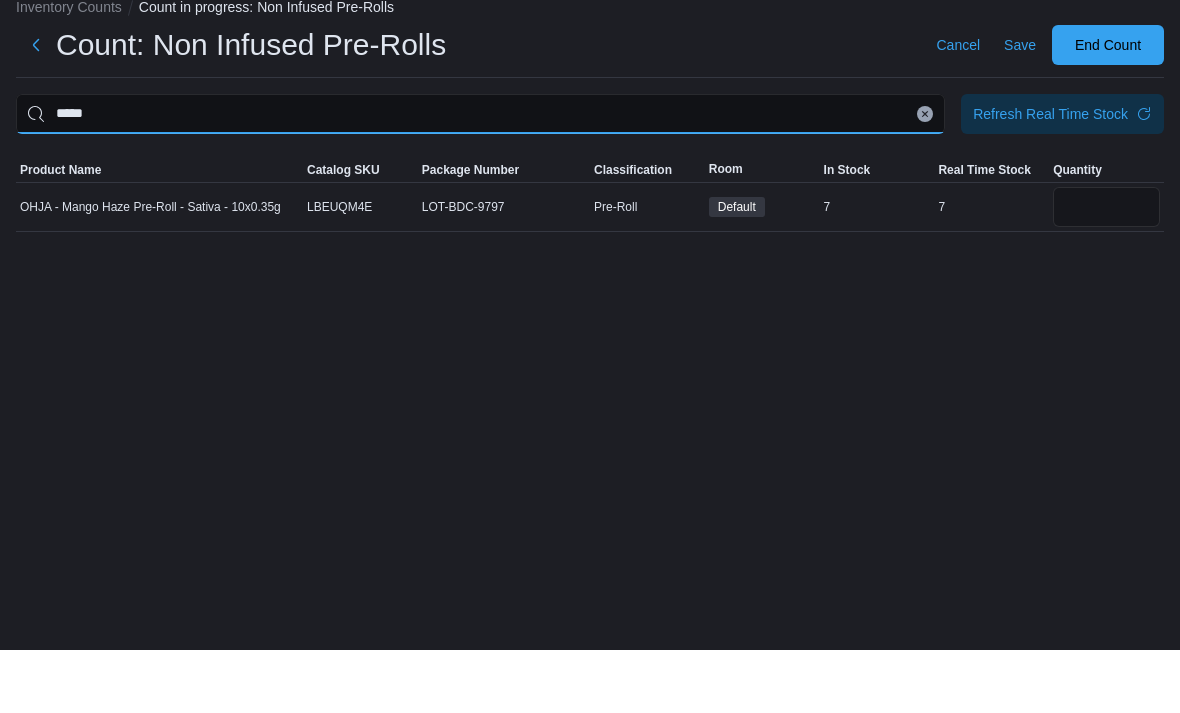 click on "*****" at bounding box center [480, 177] 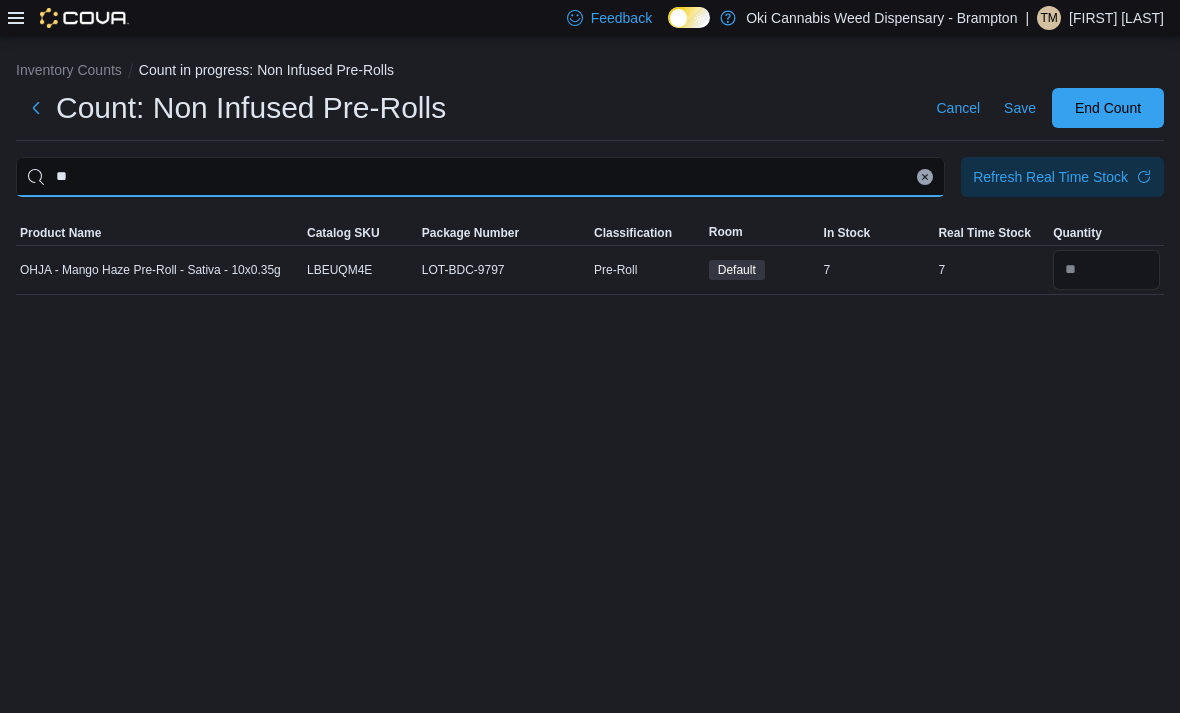type on "*" 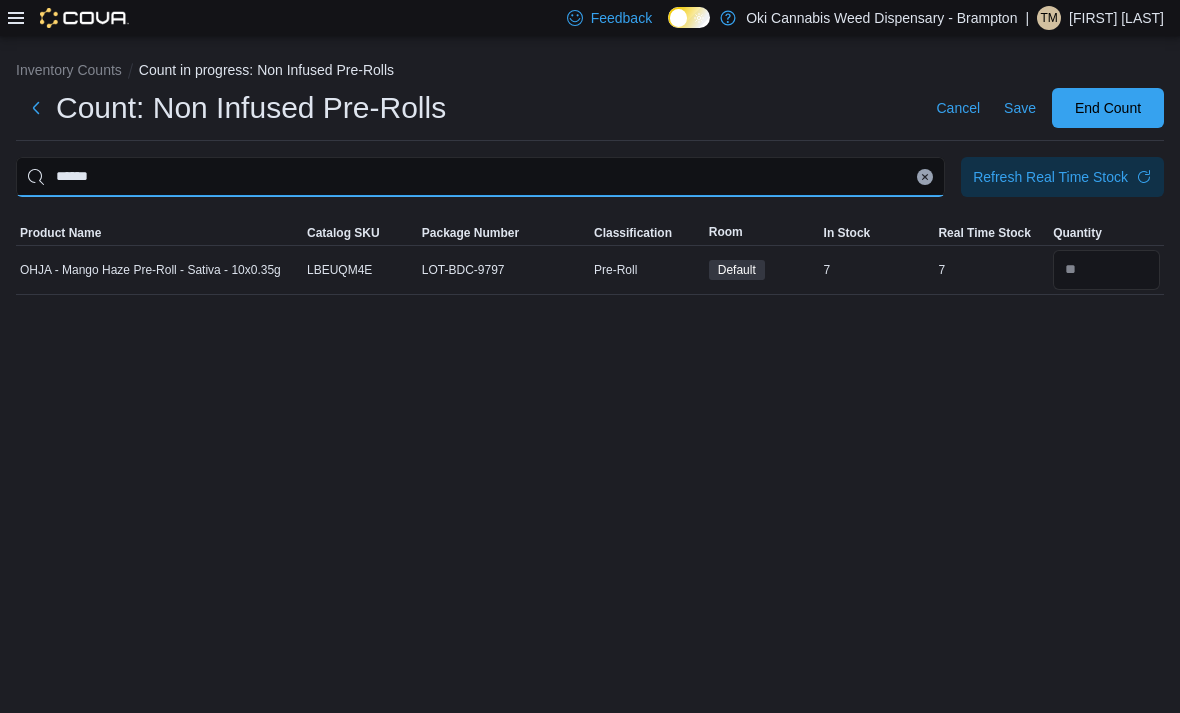 type on "******" 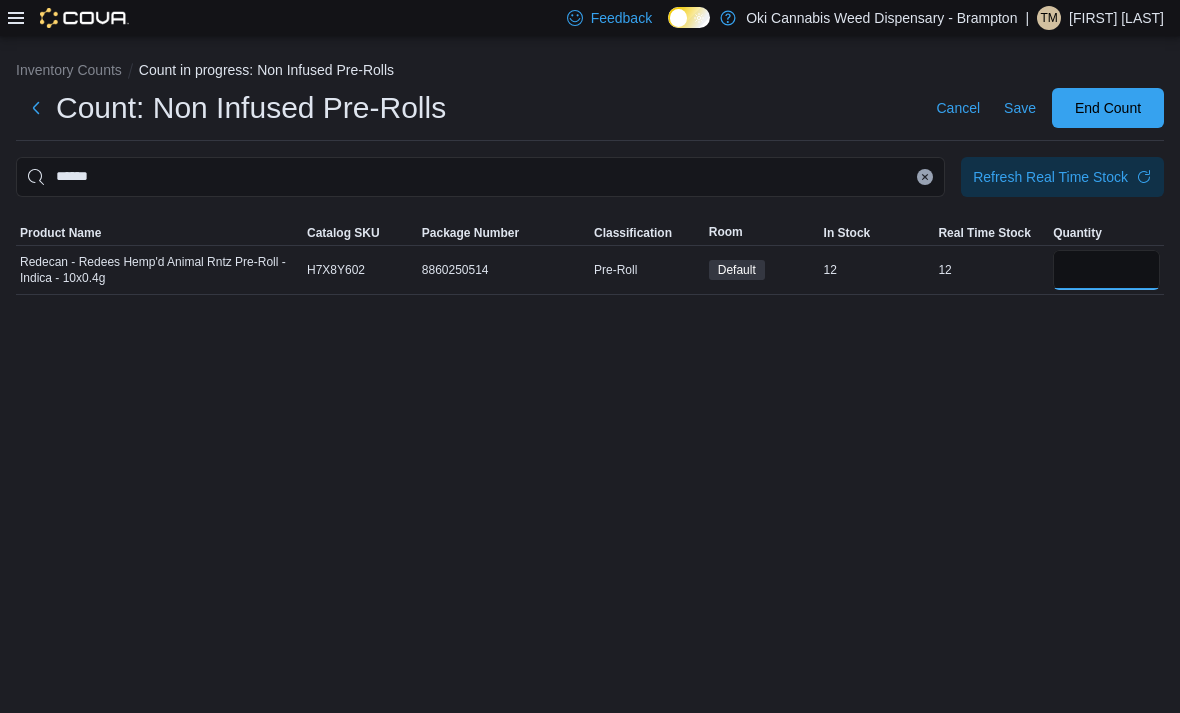 click at bounding box center (1106, 270) 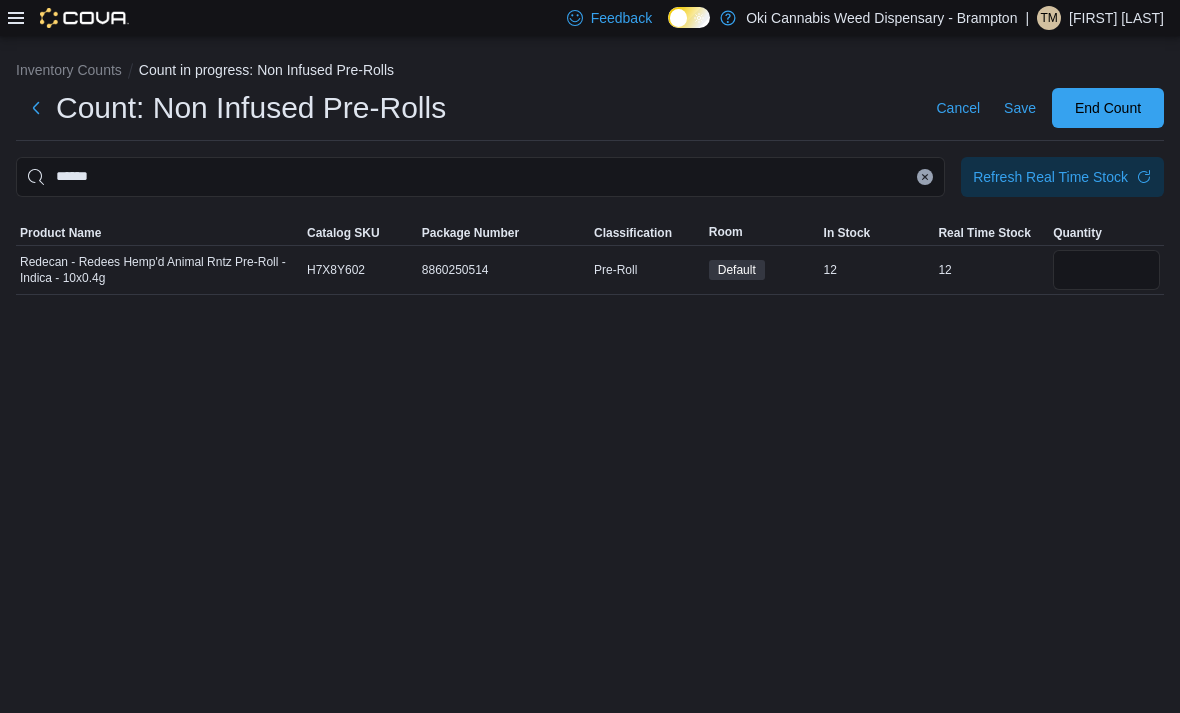 click on "******" at bounding box center (480, 177) 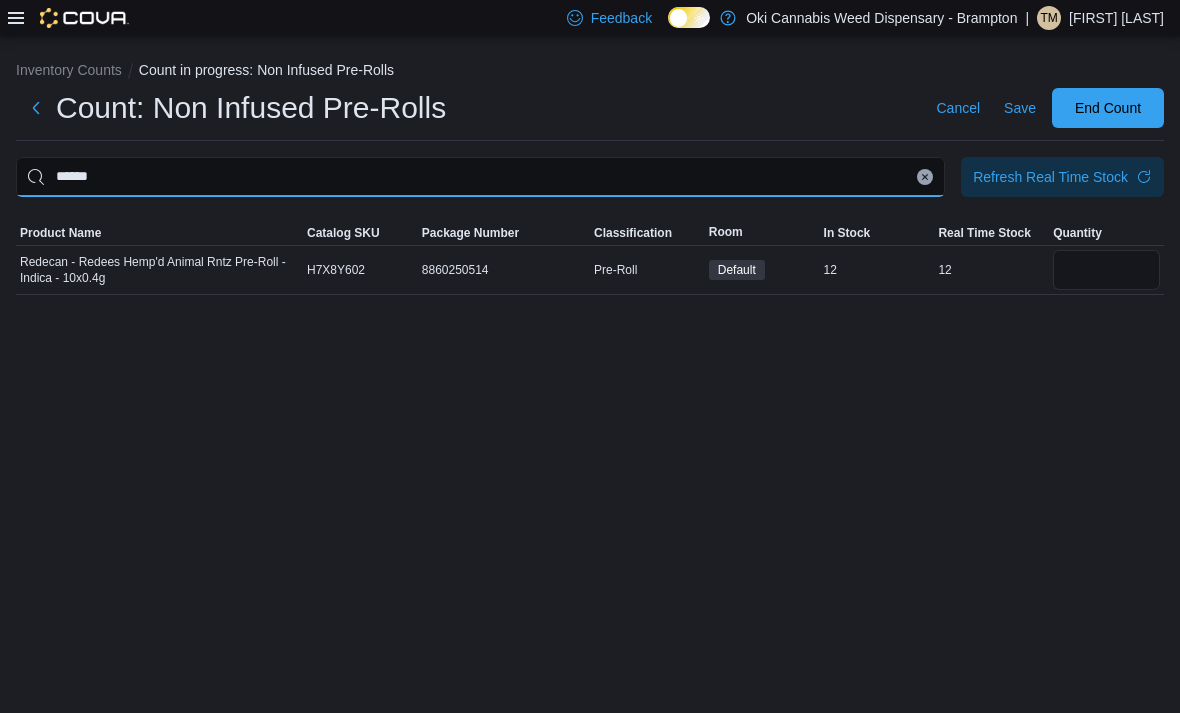 type 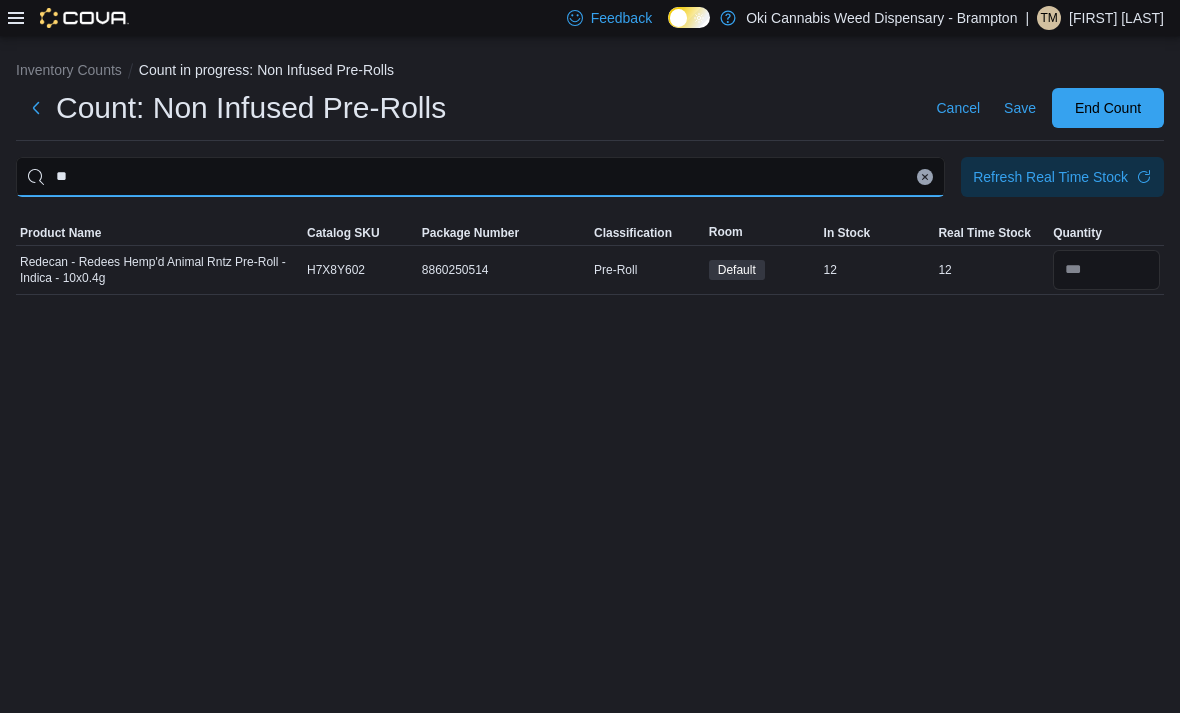 type on "*" 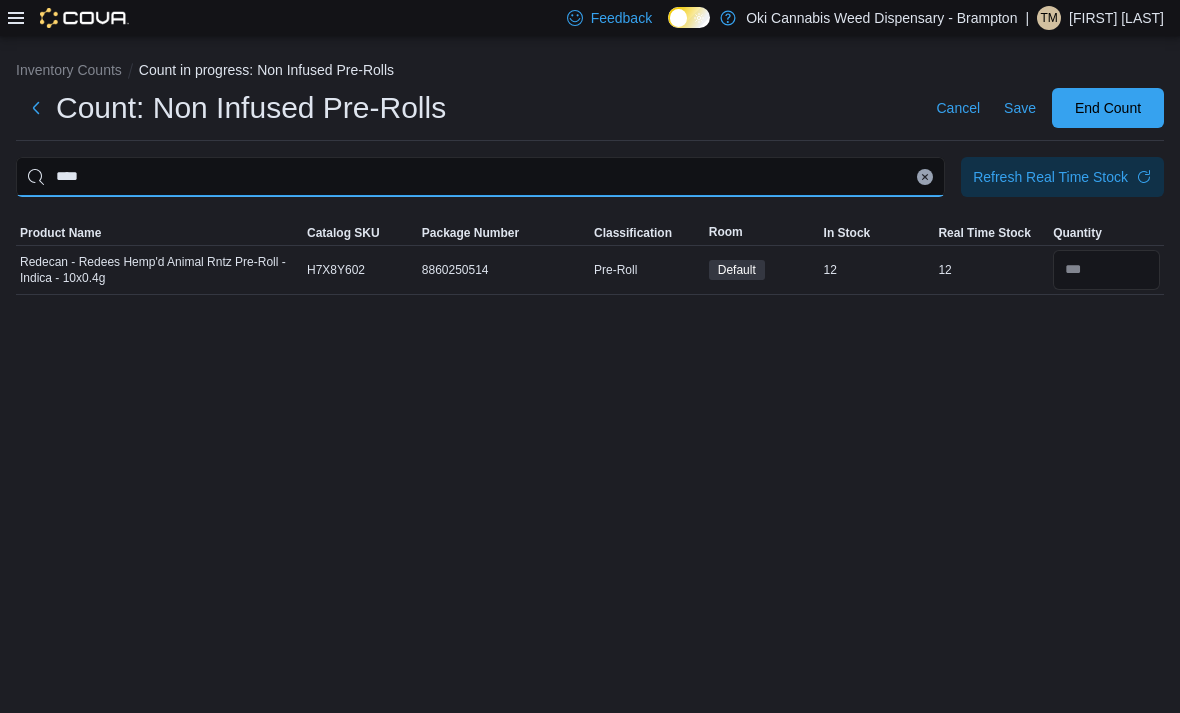 type on "****" 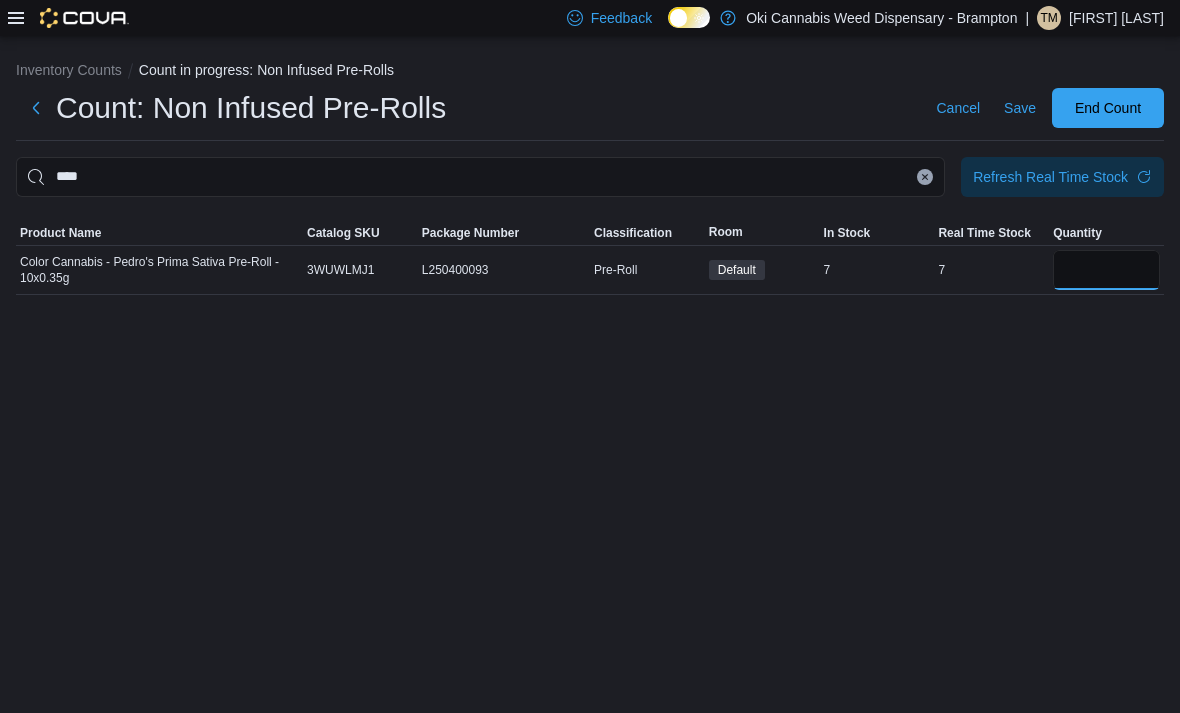 click at bounding box center (1106, 270) 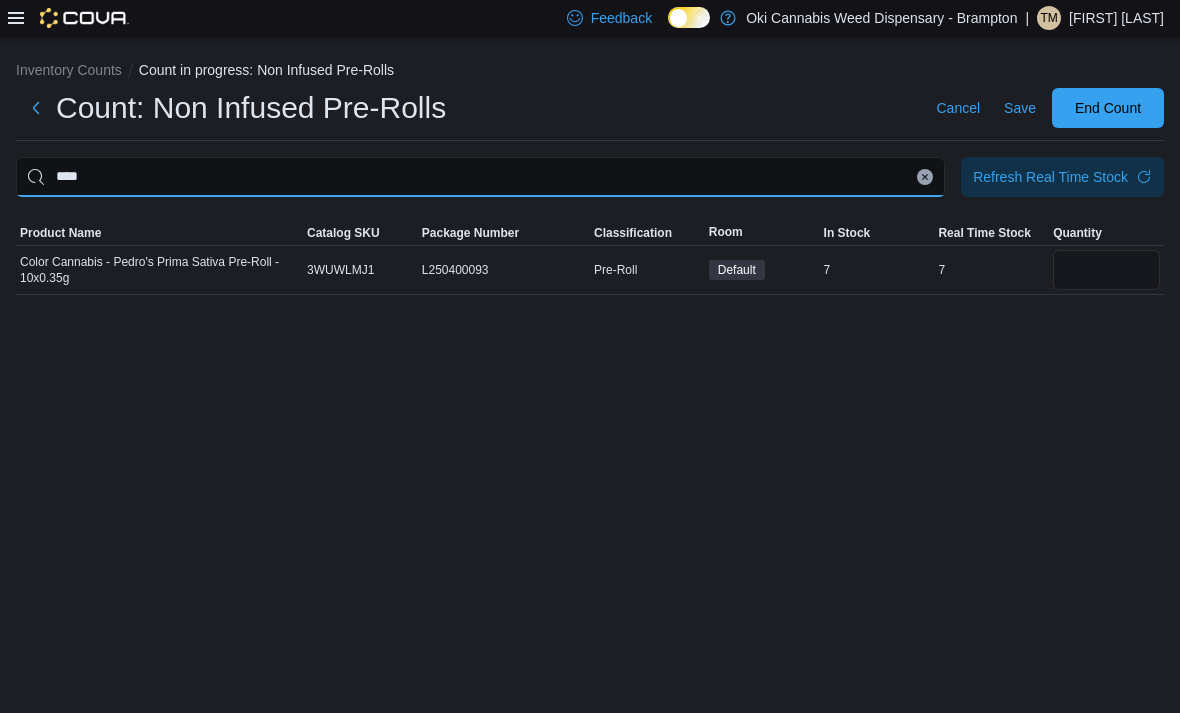 click on "****" at bounding box center [480, 177] 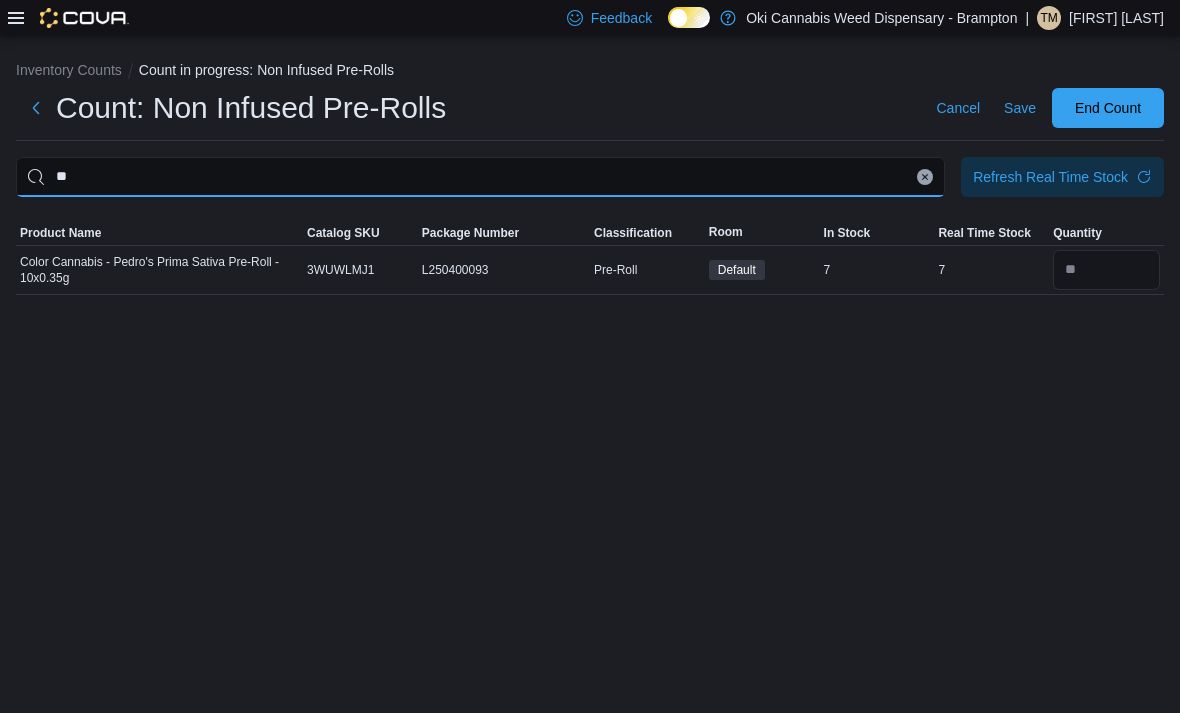 type on "*" 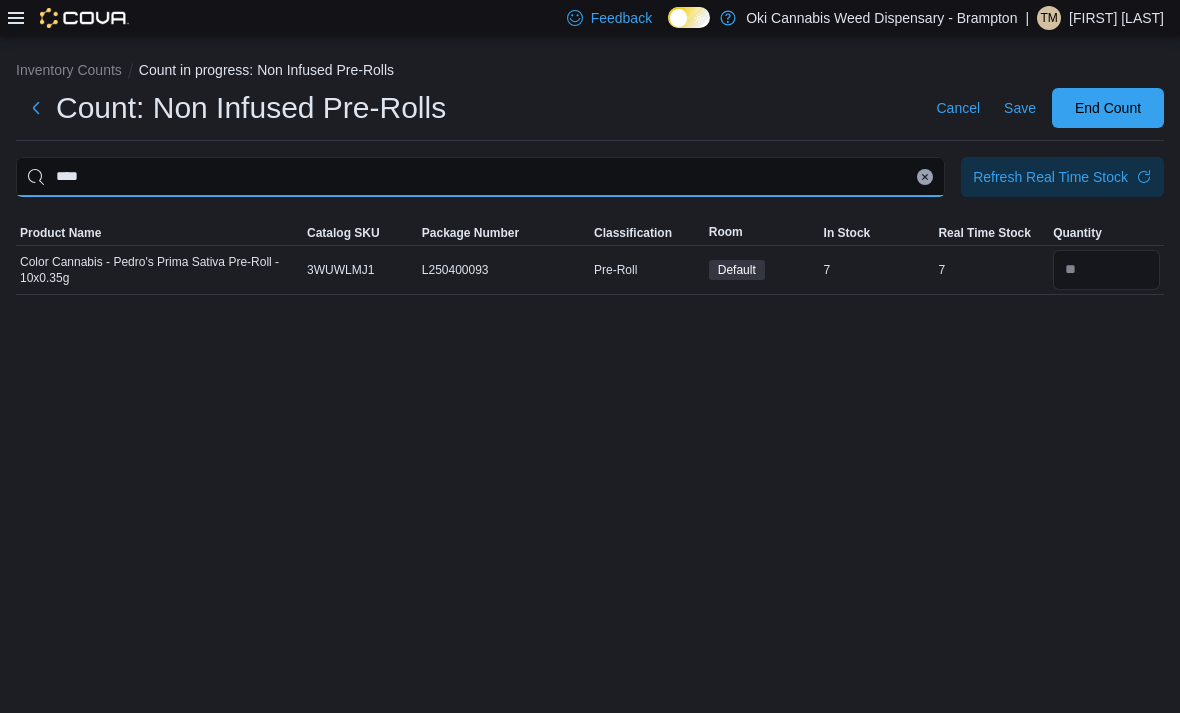 type on "****" 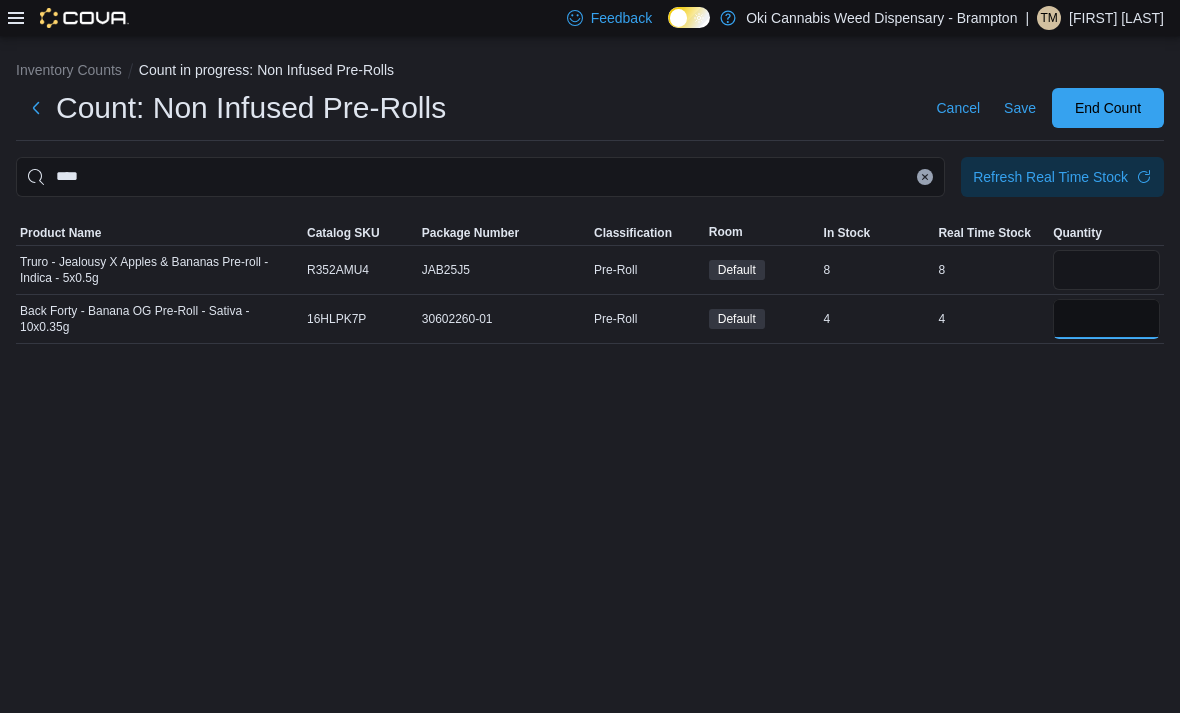 click at bounding box center [1106, 319] 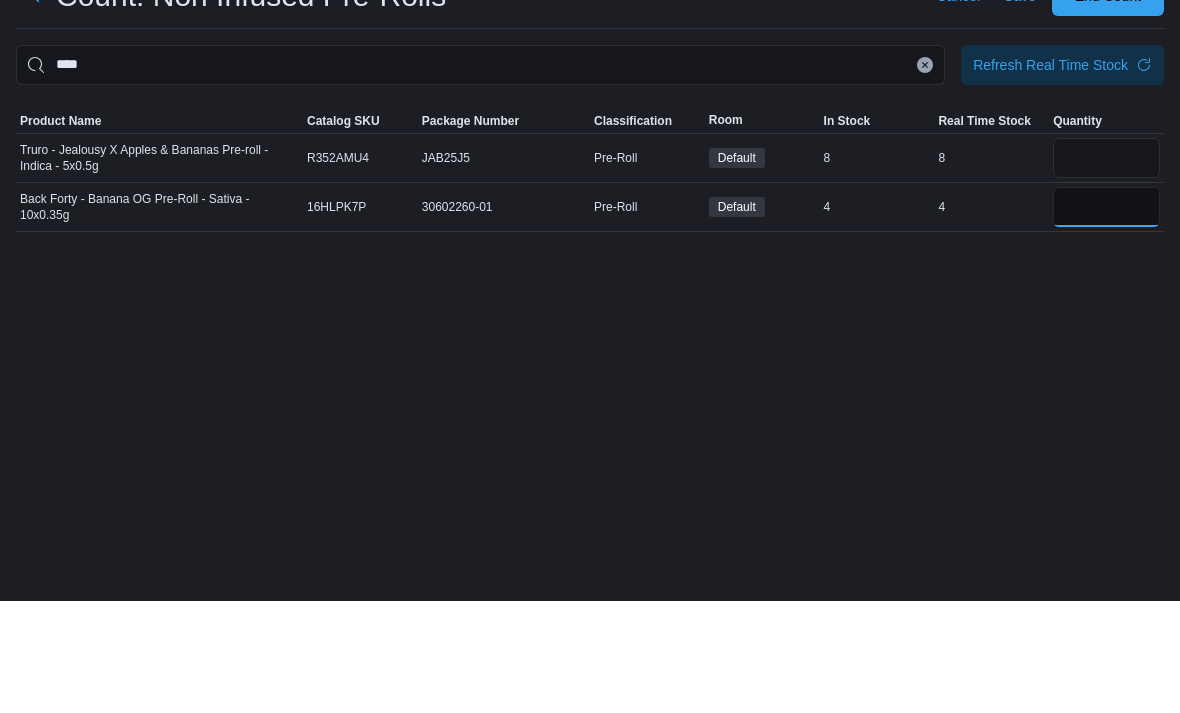 type on "*" 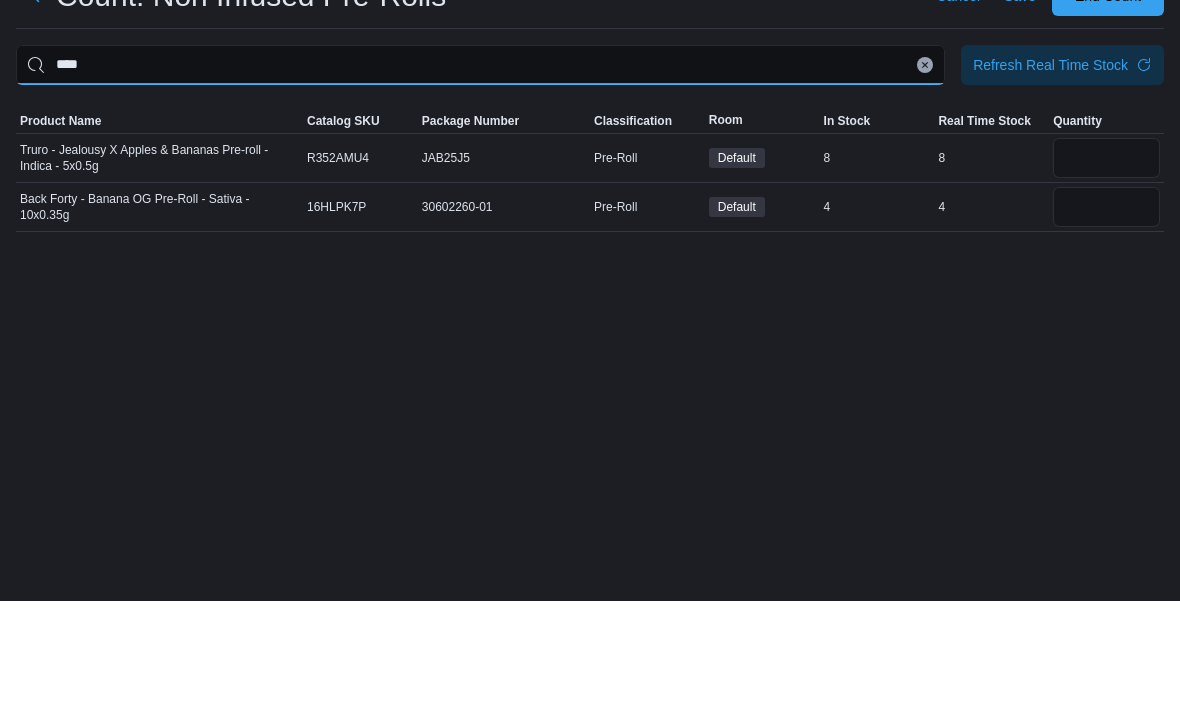 click on "****" at bounding box center [480, 177] 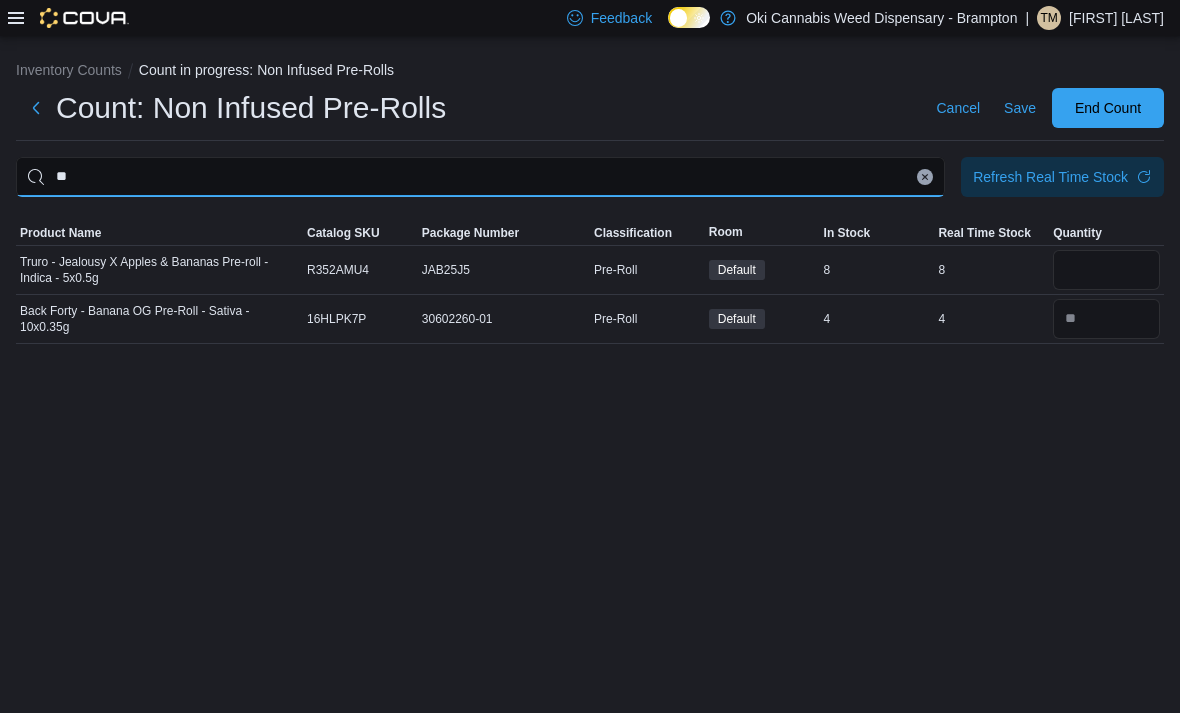 type on "*" 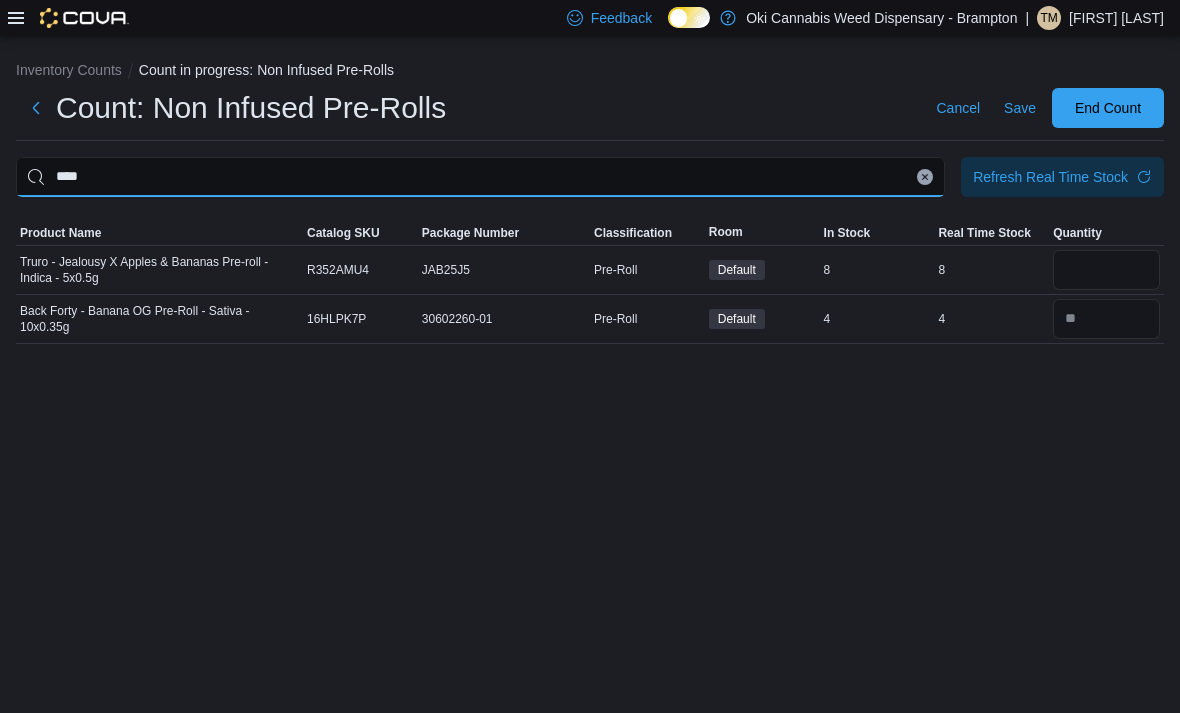 type on "****" 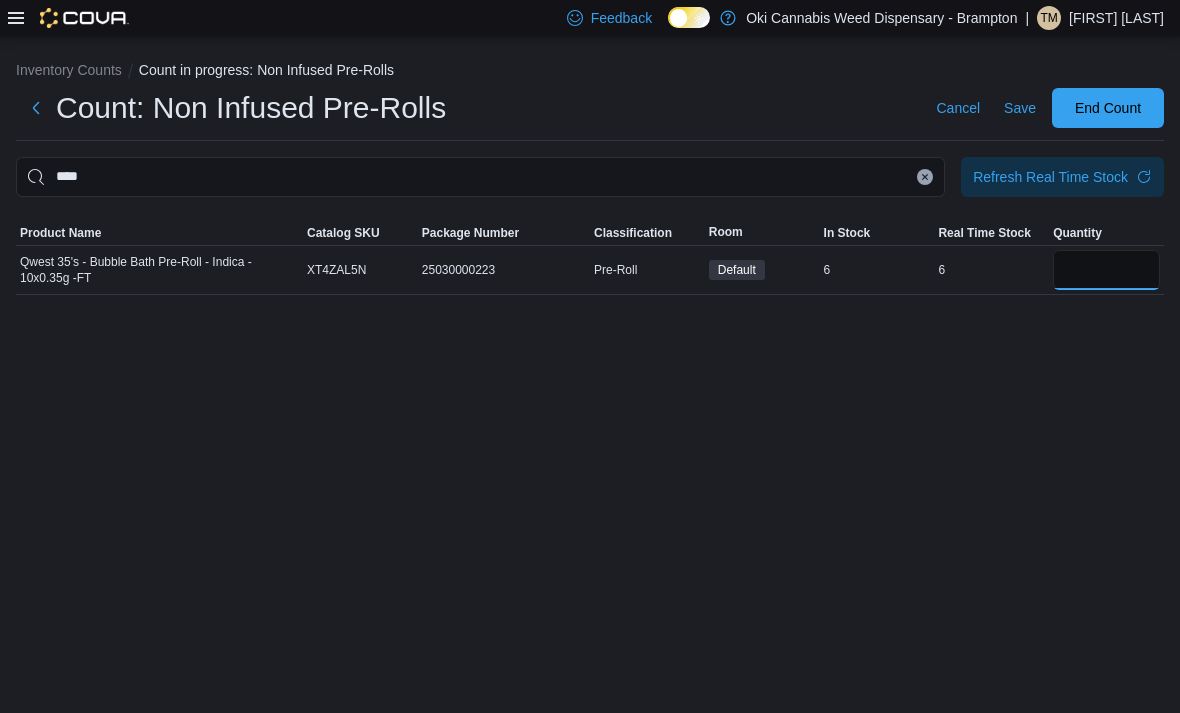 click at bounding box center [1106, 270] 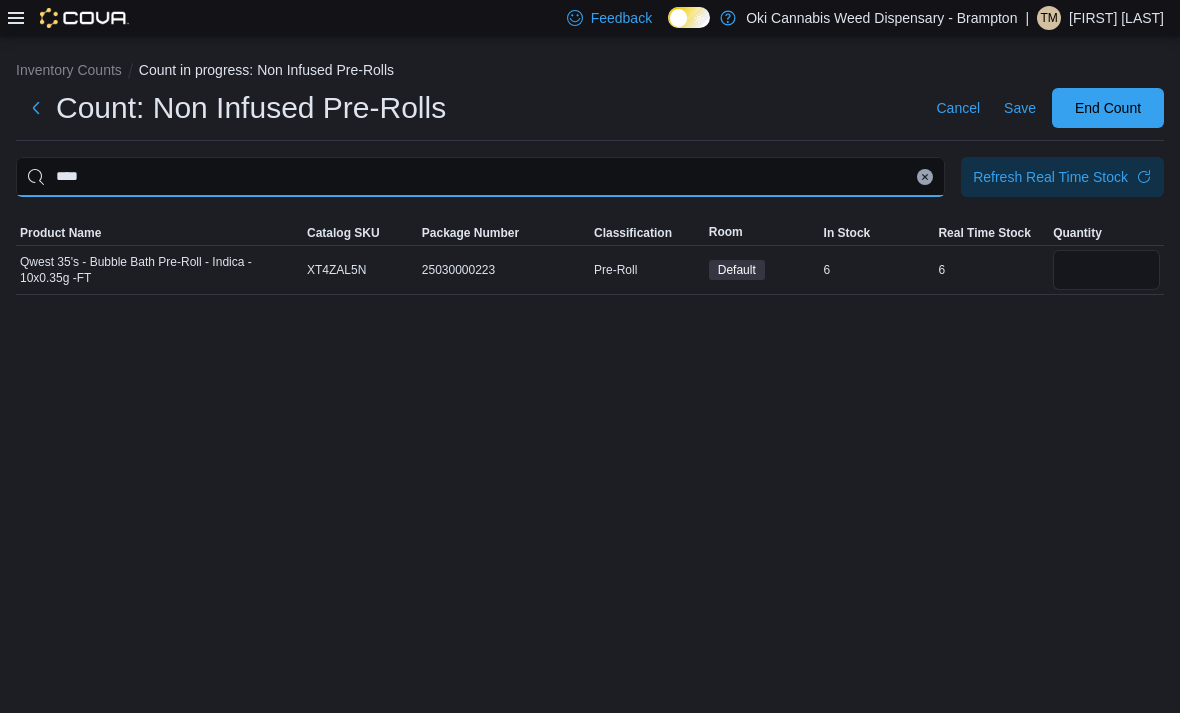 click on "****" at bounding box center (480, 177) 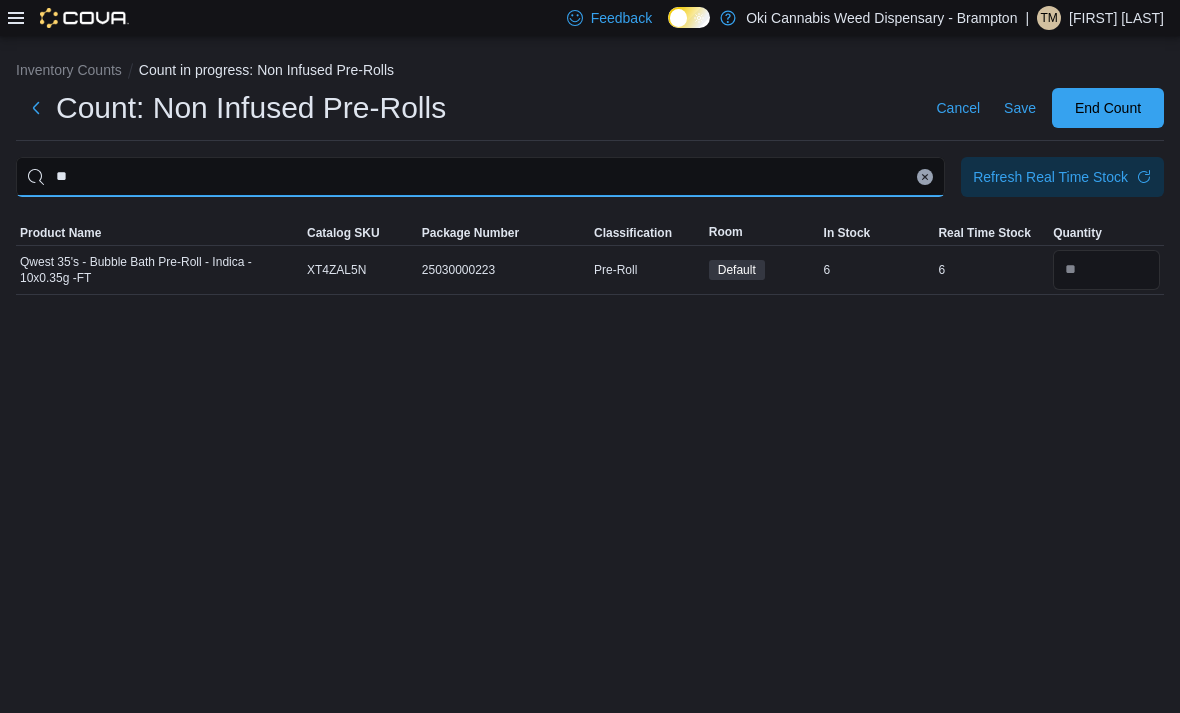 type on "*" 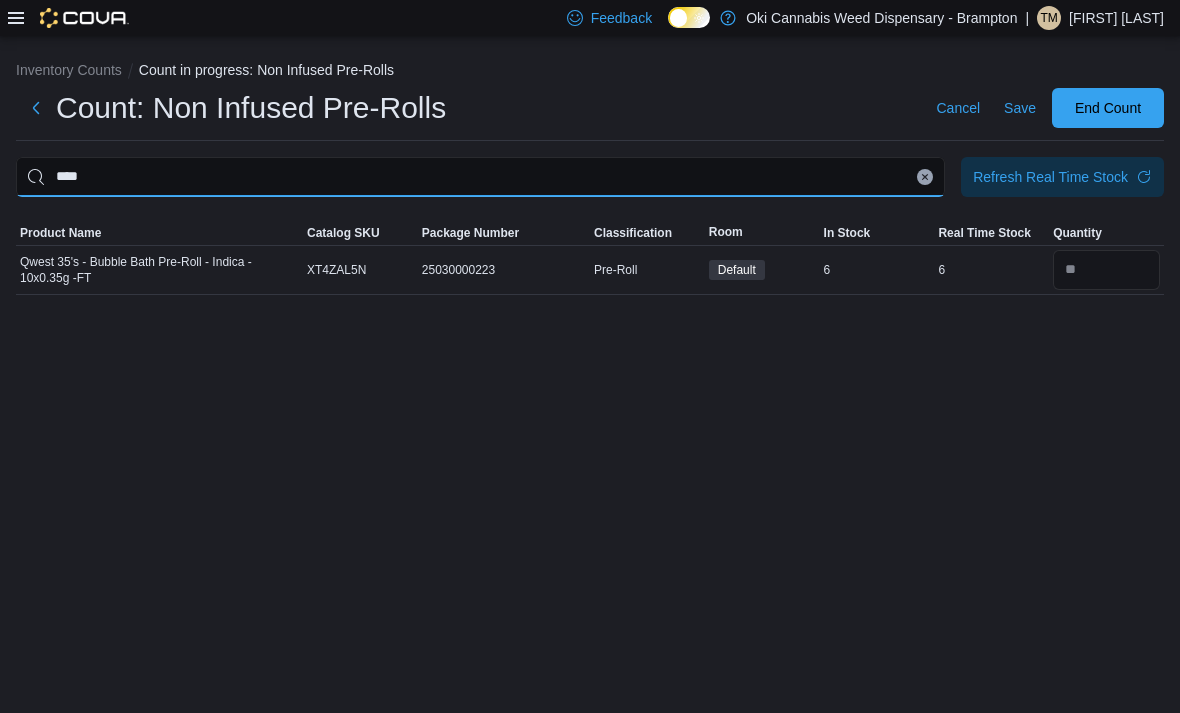 type on "****" 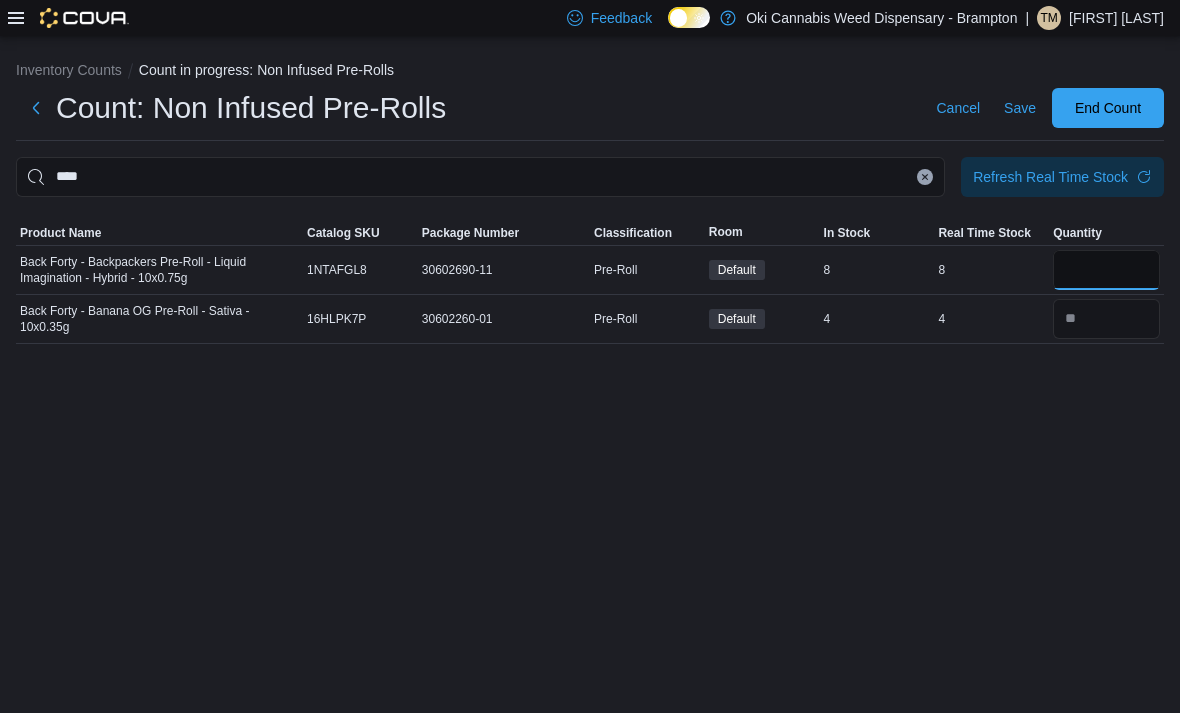 click at bounding box center [1106, 270] 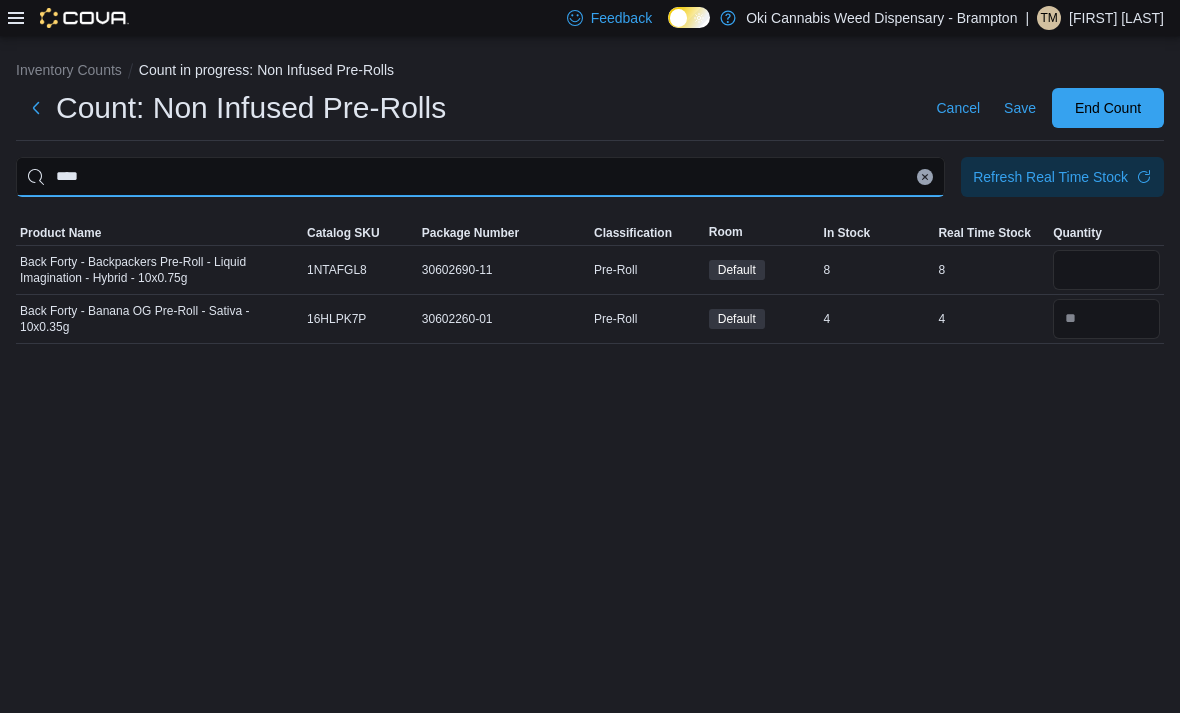 click on "****" at bounding box center (480, 177) 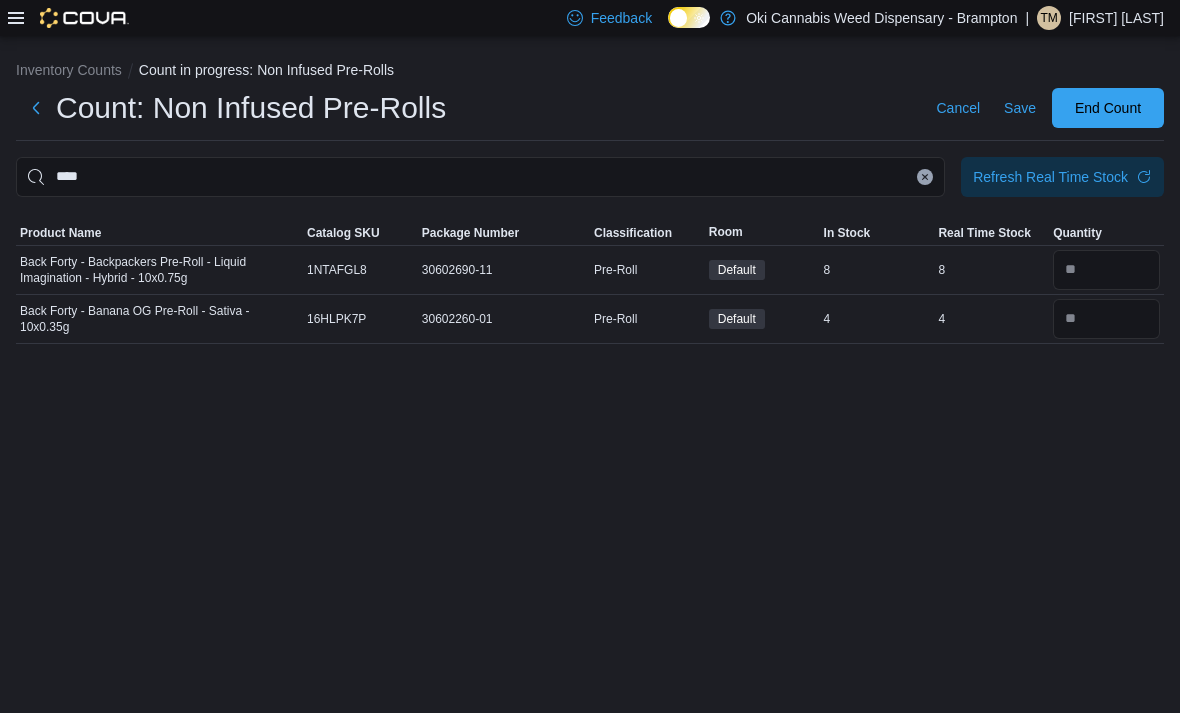 click 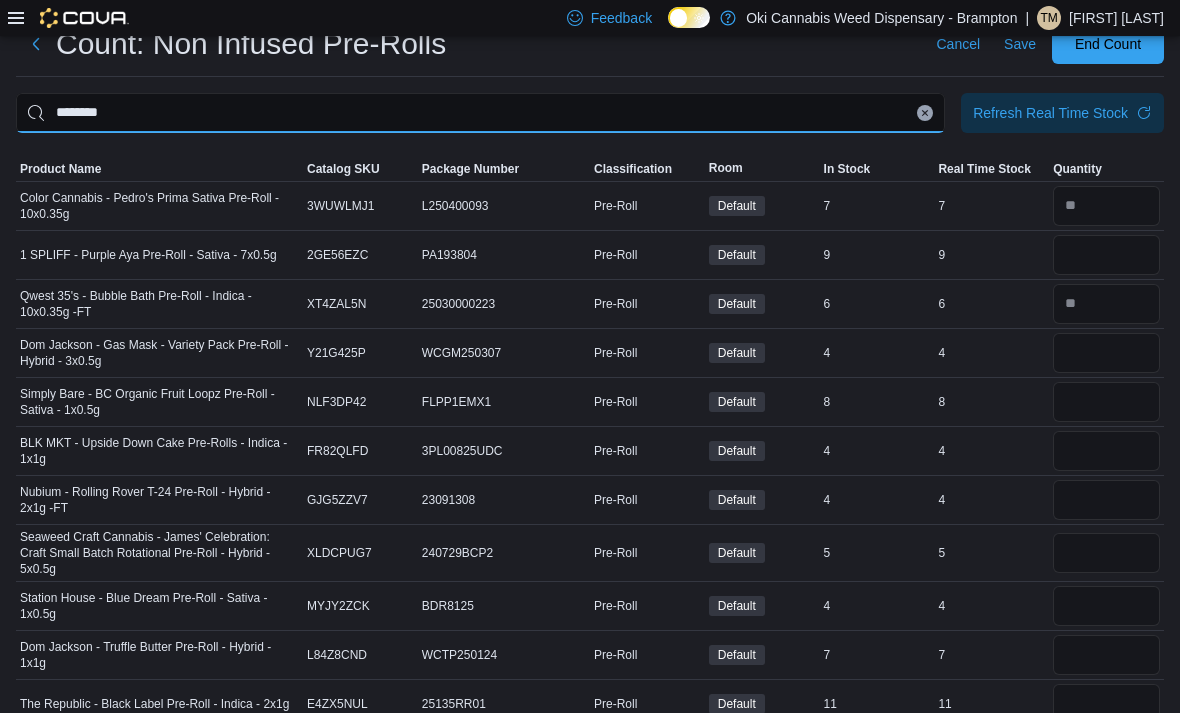 type on "********" 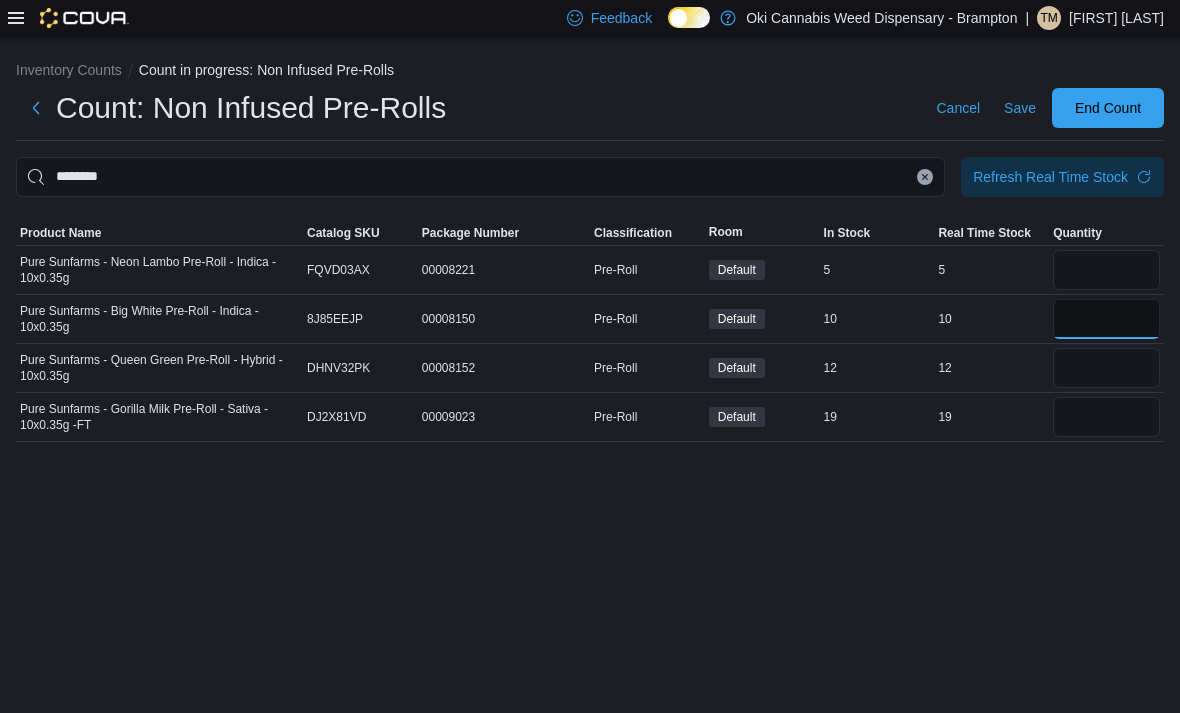 click at bounding box center (1106, 319) 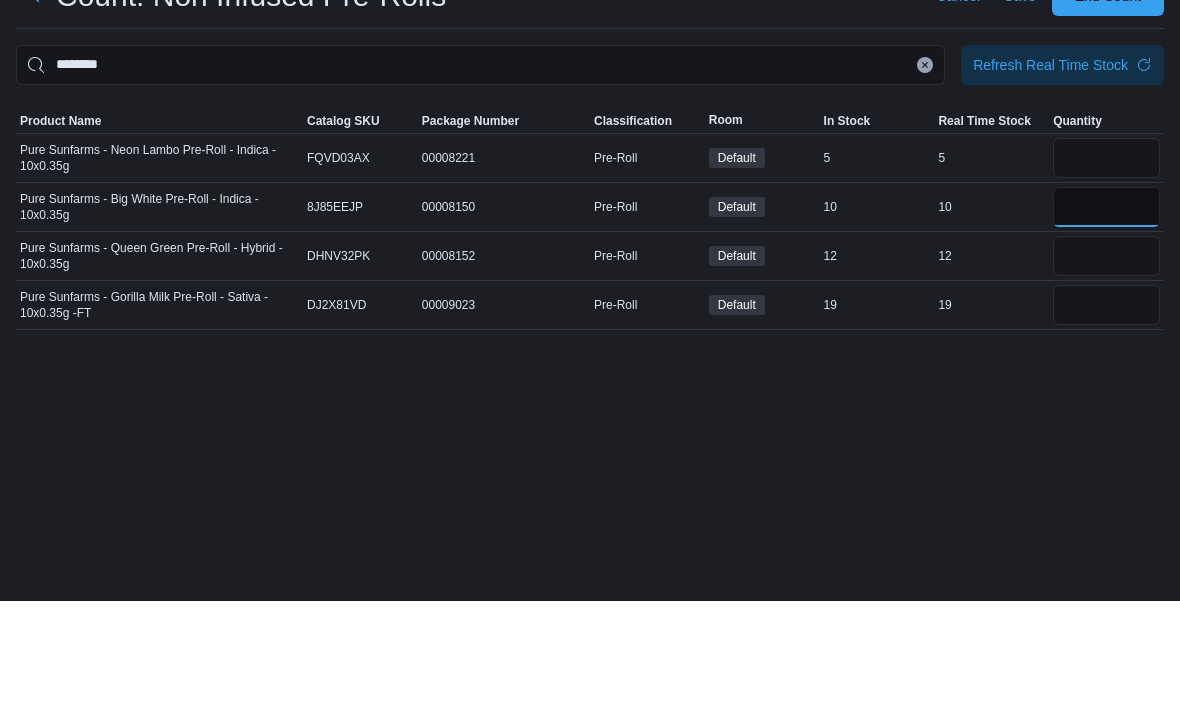 type on "**" 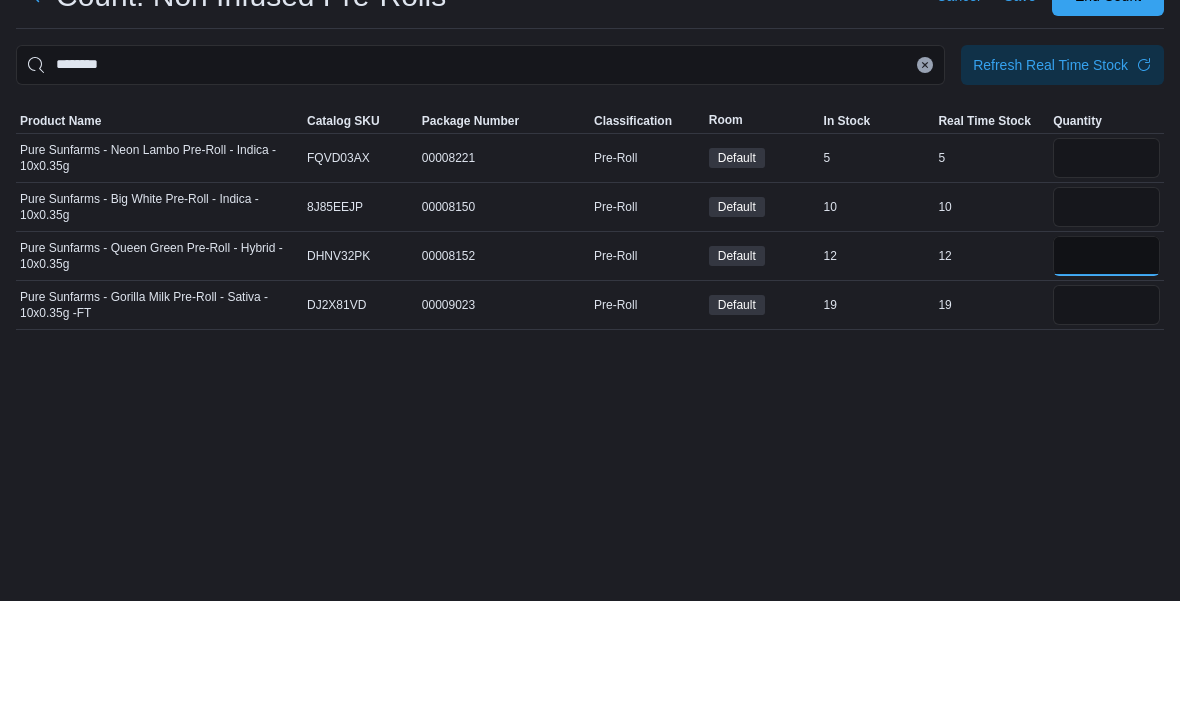 click at bounding box center (1106, 368) 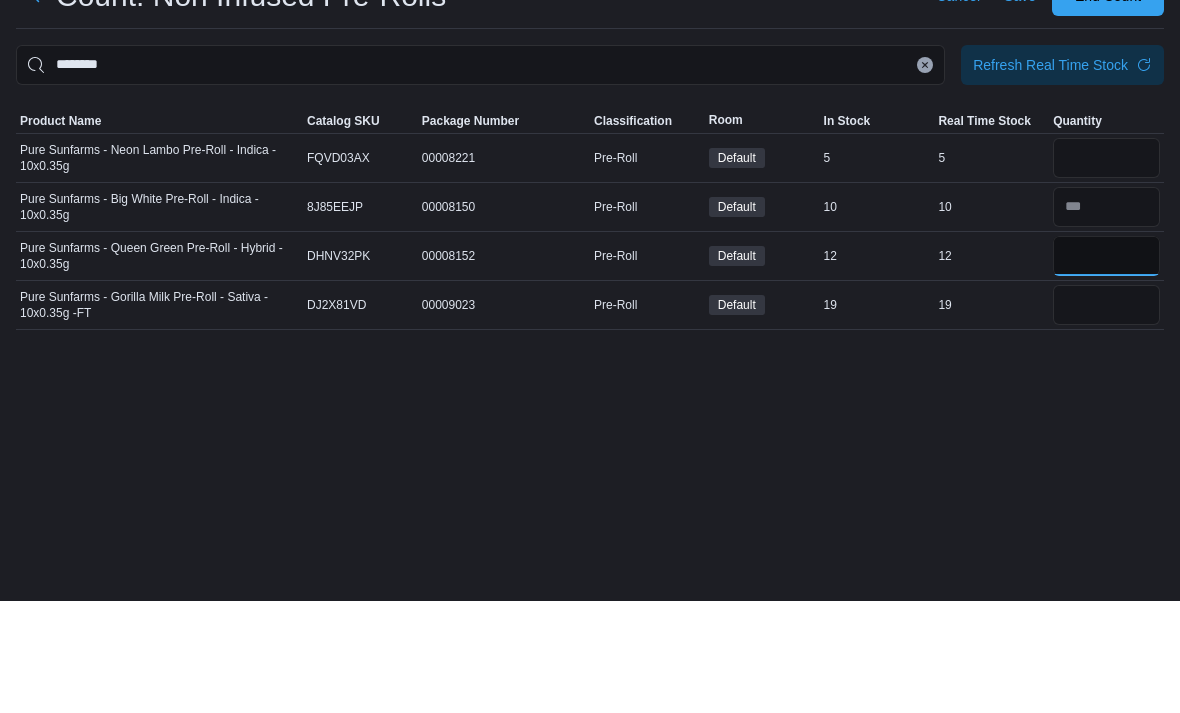 type on "**" 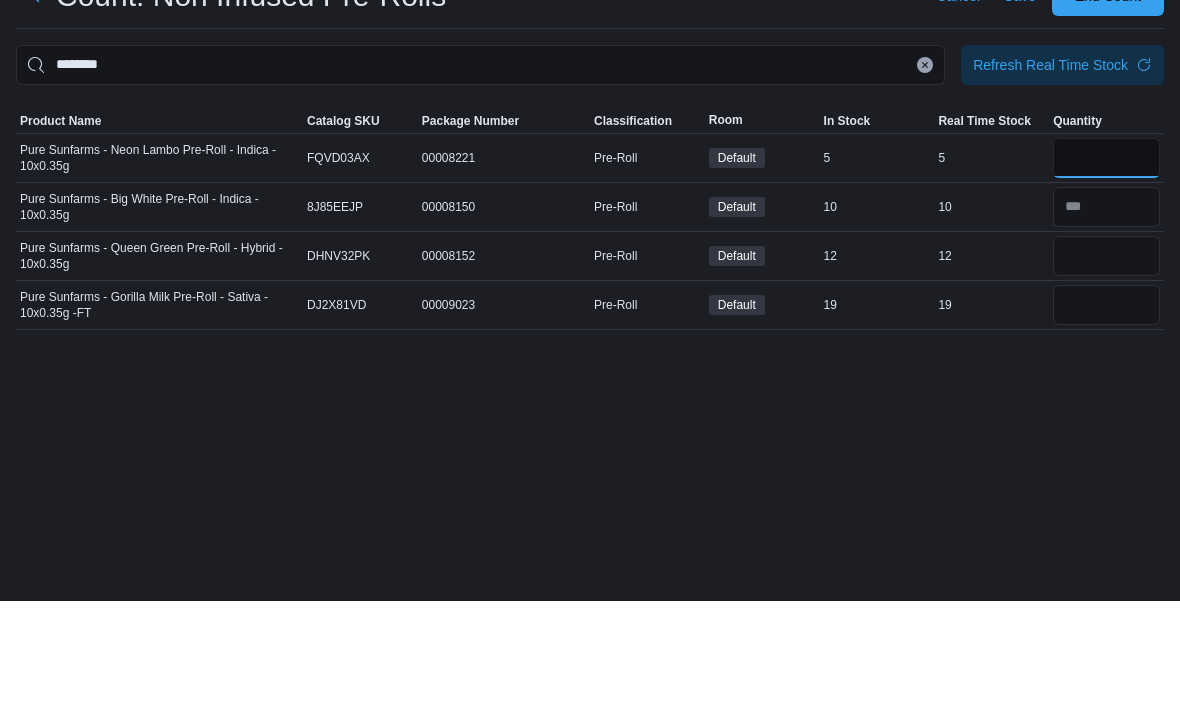 click at bounding box center (1106, 270) 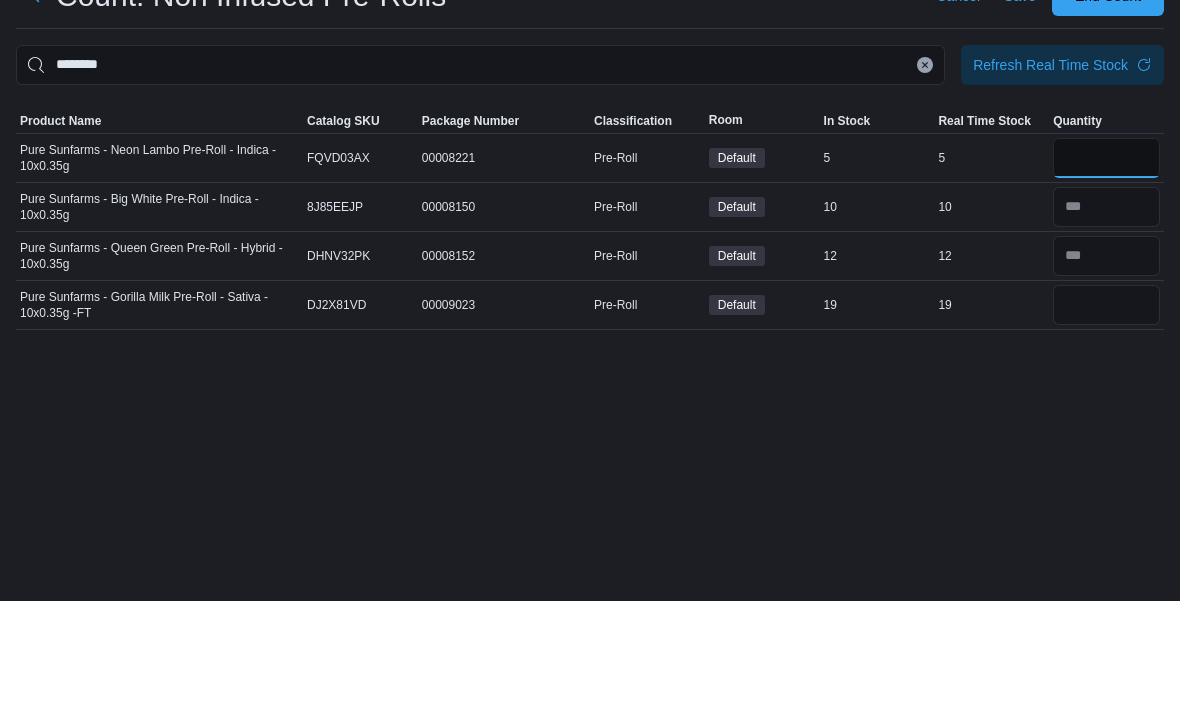 type on "*" 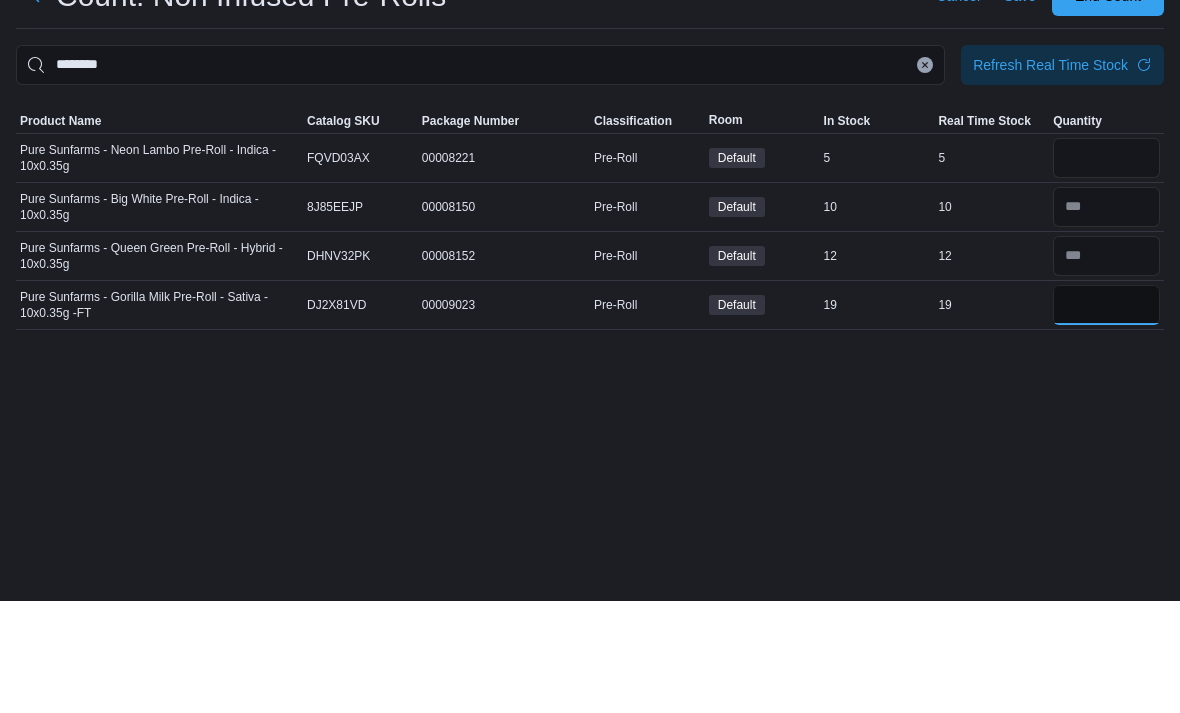 click at bounding box center [1106, 417] 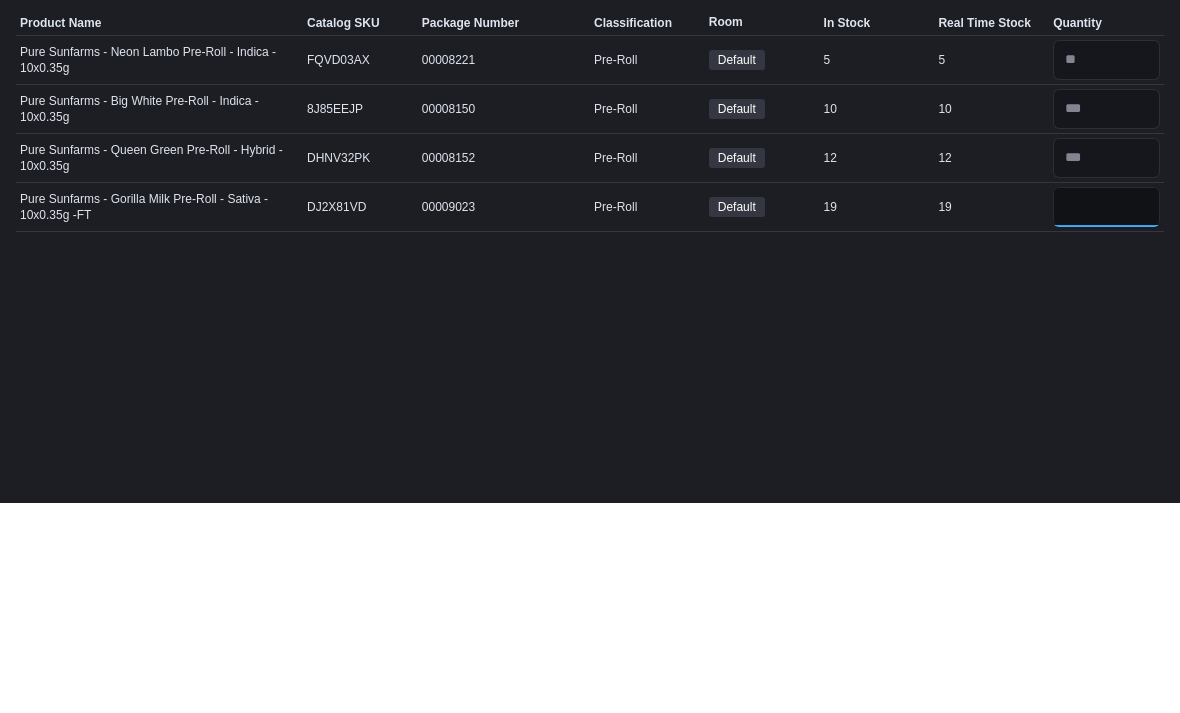 type on "**" 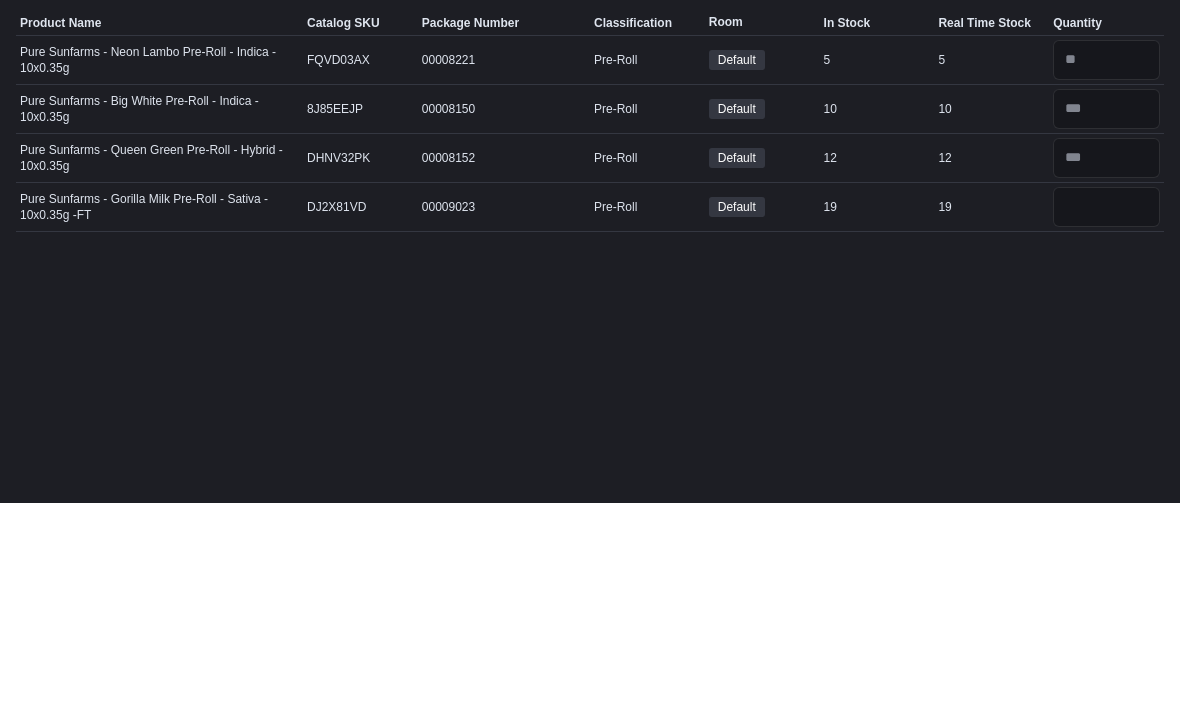 click 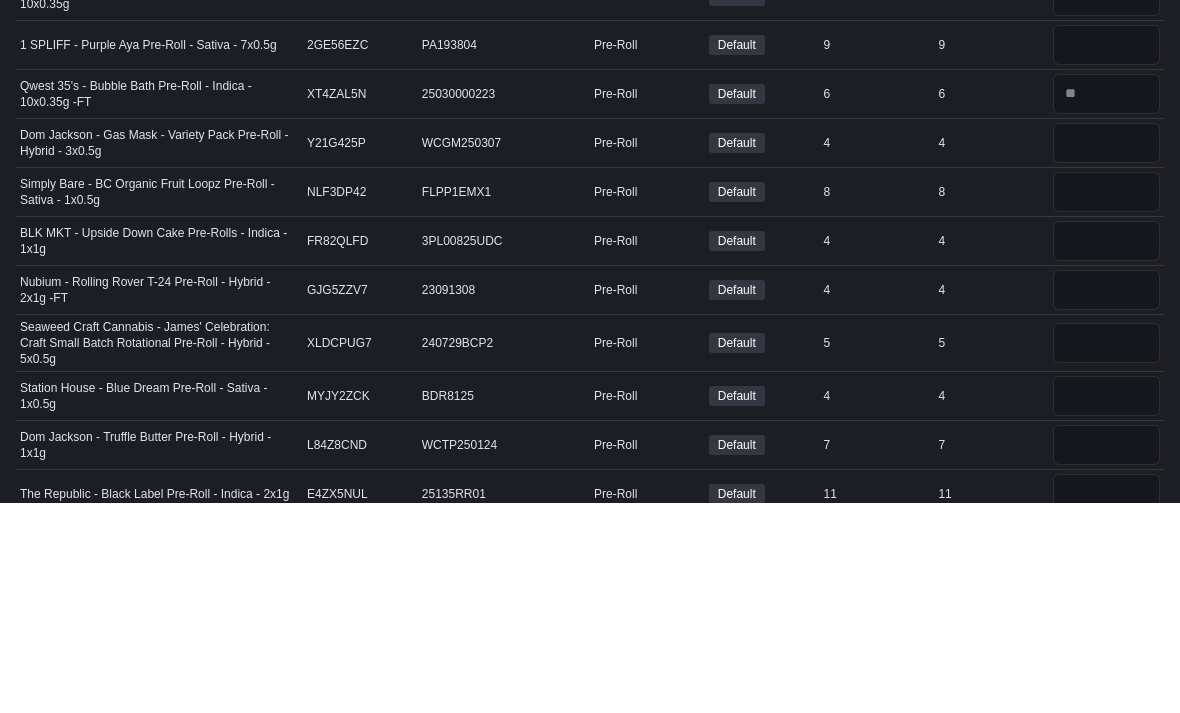 scroll, scrollTop: 34, scrollLeft: 0, axis: vertical 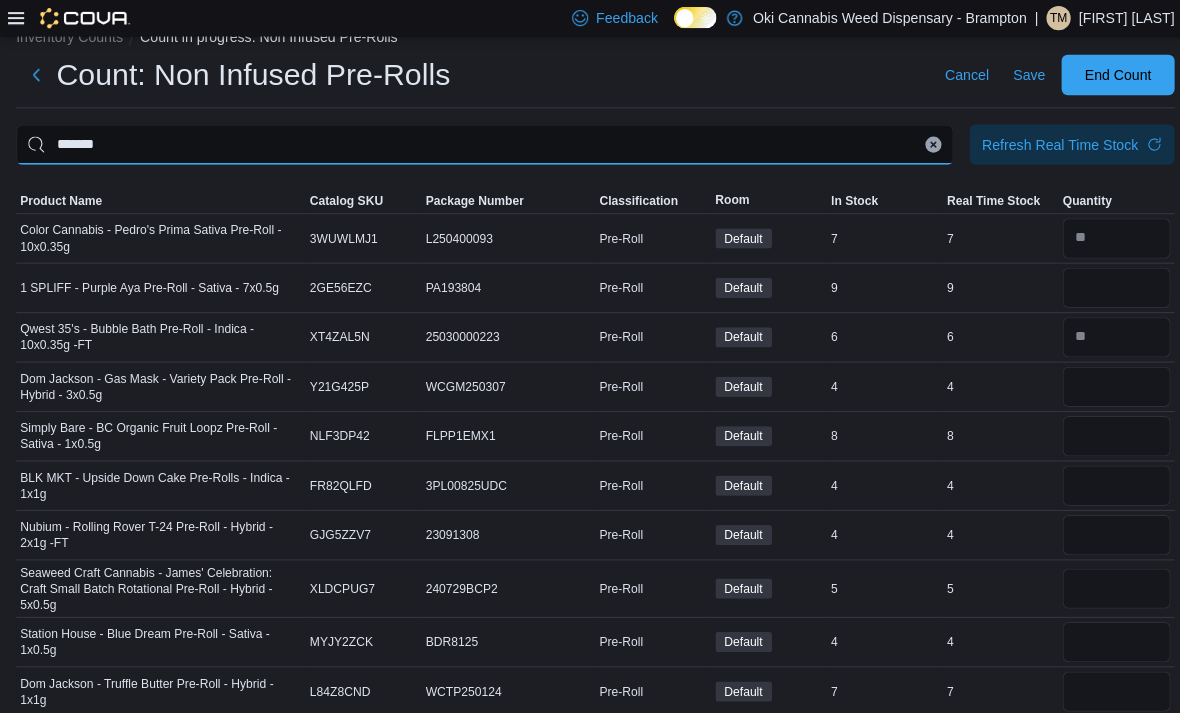 type on "*******" 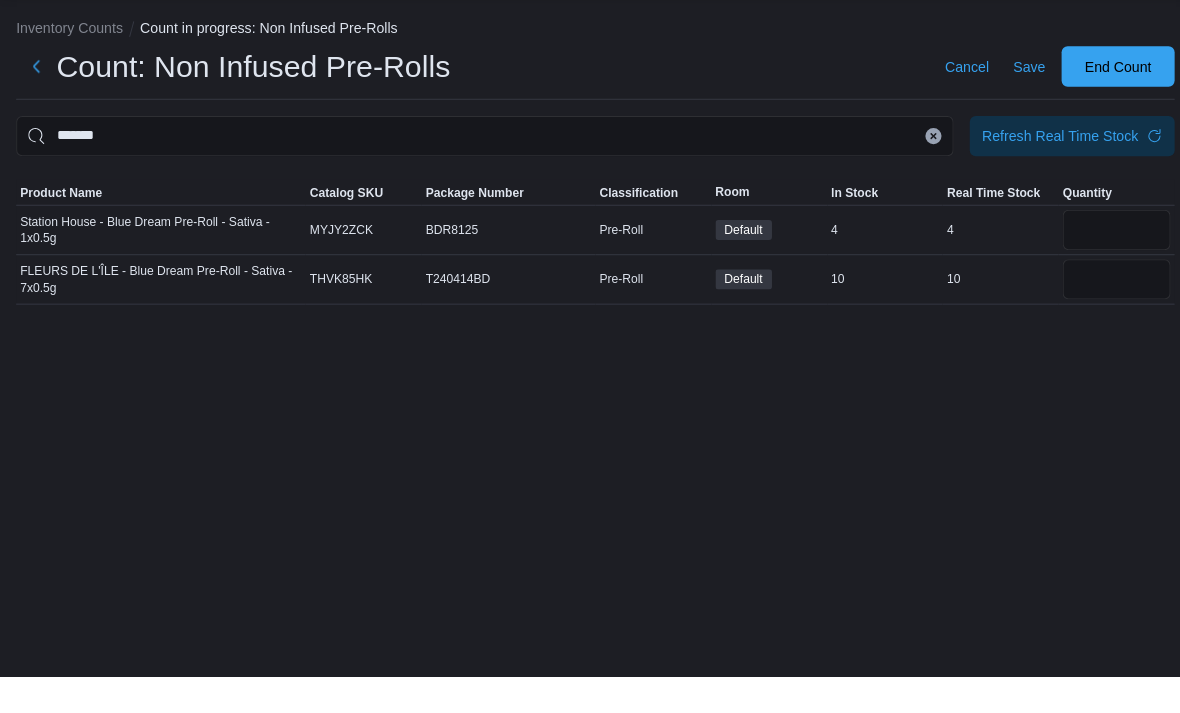 click at bounding box center (1106, 319) 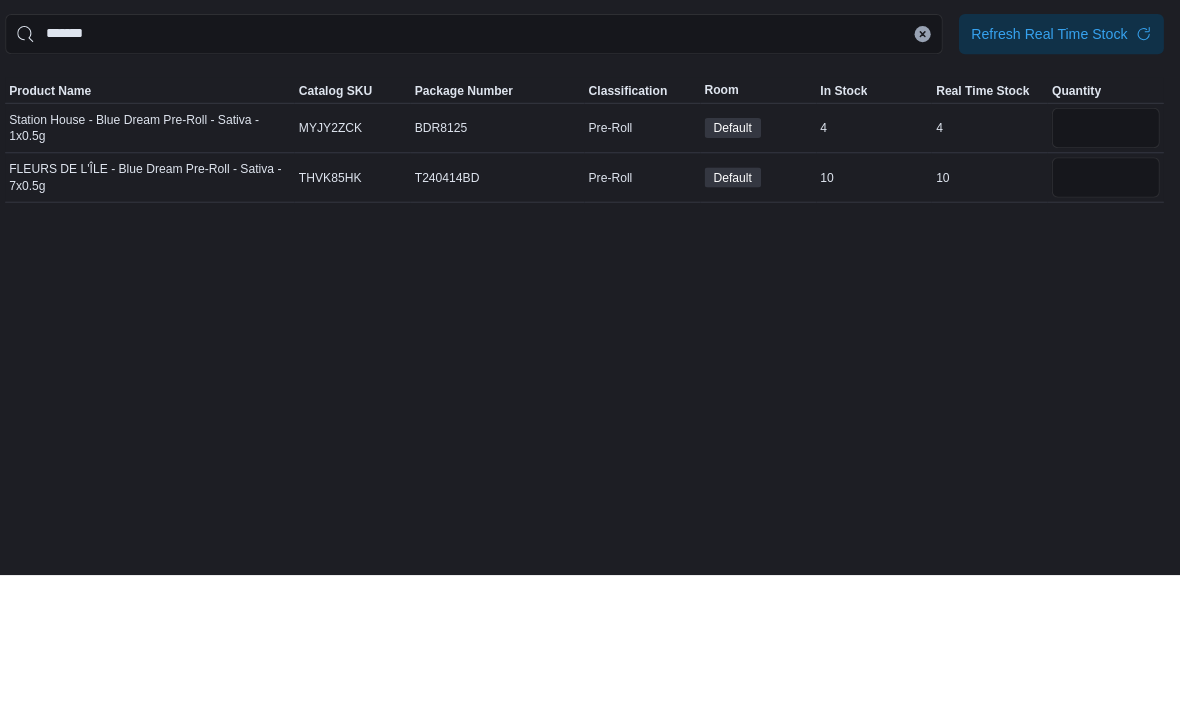 scroll, scrollTop: 64, scrollLeft: 0, axis: vertical 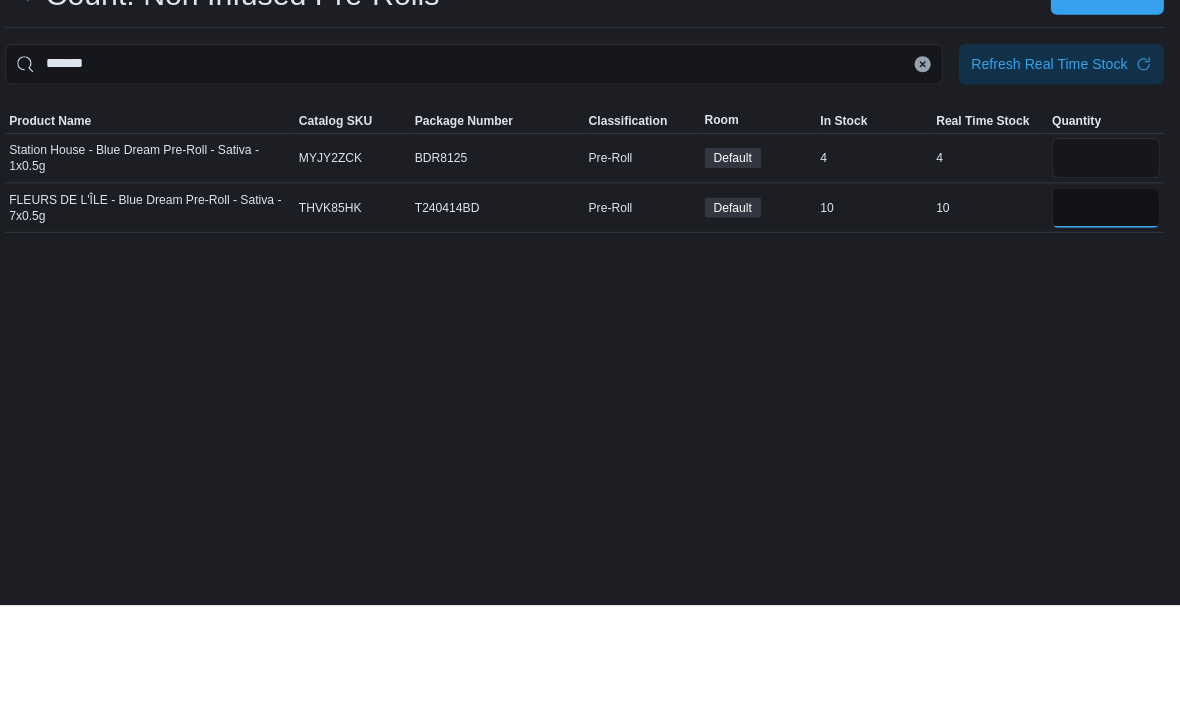 type on "**" 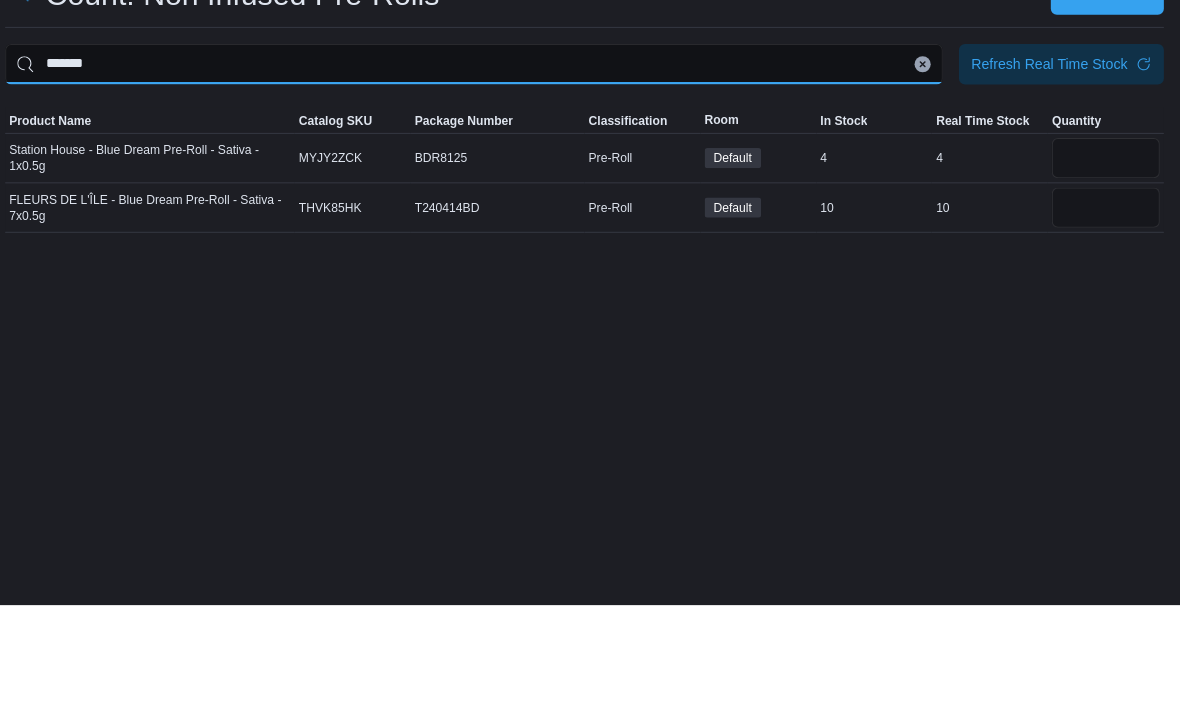 click on "*******" at bounding box center (480, 177) 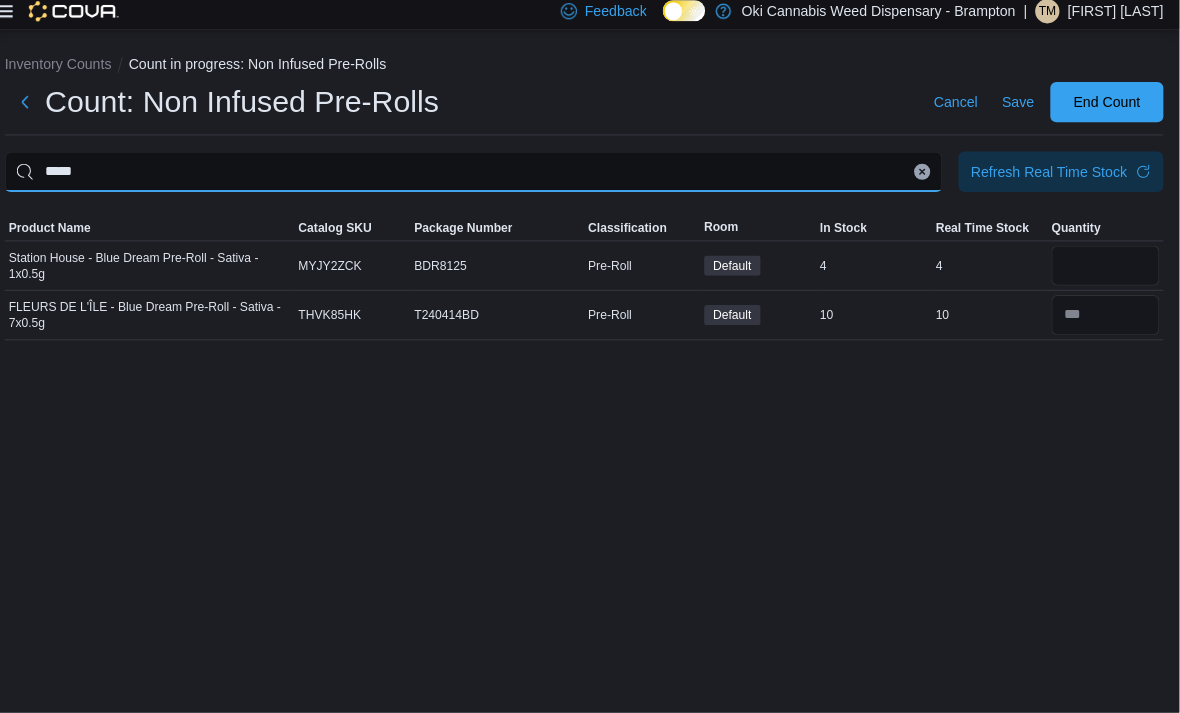 scroll, scrollTop: 64, scrollLeft: 0, axis: vertical 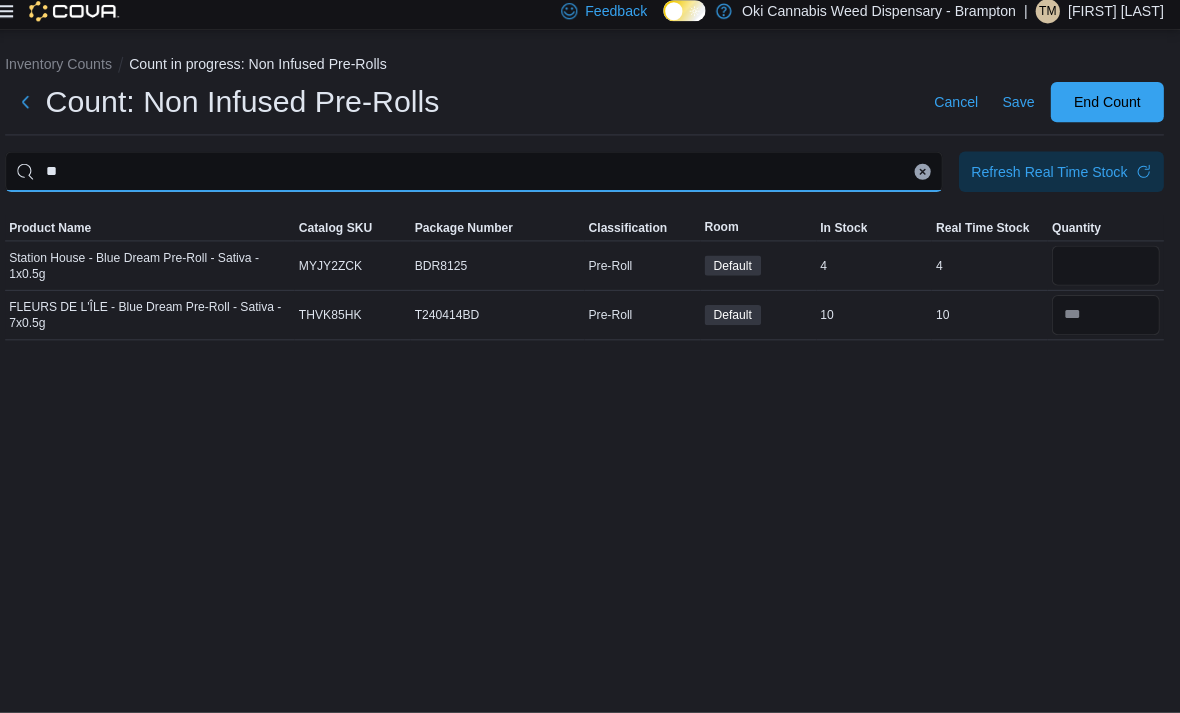 type on "*" 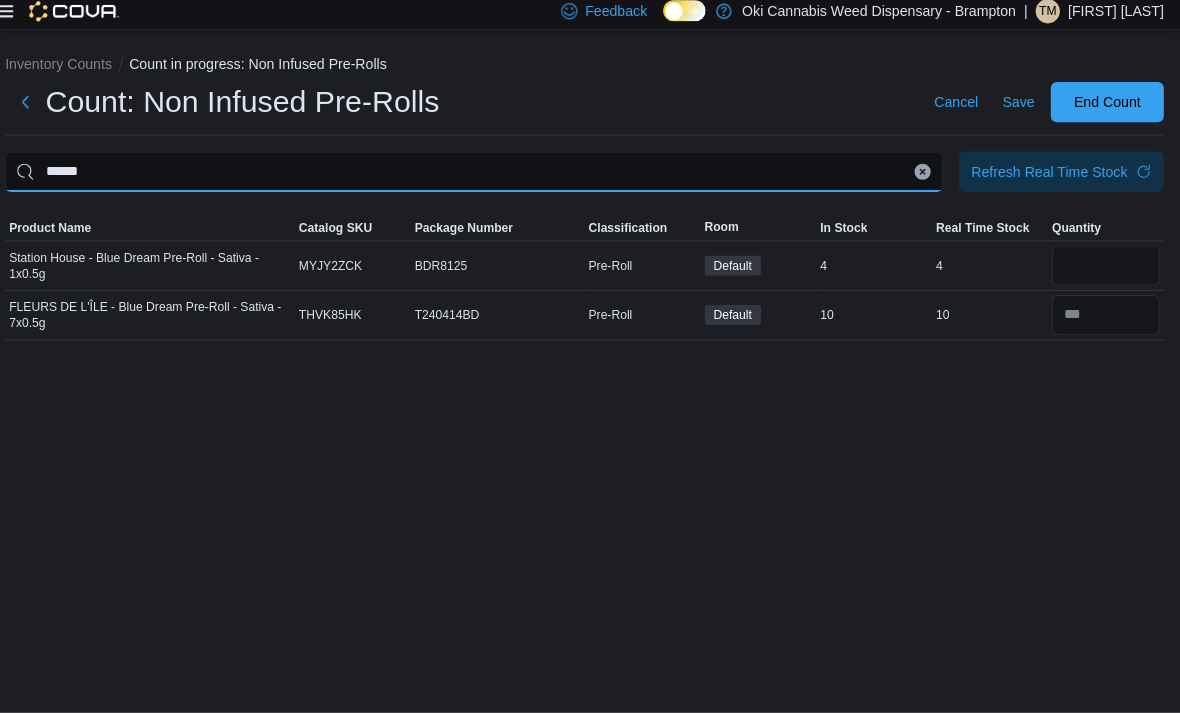 type on "******" 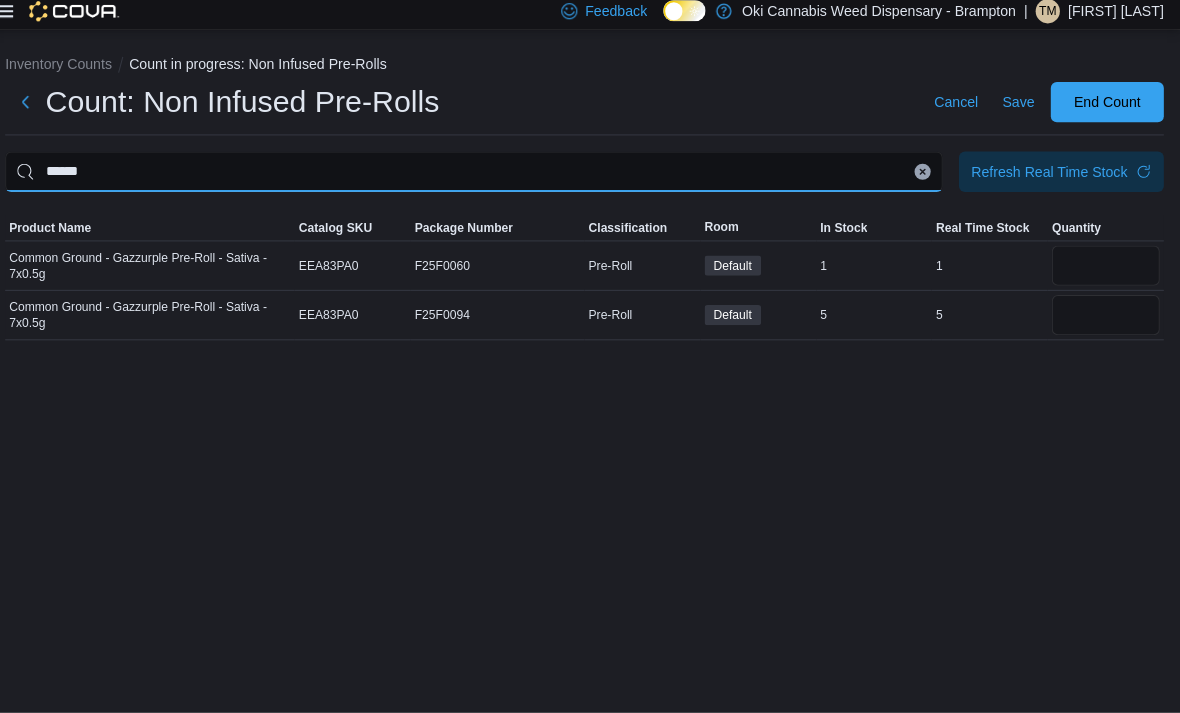 scroll, scrollTop: 64, scrollLeft: 0, axis: vertical 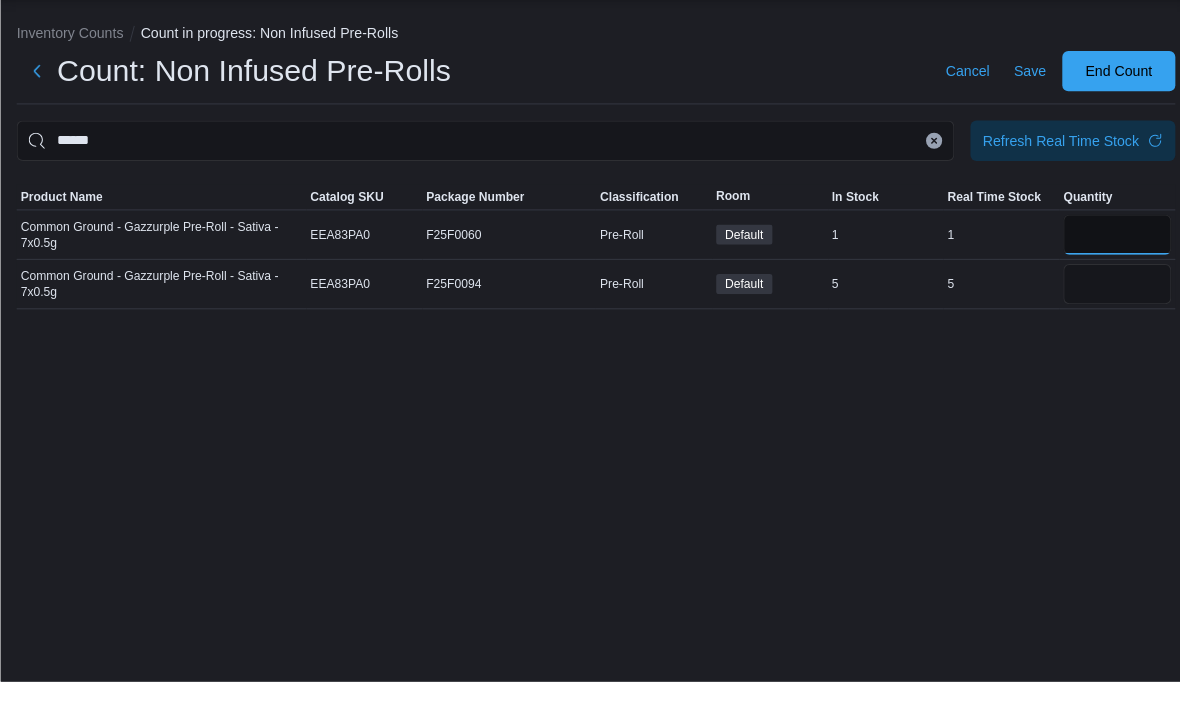 click at bounding box center [1106, 270] 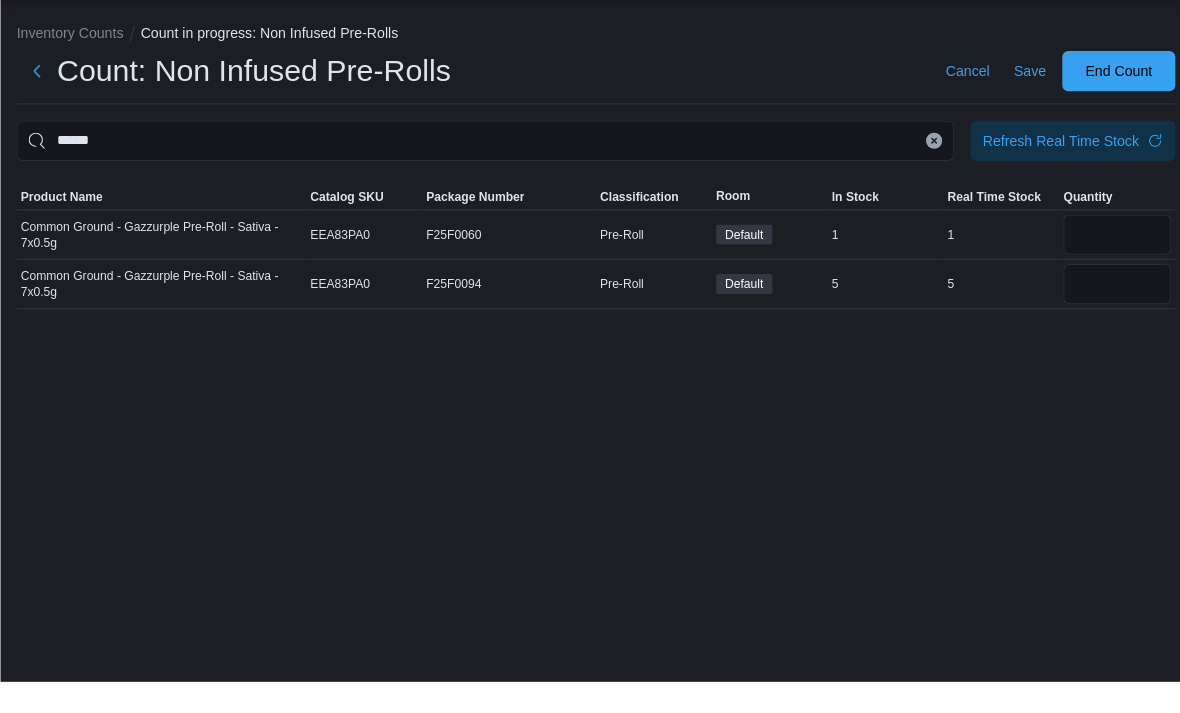 click at bounding box center [1106, 319] 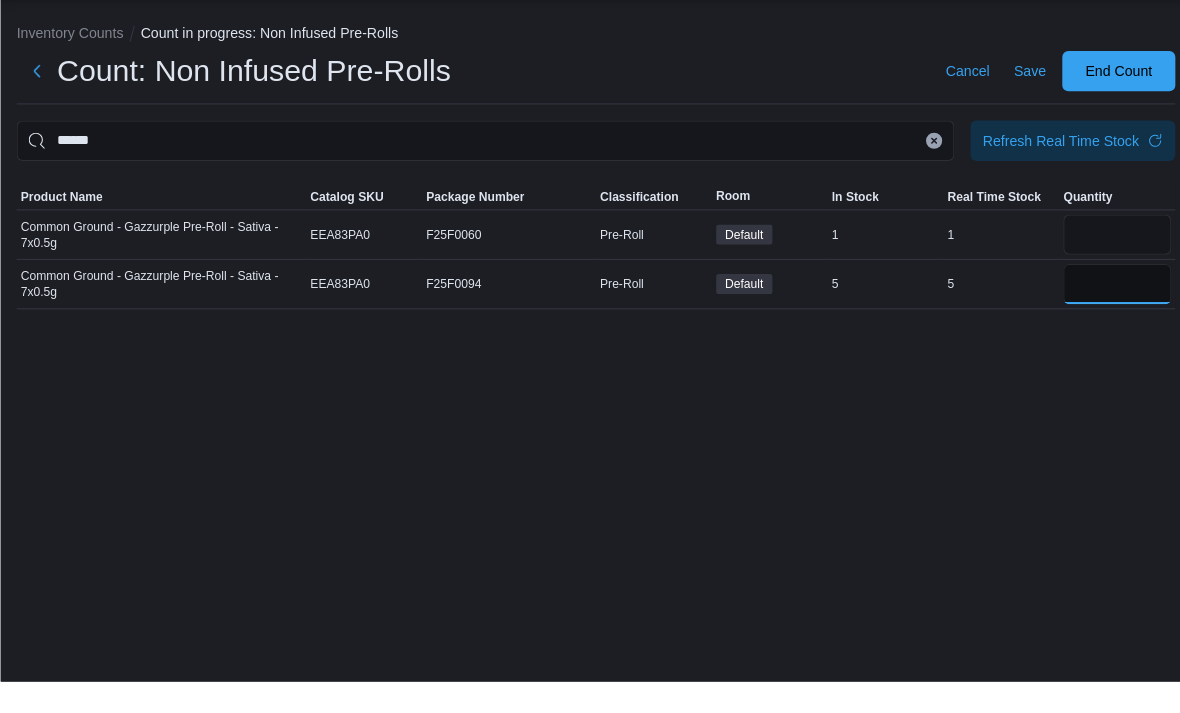 type 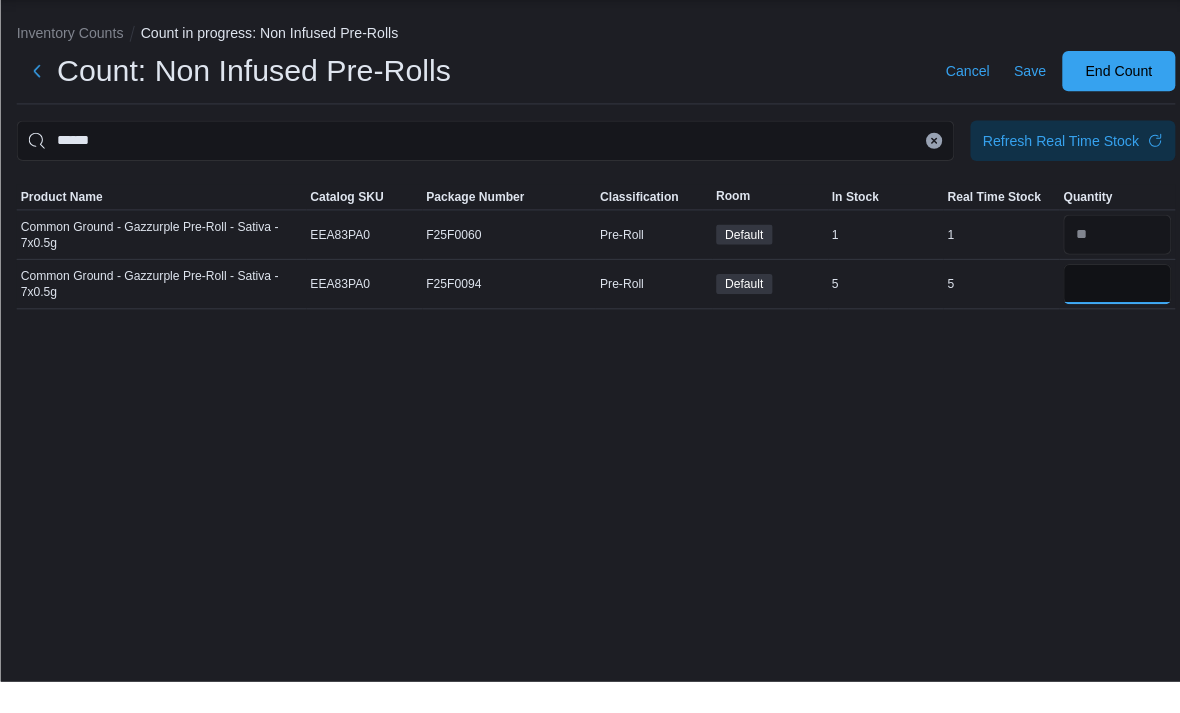type on "*" 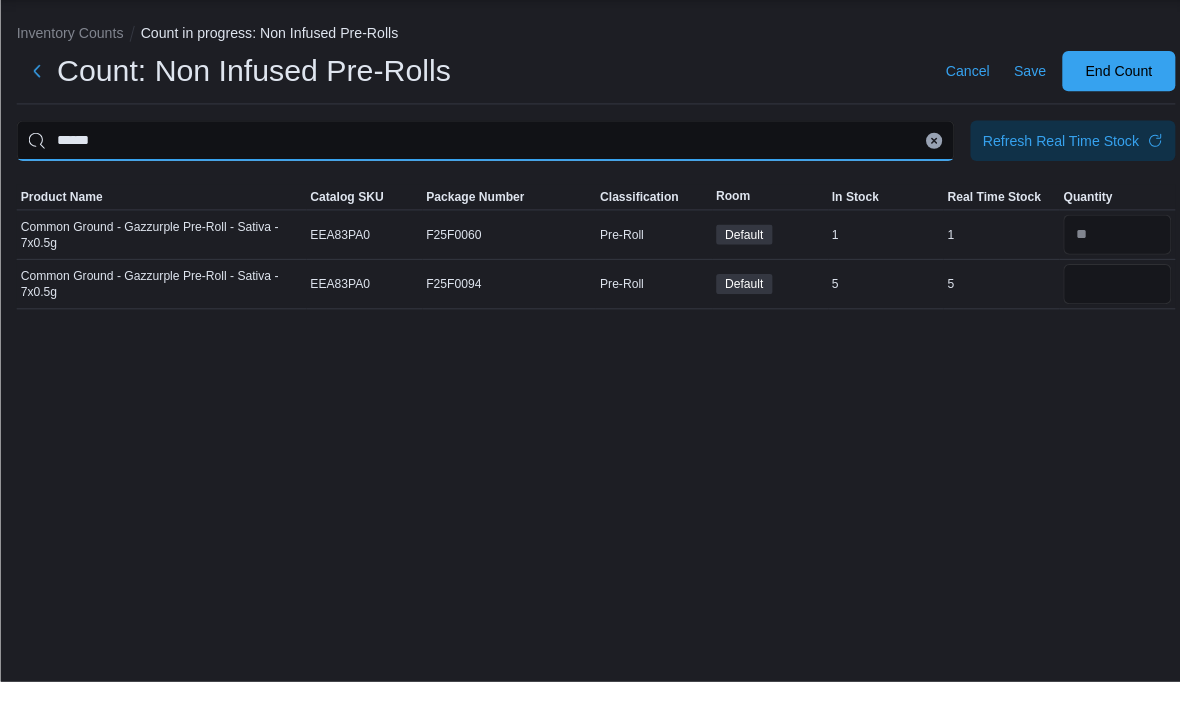 click on "******" at bounding box center [480, 177] 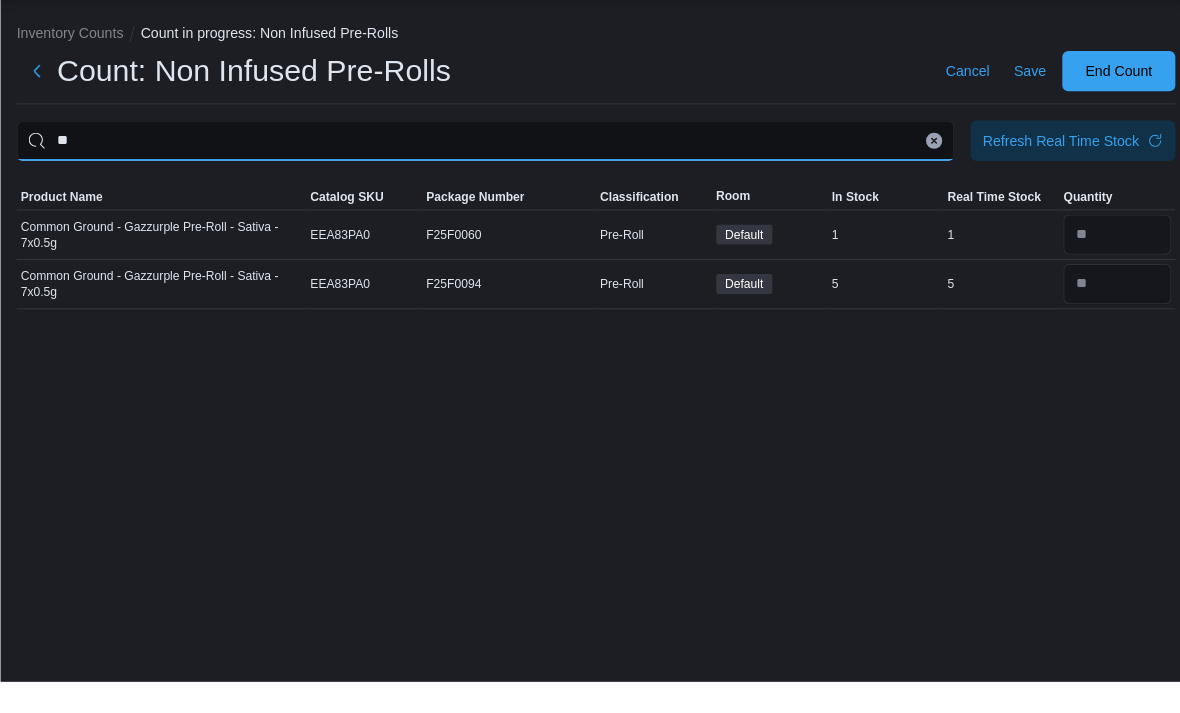 type on "*" 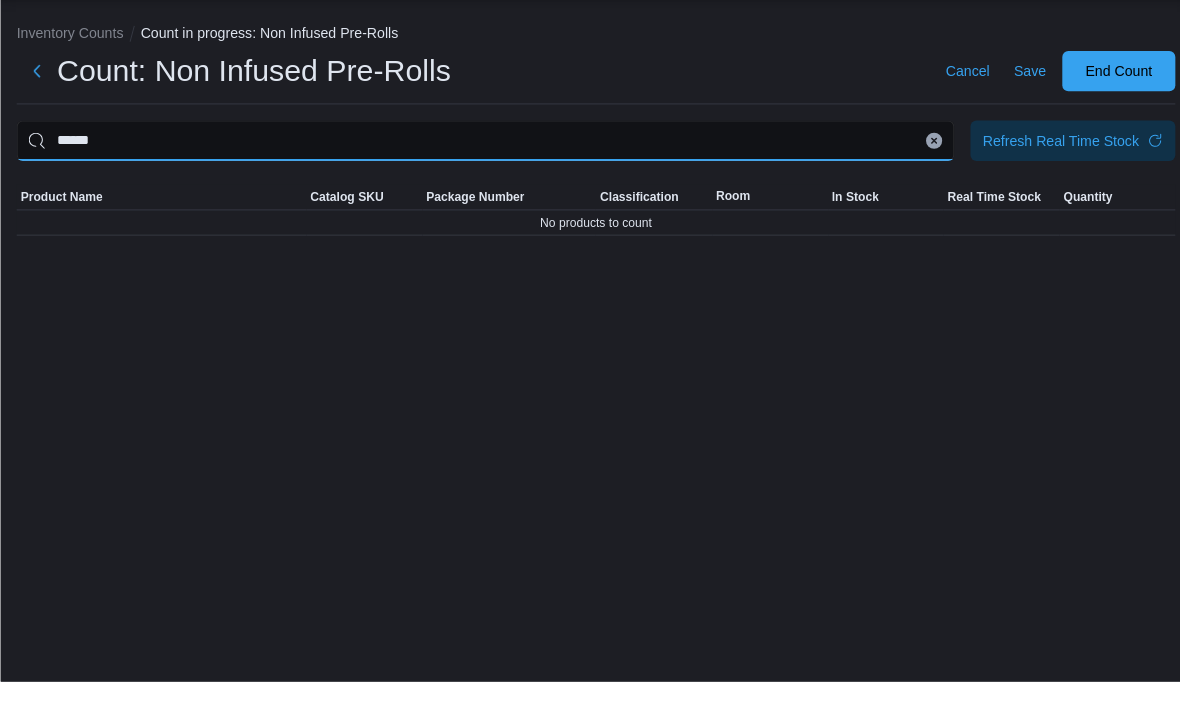 type on "******" 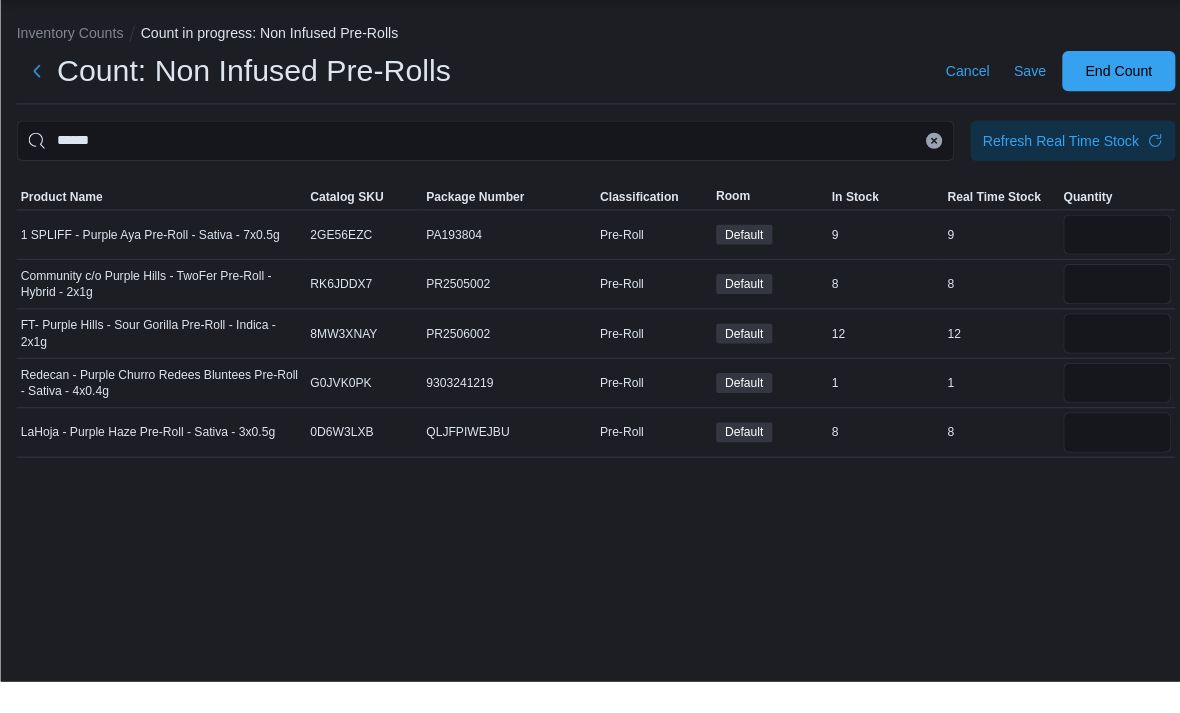 click at bounding box center (1106, 270) 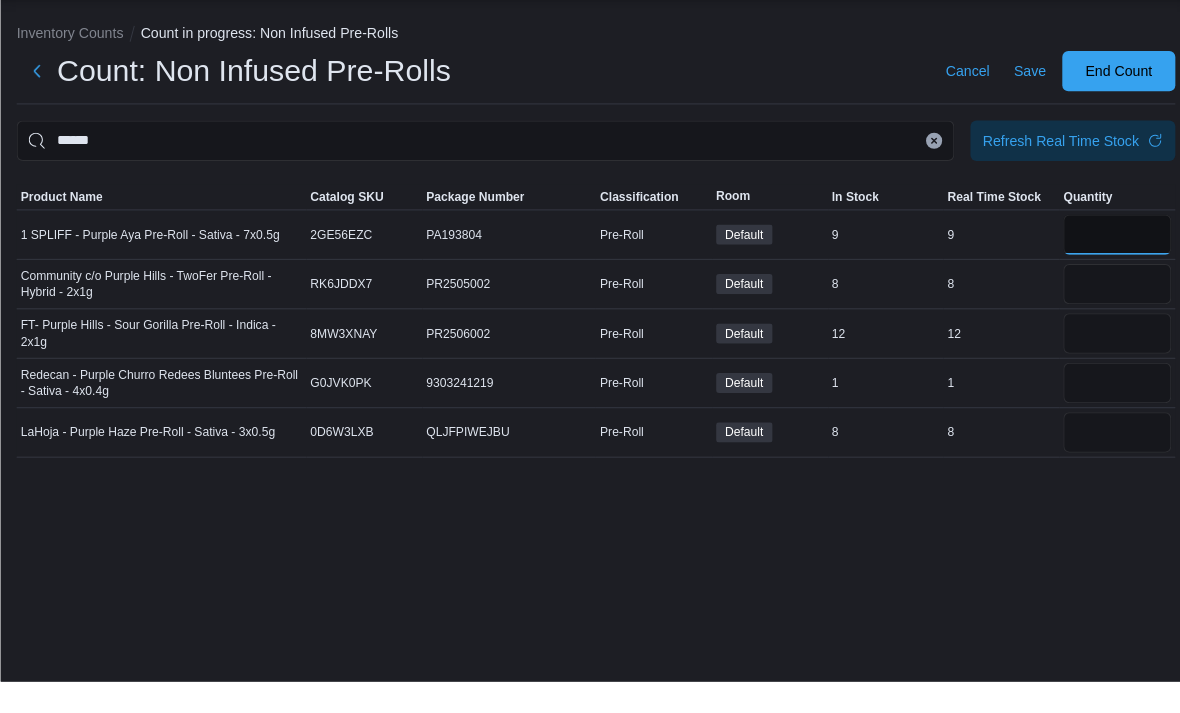 type on "*" 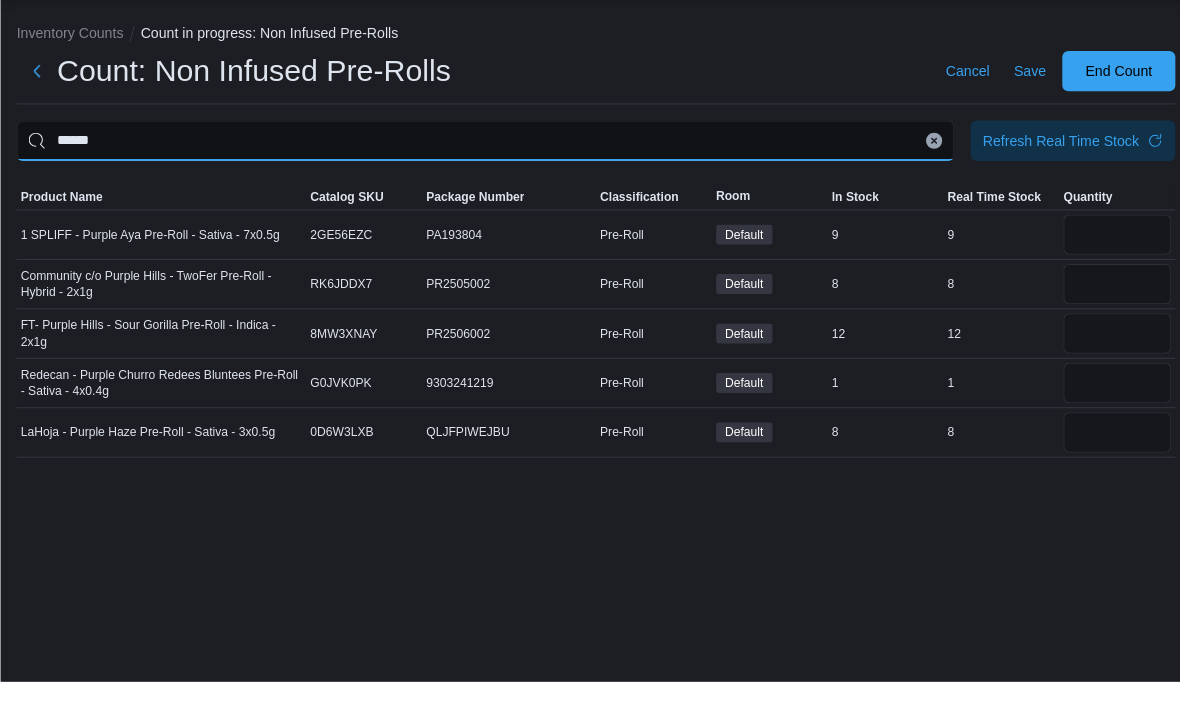 click on "******" at bounding box center [480, 177] 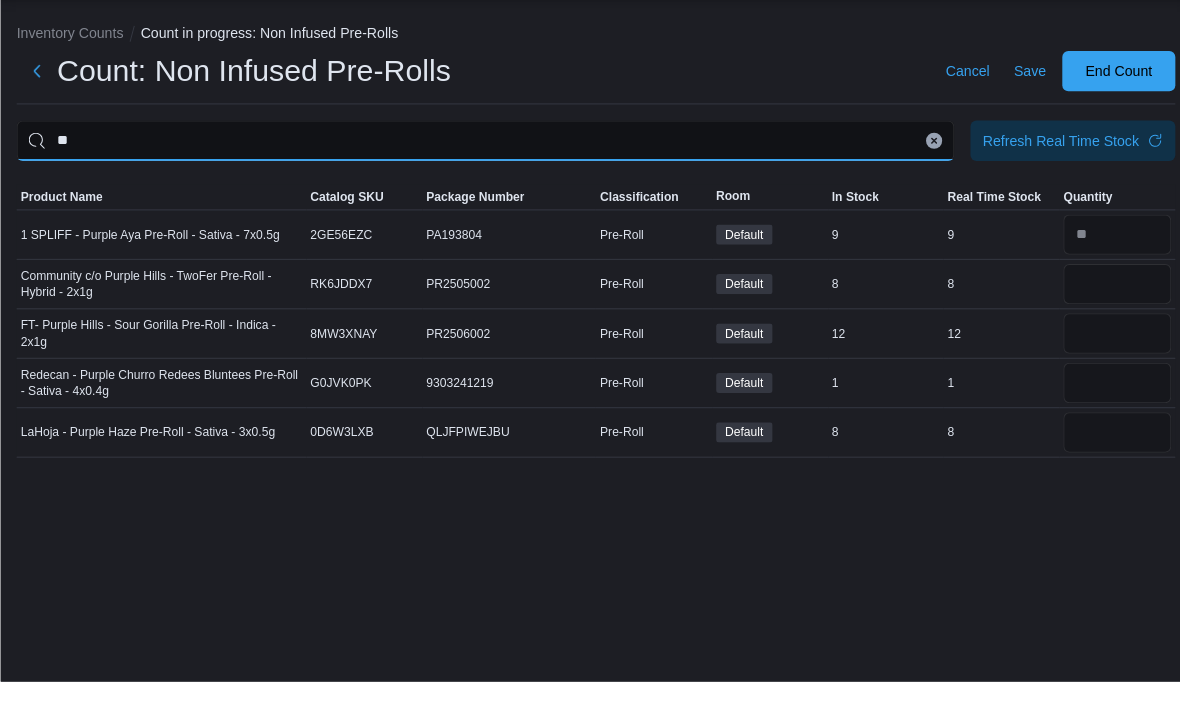 type on "*" 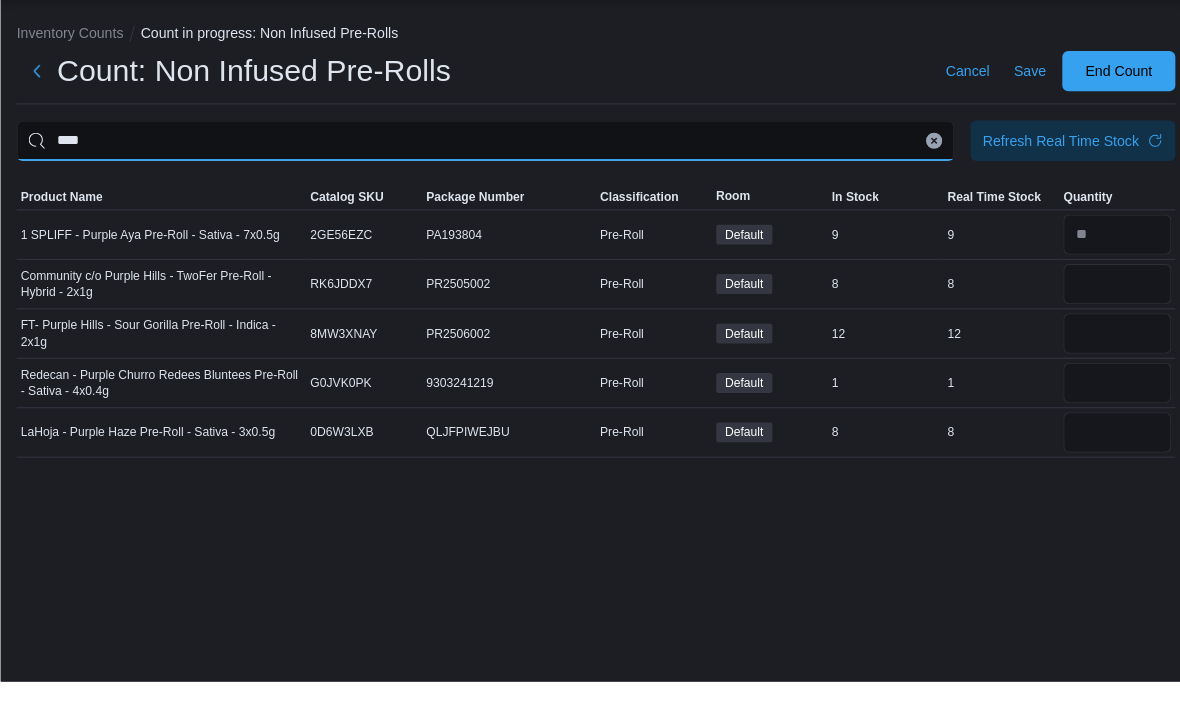 type on "****" 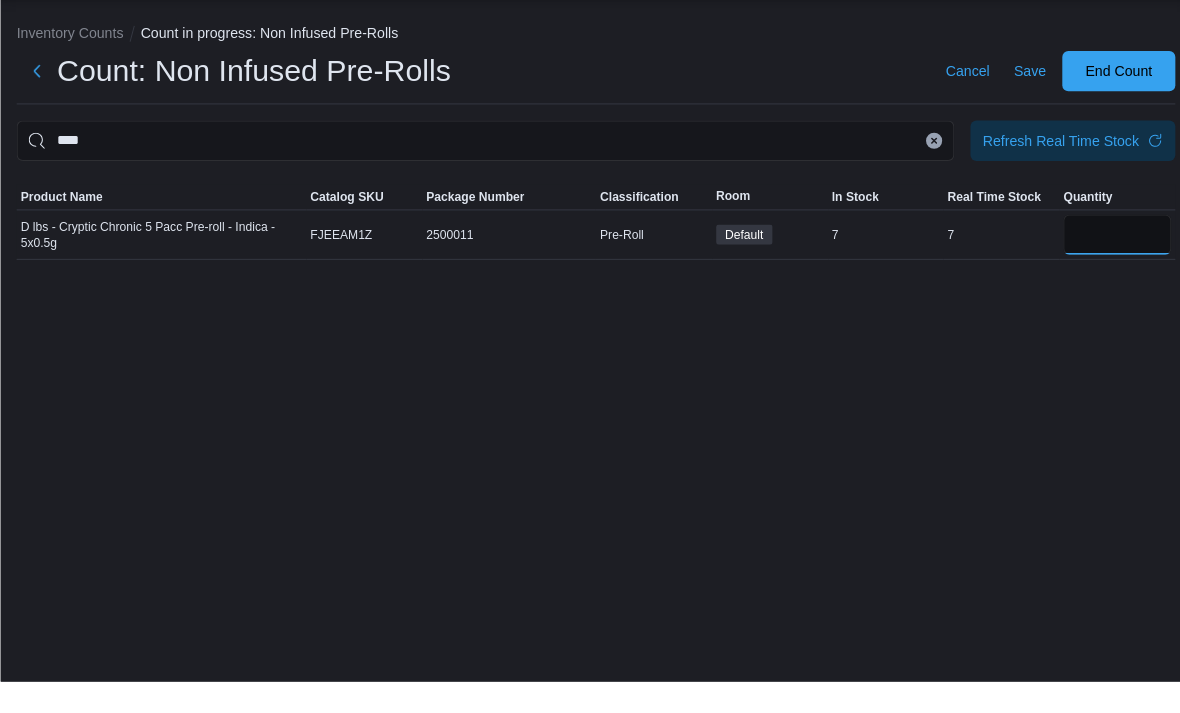 click at bounding box center (1106, 270) 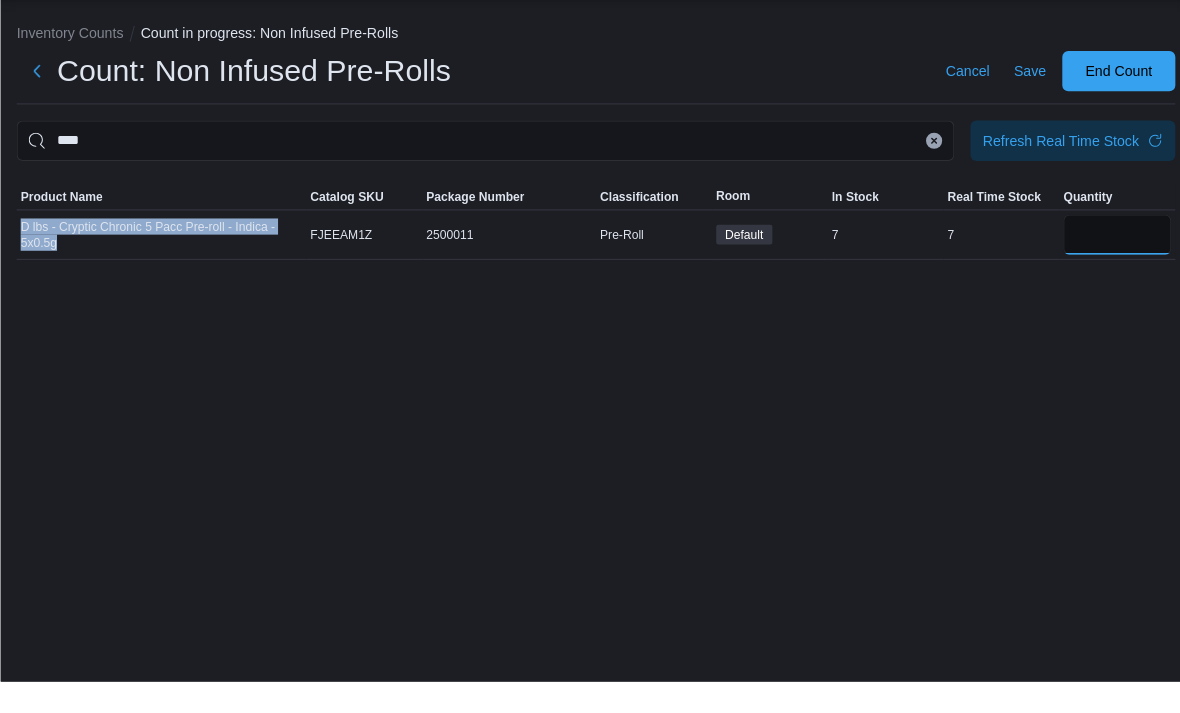 copy on "D lbs - Cryptic Chronic 5 Pacc Pre-roll - Indica - 5x0.5g" 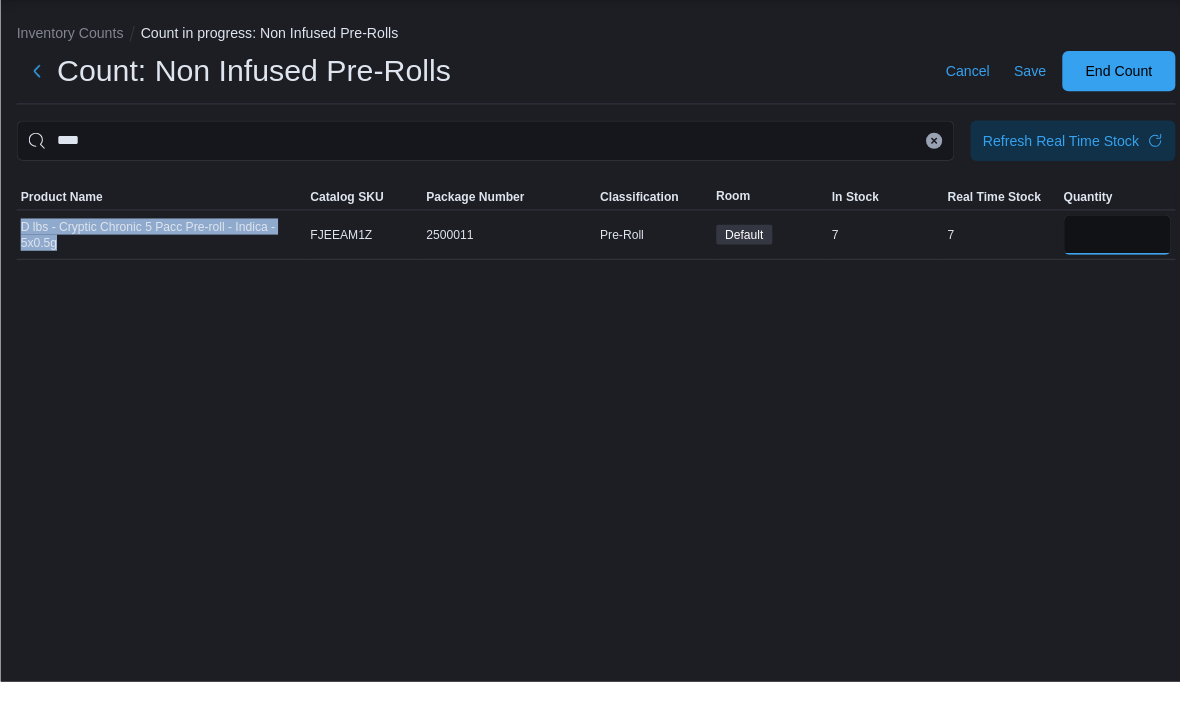 scroll, scrollTop: 64, scrollLeft: 0, axis: vertical 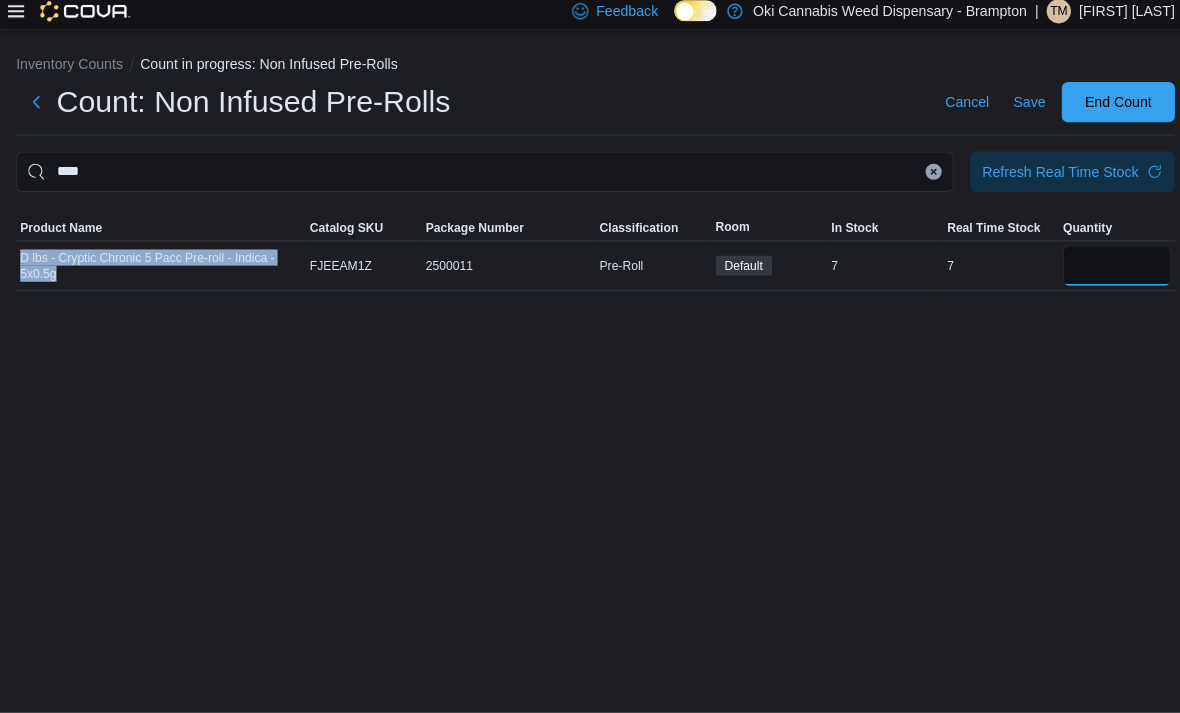 type on "*" 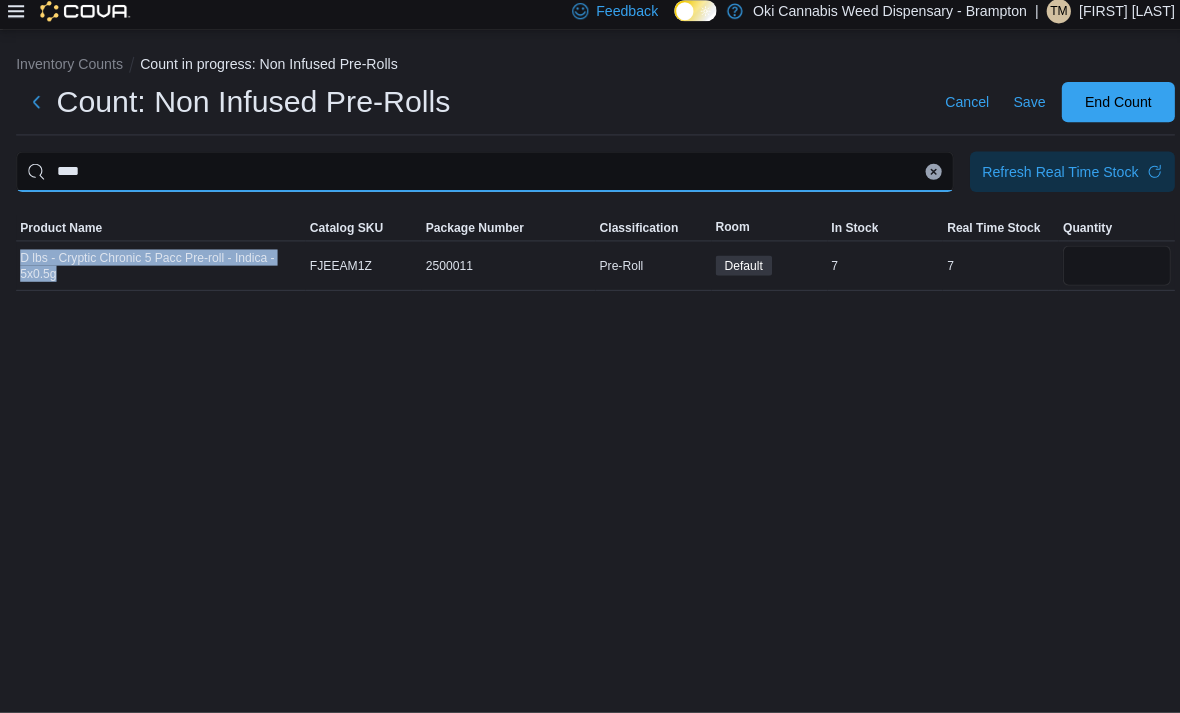 click on "****" at bounding box center (480, 177) 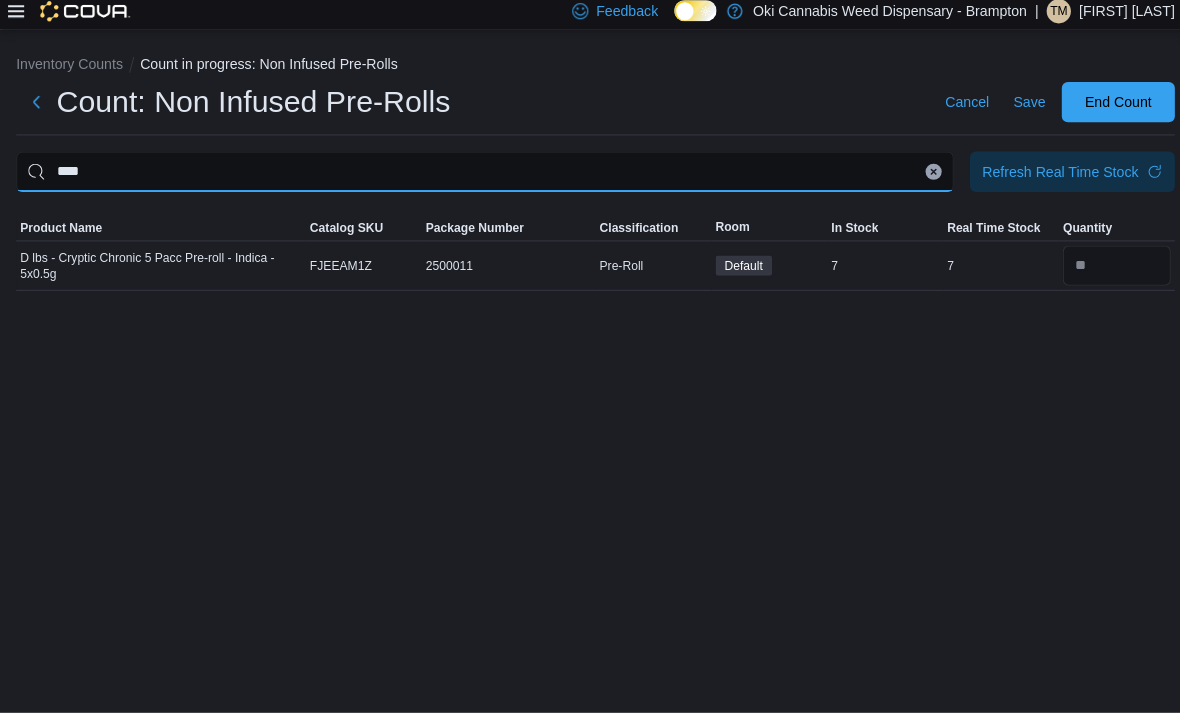 click on "****" at bounding box center (480, 177) 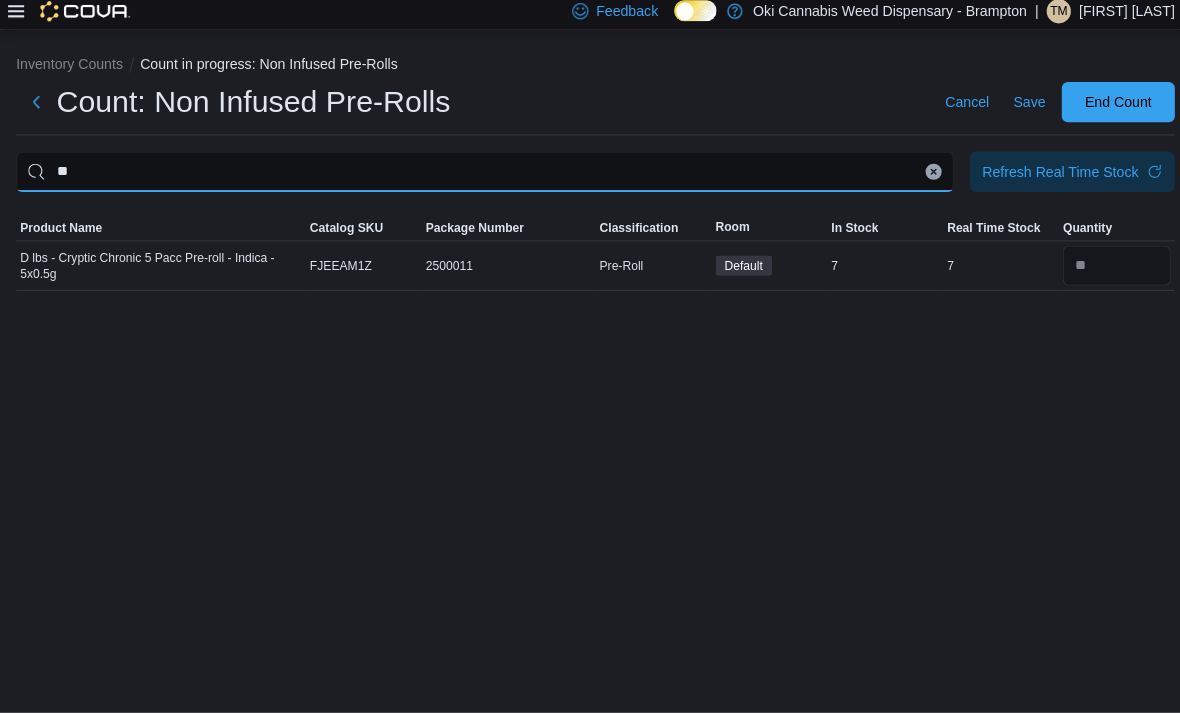 type on "*" 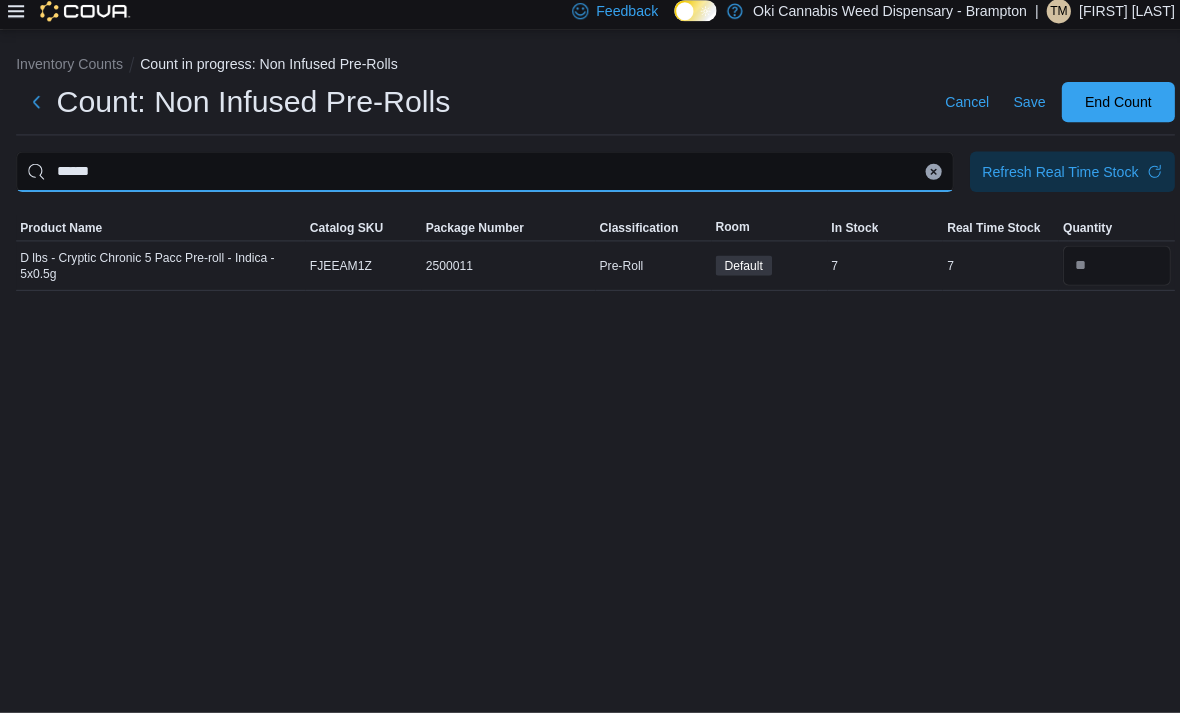 type on "******" 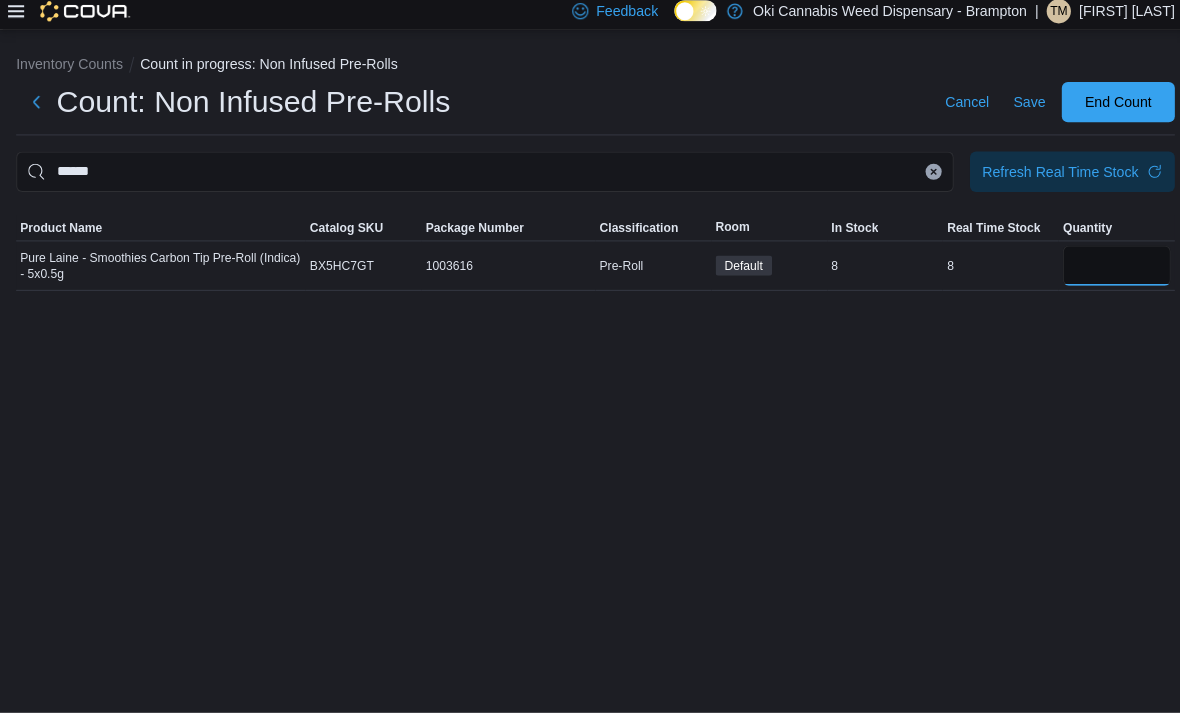click at bounding box center [1106, 270] 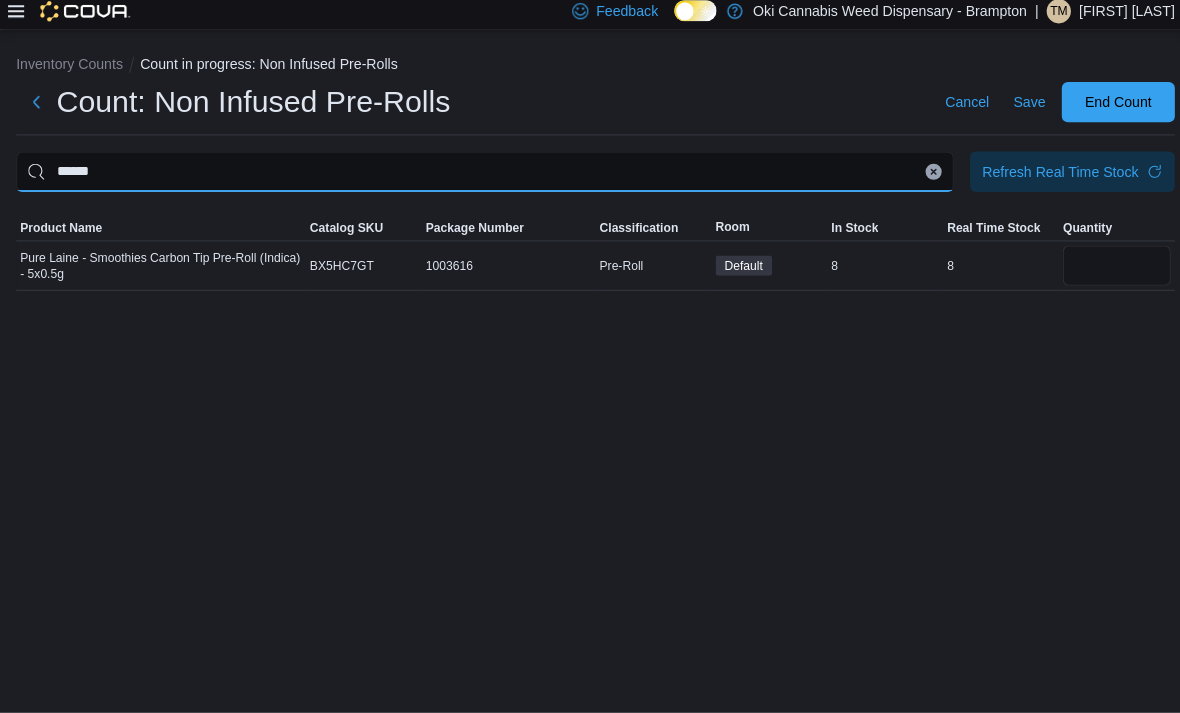 click on "******" at bounding box center [480, 177] 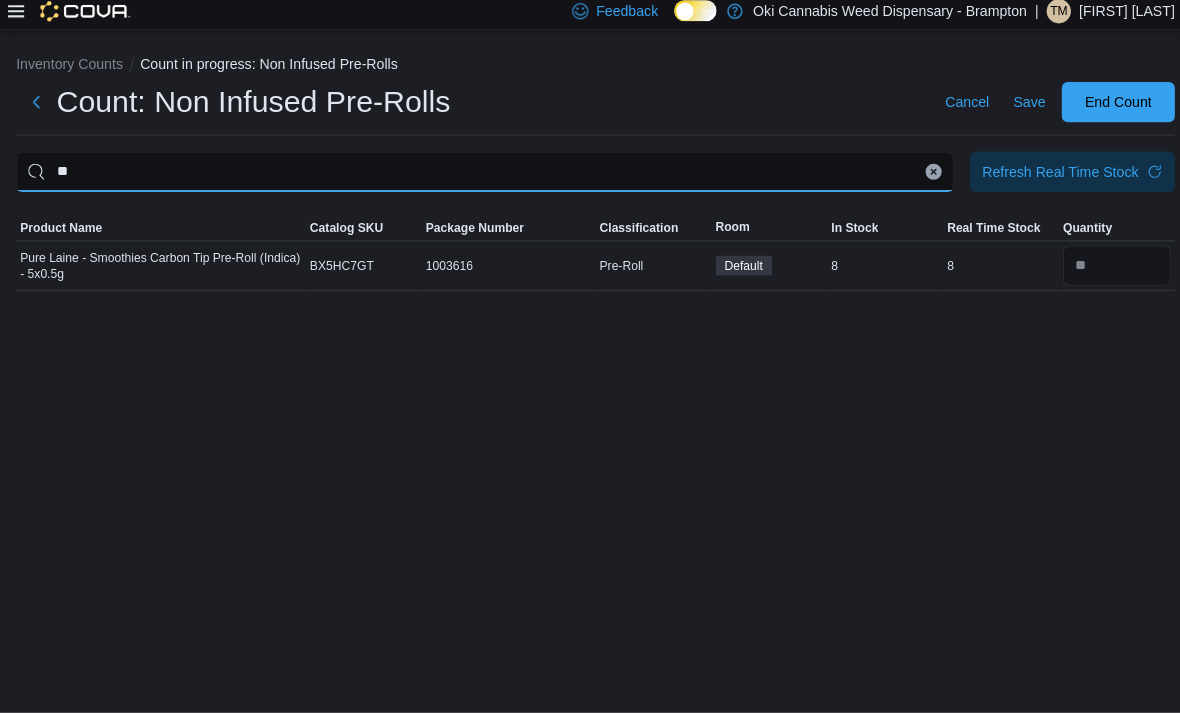 type on "*" 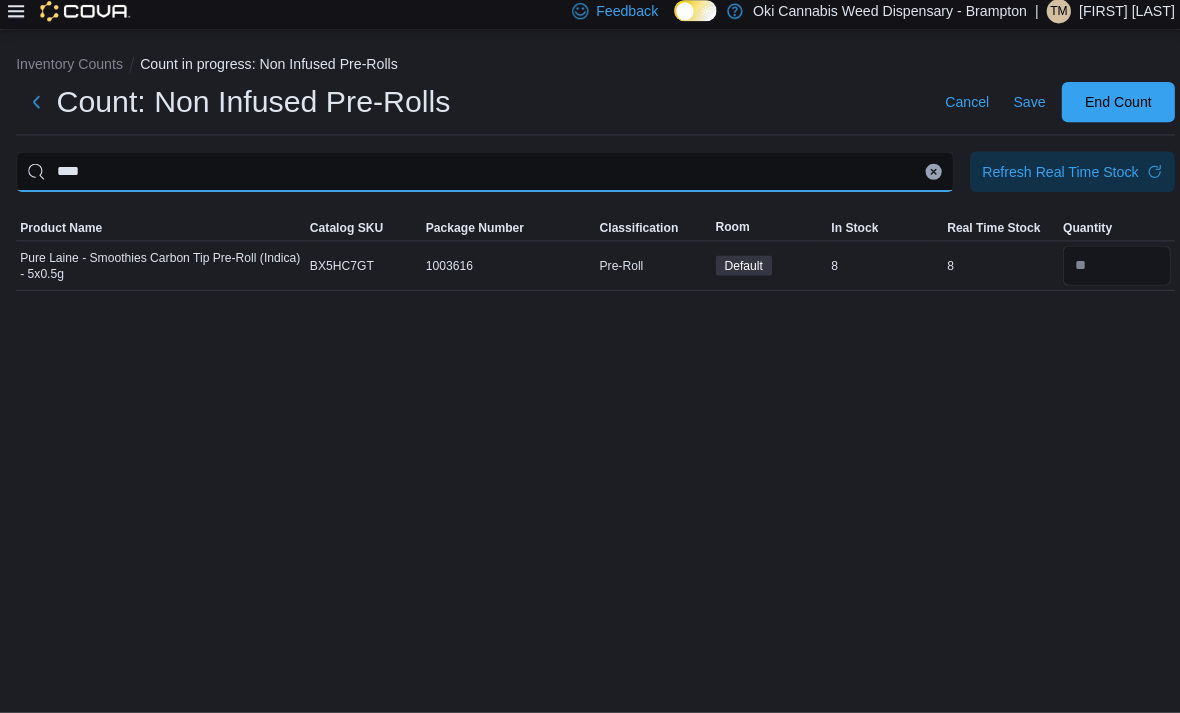 type on "****" 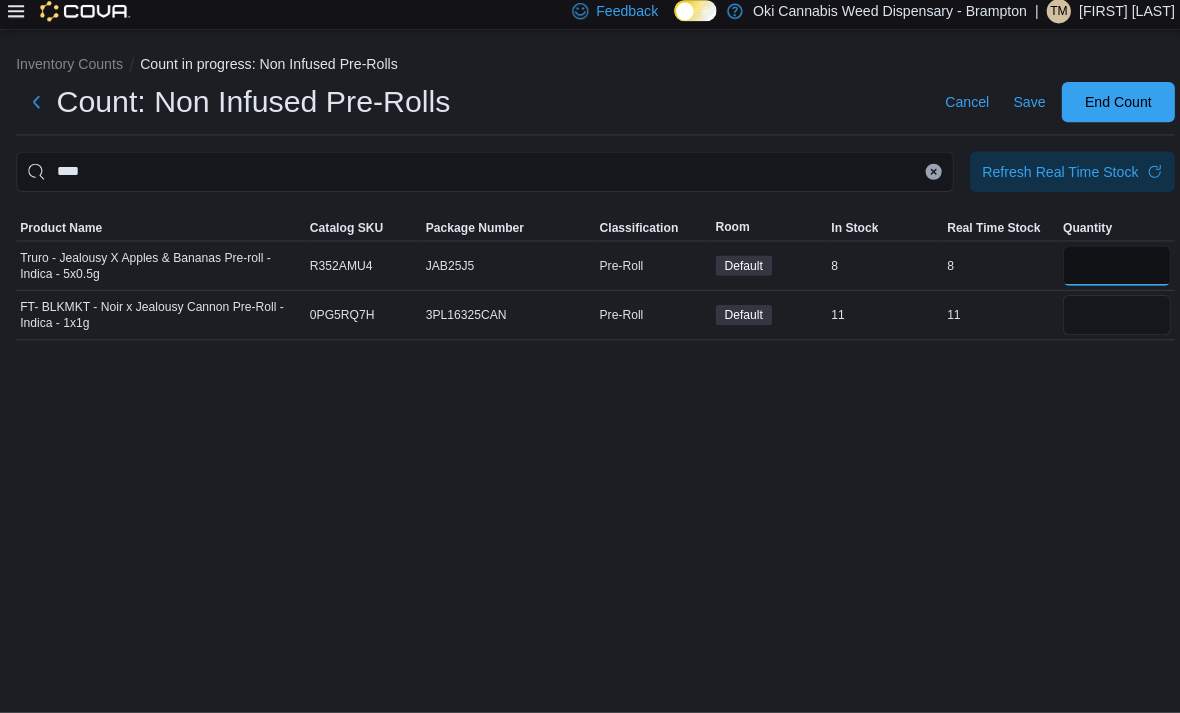 click at bounding box center (1106, 270) 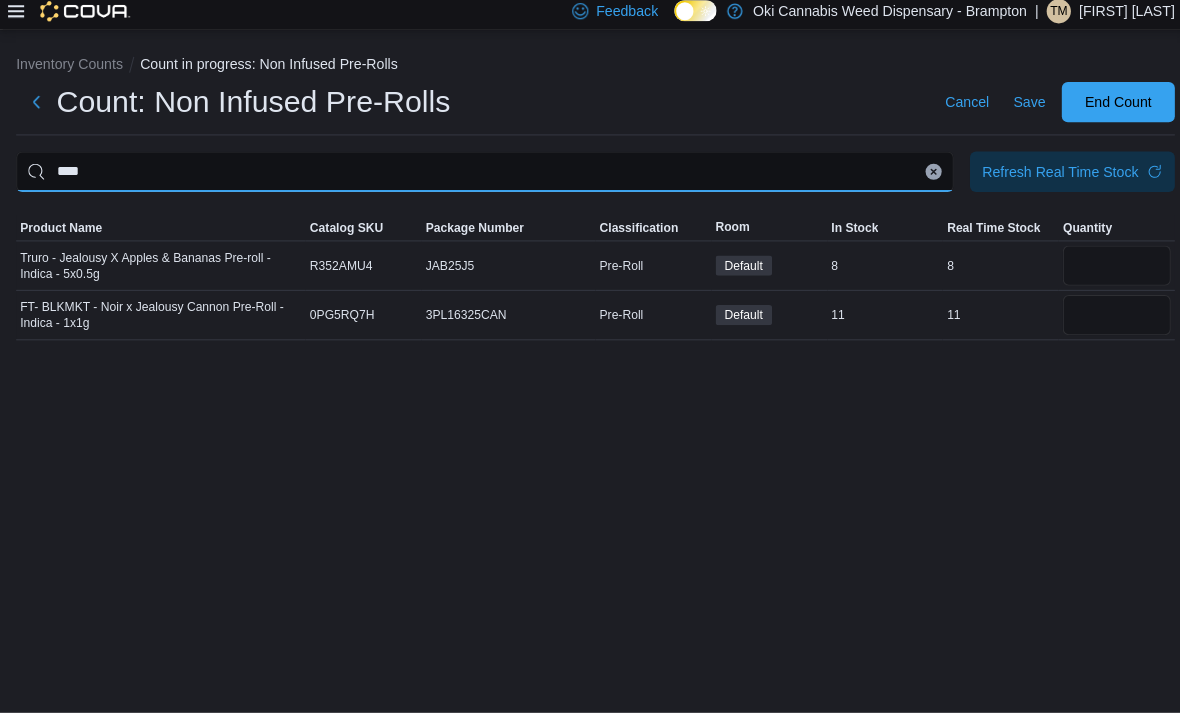 click on "****" at bounding box center (480, 177) 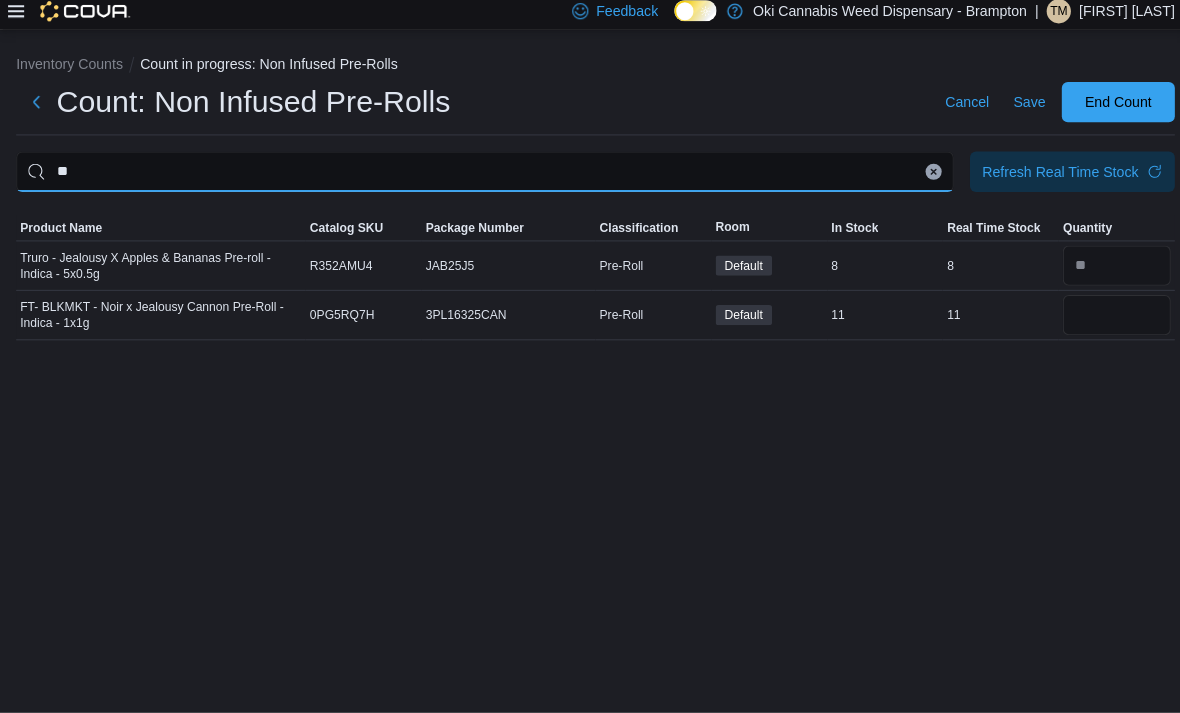 type on "*" 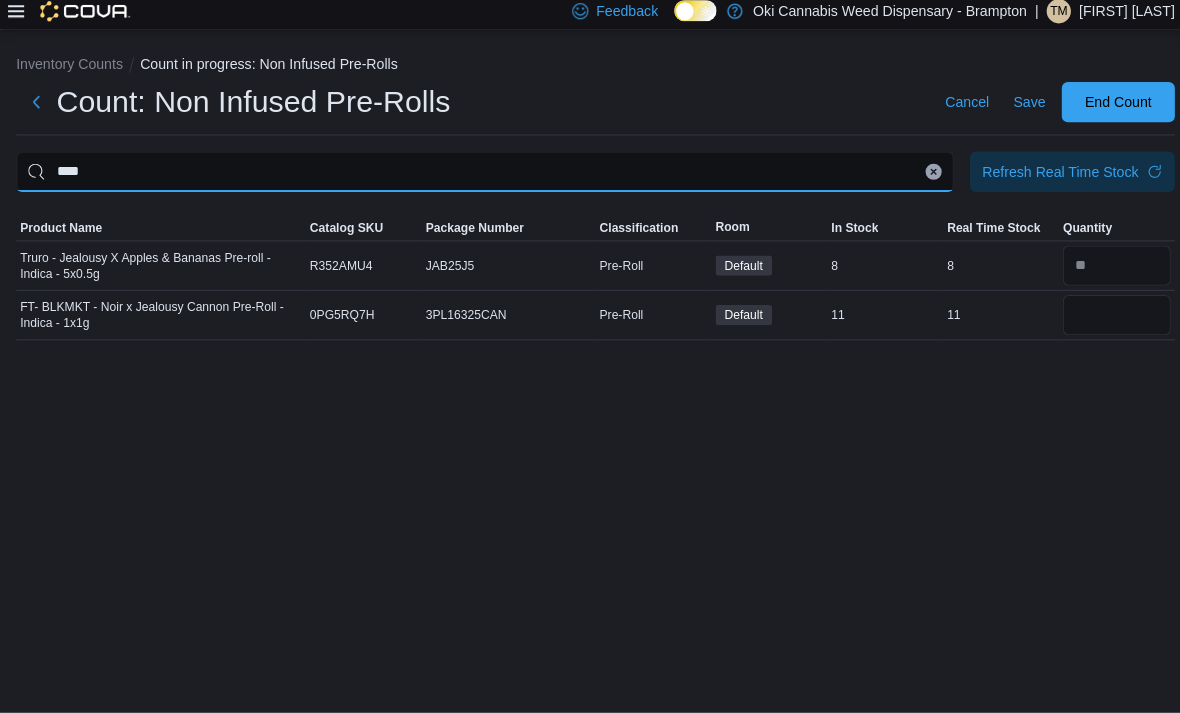 type on "****" 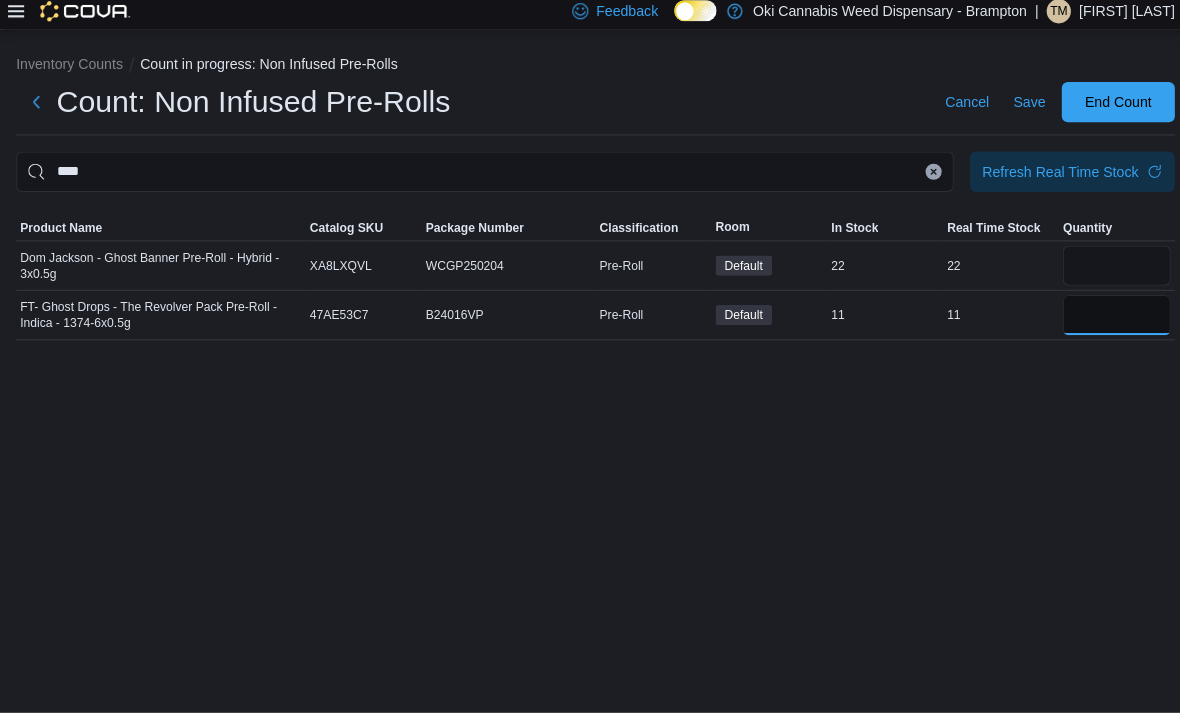 click at bounding box center [1106, 319] 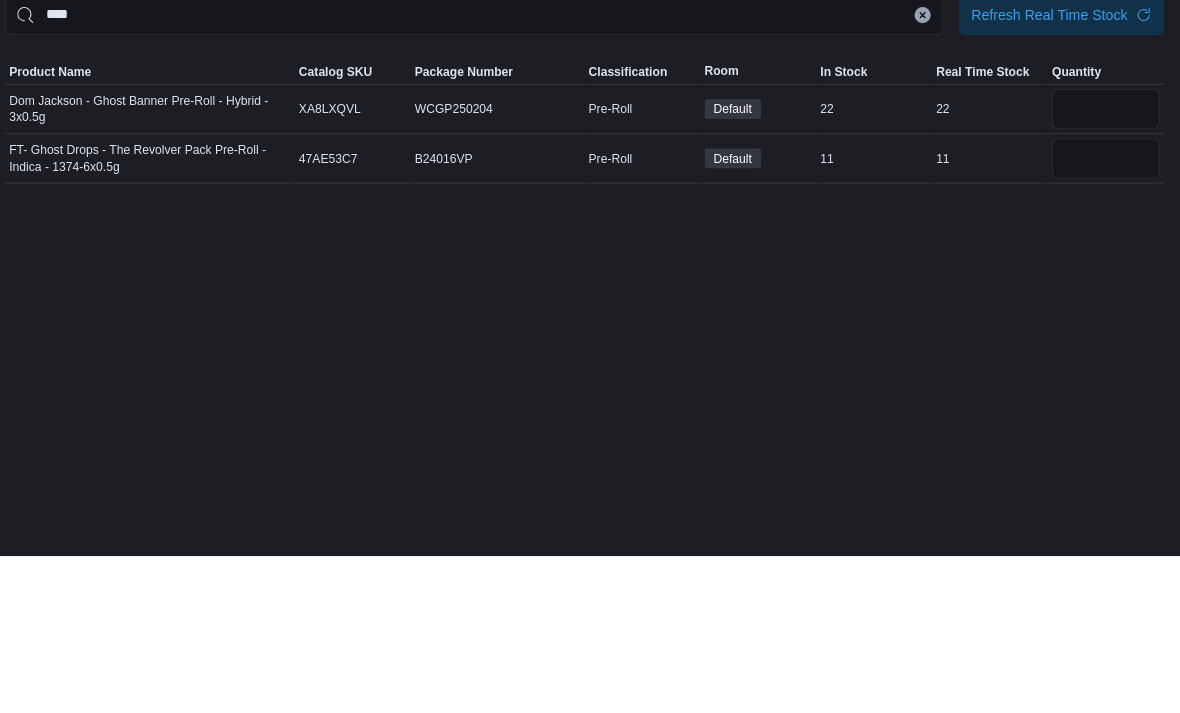 scroll, scrollTop: 14, scrollLeft: 0, axis: vertical 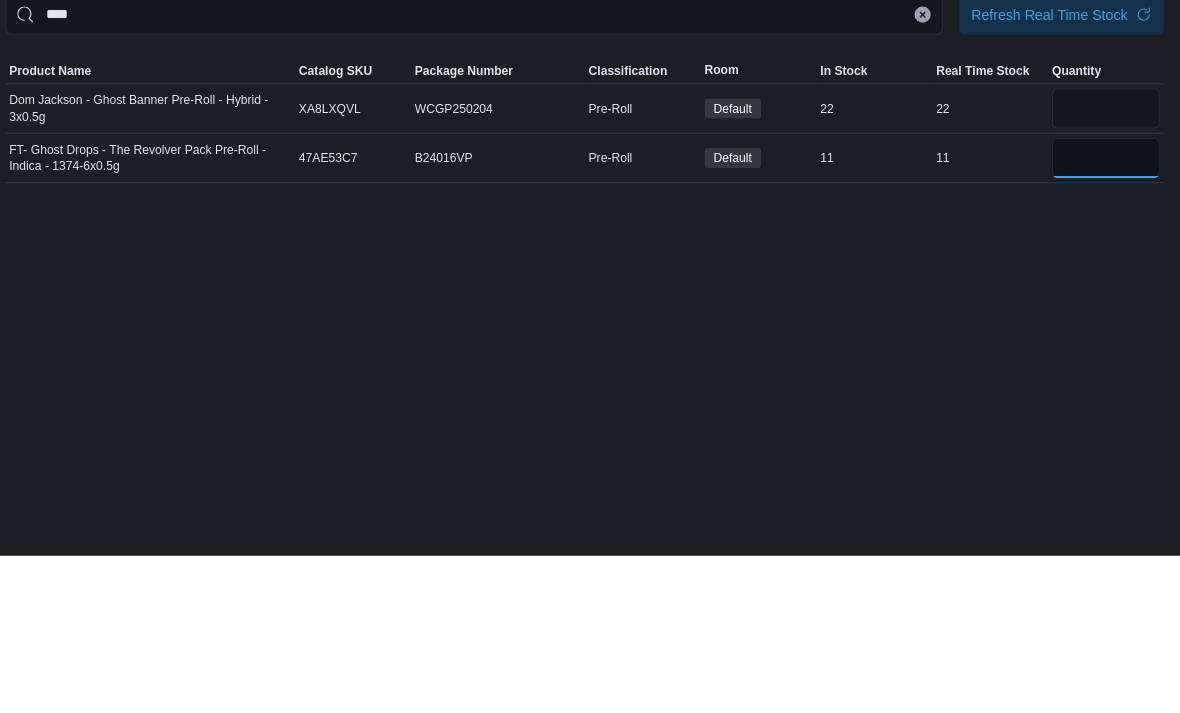 type on "**" 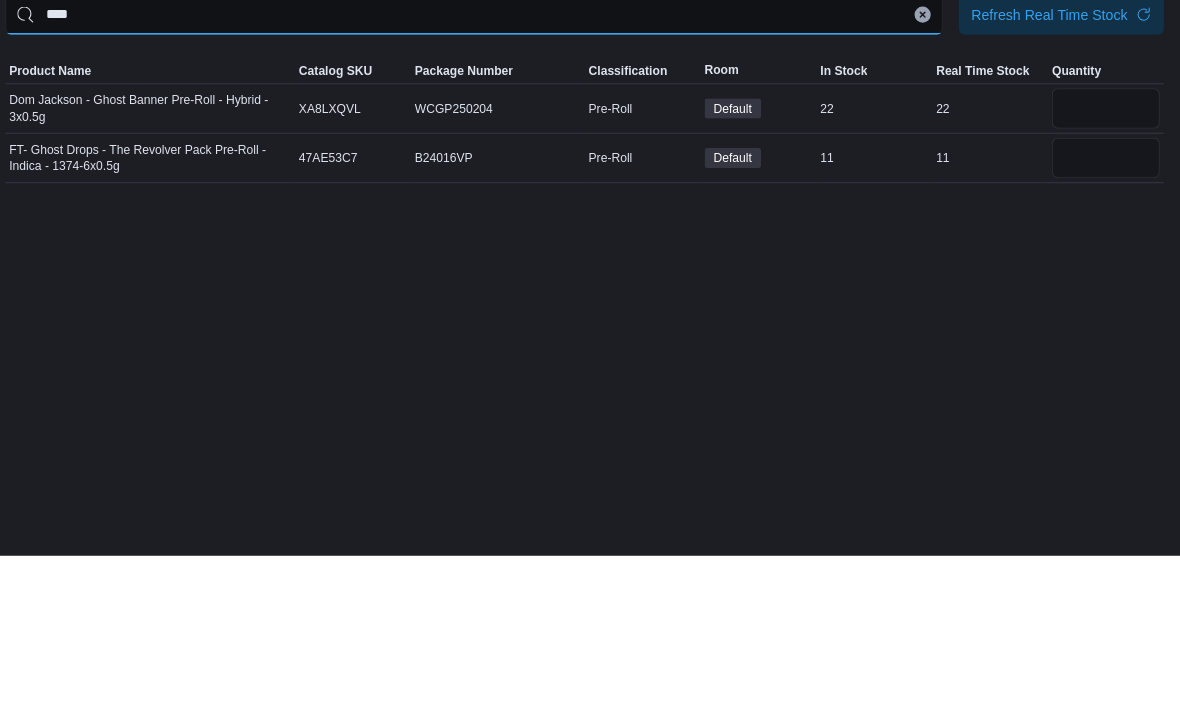 click on "****" at bounding box center [480, 177] 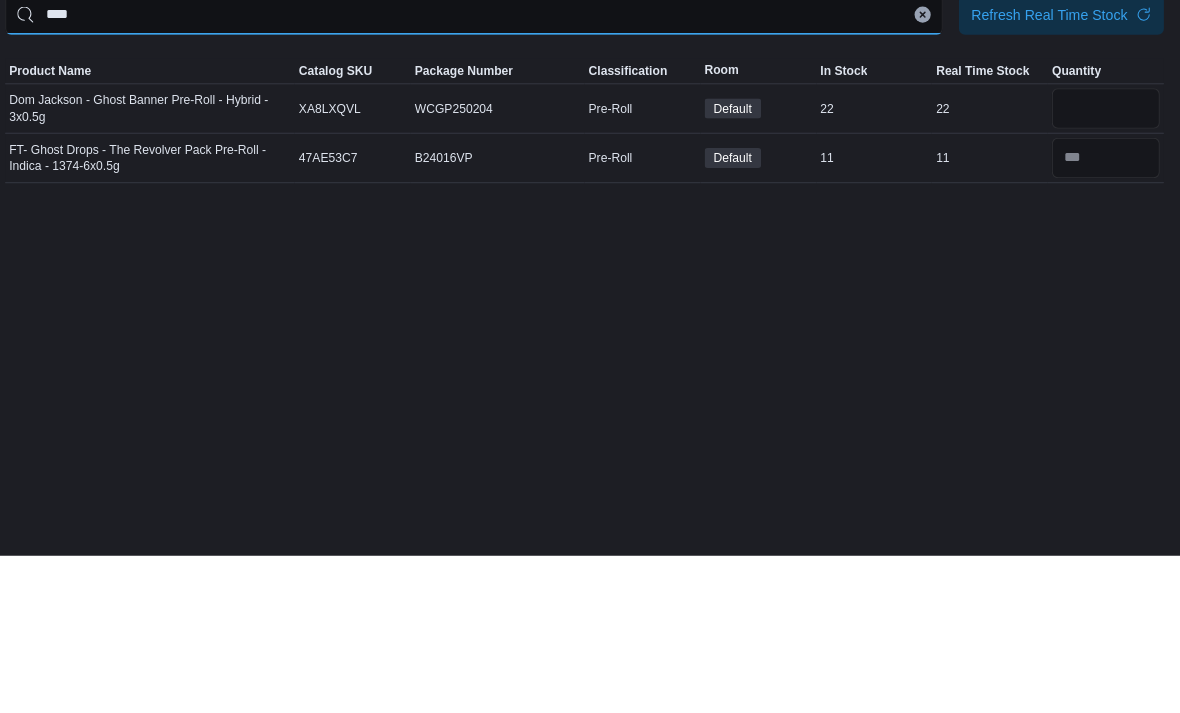 scroll, scrollTop: 14, scrollLeft: 0, axis: vertical 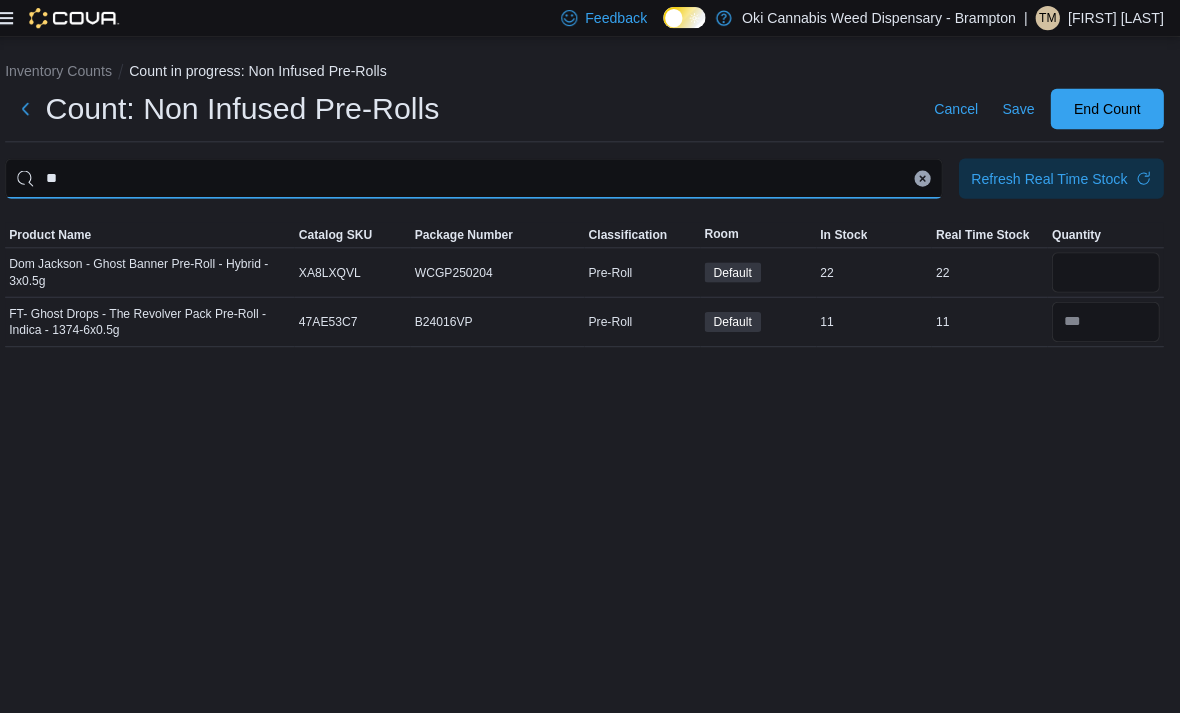 type on "*" 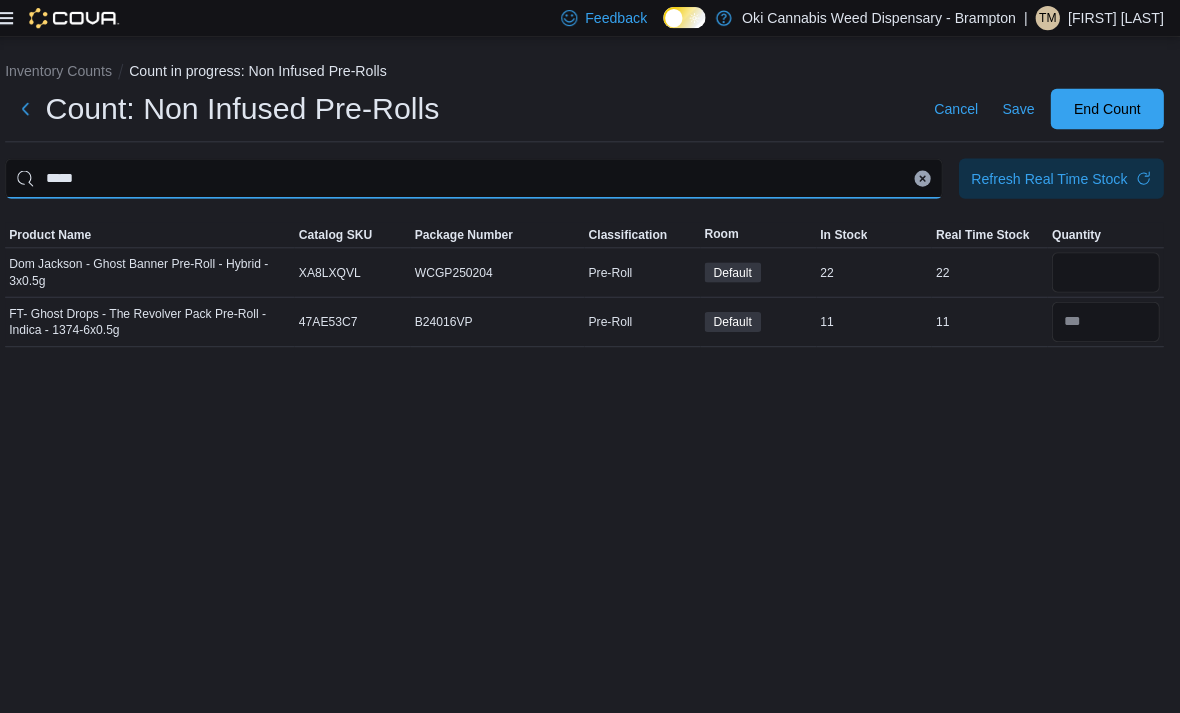 type on "*****" 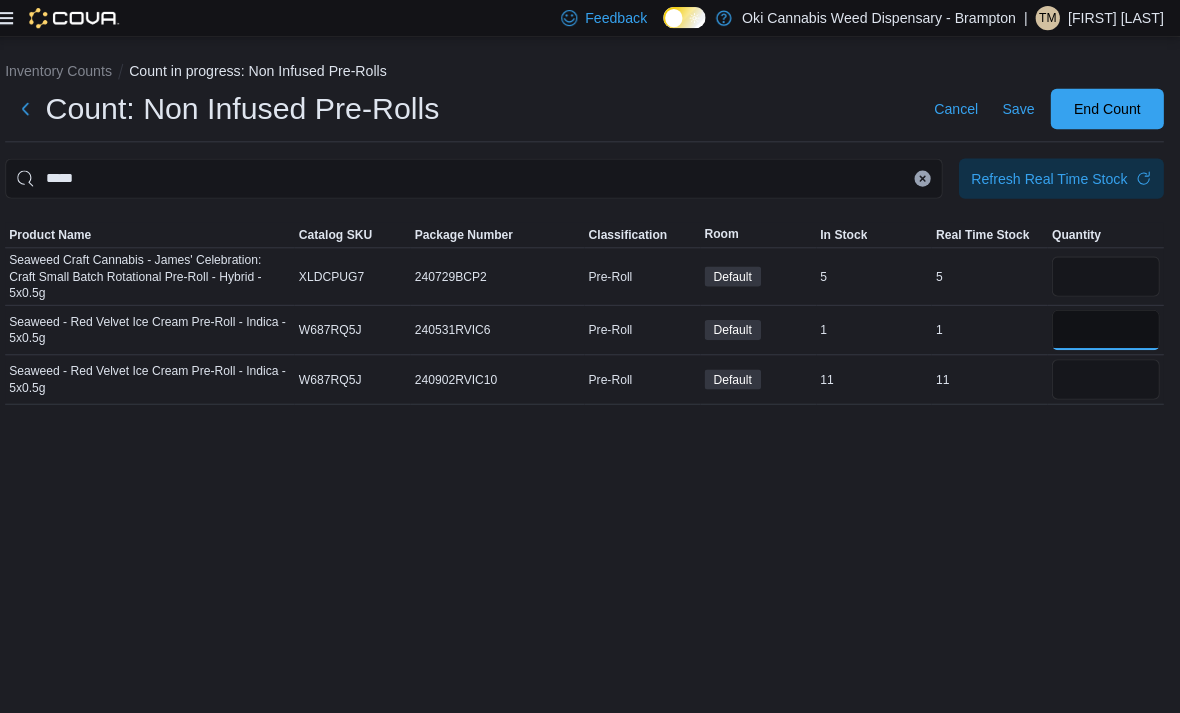 click at bounding box center (1106, 327) 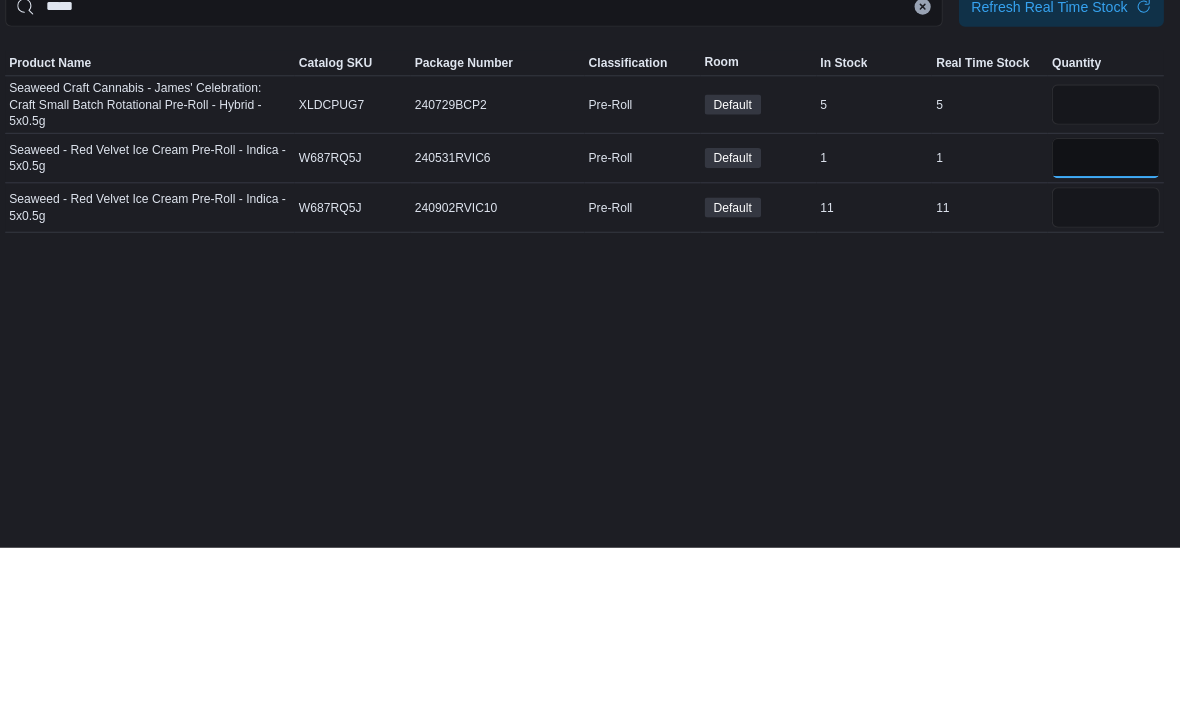 type on "*" 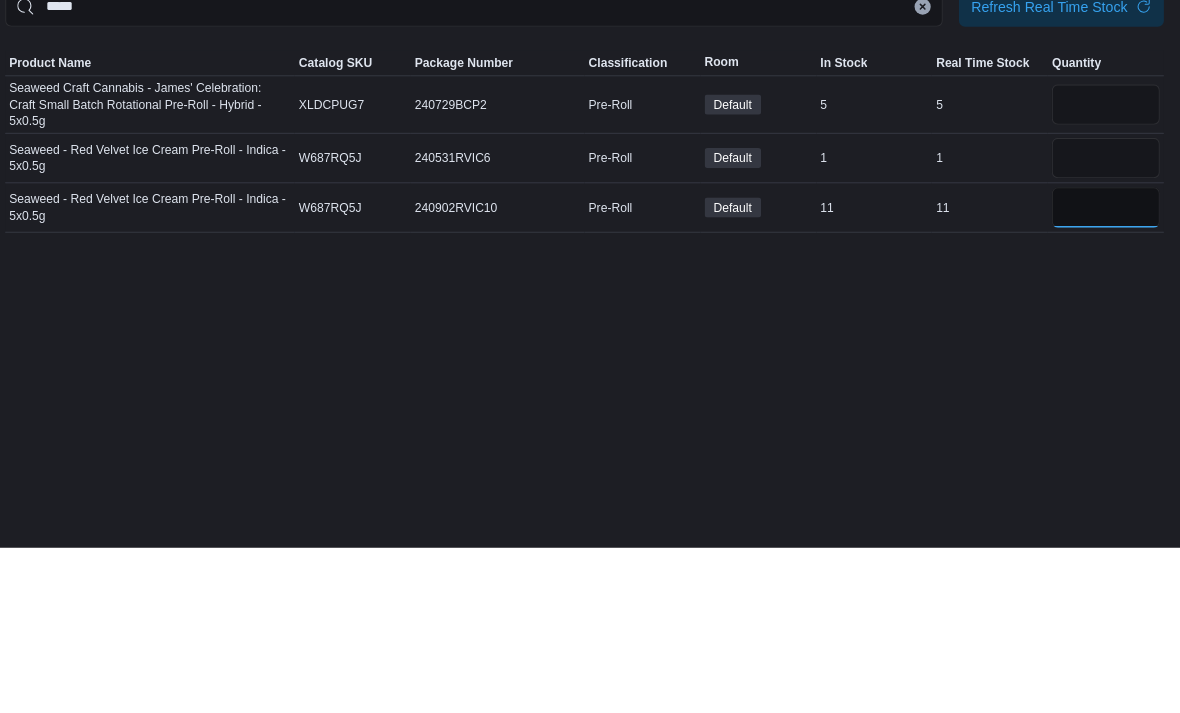 click at bounding box center (1106, 376) 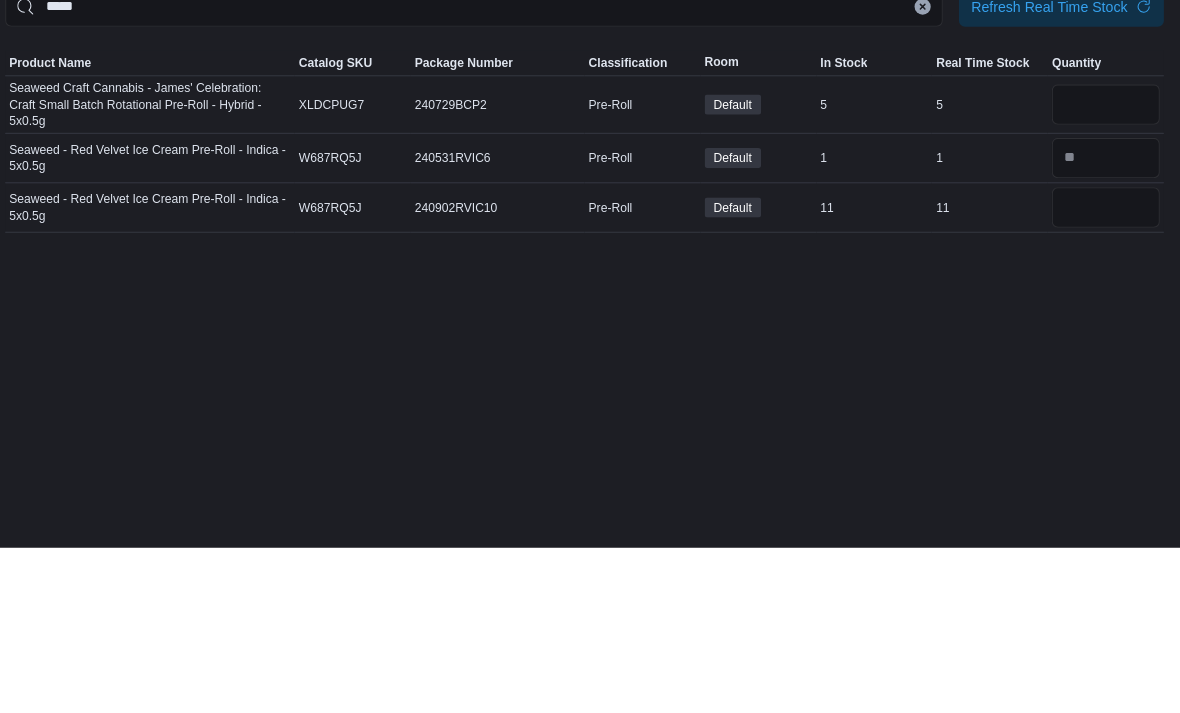 scroll, scrollTop: 64, scrollLeft: 0, axis: vertical 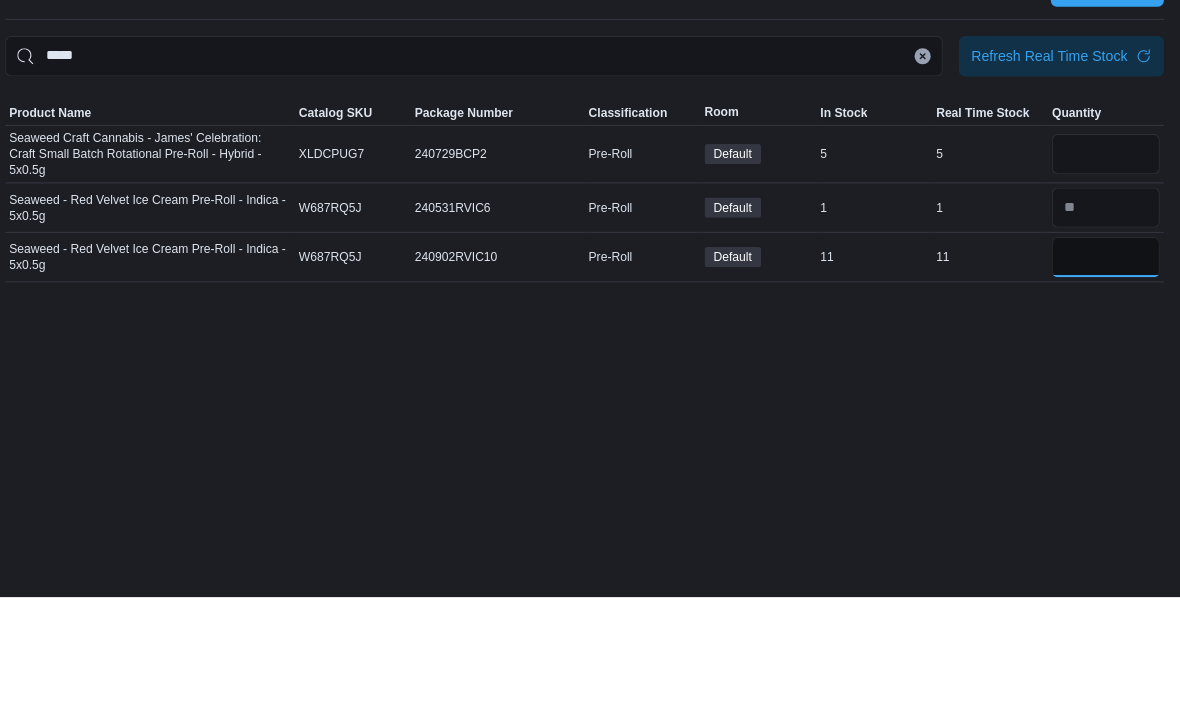 type on "**" 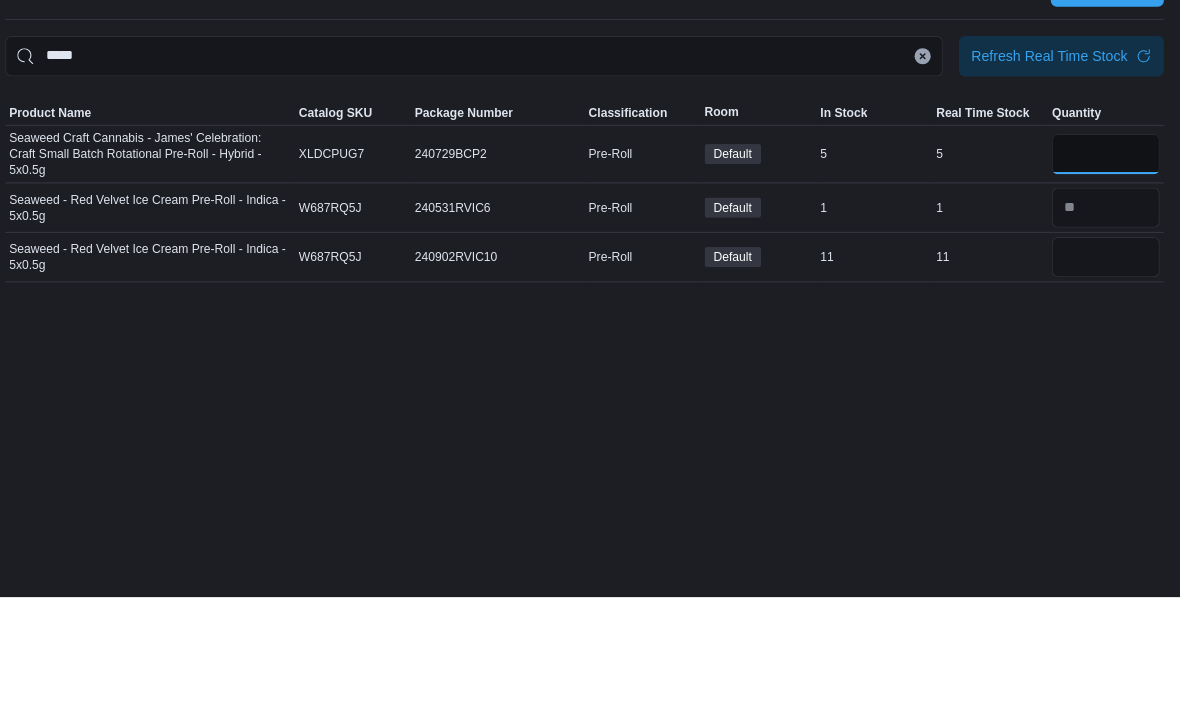 click at bounding box center (1106, 274) 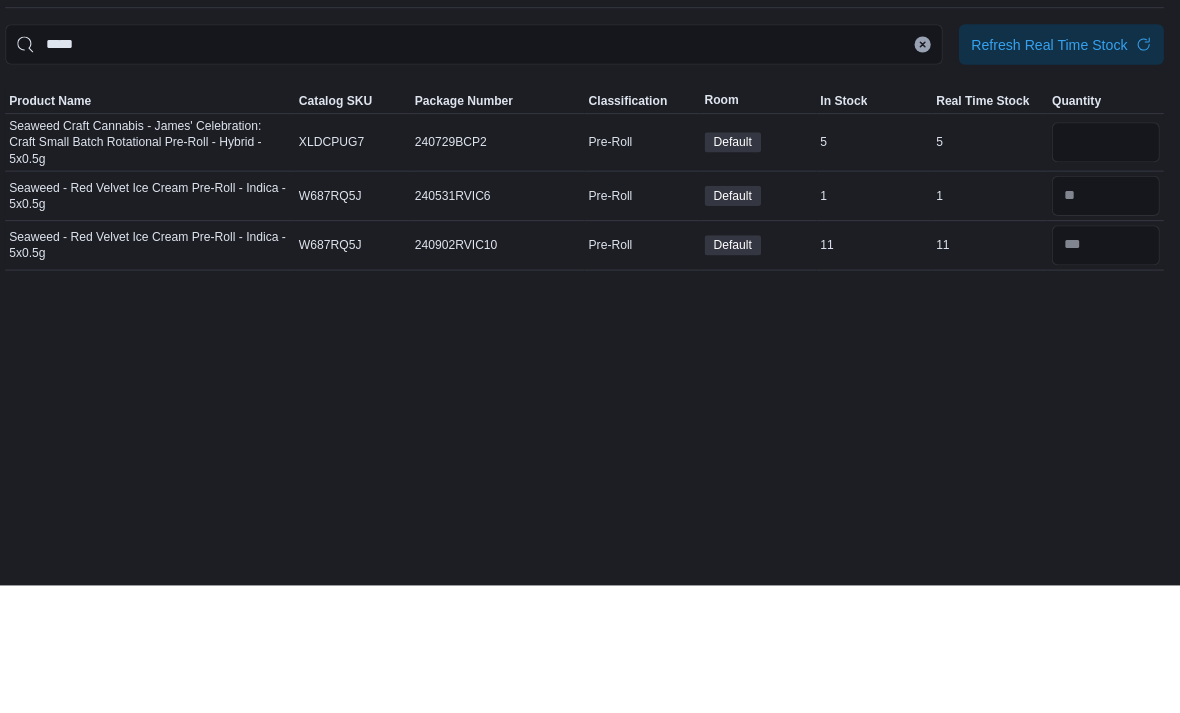 scroll, scrollTop: 64, scrollLeft: 0, axis: vertical 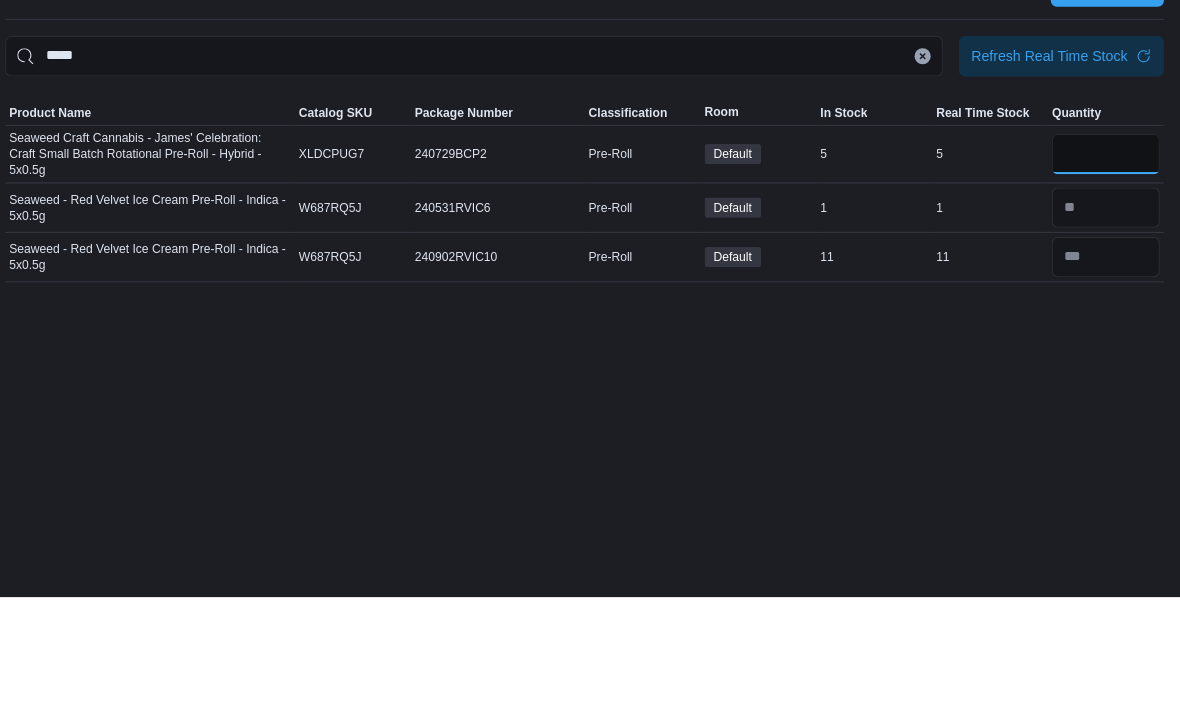 type on "*" 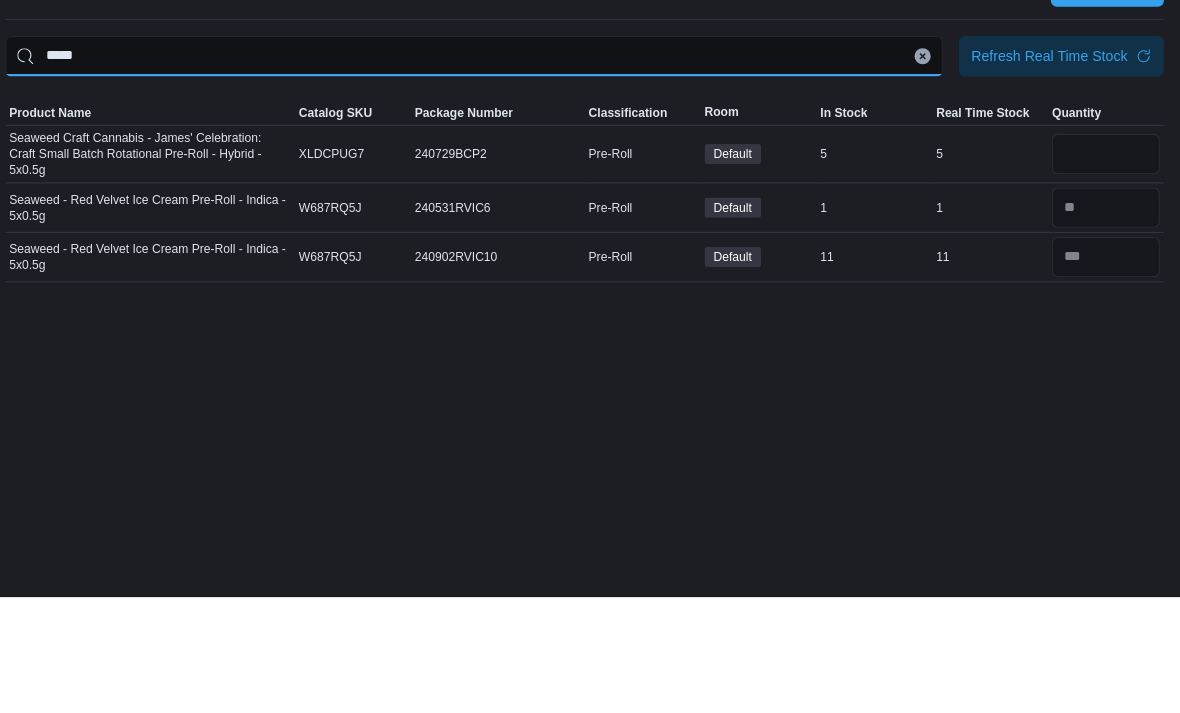 click on "*****" at bounding box center (480, 177) 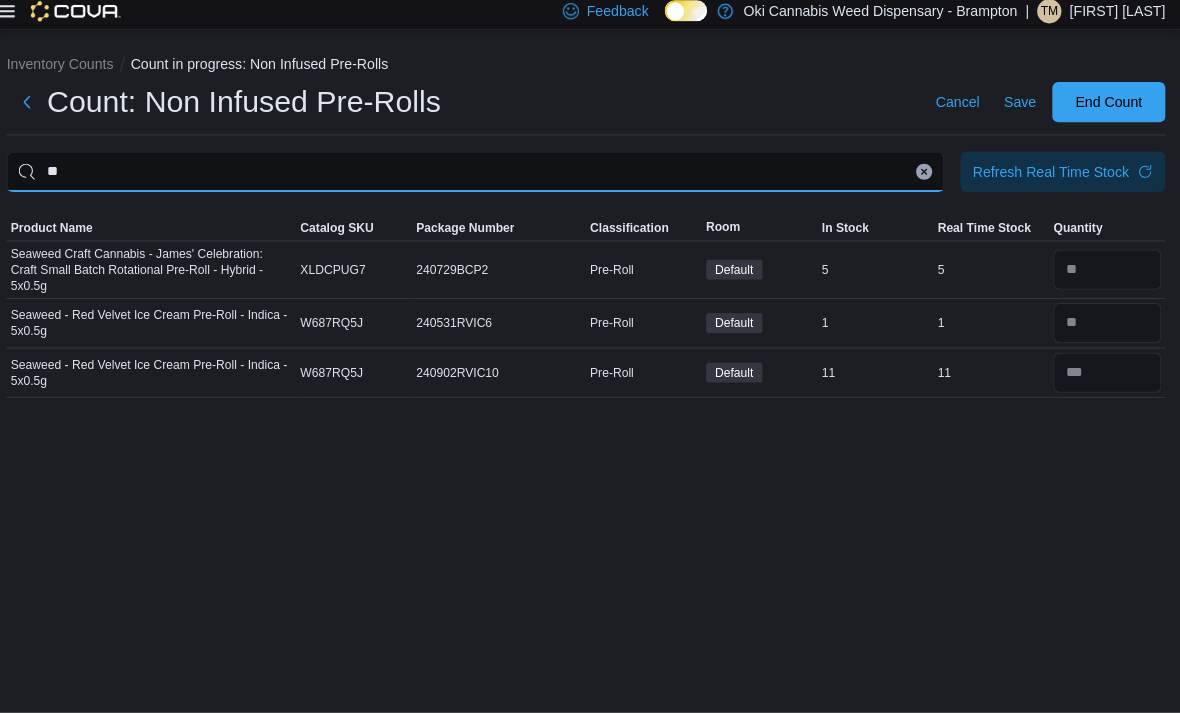 type on "*" 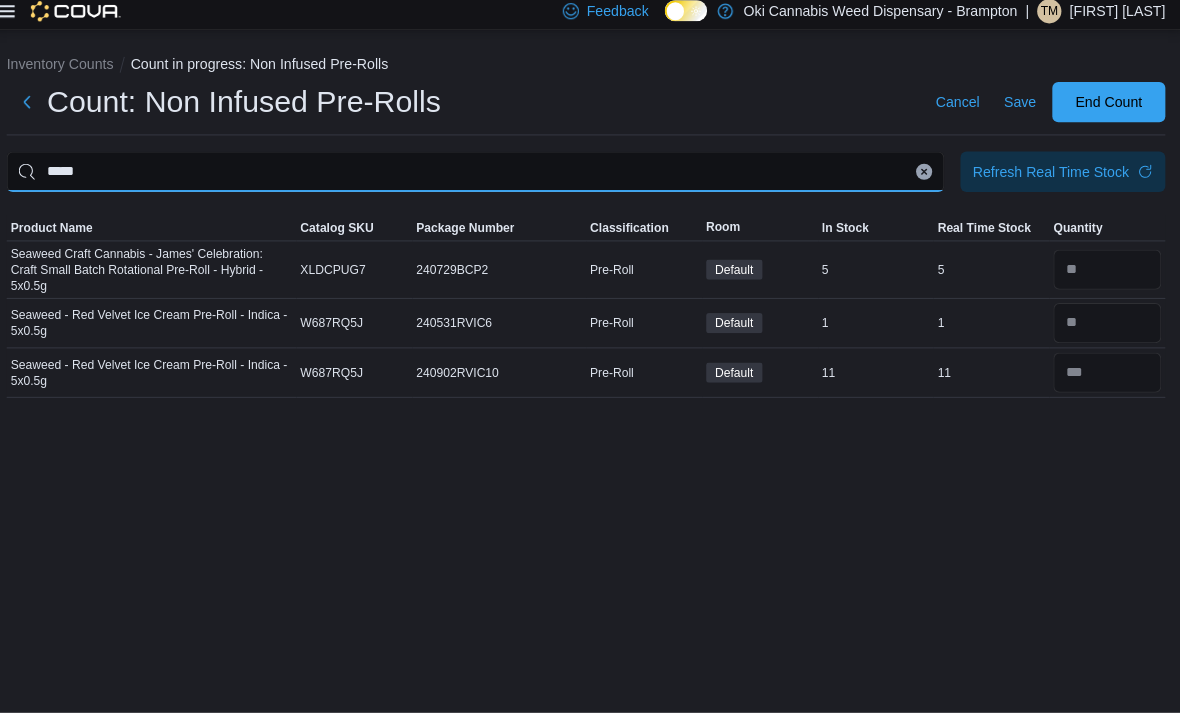 type on "*****" 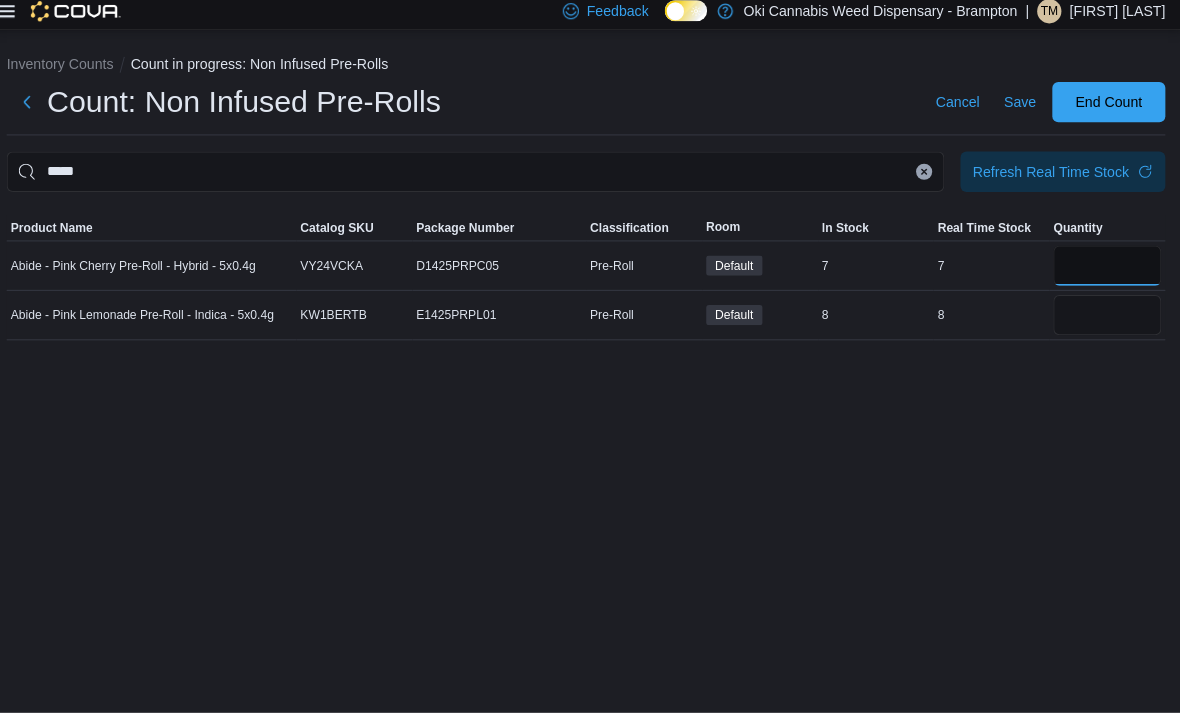 click at bounding box center (1106, 270) 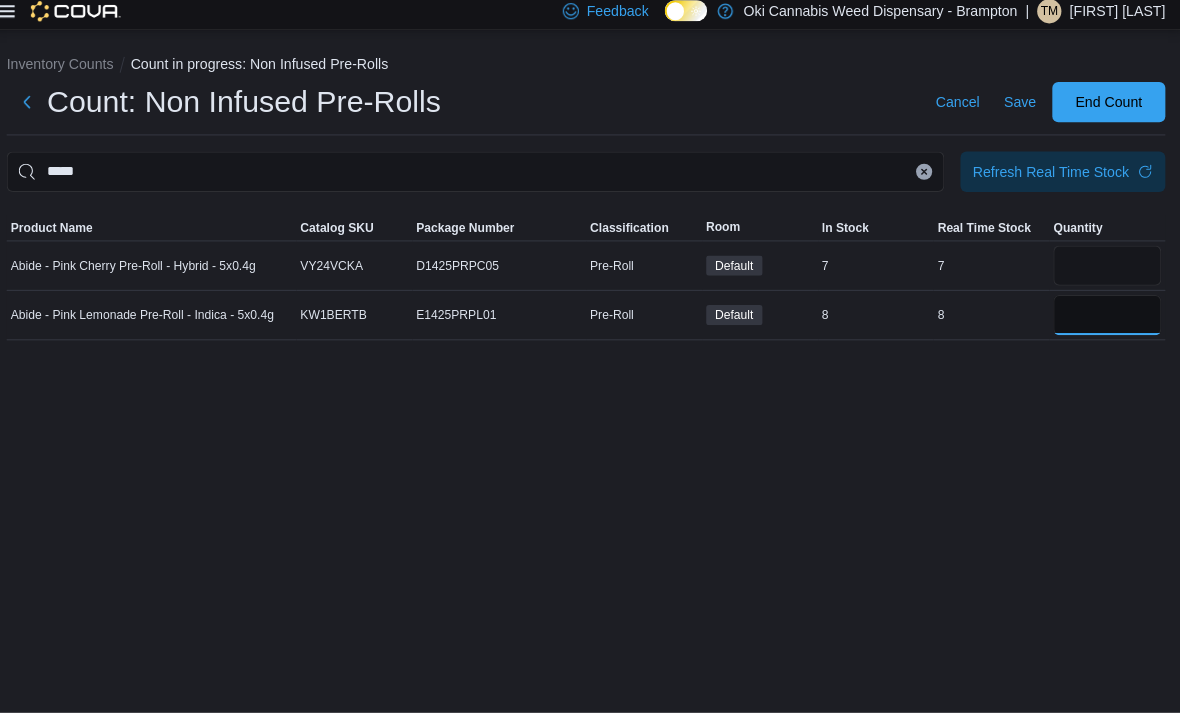 click at bounding box center [1106, 319] 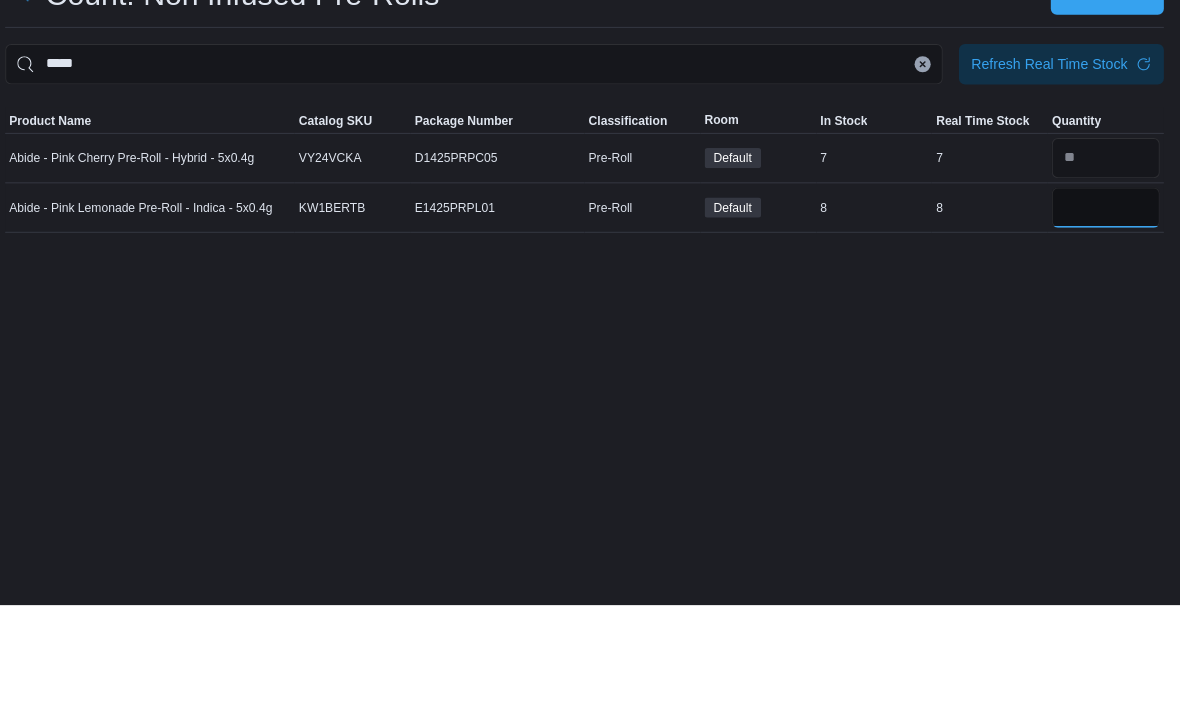 type on "*" 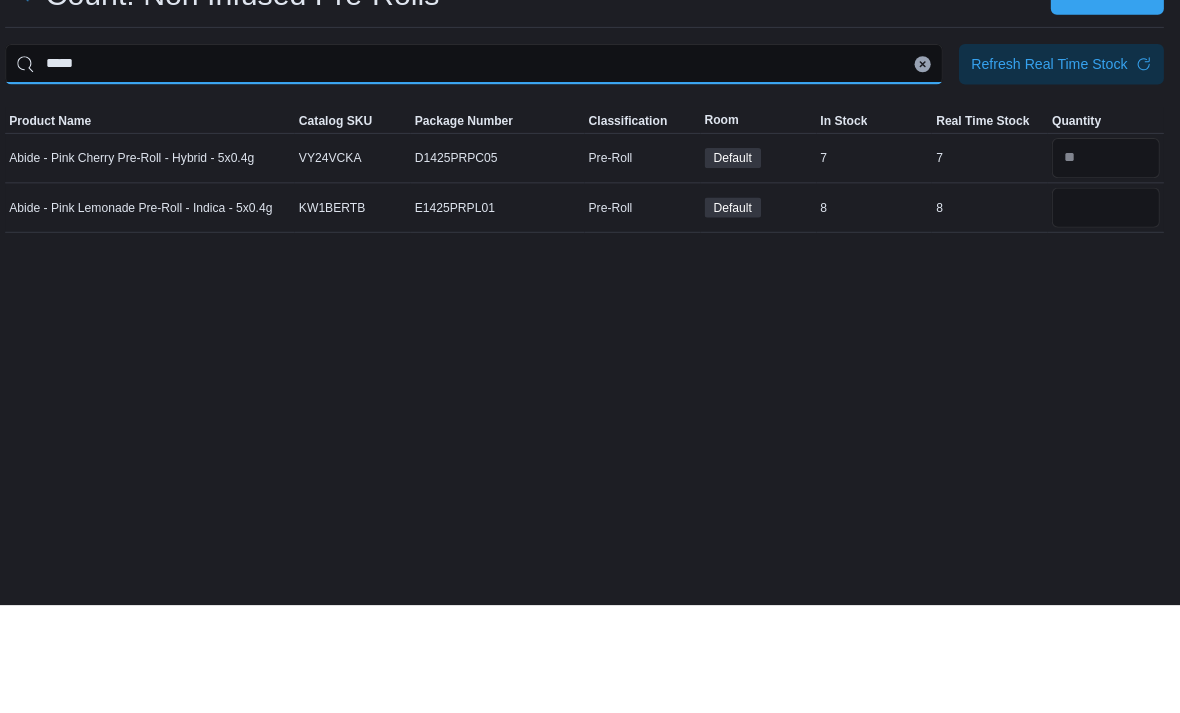 click on "*****" at bounding box center (480, 177) 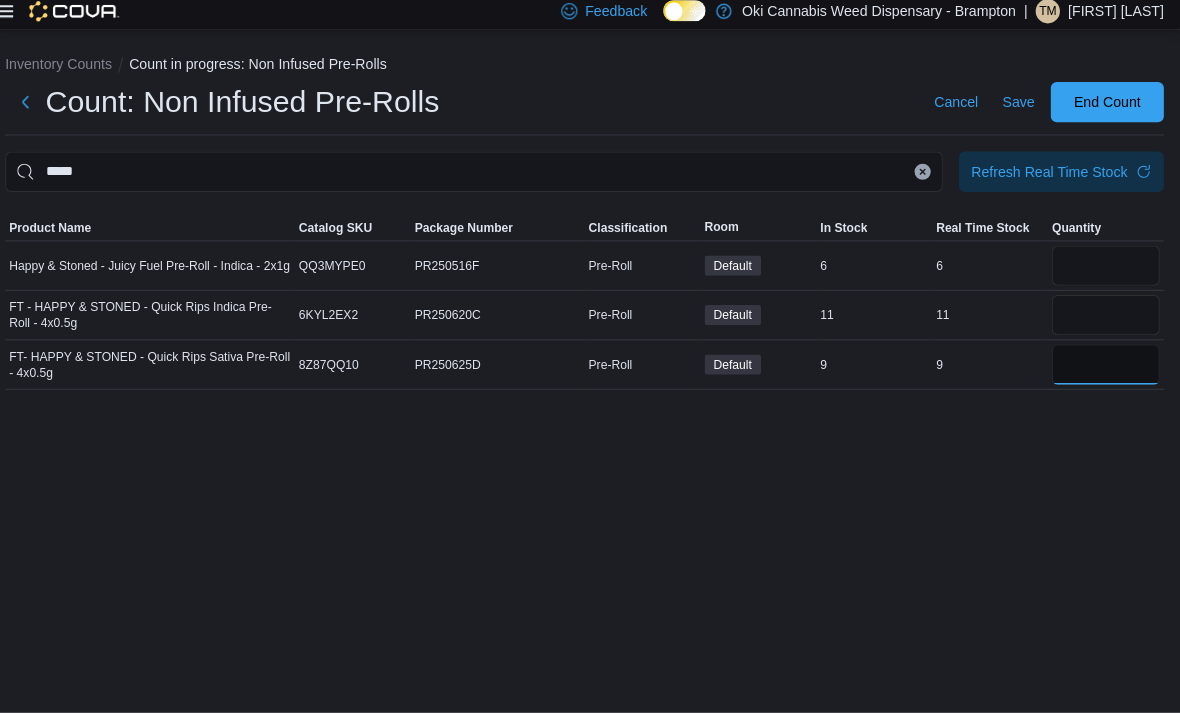click at bounding box center (1106, 368) 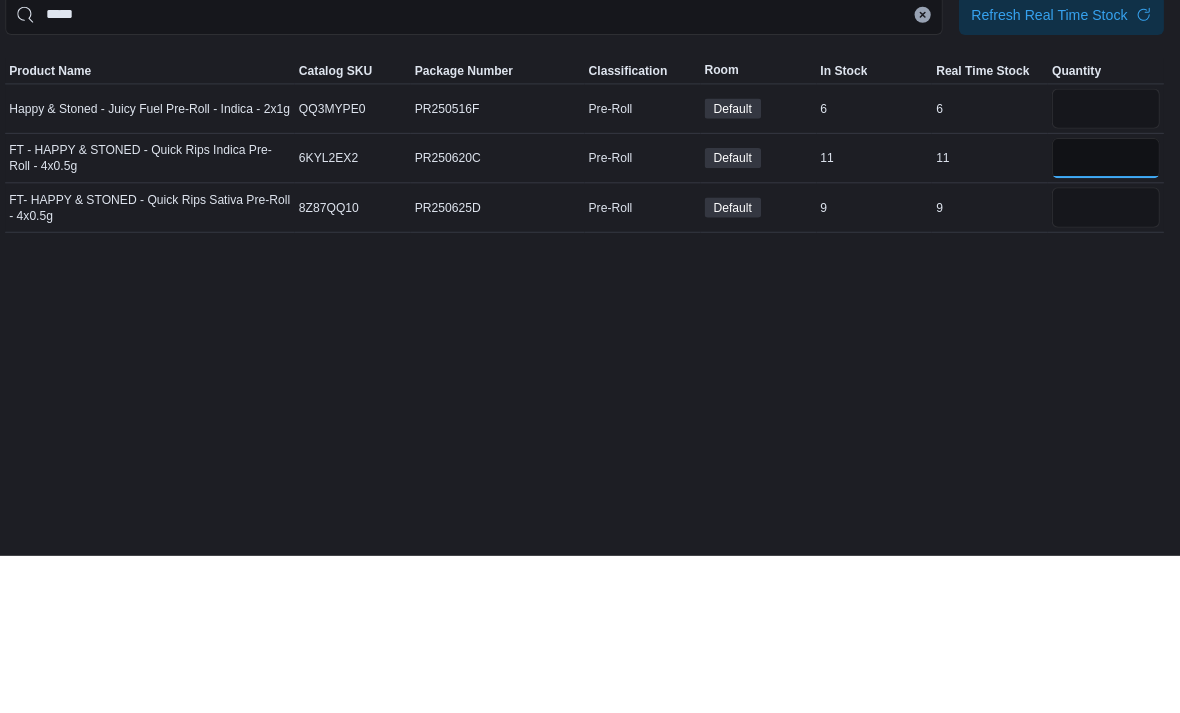 click at bounding box center [1106, 319] 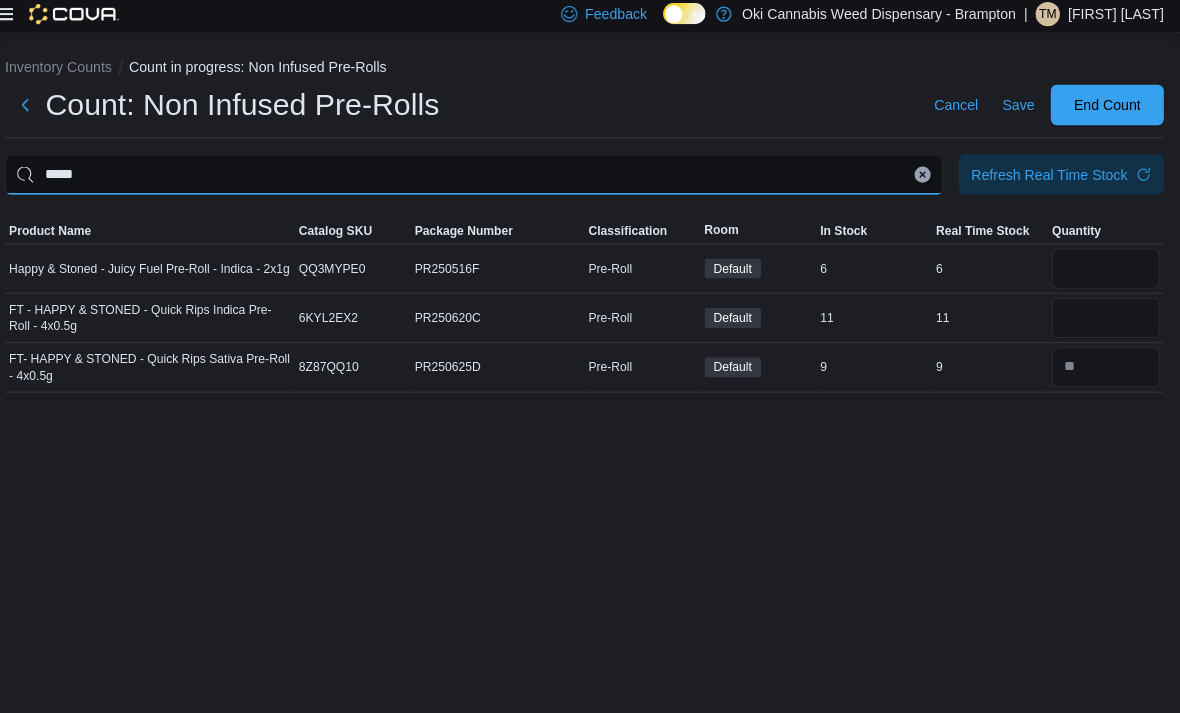 click on "*****" at bounding box center [480, 177] 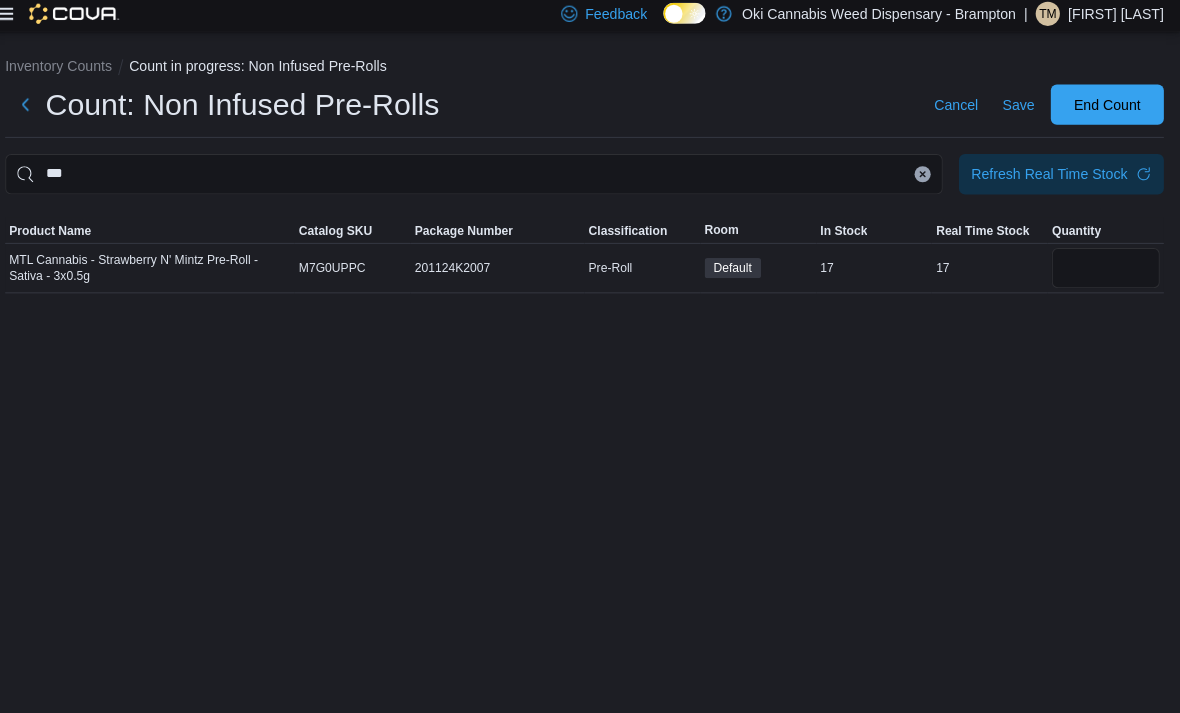 click at bounding box center [1106, 270] 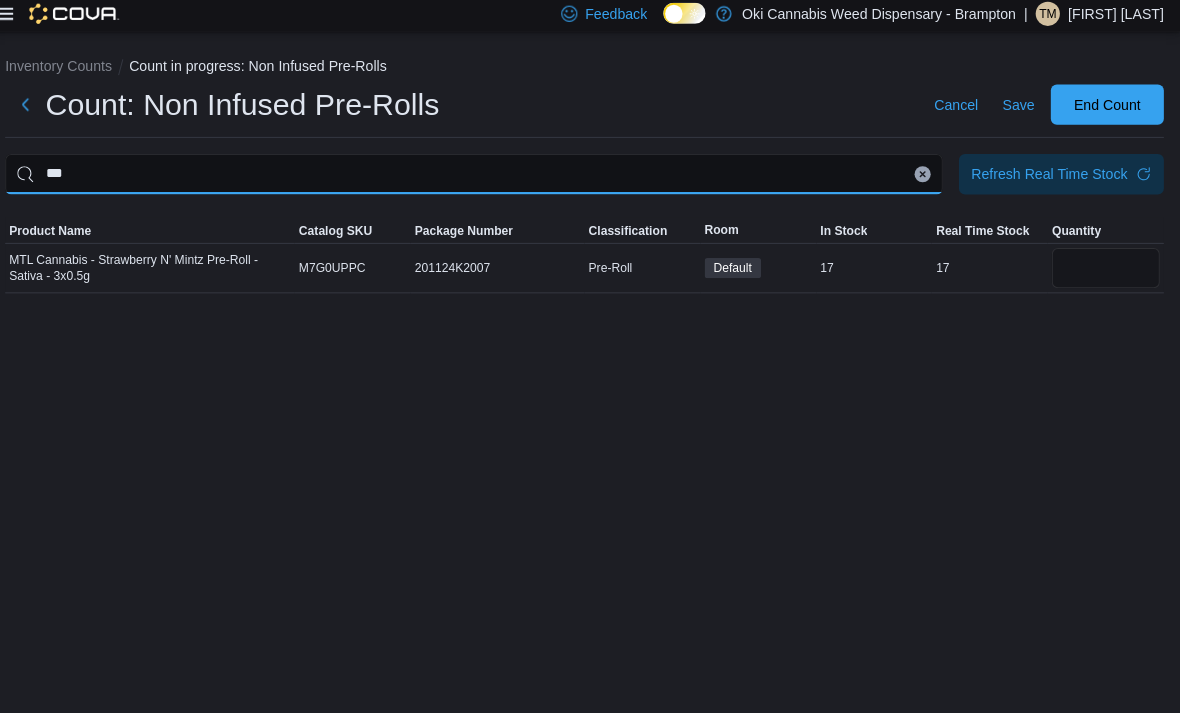 click on "***" at bounding box center [480, 177] 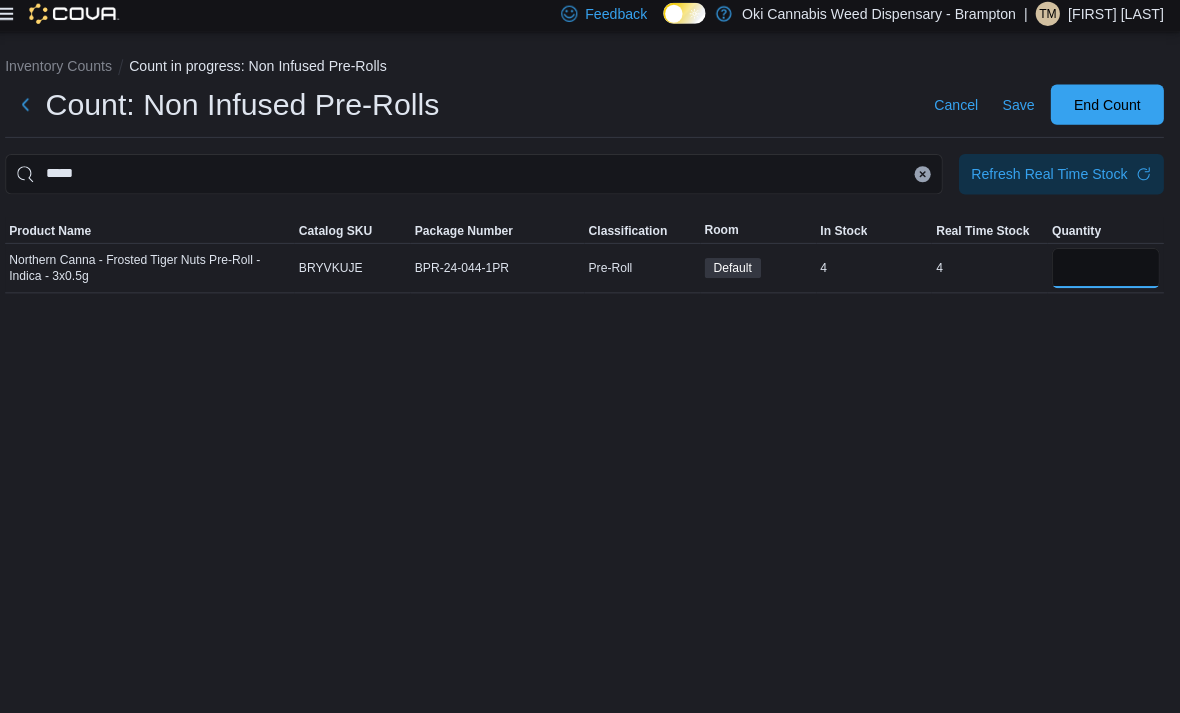 click at bounding box center [1106, 270] 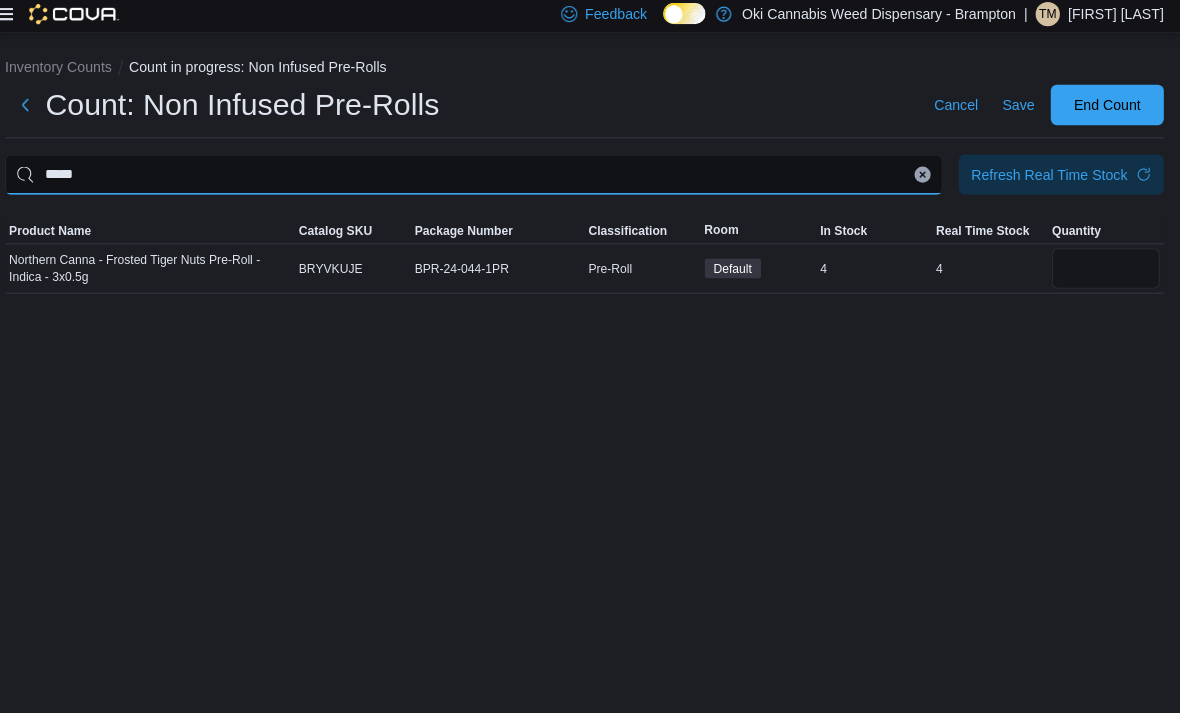 click on "*****" at bounding box center [480, 177] 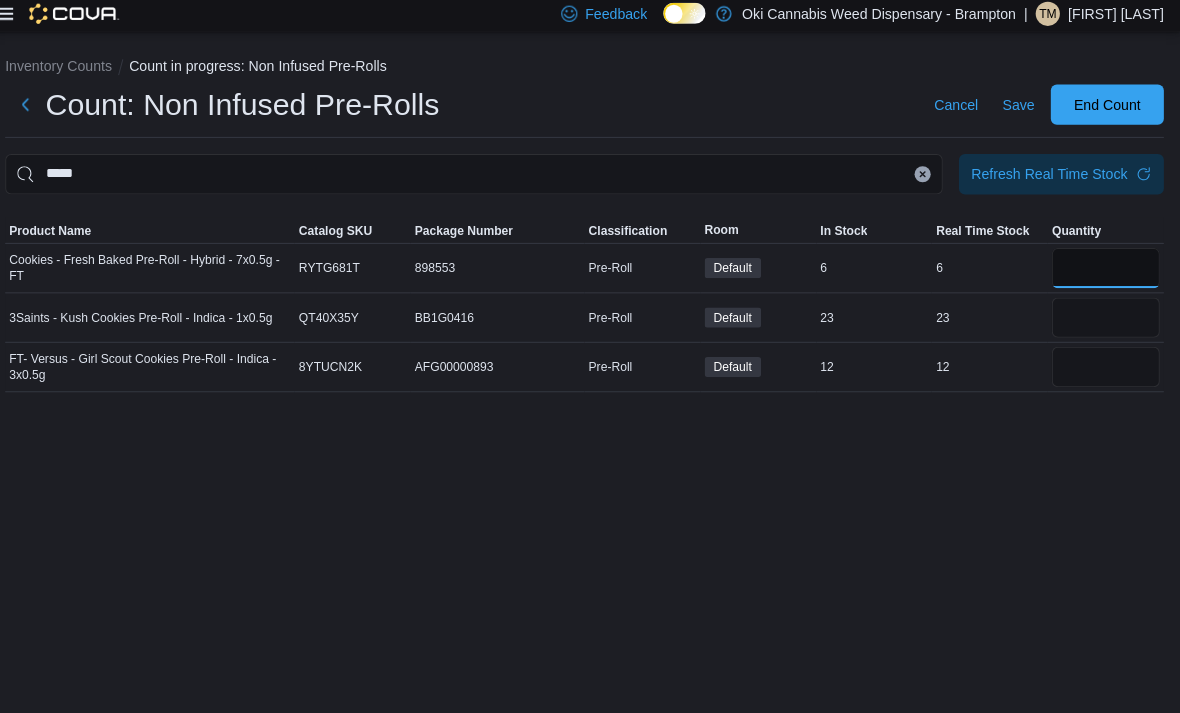 click at bounding box center [1106, 270] 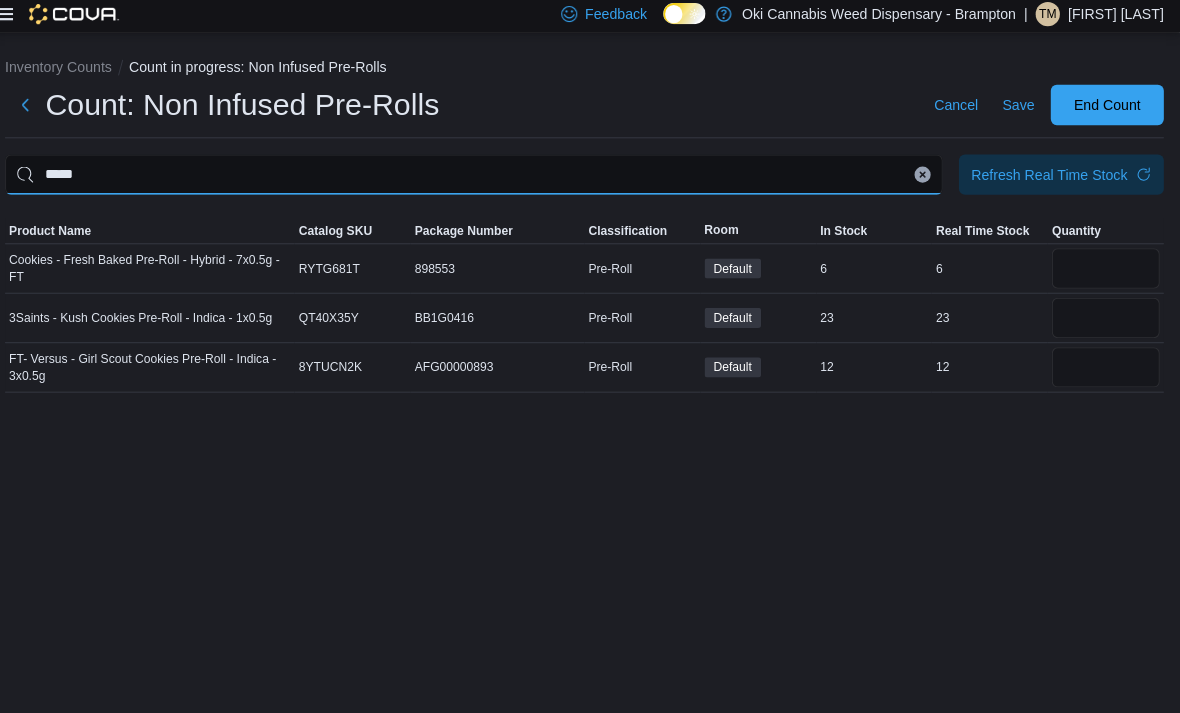 click on "*****" at bounding box center (480, 177) 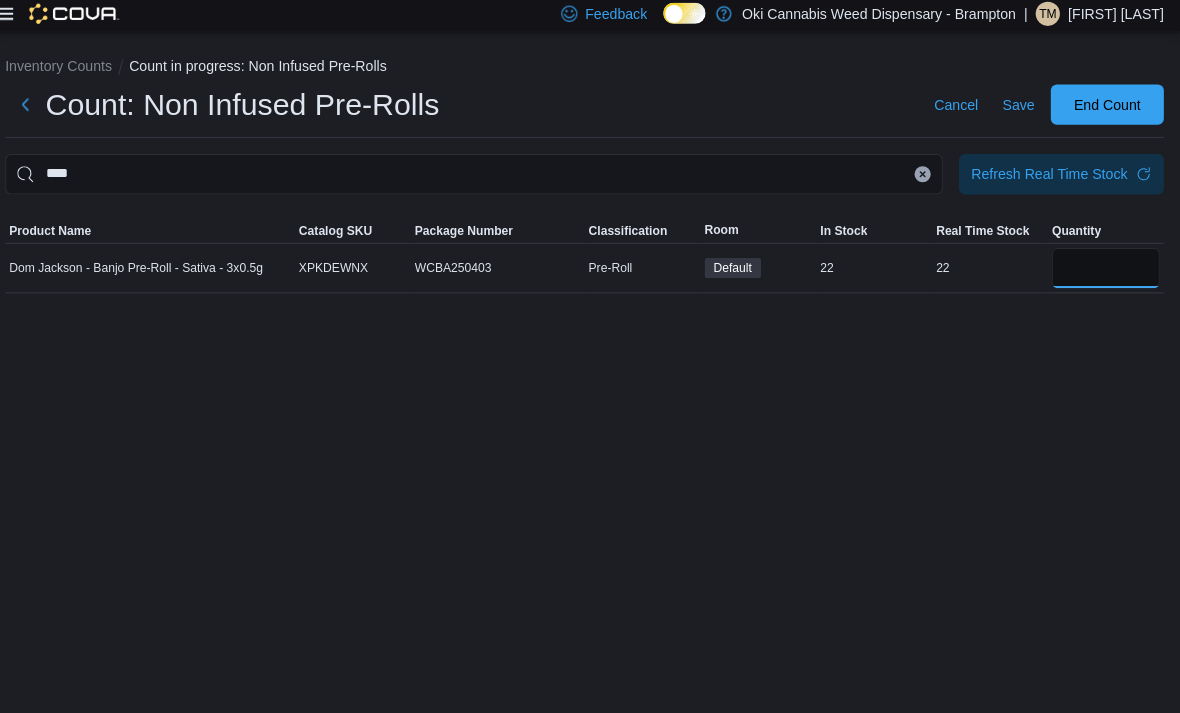 click at bounding box center (1106, 270) 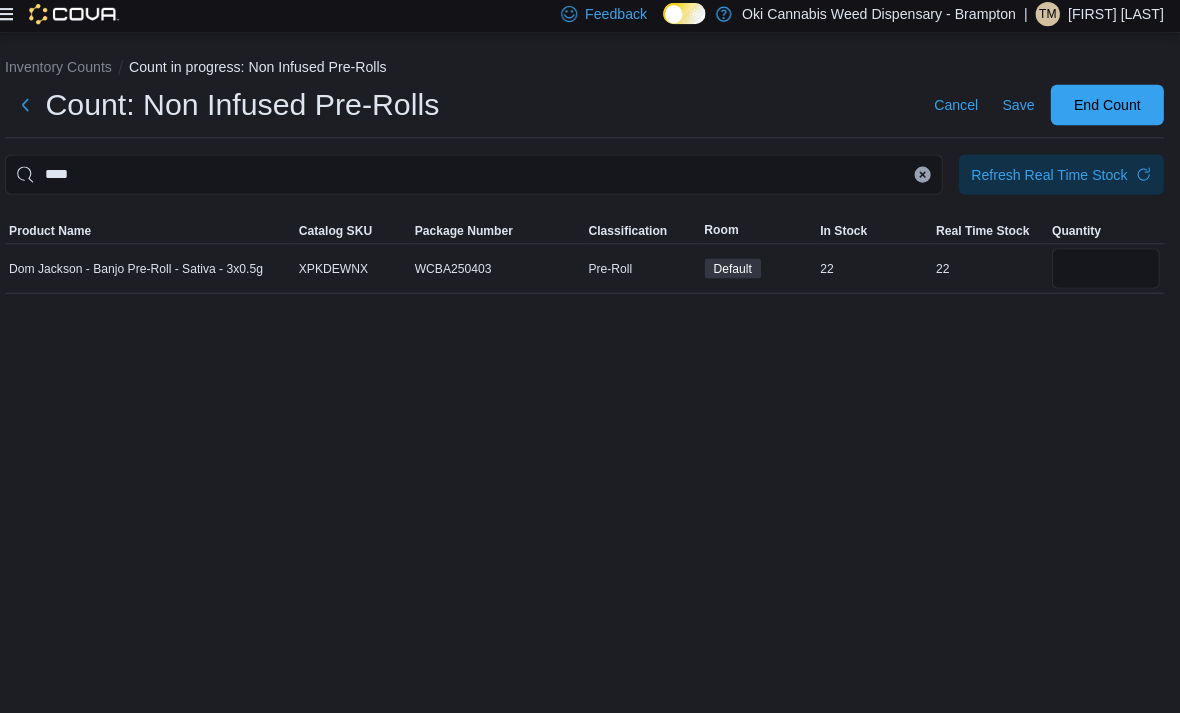 click at bounding box center (590, 209) 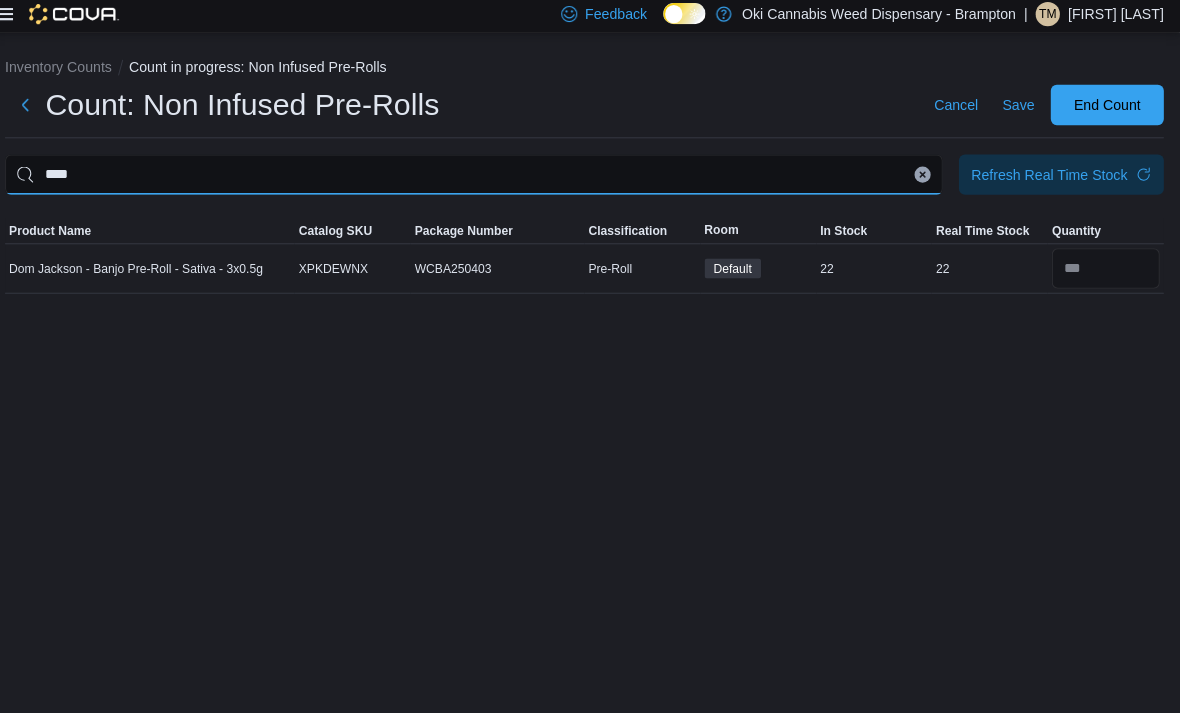 click on "****" at bounding box center (480, 177) 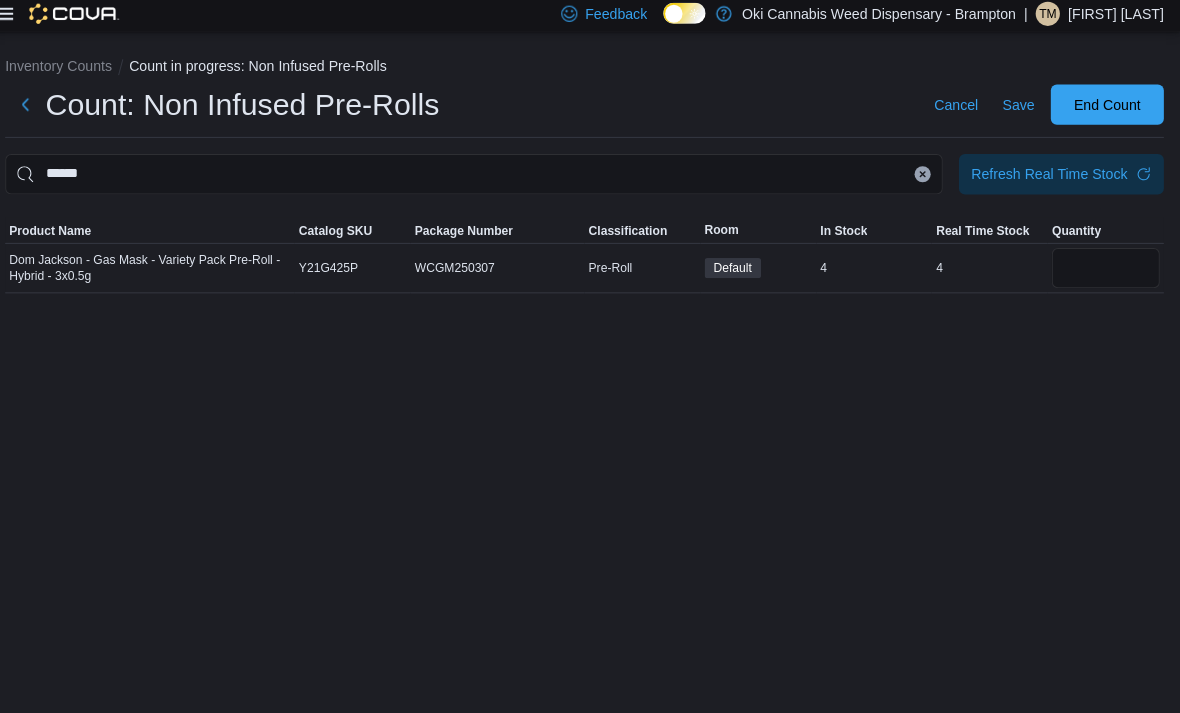 click at bounding box center (1106, 270) 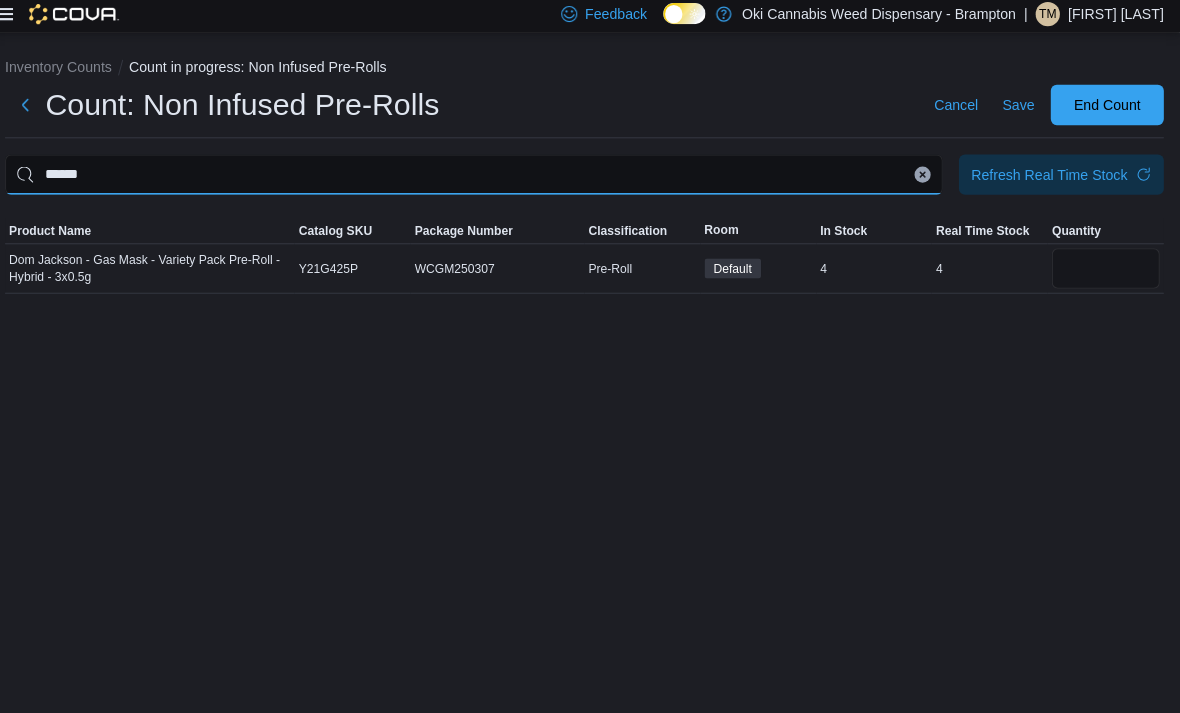 click on "******" at bounding box center (480, 177) 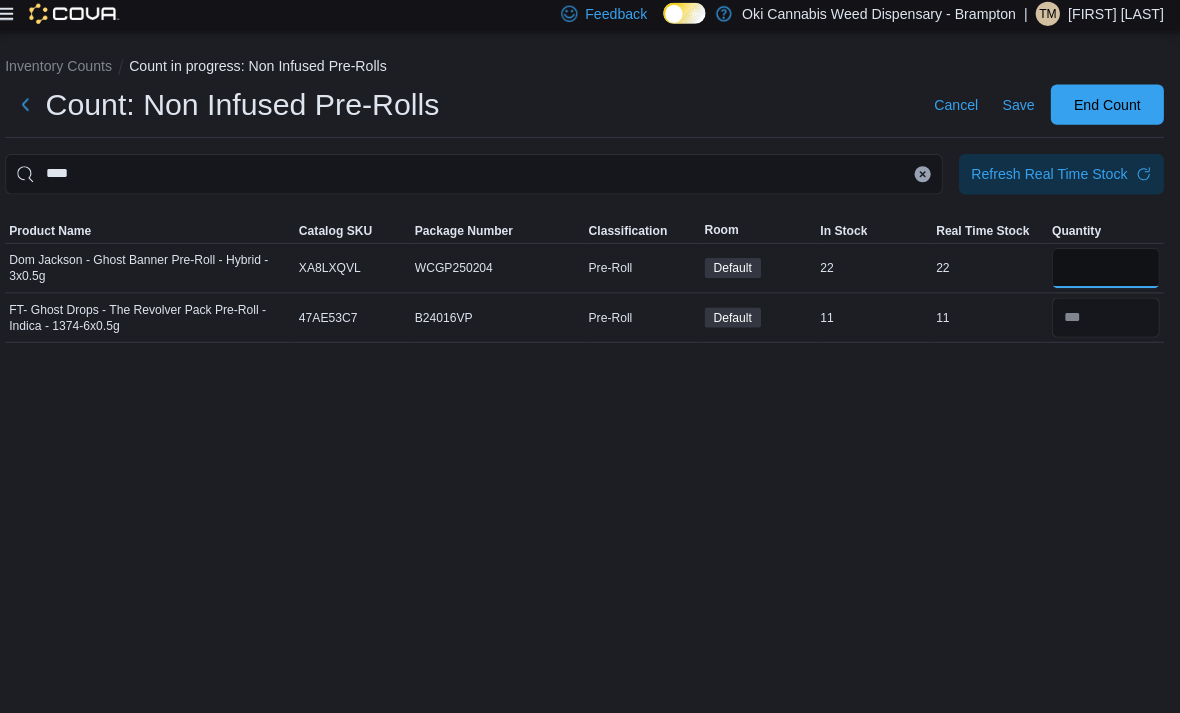 click at bounding box center (1106, 270) 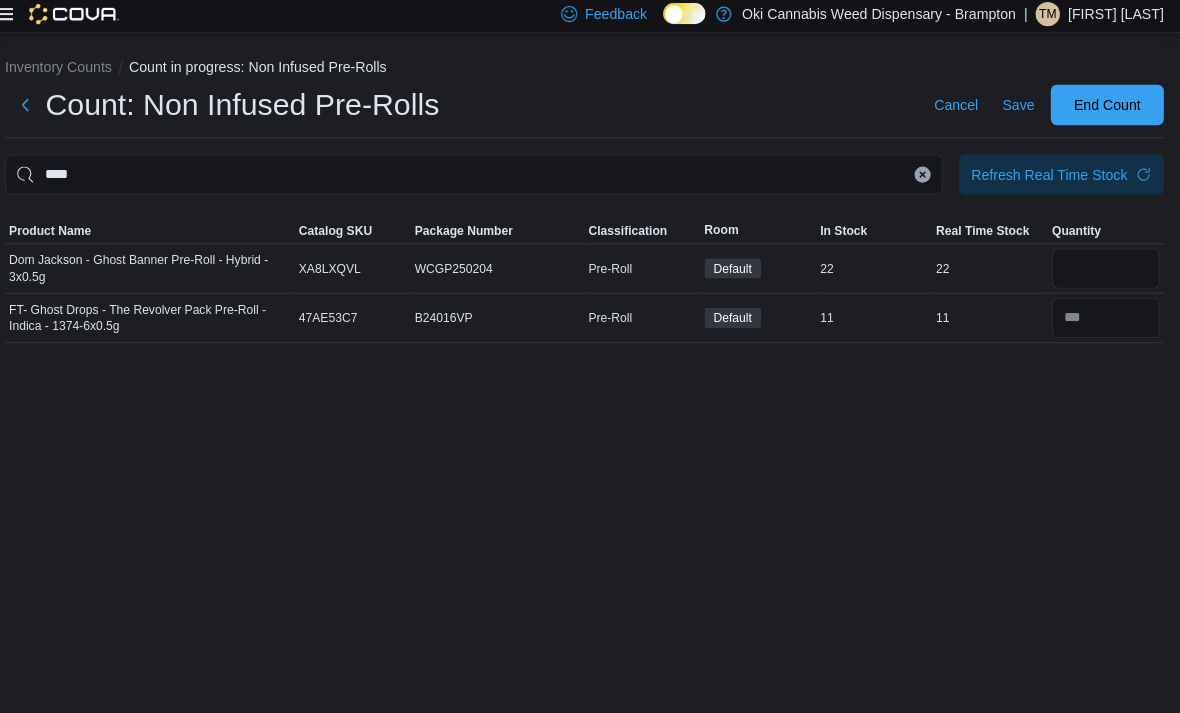 click at bounding box center (925, 177) 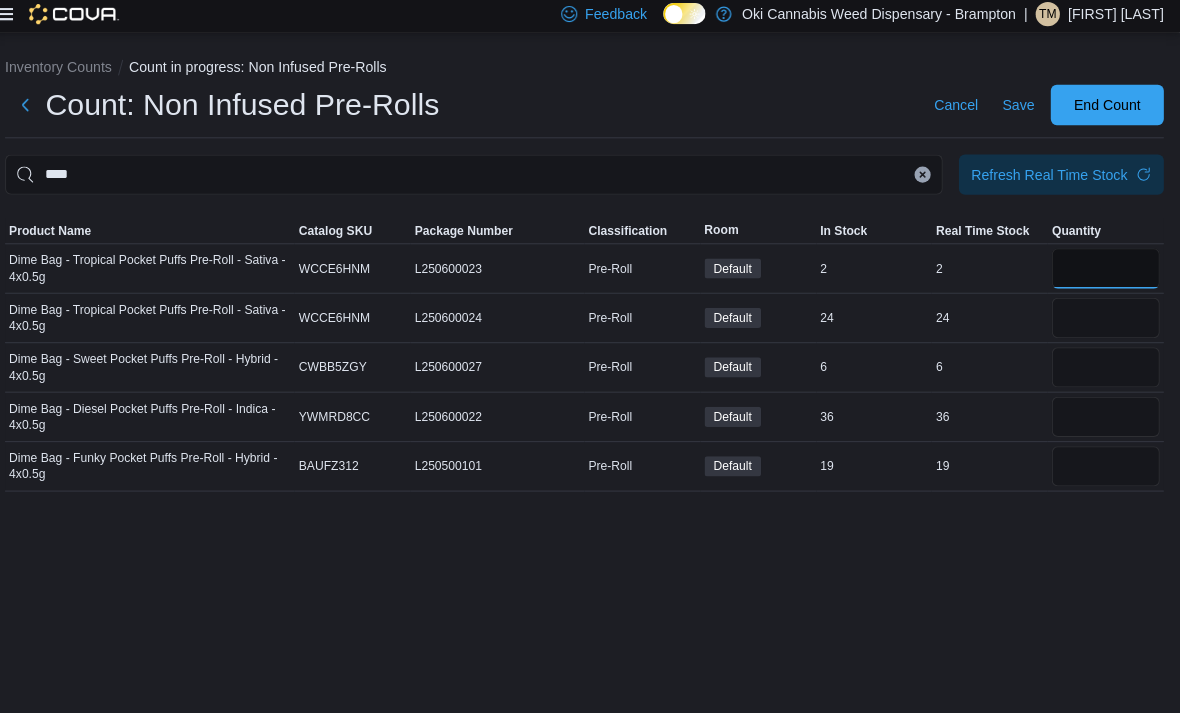 click at bounding box center [1106, 270] 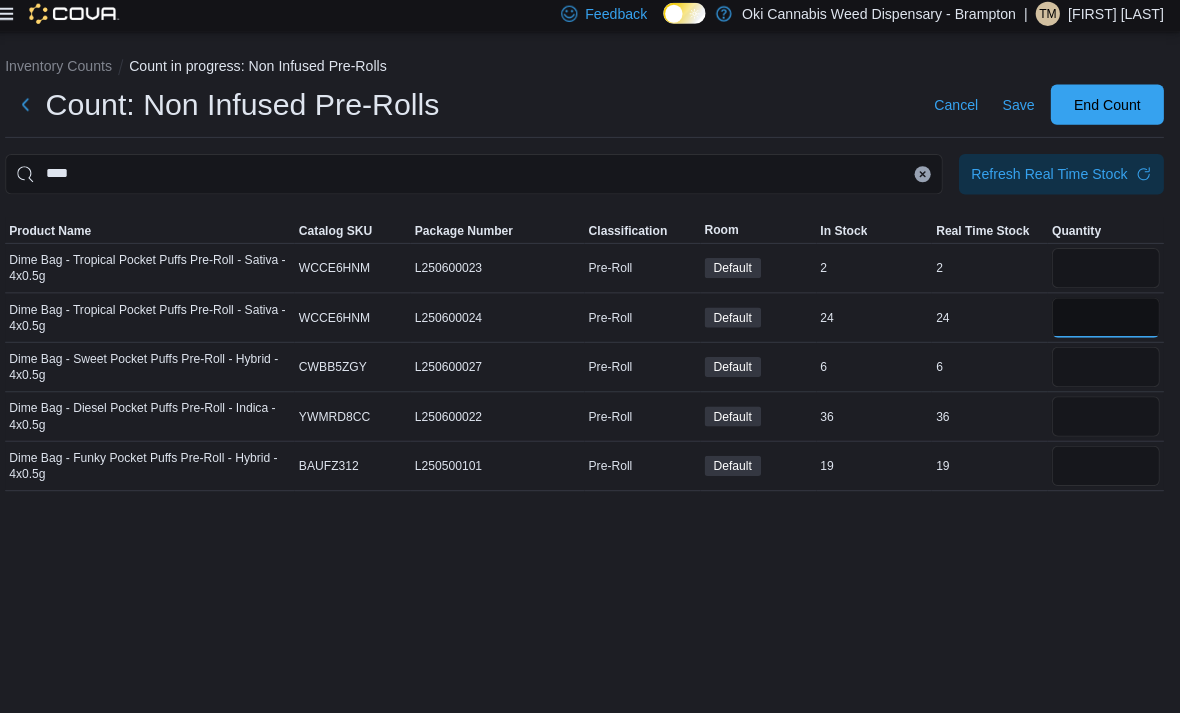 click at bounding box center (1106, 319) 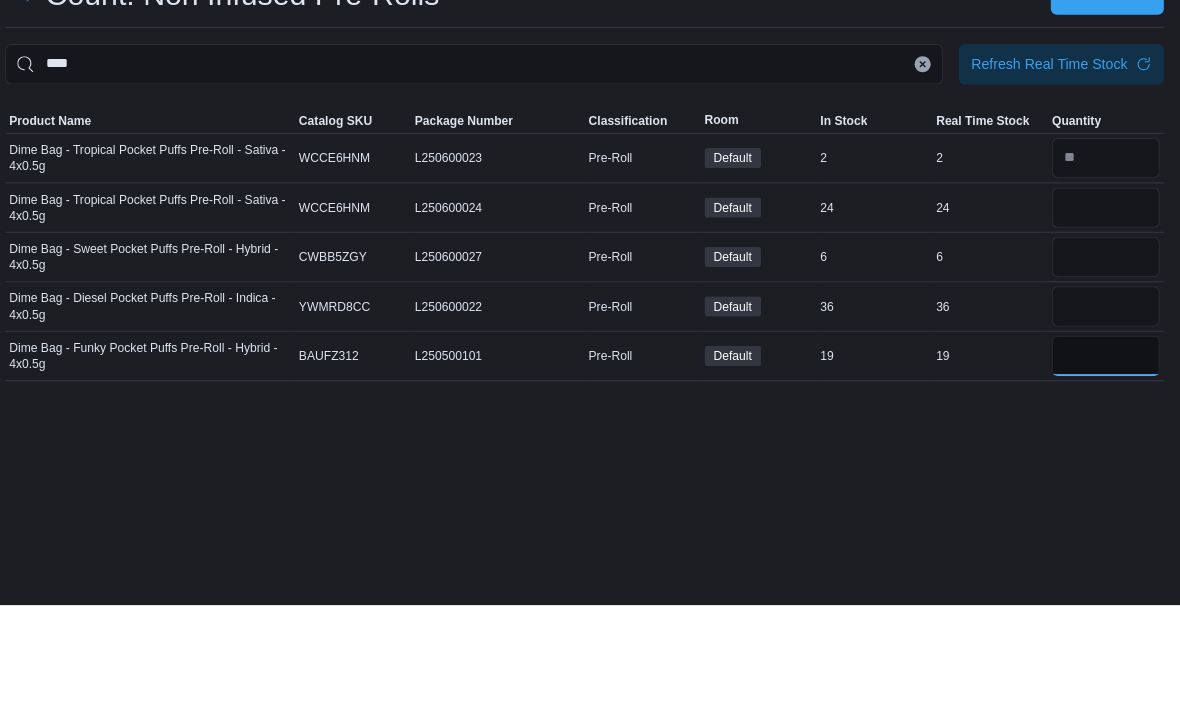 click at bounding box center [1106, 466] 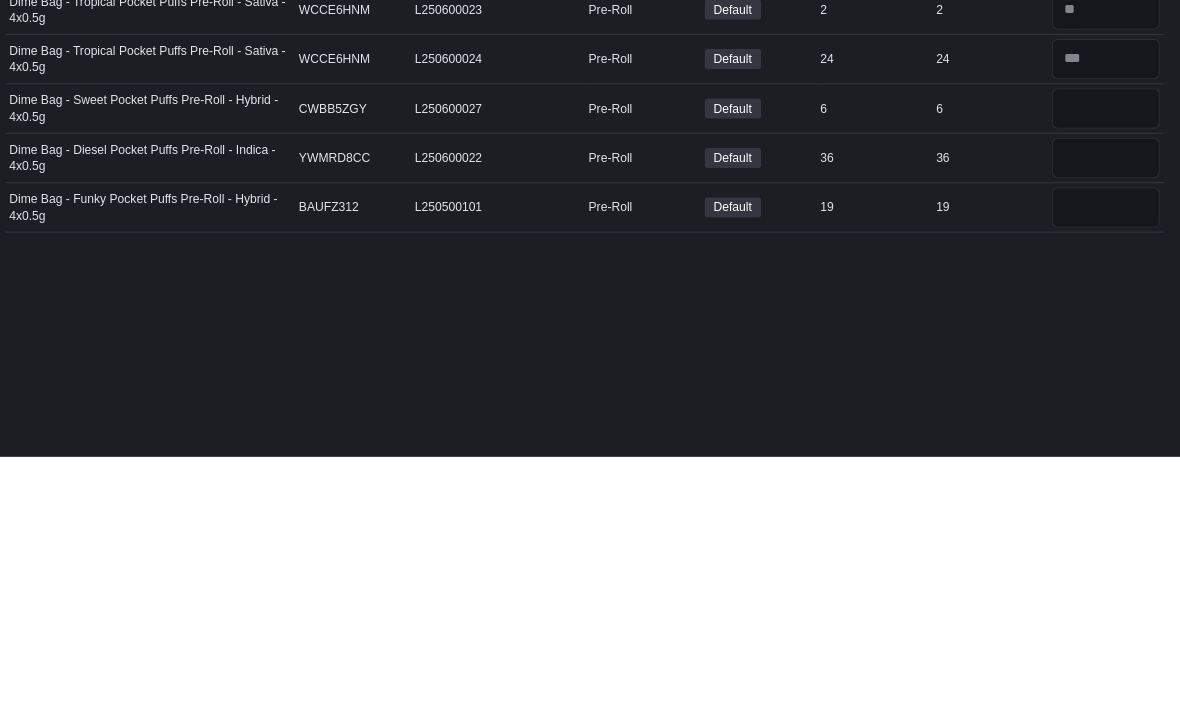 click at bounding box center (1106, 368) 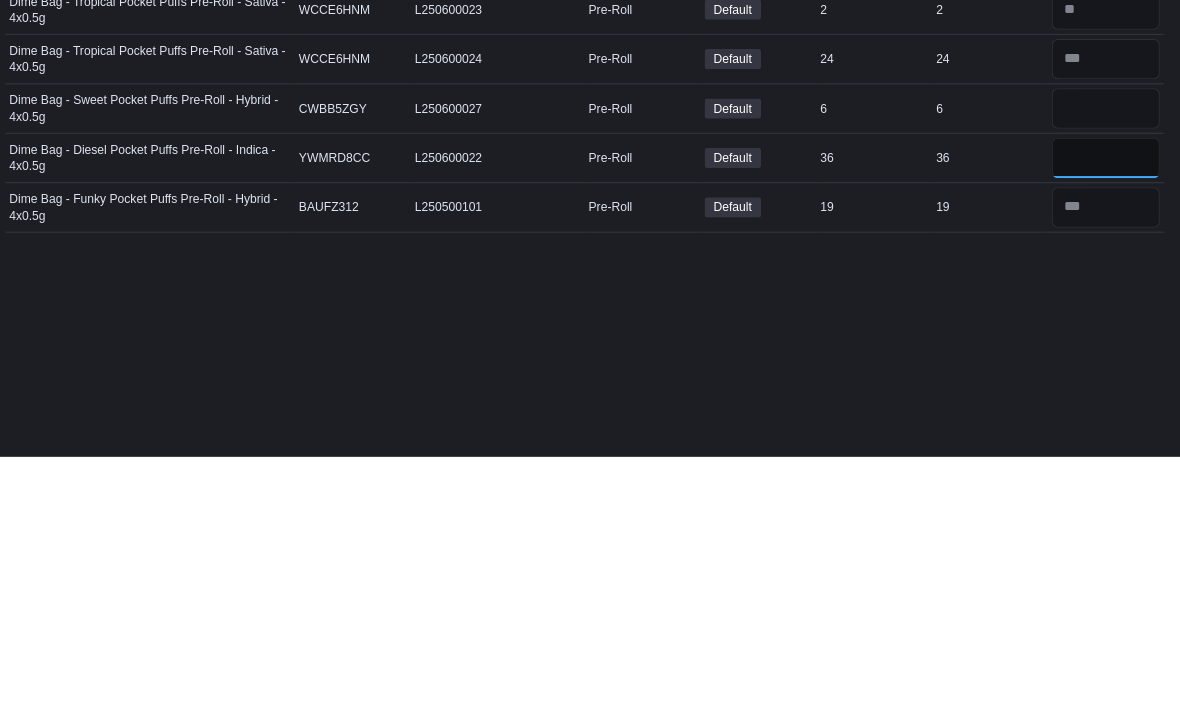 click at bounding box center (1106, 417) 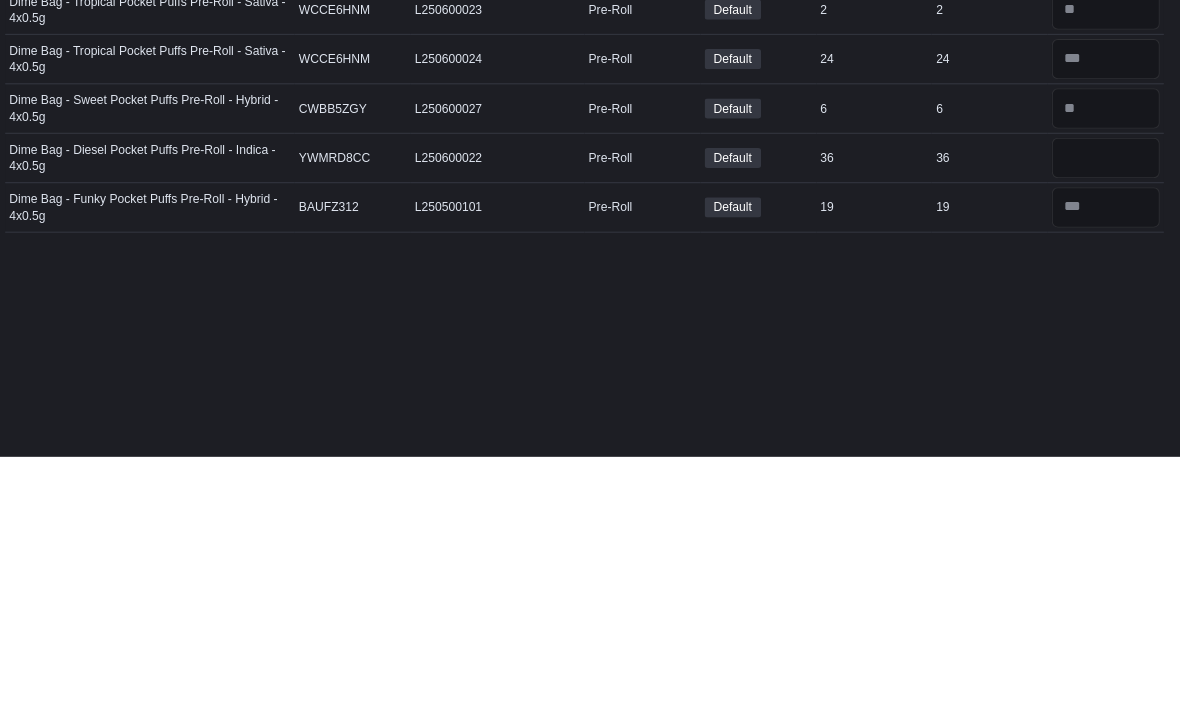 click on "****" at bounding box center [480, 177] 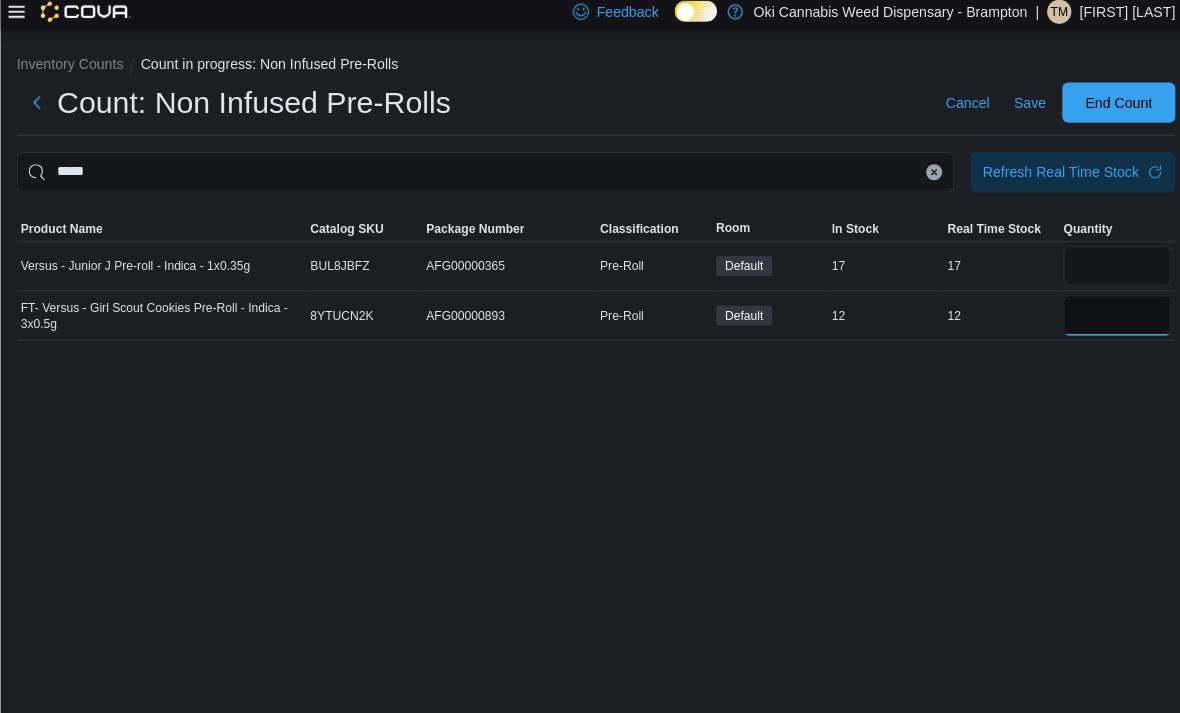 click at bounding box center (1106, 319) 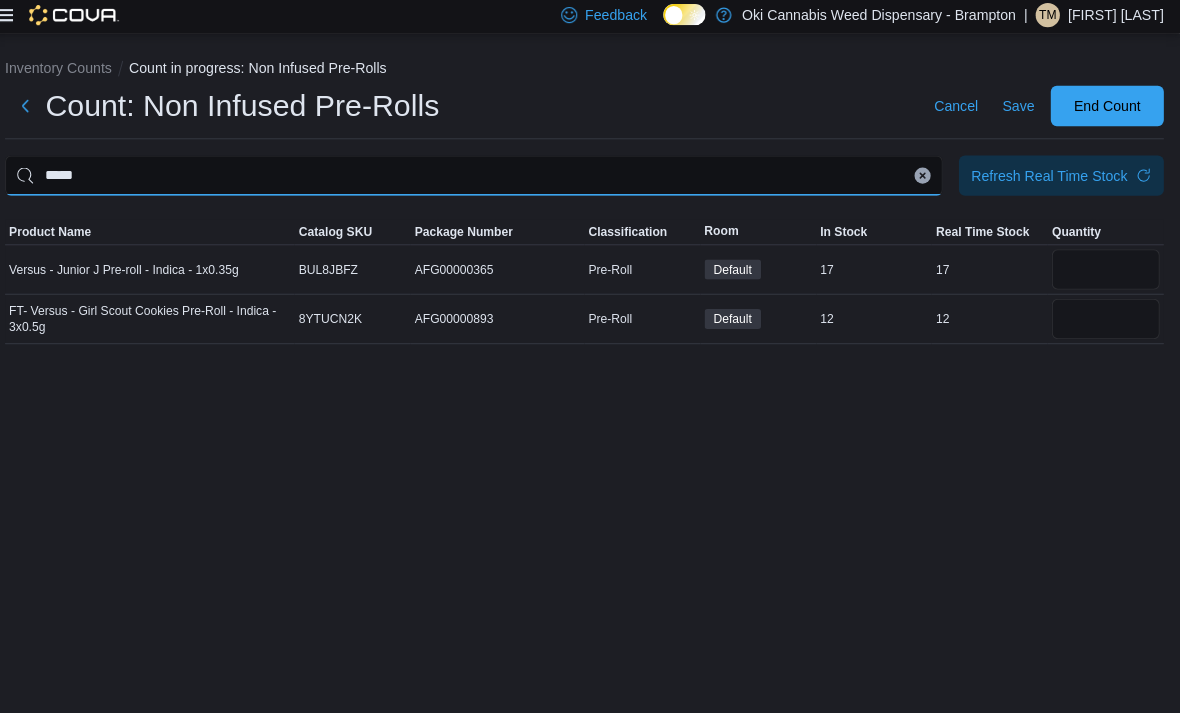 click on "*****" at bounding box center (480, 177) 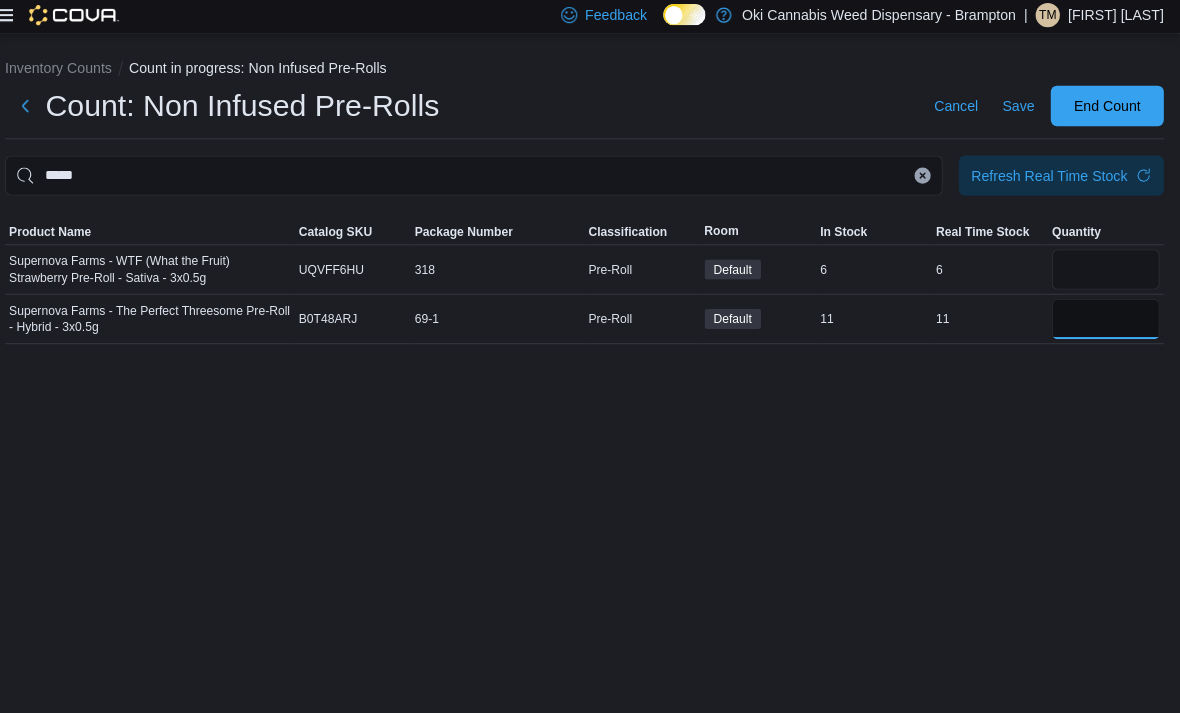click at bounding box center (1106, 319) 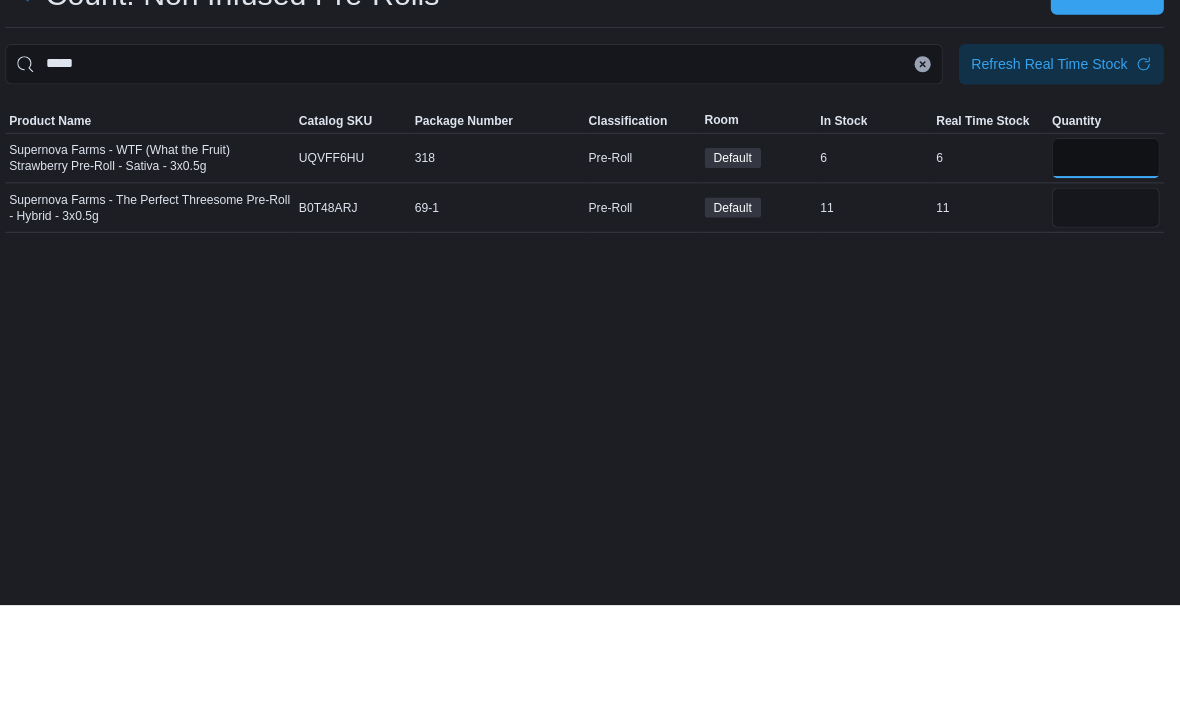 click at bounding box center (1106, 270) 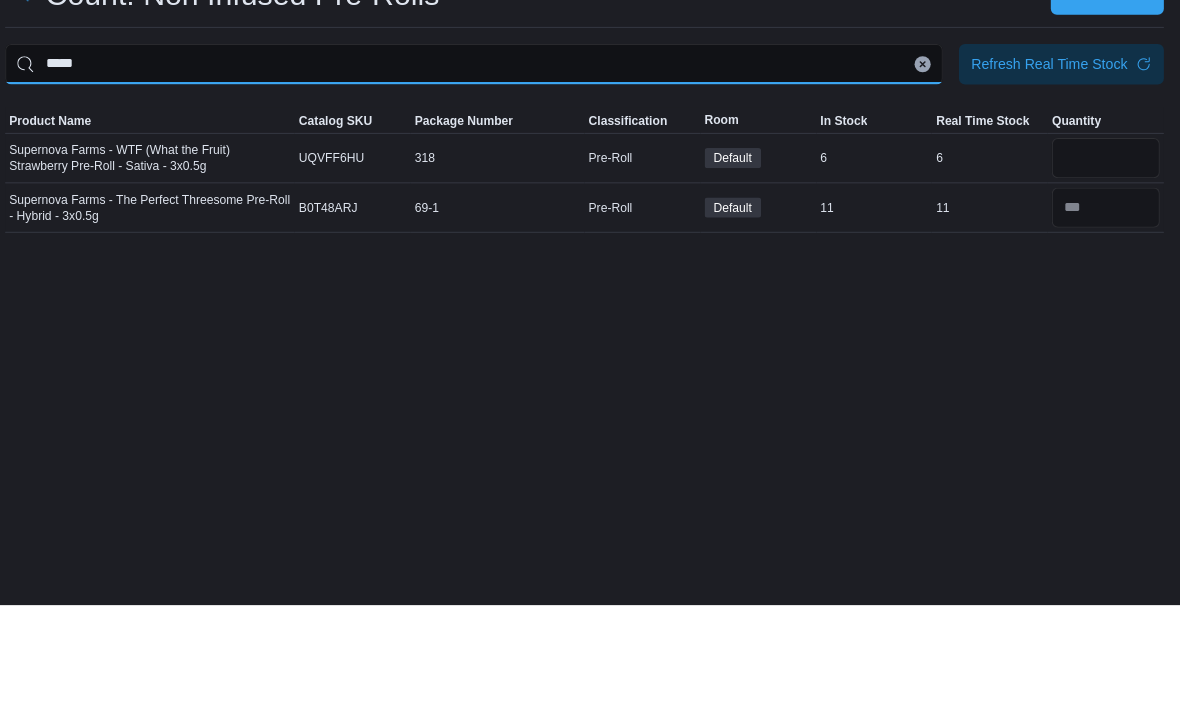 click on "*****" at bounding box center (480, 177) 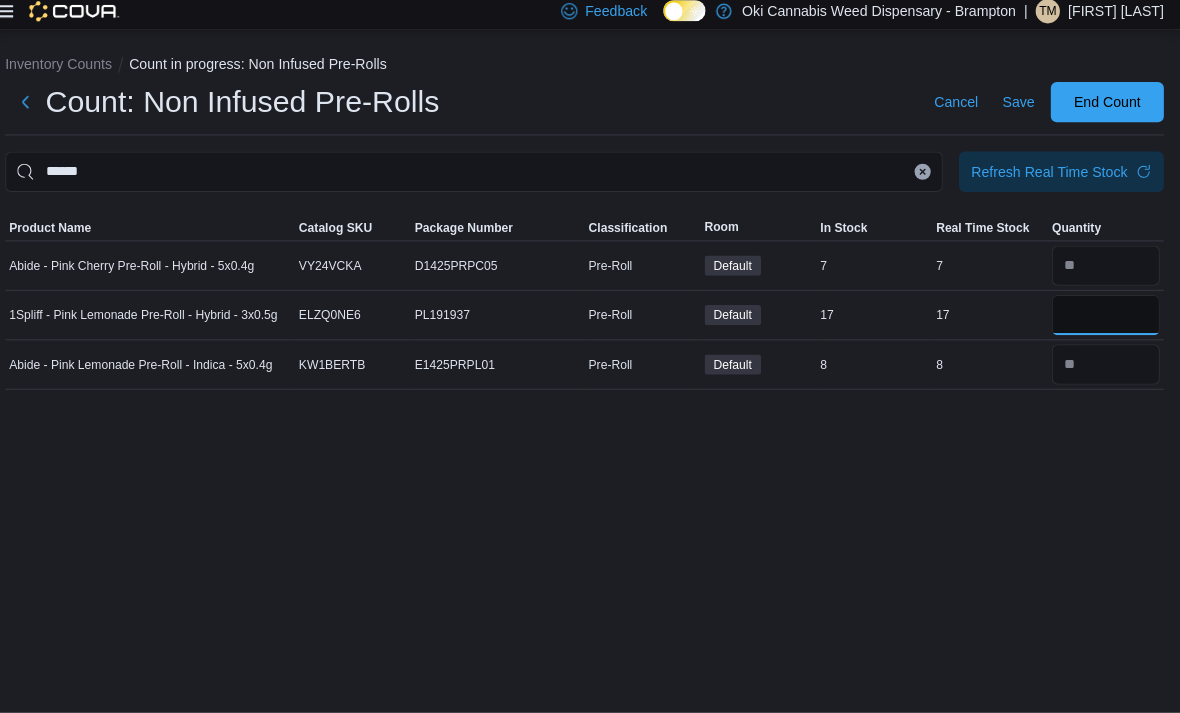 click at bounding box center [1106, 319] 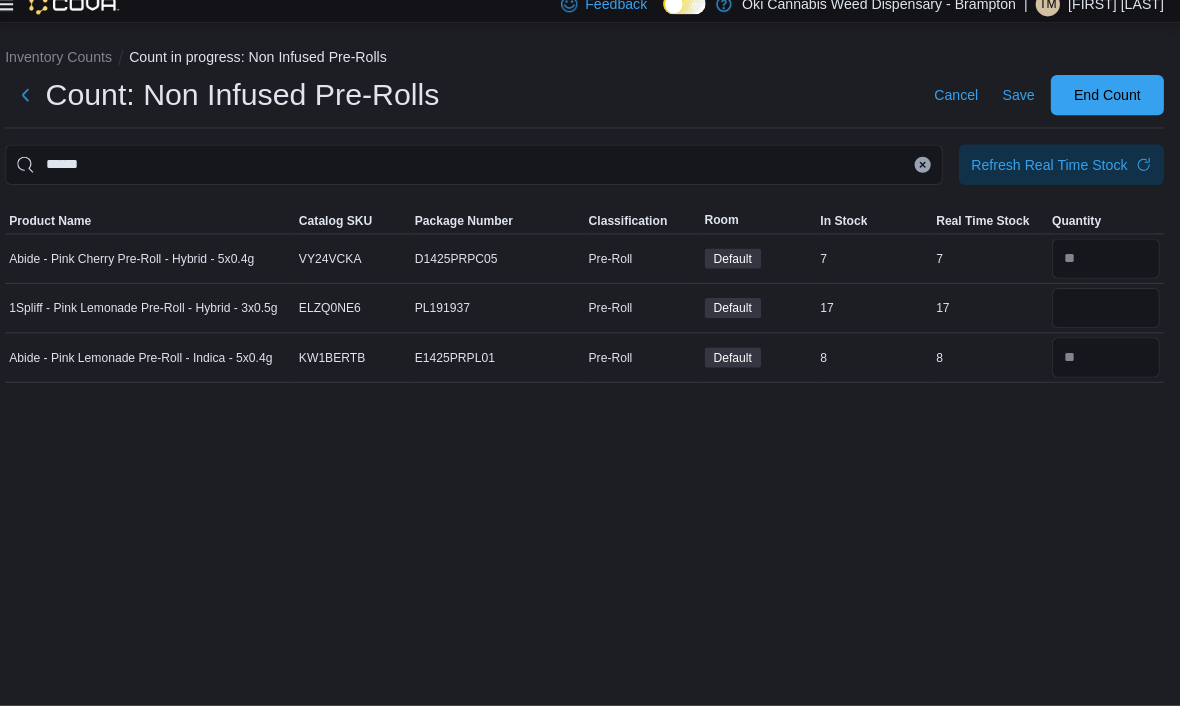 click on "******" at bounding box center [480, 177] 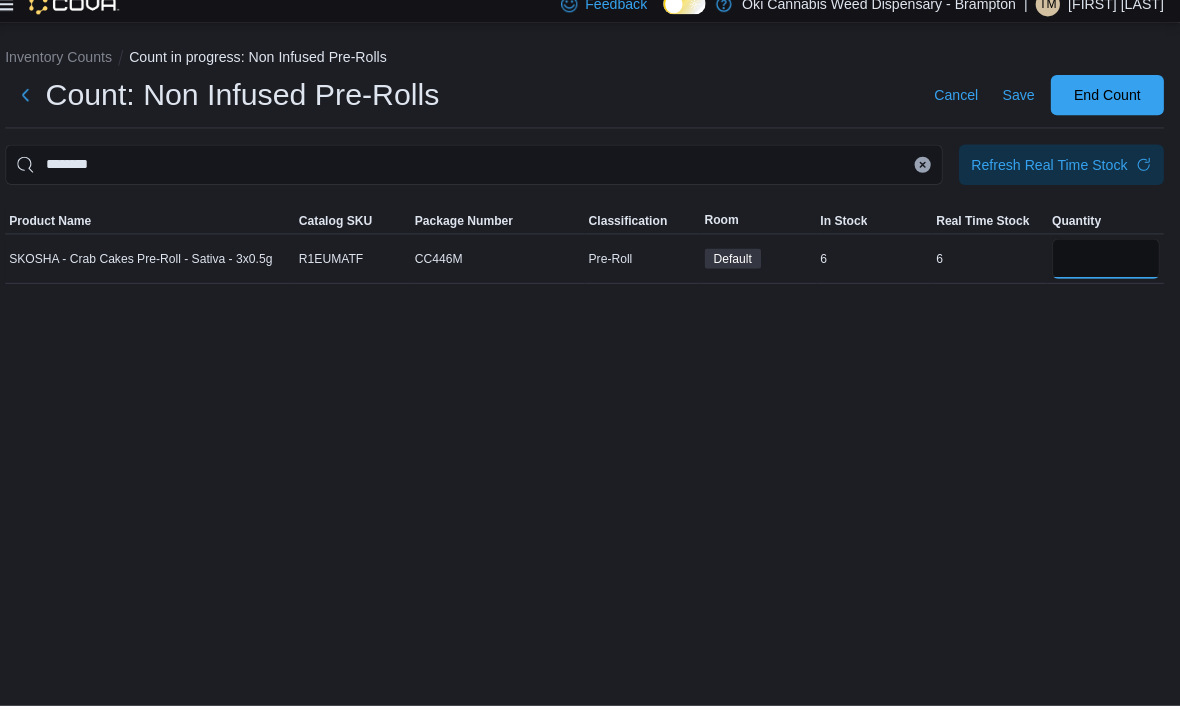 click at bounding box center [1106, 270] 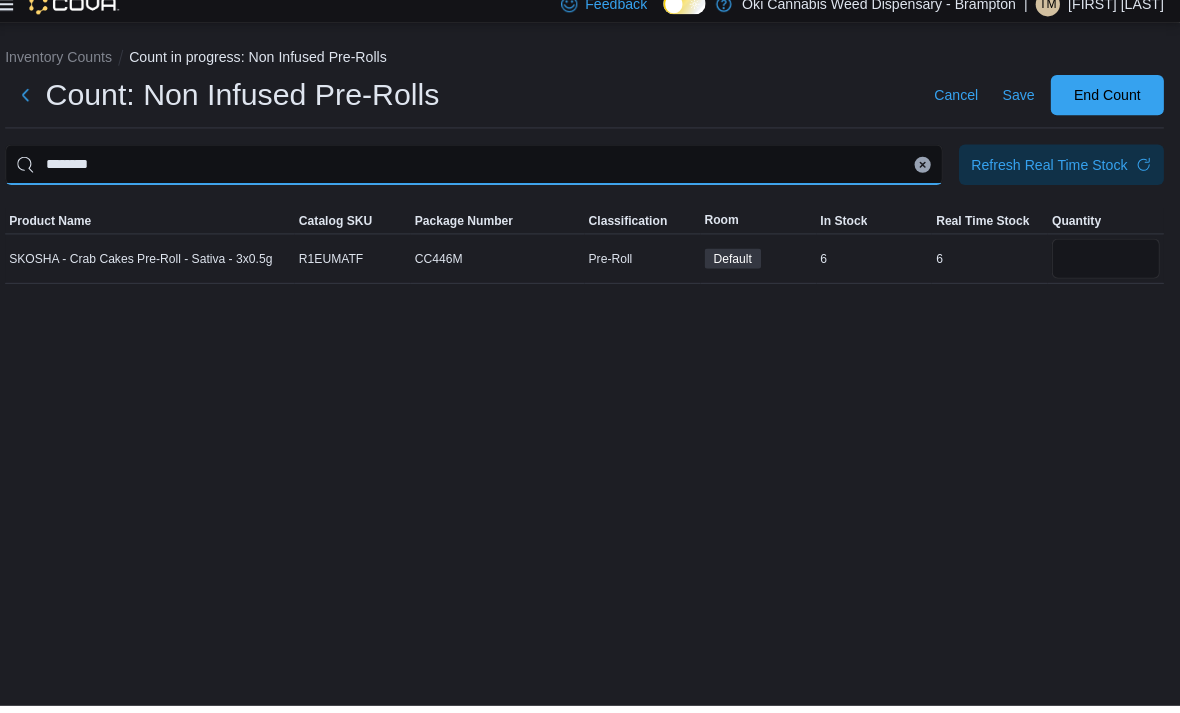 click on "********" at bounding box center (480, 177) 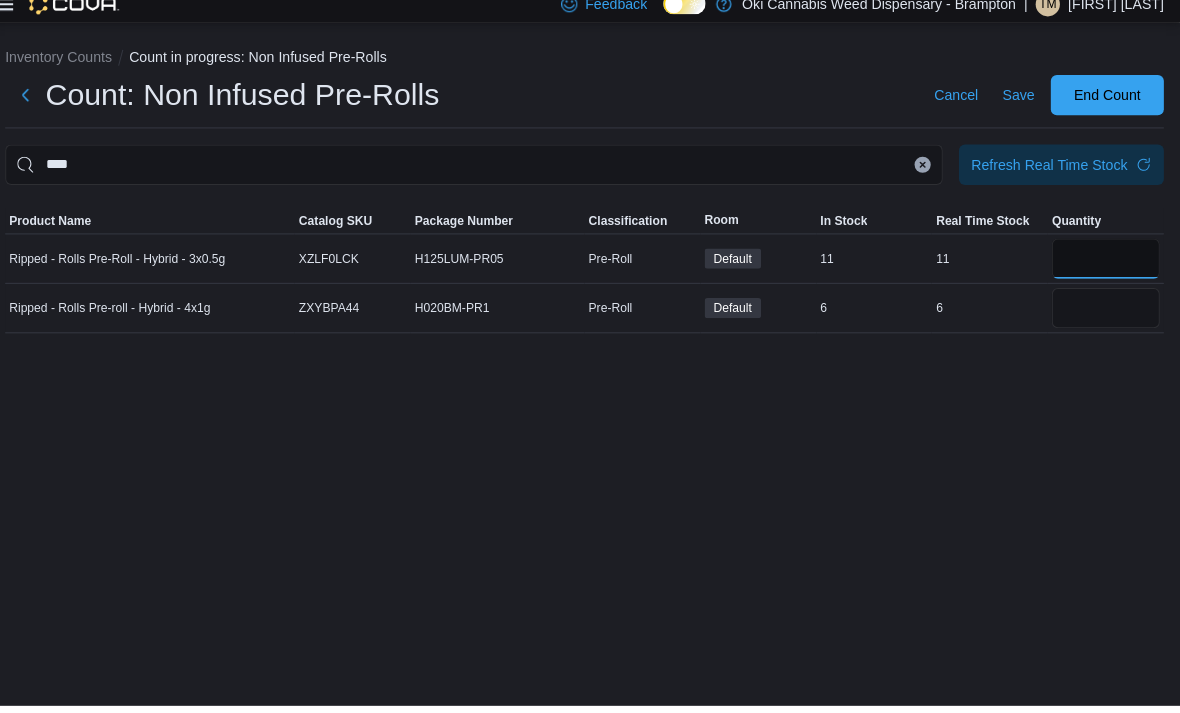 click at bounding box center [1106, 270] 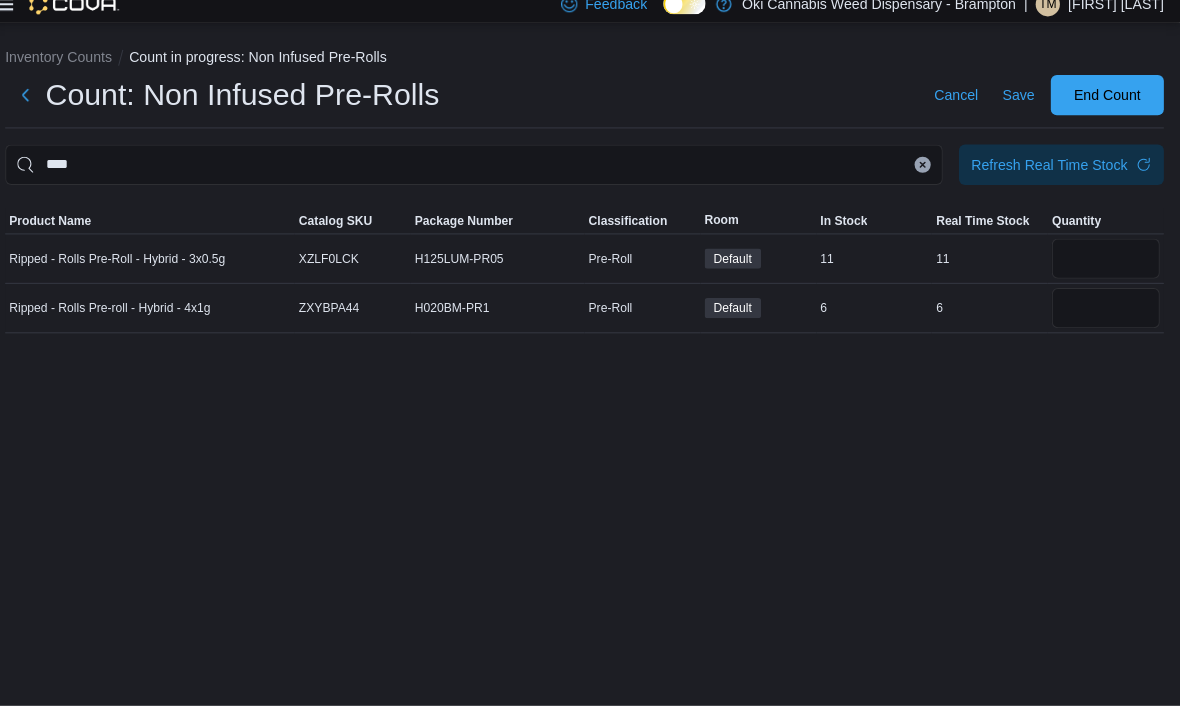 click at bounding box center (590, 209) 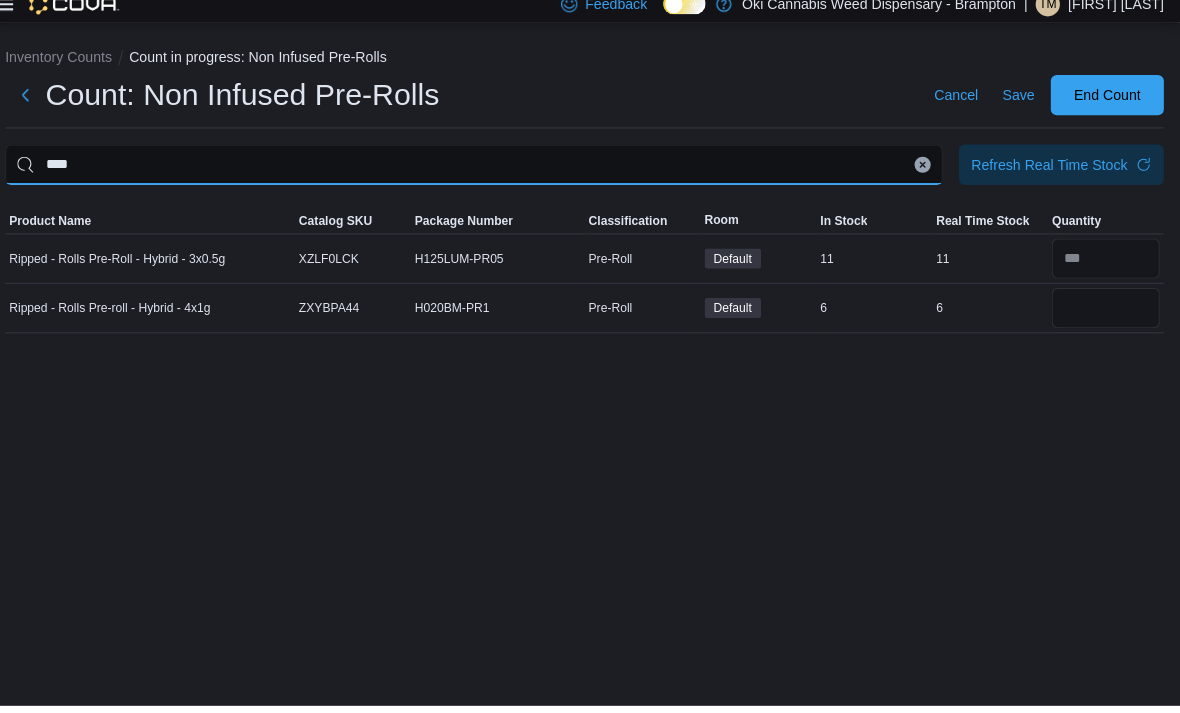 click on "****" at bounding box center [480, 177] 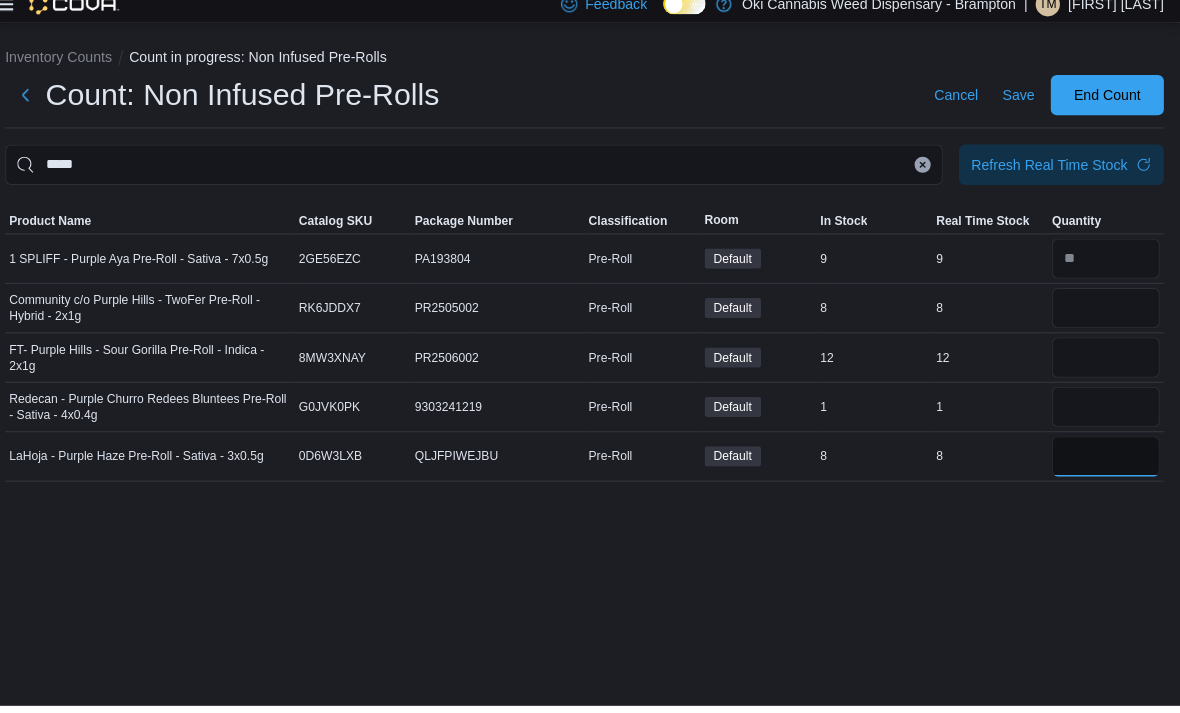 click at bounding box center (1106, 466) 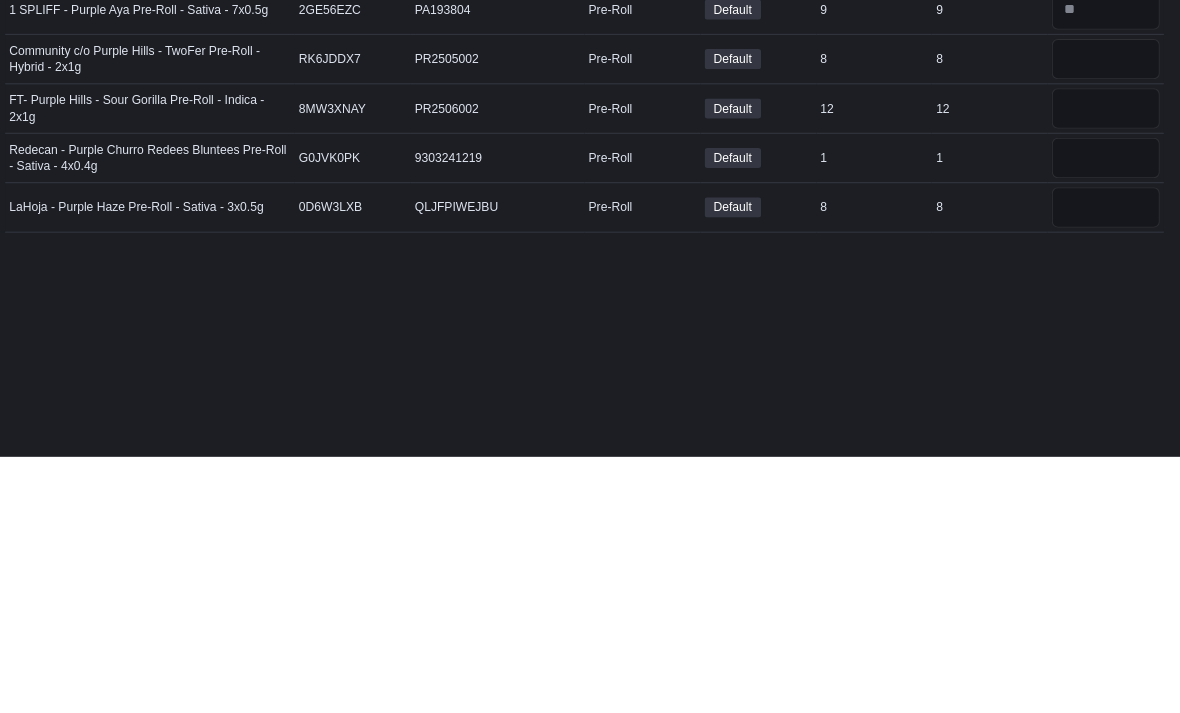 click on "*****" at bounding box center (480, 177) 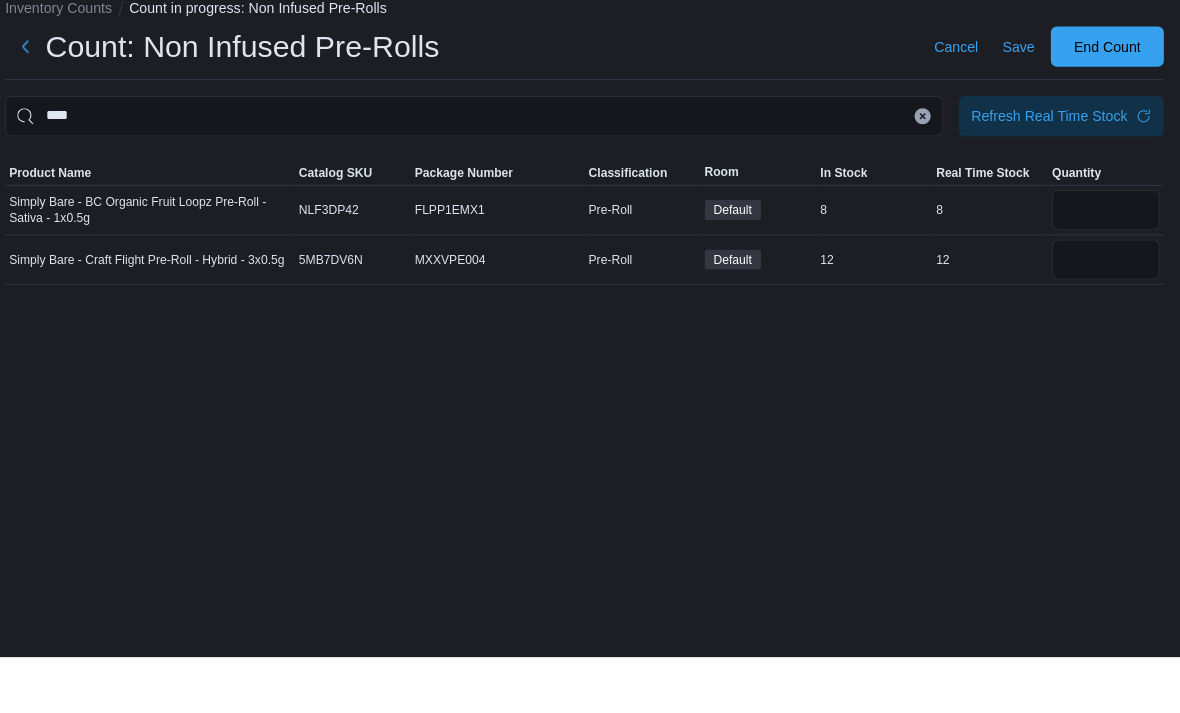 click at bounding box center [1106, 319] 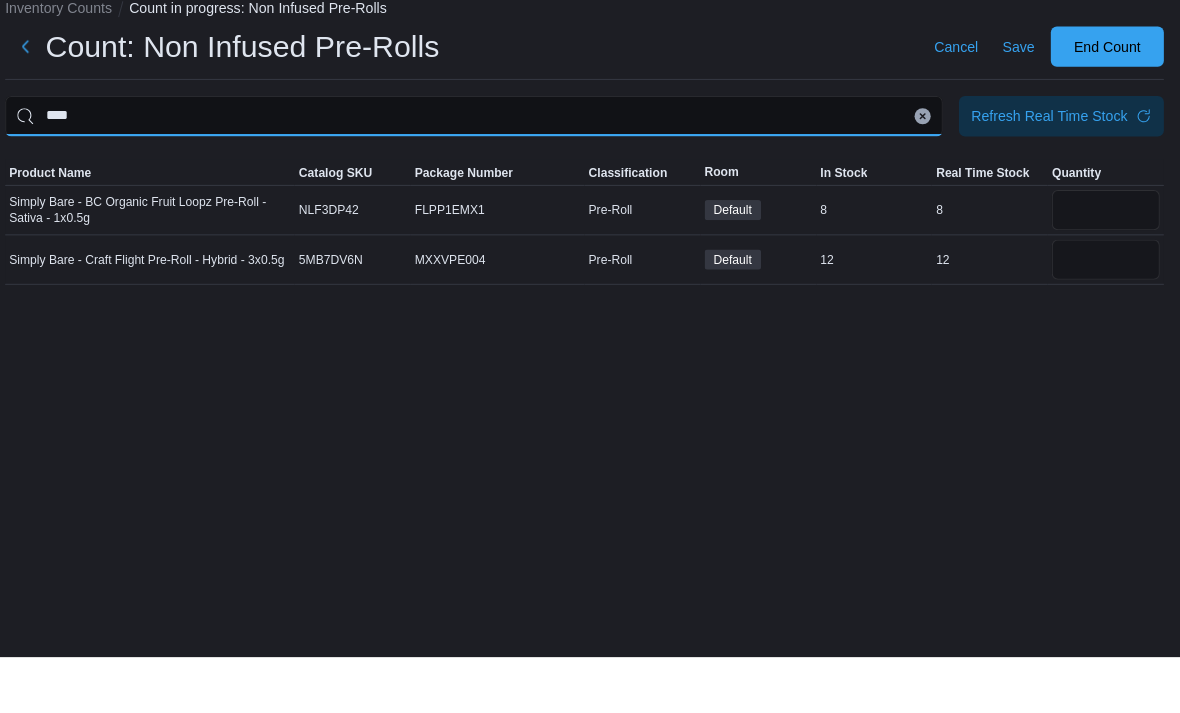 click on "****" at bounding box center [480, 177] 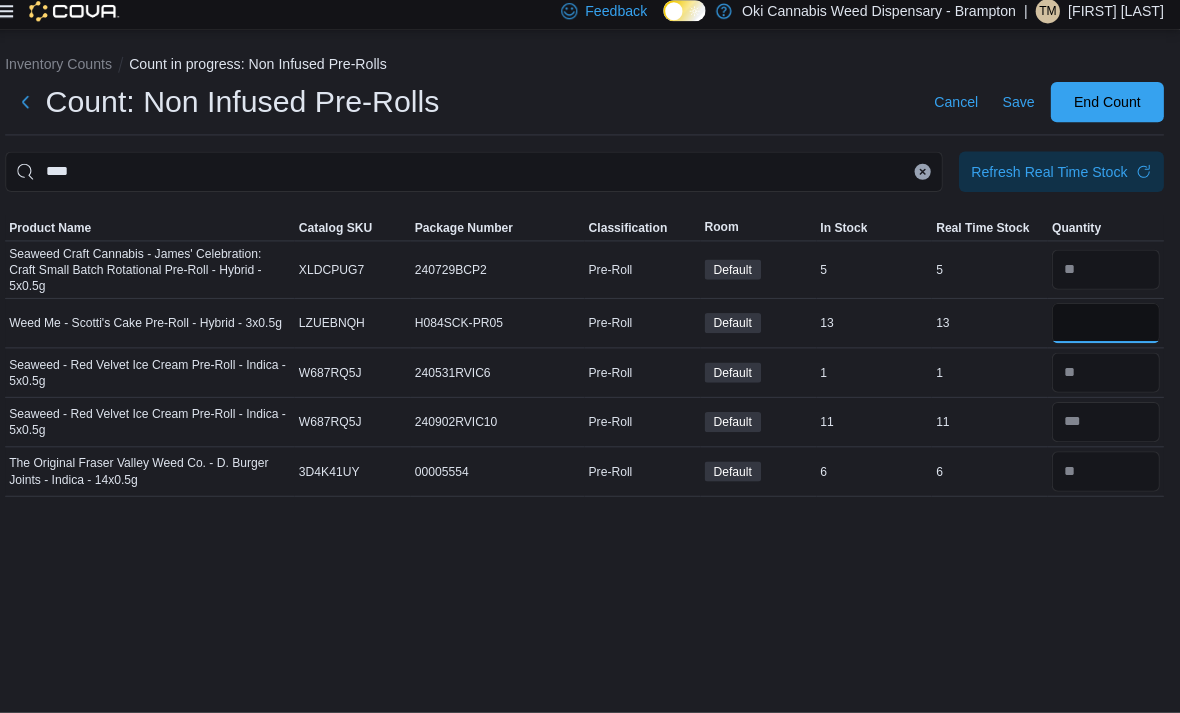 click at bounding box center (1106, 327) 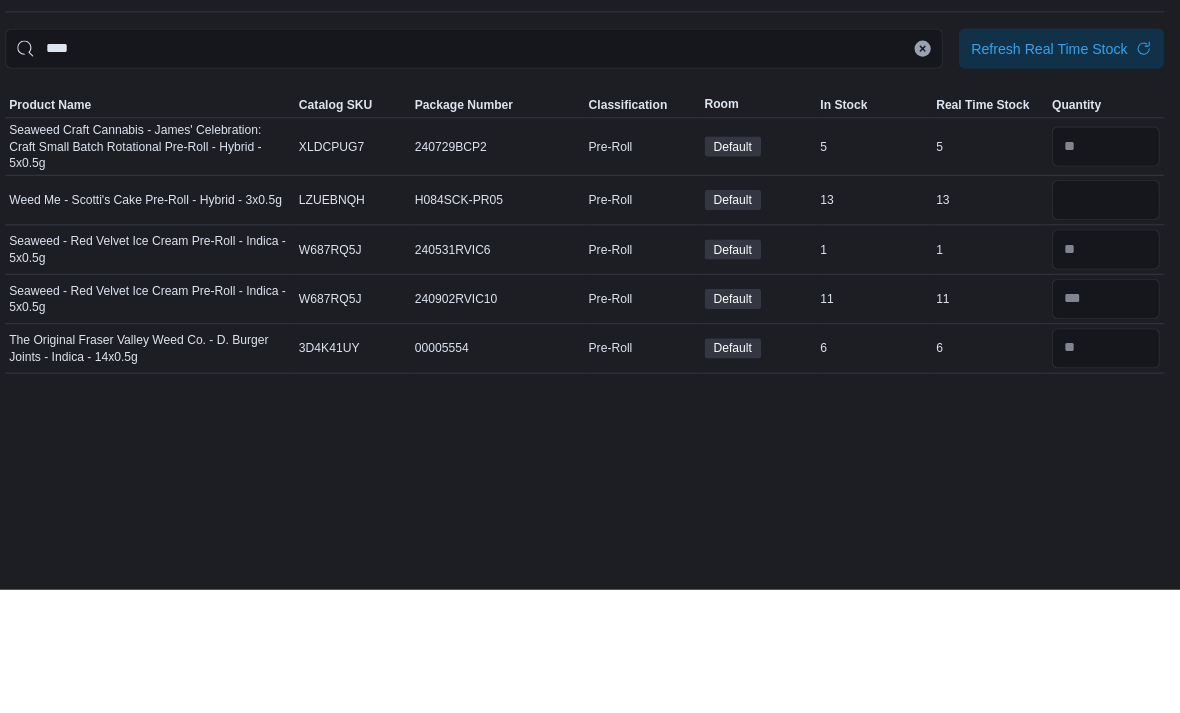 scroll, scrollTop: 53, scrollLeft: 0, axis: vertical 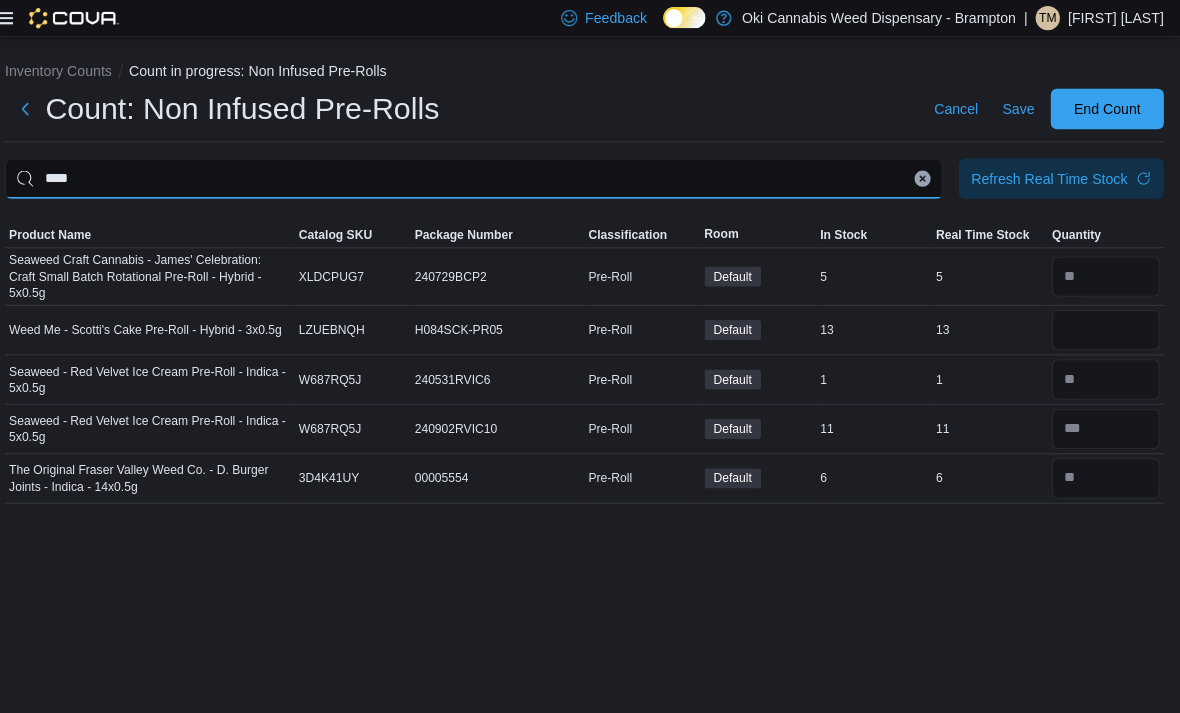click on "****" at bounding box center (480, 177) 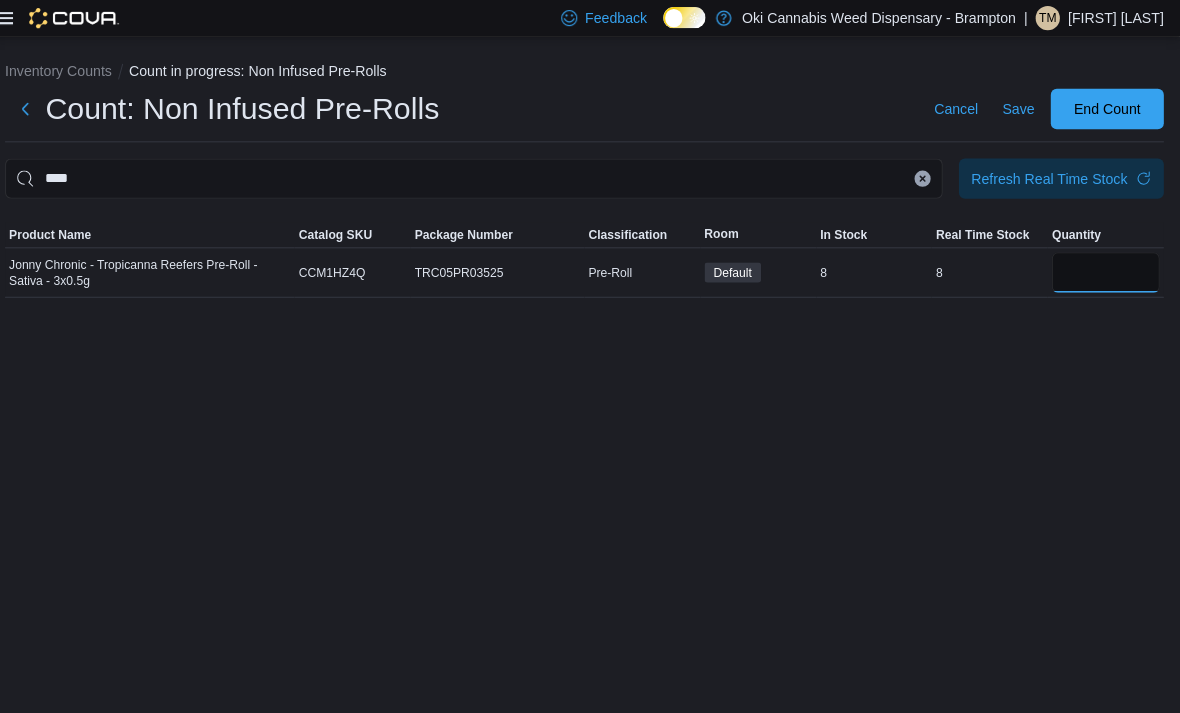 click at bounding box center (1106, 270) 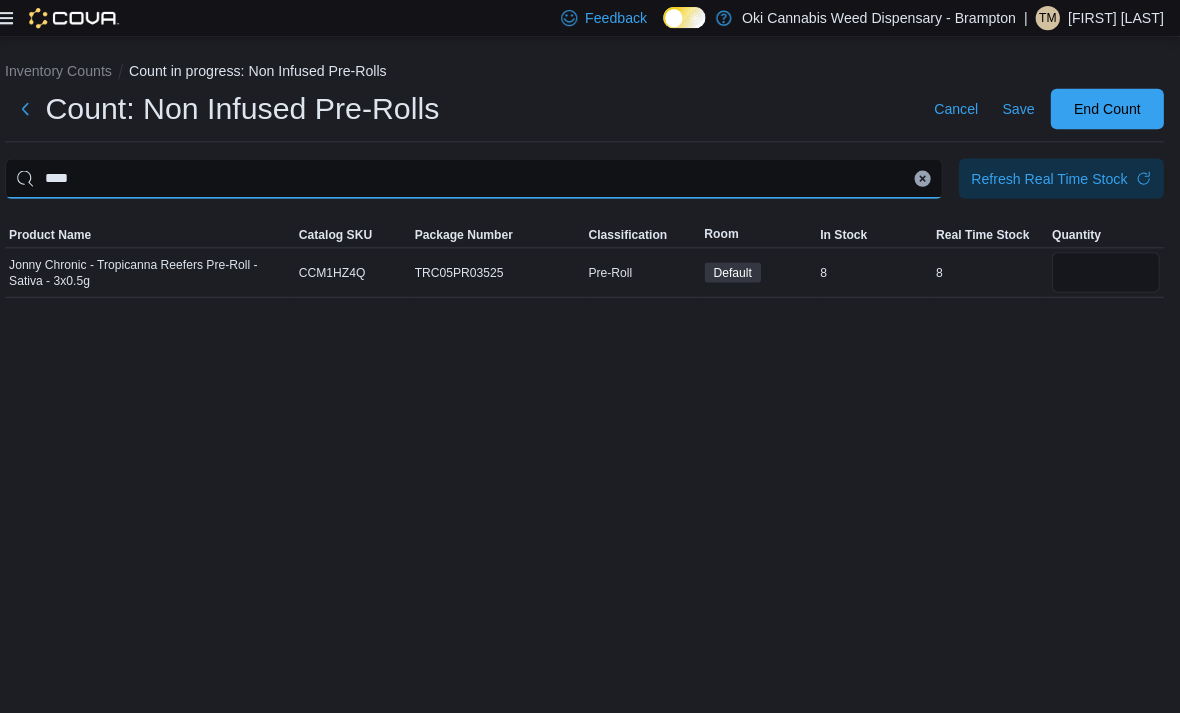 click on "****" at bounding box center (480, 177) 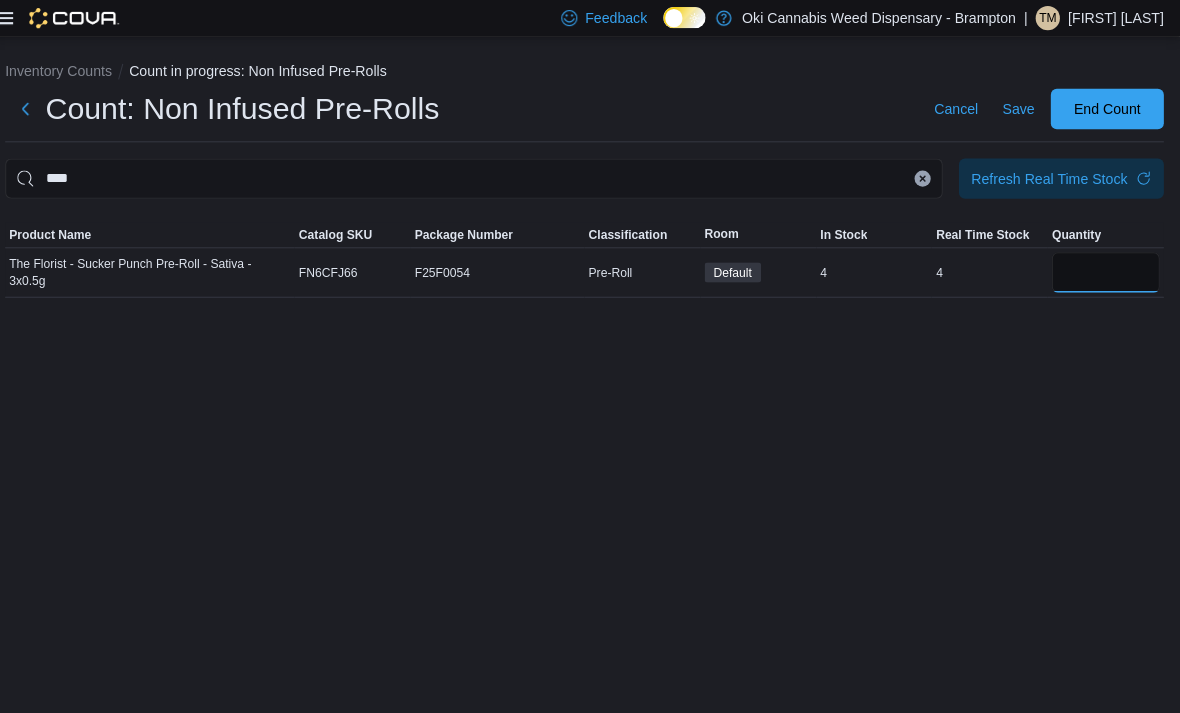 click at bounding box center [1106, 270] 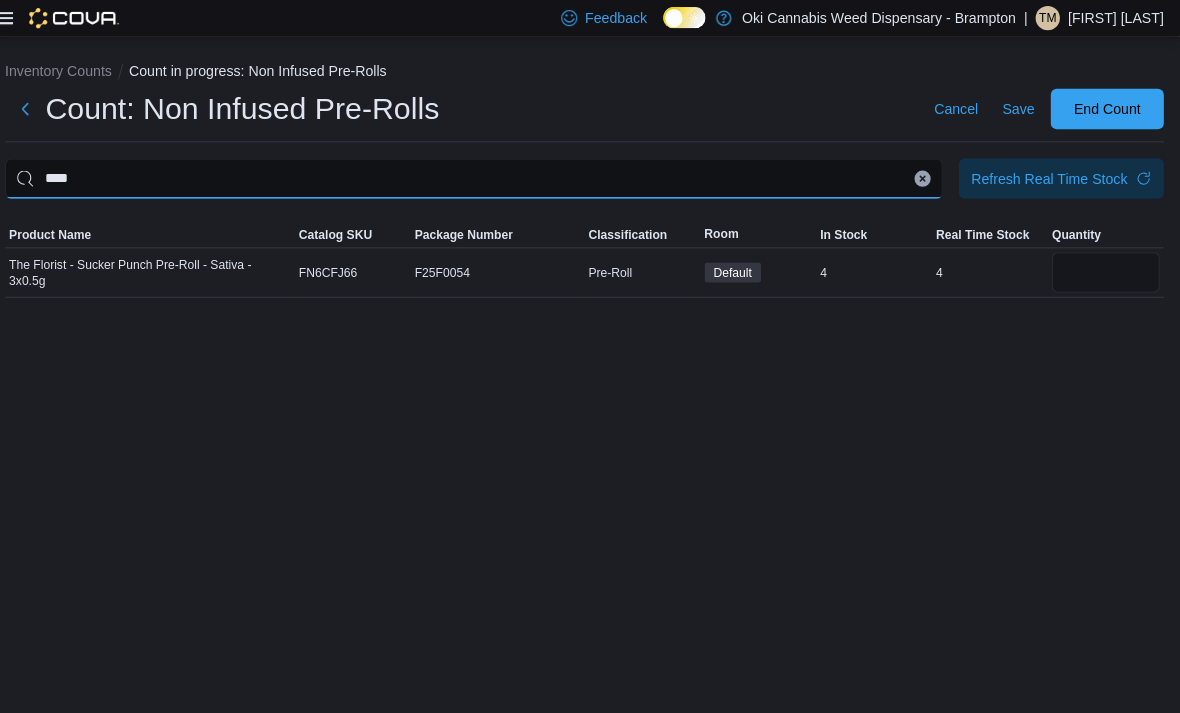 click on "****" at bounding box center [480, 177] 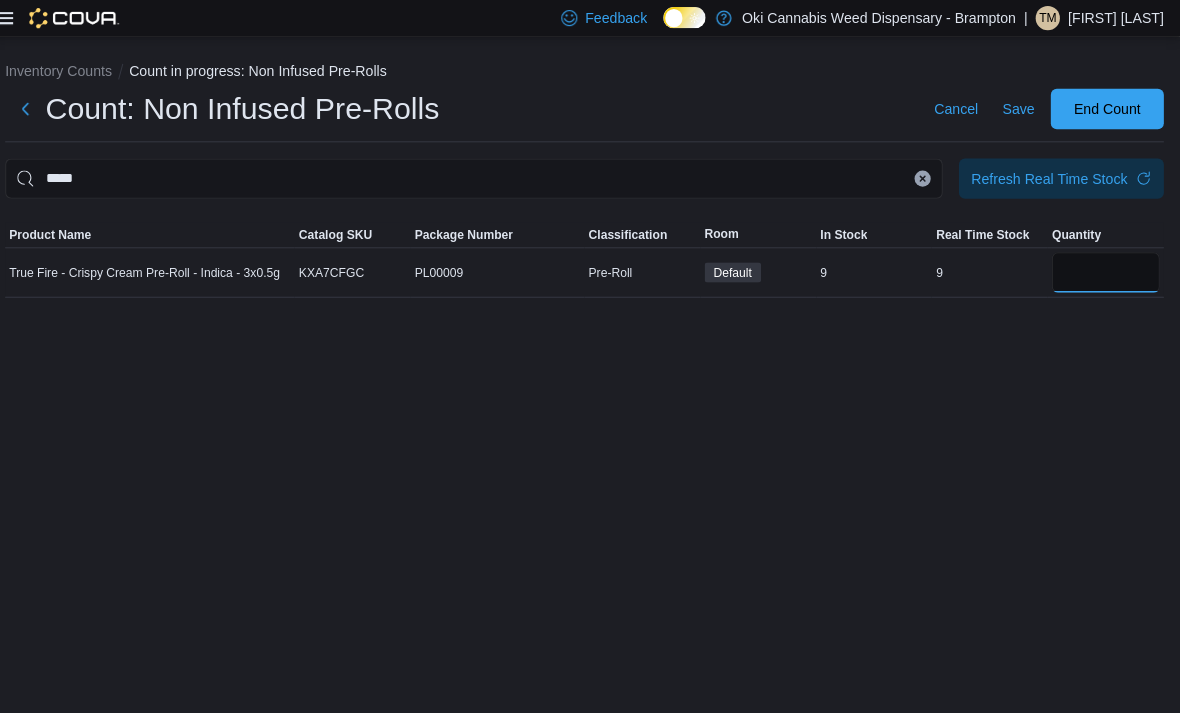 click at bounding box center [1106, 270] 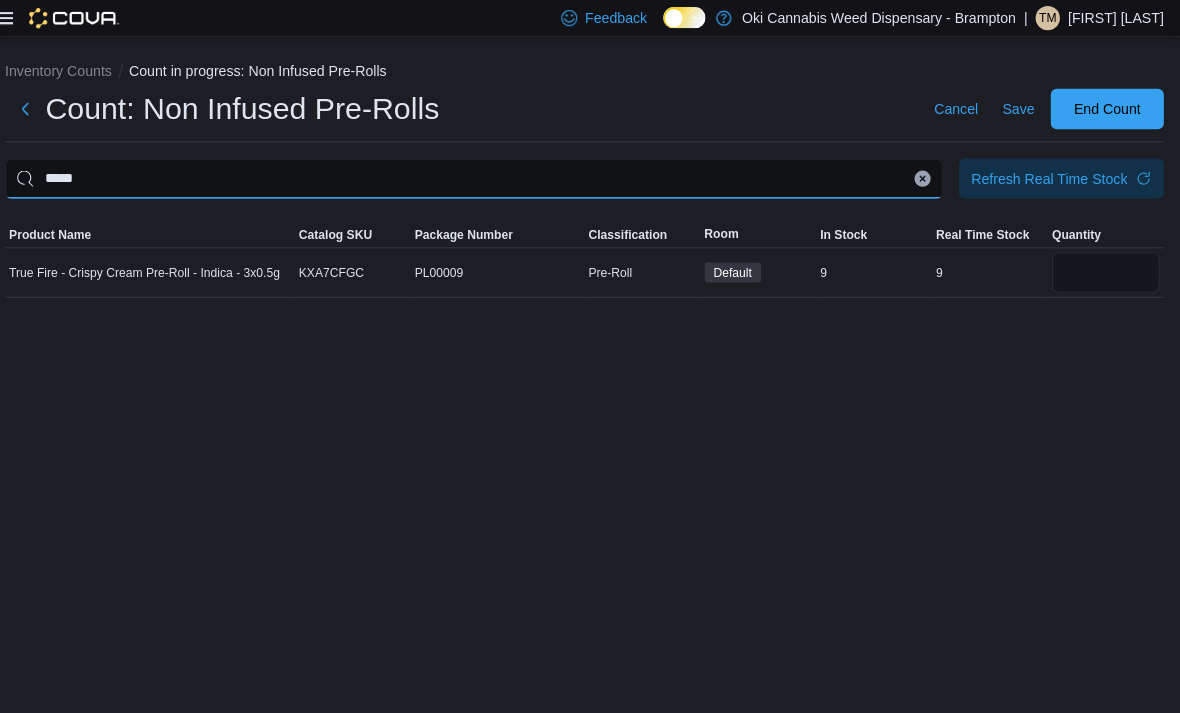 click on "*****" at bounding box center (480, 177) 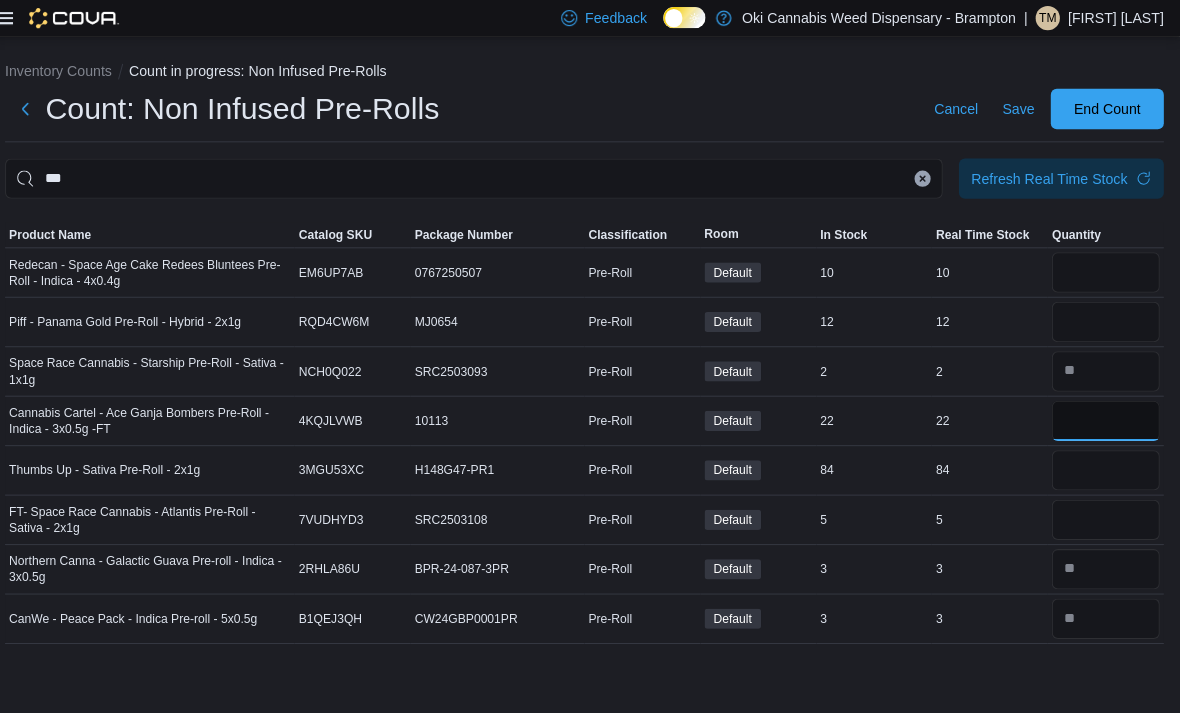 click at bounding box center [1106, 417] 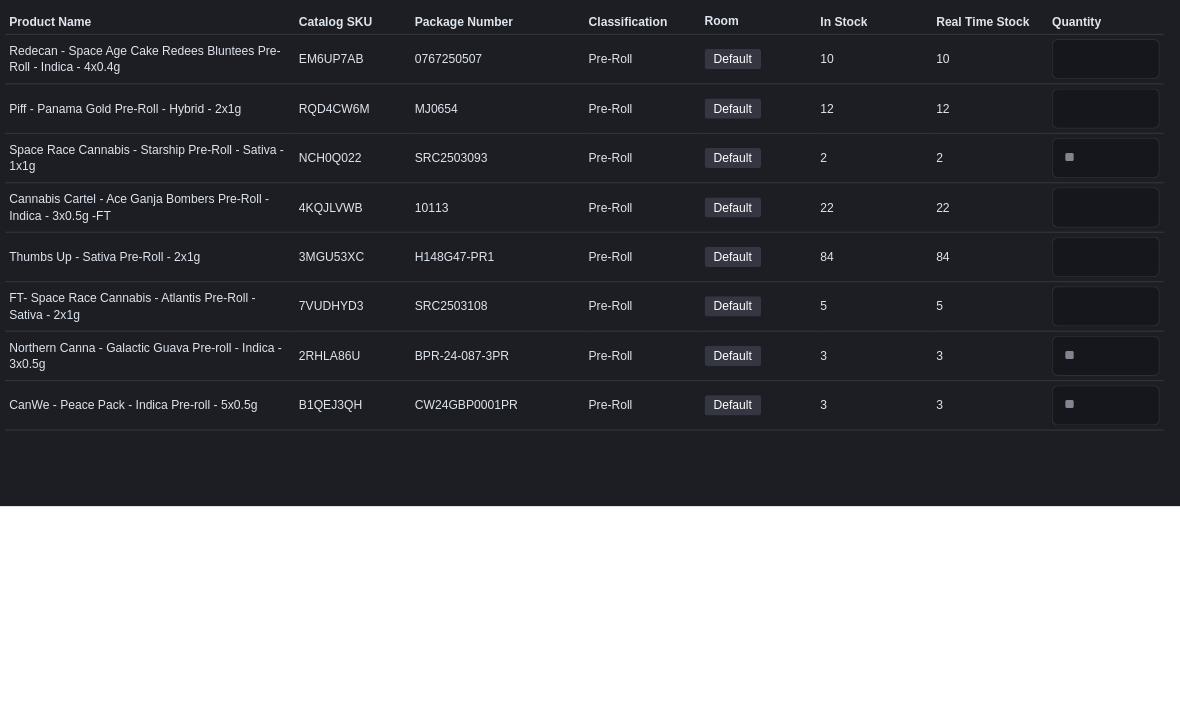 scroll, scrollTop: 0, scrollLeft: 0, axis: both 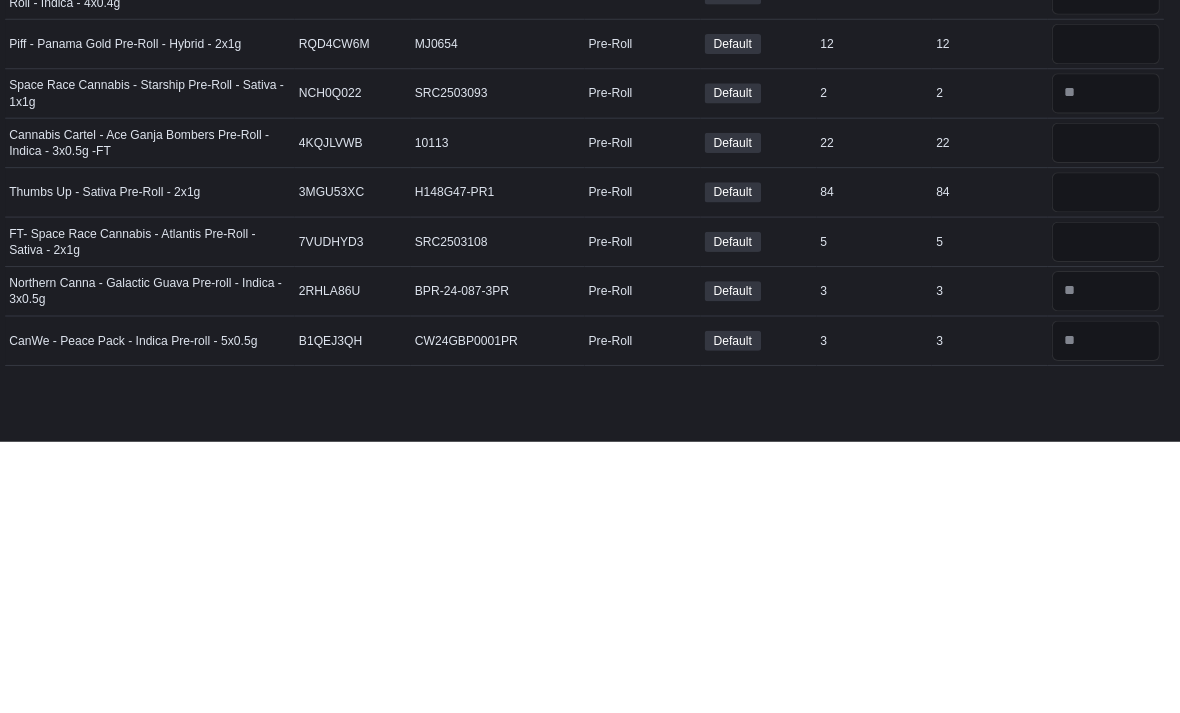 click on "***" at bounding box center (480, 177) 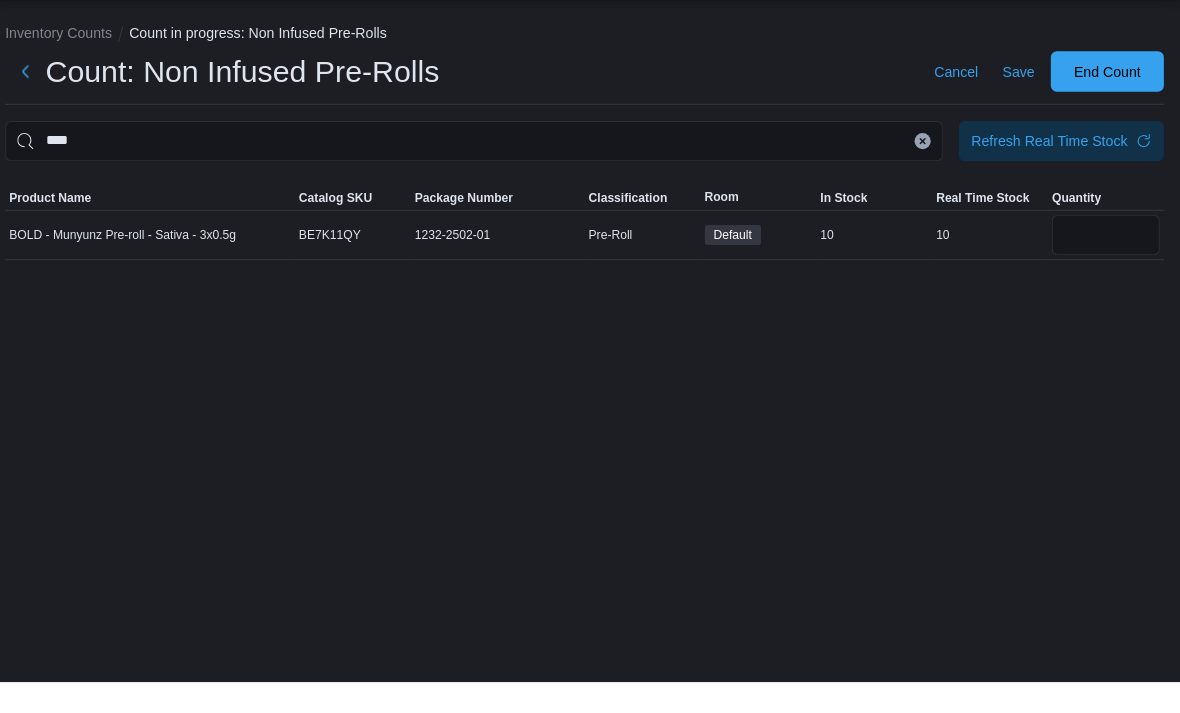 click at bounding box center [1106, 270] 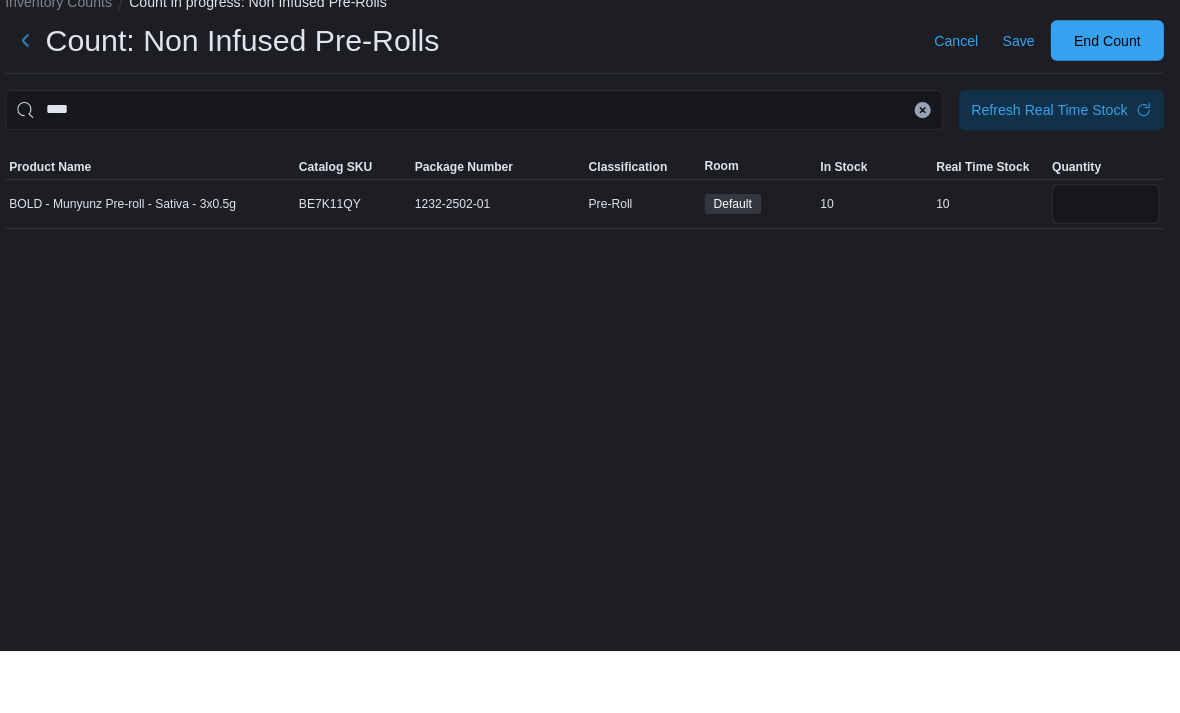 scroll, scrollTop: 59, scrollLeft: 0, axis: vertical 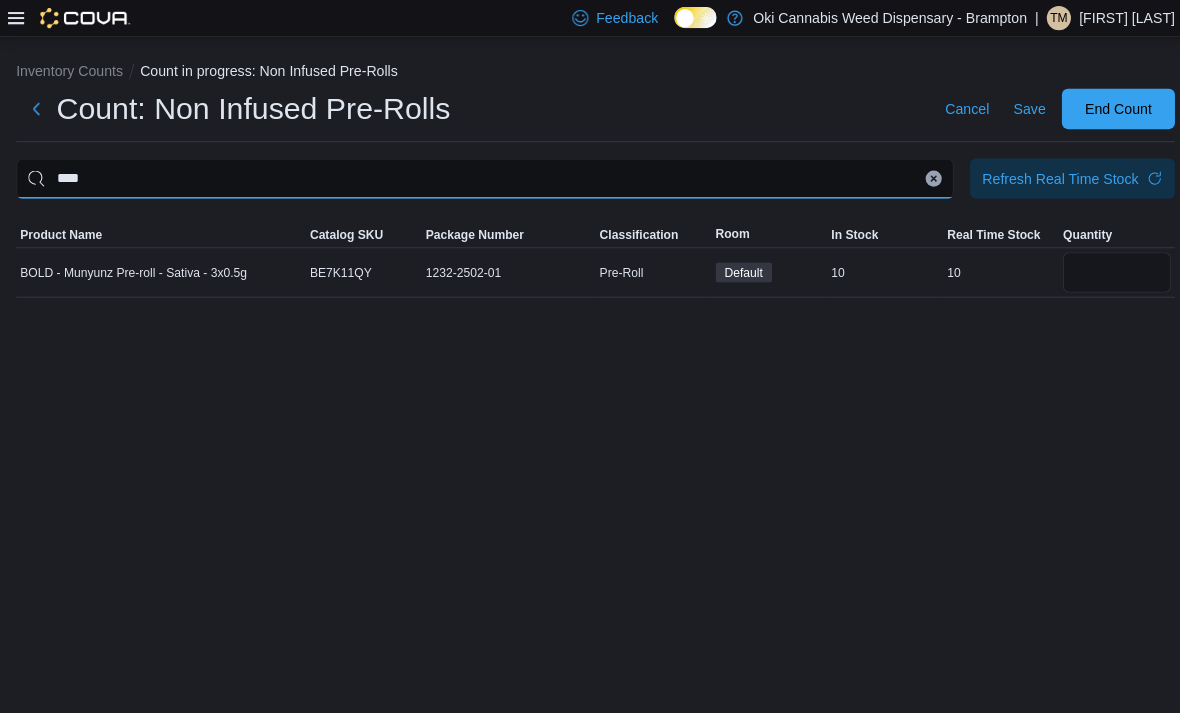 click on "****" at bounding box center (480, 177) 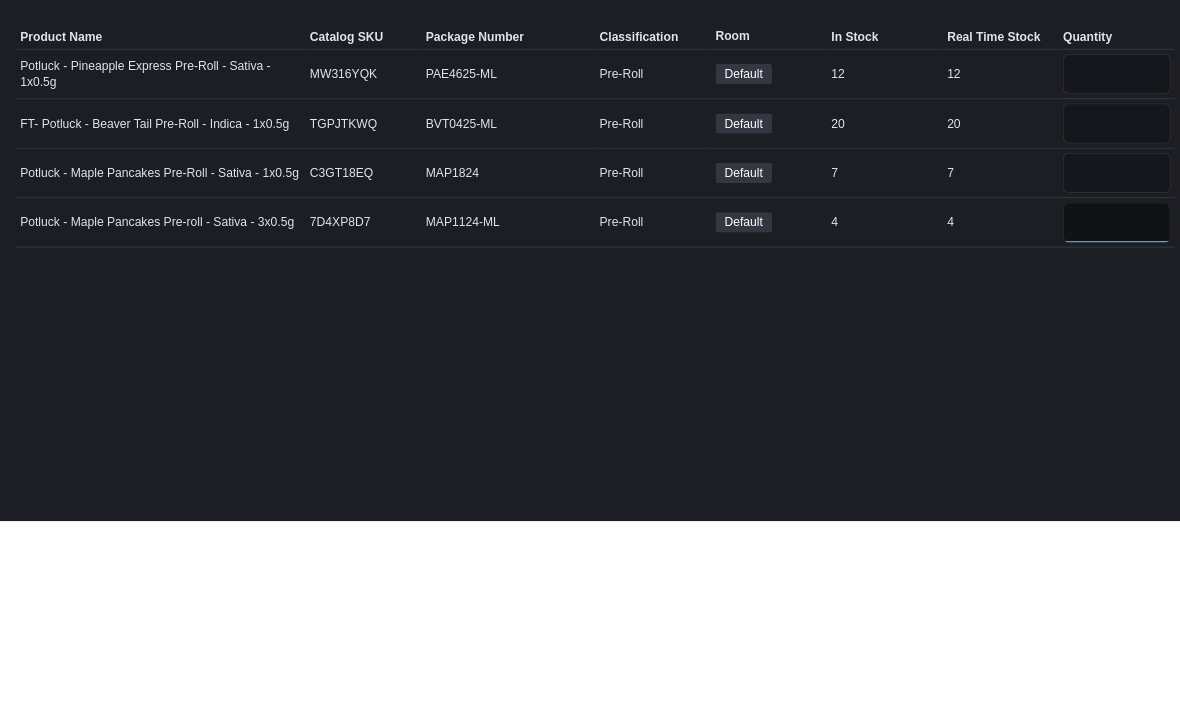 click at bounding box center (1106, 417) 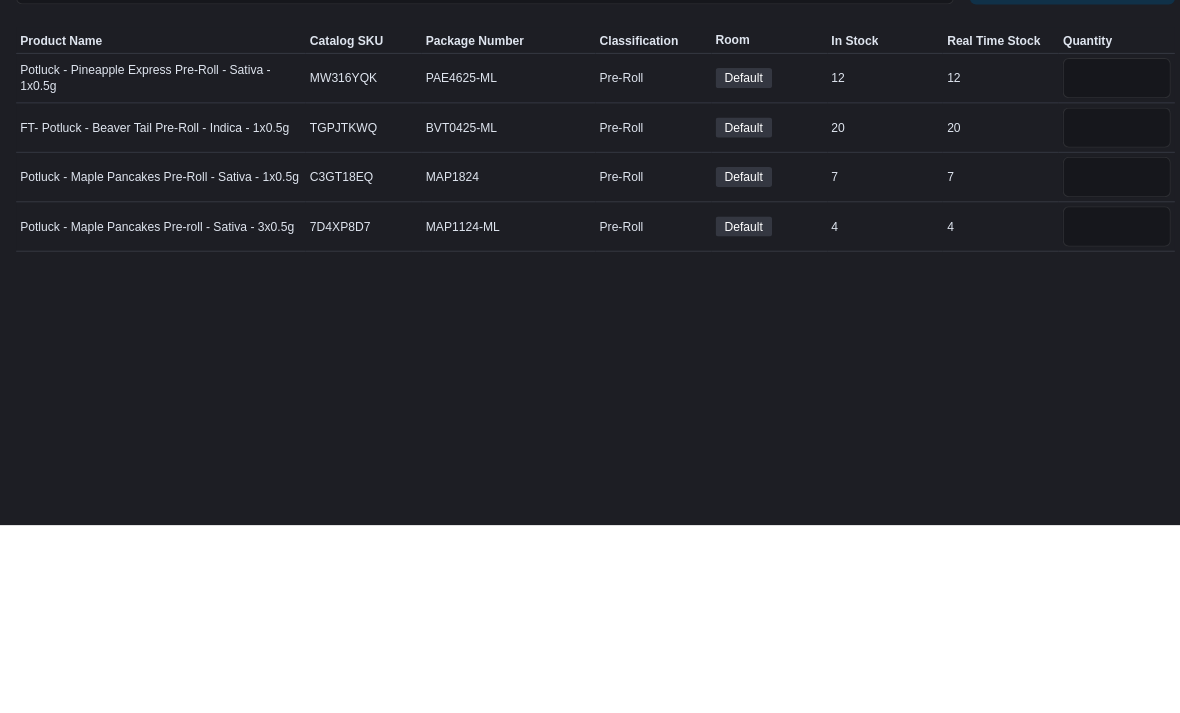 scroll, scrollTop: 61, scrollLeft: 0, axis: vertical 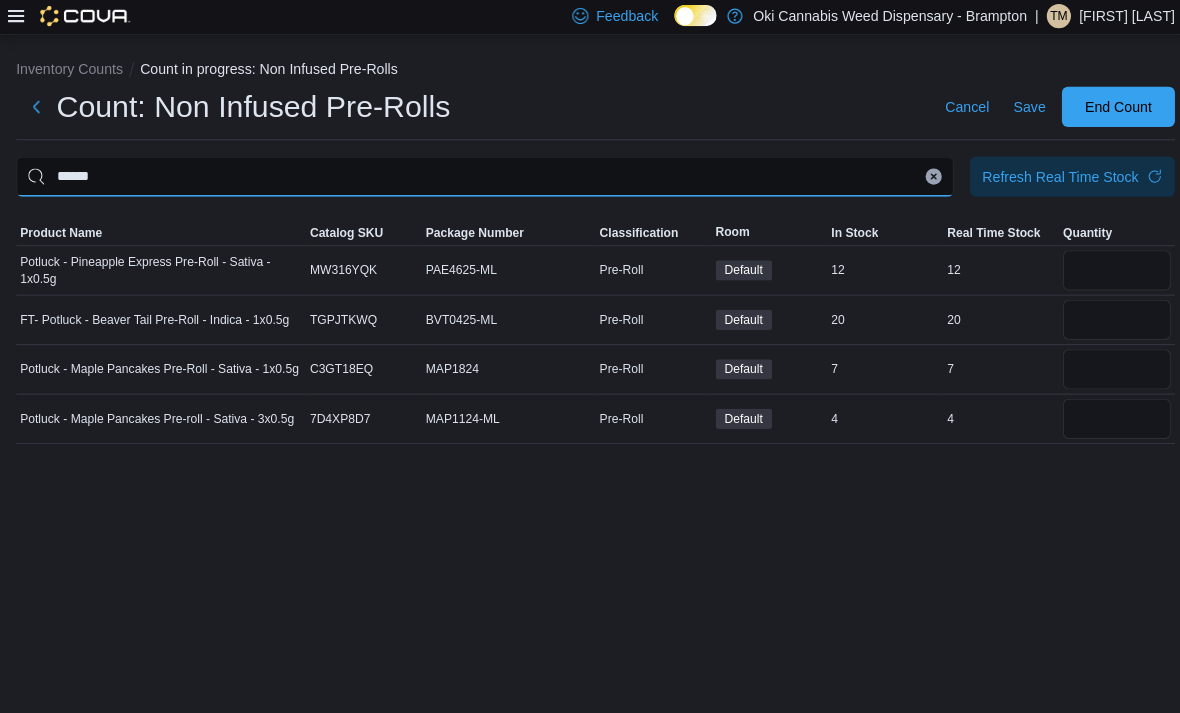 click on "******" at bounding box center [480, 177] 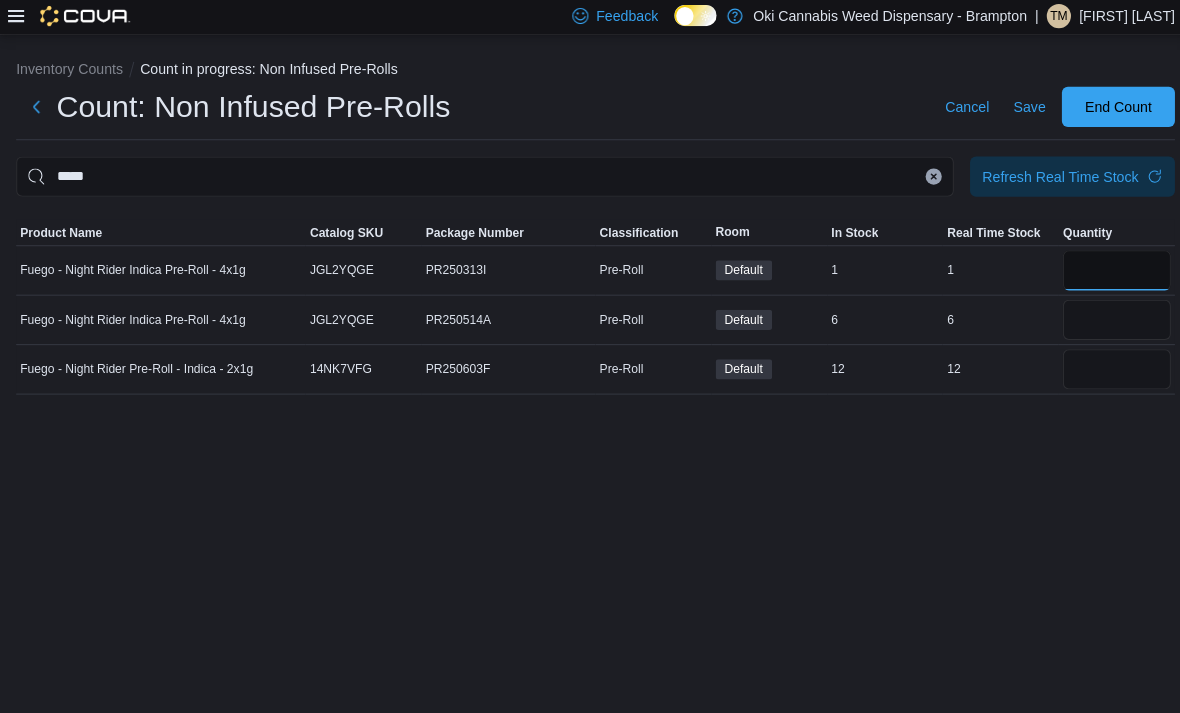click at bounding box center (1106, 270) 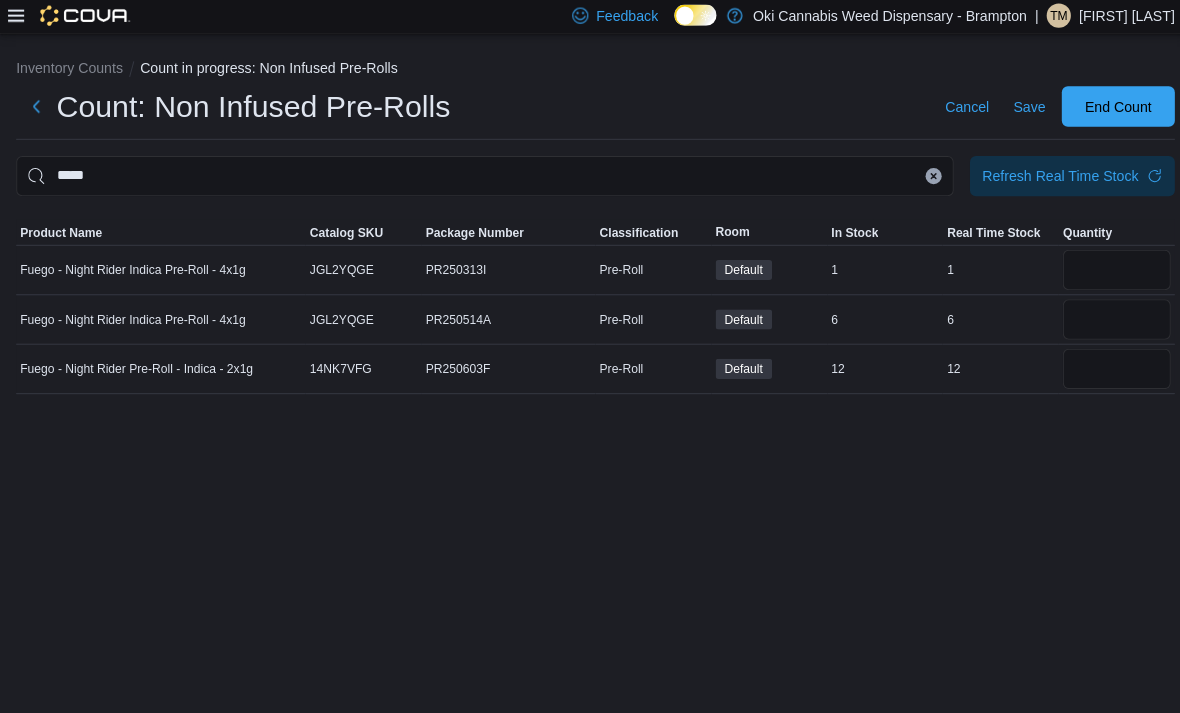 click at bounding box center [1106, 319] 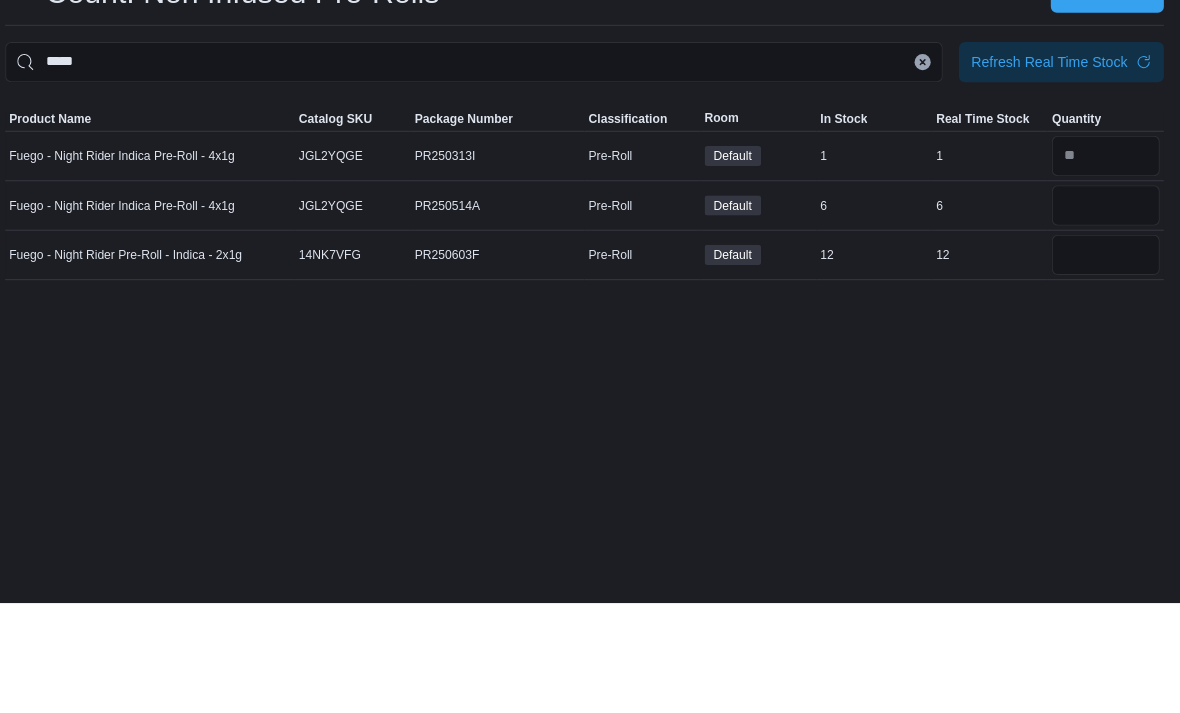 scroll, scrollTop: 64, scrollLeft: 0, axis: vertical 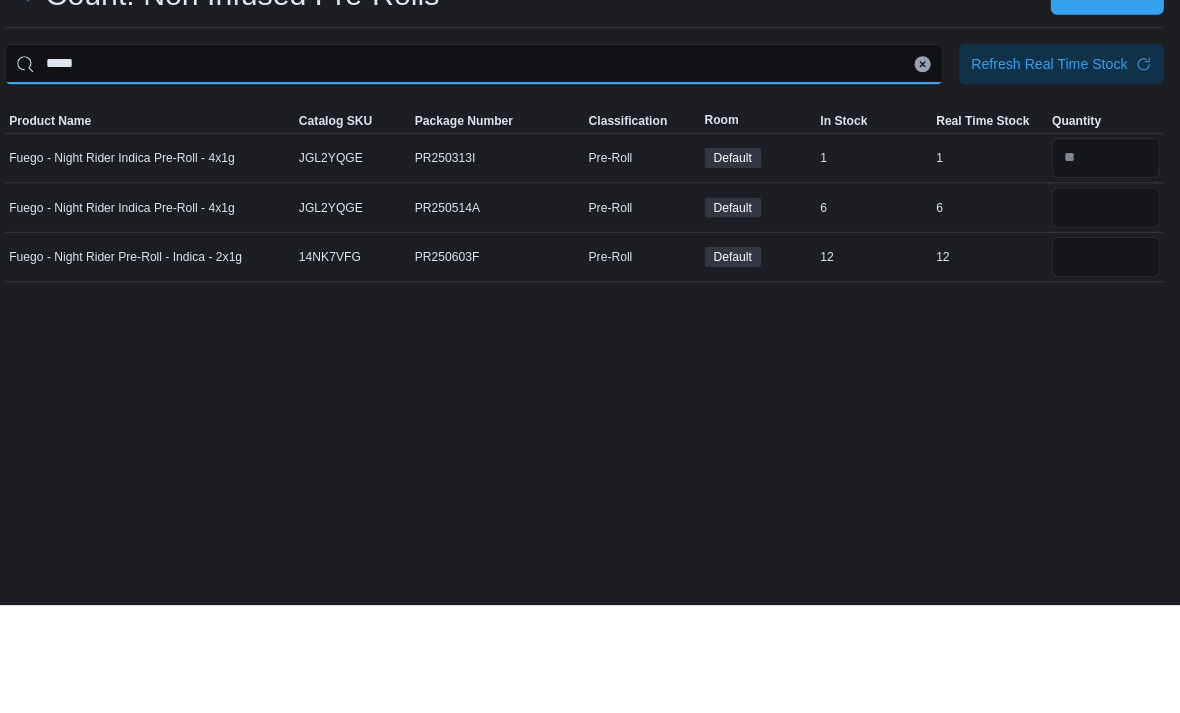 click on "*****" at bounding box center (480, 177) 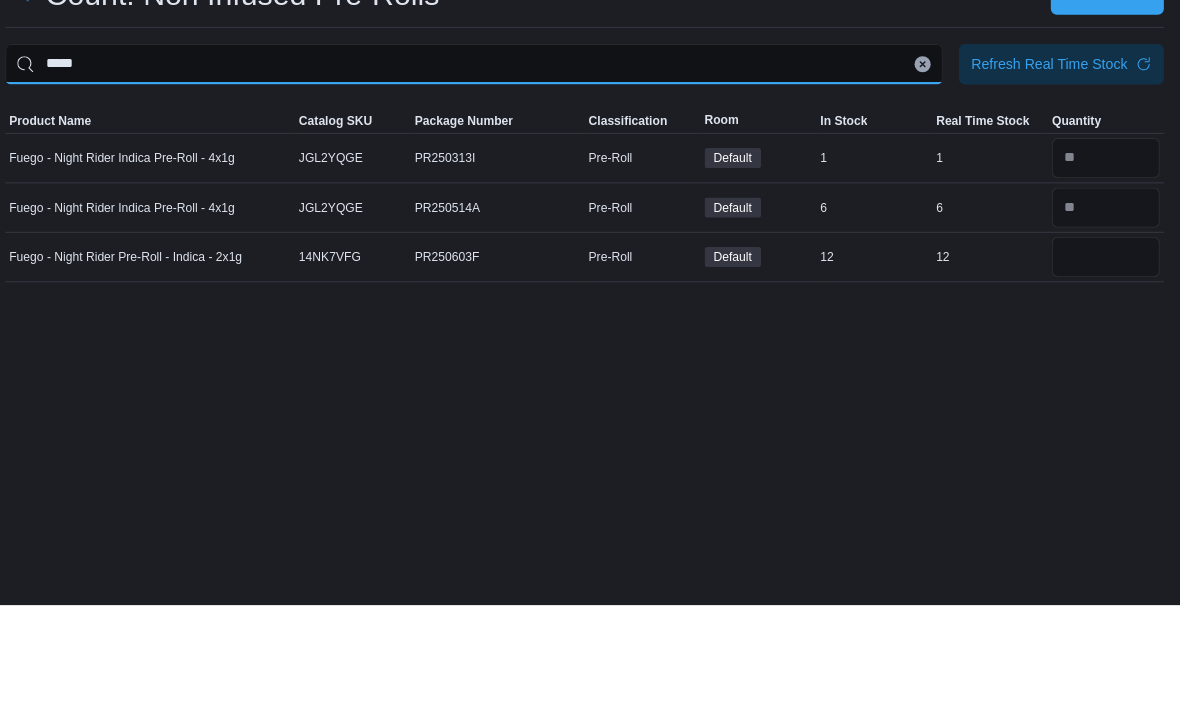 scroll, scrollTop: 64, scrollLeft: 0, axis: vertical 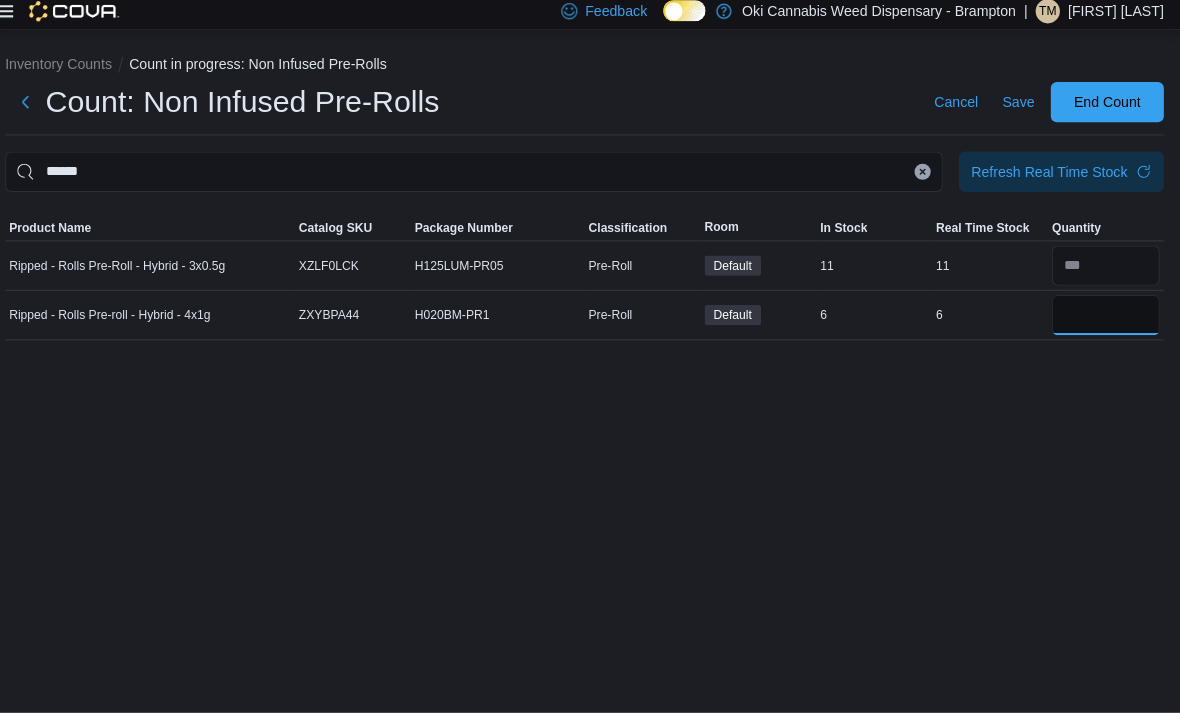 click at bounding box center (1106, 319) 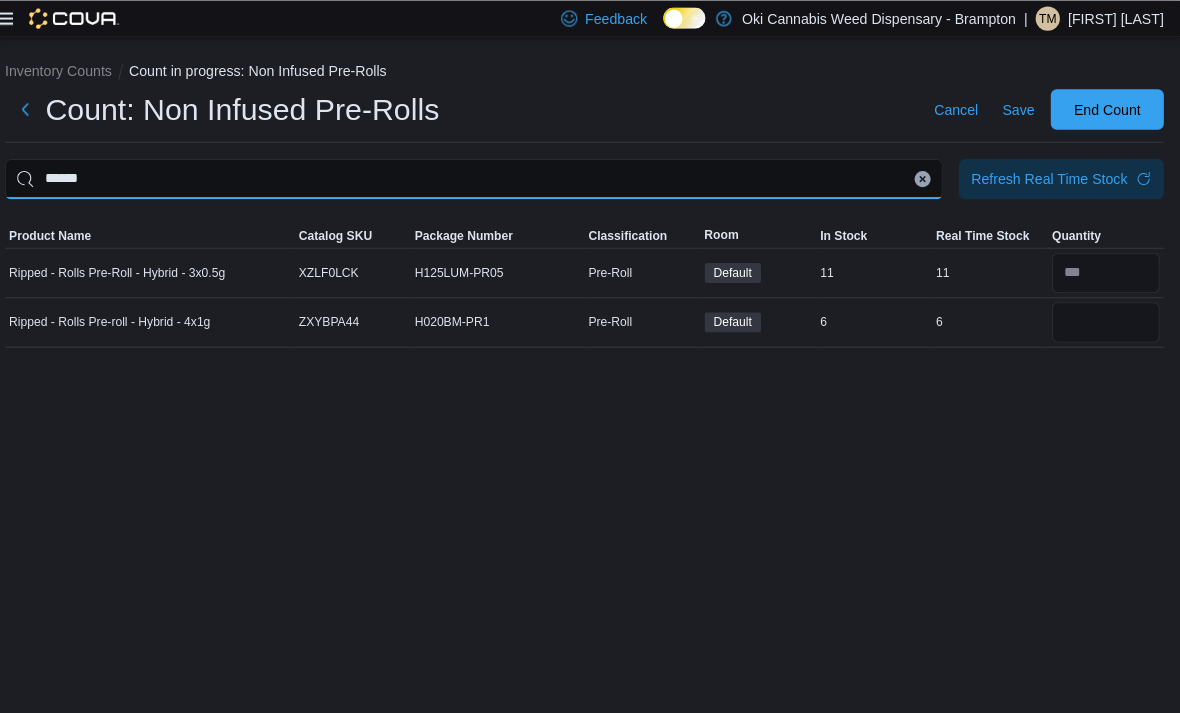 click on "******" at bounding box center [480, 177] 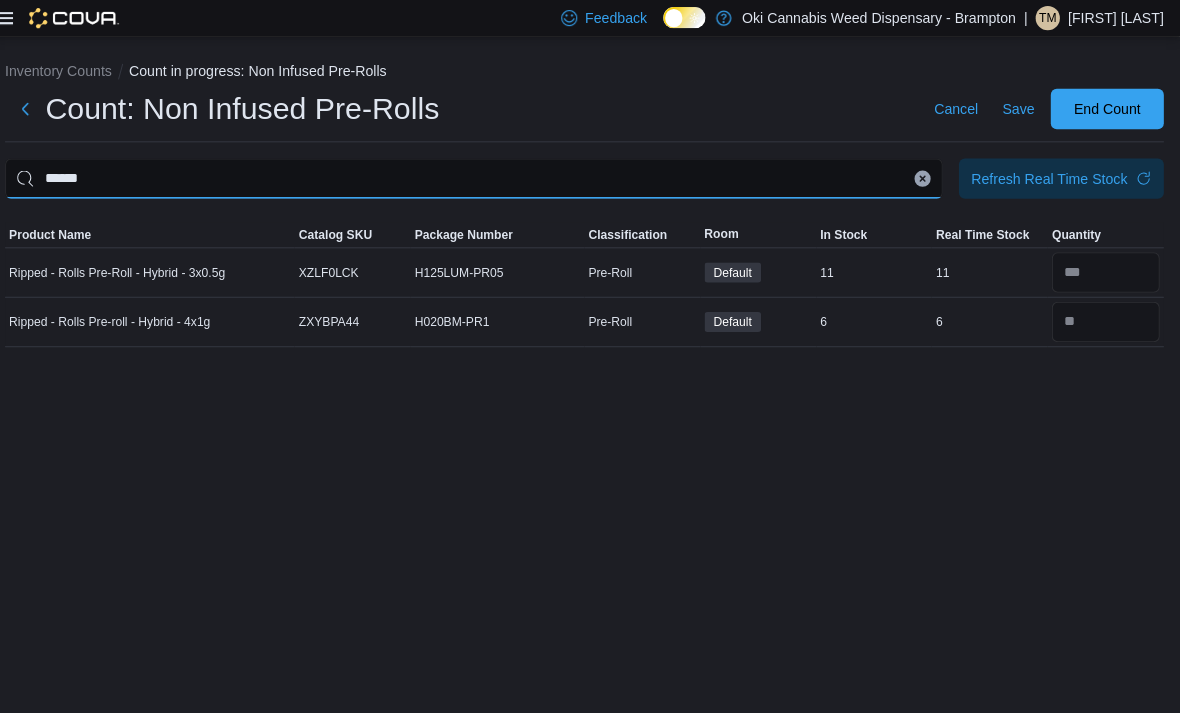 scroll, scrollTop: 57, scrollLeft: 0, axis: vertical 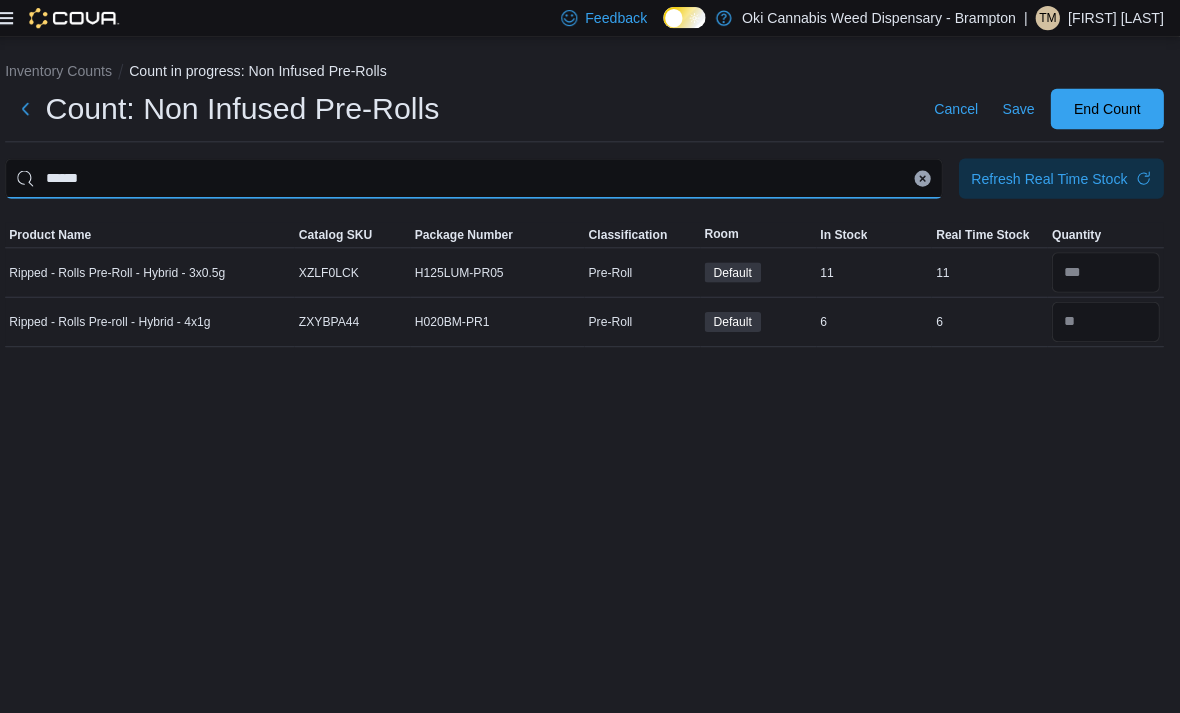 click on "******" at bounding box center [480, 177] 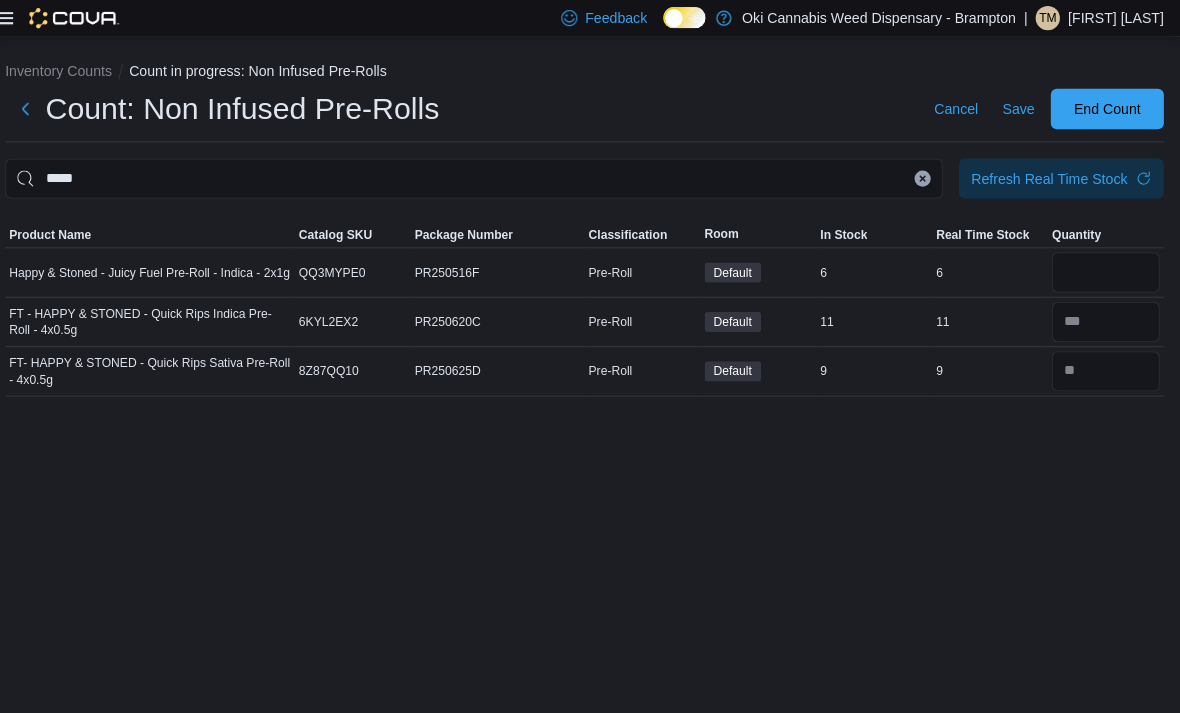 scroll, scrollTop: 57, scrollLeft: 0, axis: vertical 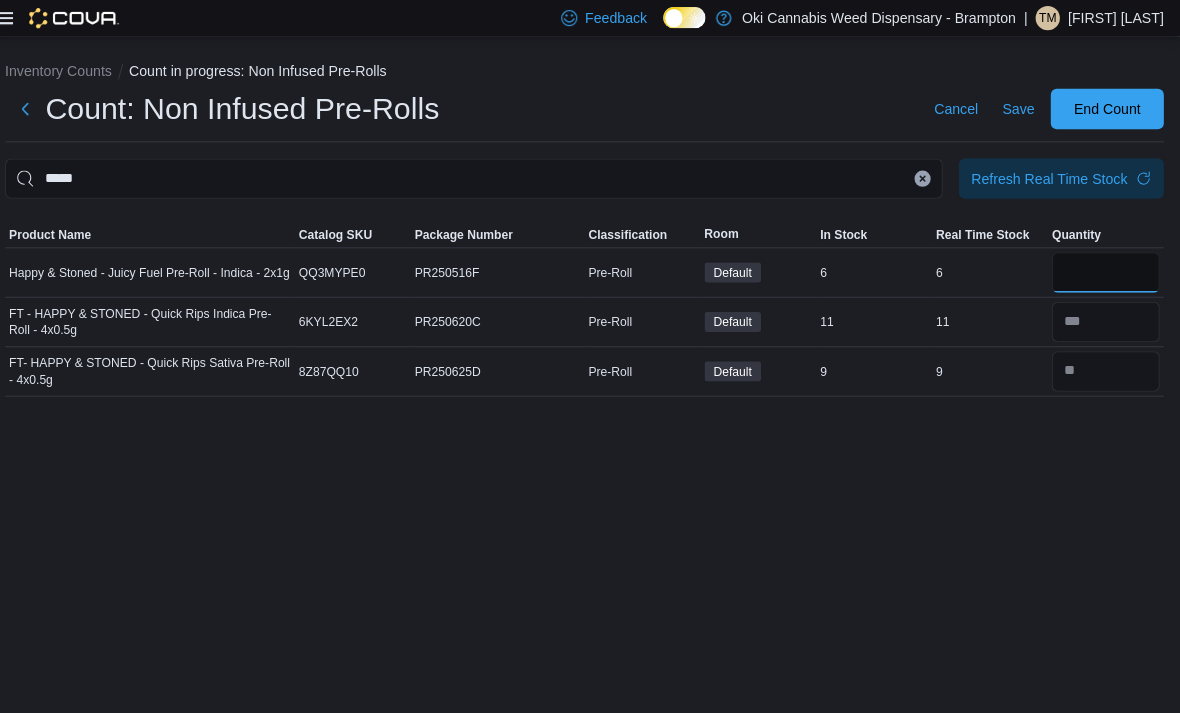 click at bounding box center (1106, 270) 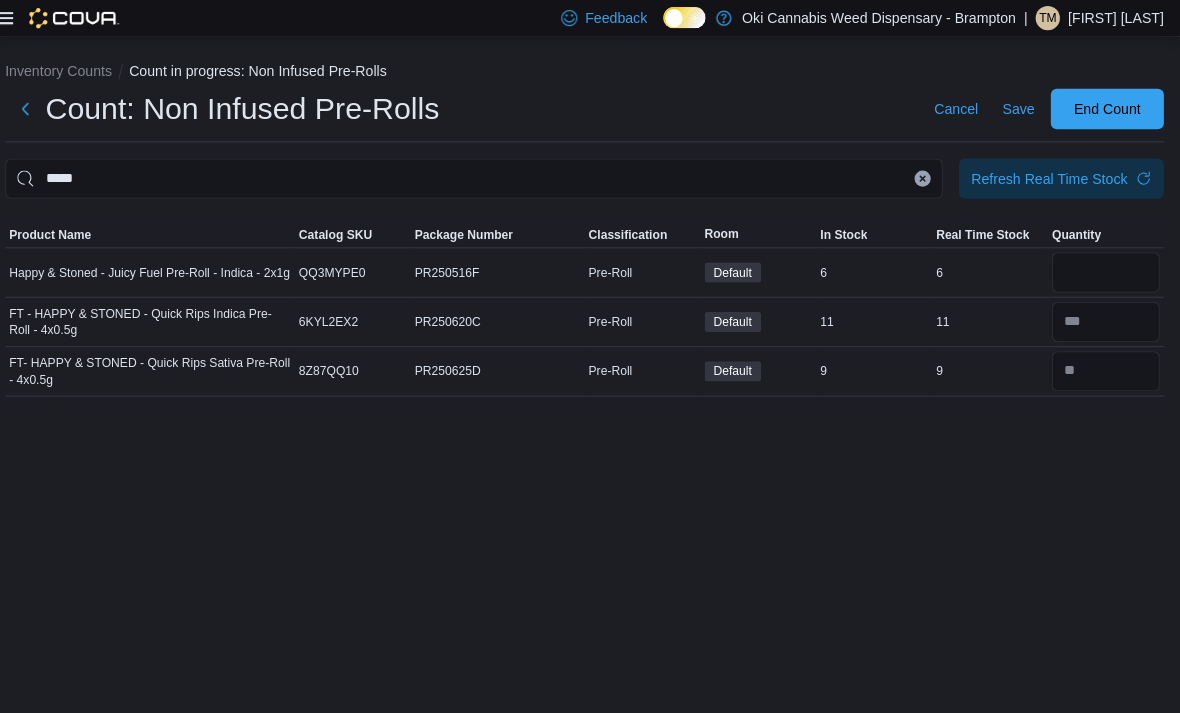 scroll, scrollTop: 57, scrollLeft: 0, axis: vertical 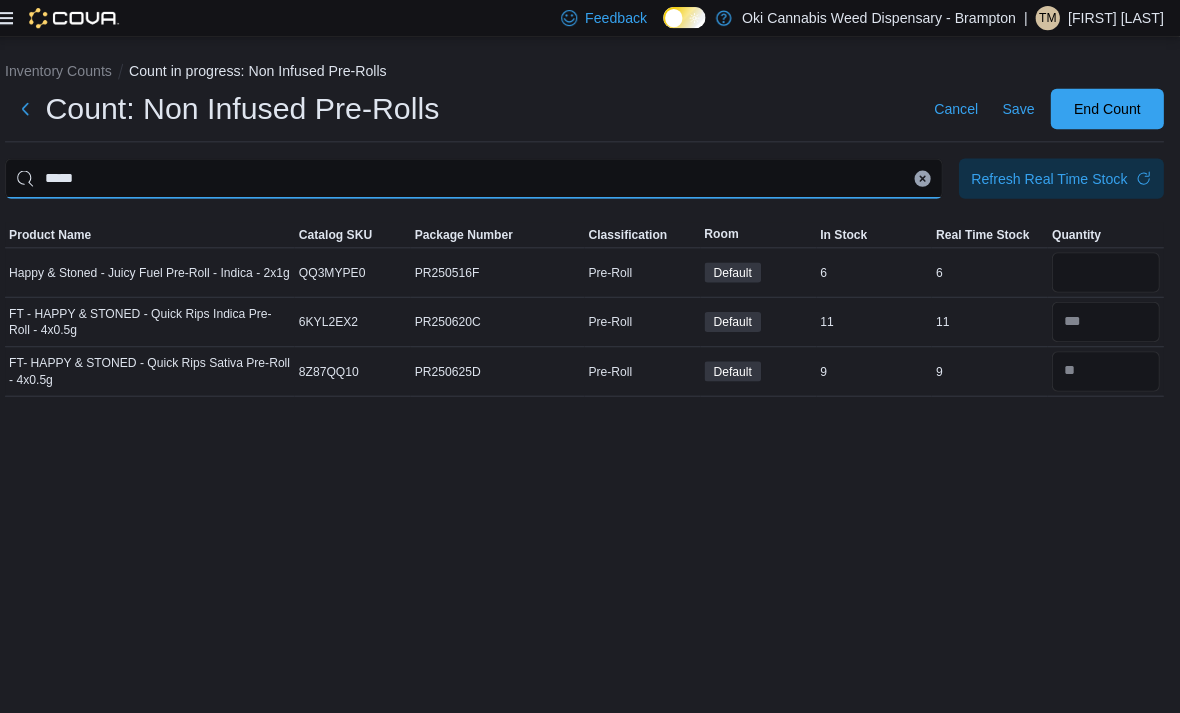 click on "*****" at bounding box center (480, 177) 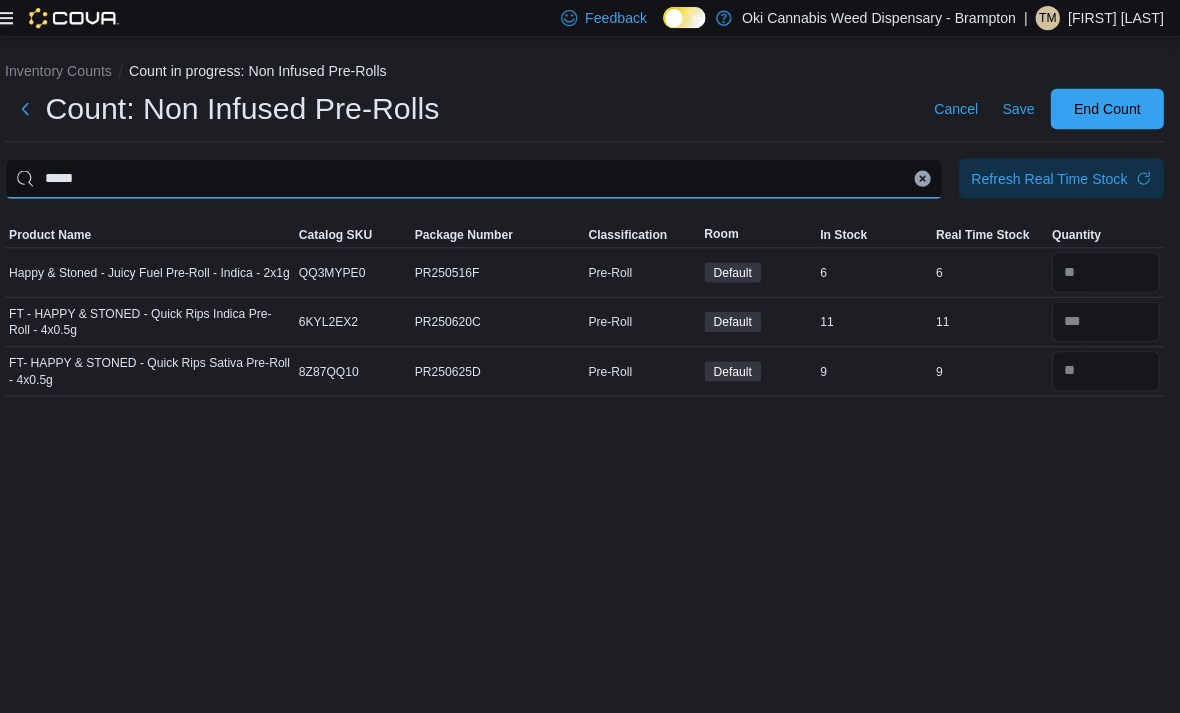 scroll, scrollTop: 57, scrollLeft: 0, axis: vertical 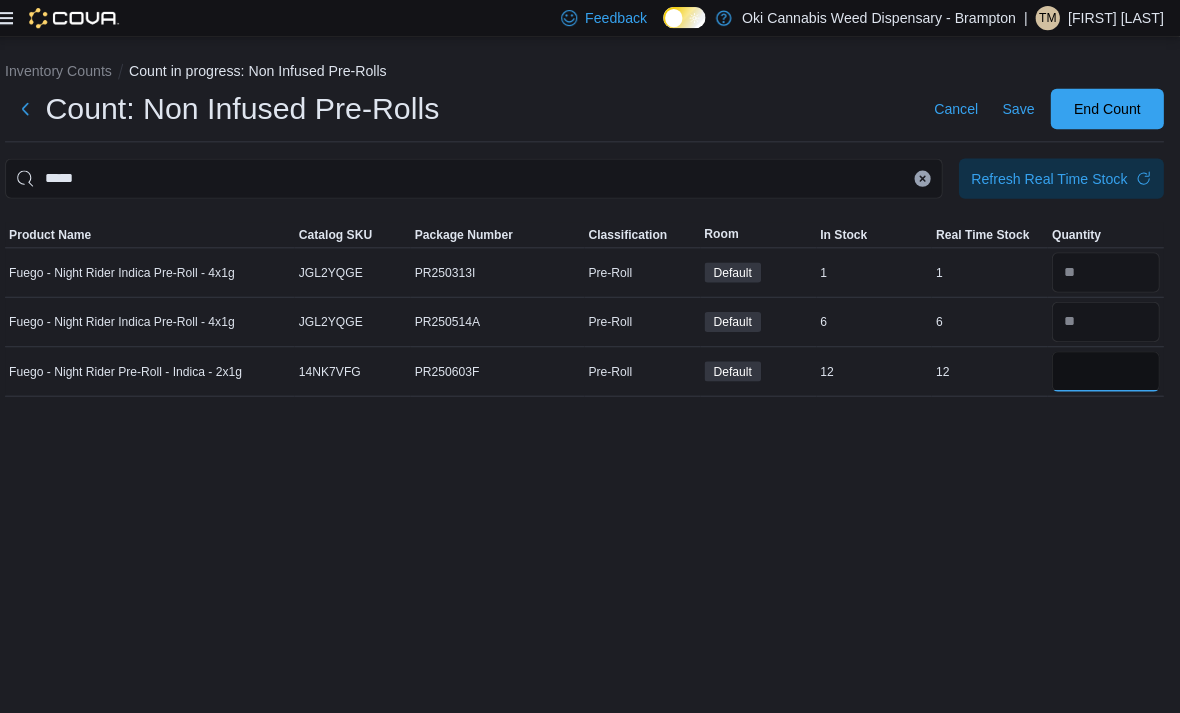 click at bounding box center (1106, 368) 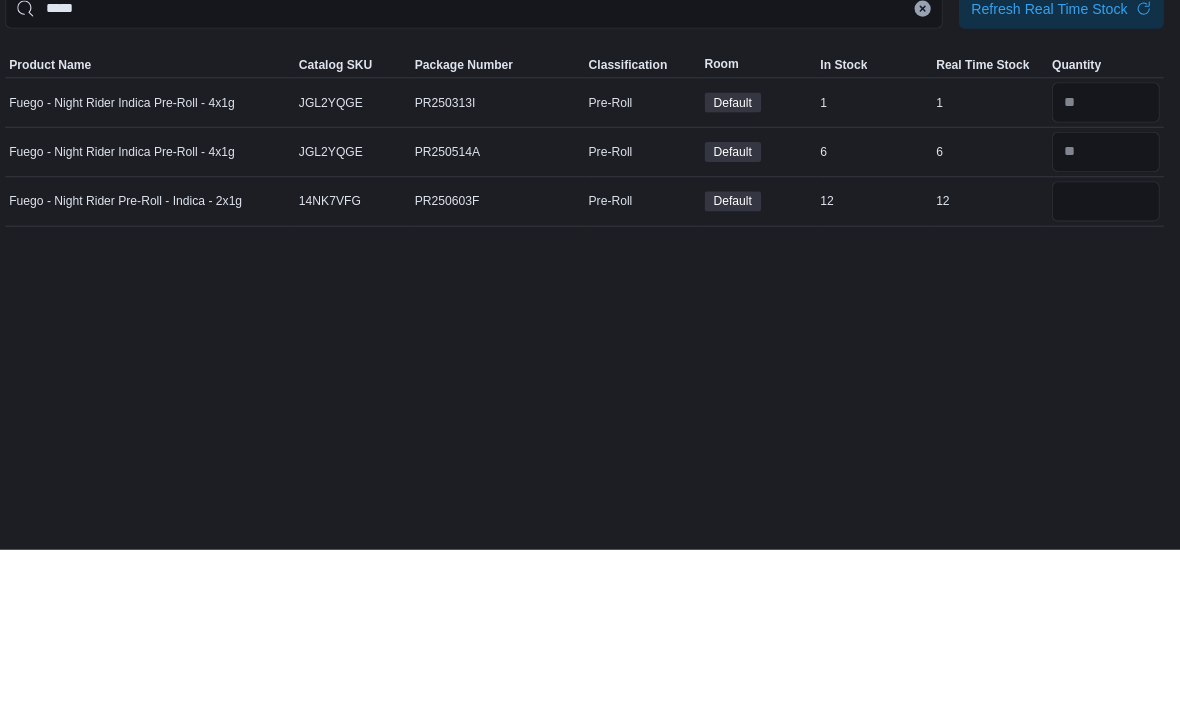 scroll, scrollTop: 42, scrollLeft: 0, axis: vertical 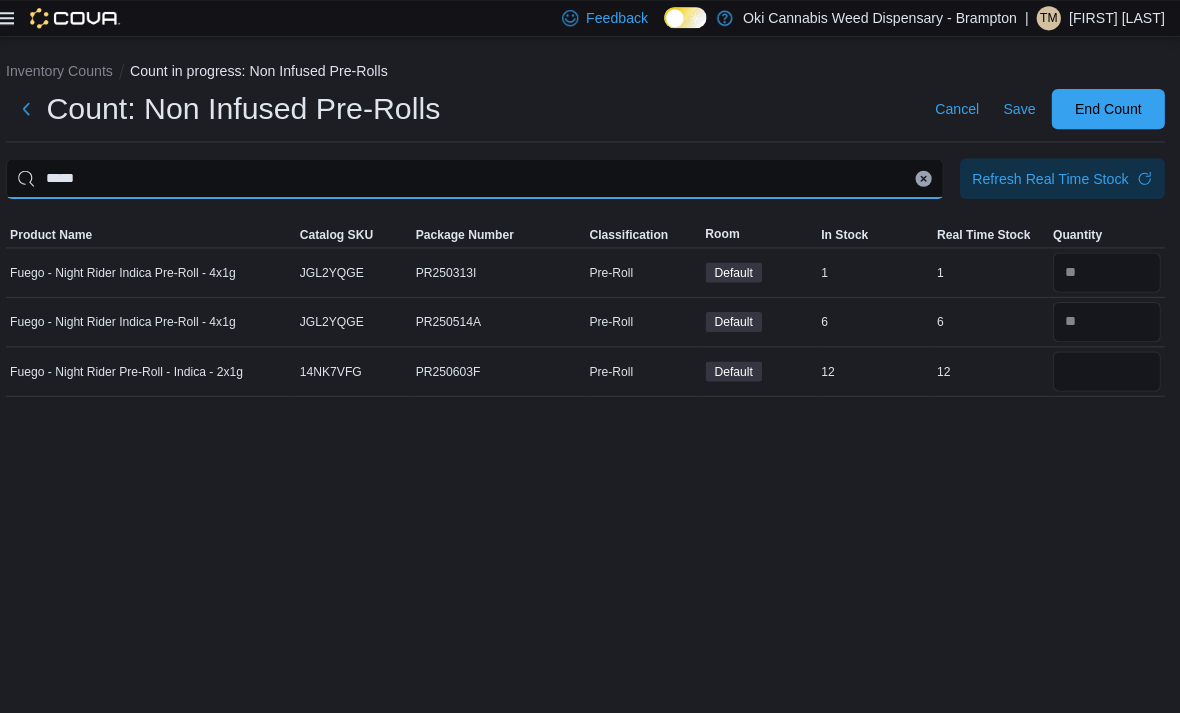 click on "*****" at bounding box center [480, 177] 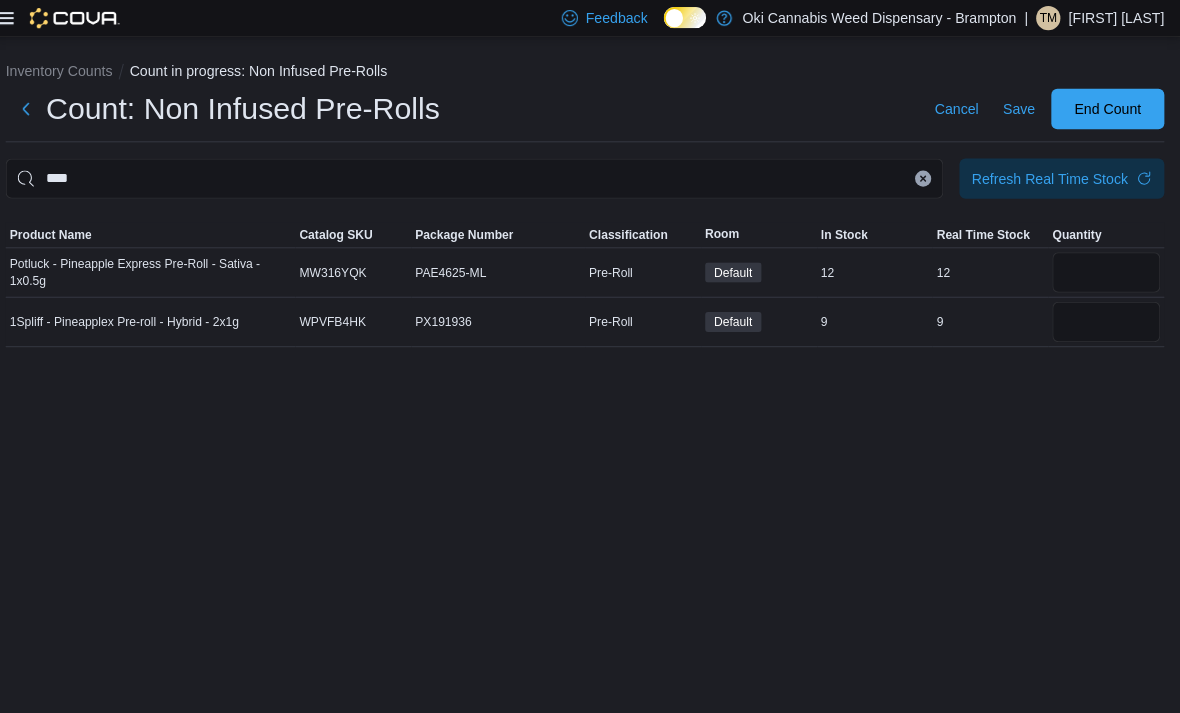 scroll, scrollTop: 42, scrollLeft: 0, axis: vertical 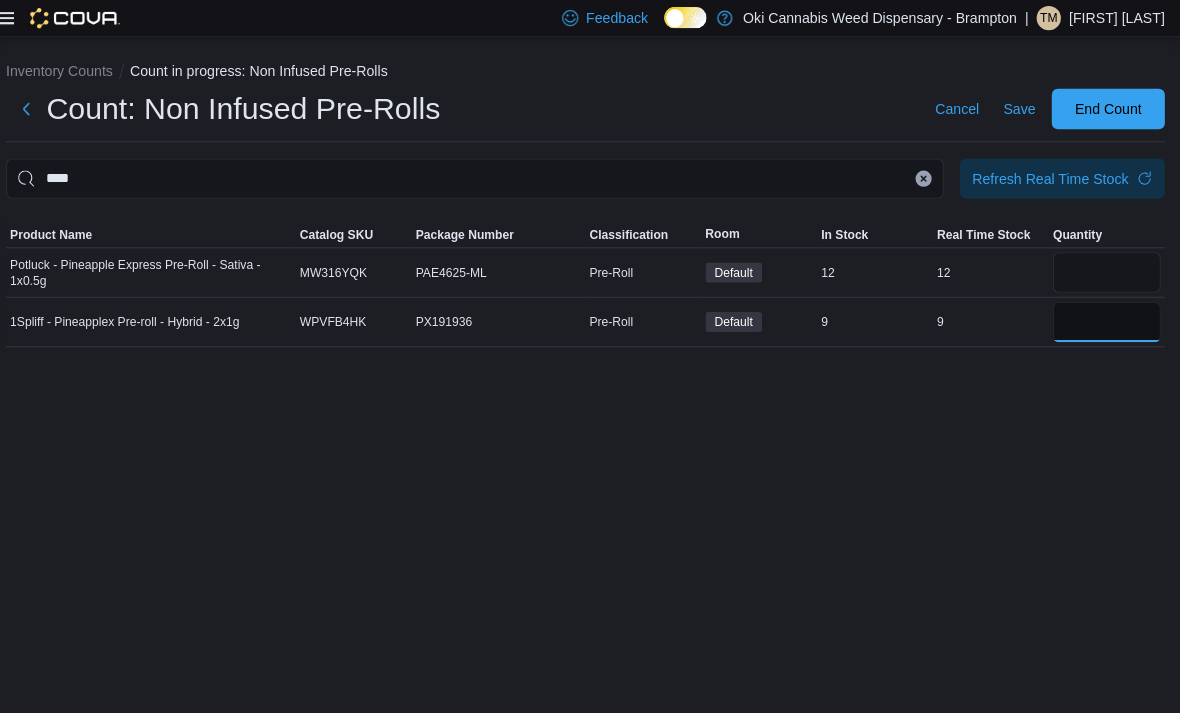 click at bounding box center (1106, 319) 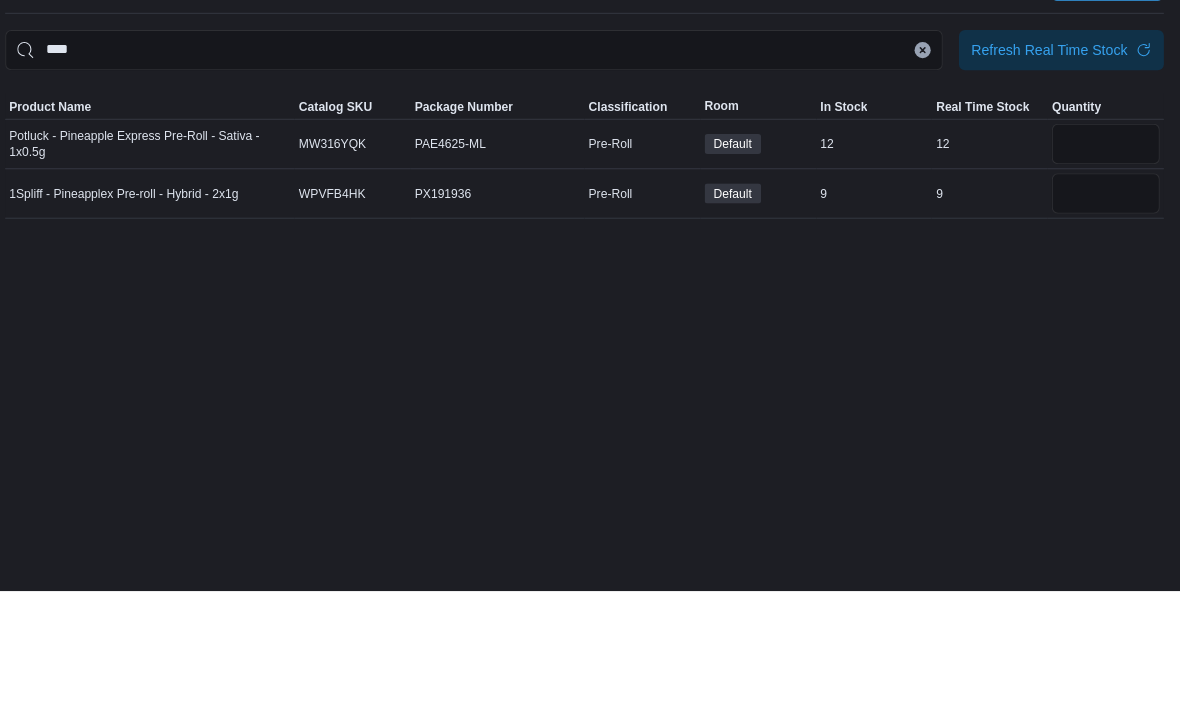scroll, scrollTop: 49, scrollLeft: 0, axis: vertical 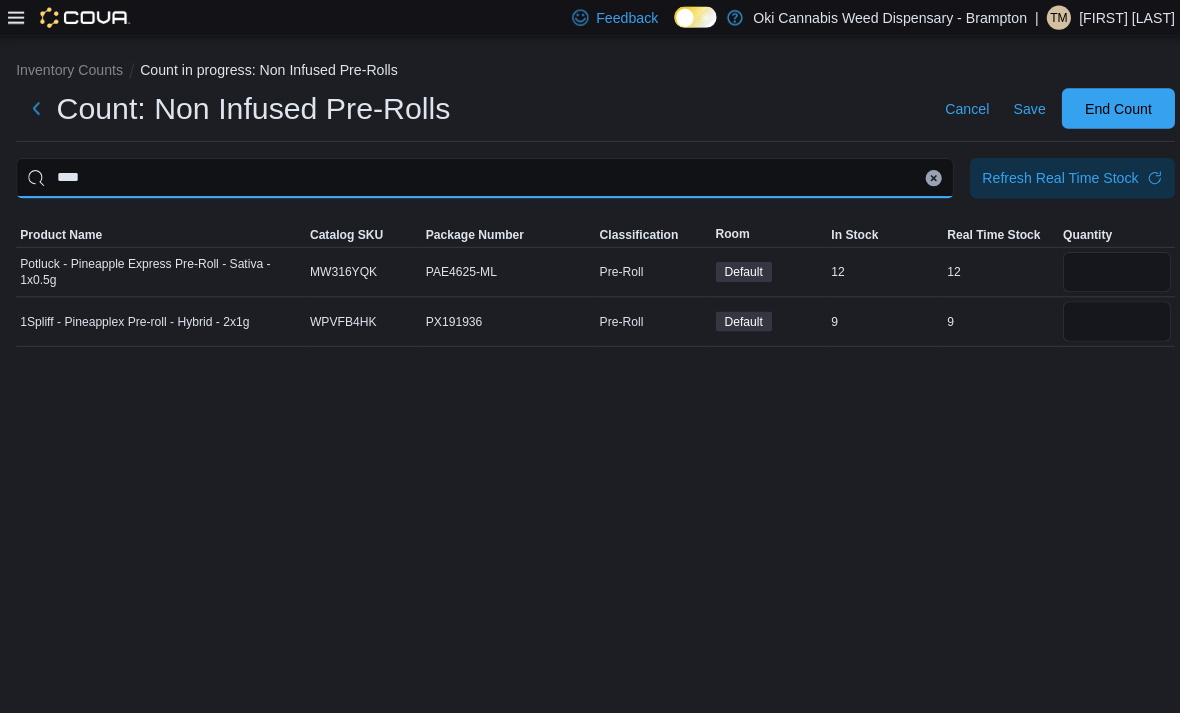 click on "****" at bounding box center (480, 177) 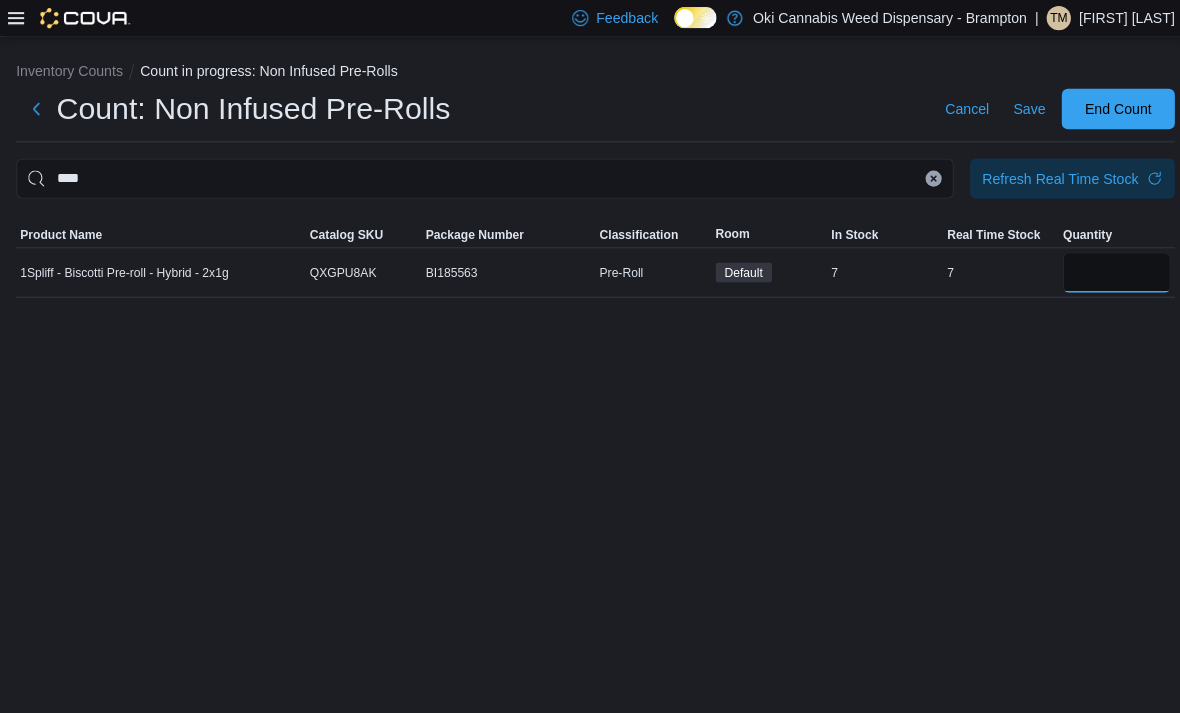 click at bounding box center (1106, 270) 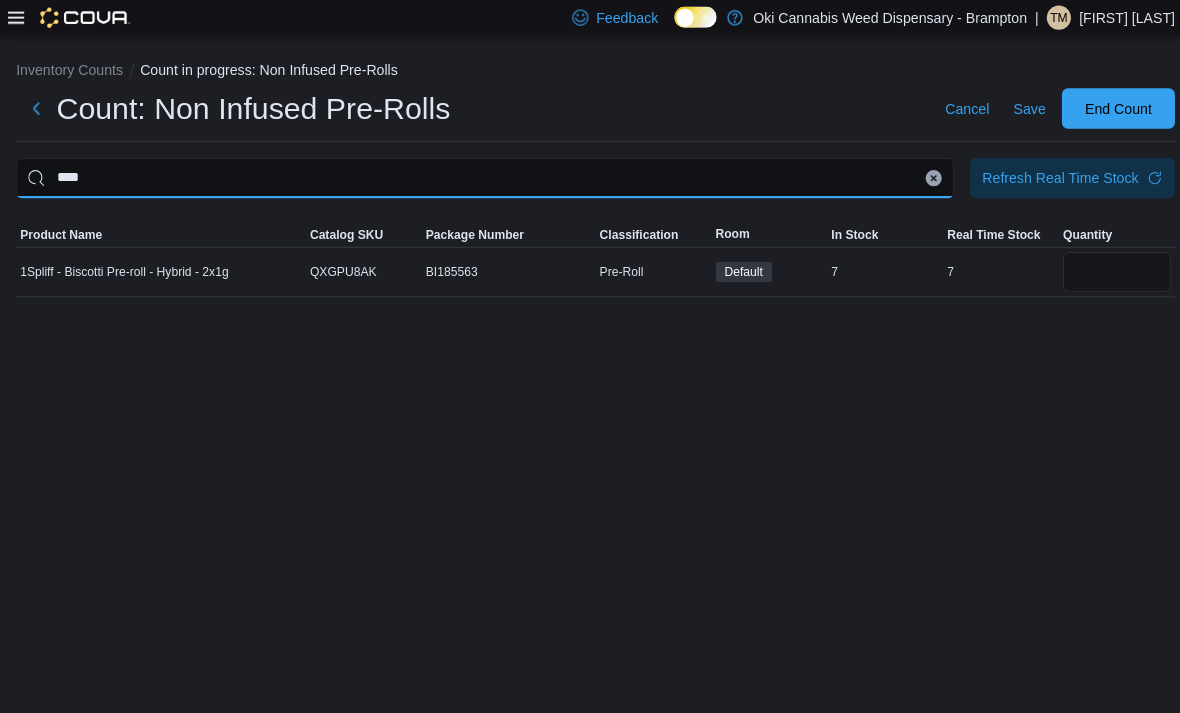 click on "****" at bounding box center (480, 177) 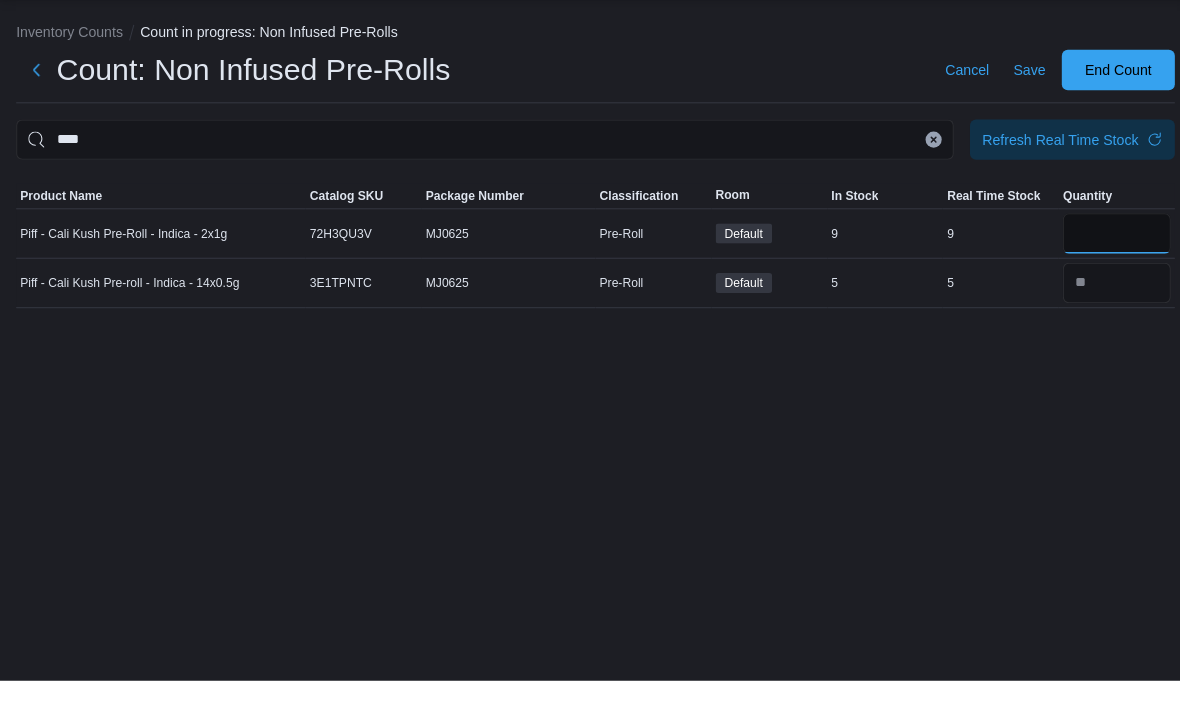click at bounding box center (1106, 270) 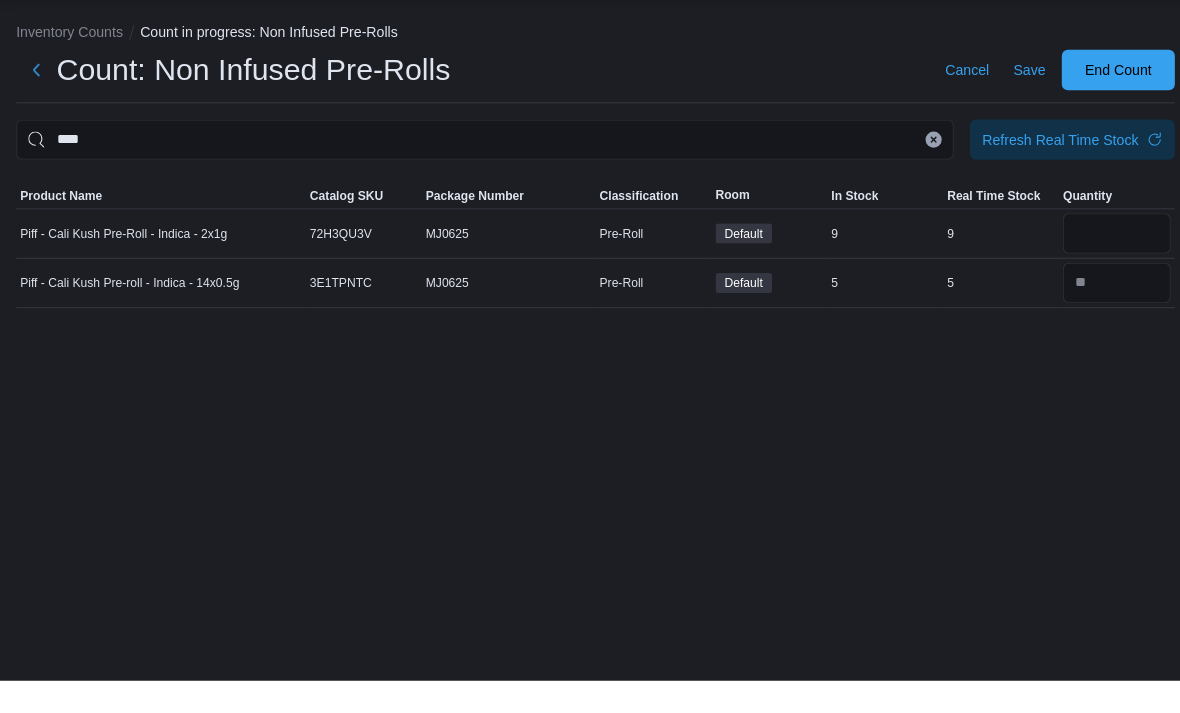 scroll, scrollTop: 64, scrollLeft: 0, axis: vertical 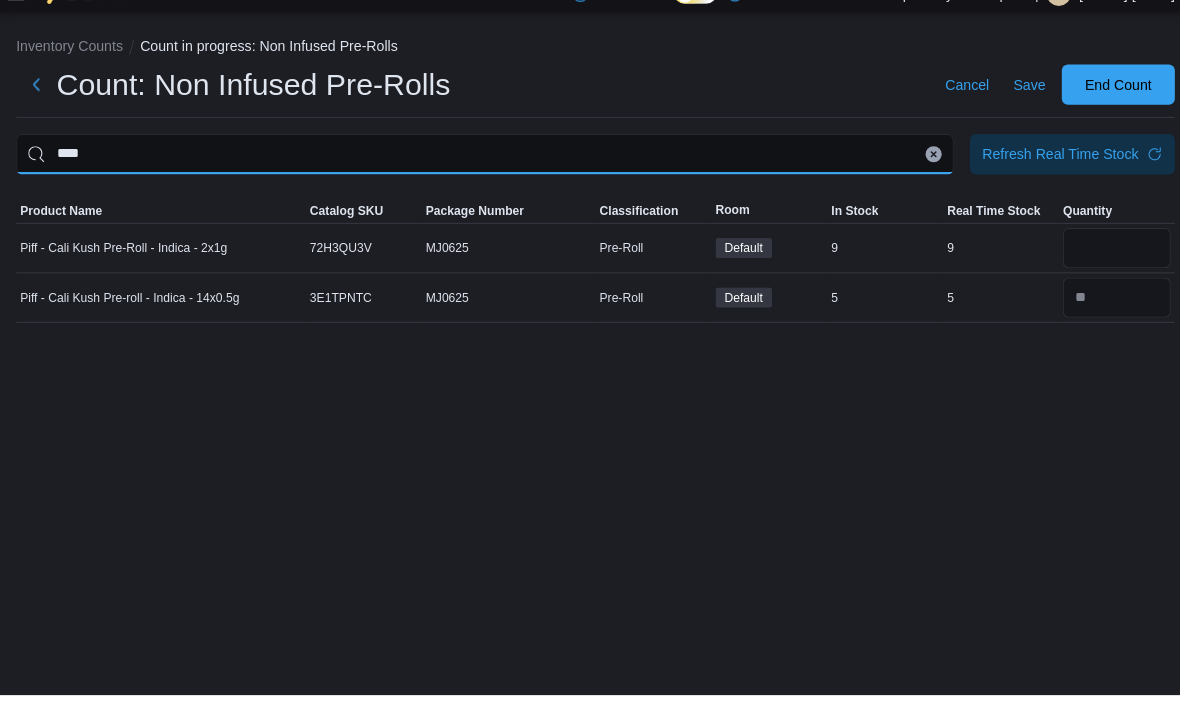 click on "****" at bounding box center [480, 177] 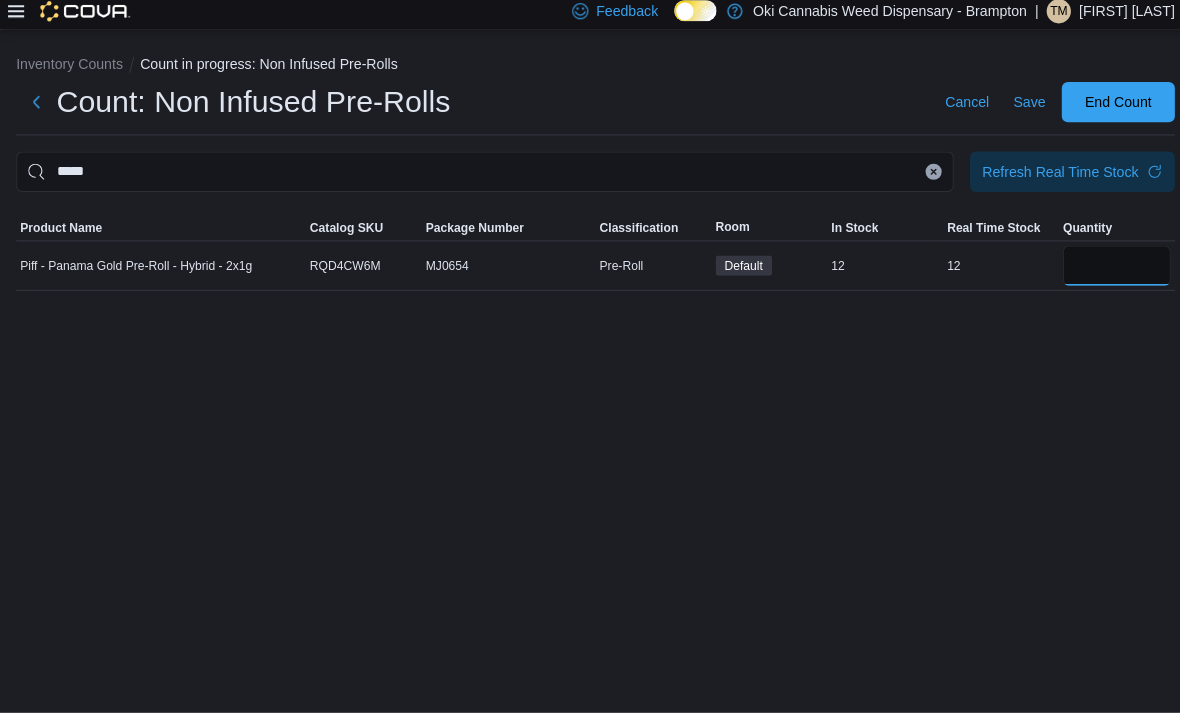 click at bounding box center (1106, 270) 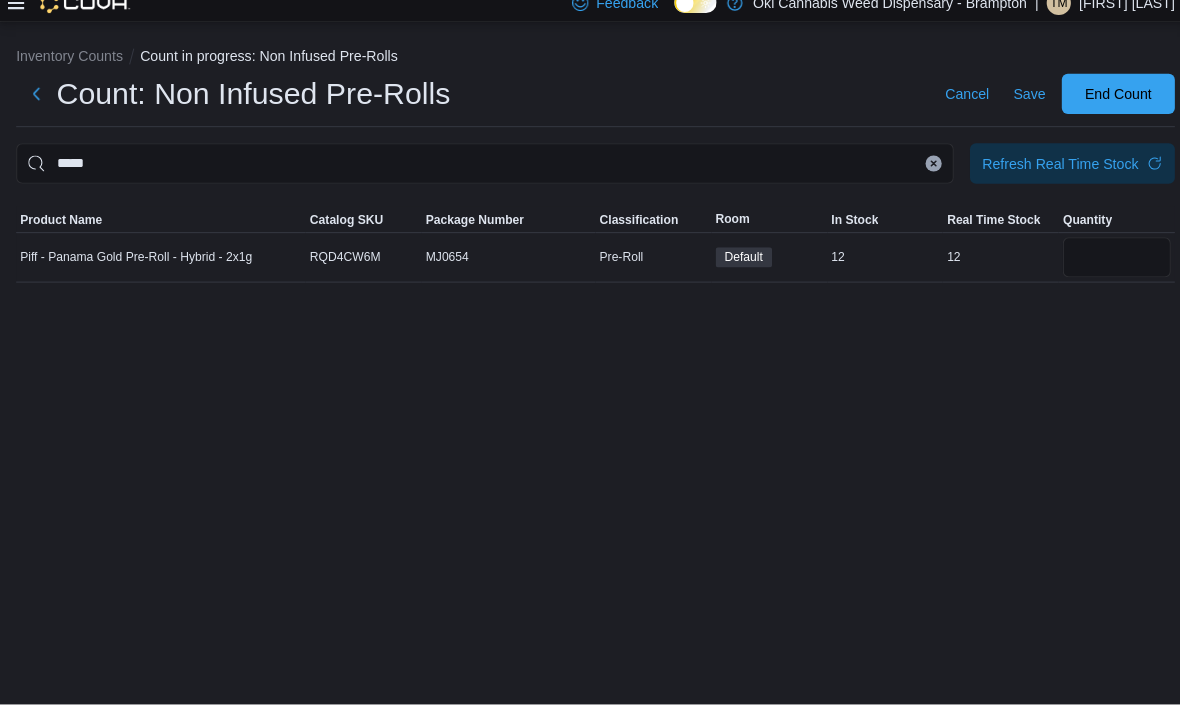 scroll, scrollTop: 56, scrollLeft: 0, axis: vertical 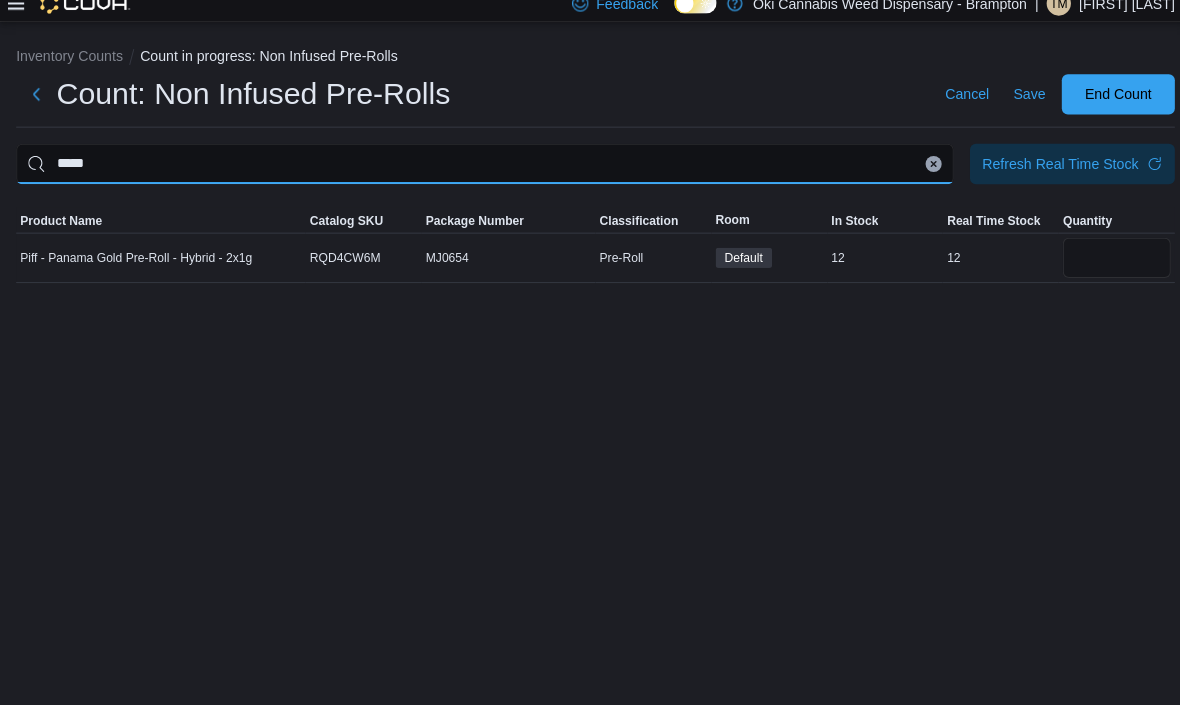 click on "*****" at bounding box center (480, 177) 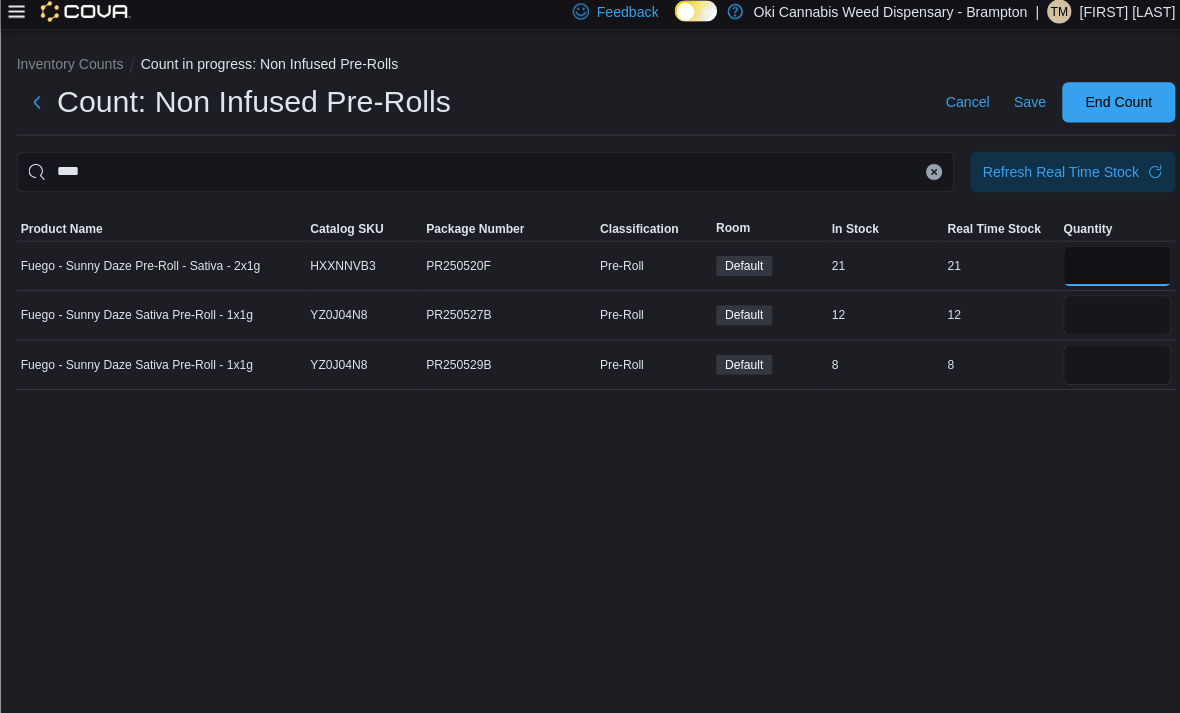 click at bounding box center (1106, 270) 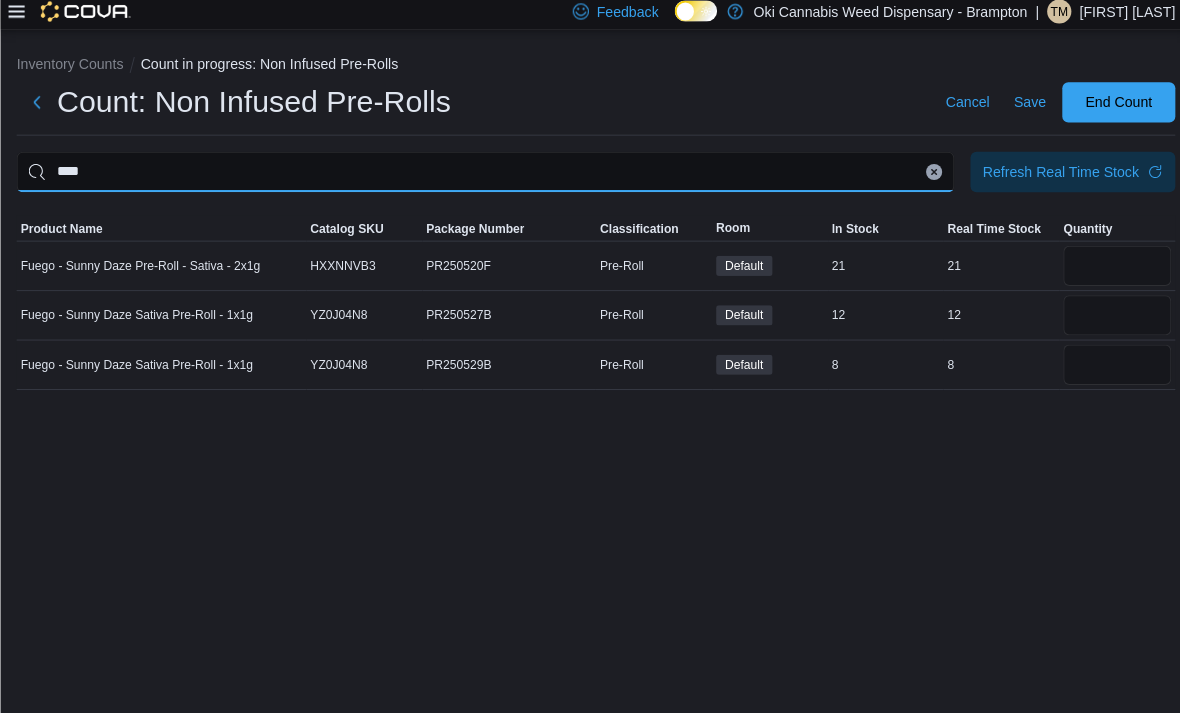 click on "****" at bounding box center [480, 177] 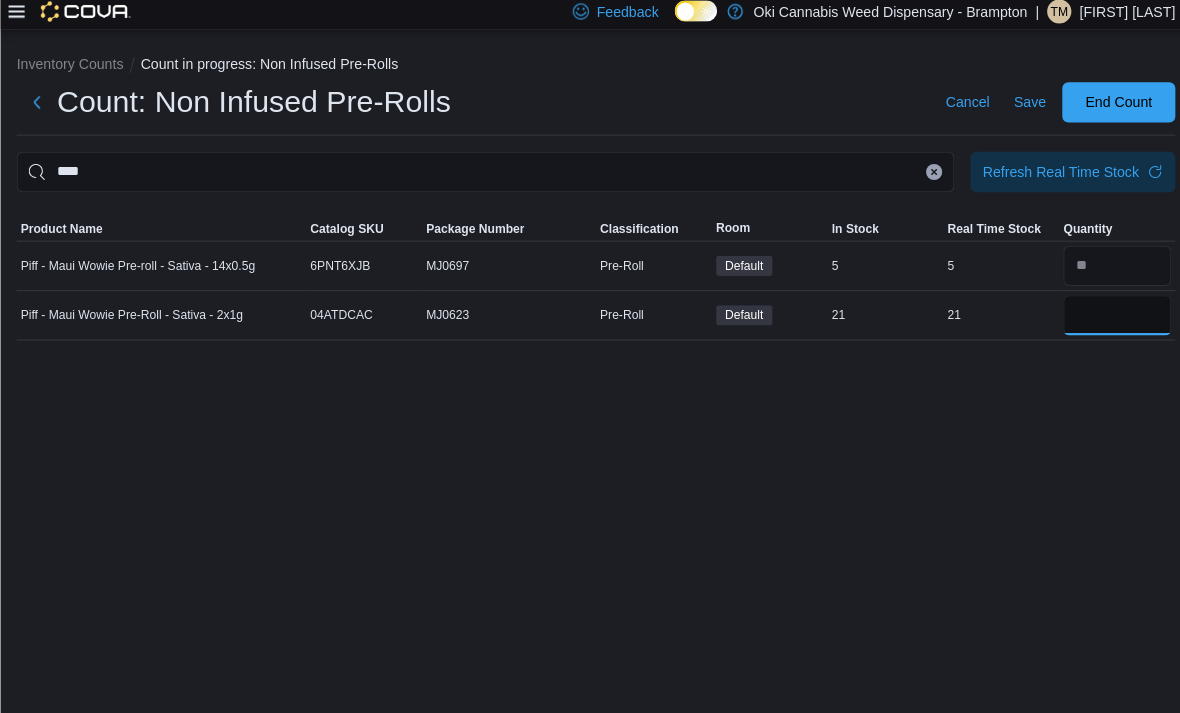 click at bounding box center [1106, 319] 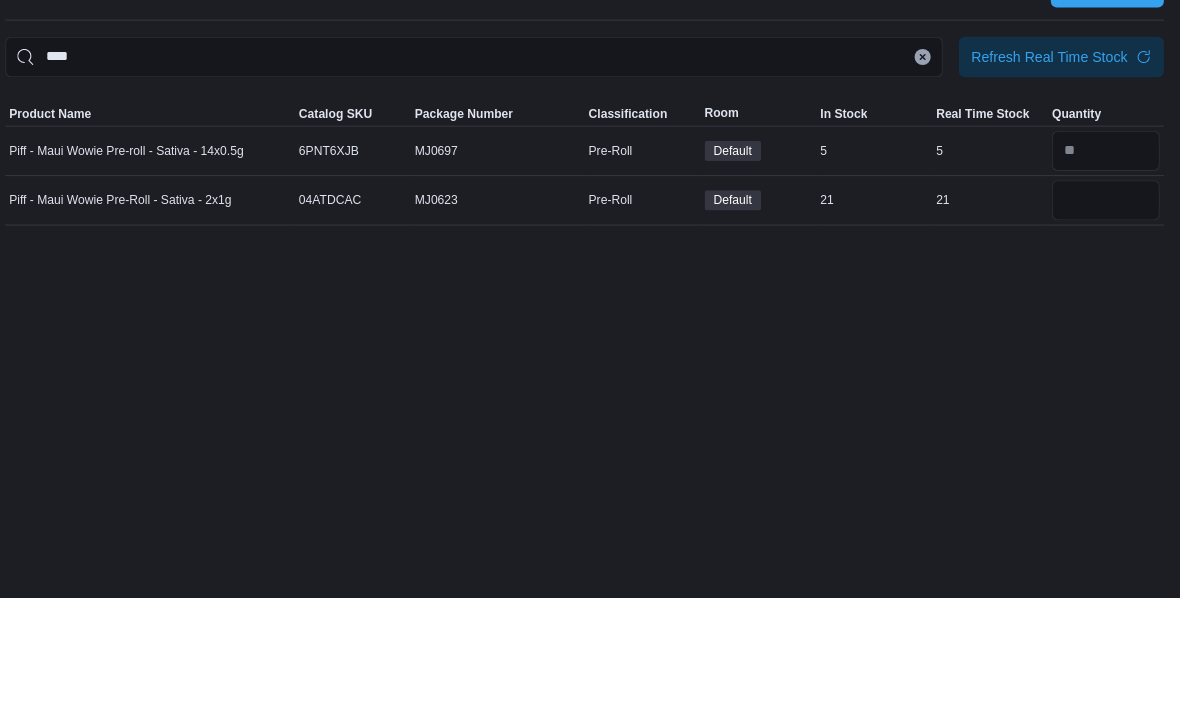 scroll, scrollTop: 64, scrollLeft: 0, axis: vertical 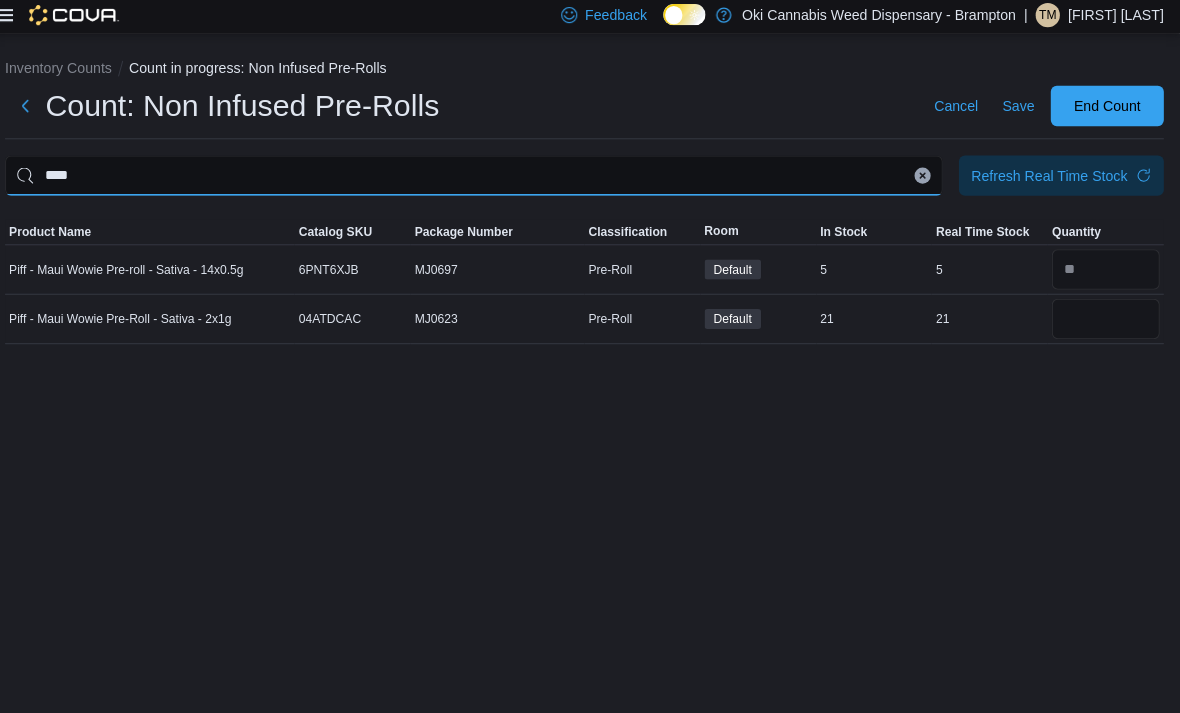 click on "****" at bounding box center [480, 177] 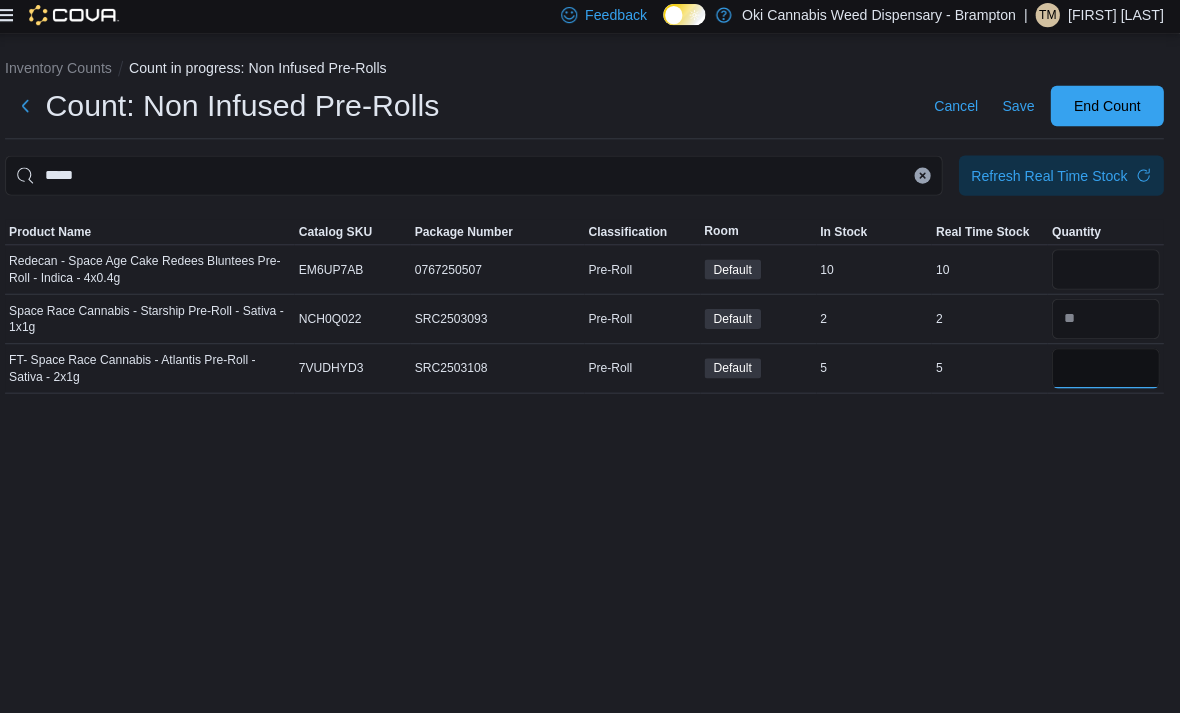 click at bounding box center [1106, 368] 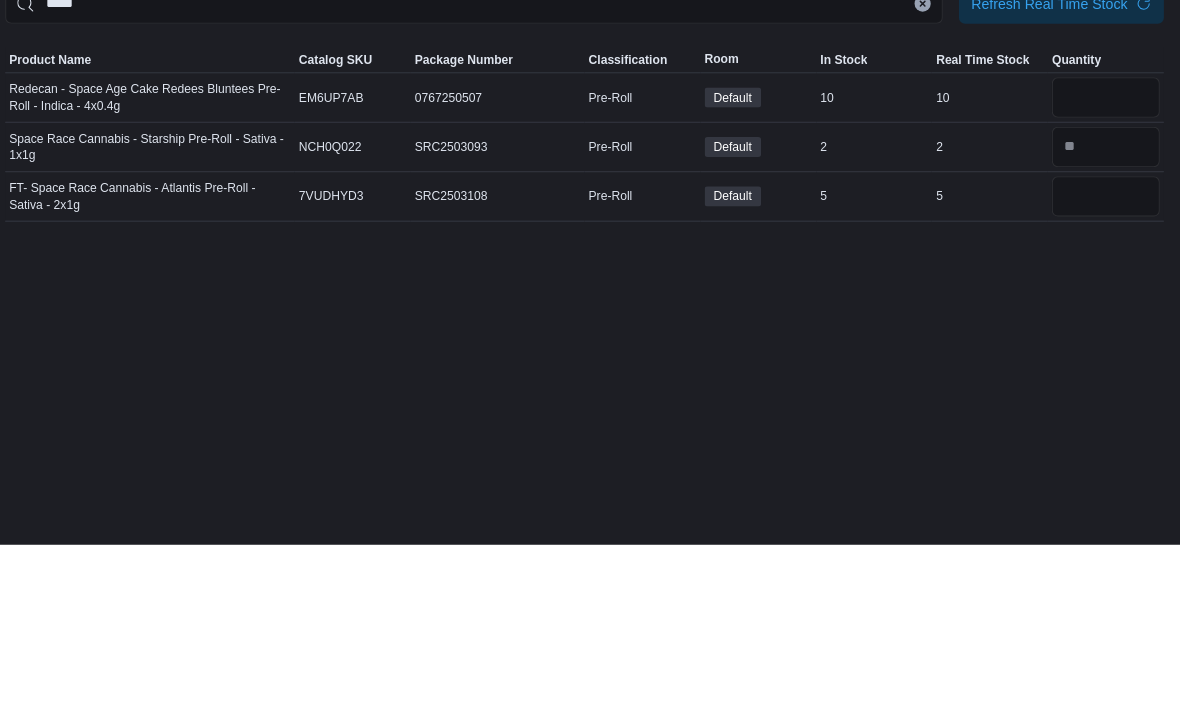 scroll, scrollTop: 0, scrollLeft: 0, axis: both 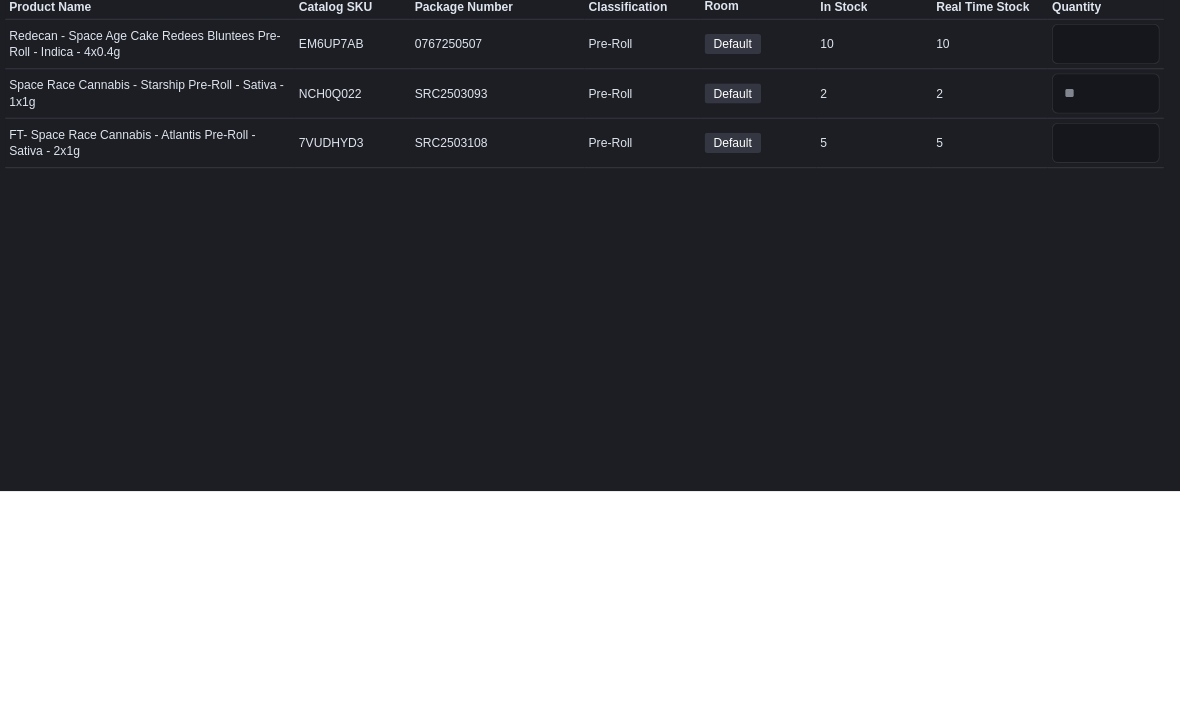 click on "*****" at bounding box center (480, 177) 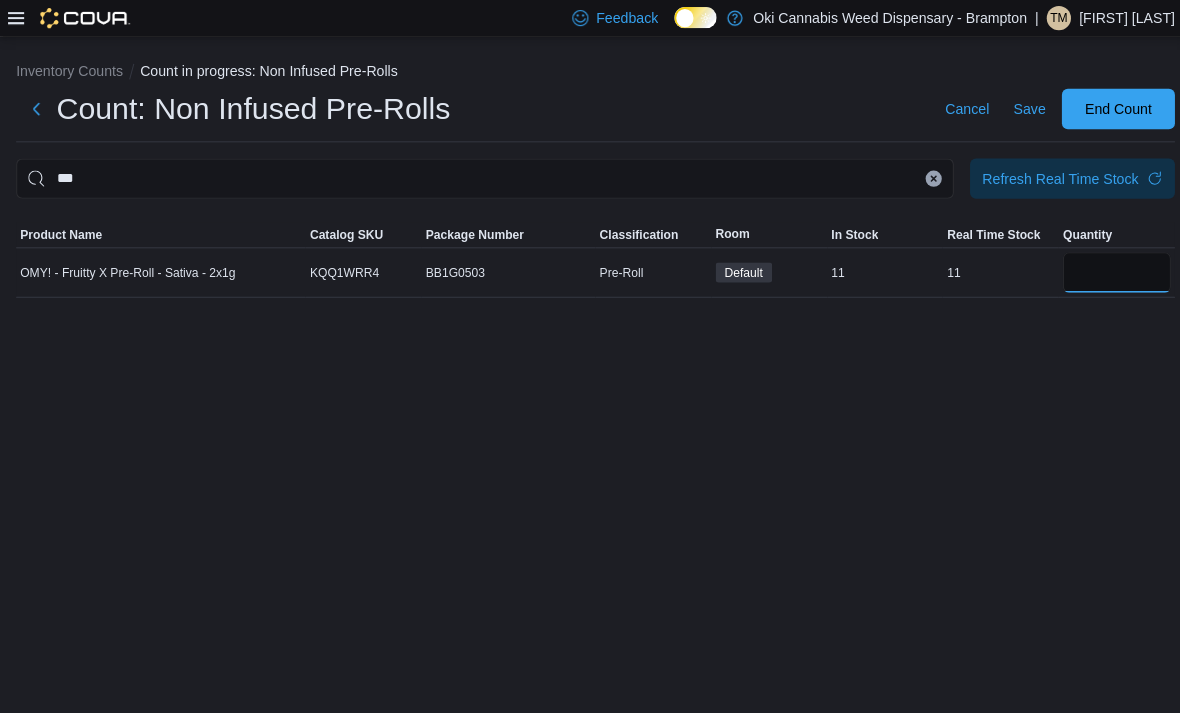 click at bounding box center [1106, 270] 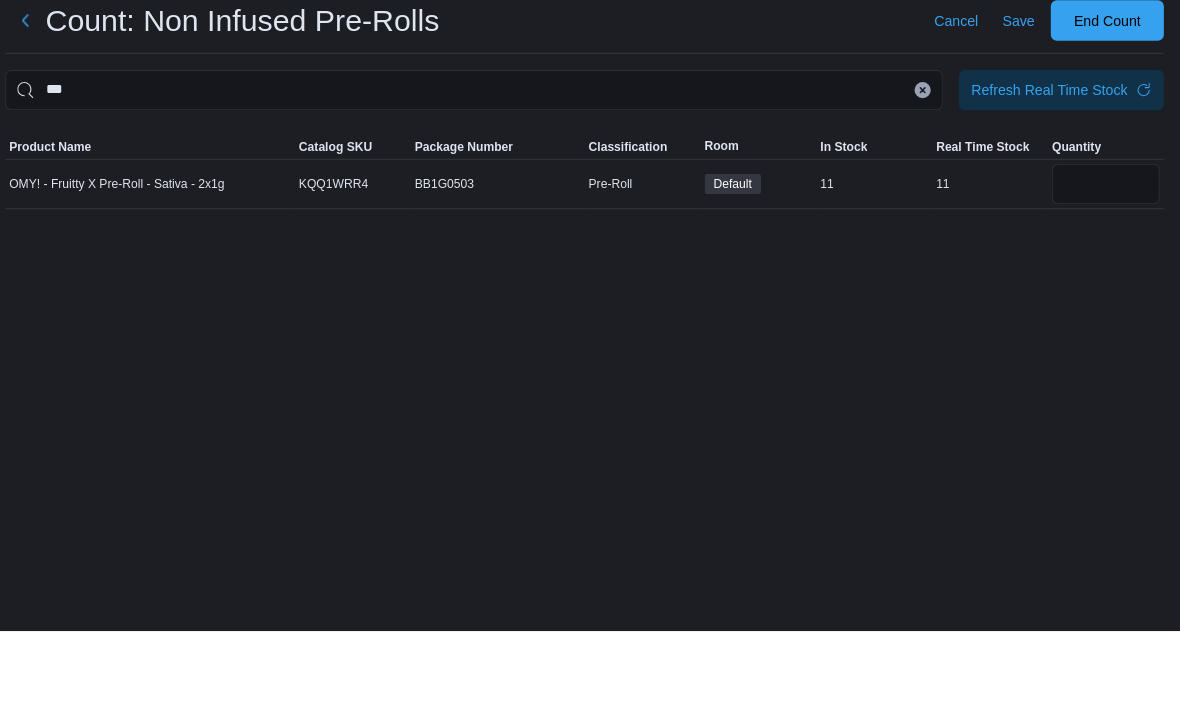 scroll, scrollTop: 0, scrollLeft: 0, axis: both 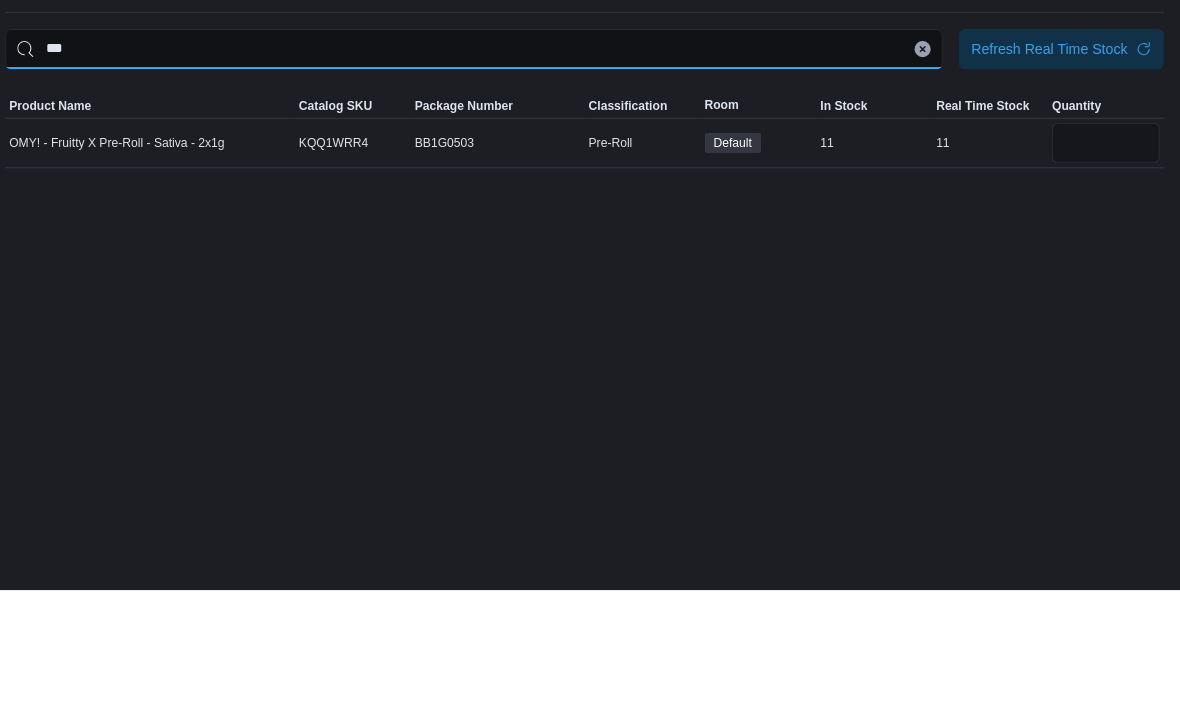 click on "***" at bounding box center [480, 177] 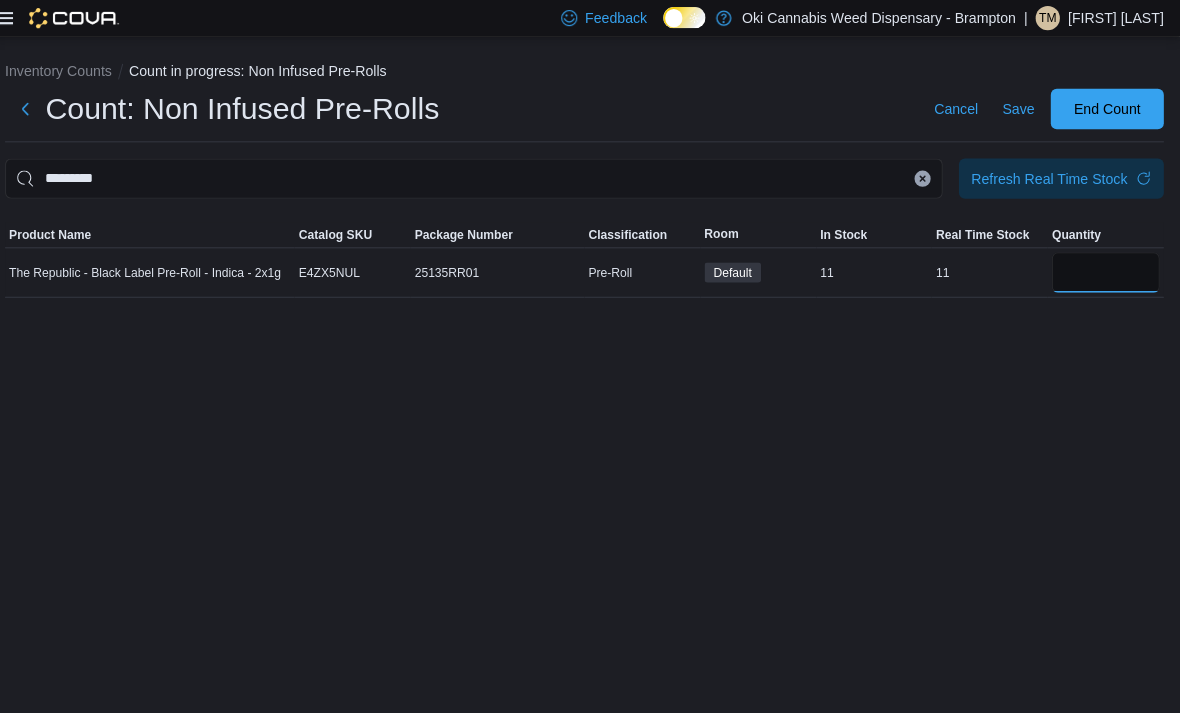 click at bounding box center (1106, 270) 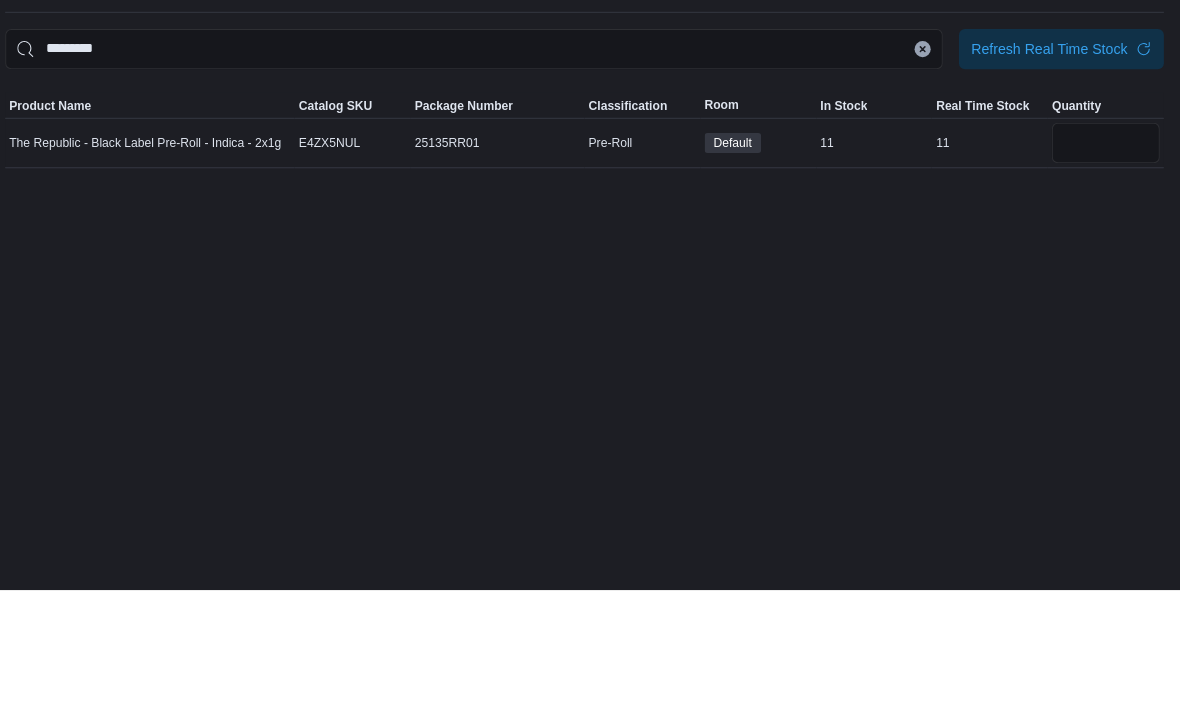 scroll, scrollTop: 64, scrollLeft: 0, axis: vertical 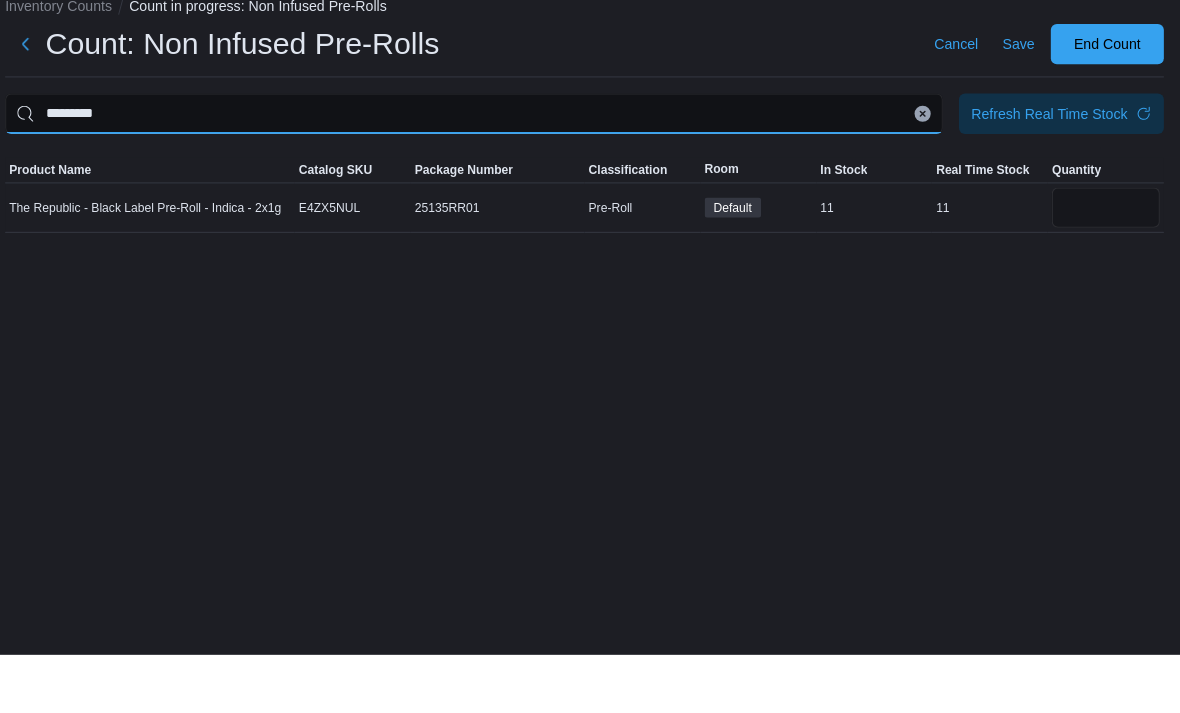 click on "*********" at bounding box center (480, 177) 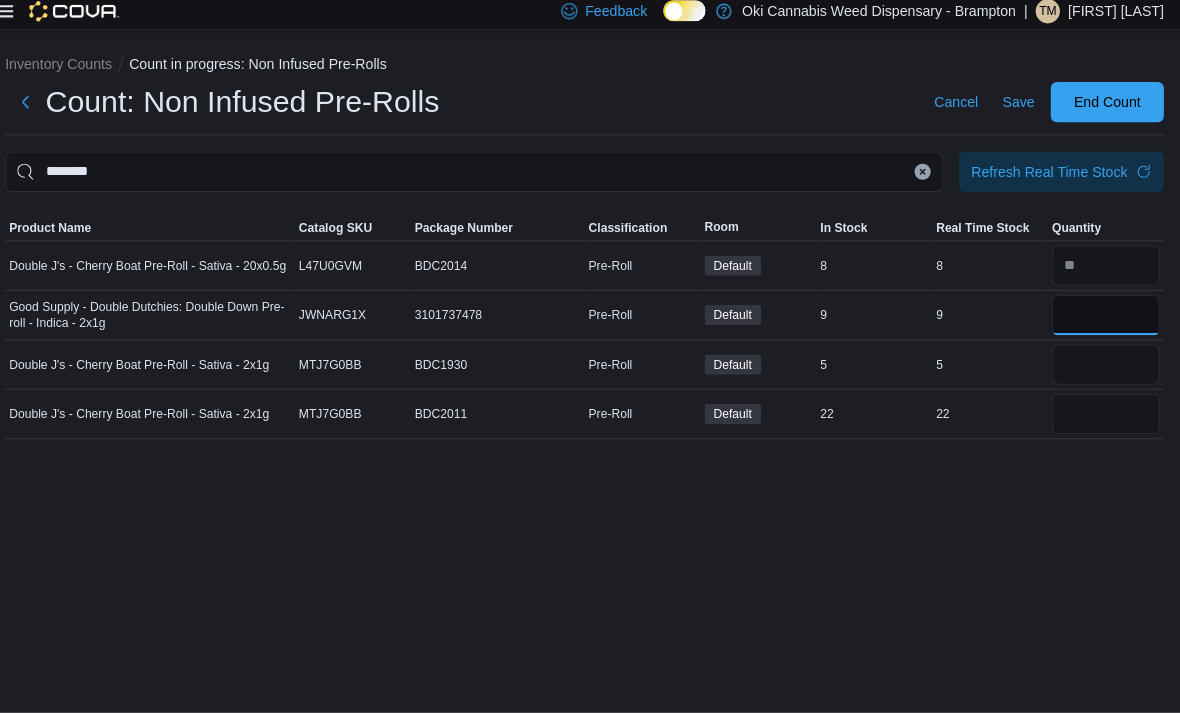 click at bounding box center (1106, 319) 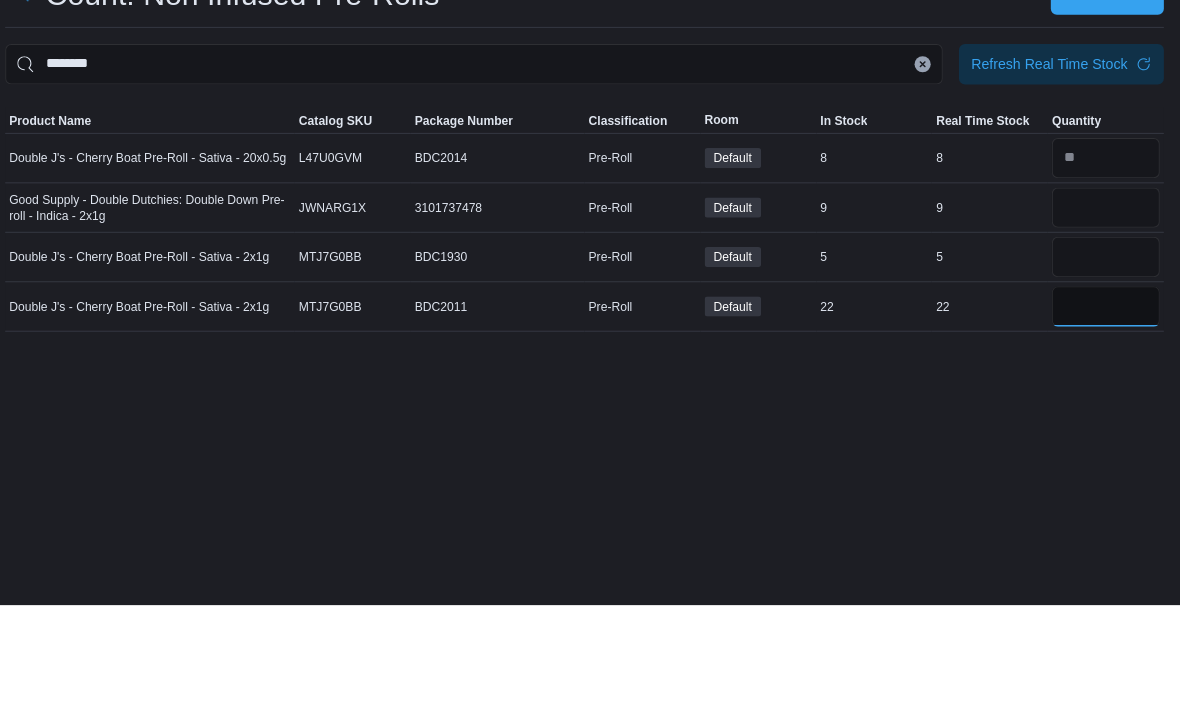click at bounding box center (1106, 417) 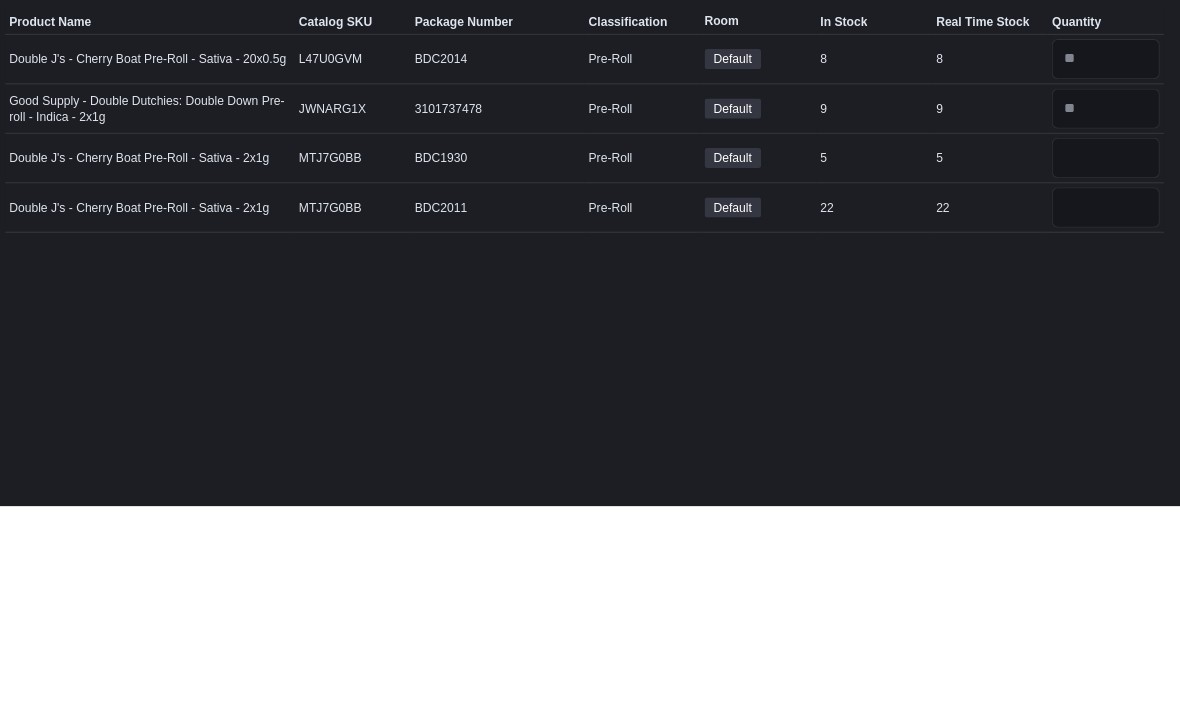 click at bounding box center [1106, 368] 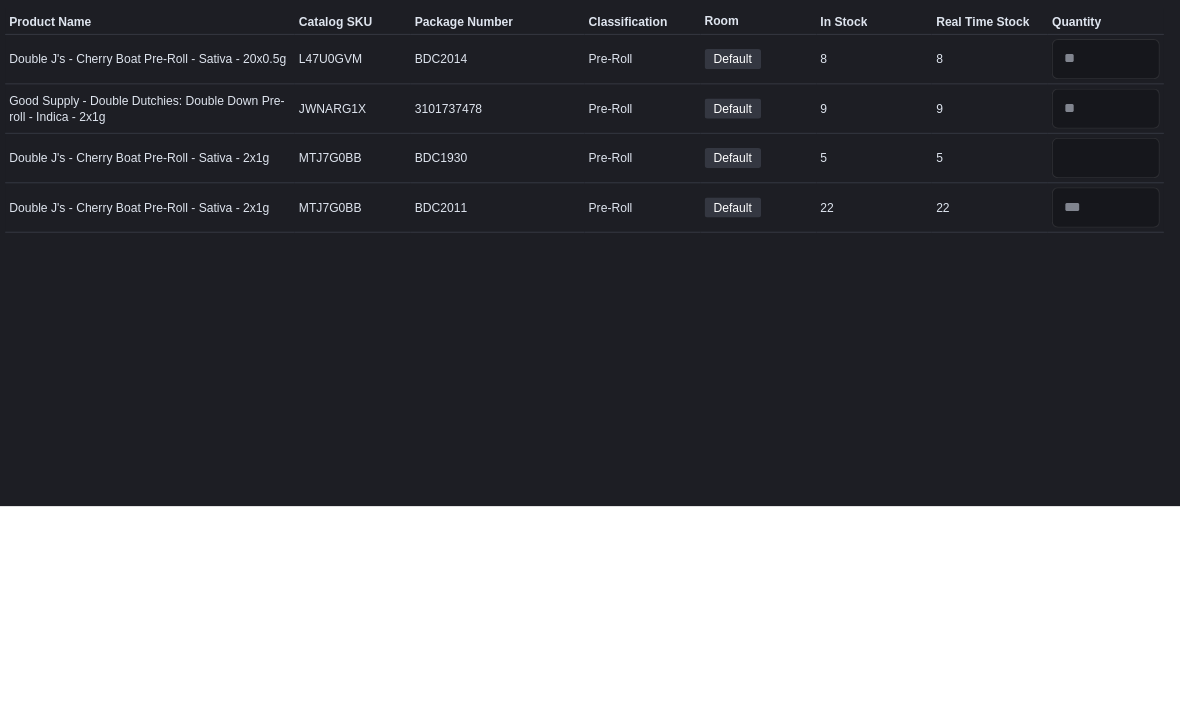 click on "********" at bounding box center [480, 177] 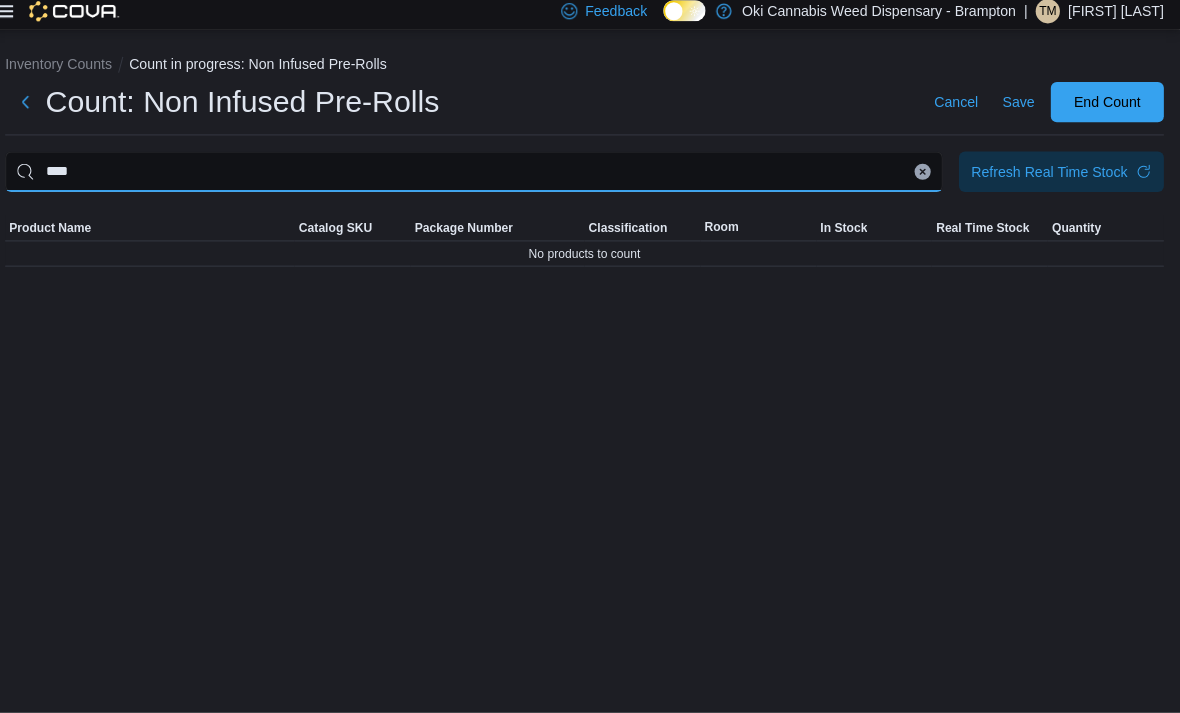 click on "****" at bounding box center (480, 177) 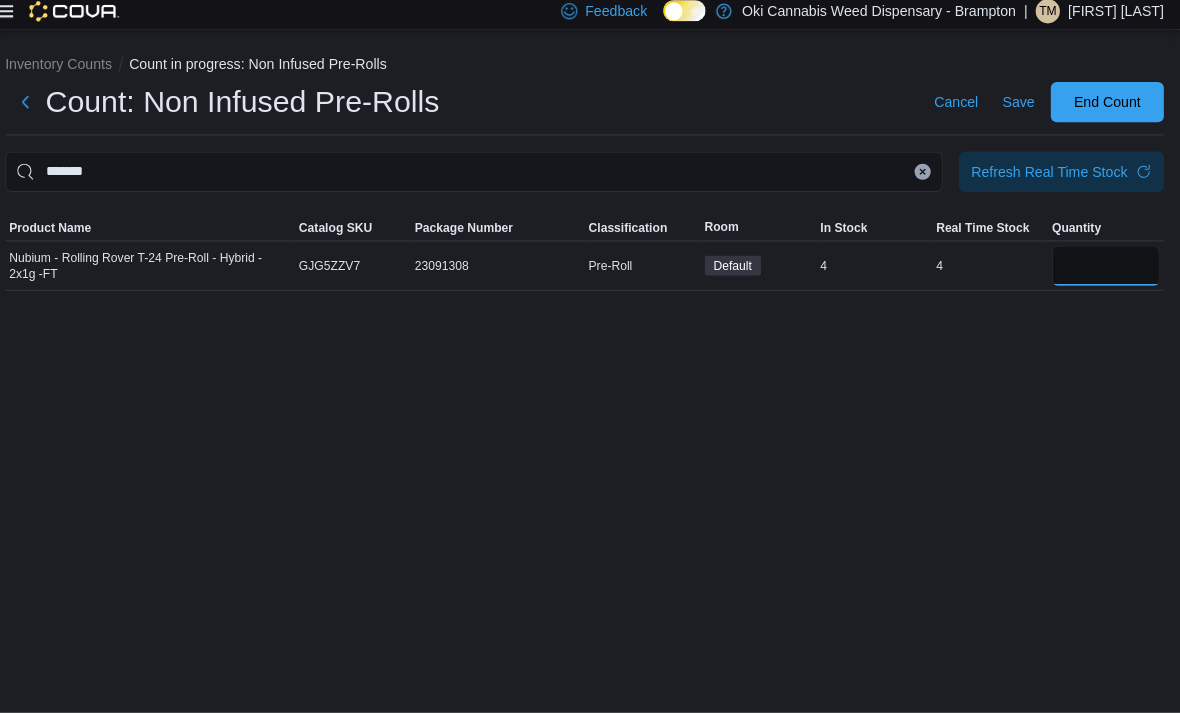 click at bounding box center [1106, 270] 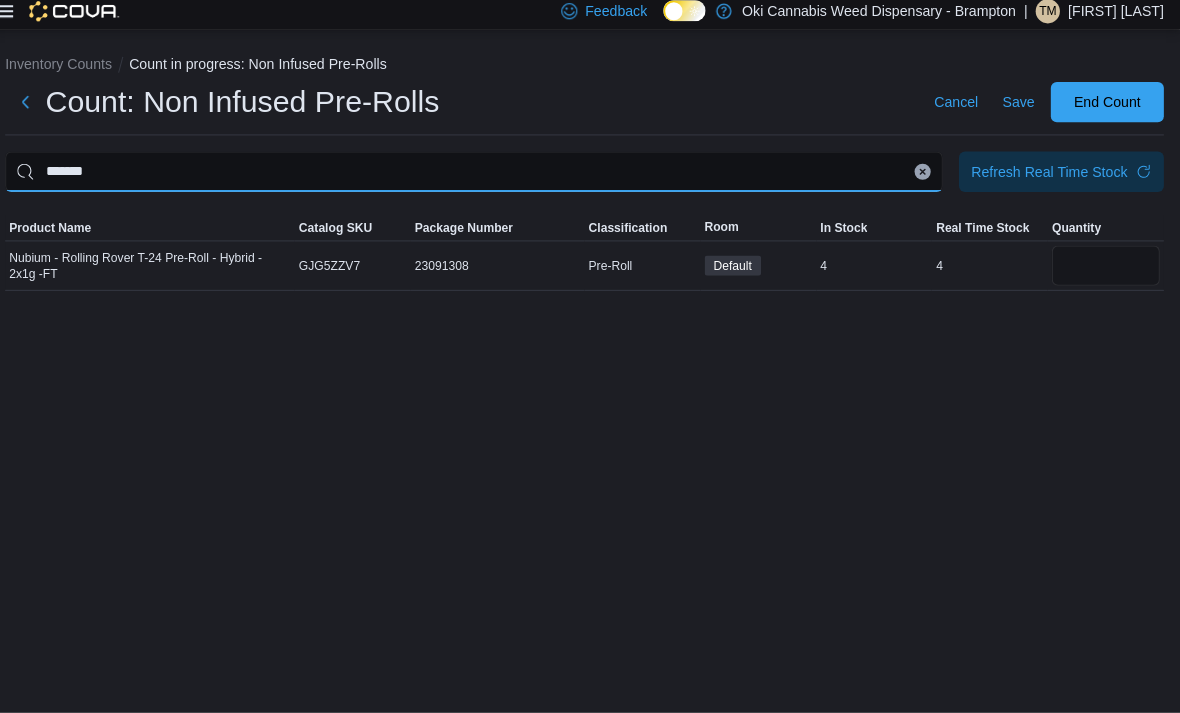 click on "*******" at bounding box center [480, 177] 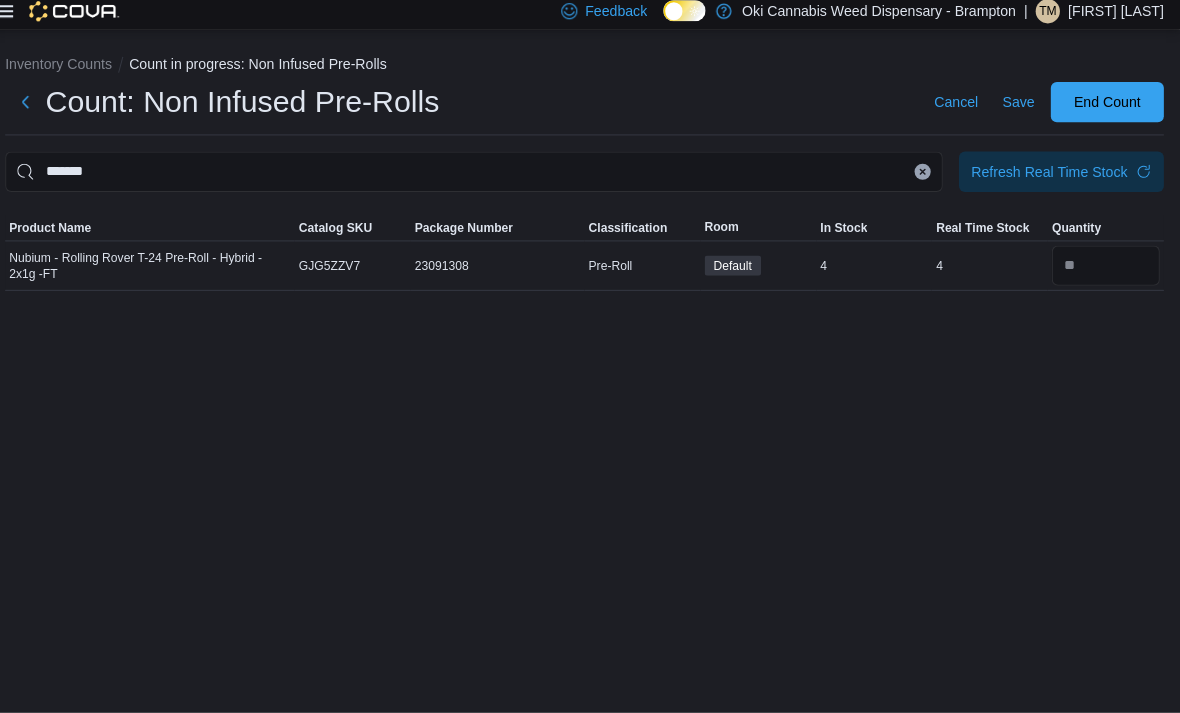 click at bounding box center [925, 177] 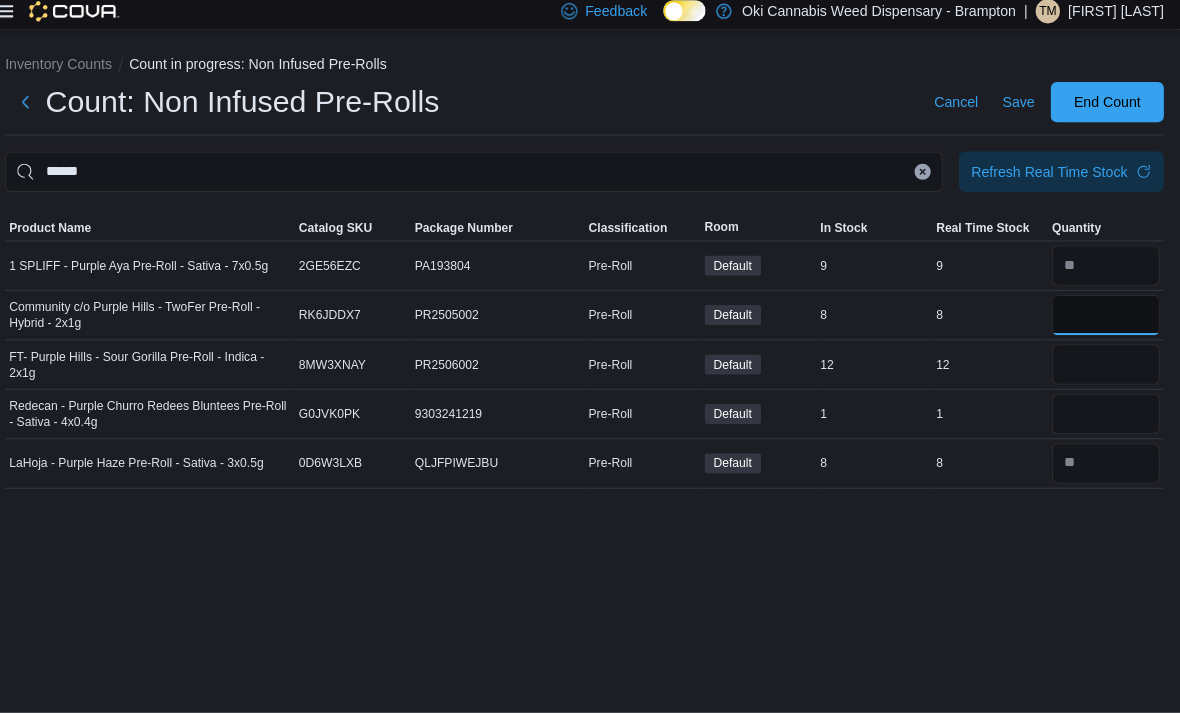 click at bounding box center [1106, 319] 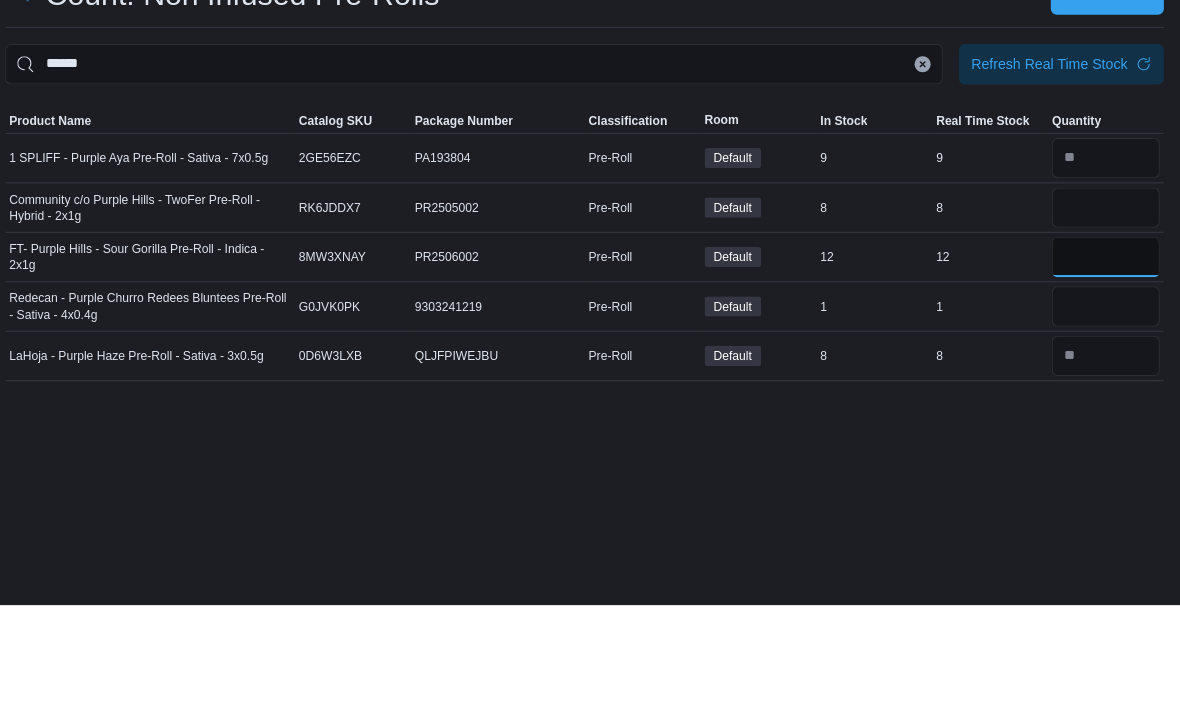 click at bounding box center (1106, 368) 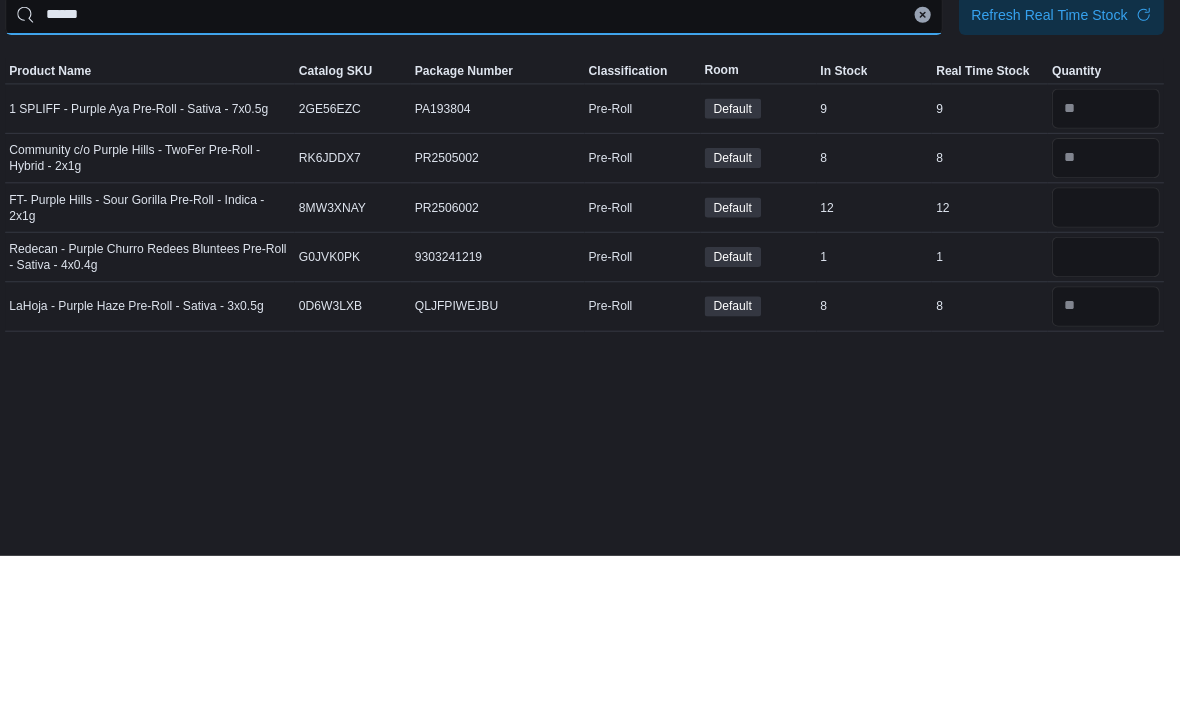 click on "******" at bounding box center [480, 177] 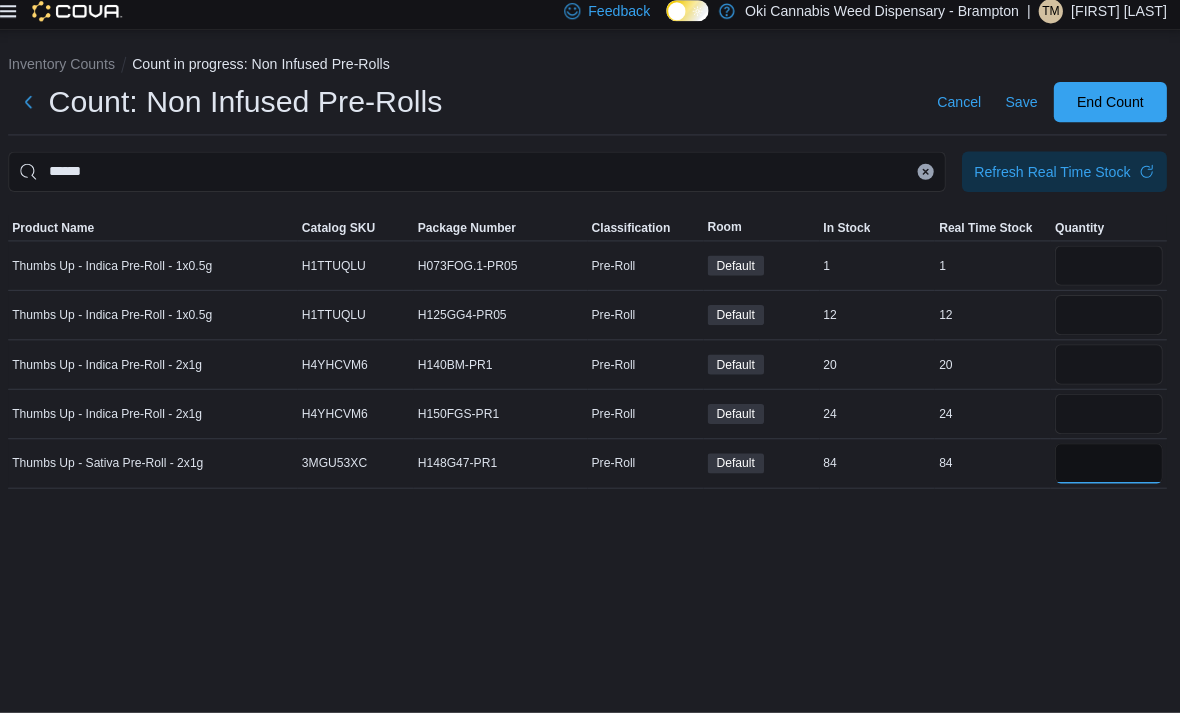 click at bounding box center (1106, 466) 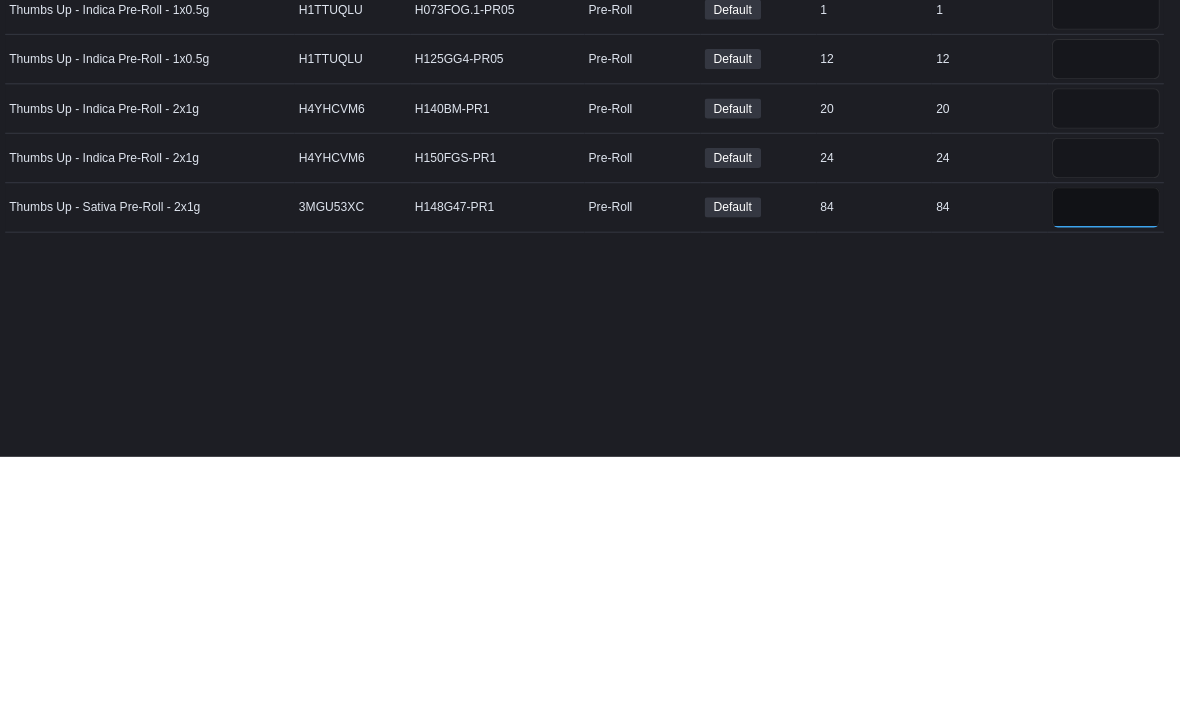 click on "**" at bounding box center [1106, 466] 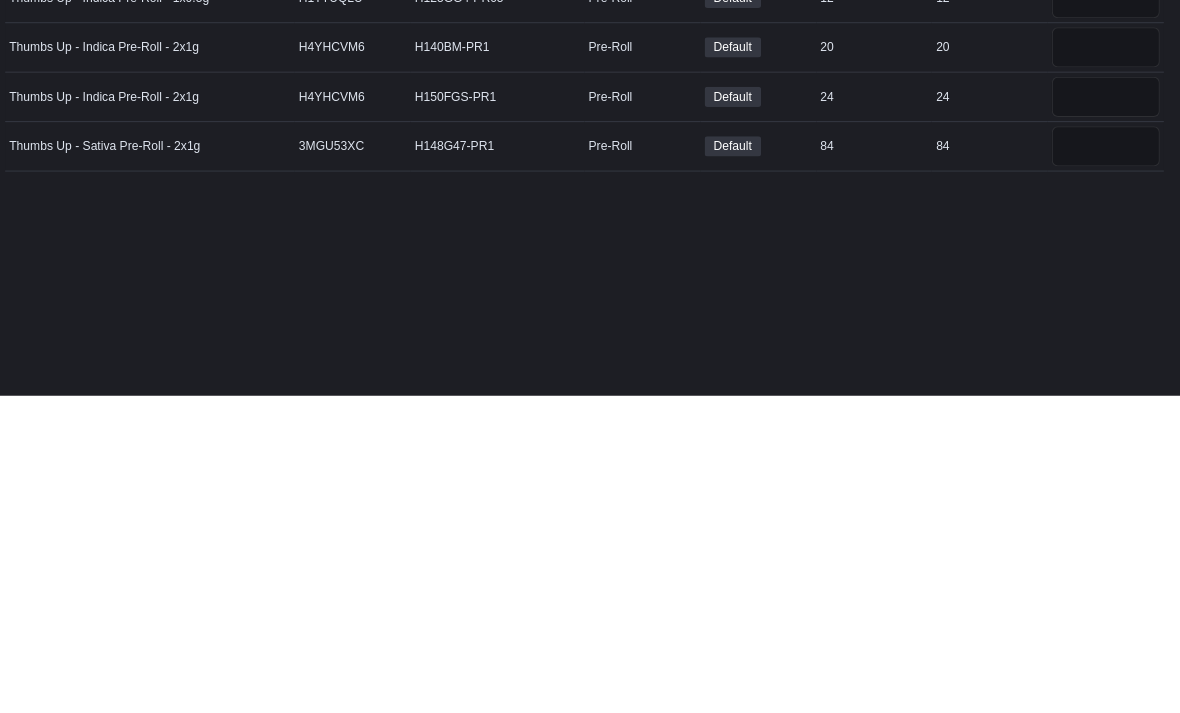 scroll, scrollTop: 0, scrollLeft: 0, axis: both 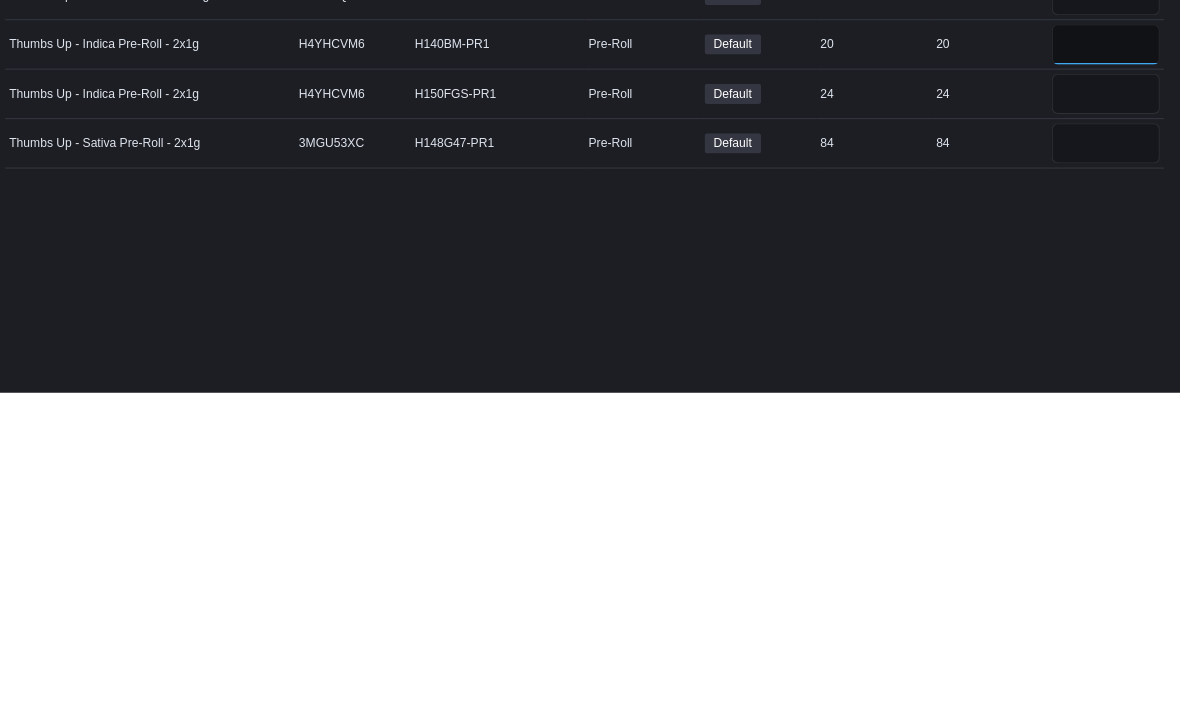 click at bounding box center [1106, 368] 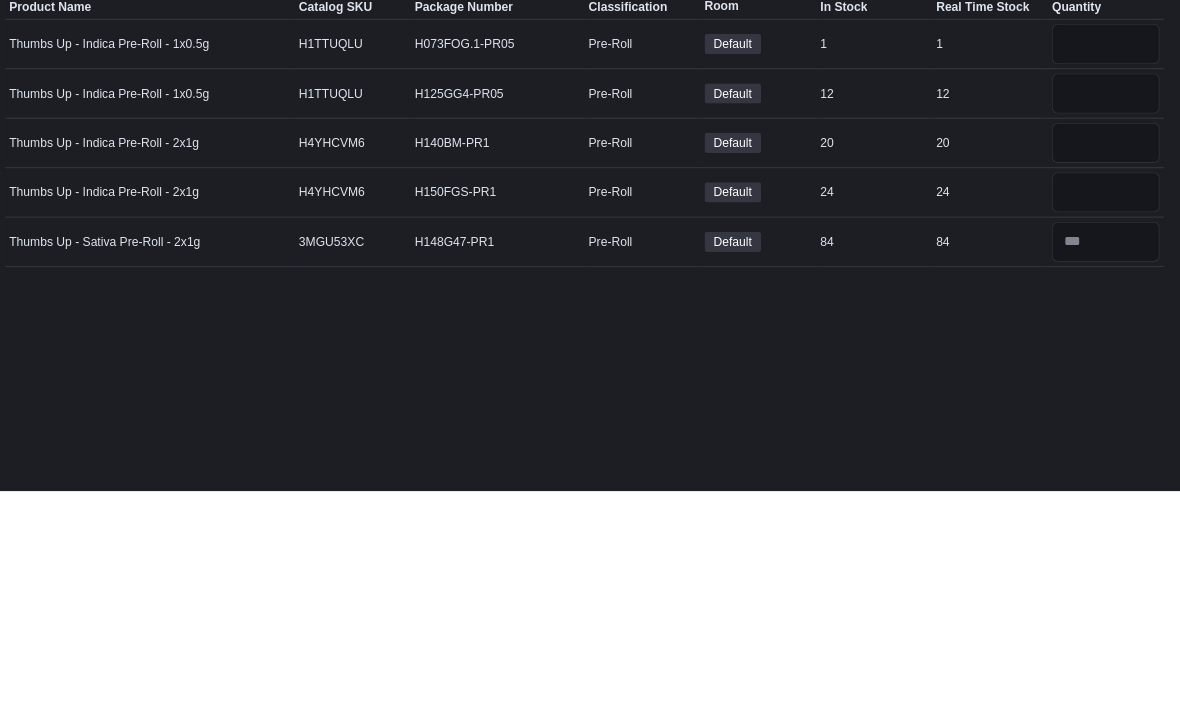 scroll, scrollTop: 64, scrollLeft: 0, axis: vertical 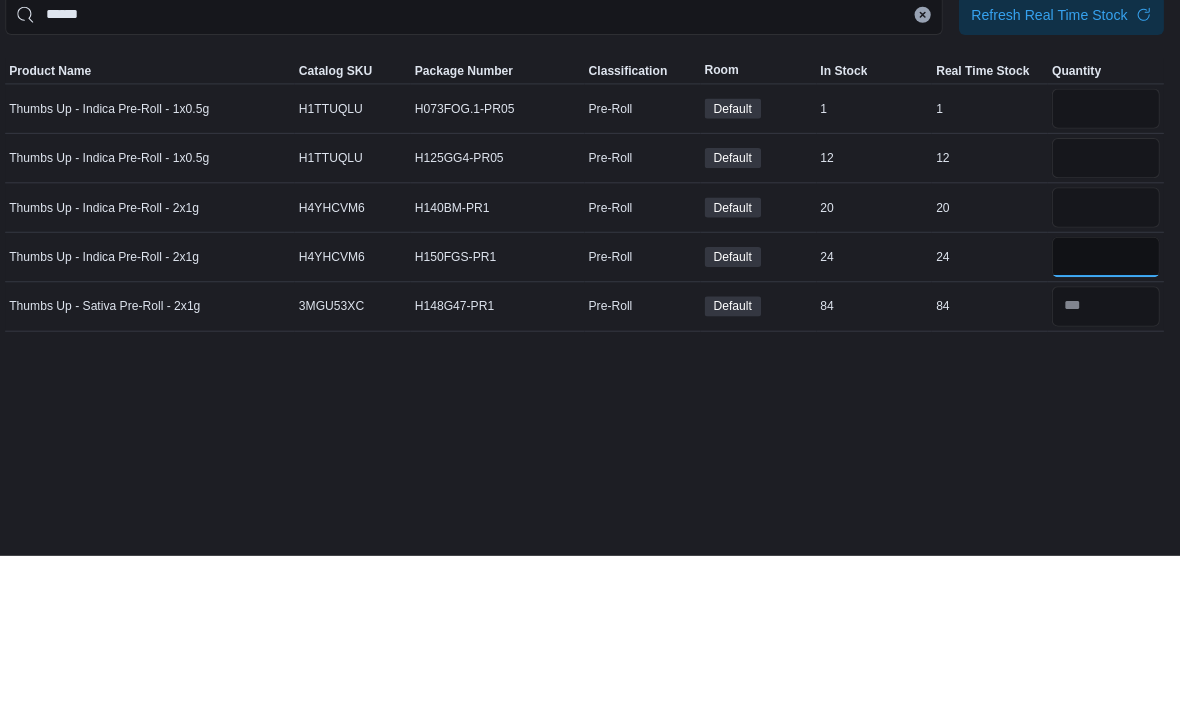 click at bounding box center (1106, 417) 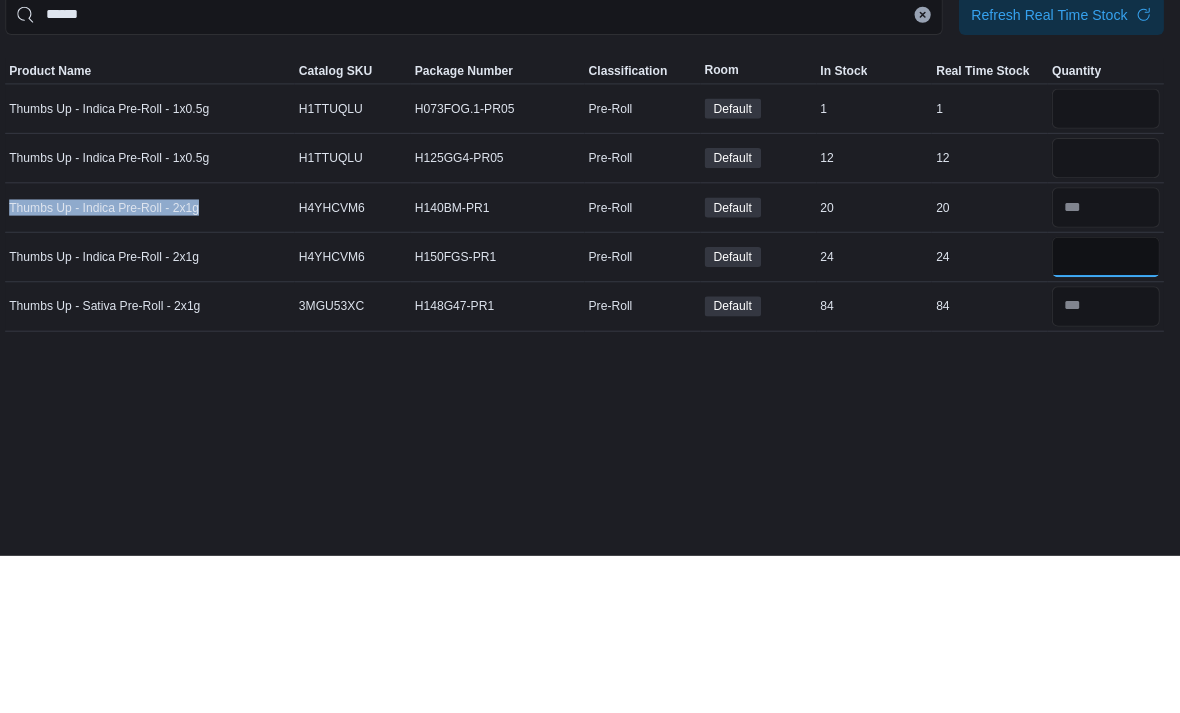 copy on "Thumbs Up - Indica Pre-Roll - 2x1g" 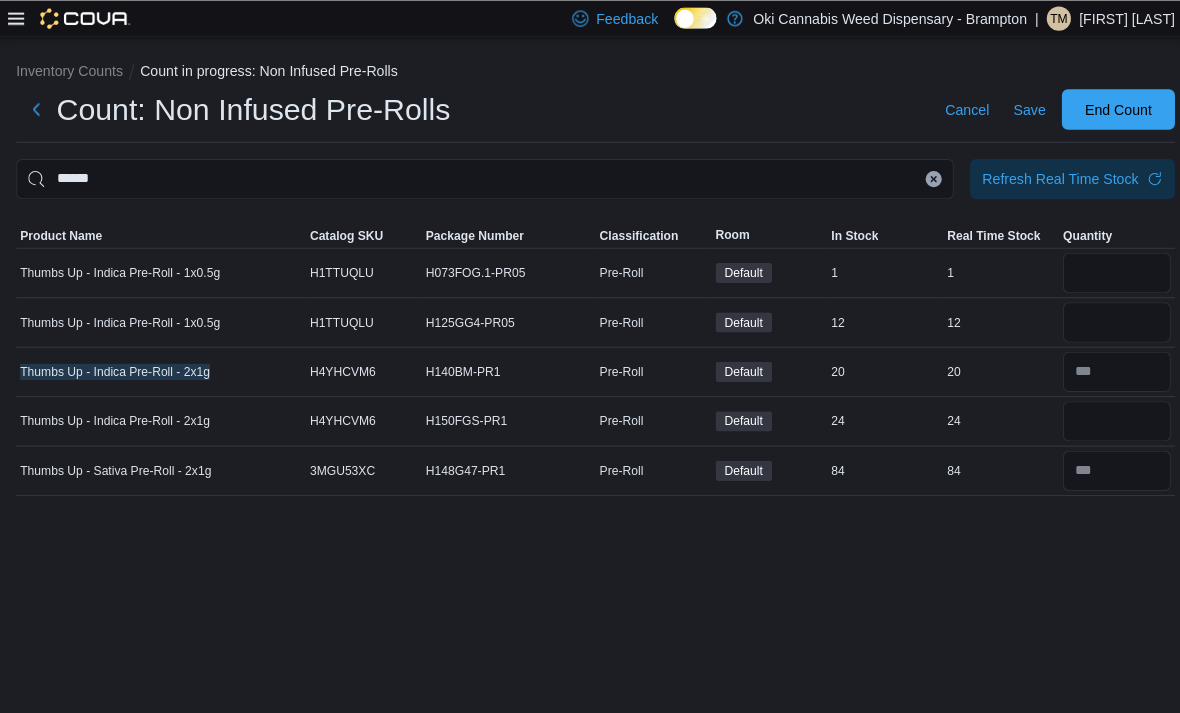 scroll, scrollTop: 54, scrollLeft: 0, axis: vertical 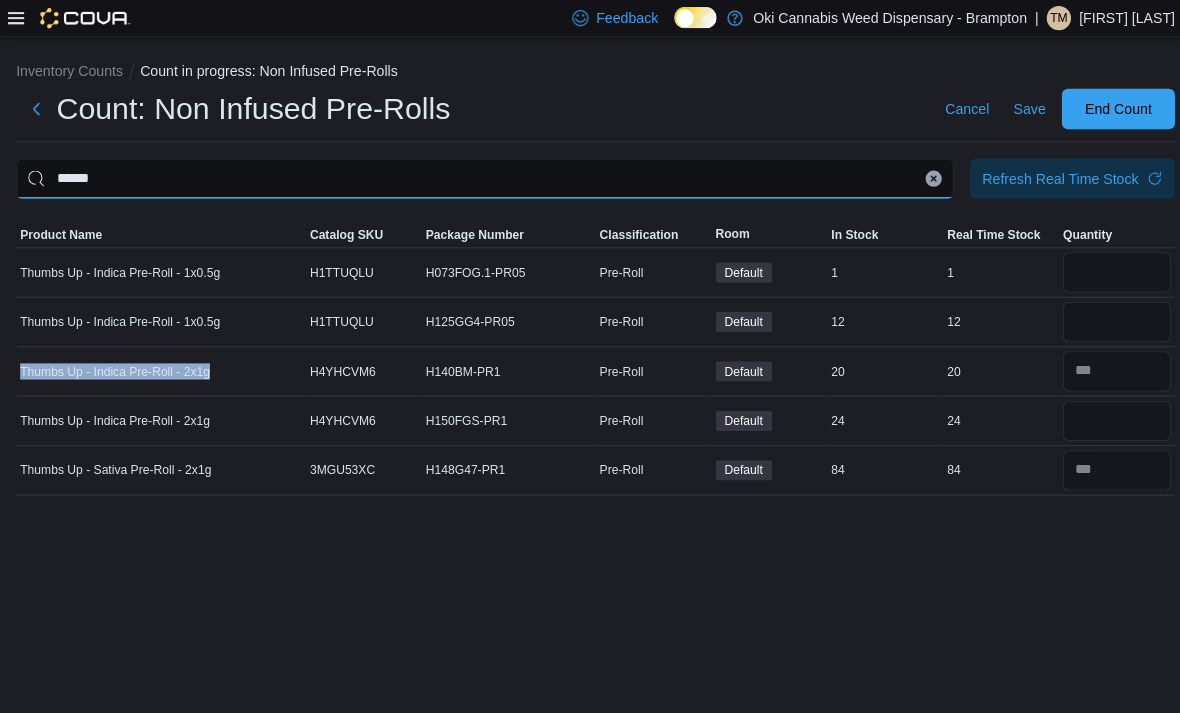 click on "******" at bounding box center [480, 177] 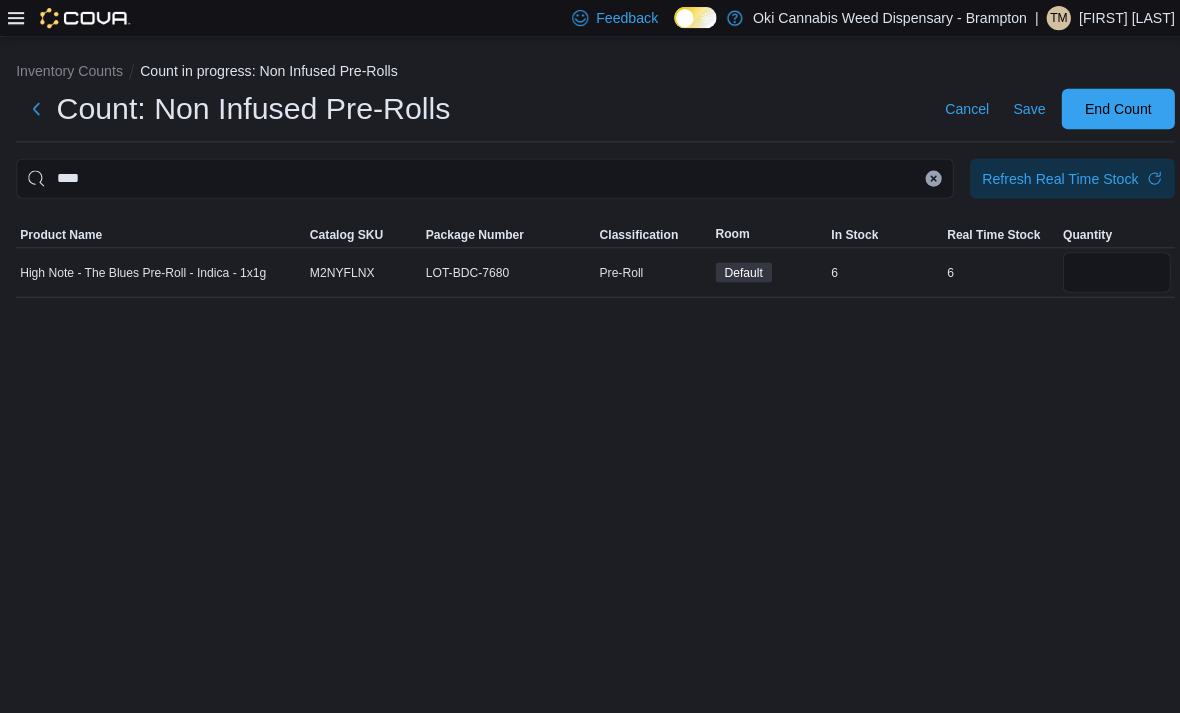scroll, scrollTop: 54, scrollLeft: 0, axis: vertical 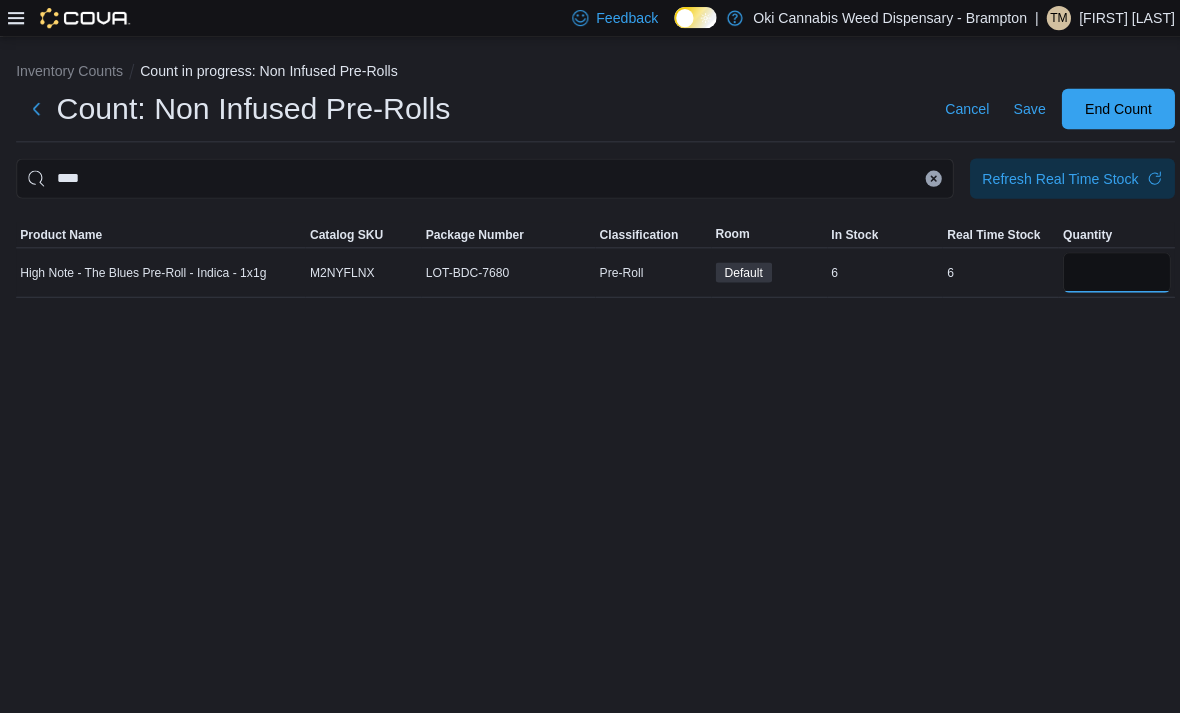 click at bounding box center [1106, 270] 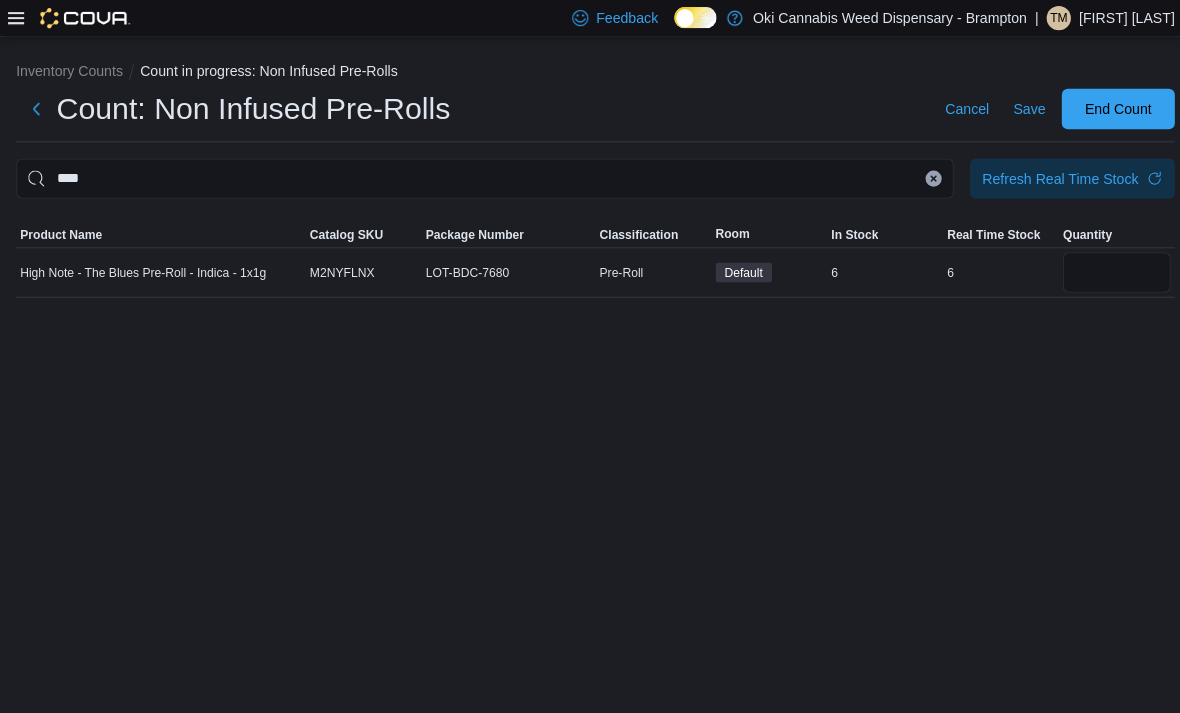 scroll, scrollTop: 54, scrollLeft: 0, axis: vertical 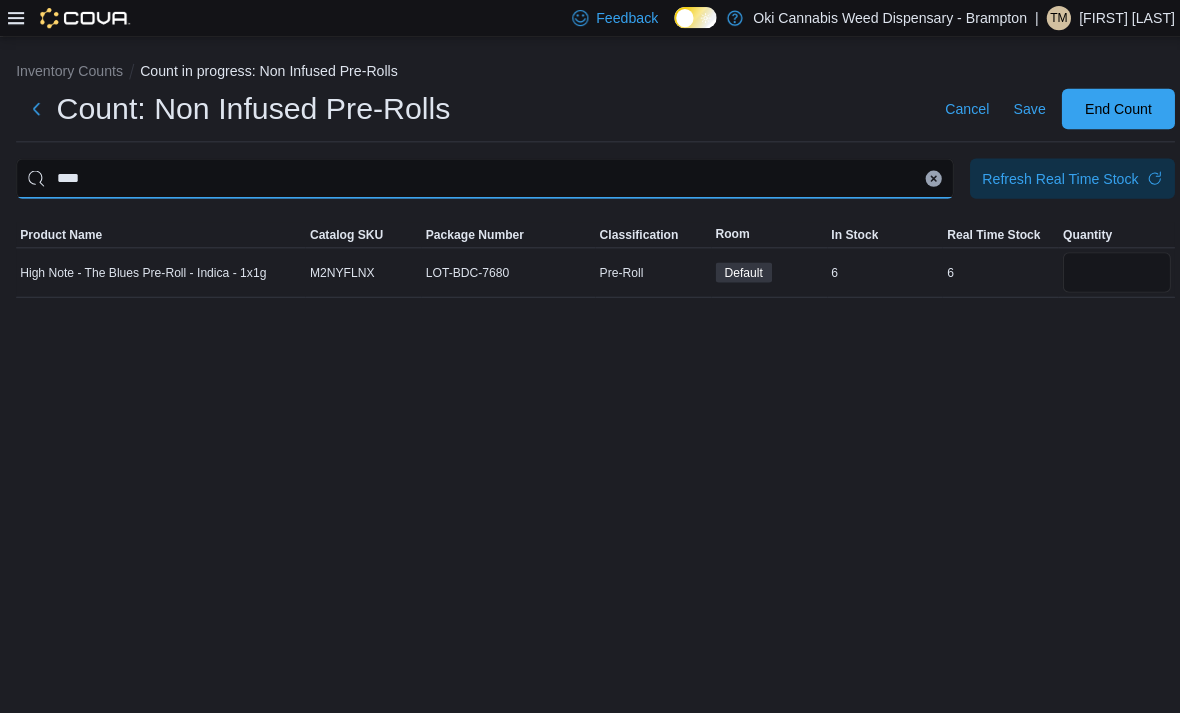 click on "****" at bounding box center [480, 177] 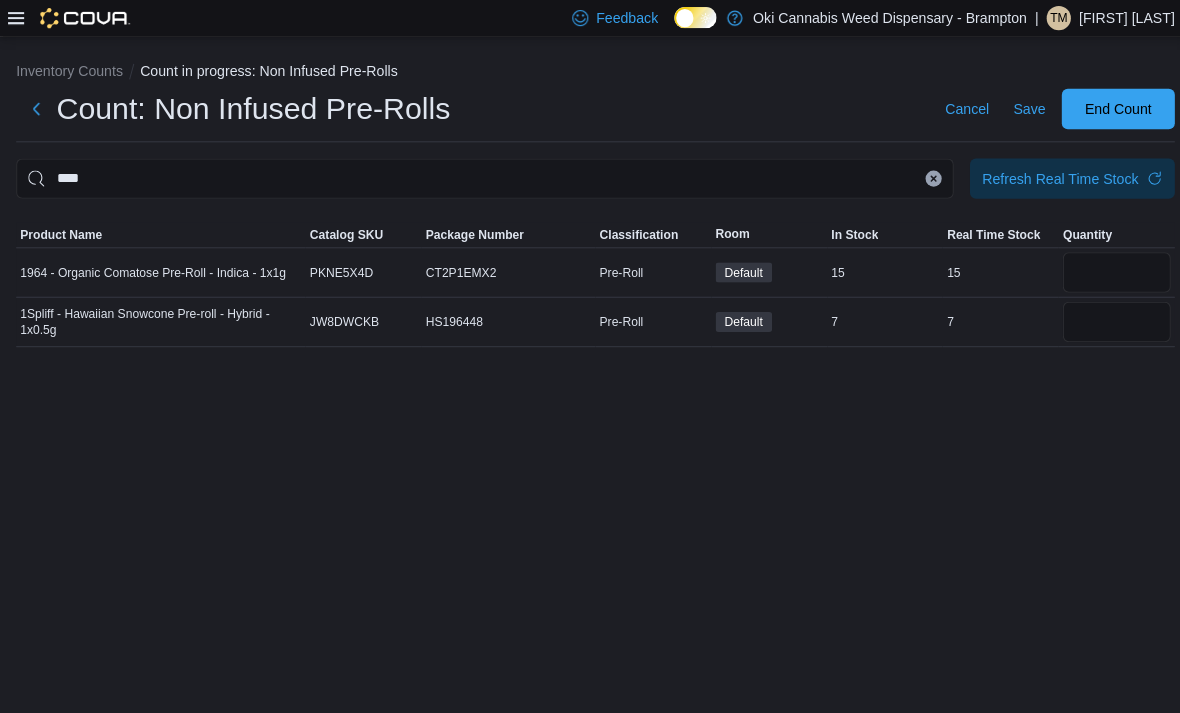 scroll, scrollTop: 54, scrollLeft: 0, axis: vertical 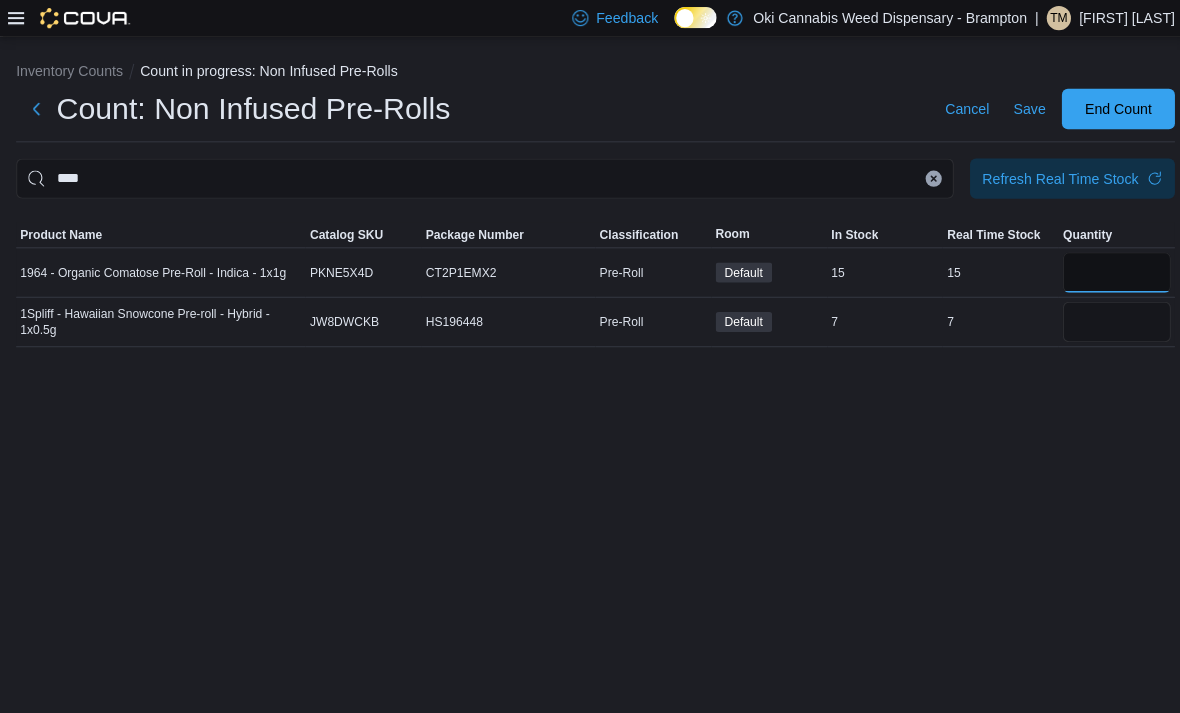 click at bounding box center [1106, 270] 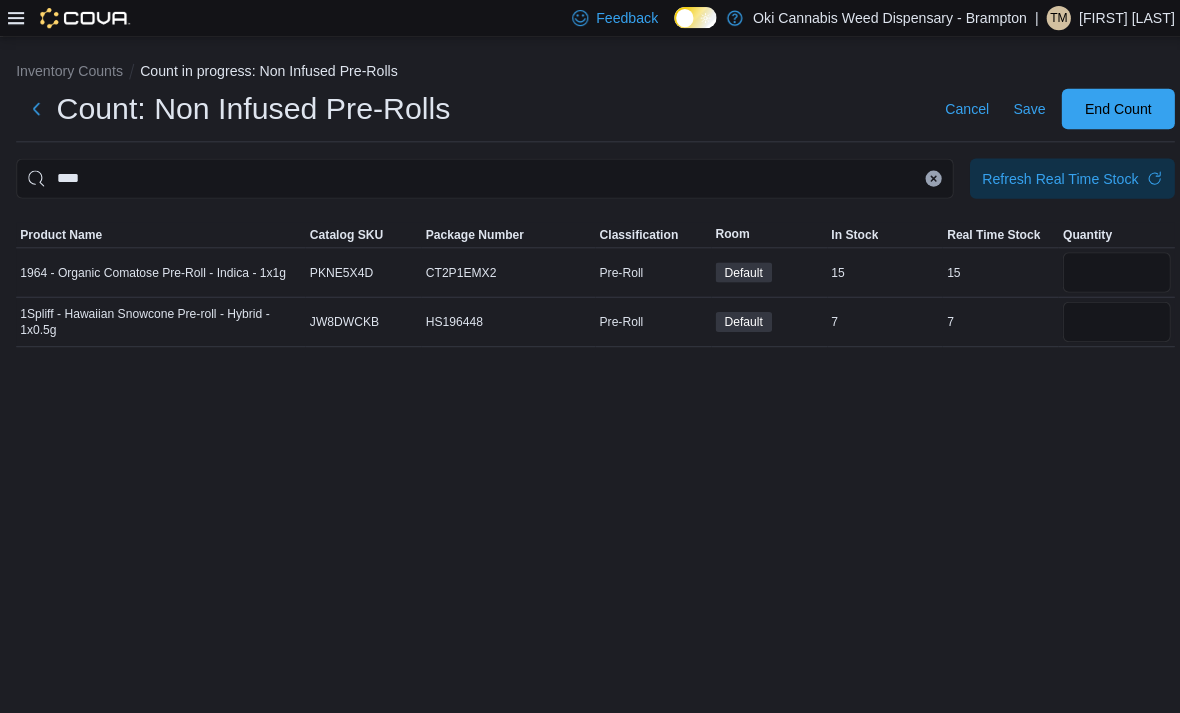 scroll, scrollTop: 54, scrollLeft: 0, axis: vertical 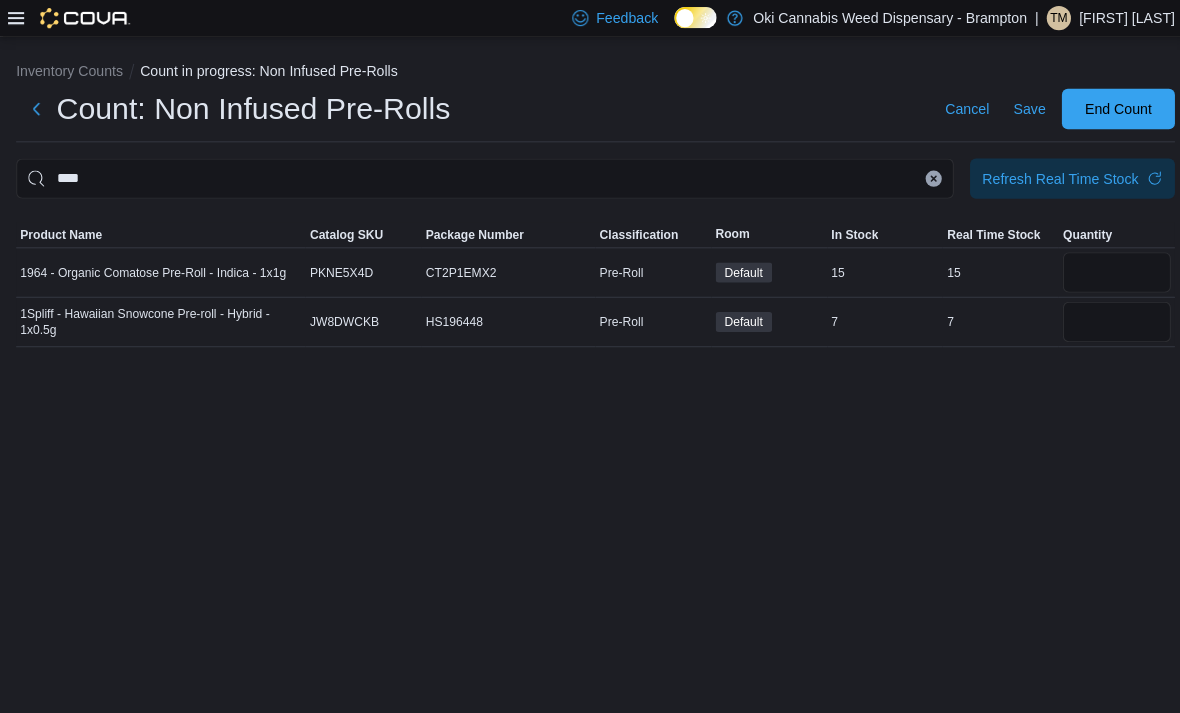 click on "Save" at bounding box center (1020, 108) 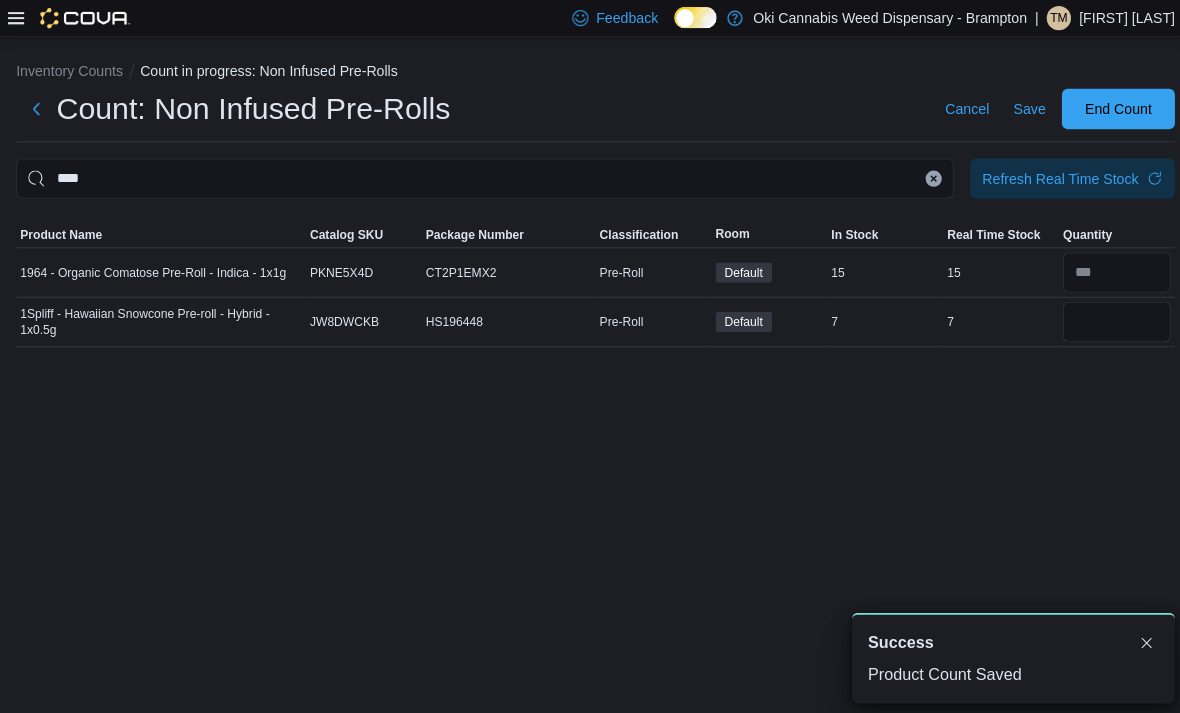 scroll, scrollTop: 0, scrollLeft: 0, axis: both 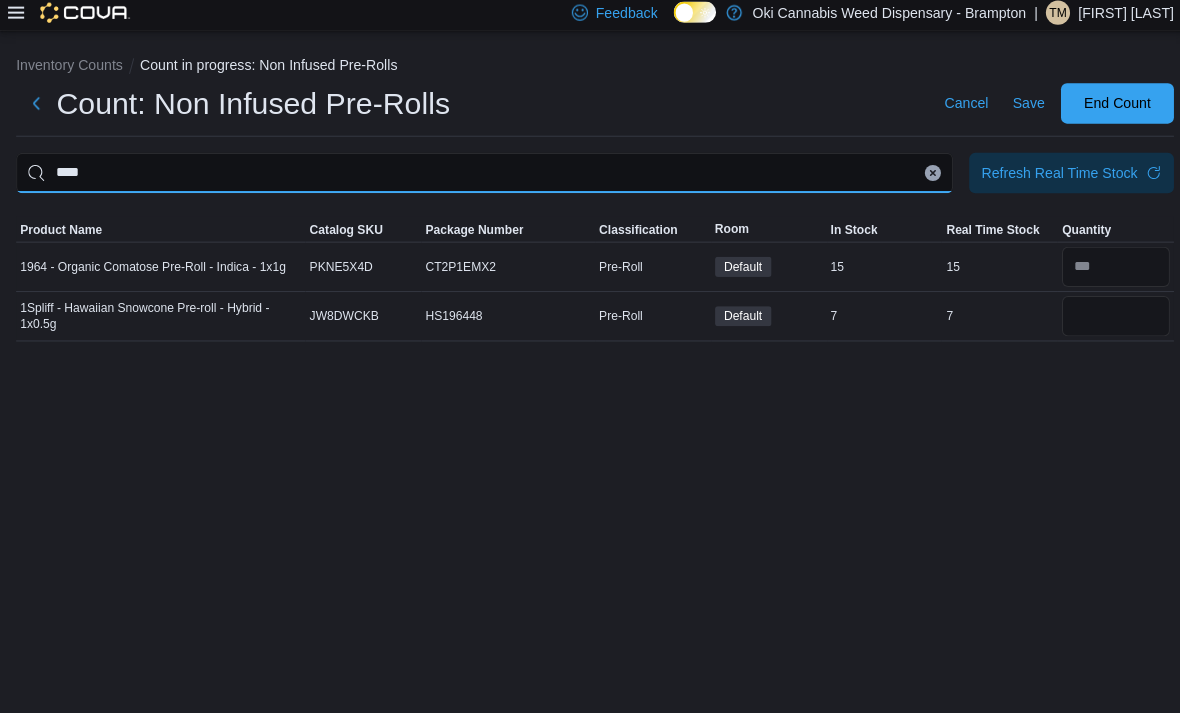 click on "****" at bounding box center (480, 177) 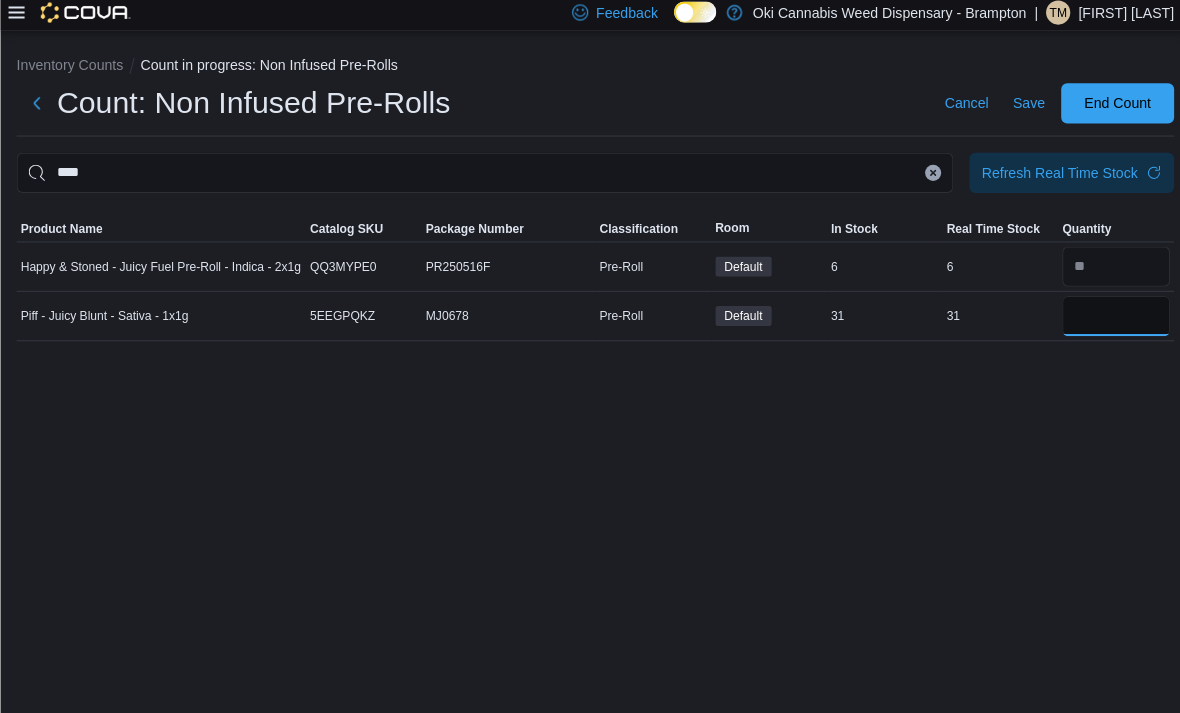 click at bounding box center (1106, 319) 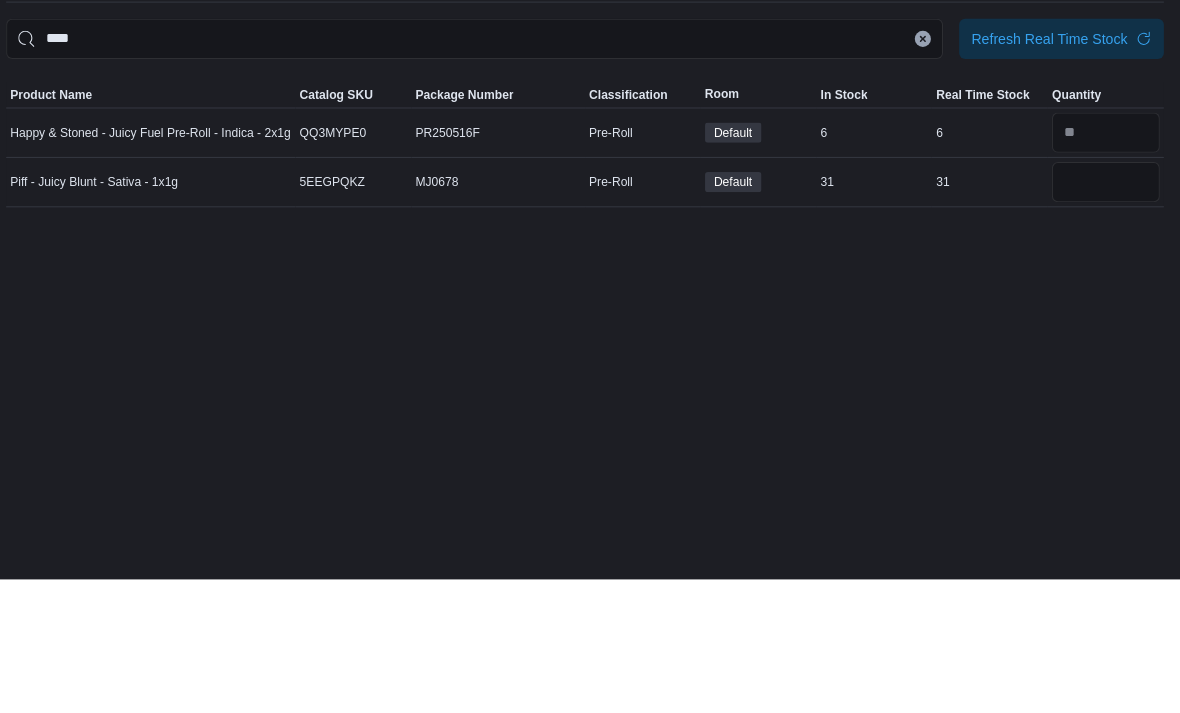 scroll, scrollTop: 64, scrollLeft: 0, axis: vertical 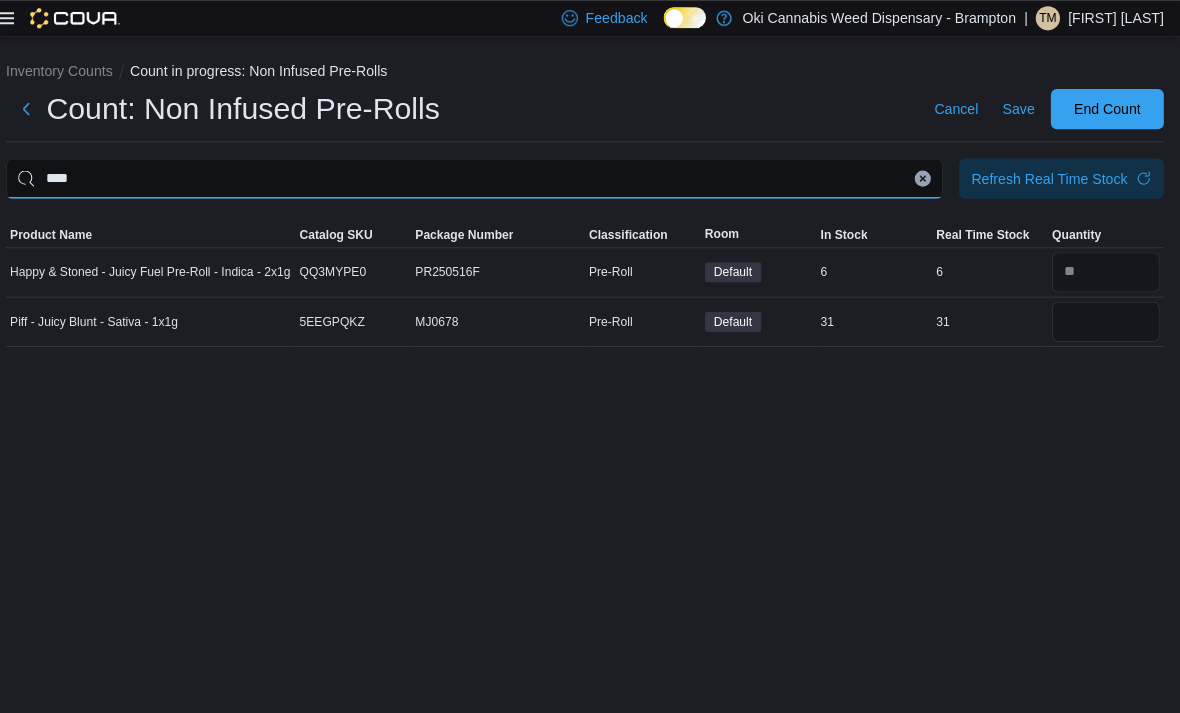 click on "****" at bounding box center [480, 177] 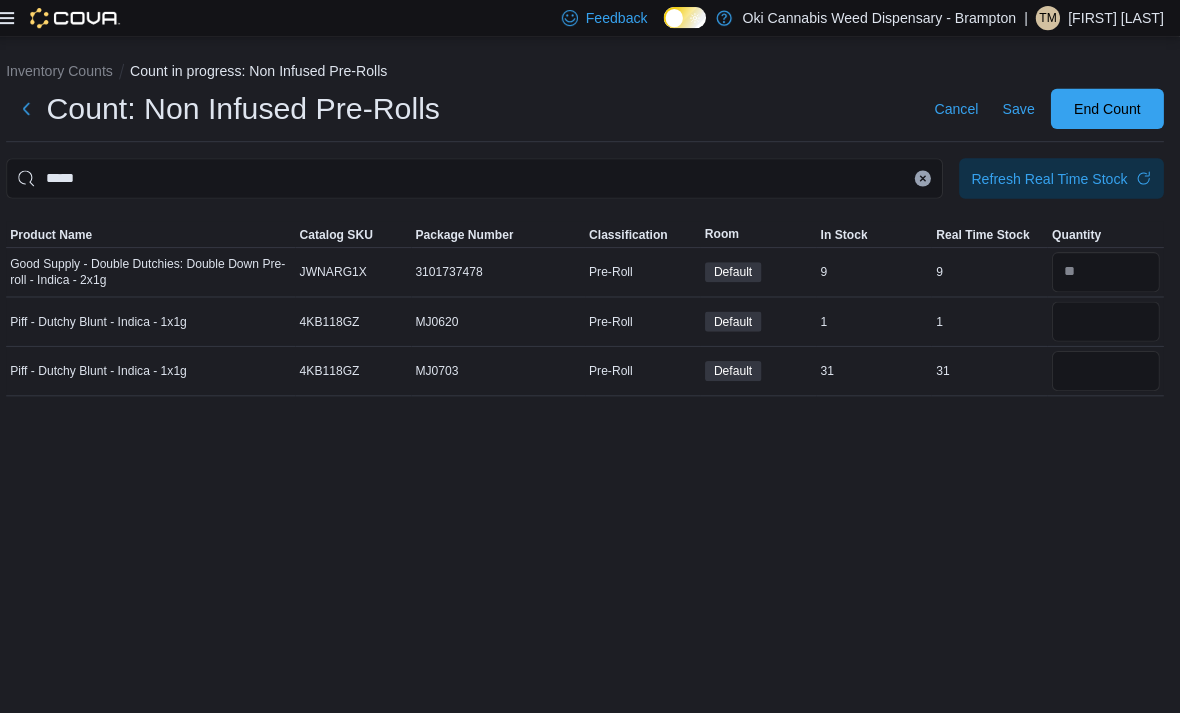 scroll, scrollTop: 44, scrollLeft: 0, axis: vertical 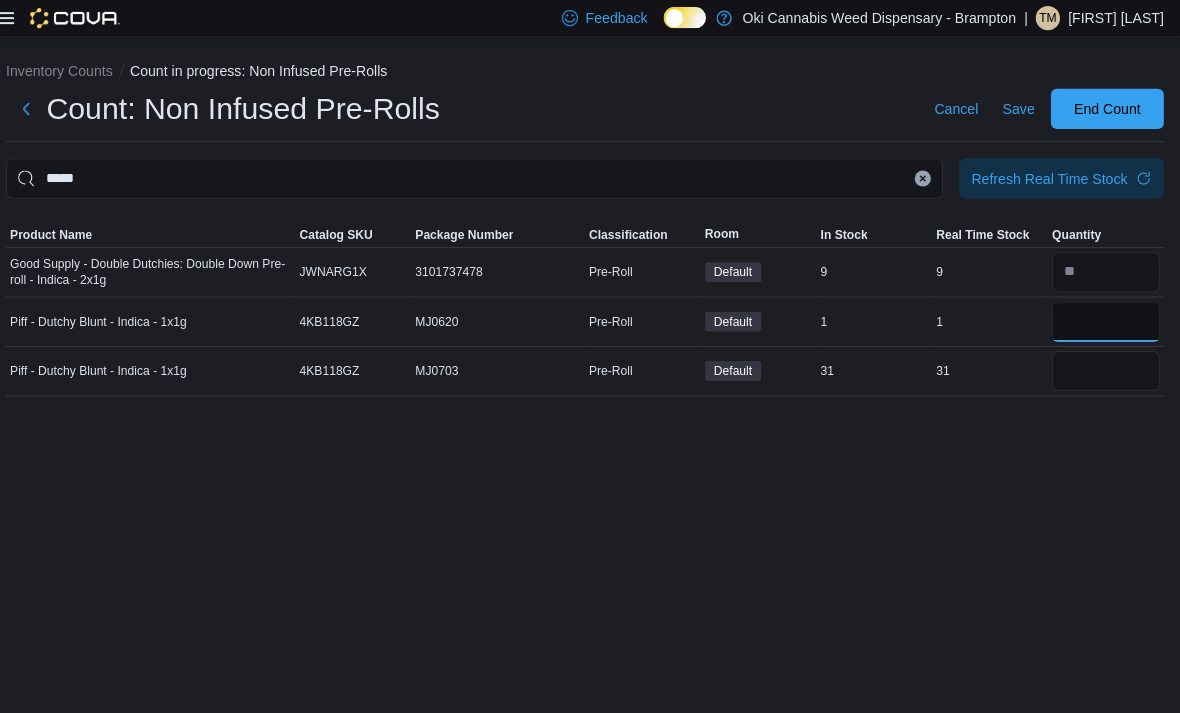 click at bounding box center [1106, 319] 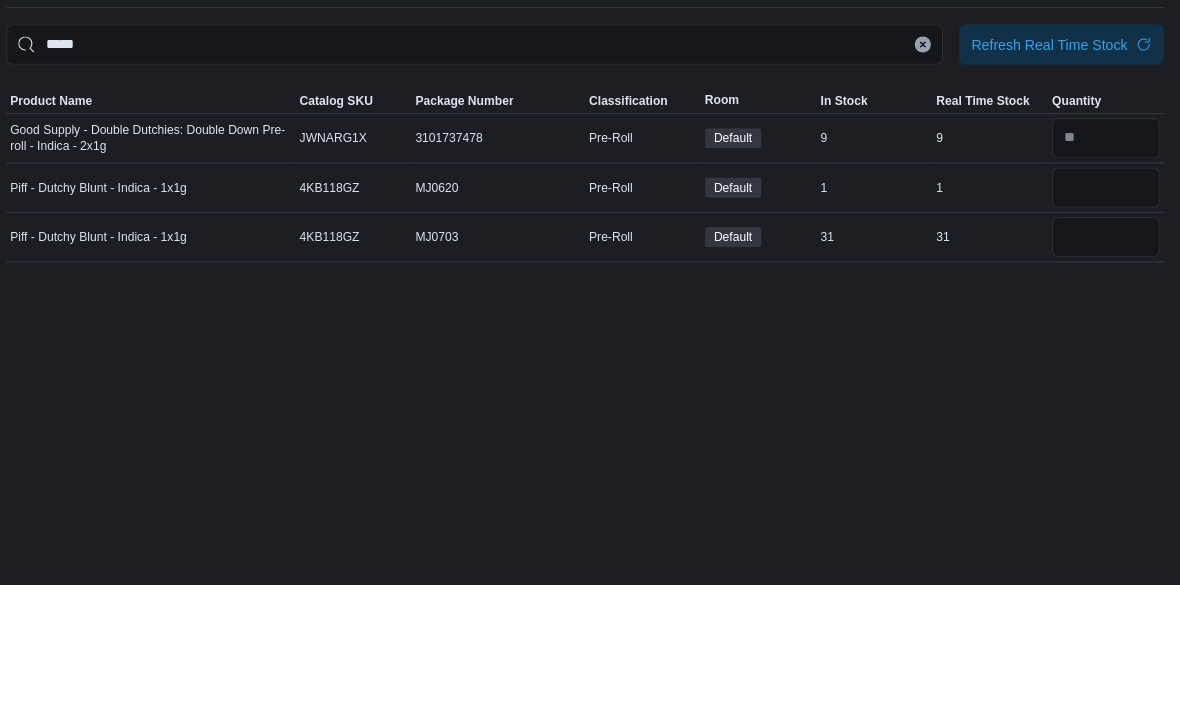 click at bounding box center (1106, 368) 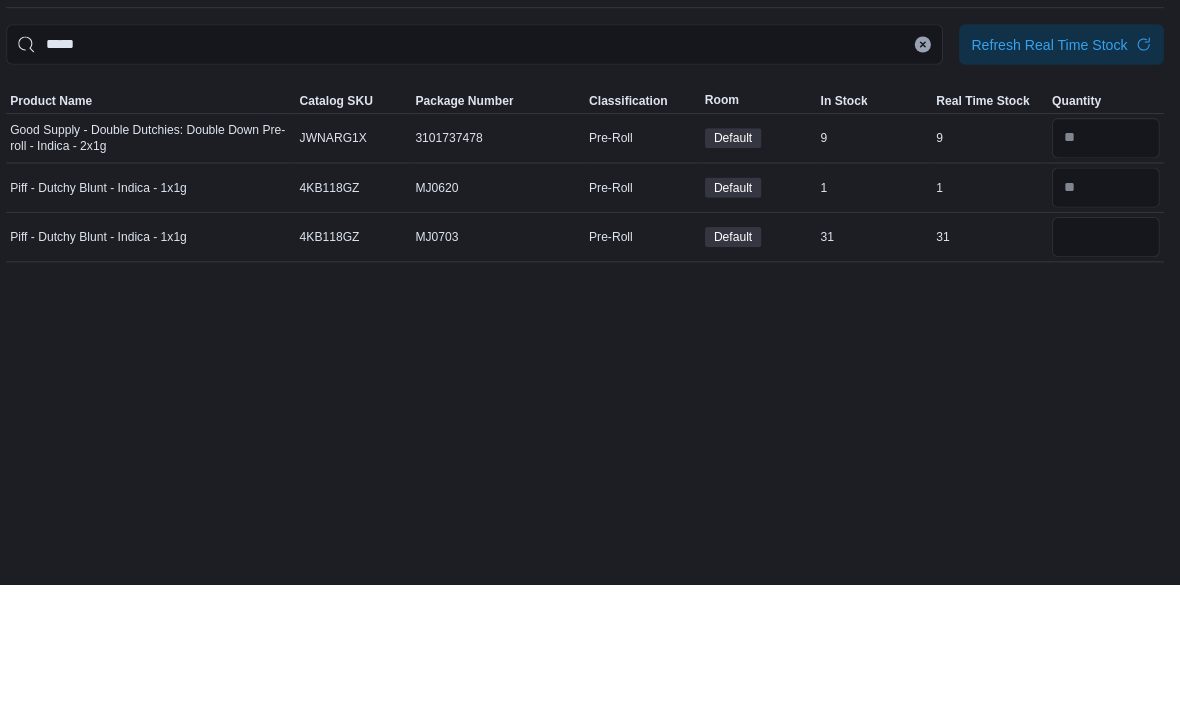 scroll, scrollTop: 64, scrollLeft: 0, axis: vertical 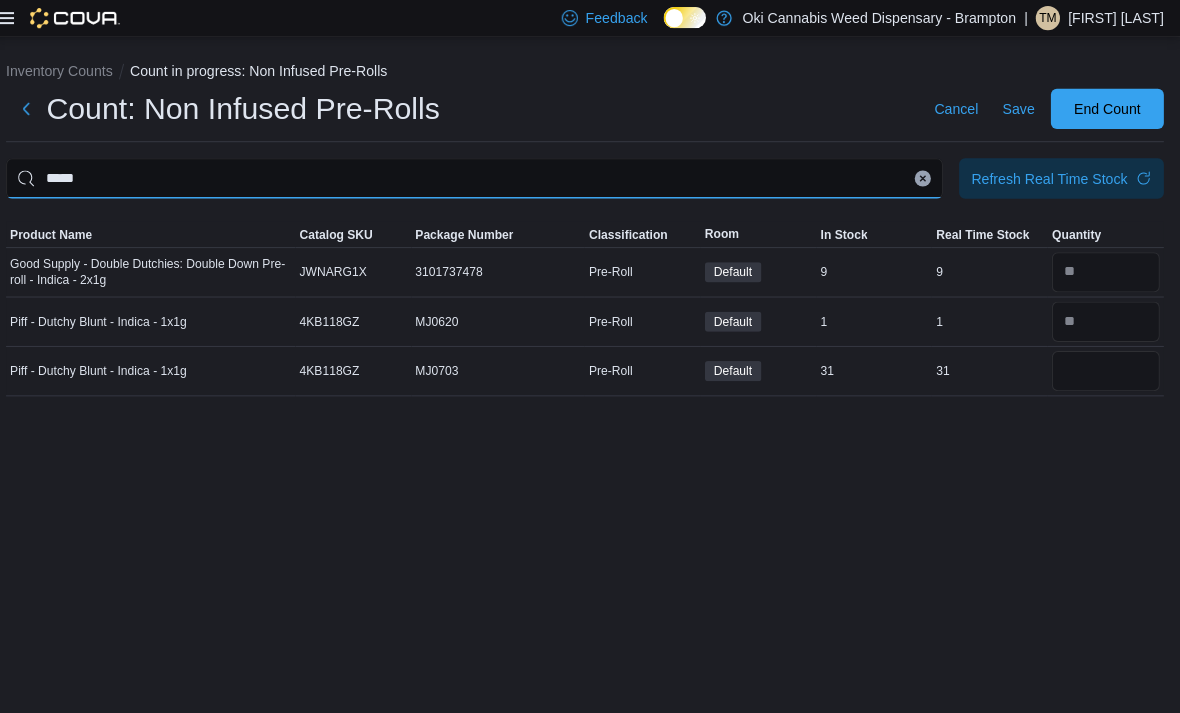 click on "*****" at bounding box center (480, 177) 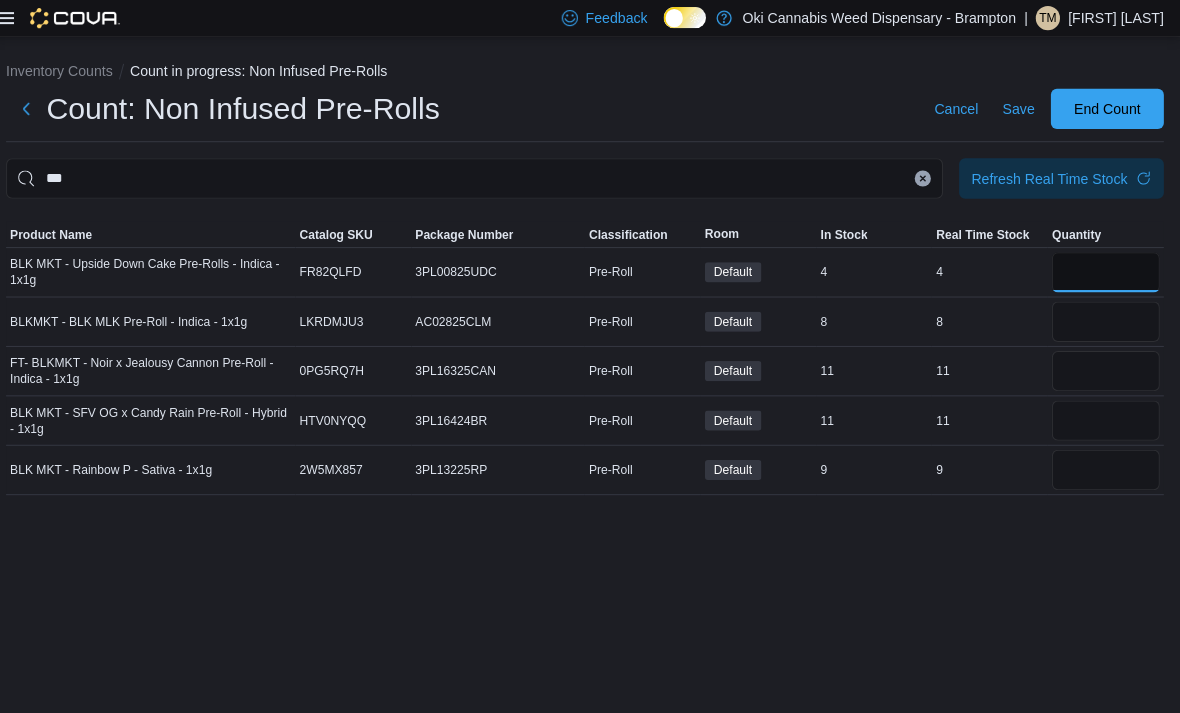 click at bounding box center (1106, 270) 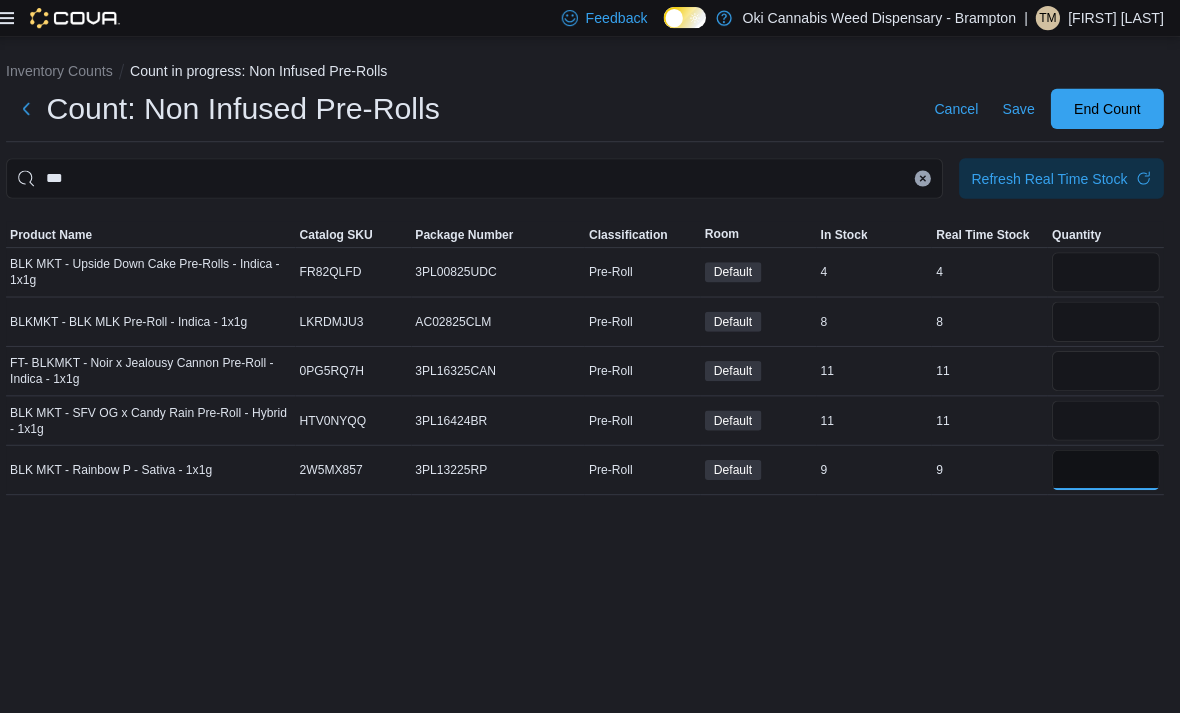 click at bounding box center [1106, 466] 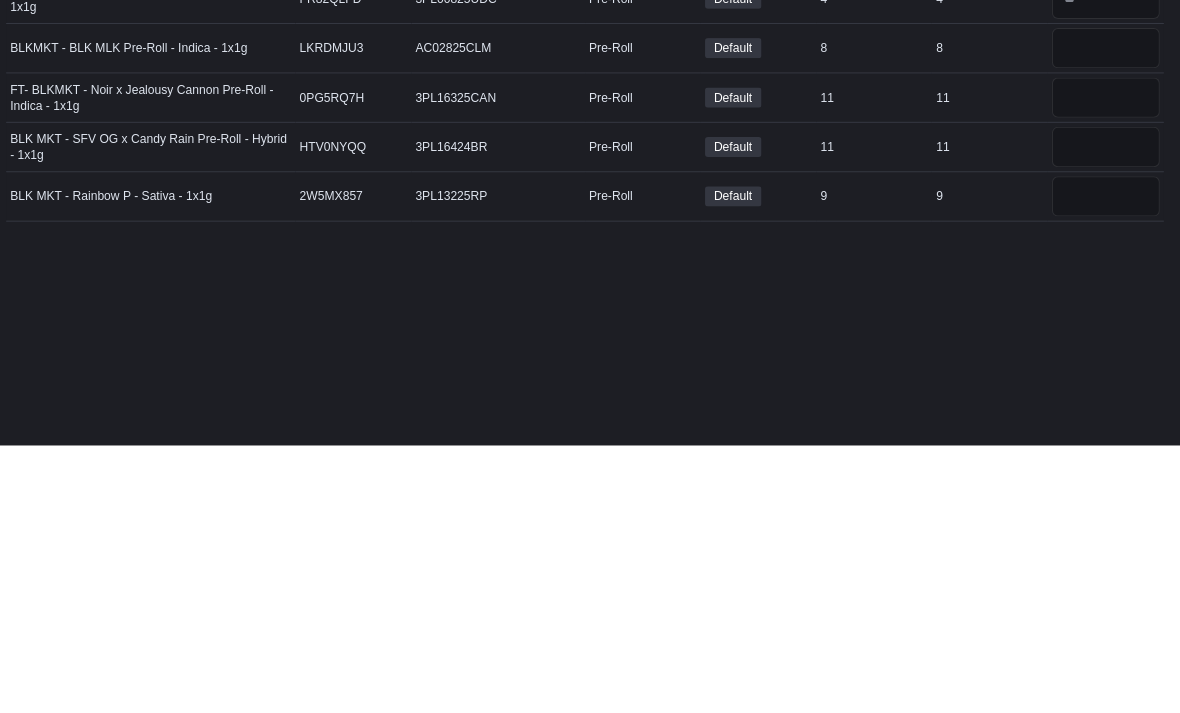 scroll, scrollTop: 53, scrollLeft: 0, axis: vertical 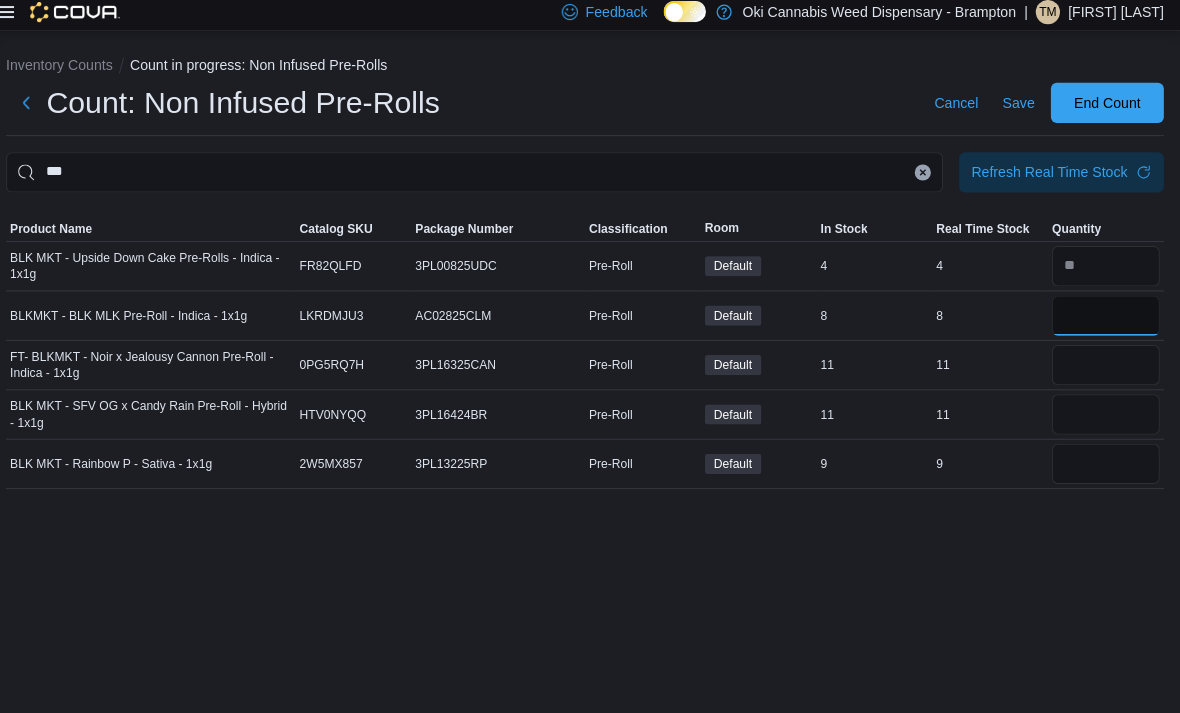 click at bounding box center (1106, 319) 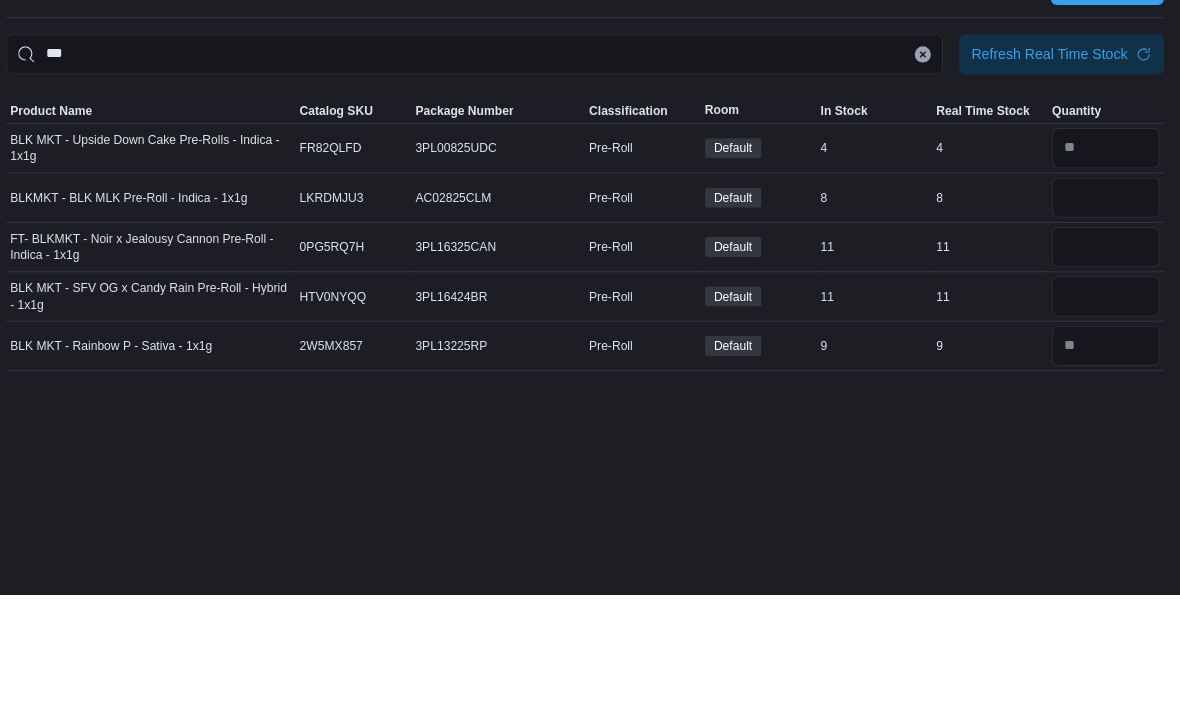 scroll, scrollTop: 64, scrollLeft: 0, axis: vertical 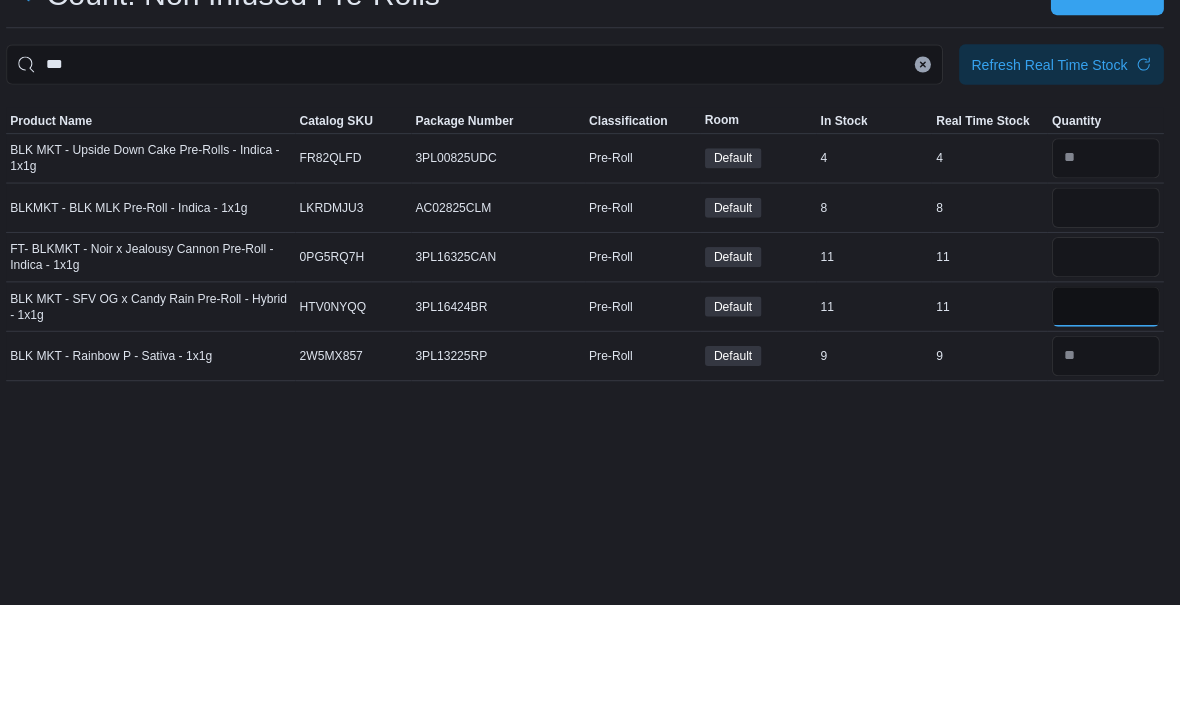 click at bounding box center (1106, 417) 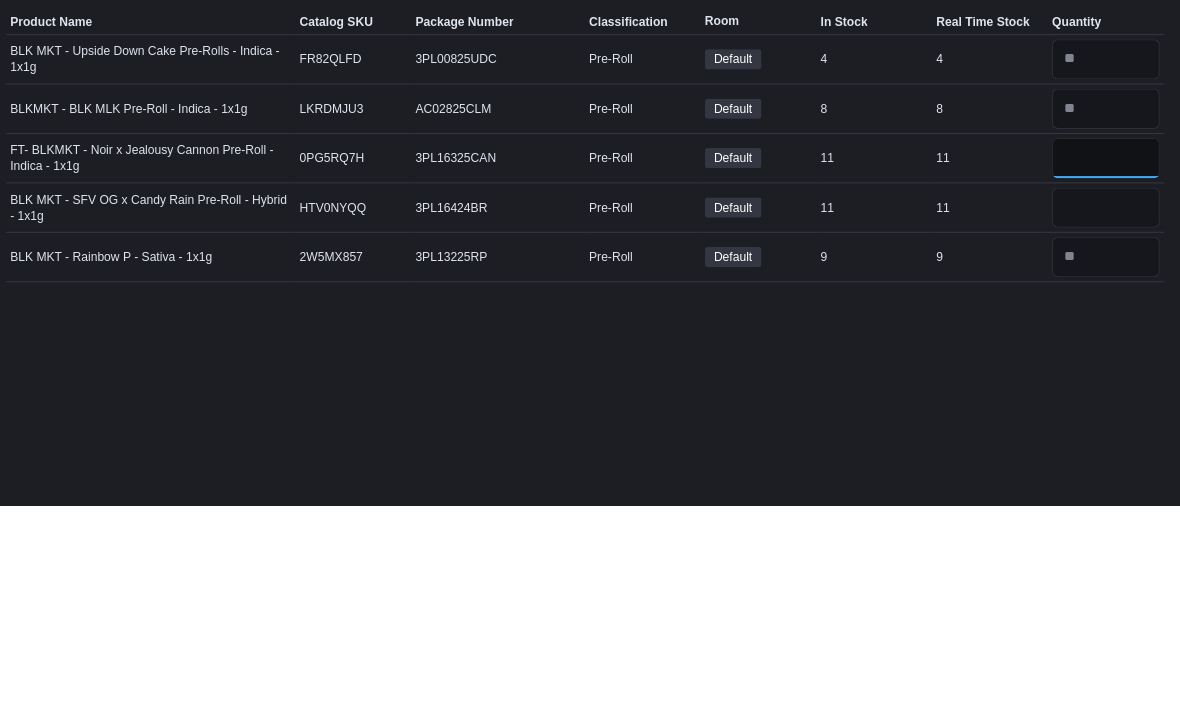click at bounding box center (1106, 368) 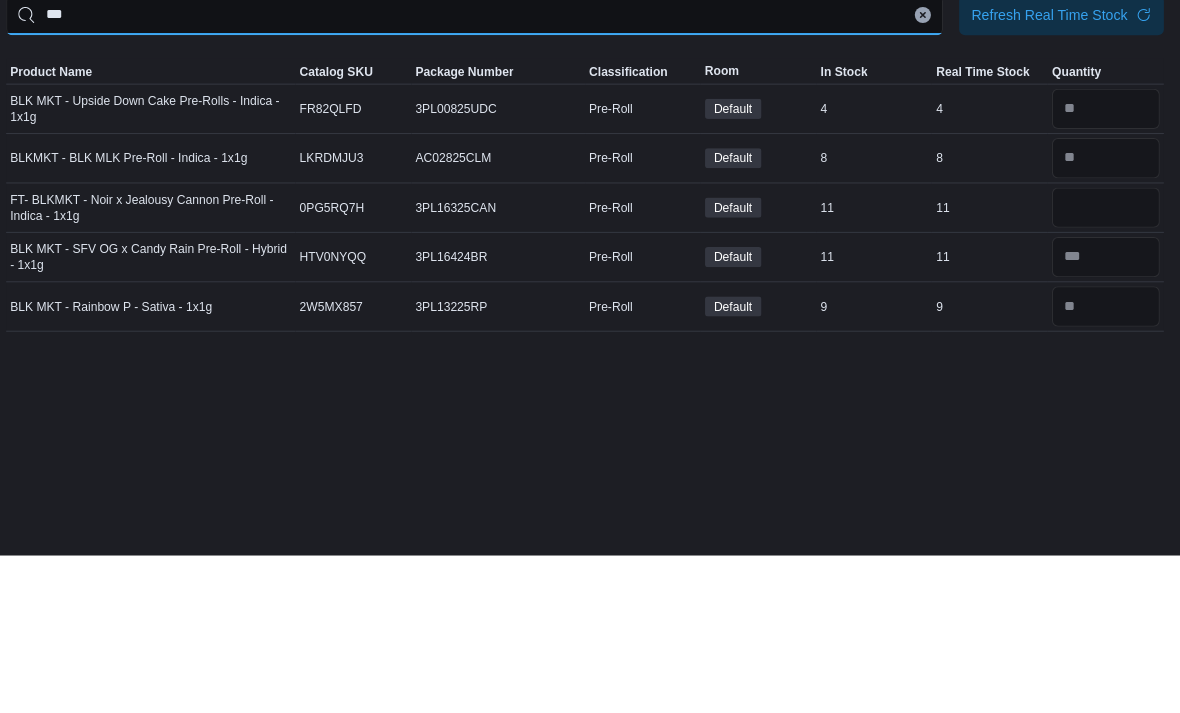 click on "***" at bounding box center (480, 177) 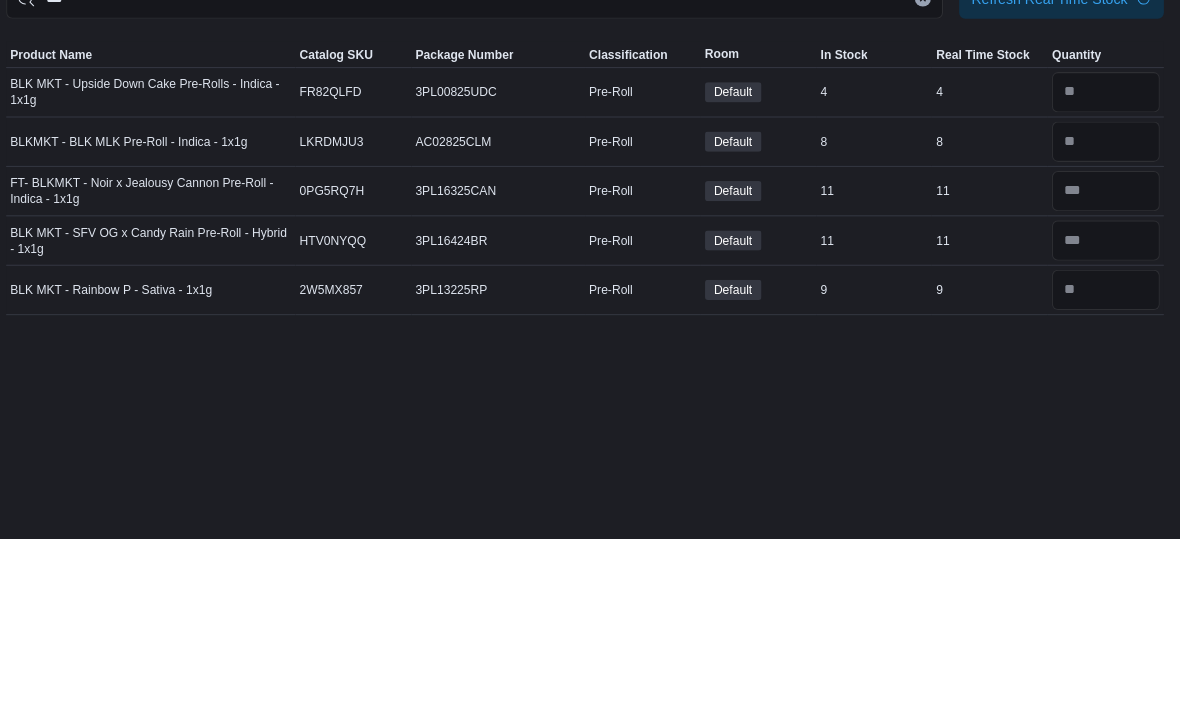 scroll, scrollTop: 0, scrollLeft: 0, axis: both 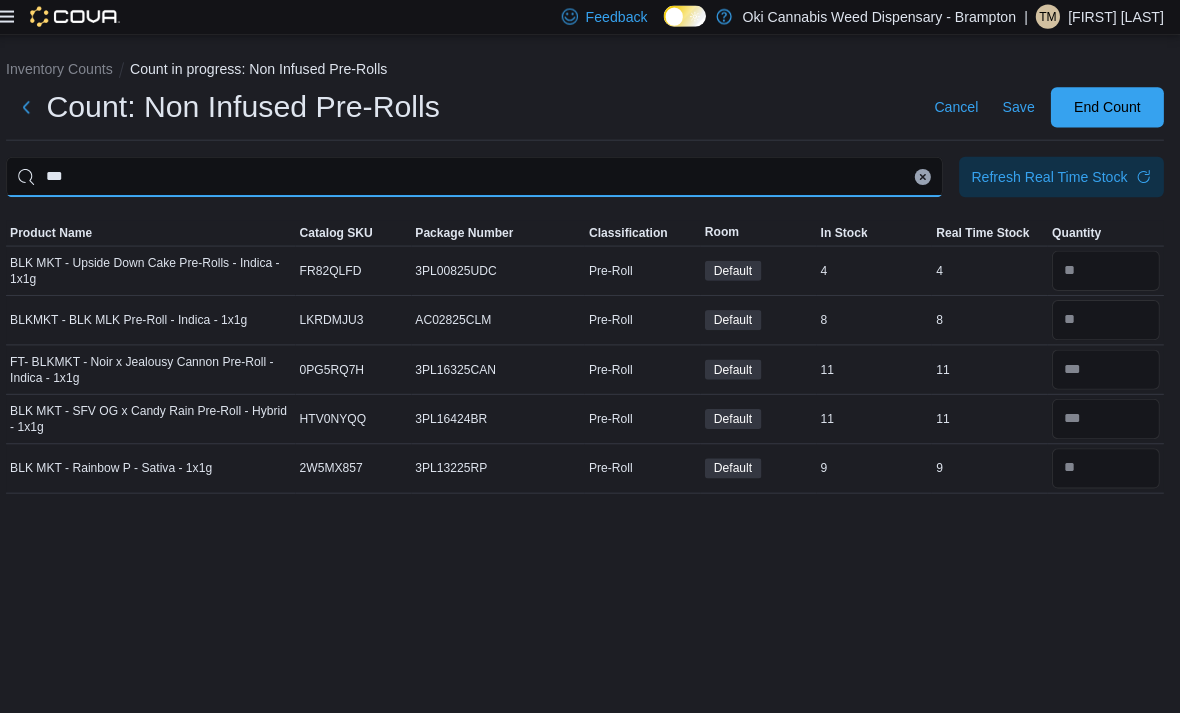 click on "***" at bounding box center [480, 177] 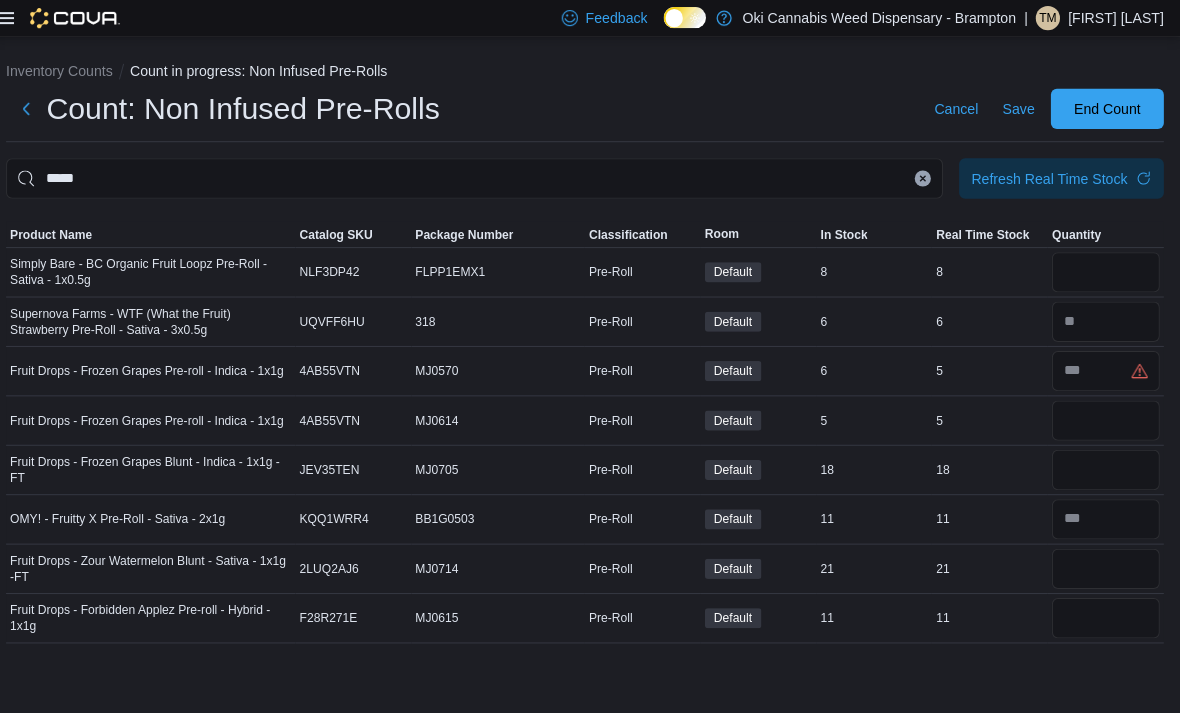 scroll, scrollTop: 5, scrollLeft: 0, axis: vertical 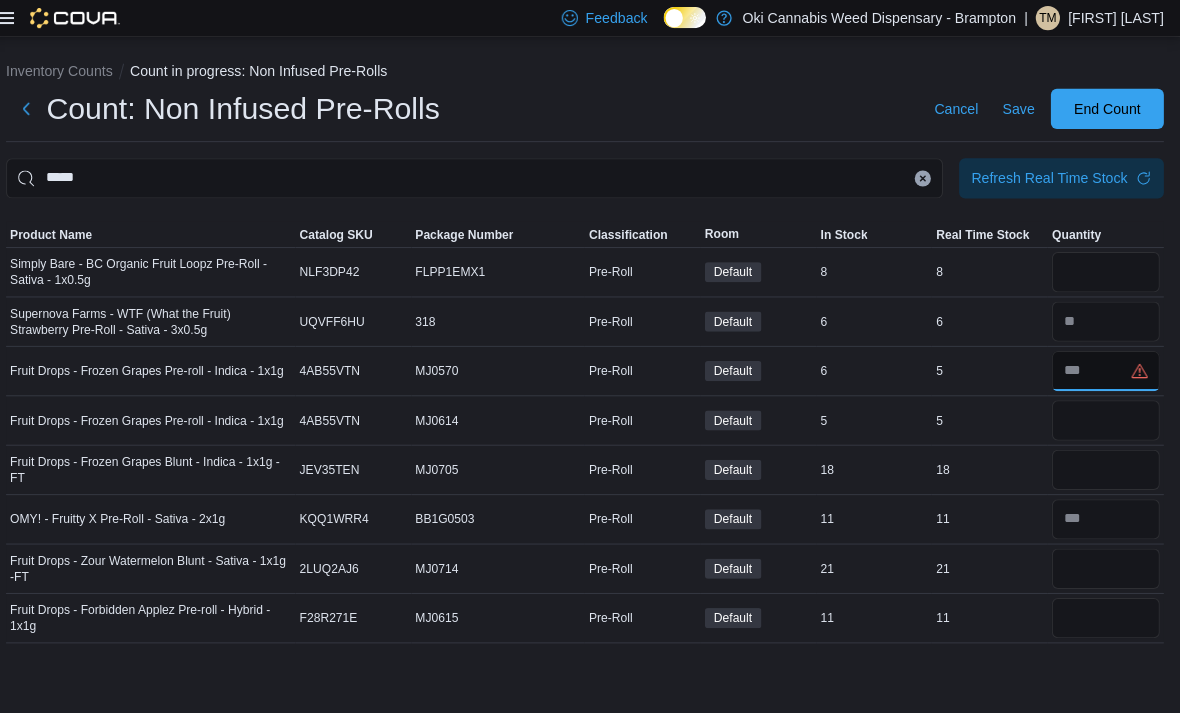 click at bounding box center (1106, 368) 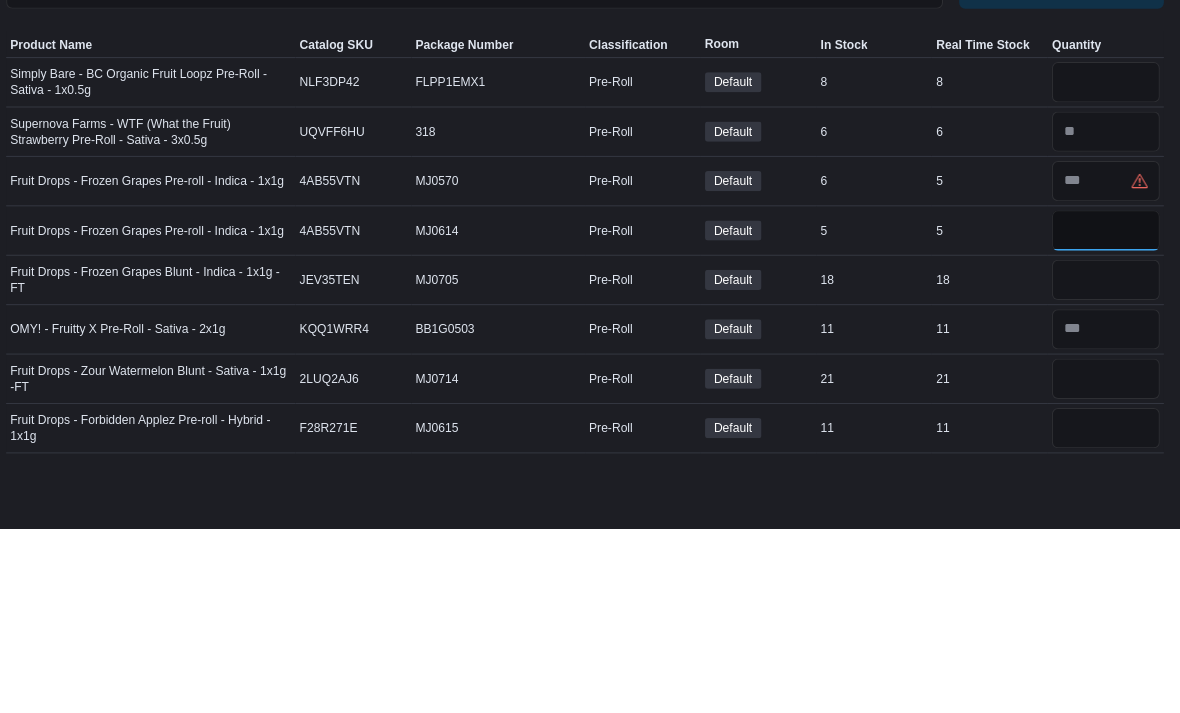 click at bounding box center (1106, 417) 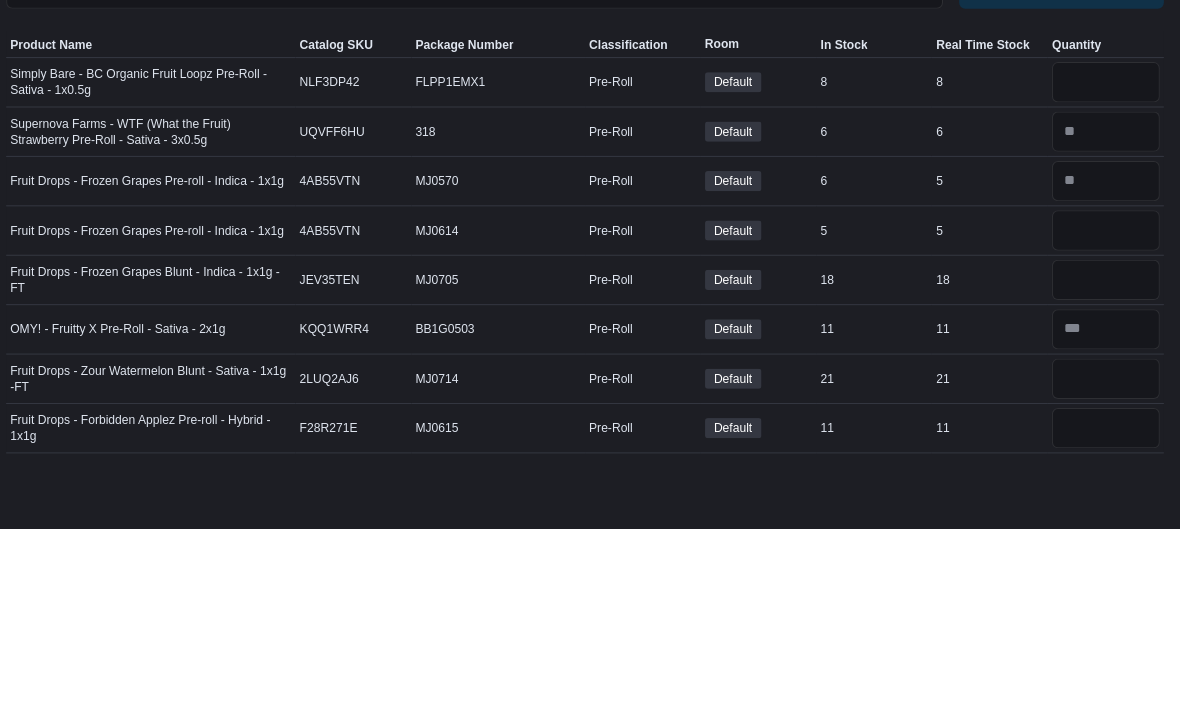 scroll, scrollTop: 6, scrollLeft: 0, axis: vertical 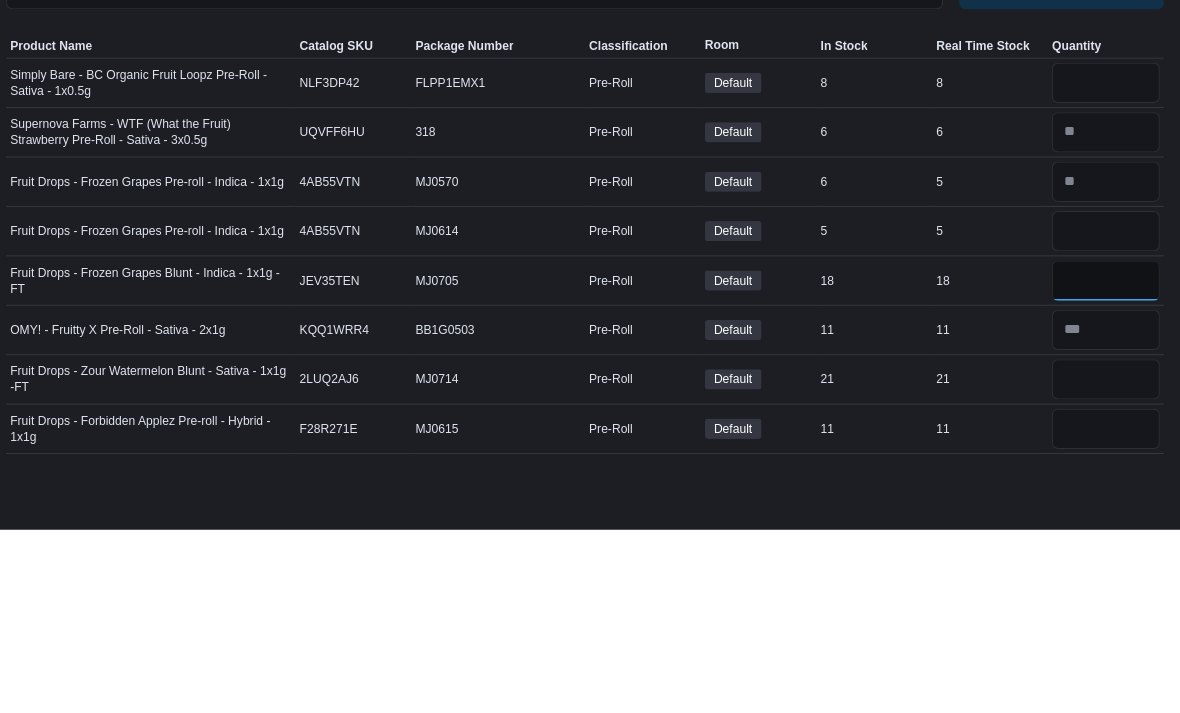 click at bounding box center [1106, 466] 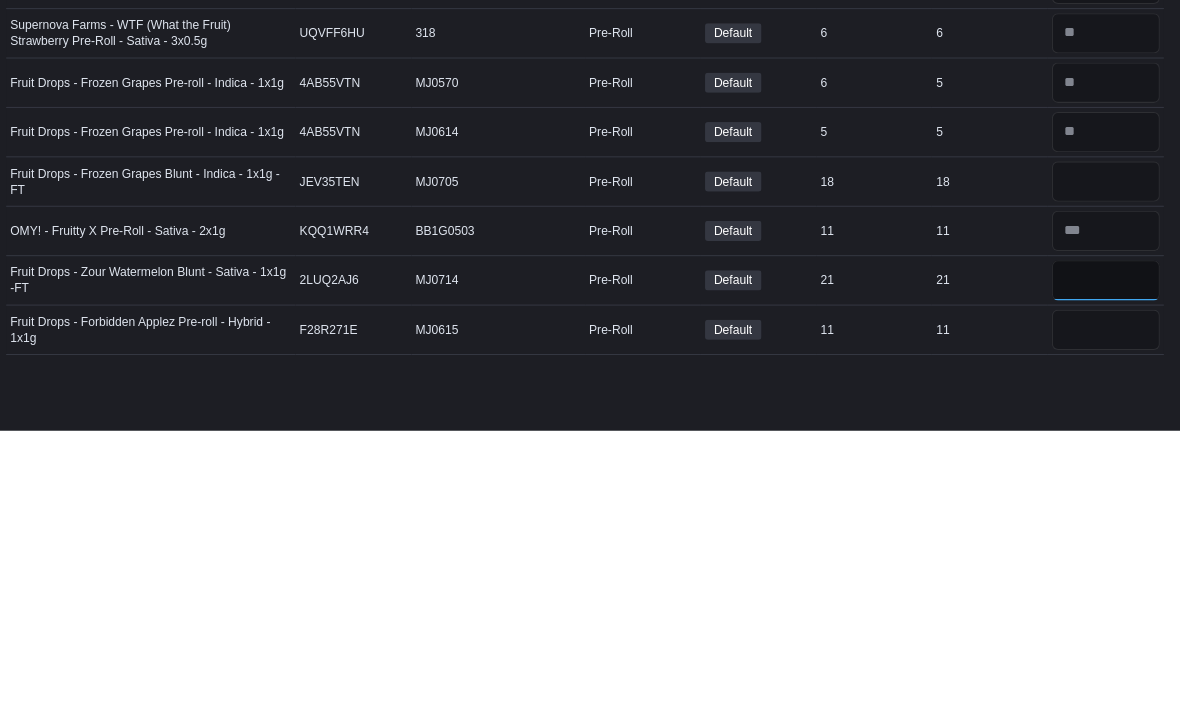 click at bounding box center [1106, 564] 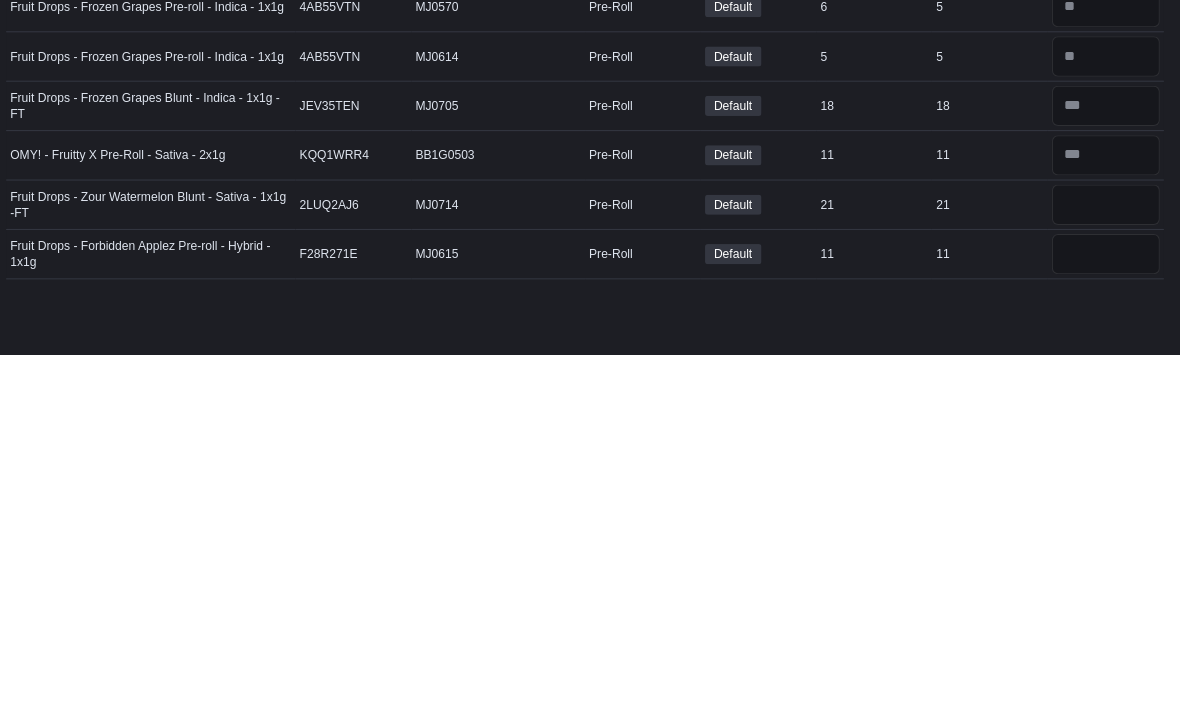 scroll, scrollTop: 6, scrollLeft: 0, axis: vertical 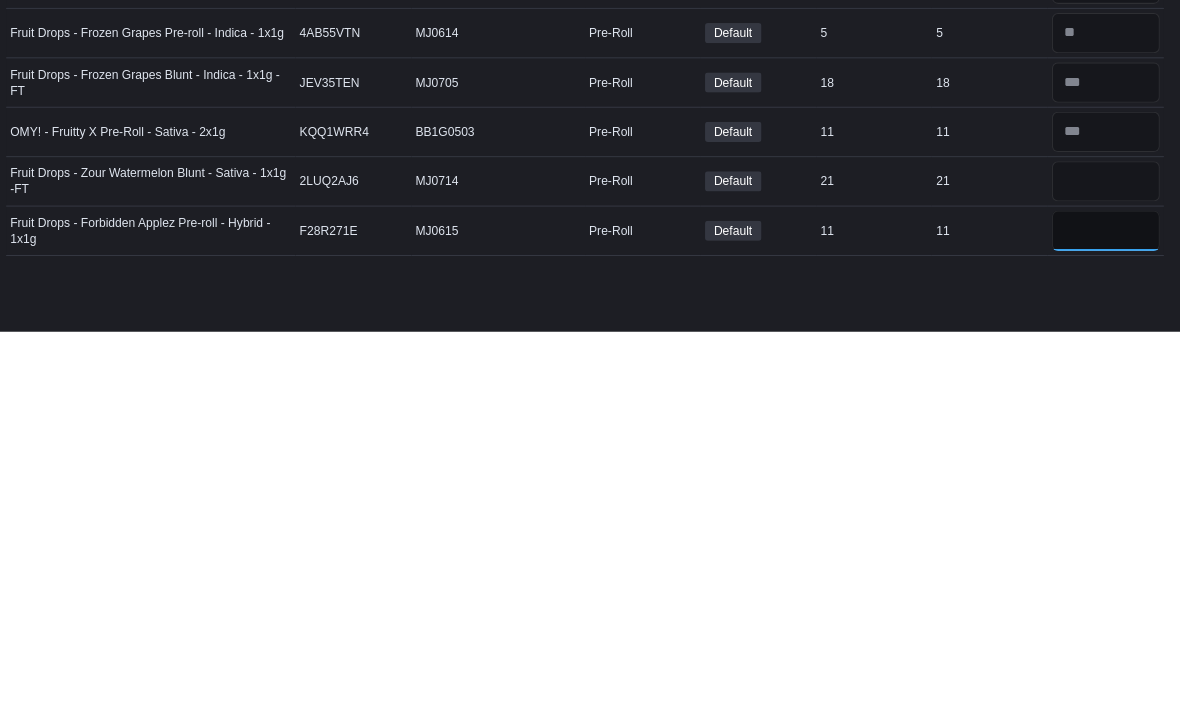 click at bounding box center (1106, 613) 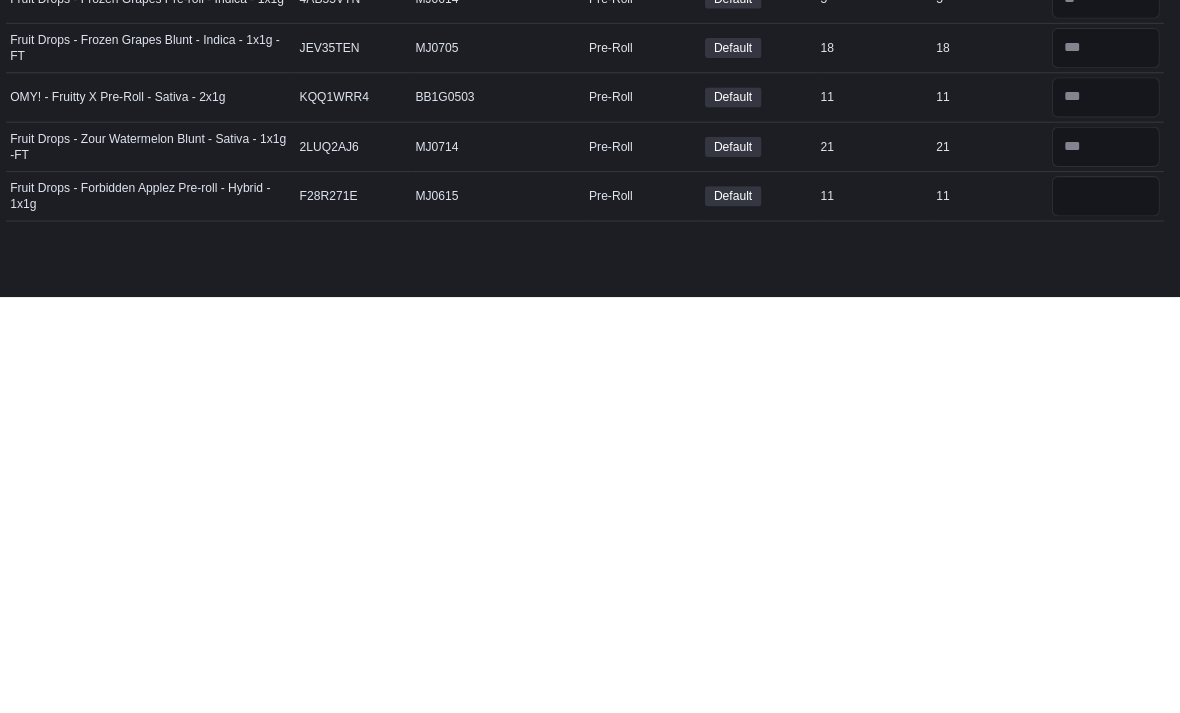 scroll, scrollTop: 63, scrollLeft: 0, axis: vertical 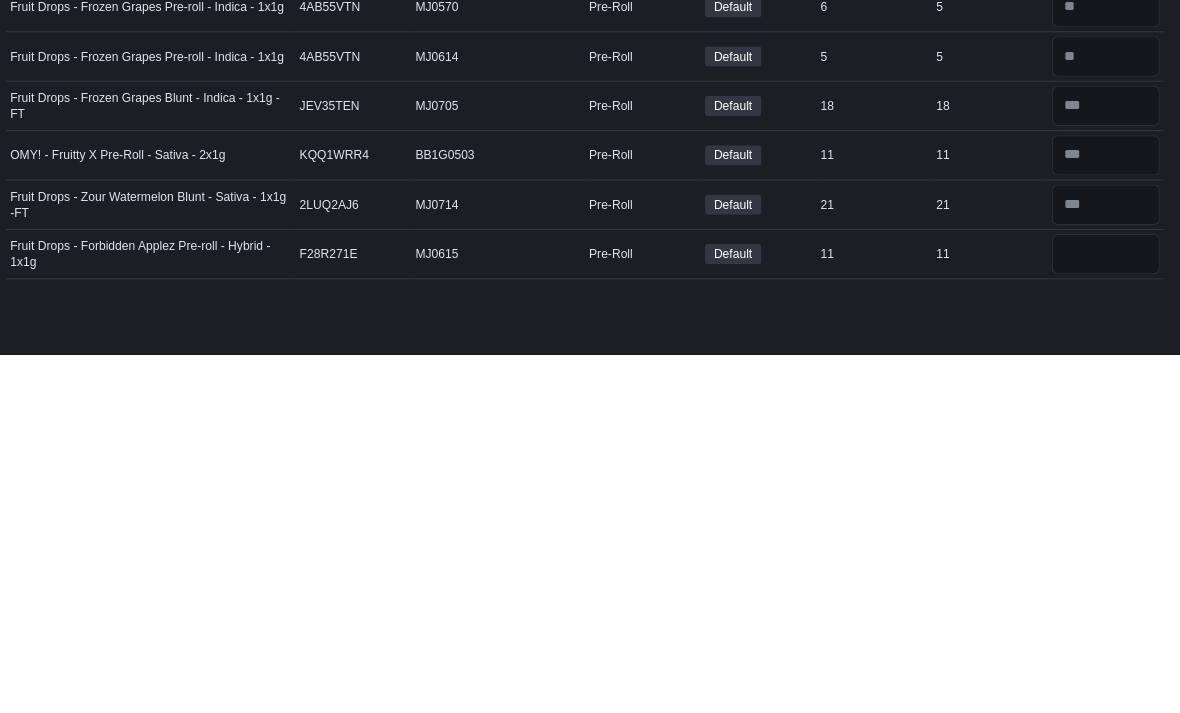 click on "*****" at bounding box center (480, 177) 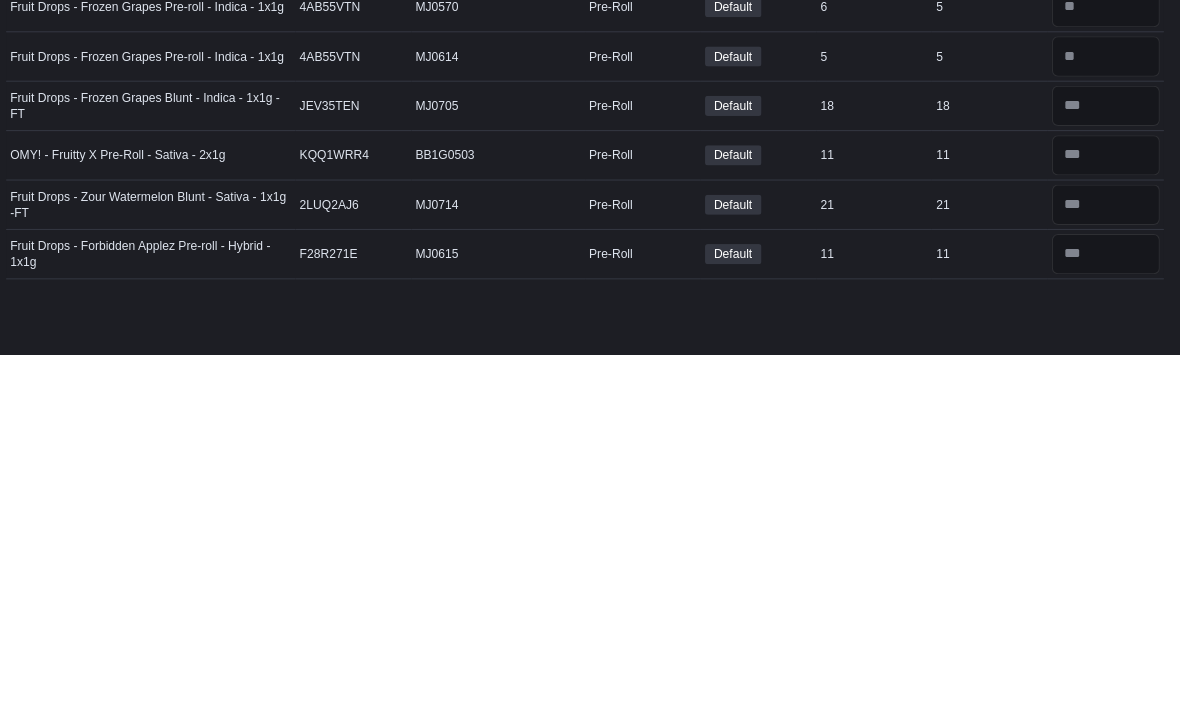 scroll, scrollTop: 0, scrollLeft: 0, axis: both 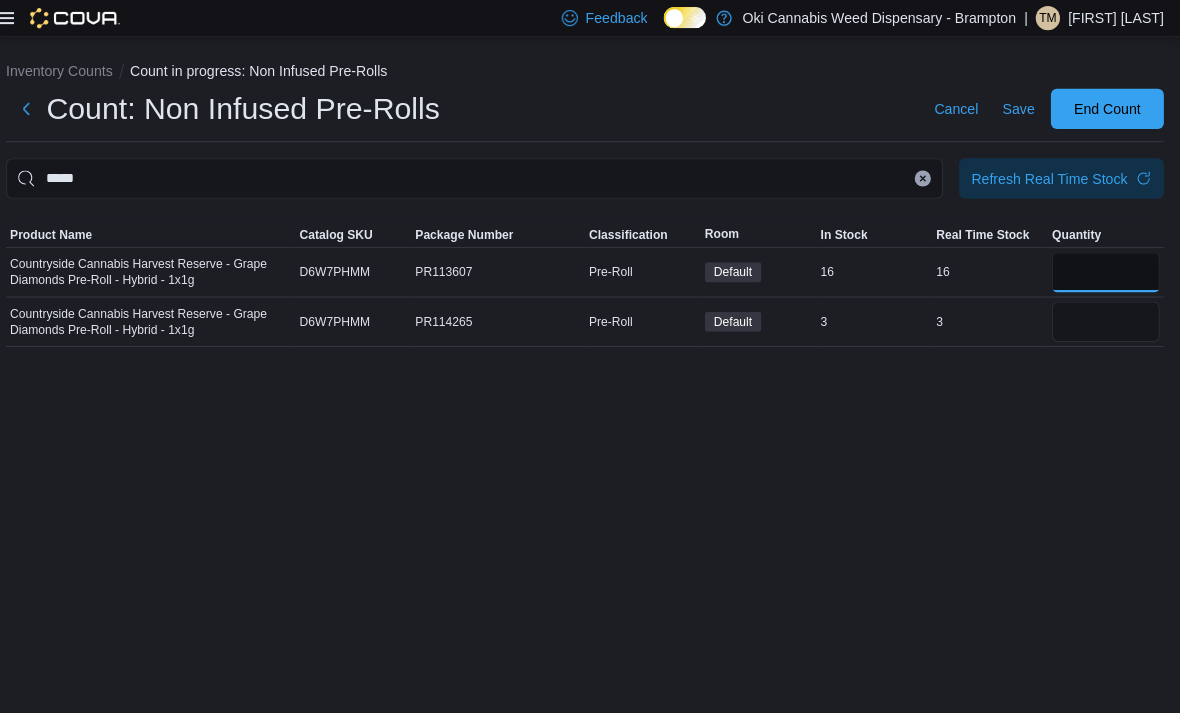 click at bounding box center [1106, 270] 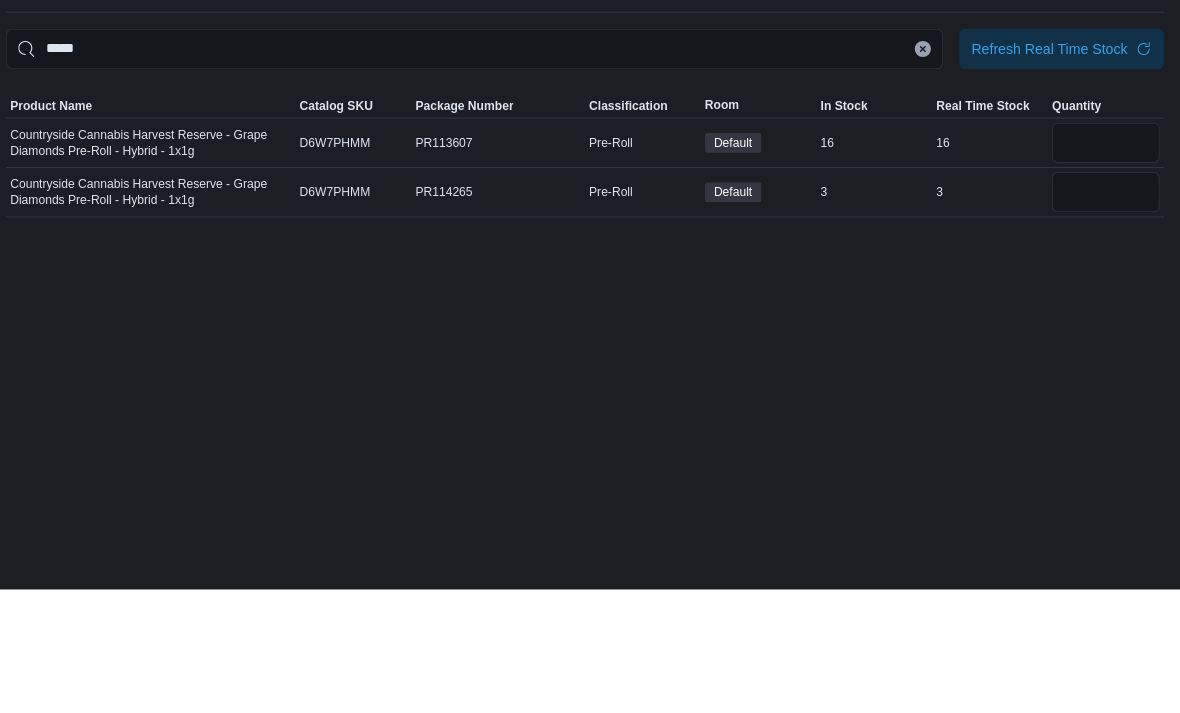 click at bounding box center (1106, 319) 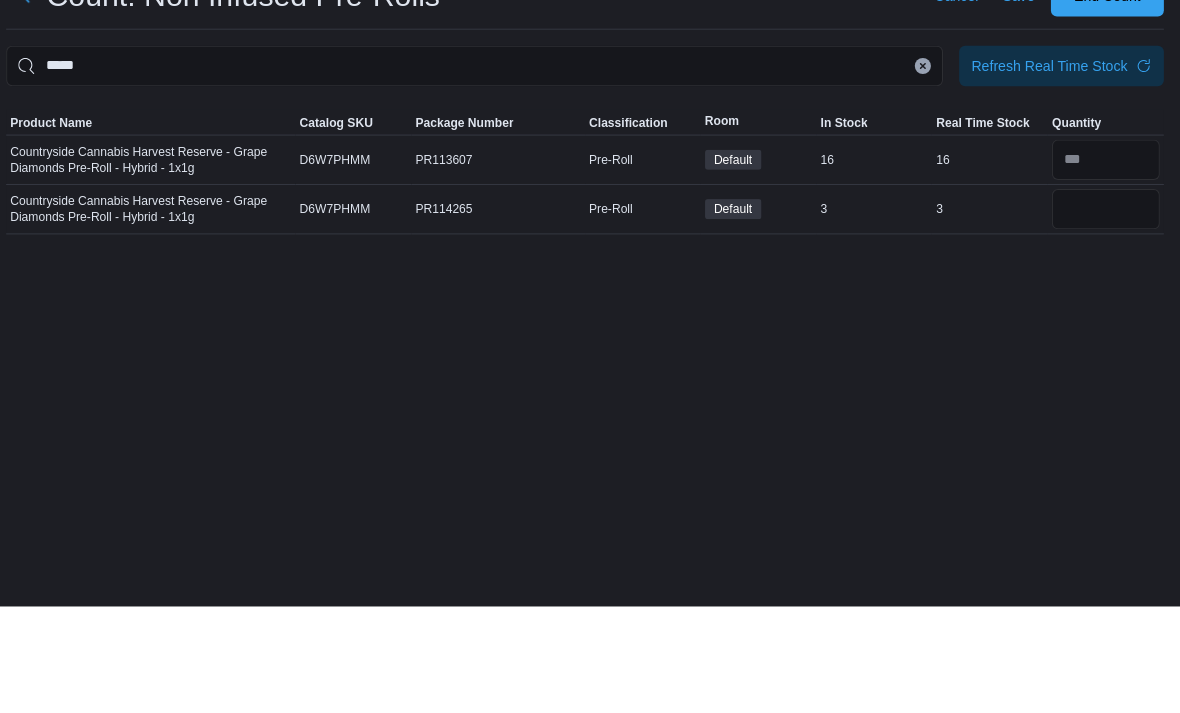 scroll, scrollTop: 0, scrollLeft: 0, axis: both 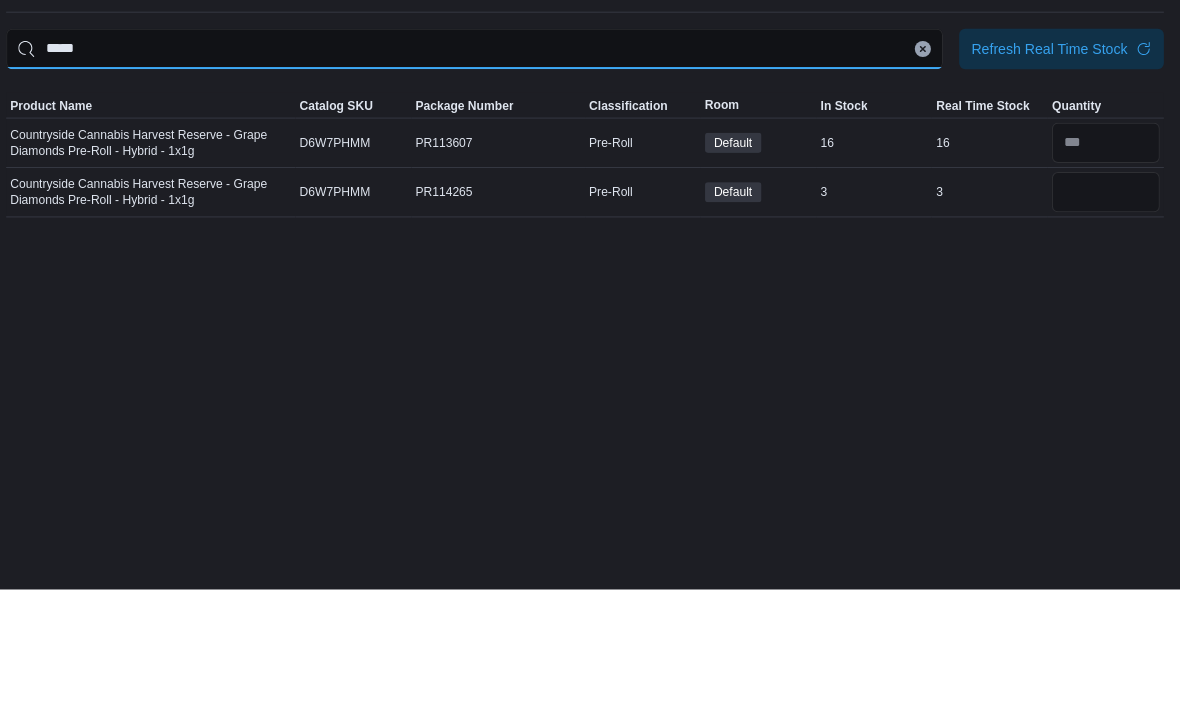 click on "*****" at bounding box center (480, 177) 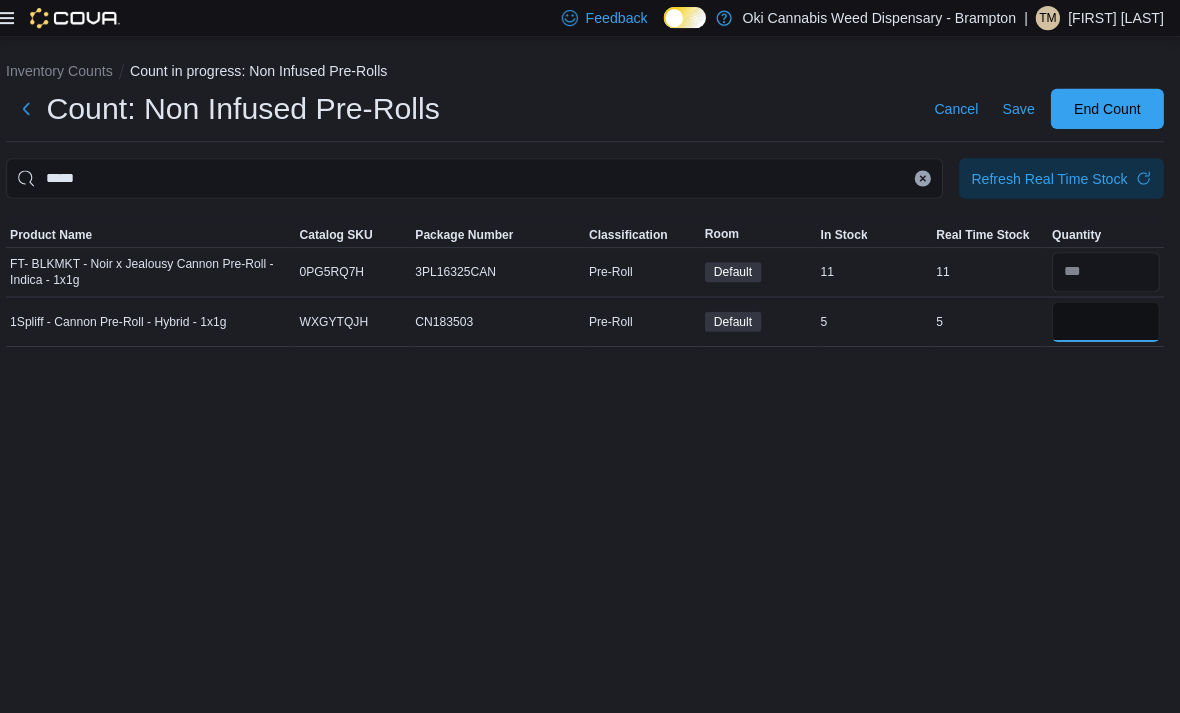 click at bounding box center [1106, 319] 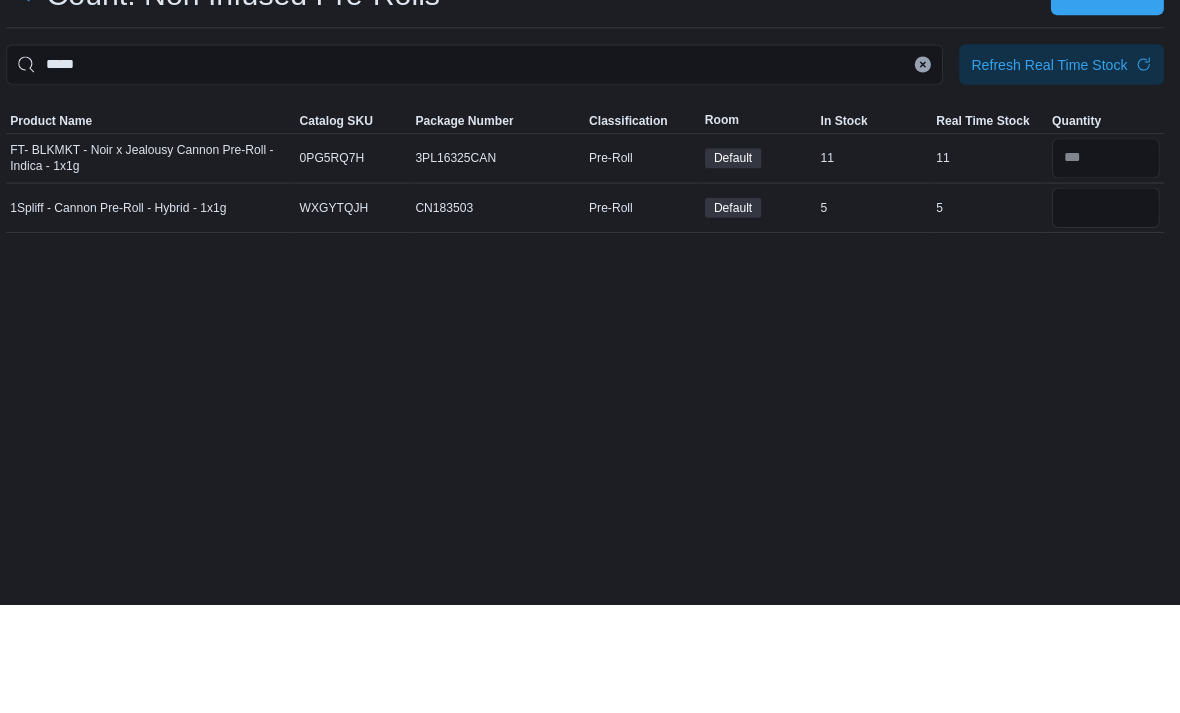 scroll, scrollTop: 0, scrollLeft: 0, axis: both 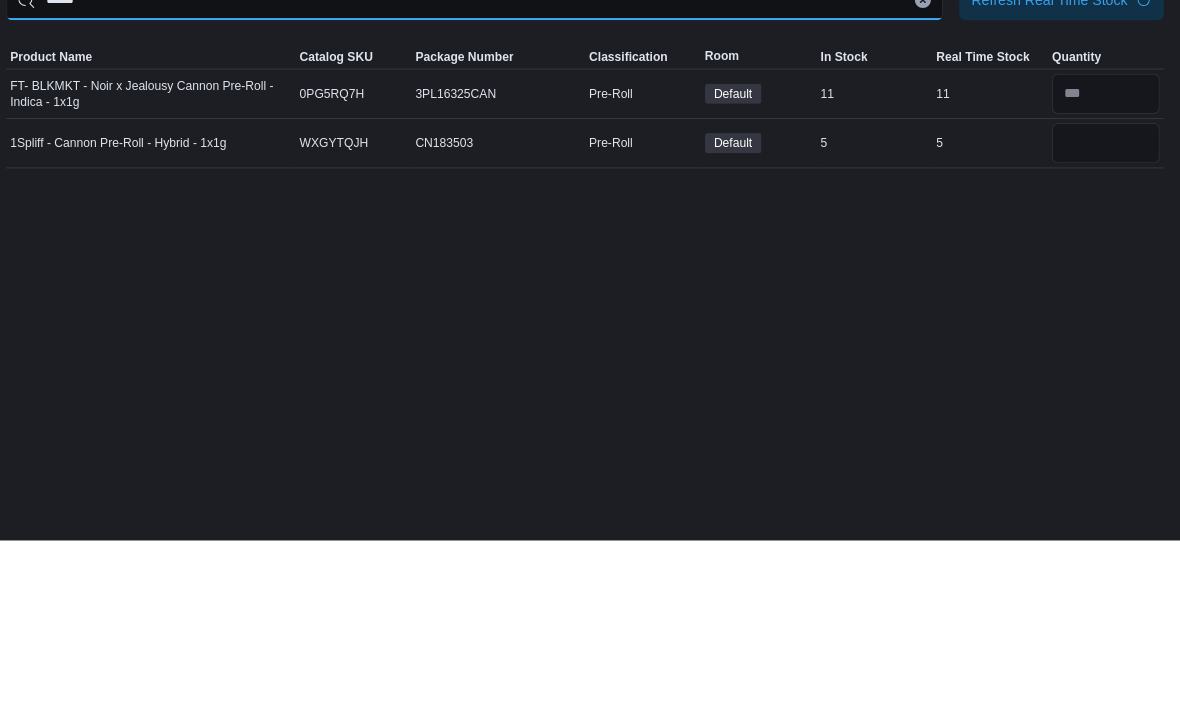 click on "*****" at bounding box center [480, 177] 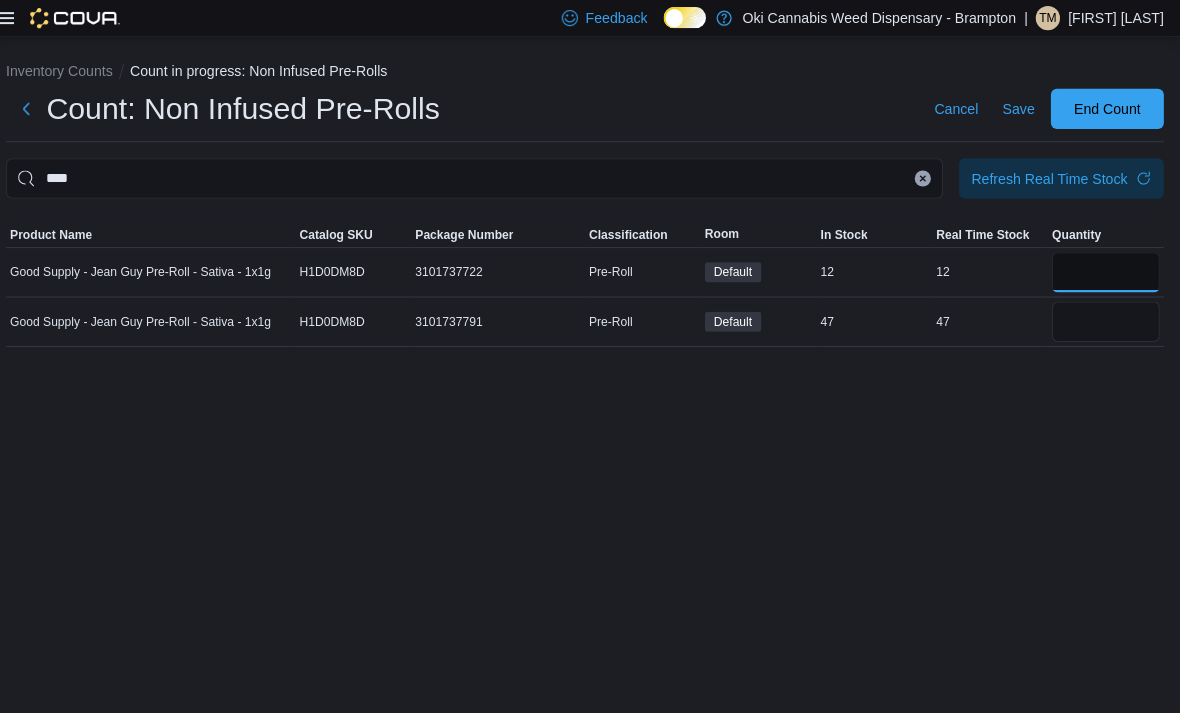 click at bounding box center (1106, 270) 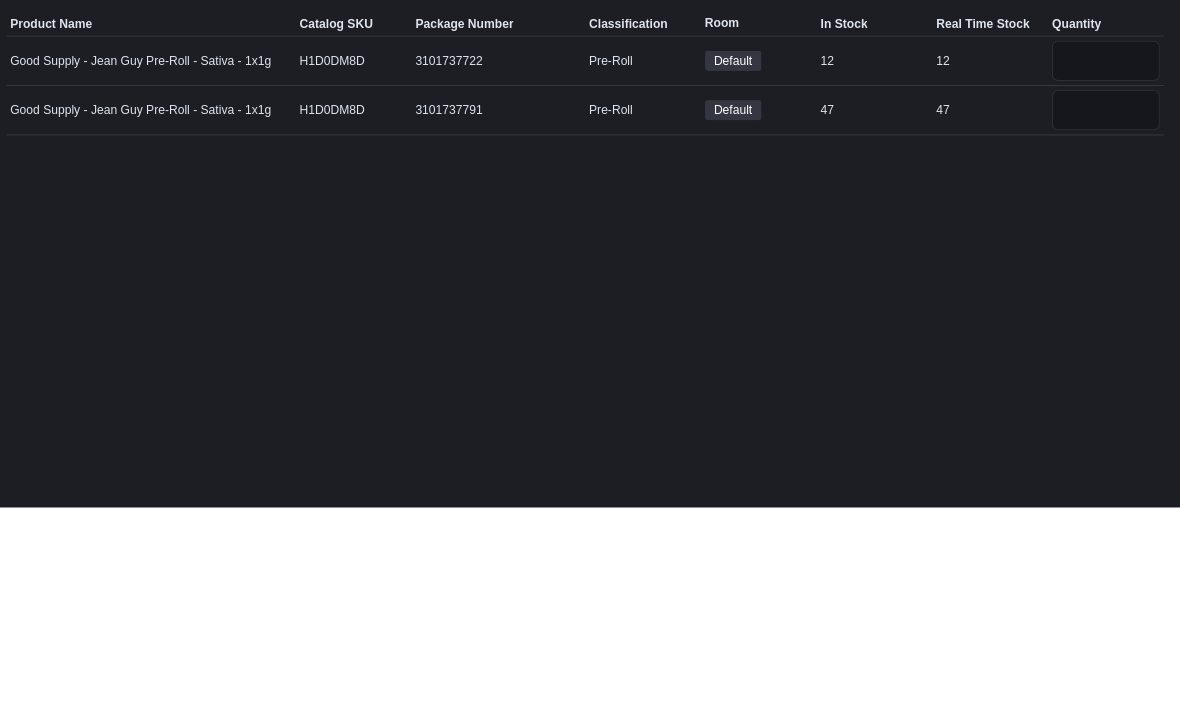 click at bounding box center [1106, 319] 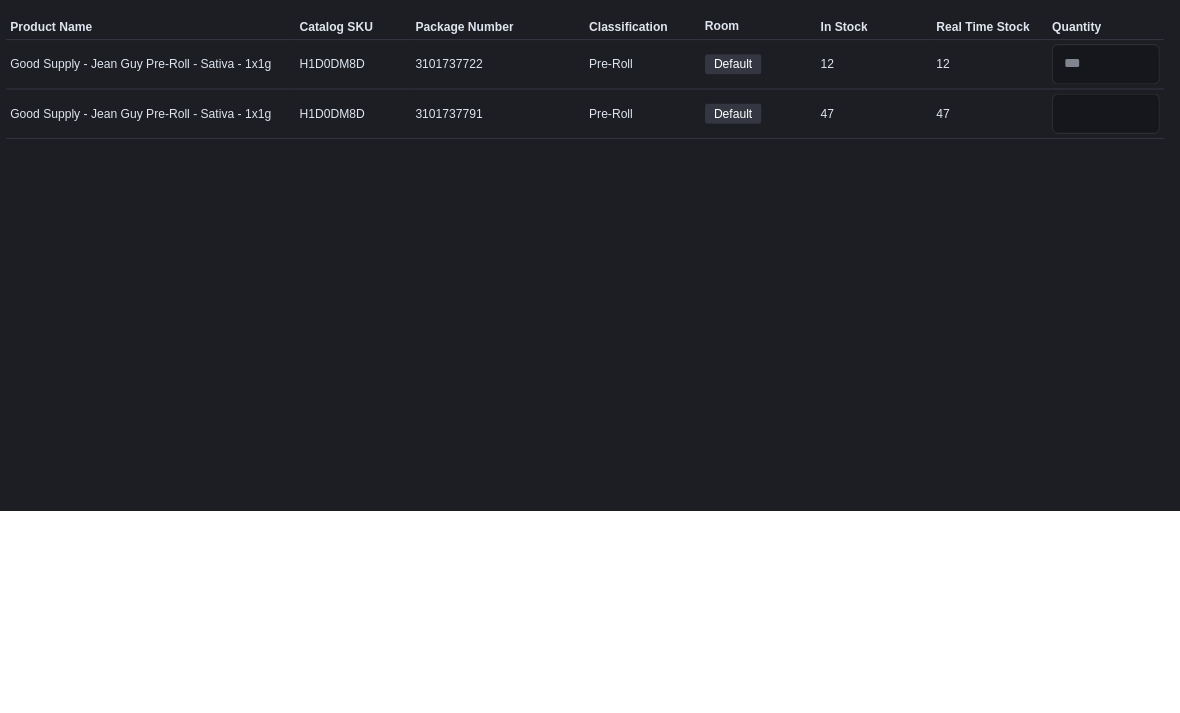 scroll, scrollTop: 0, scrollLeft: 0, axis: both 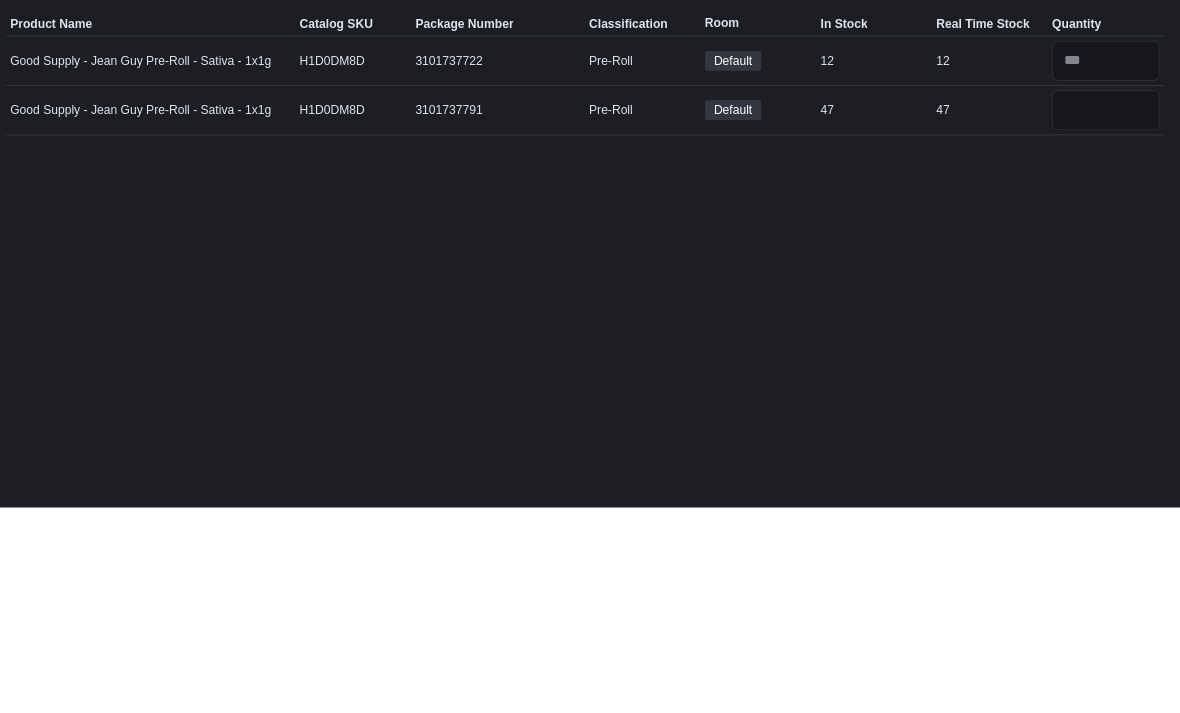 click on "****" at bounding box center (480, 177) 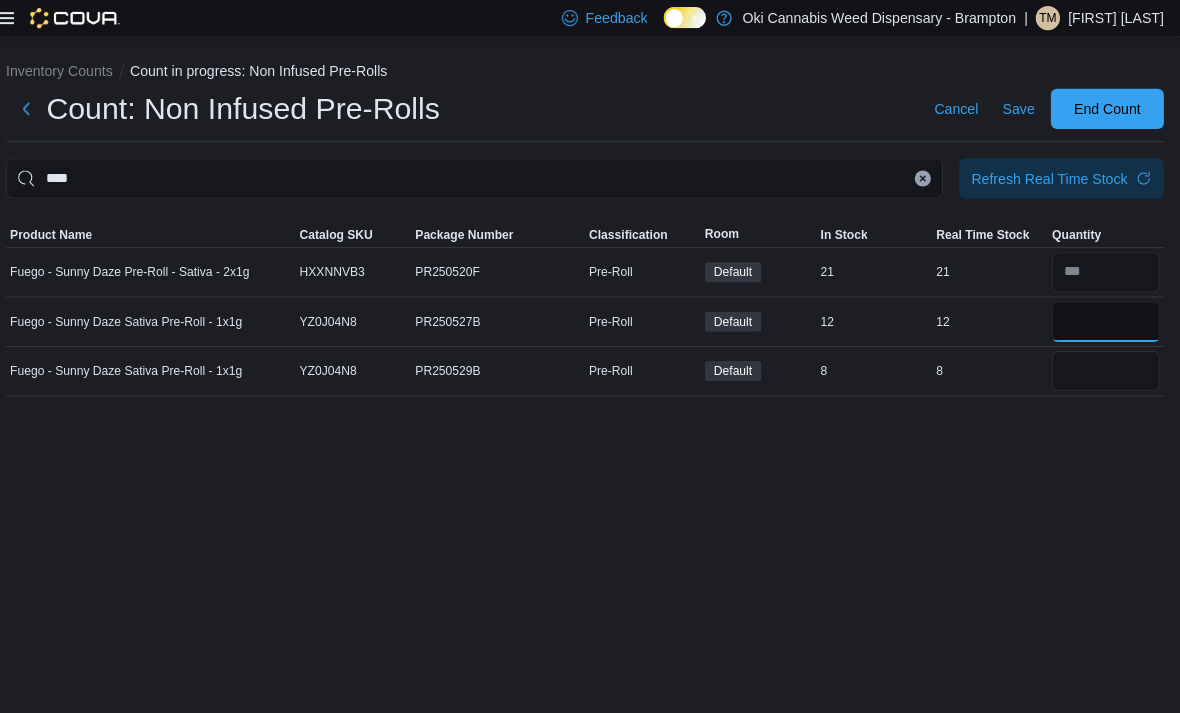 click at bounding box center [1106, 319] 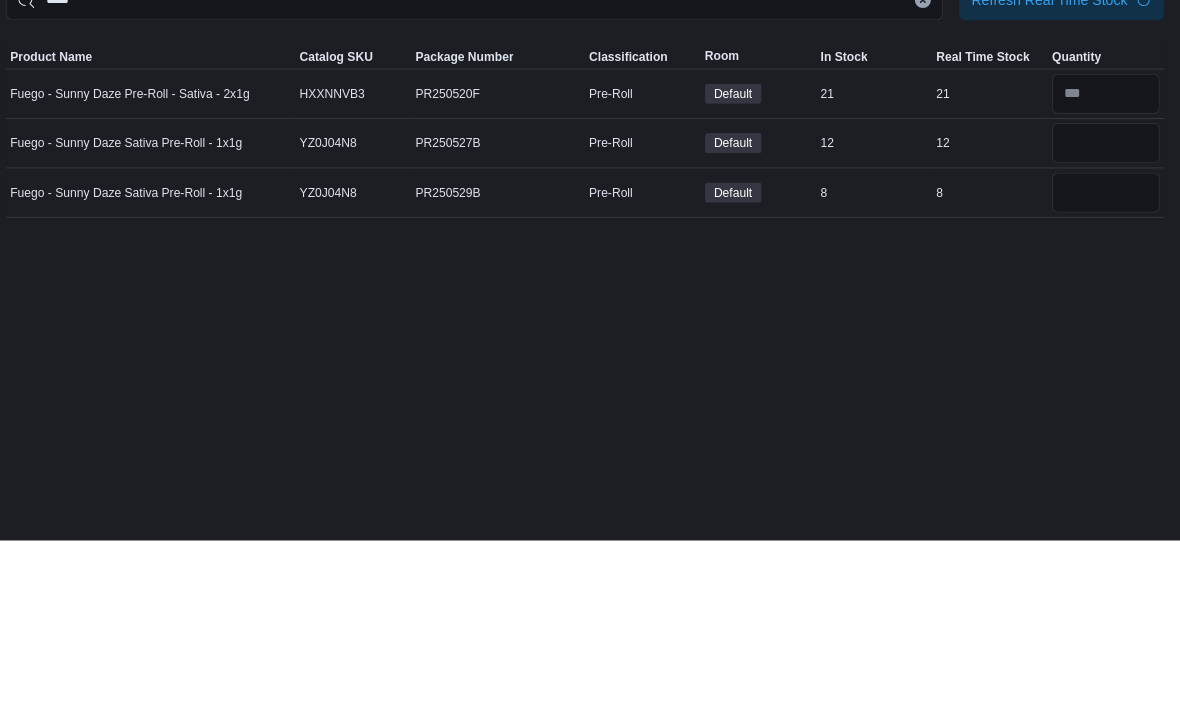 click at bounding box center (1106, 368) 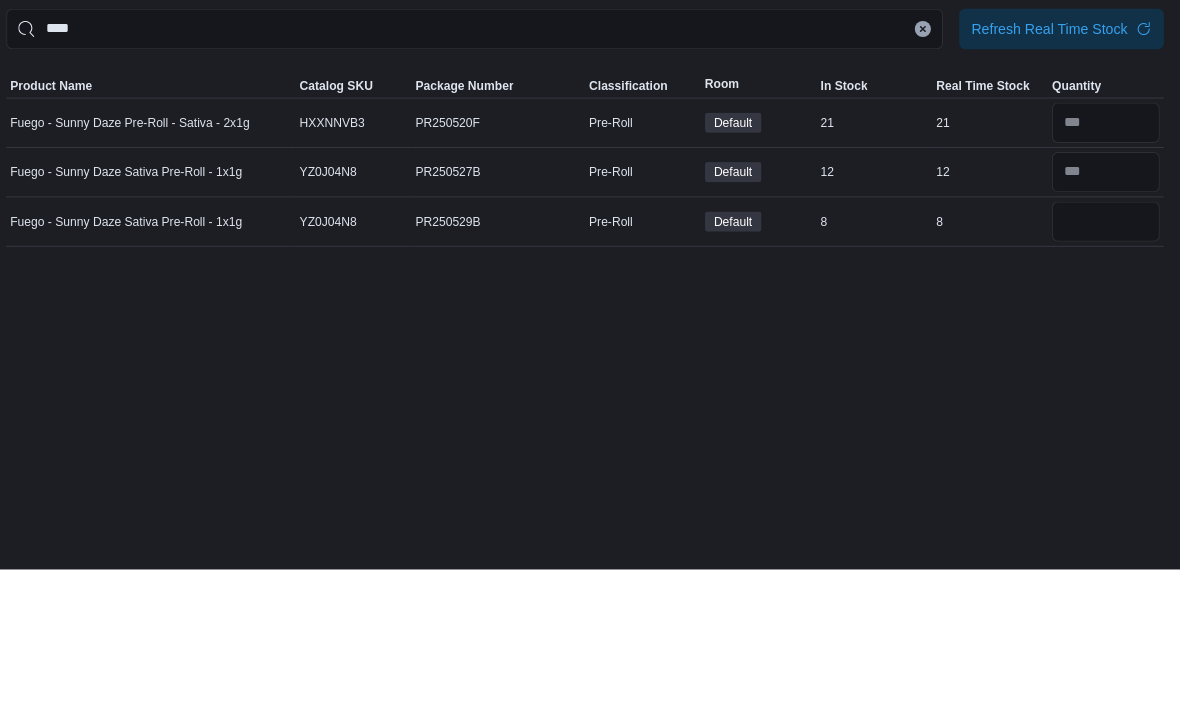 scroll, scrollTop: 0, scrollLeft: 0, axis: both 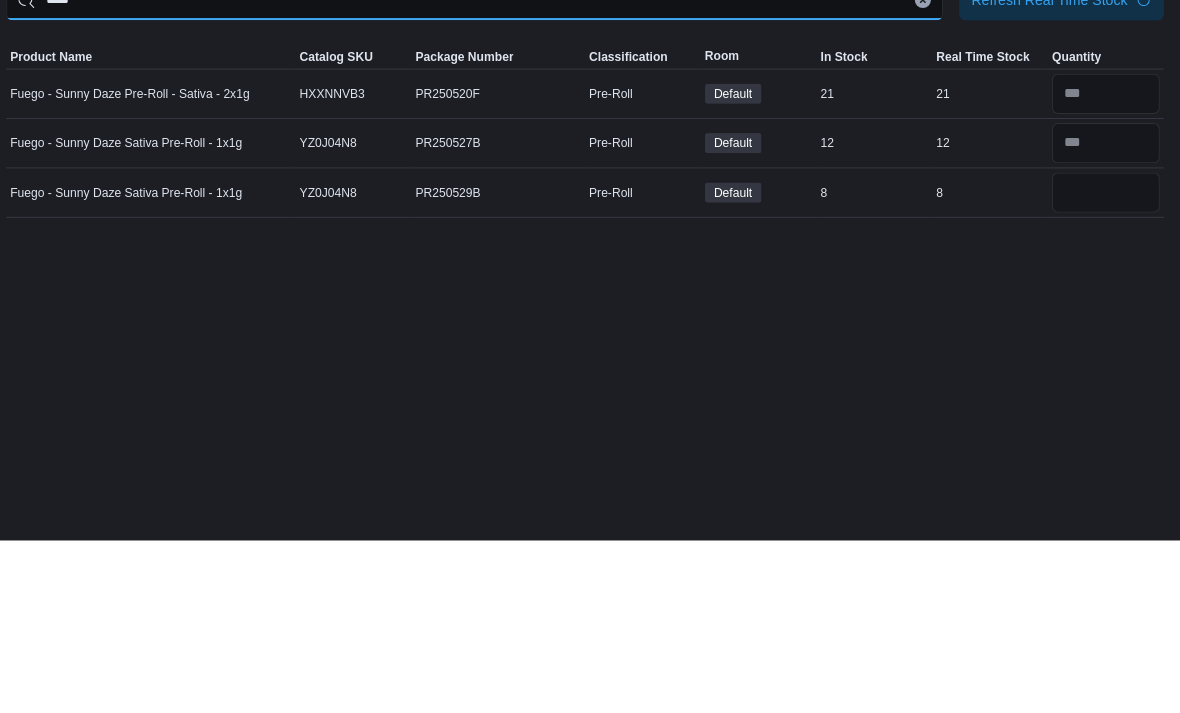 click on "****" at bounding box center [480, 177] 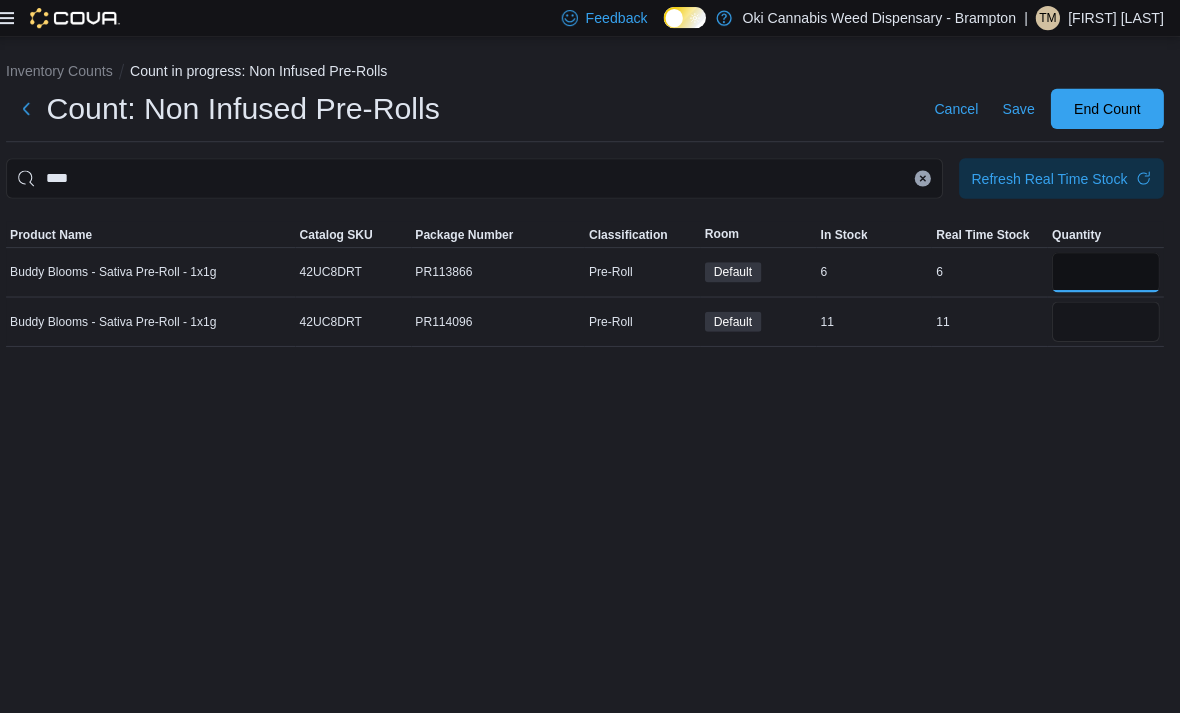 click at bounding box center [1106, 270] 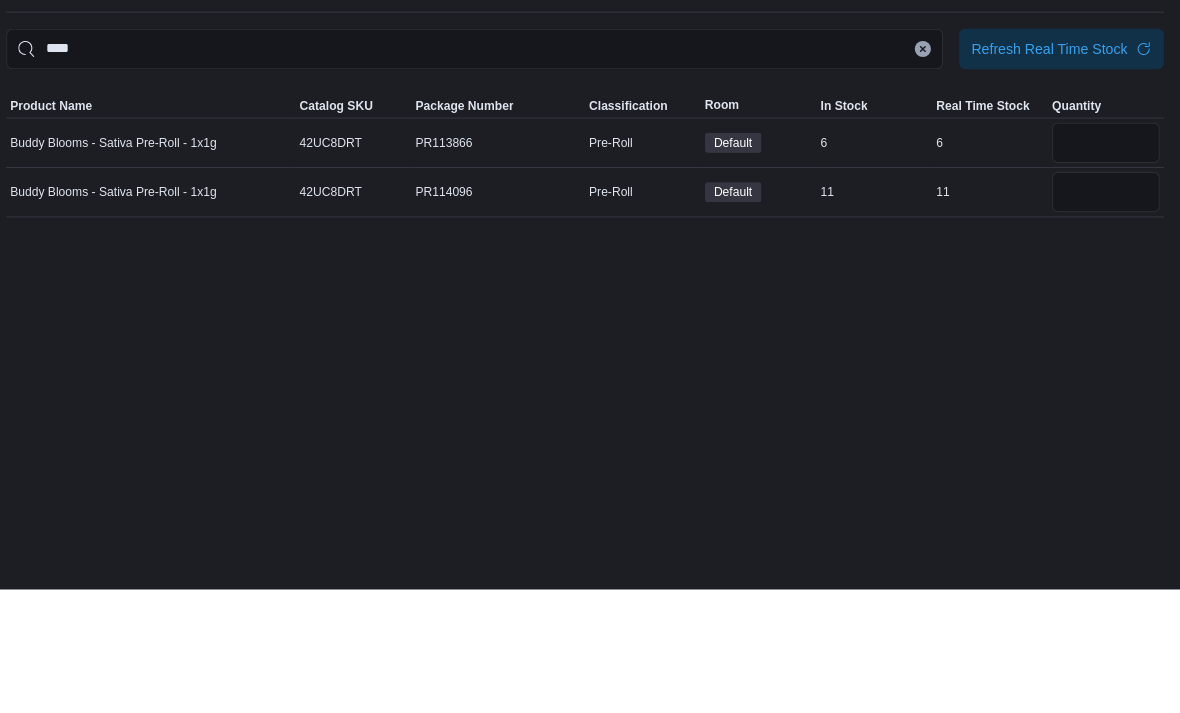 click at bounding box center (1106, 319) 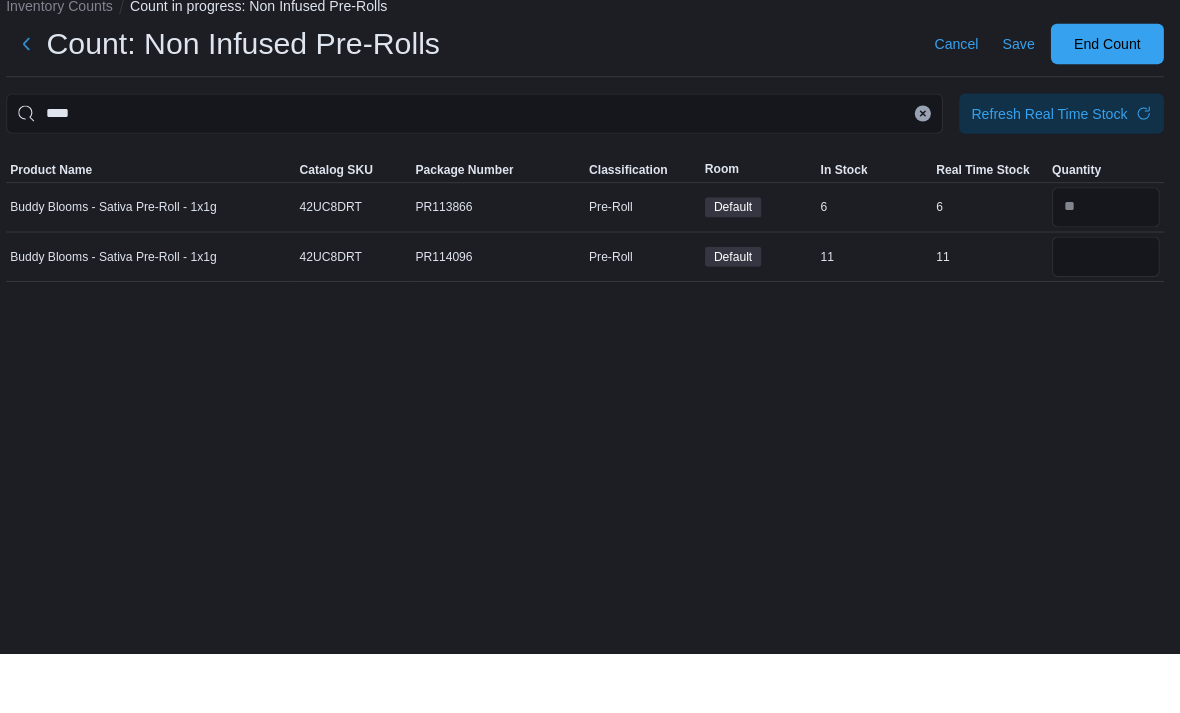 scroll, scrollTop: 0, scrollLeft: 0, axis: both 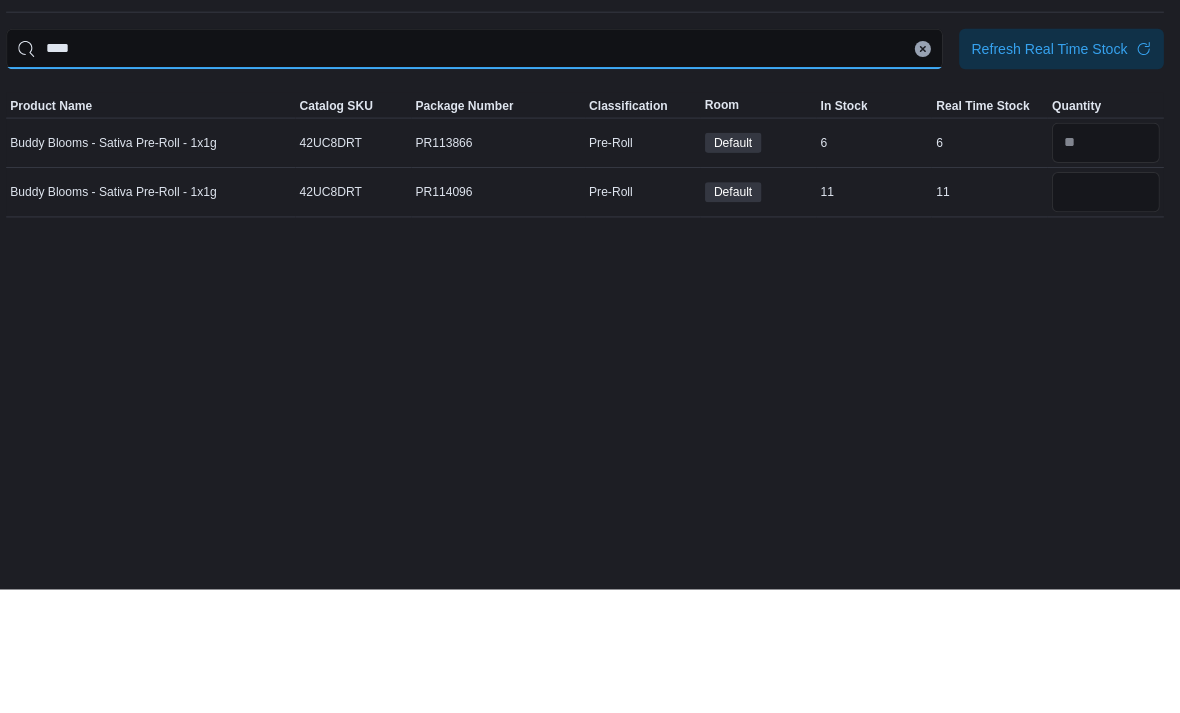 click on "****" at bounding box center (480, 177) 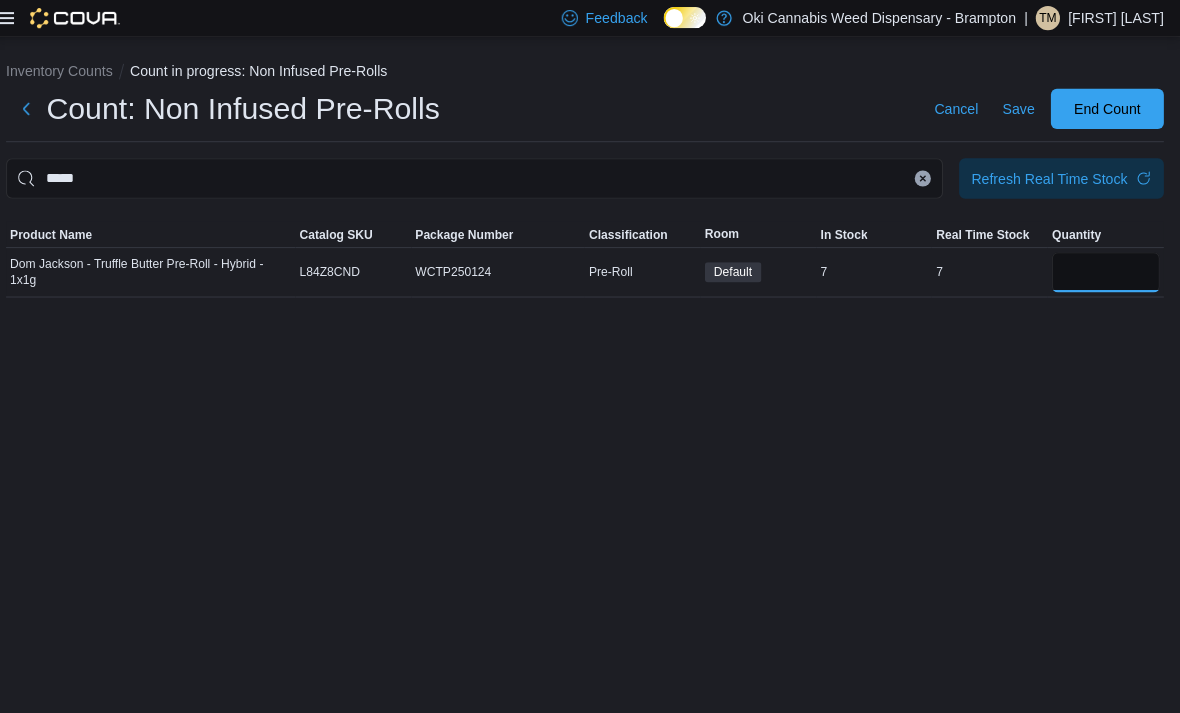 click at bounding box center (1106, 270) 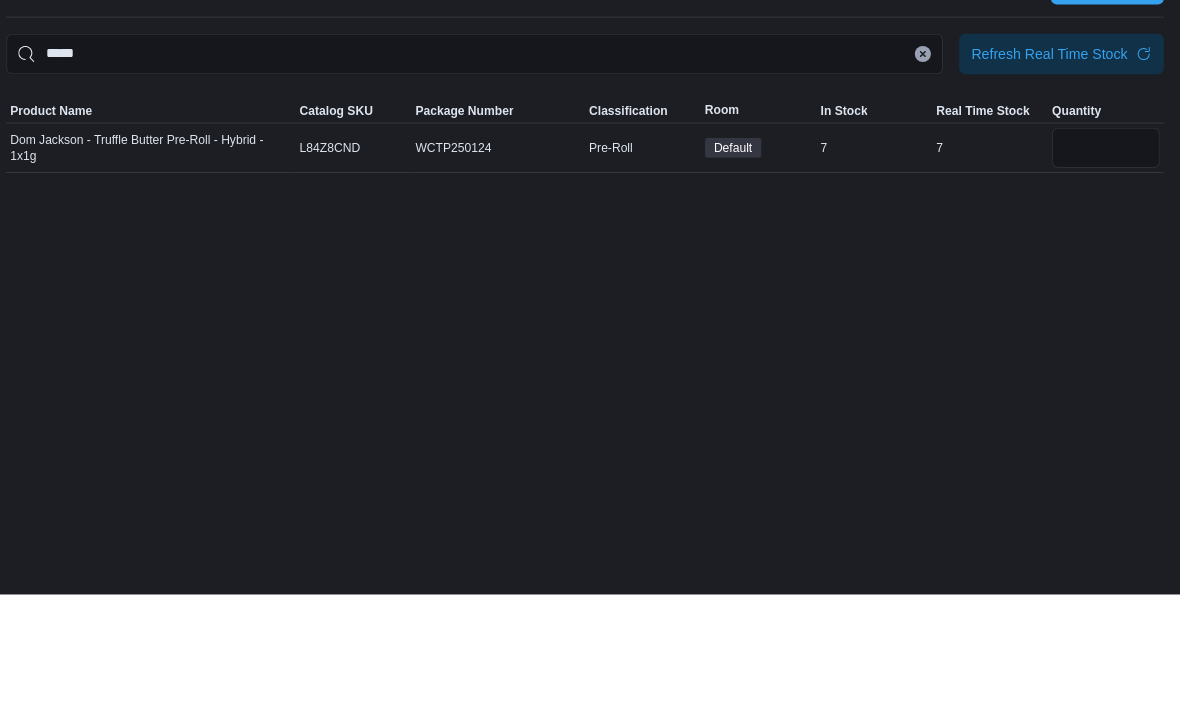 scroll, scrollTop: 0, scrollLeft: 0, axis: both 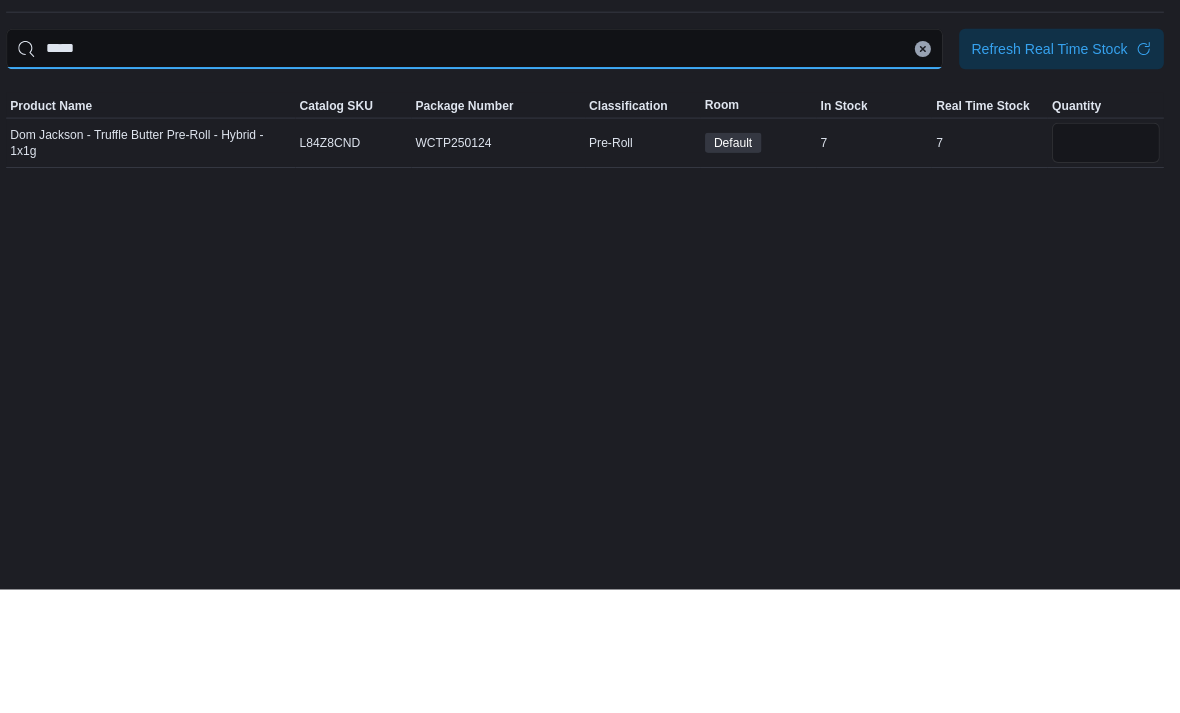 click on "*****" at bounding box center (480, 177) 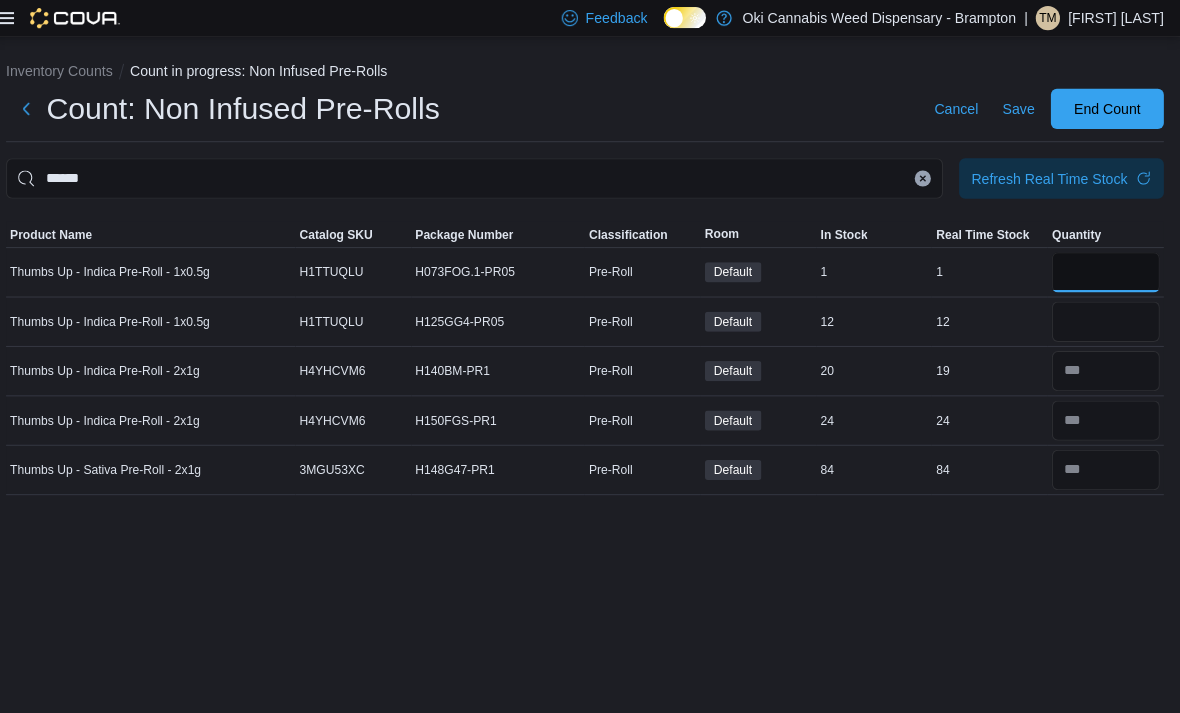click at bounding box center [1106, 270] 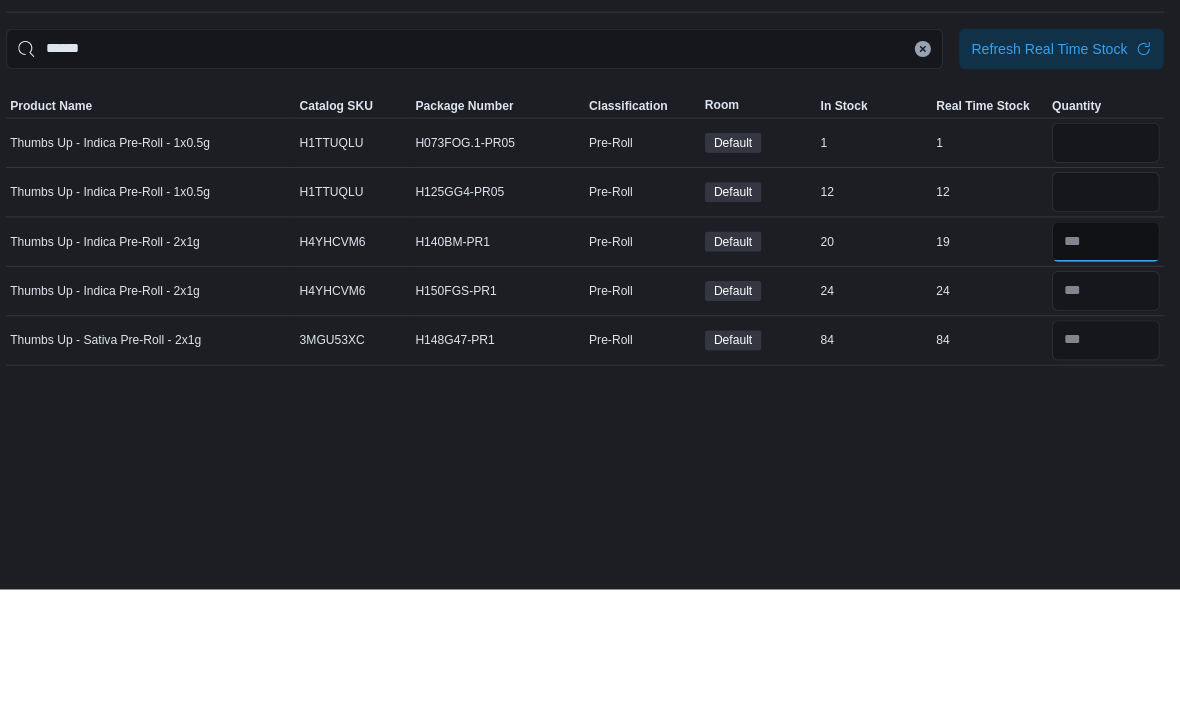 click at bounding box center (1106, 368) 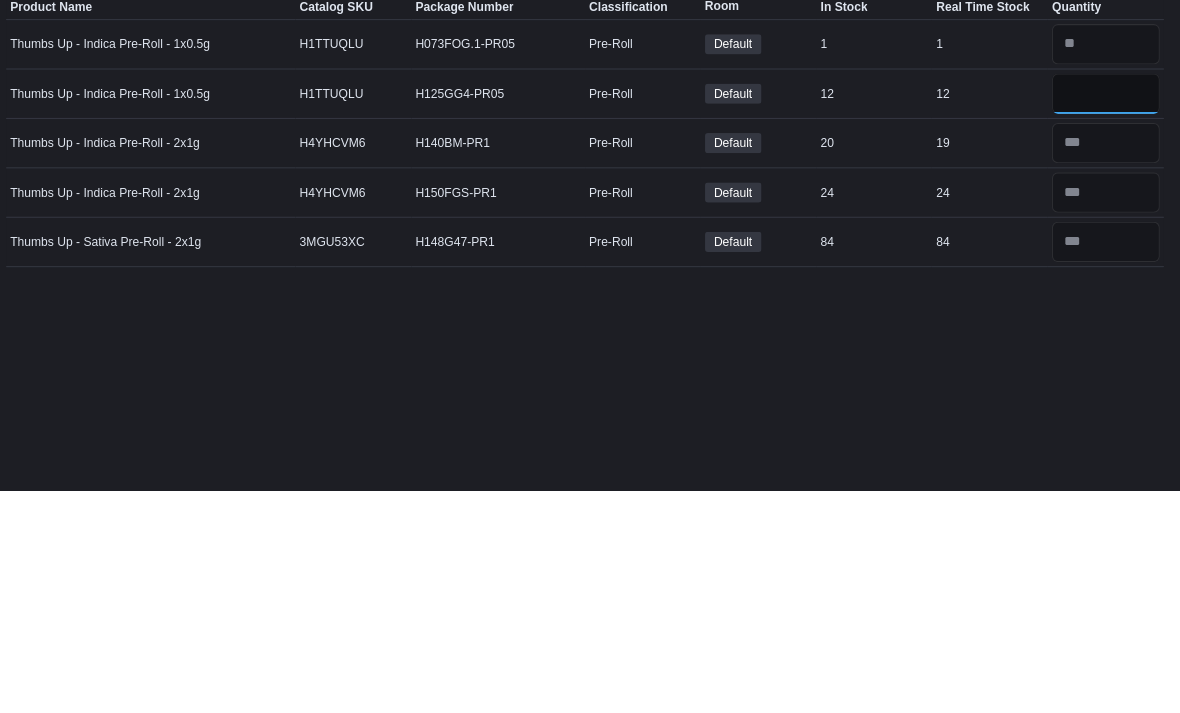 click at bounding box center (1106, 319) 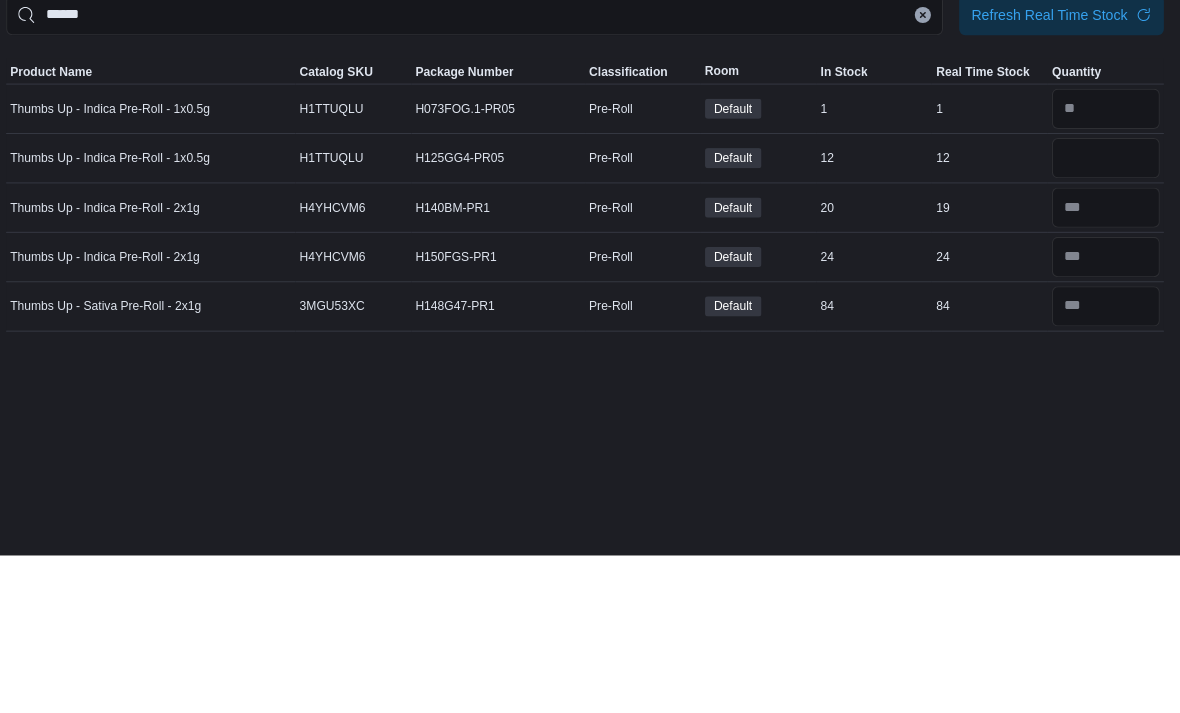 scroll, scrollTop: 0, scrollLeft: 0, axis: both 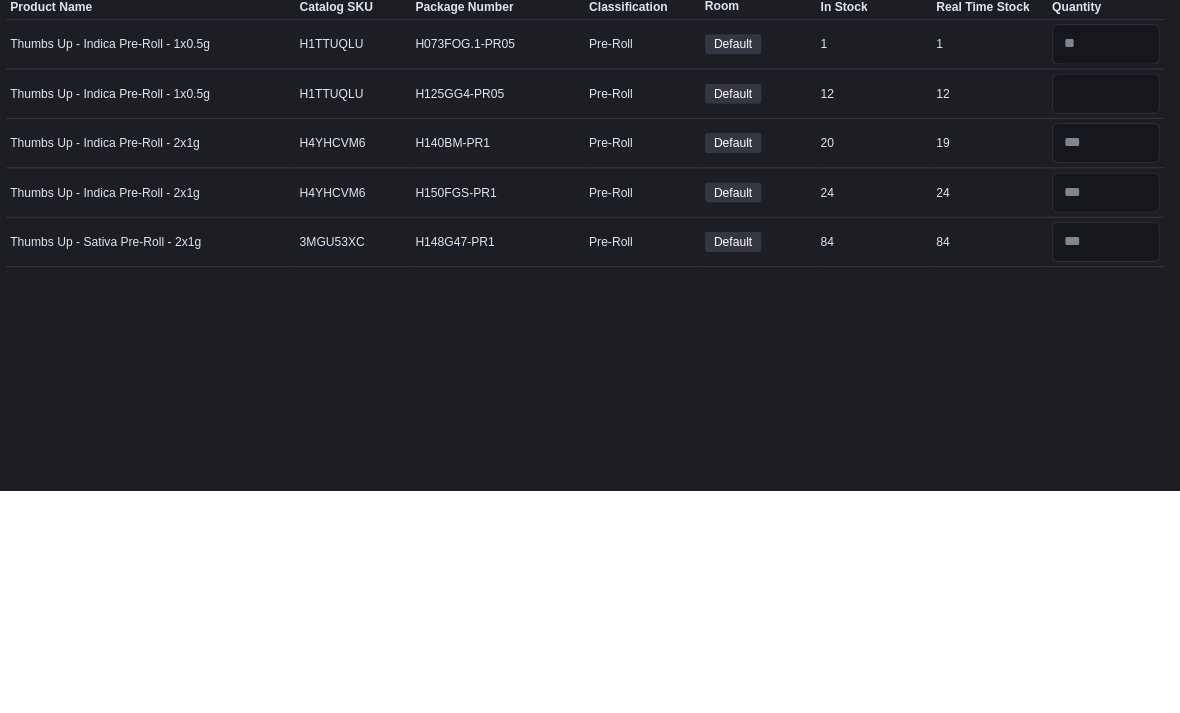 click on "Save" at bounding box center (1020, 108) 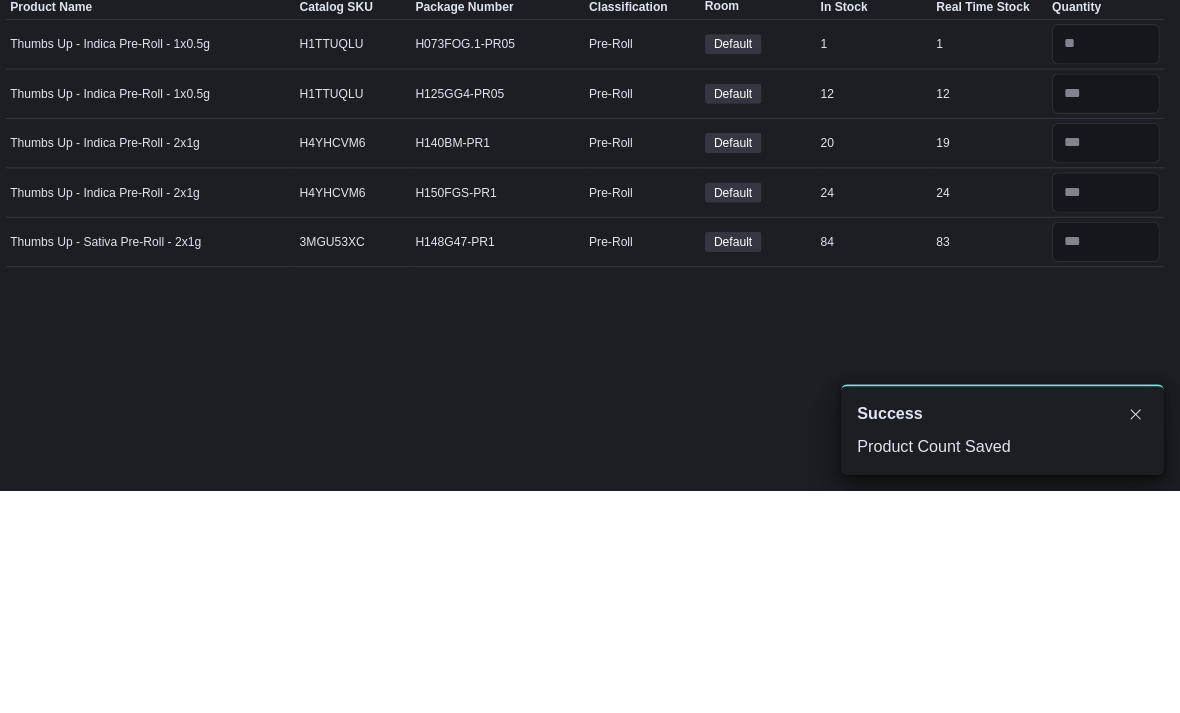 scroll, scrollTop: 0, scrollLeft: 0, axis: both 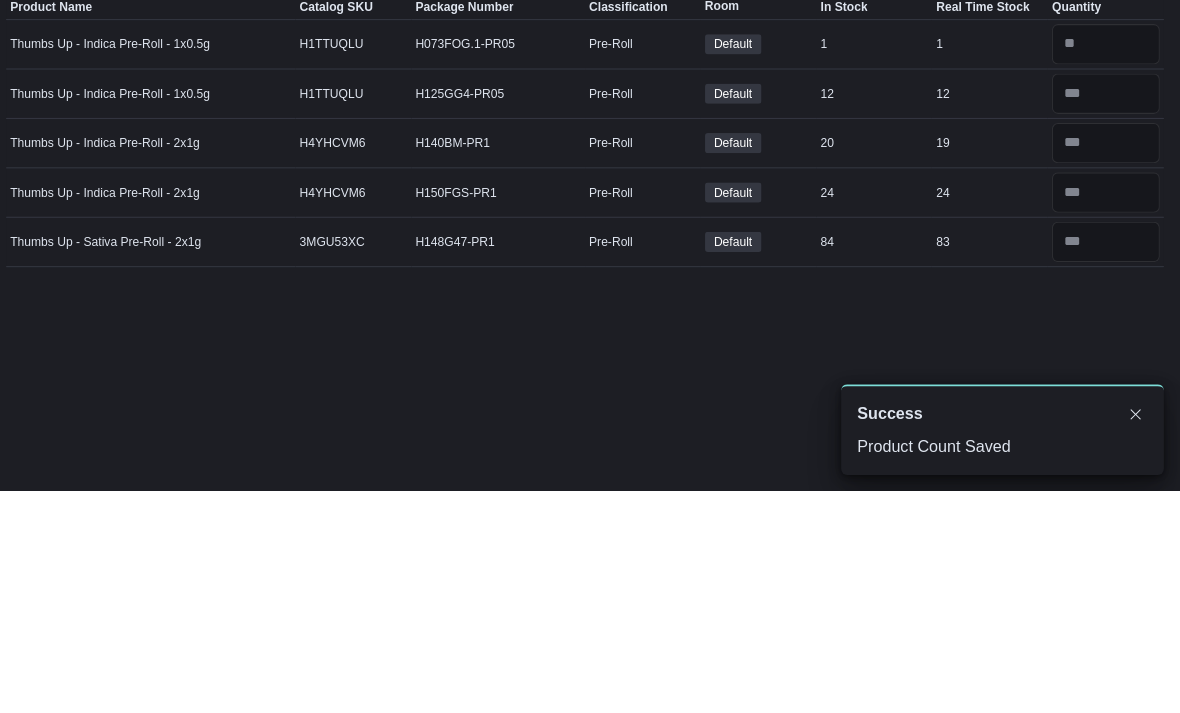 click on "******" at bounding box center [480, 177] 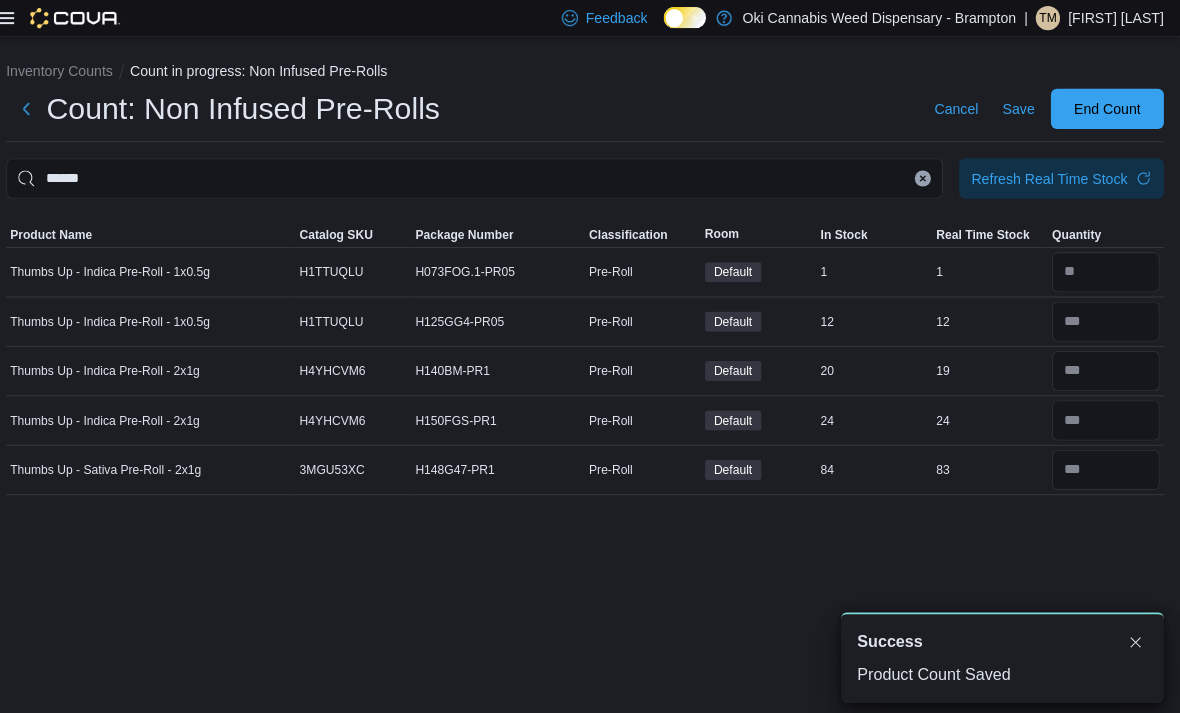 click at bounding box center [925, 177] 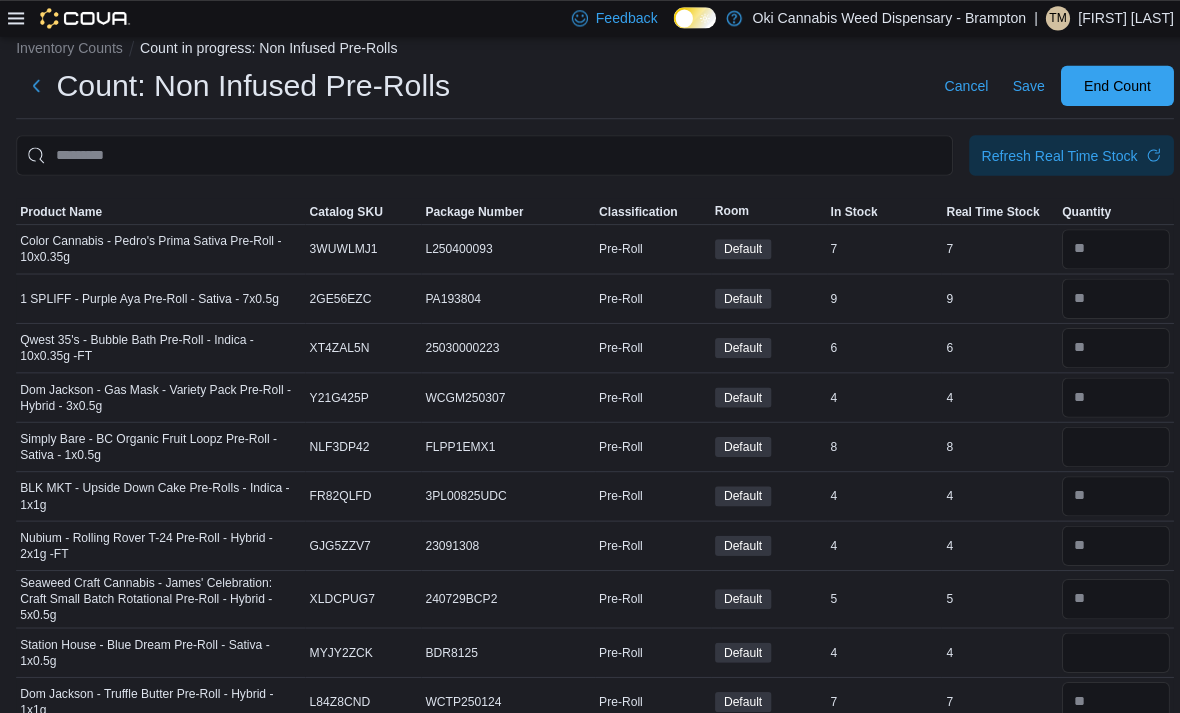 scroll, scrollTop: 23, scrollLeft: 0, axis: vertical 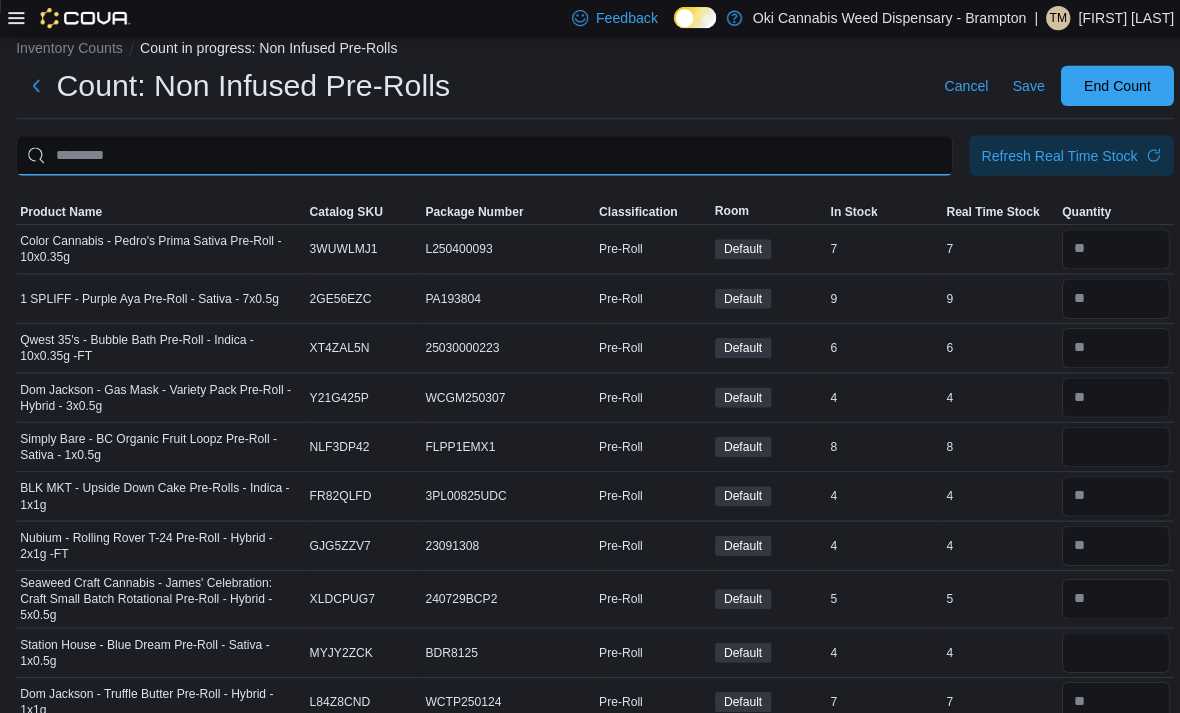 click at bounding box center (480, 154) 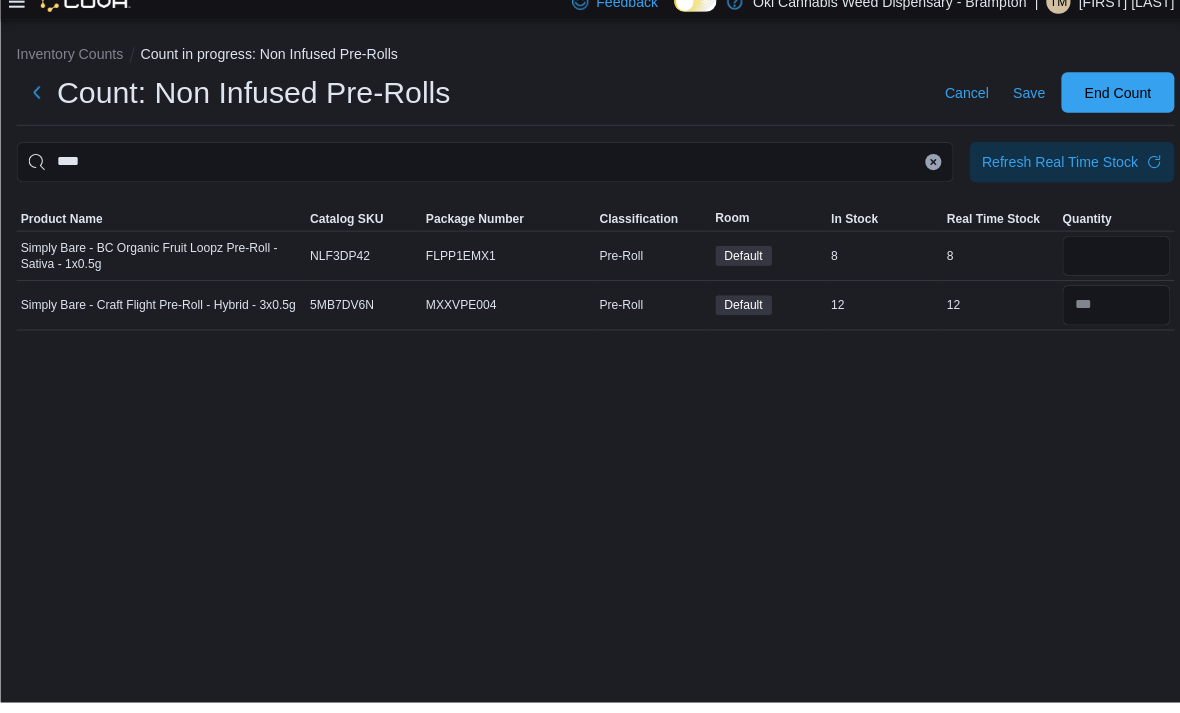 scroll, scrollTop: 6, scrollLeft: 0, axis: vertical 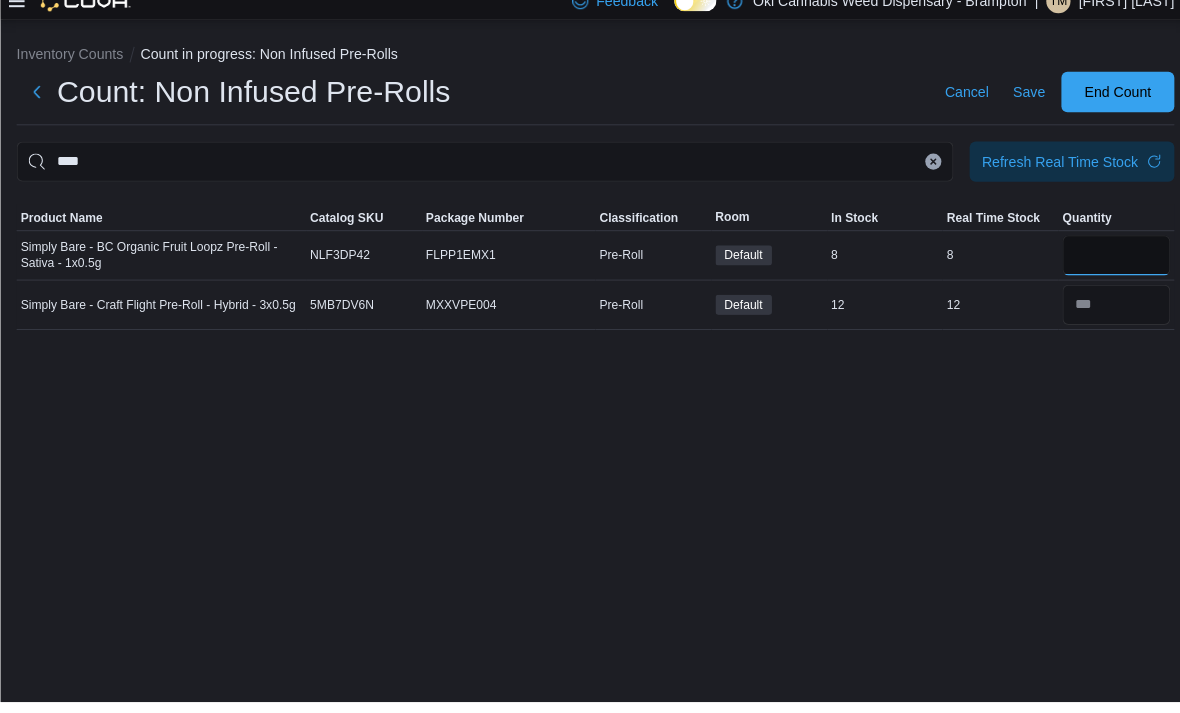 click at bounding box center (1106, 270) 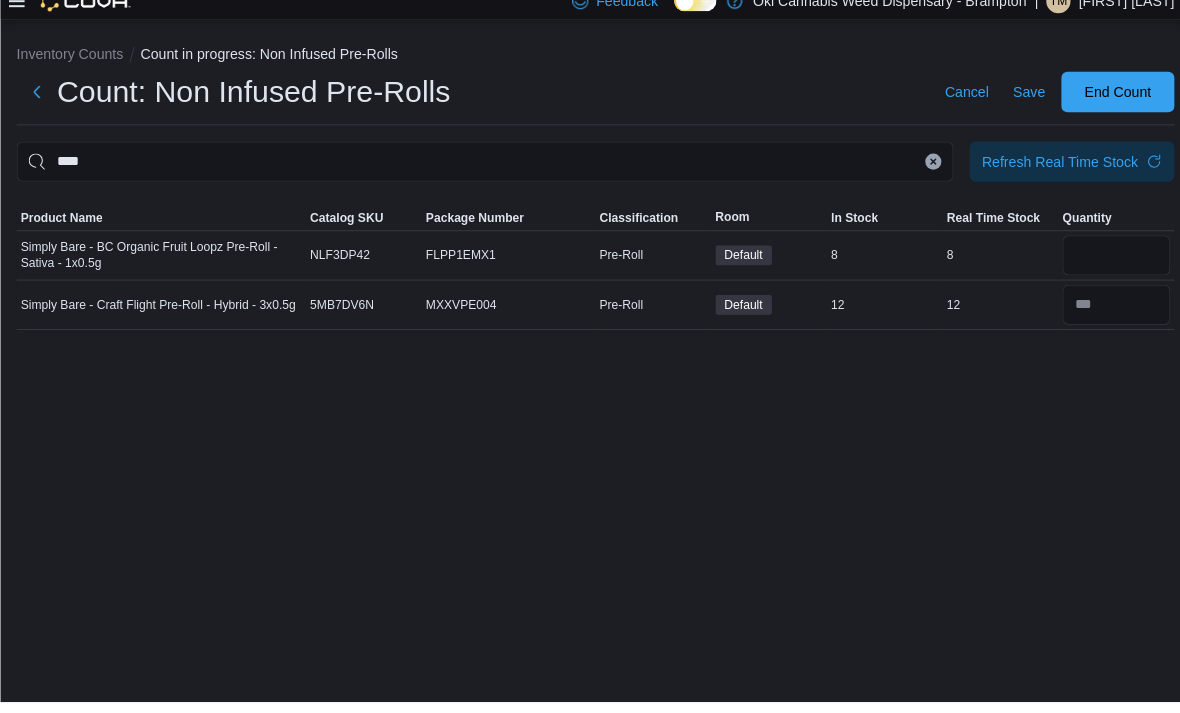 click on "End Count" at bounding box center (1108, 108) 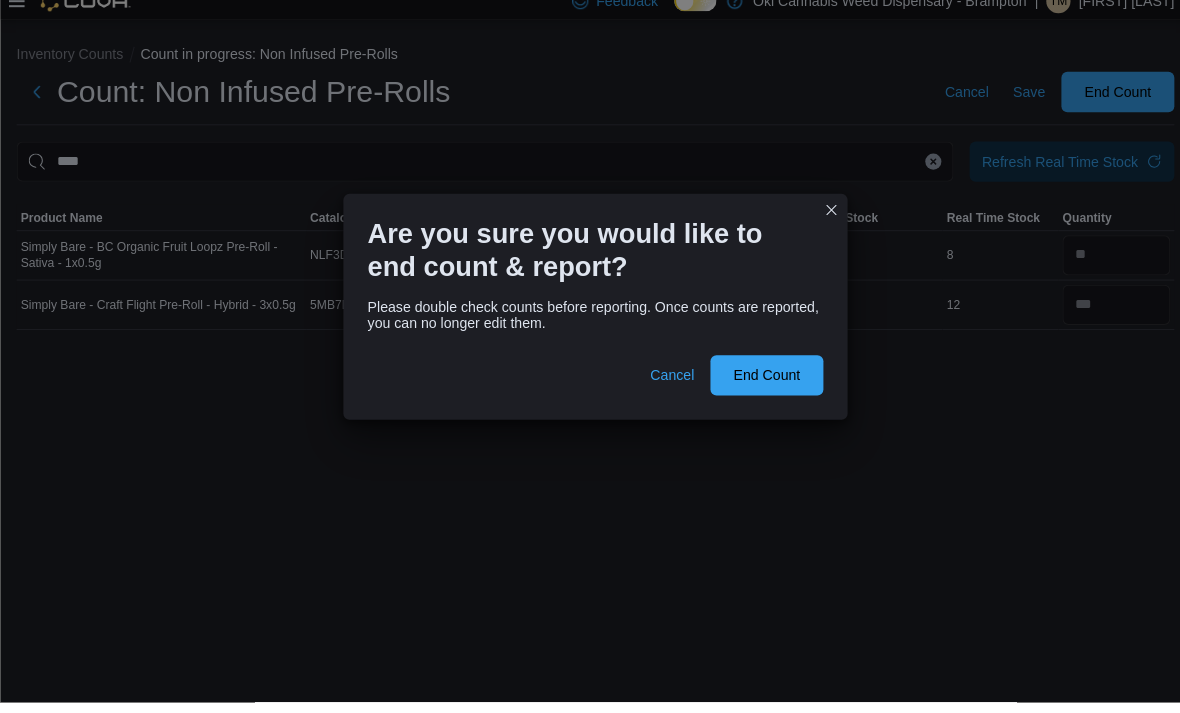 click on "Cancel" at bounding box center (666, 389) 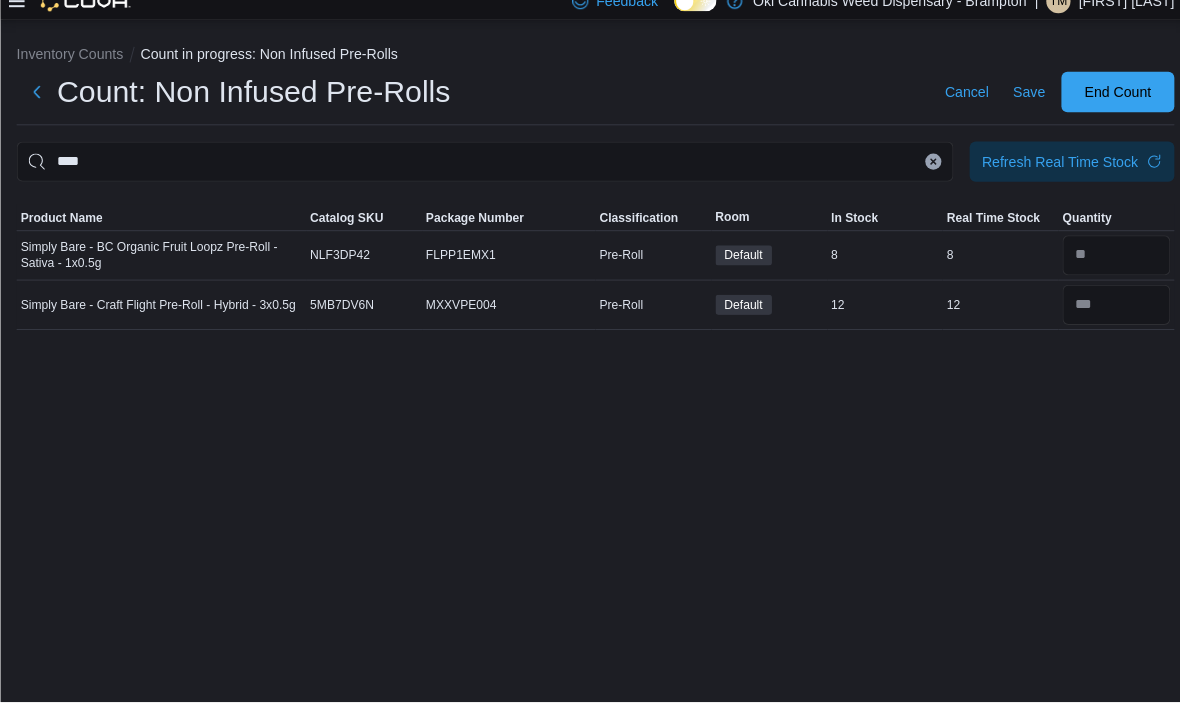 click 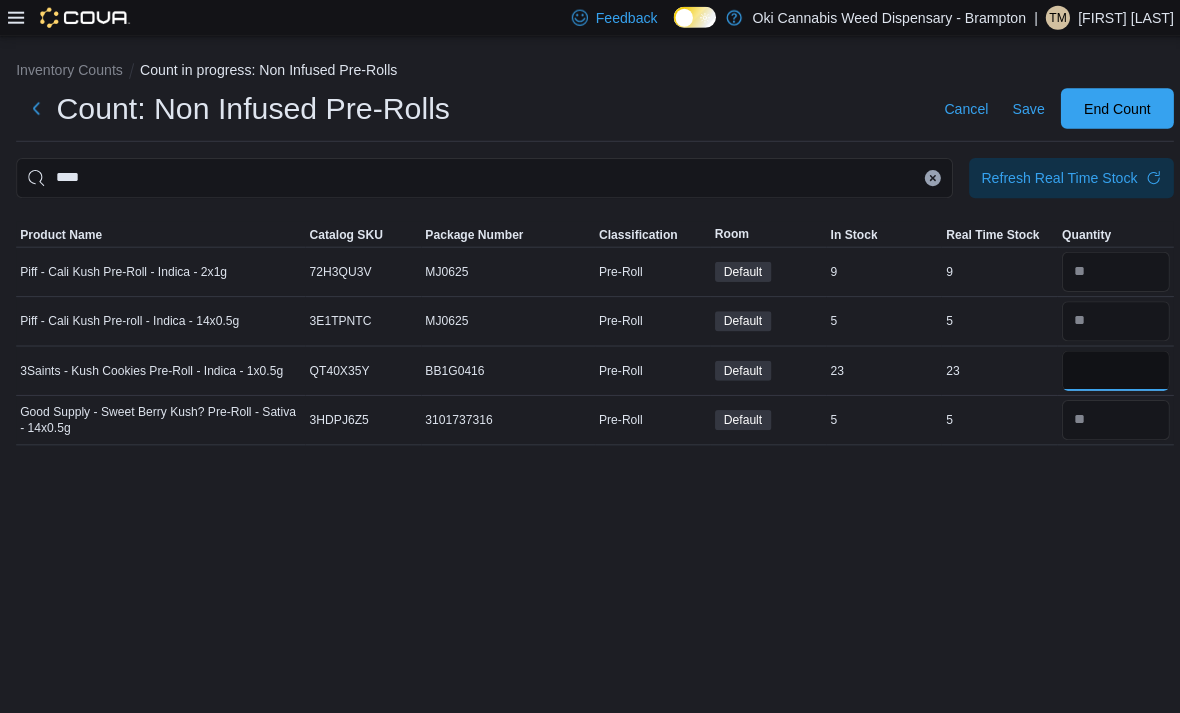 click at bounding box center [1106, 368] 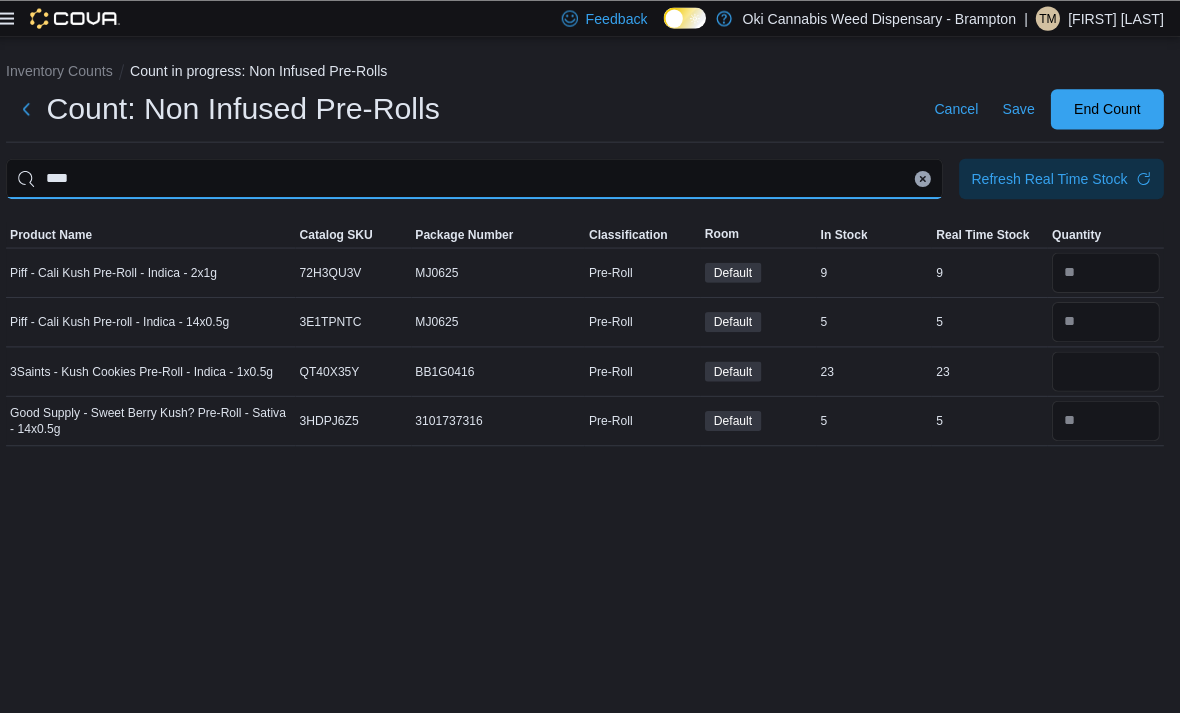 click on "****" at bounding box center [480, 177] 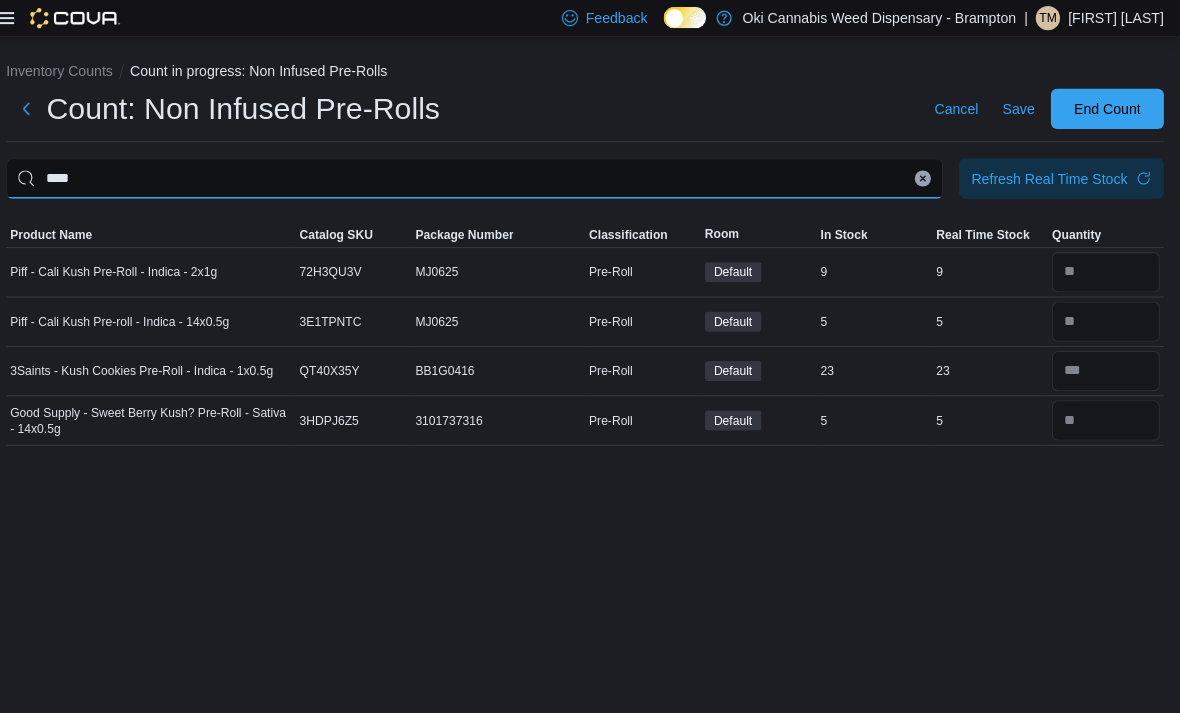 click on "****" at bounding box center [480, 177] 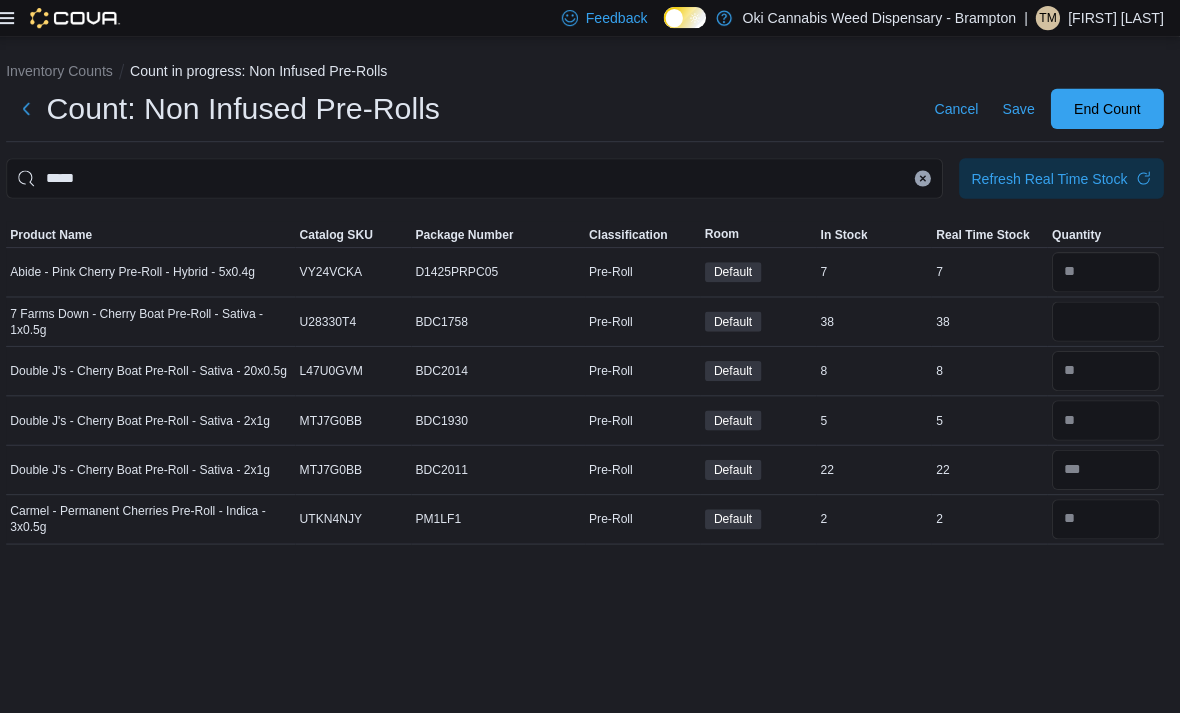 scroll, scrollTop: 4, scrollLeft: 0, axis: vertical 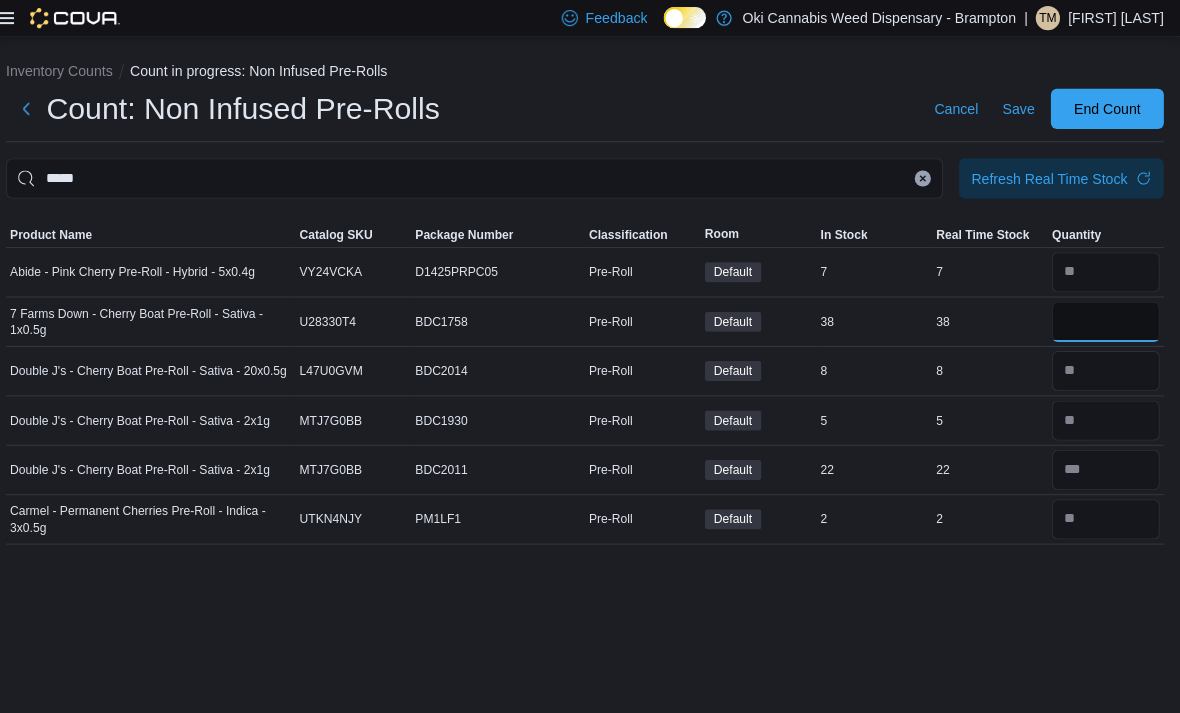 click at bounding box center [1106, 319] 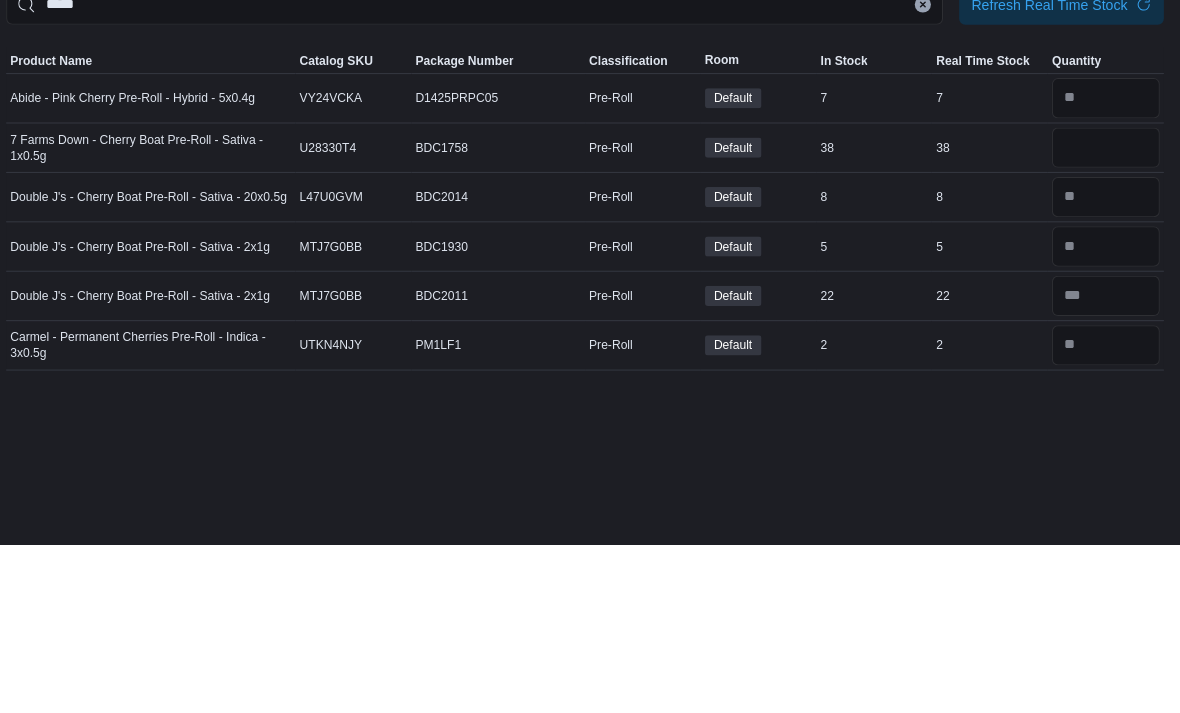 scroll, scrollTop: 64, scrollLeft: 0, axis: vertical 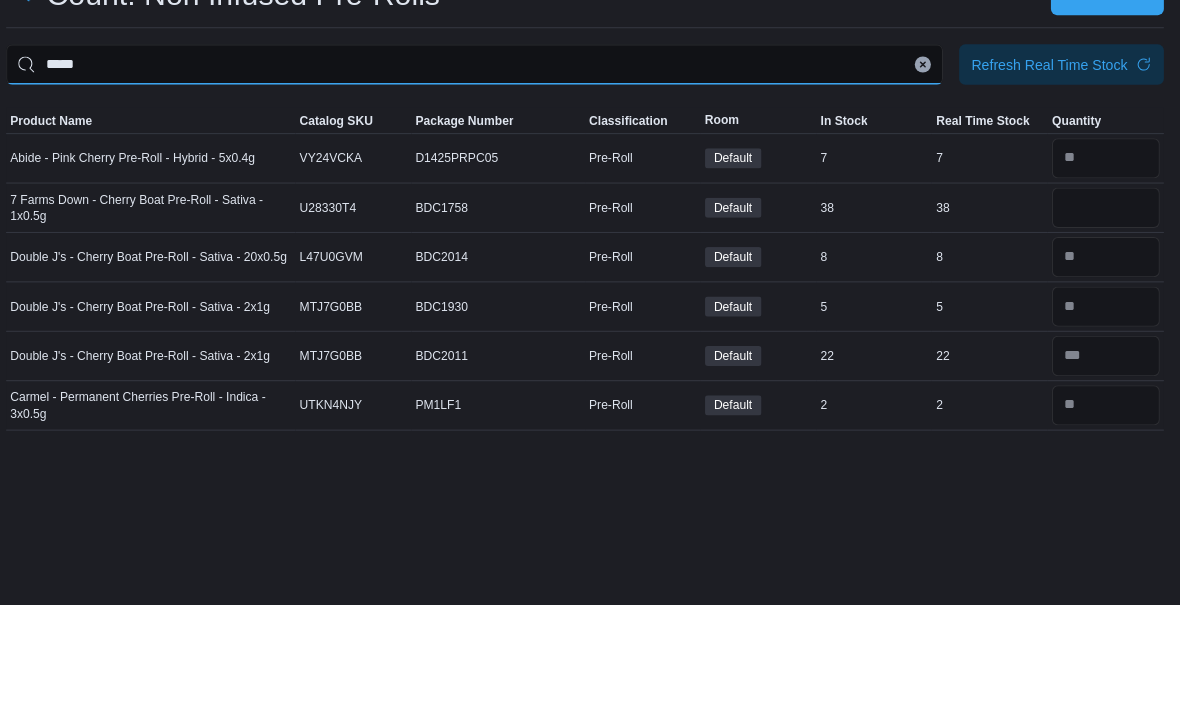 click on "*****" at bounding box center [480, 177] 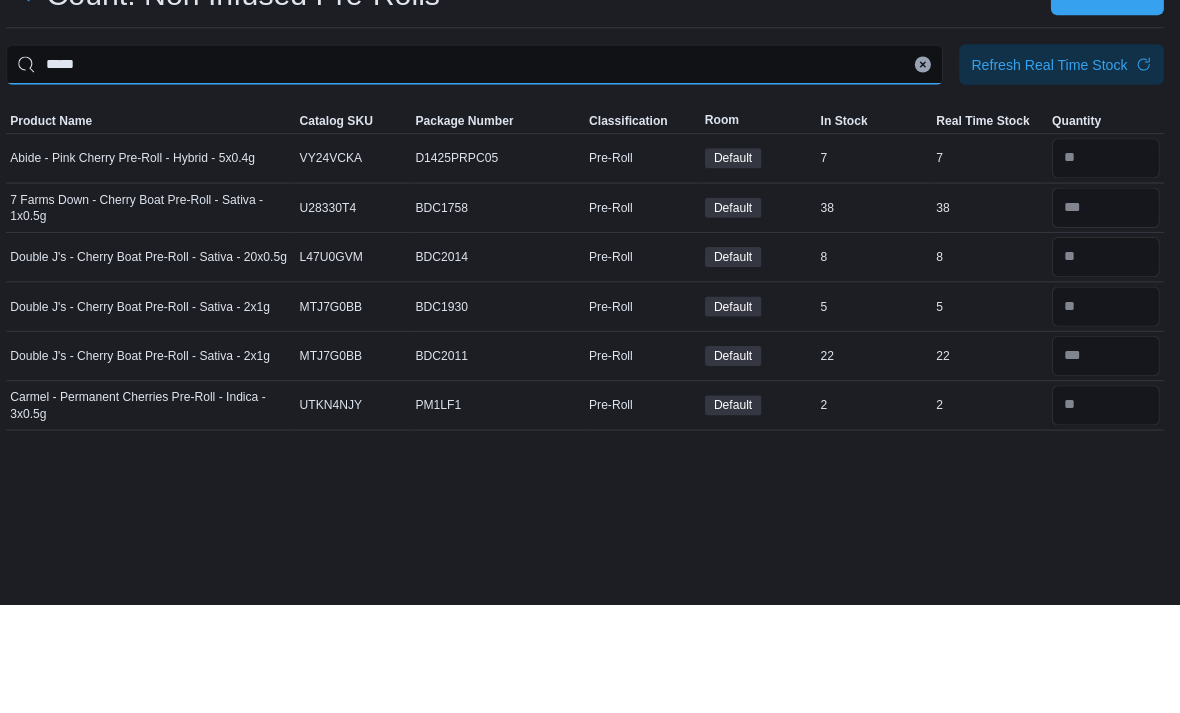 scroll, scrollTop: 64, scrollLeft: 0, axis: vertical 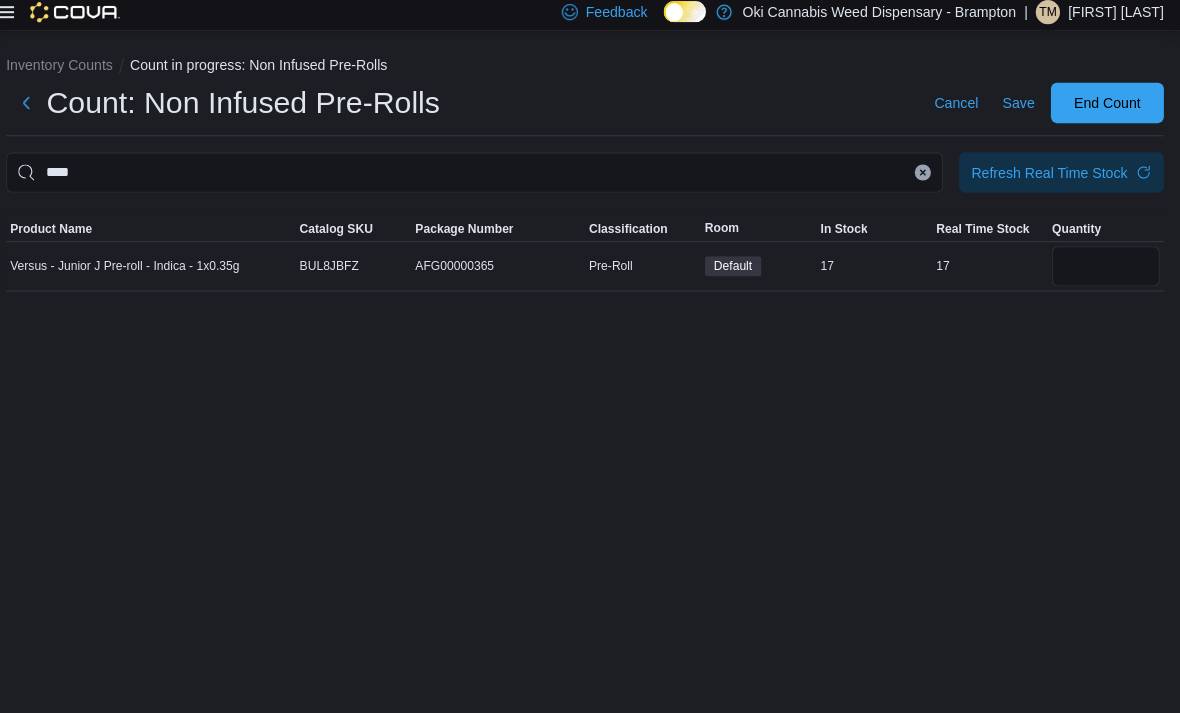 click at bounding box center [1106, 270] 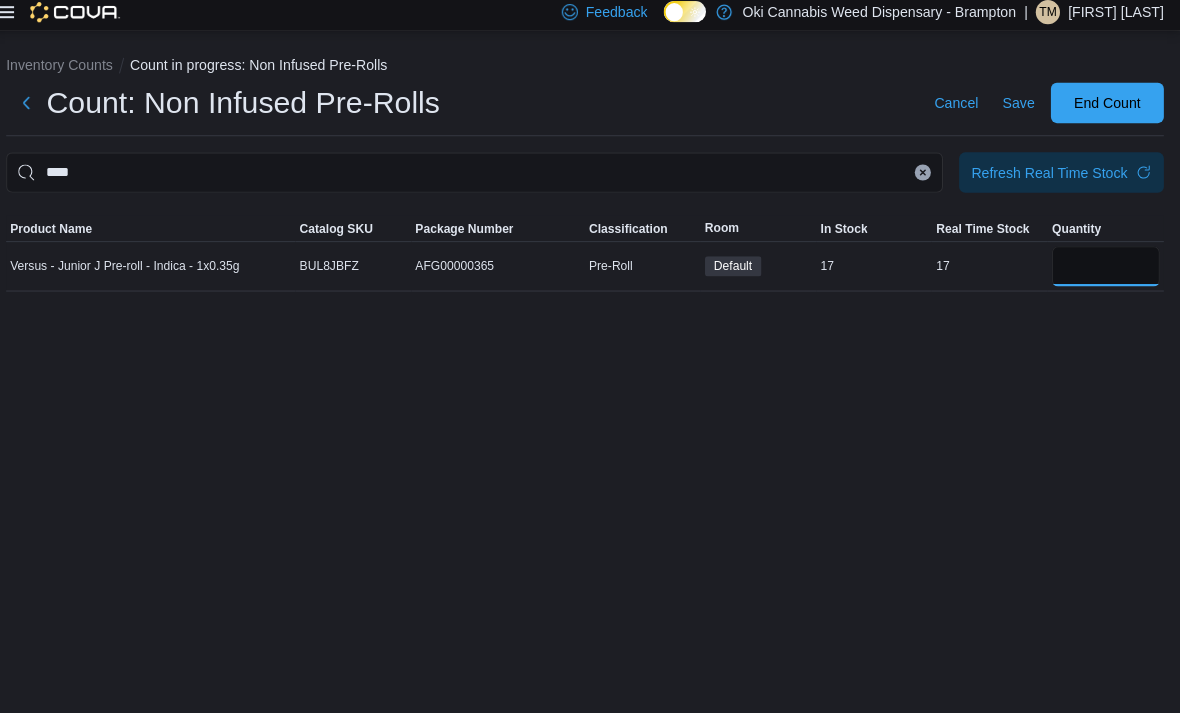 click at bounding box center (1106, 270) 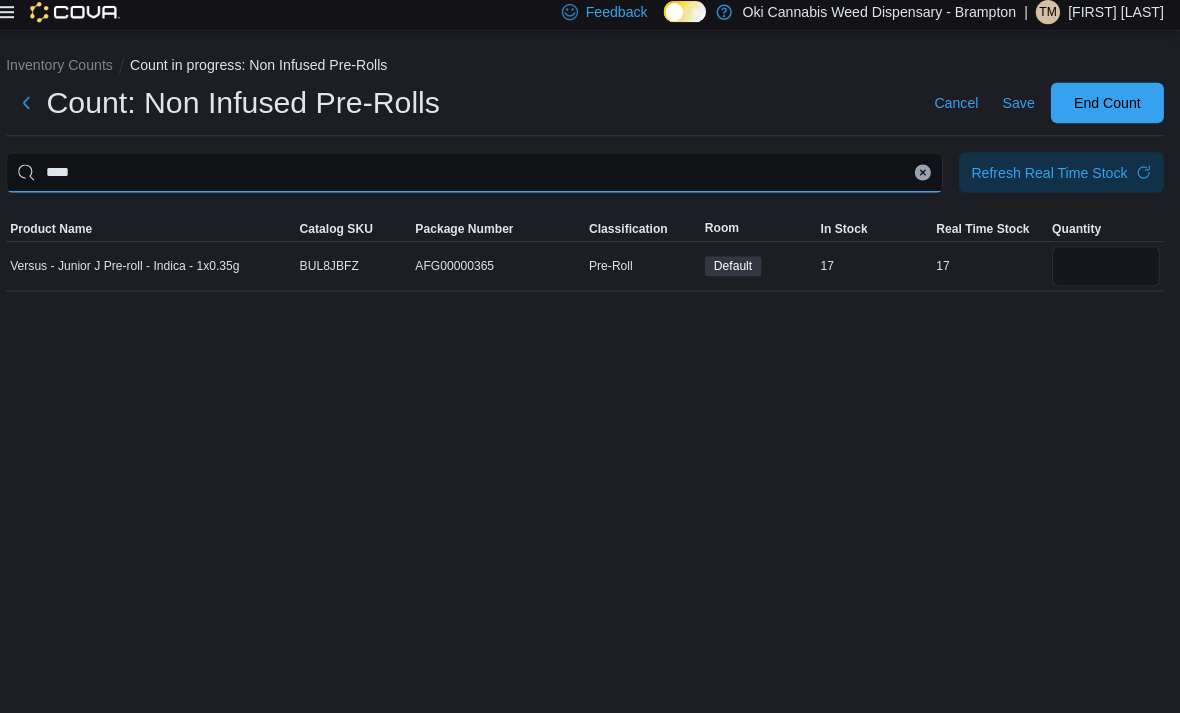 click on "****" at bounding box center (480, 177) 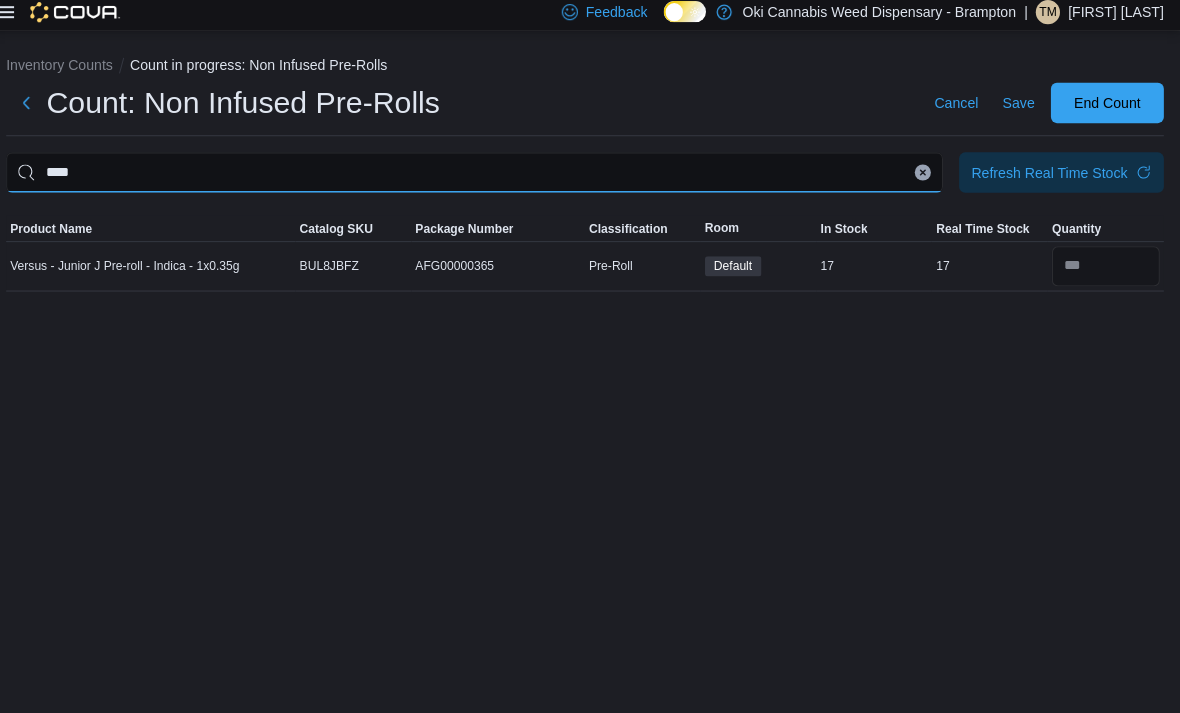 click on "****" at bounding box center (480, 177) 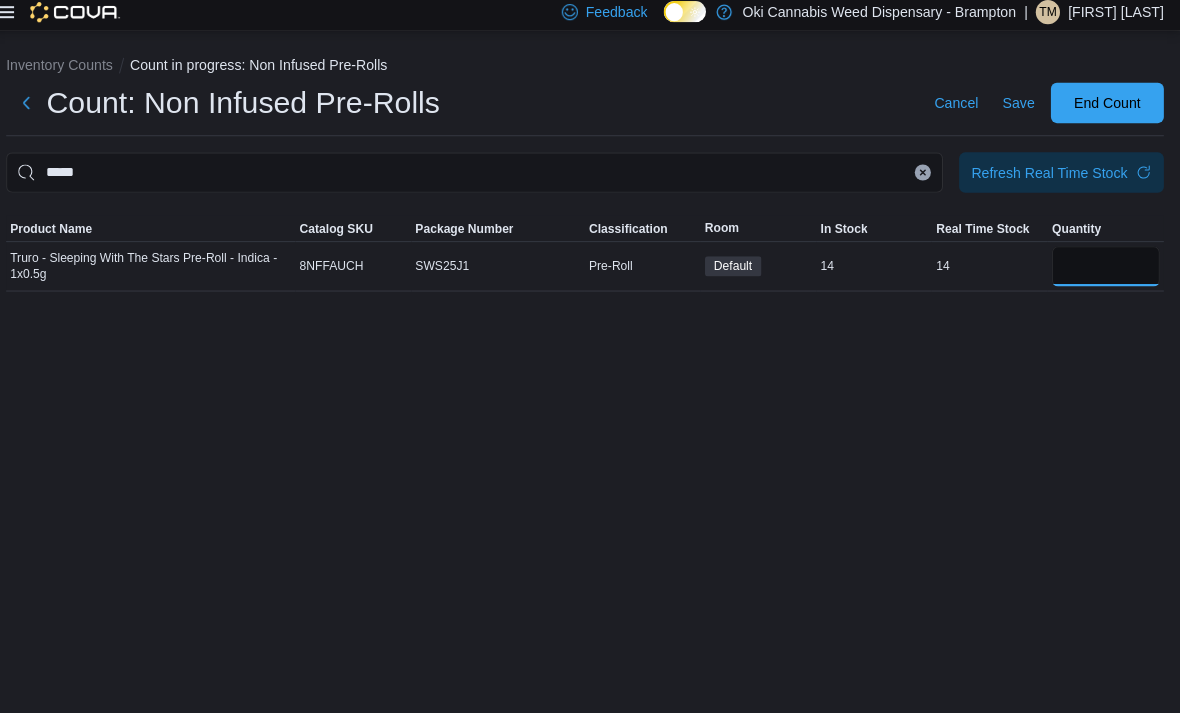 click at bounding box center [1106, 270] 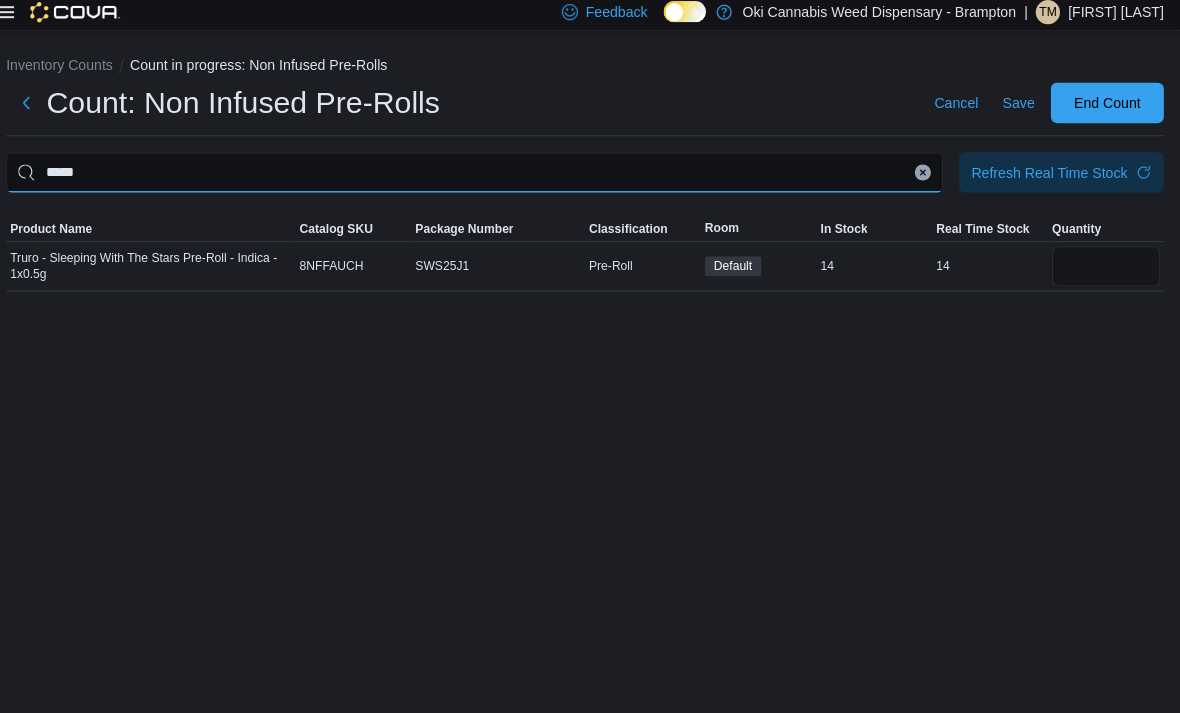 click on "*****" at bounding box center [480, 177] 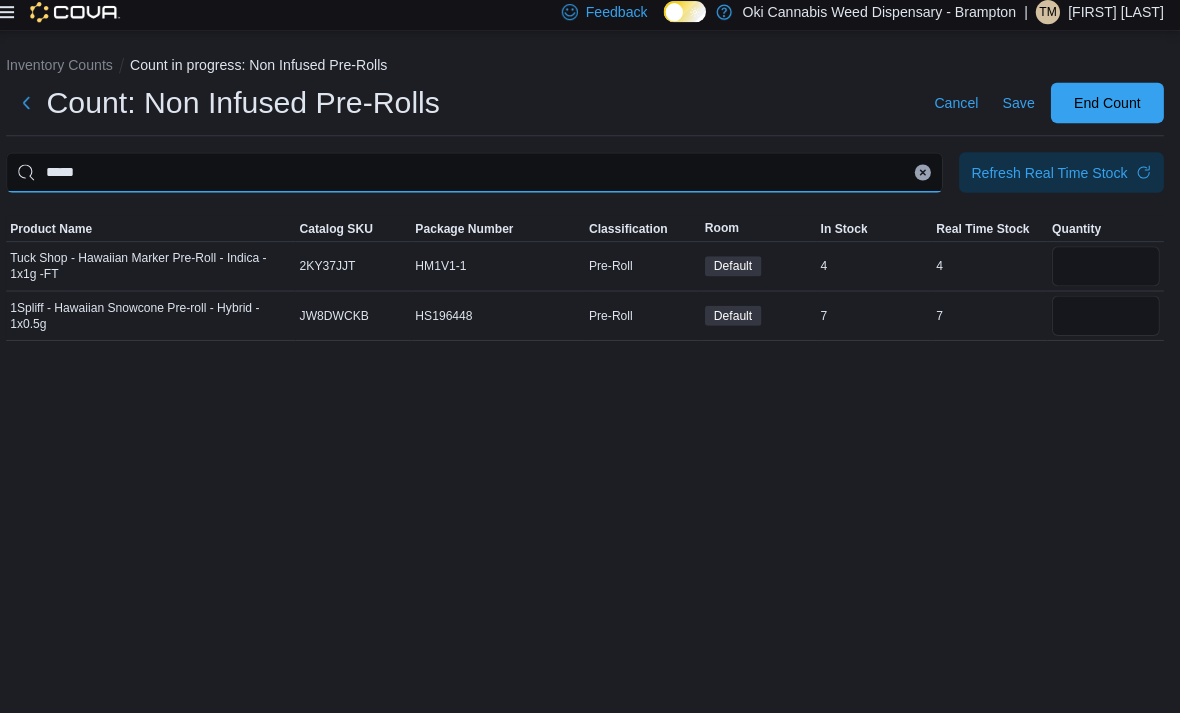 scroll, scrollTop: 64, scrollLeft: 0, axis: vertical 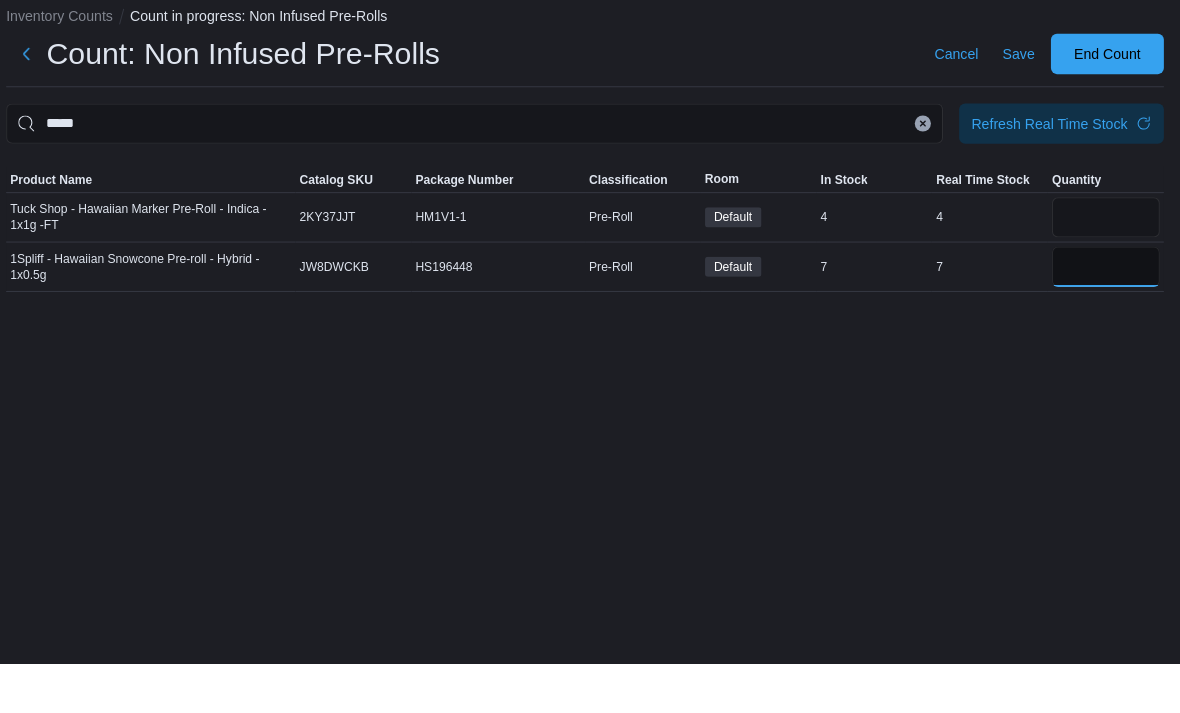click at bounding box center [1106, 319] 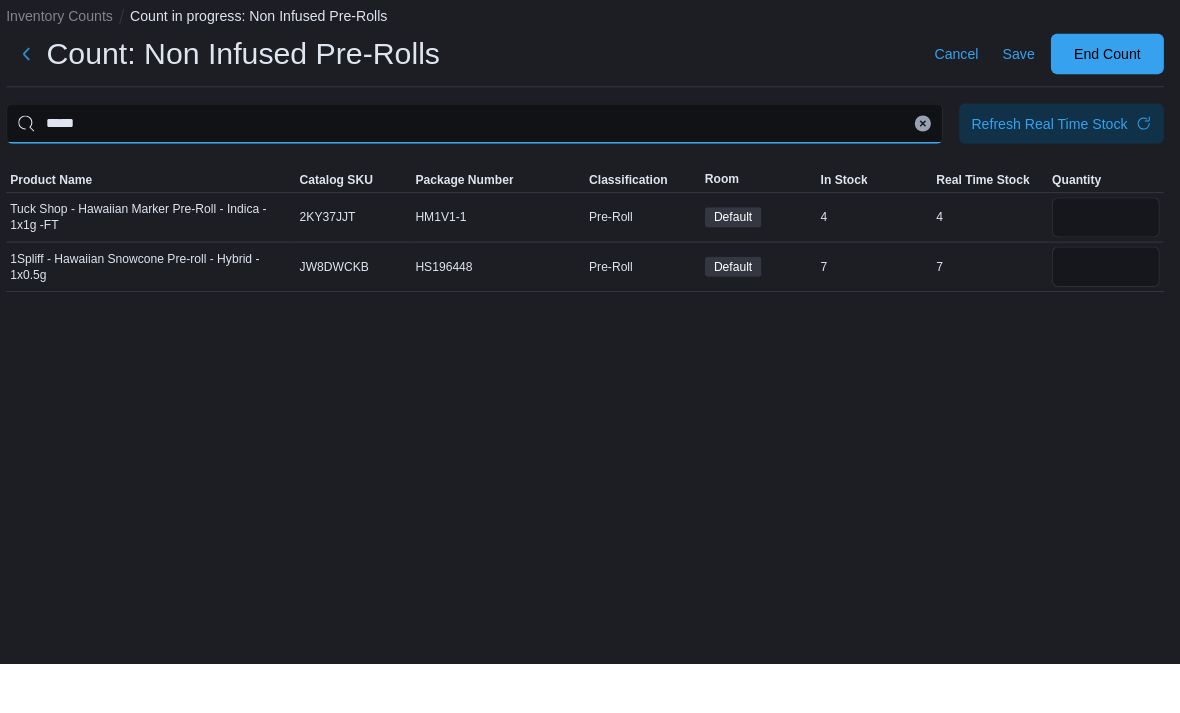 click on "*****" at bounding box center [480, 177] 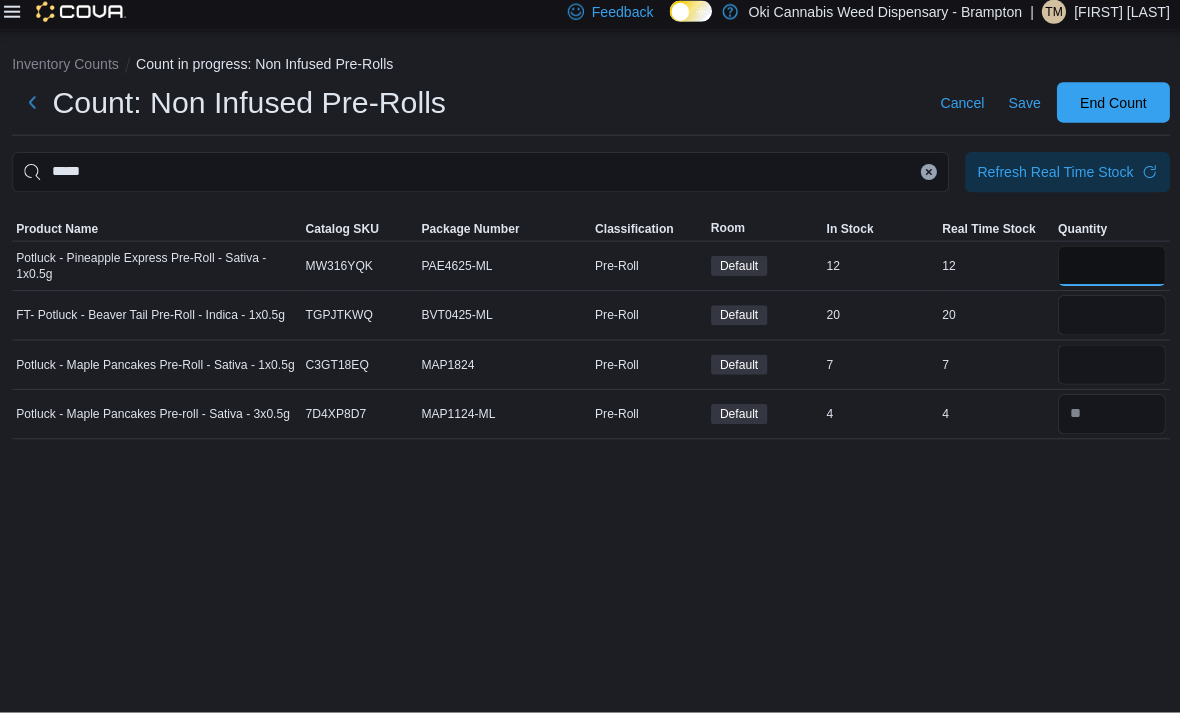 click at bounding box center [1106, 270] 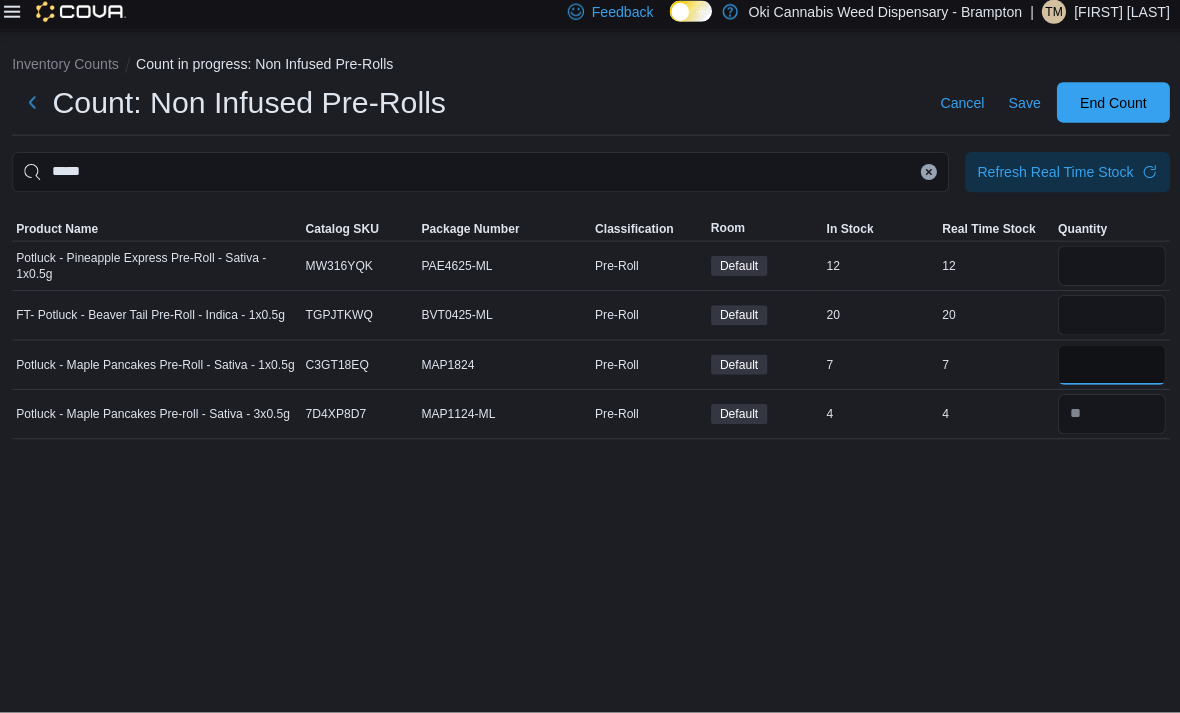 click at bounding box center (1106, 368) 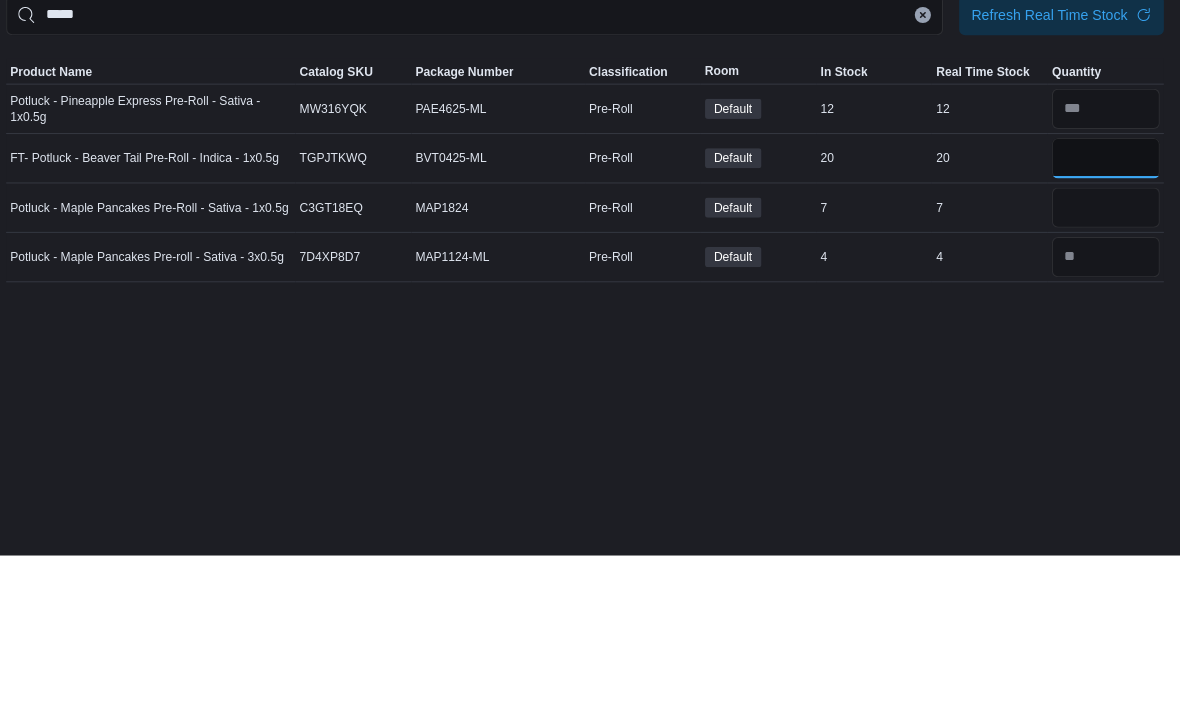 click at bounding box center [1106, 319] 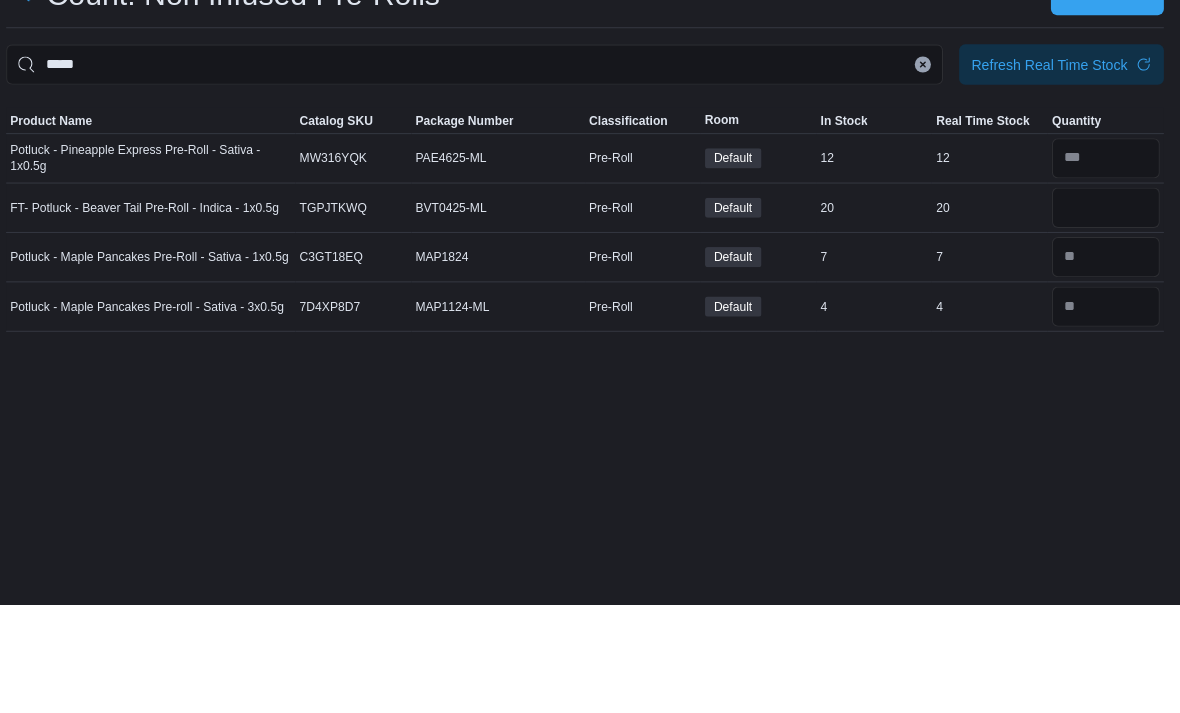 scroll, scrollTop: 10, scrollLeft: 0, axis: vertical 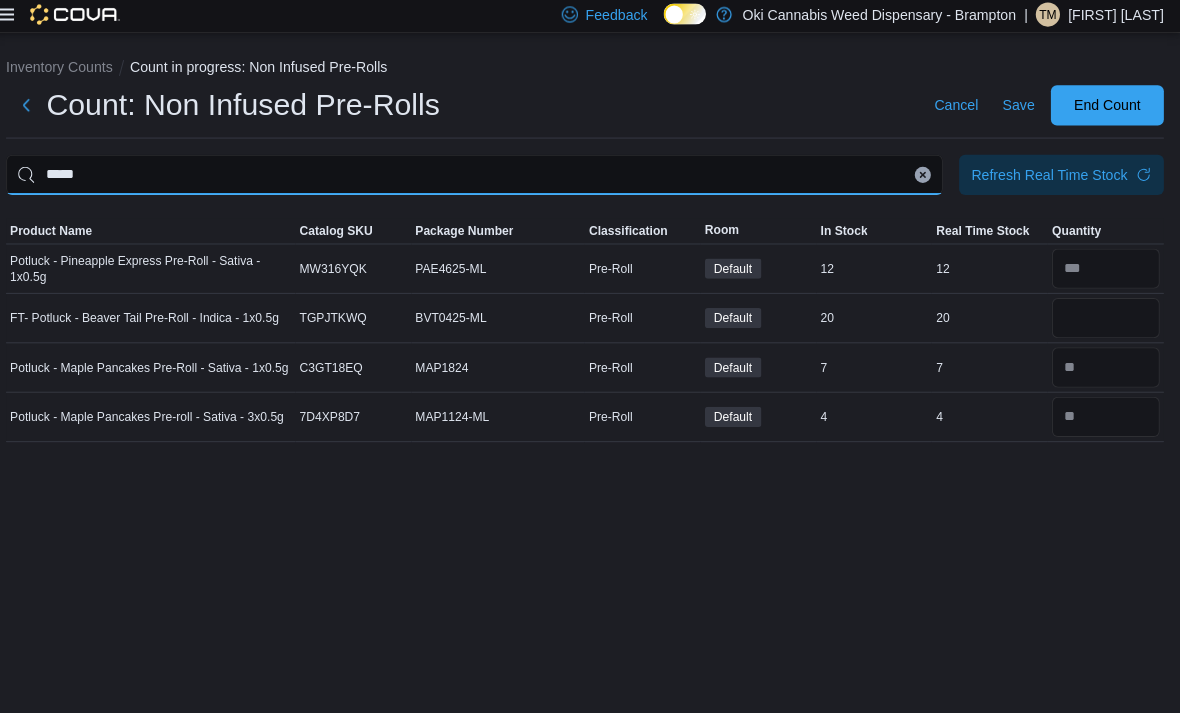 click on "*****" at bounding box center (480, 177) 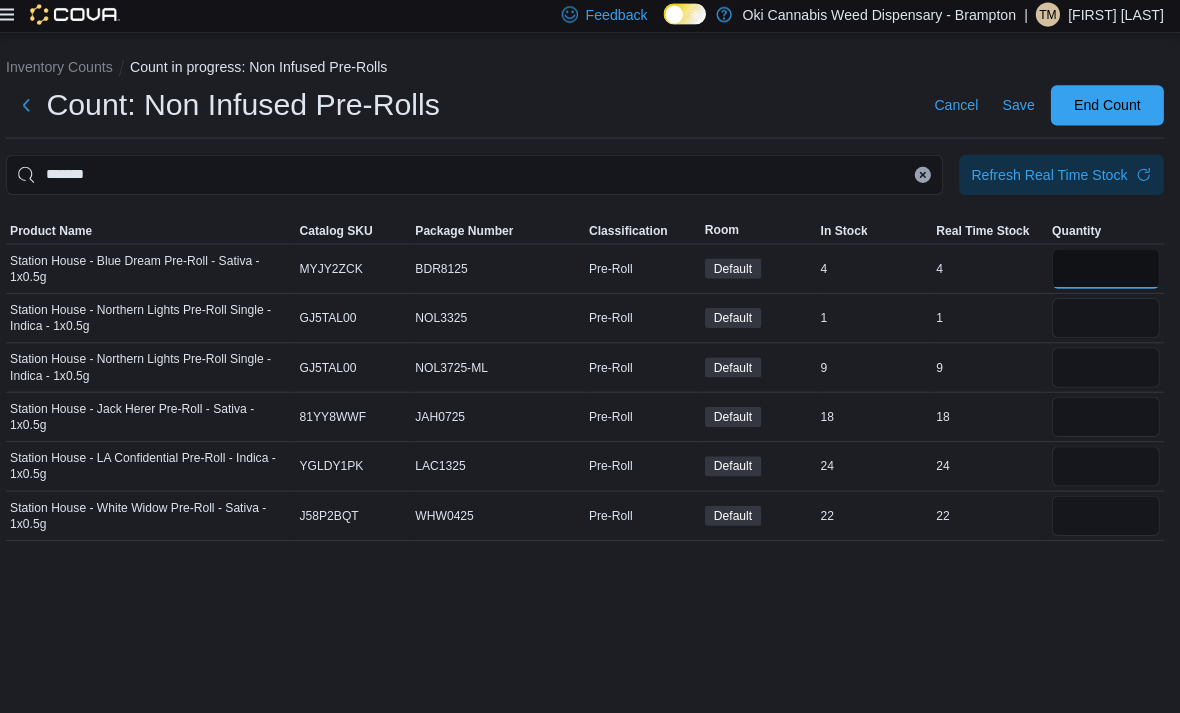 click at bounding box center [1106, 270] 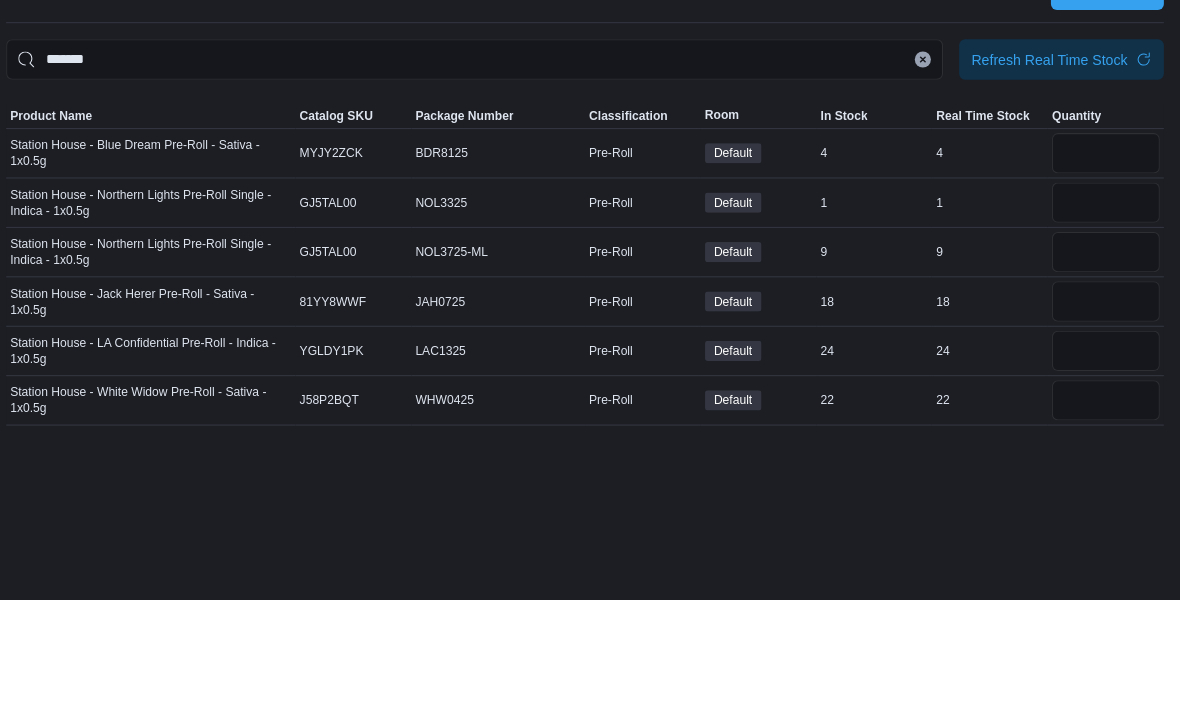 scroll, scrollTop: 64, scrollLeft: 0, axis: vertical 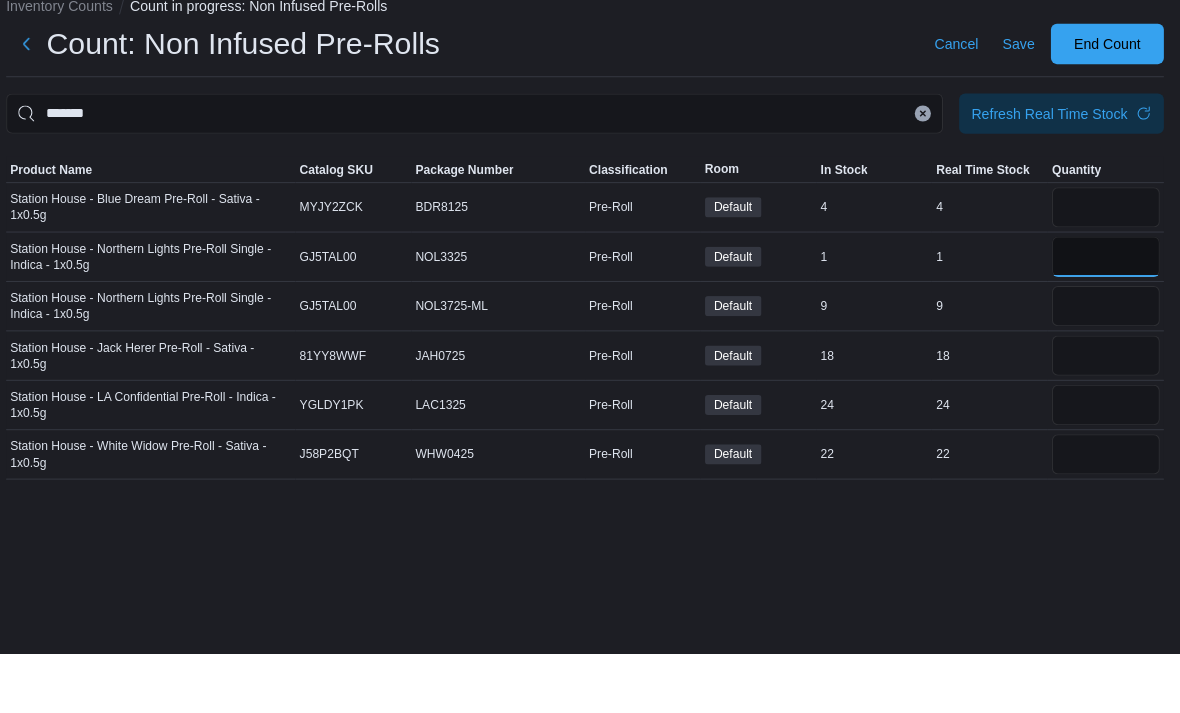 click at bounding box center [1106, 319] 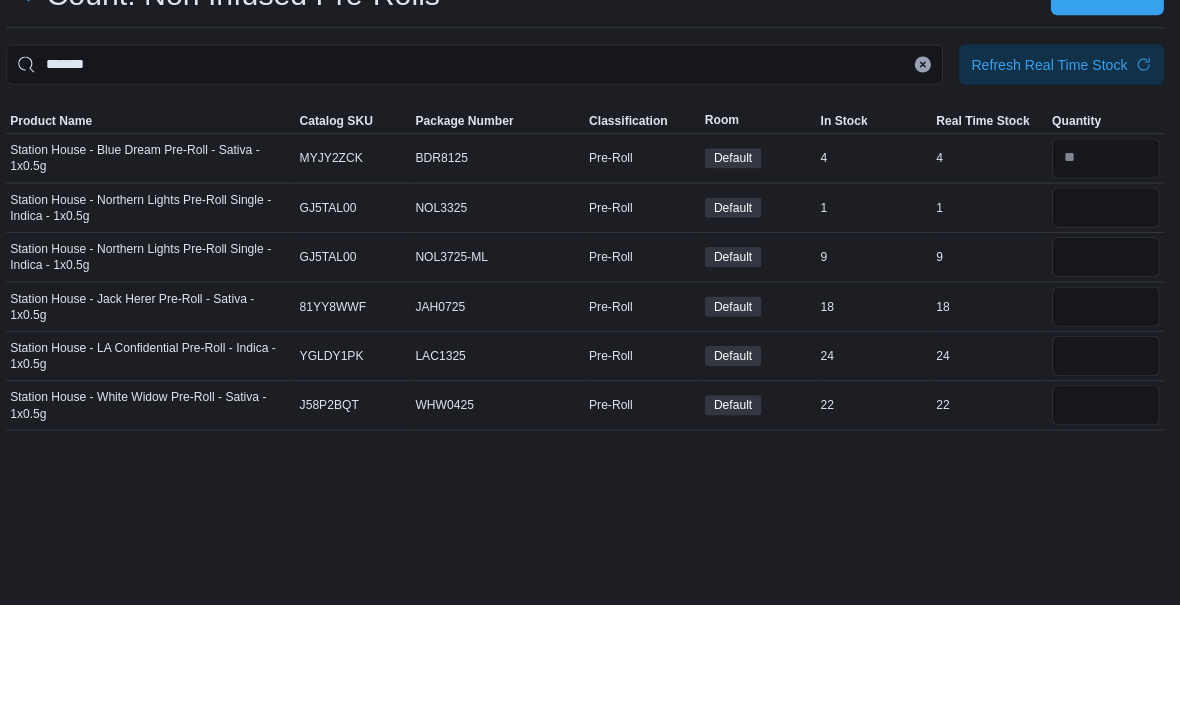click at bounding box center (1106, 368) 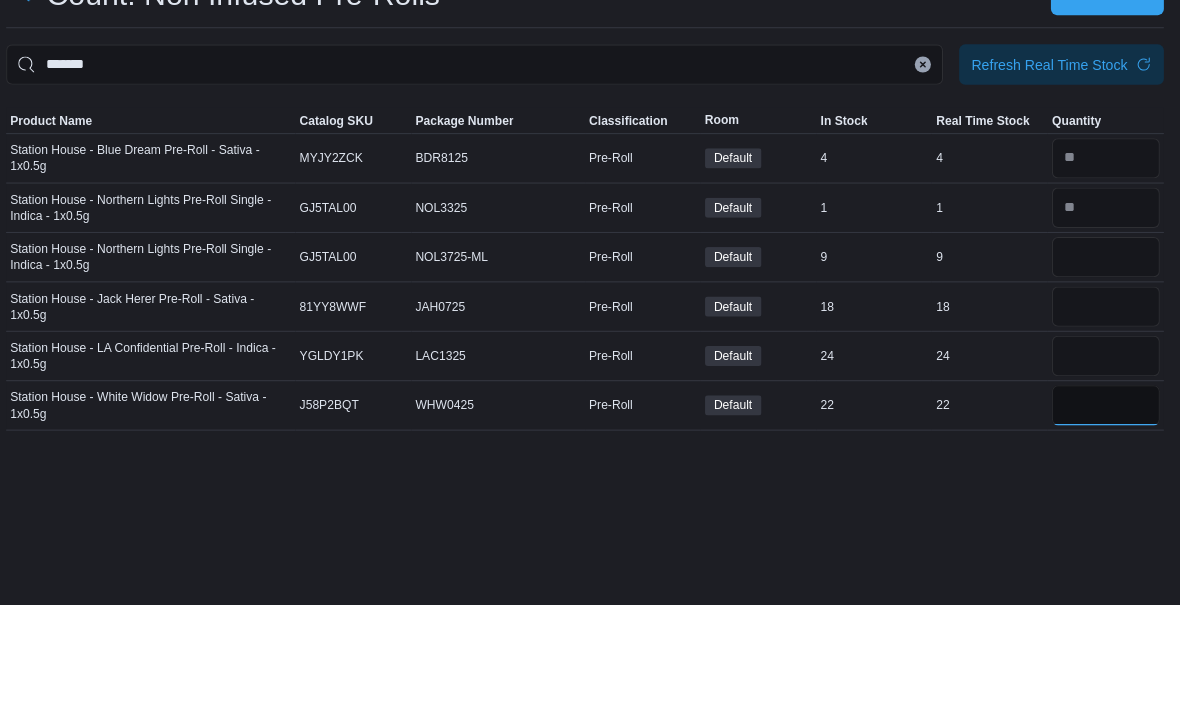 click at bounding box center (1106, 515) 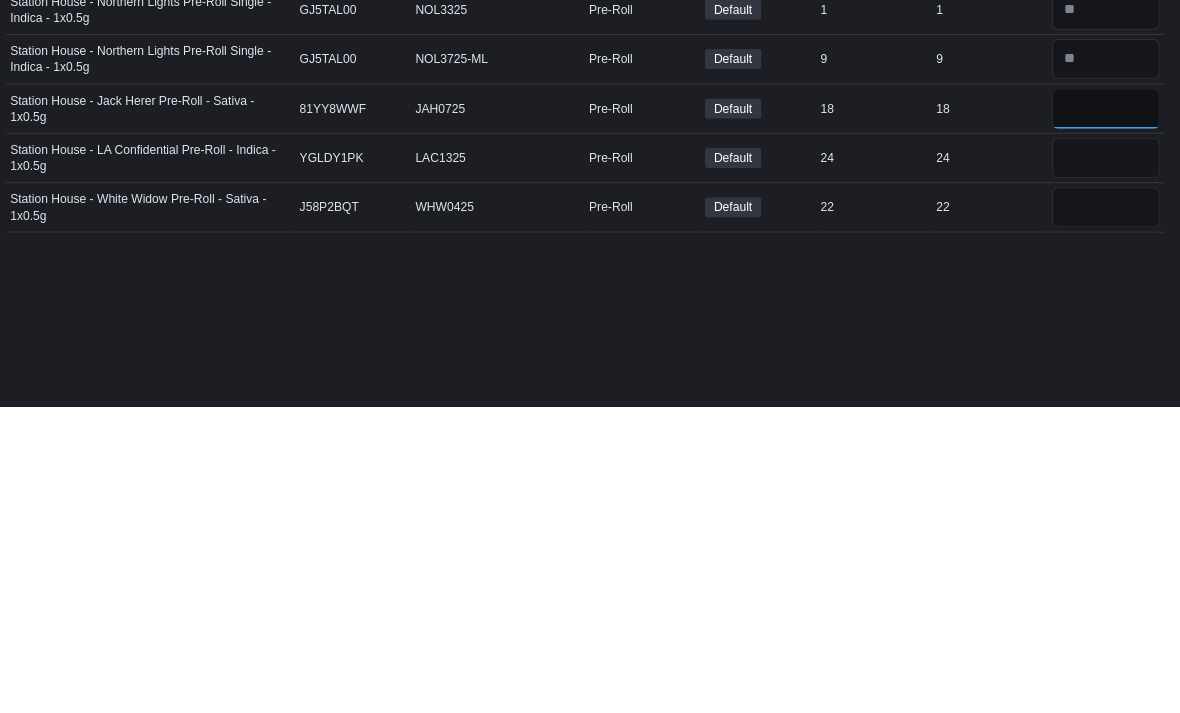 click at bounding box center [1106, 417] 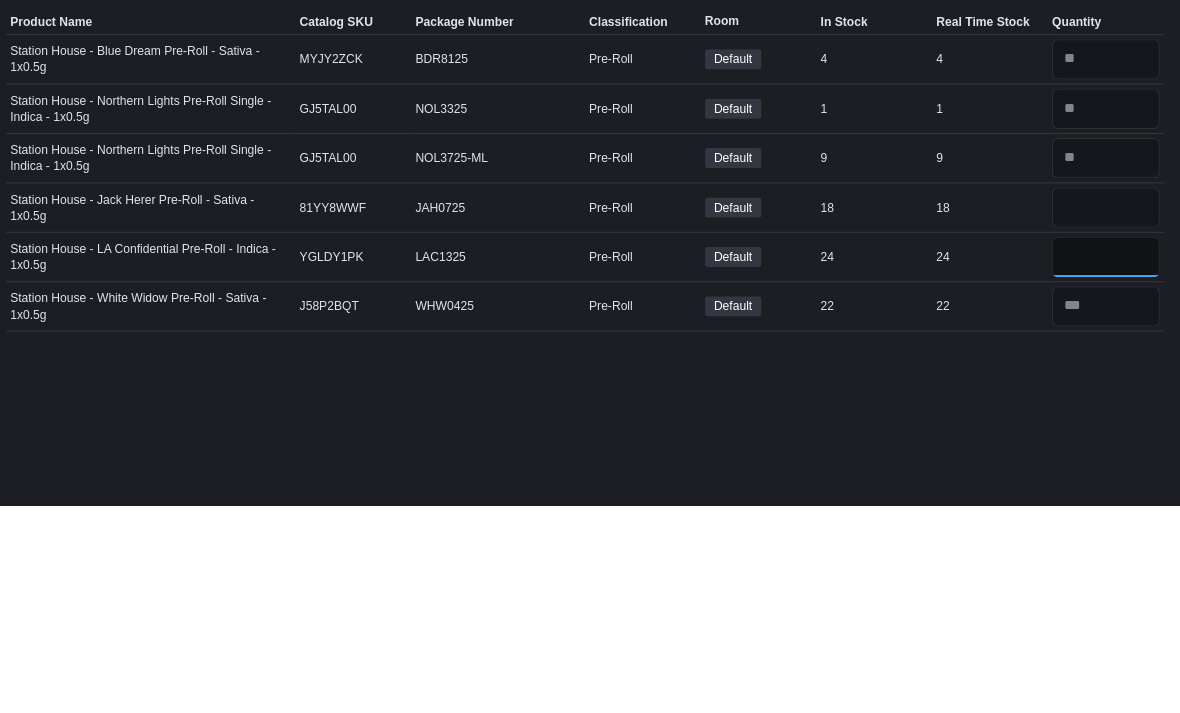 click at bounding box center (1106, 466) 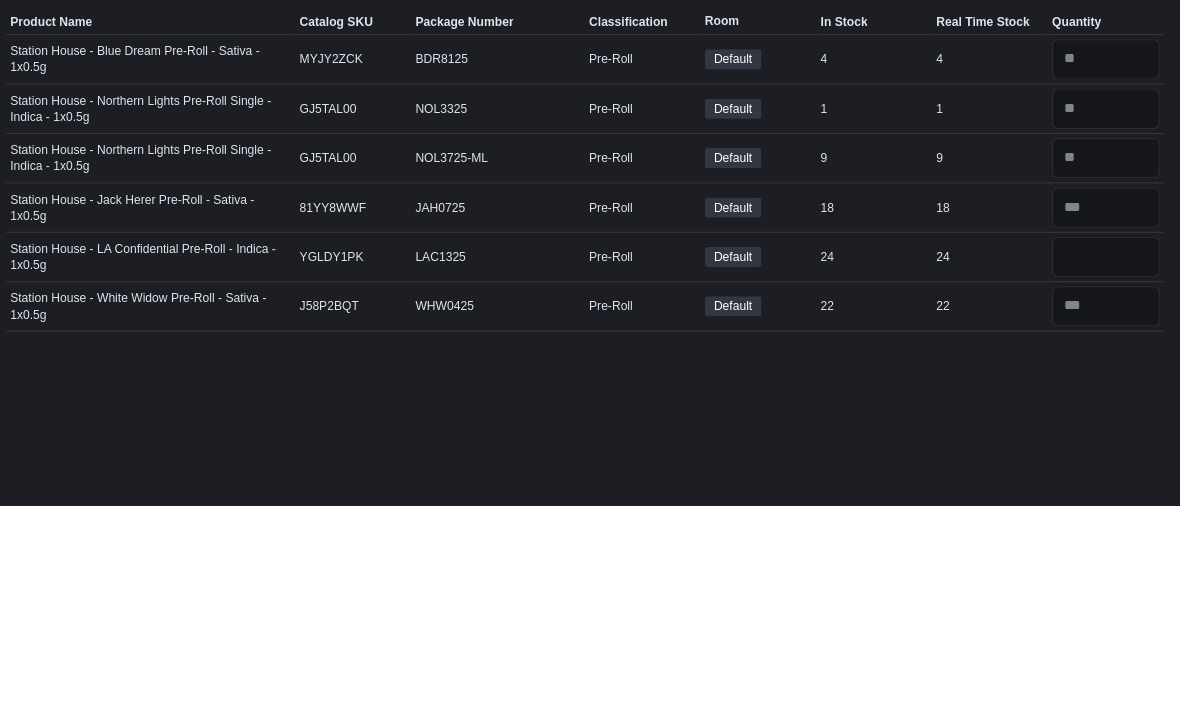 scroll, scrollTop: 0, scrollLeft: 0, axis: both 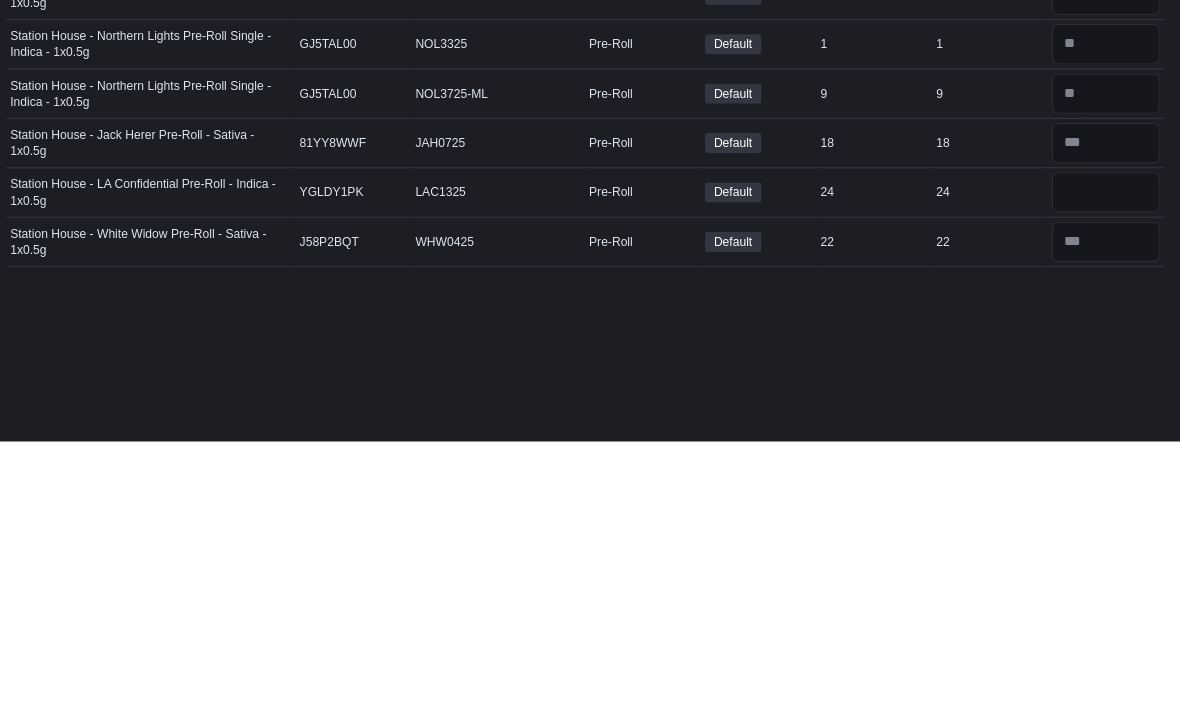 click on "Save" at bounding box center (1020, 108) 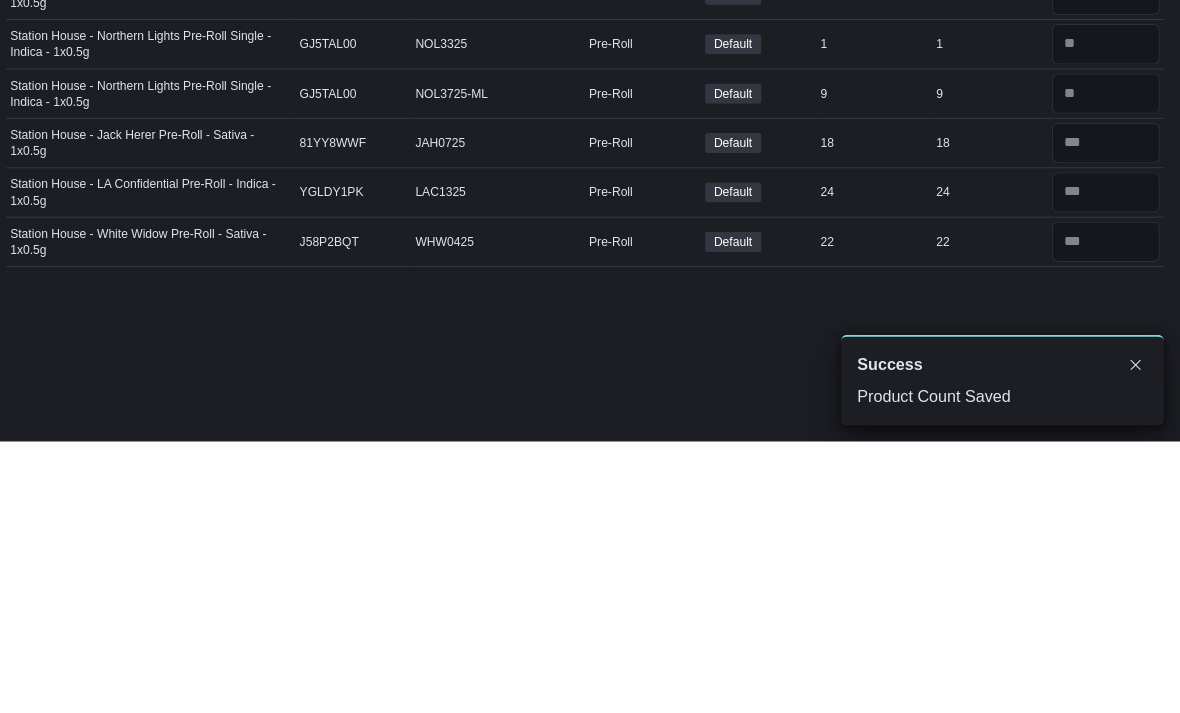 scroll, scrollTop: 0, scrollLeft: 0, axis: both 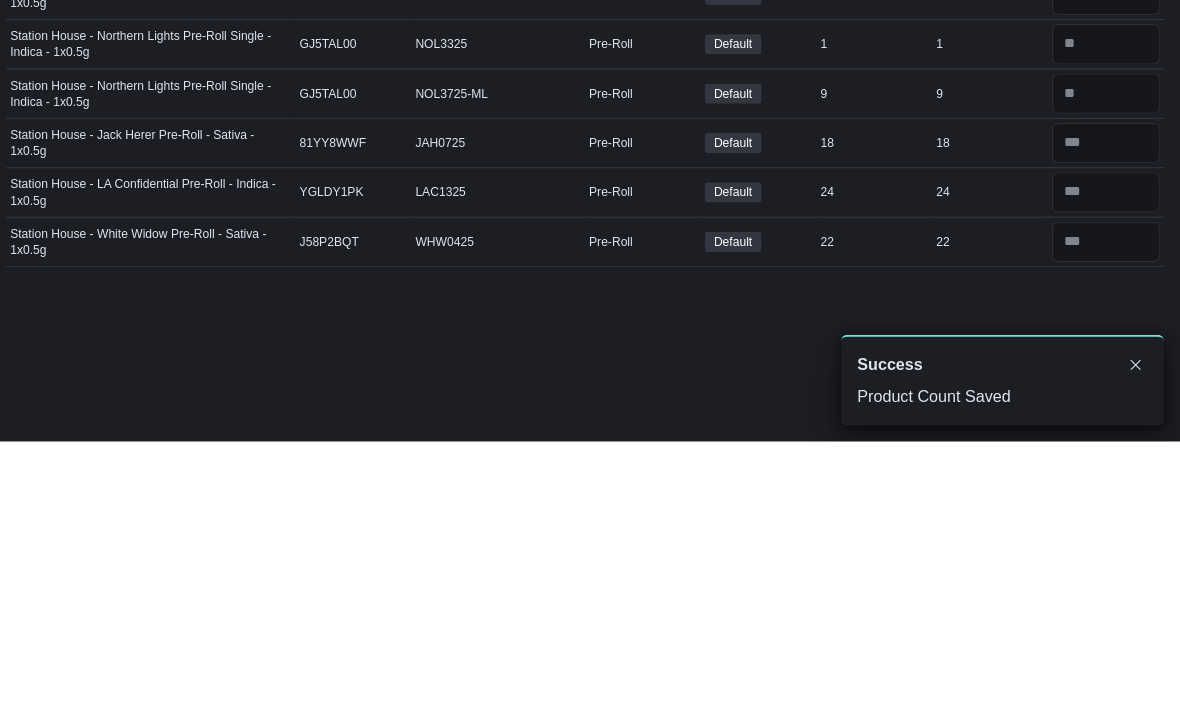 click 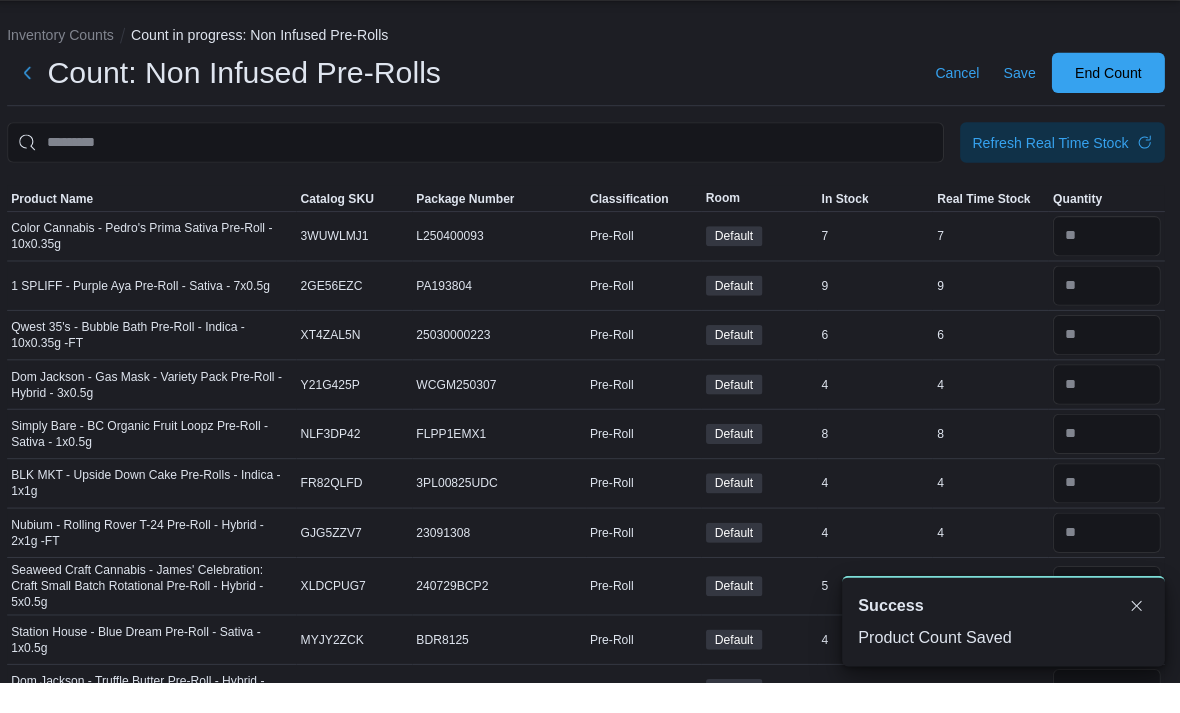 click on "Real Time Stock" at bounding box center [984, 233] 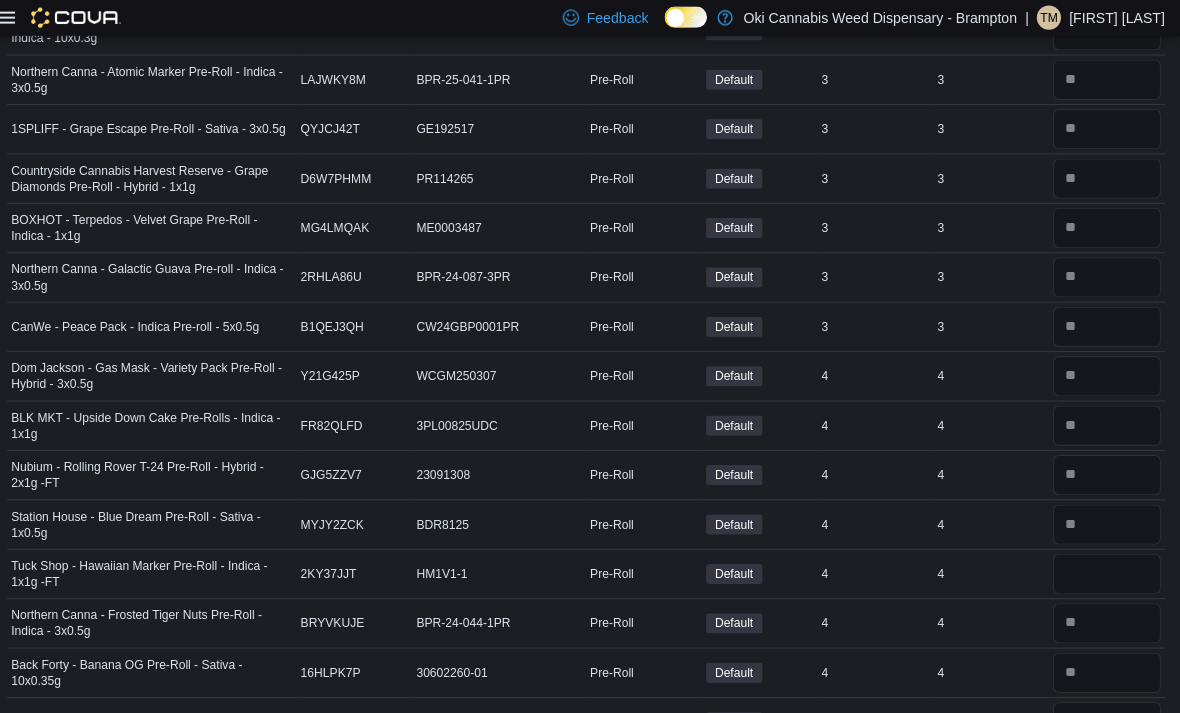 scroll, scrollTop: 1417, scrollLeft: 0, axis: vertical 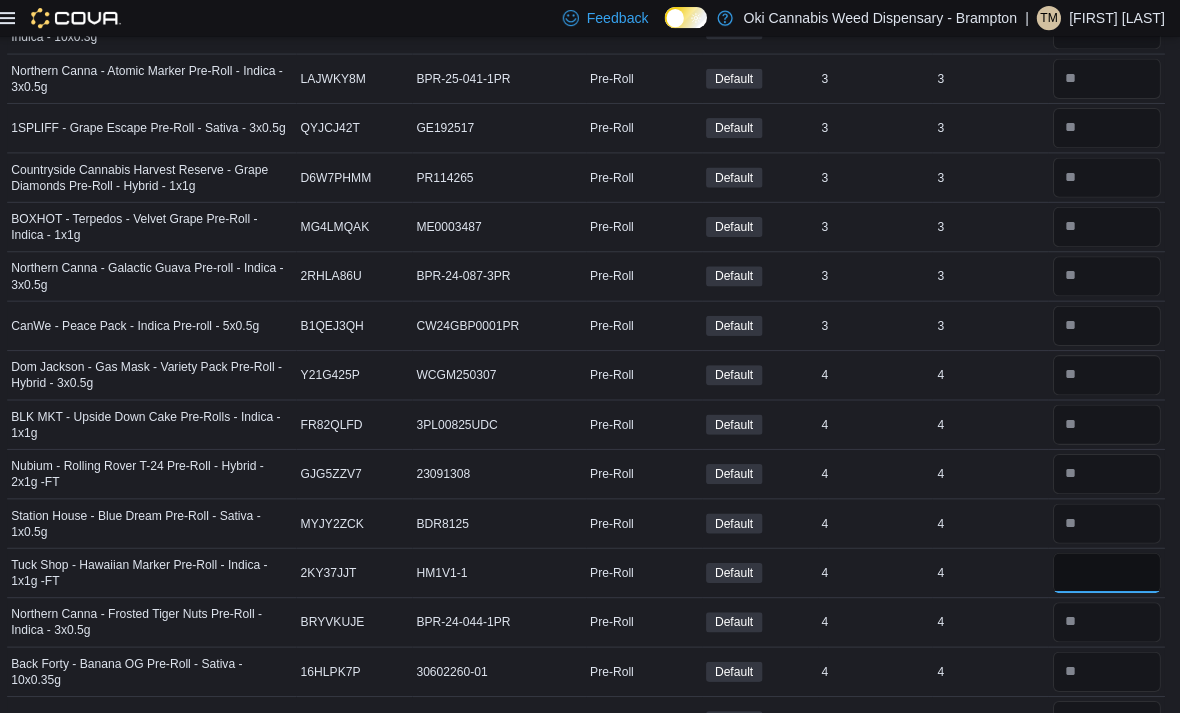 click at bounding box center [1106, 568] 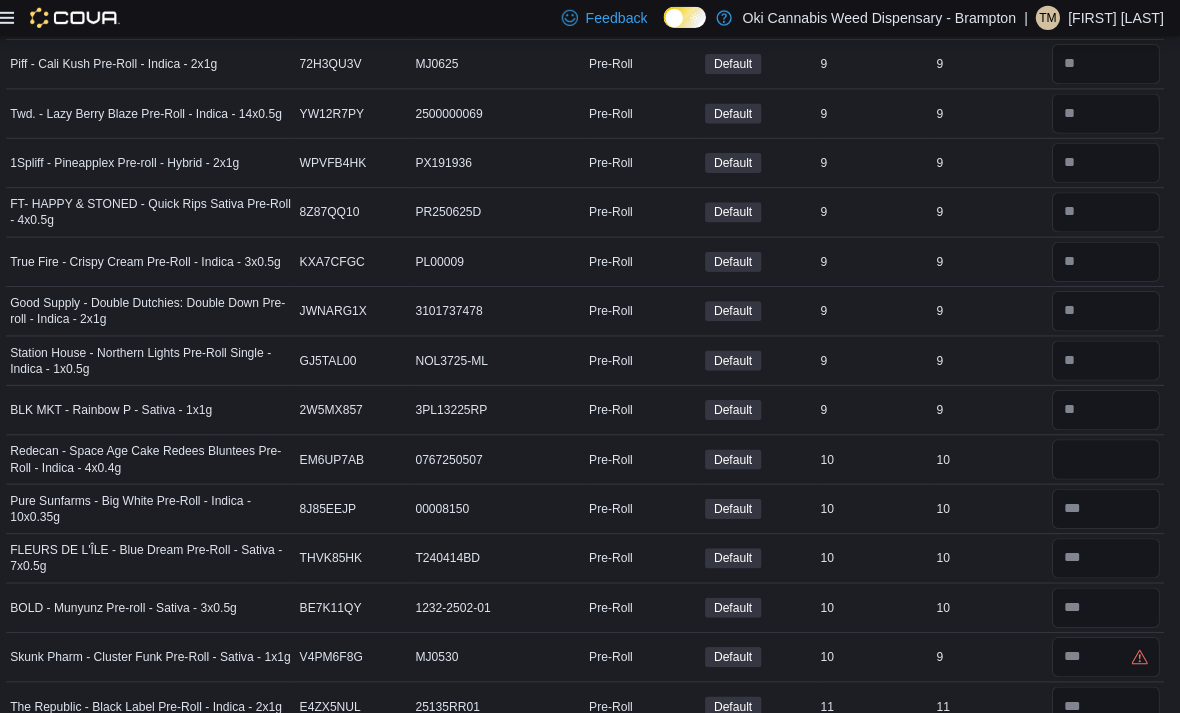 scroll, scrollTop: 4282, scrollLeft: 0, axis: vertical 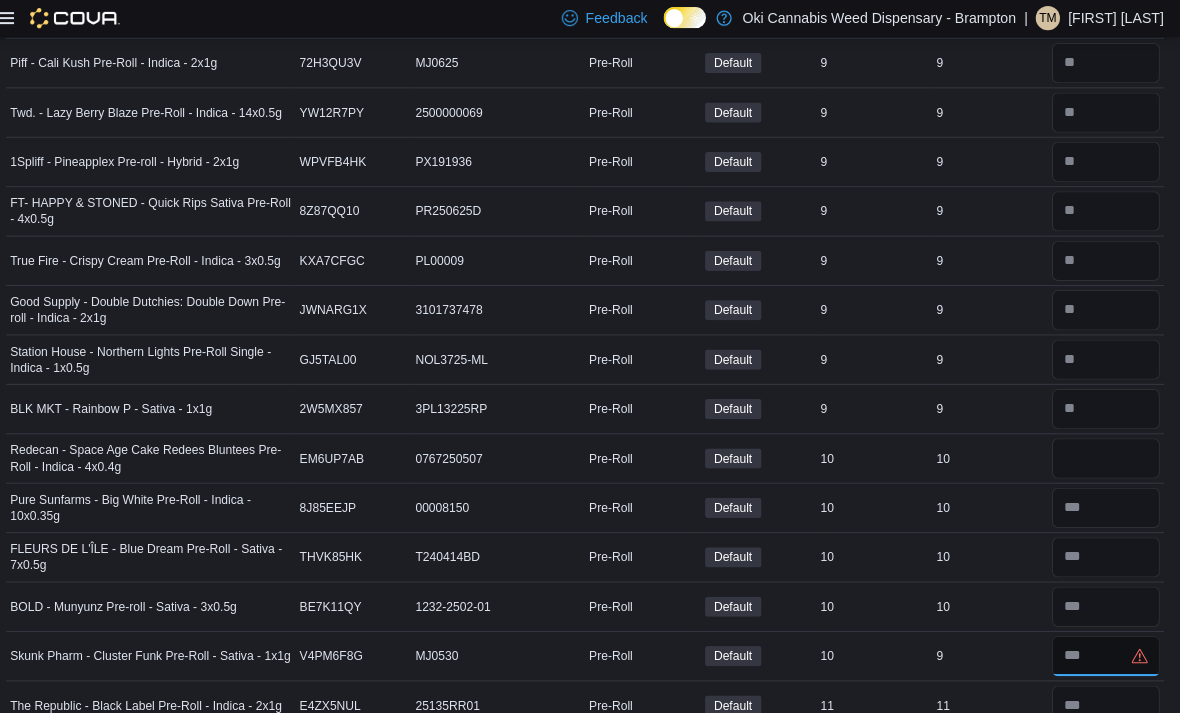 click at bounding box center [1106, 651] 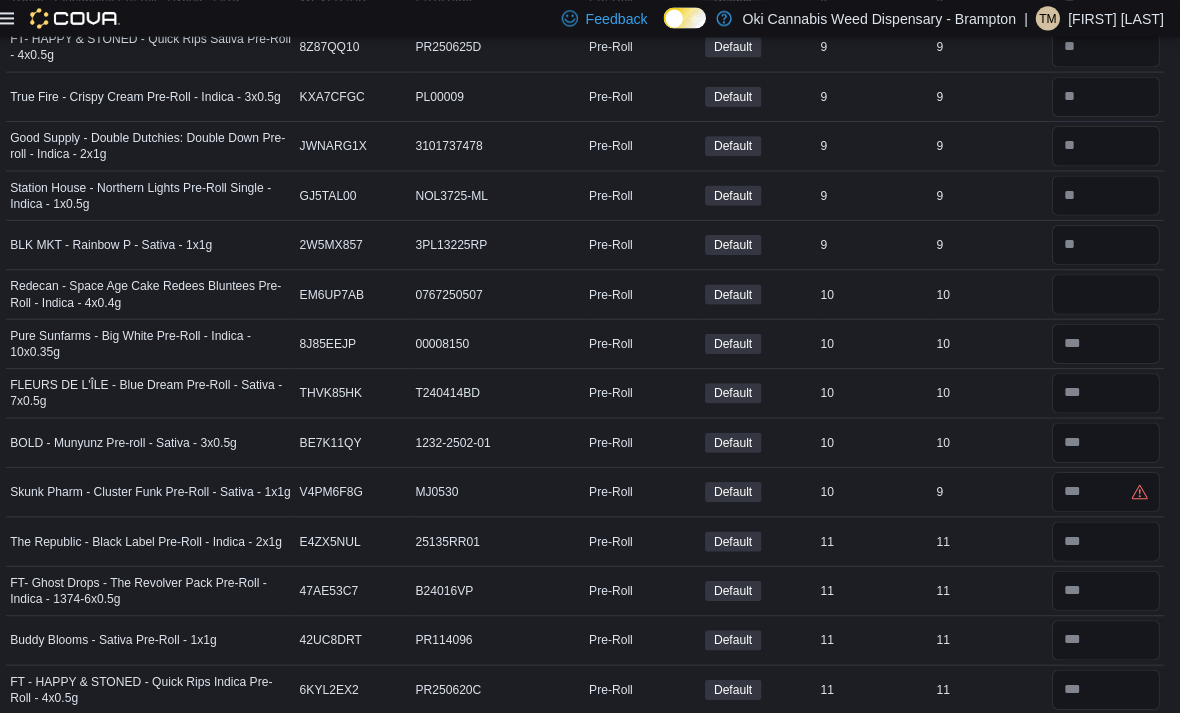 scroll, scrollTop: 4444, scrollLeft: 0, axis: vertical 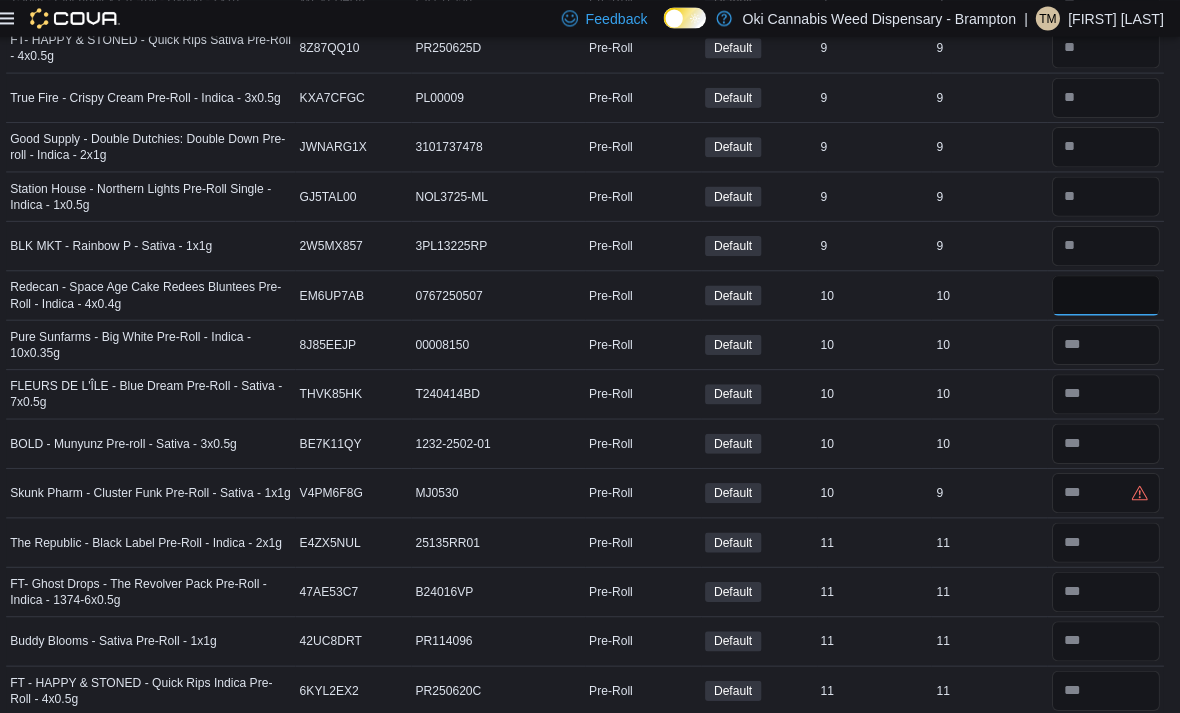 click at bounding box center [1106, 293] 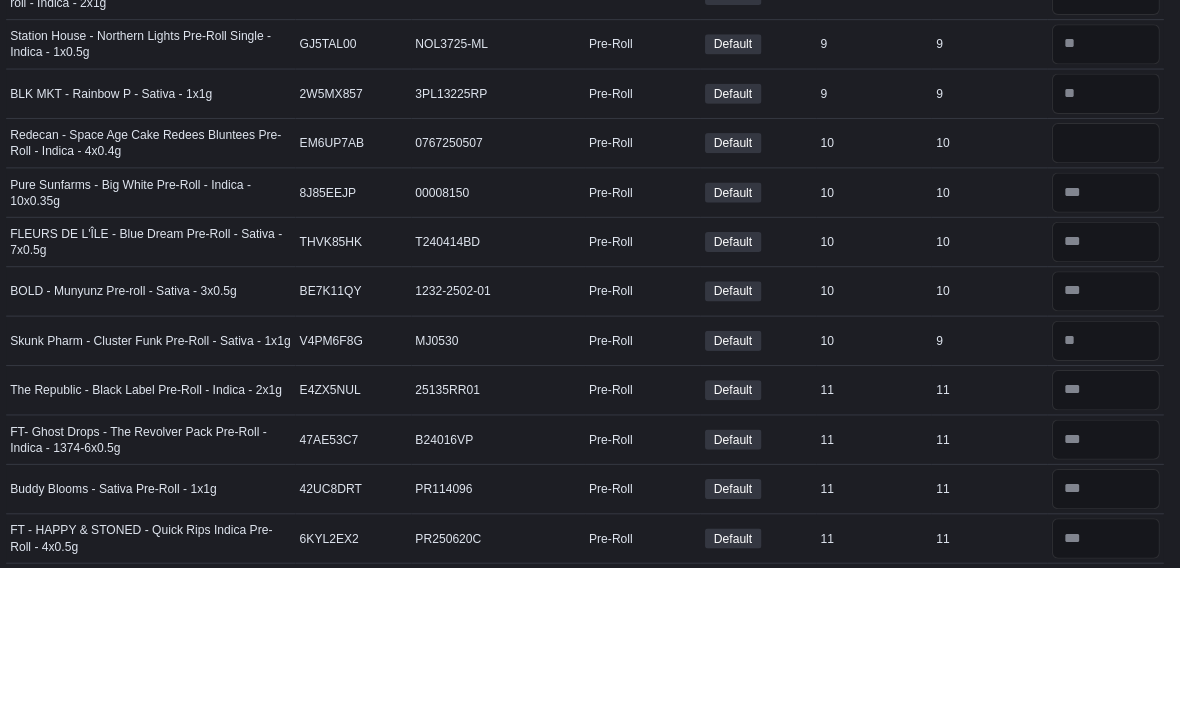 scroll, scrollTop: 4589, scrollLeft: 0, axis: vertical 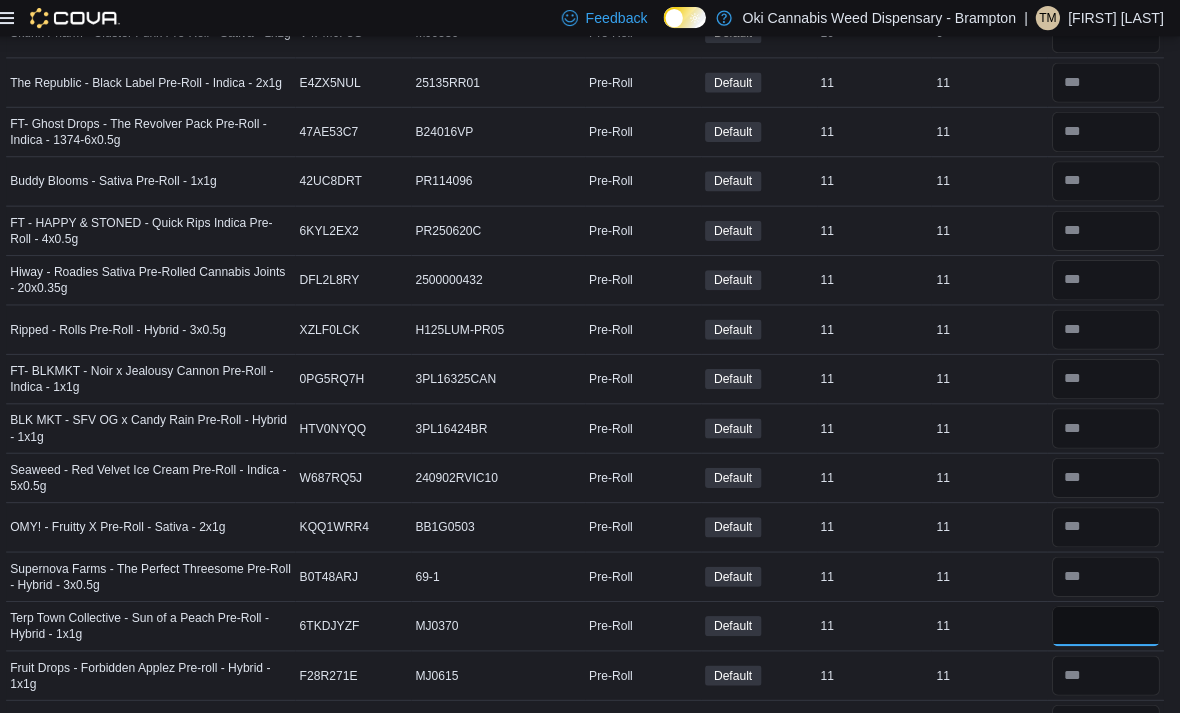 click at bounding box center (1106, 621) 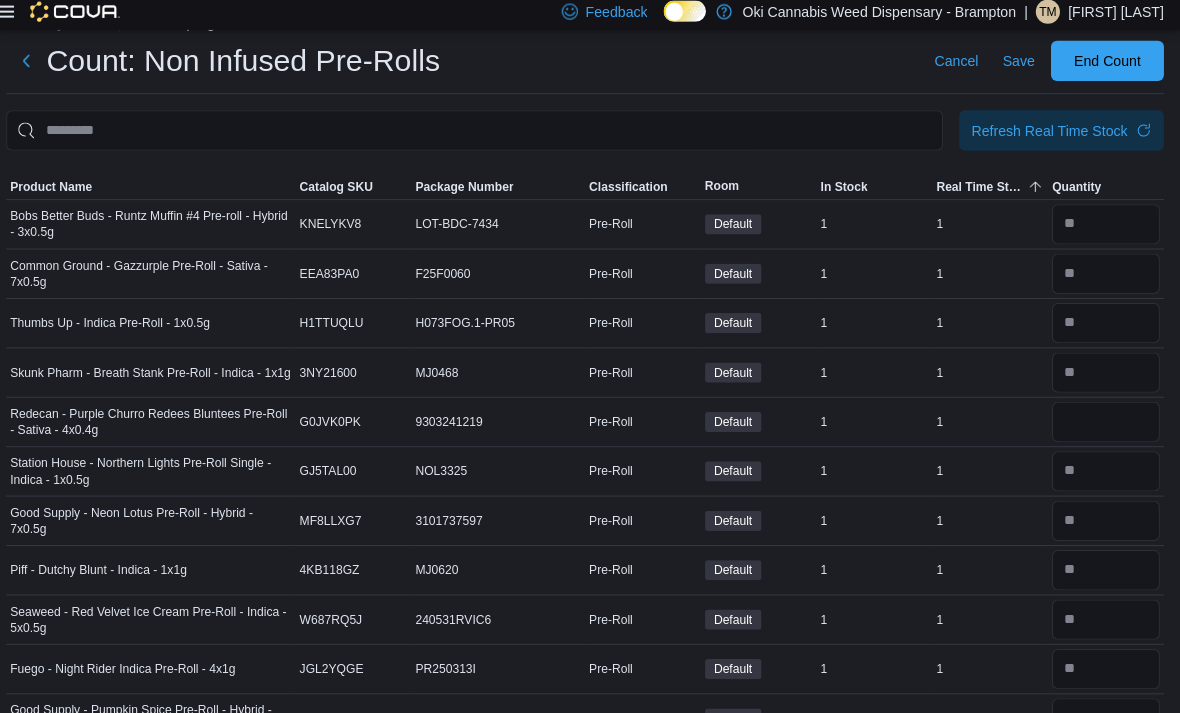 scroll, scrollTop: 0, scrollLeft: 0, axis: both 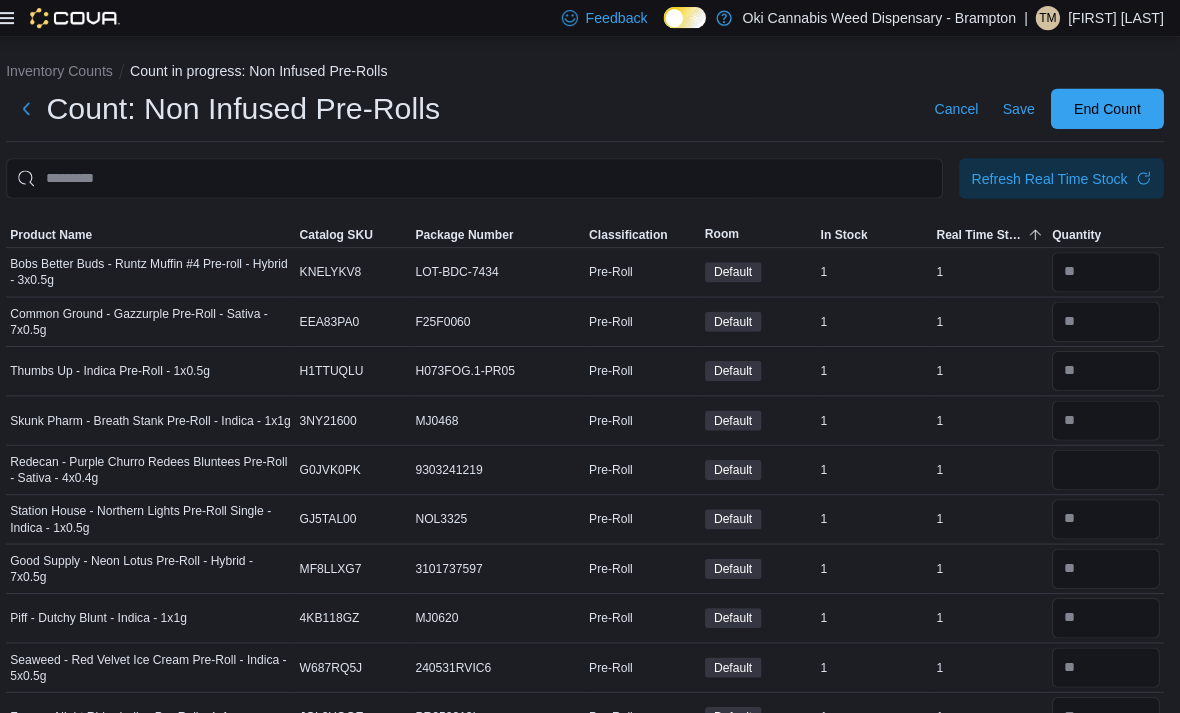 click on "Save" at bounding box center (1020, 108) 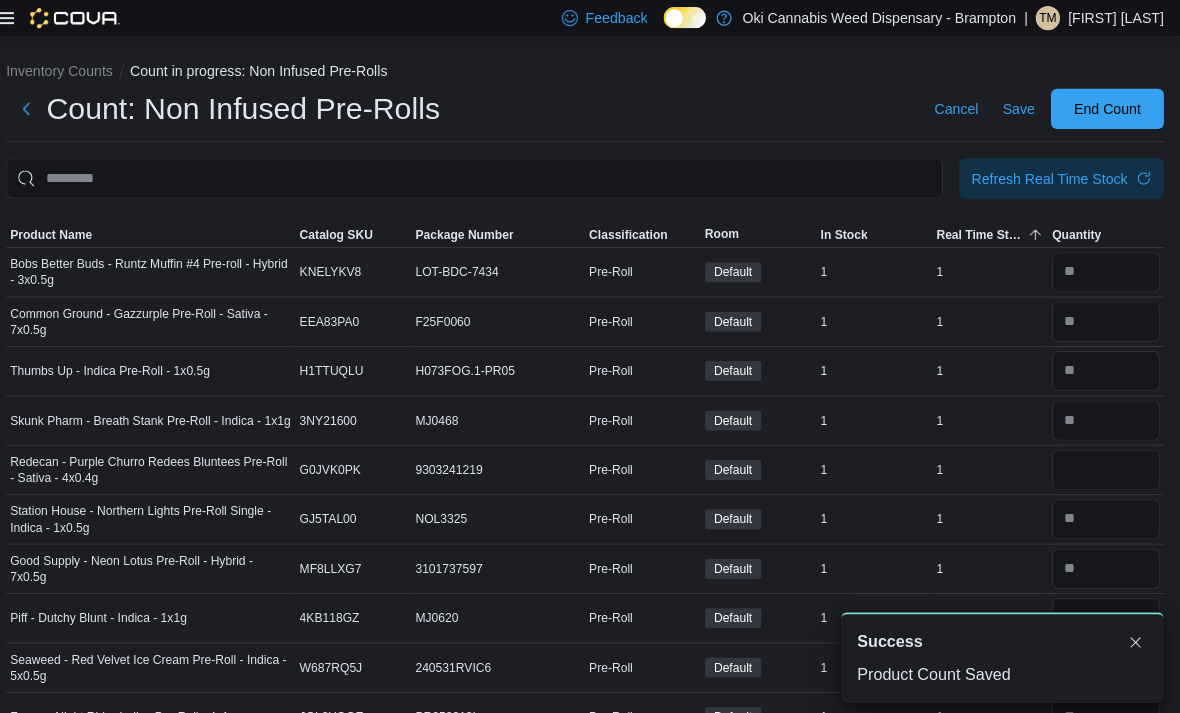 scroll, scrollTop: 0, scrollLeft: 0, axis: both 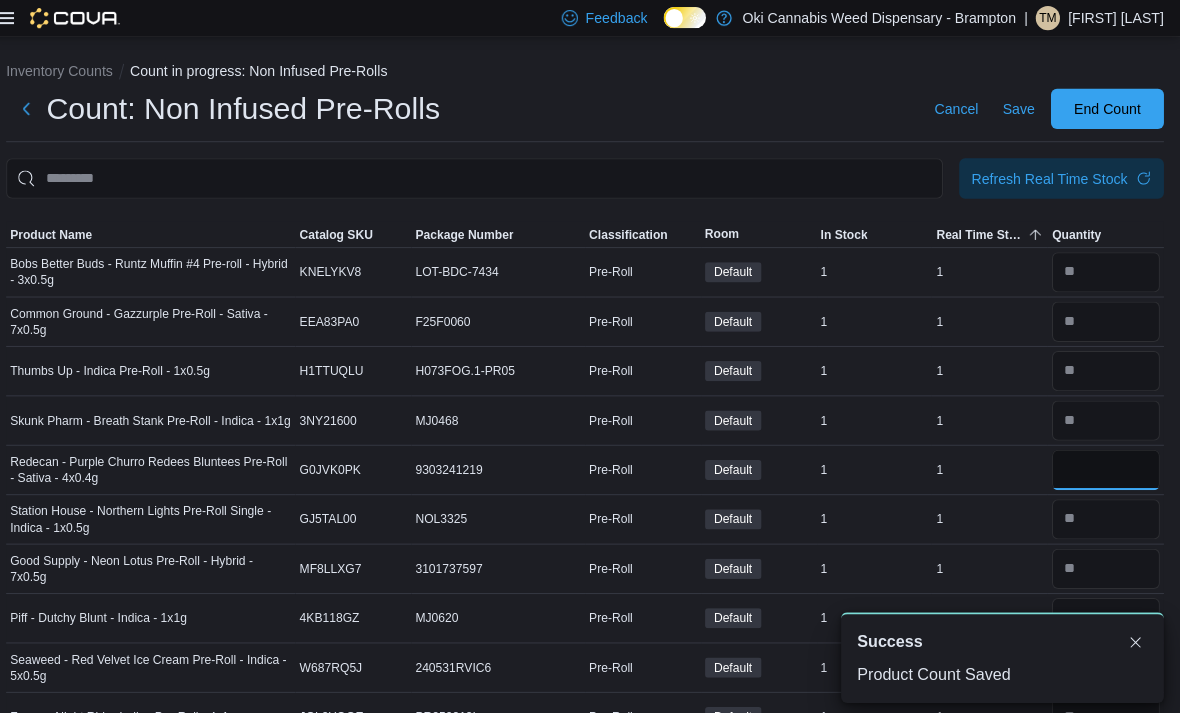 click at bounding box center (1106, 466) 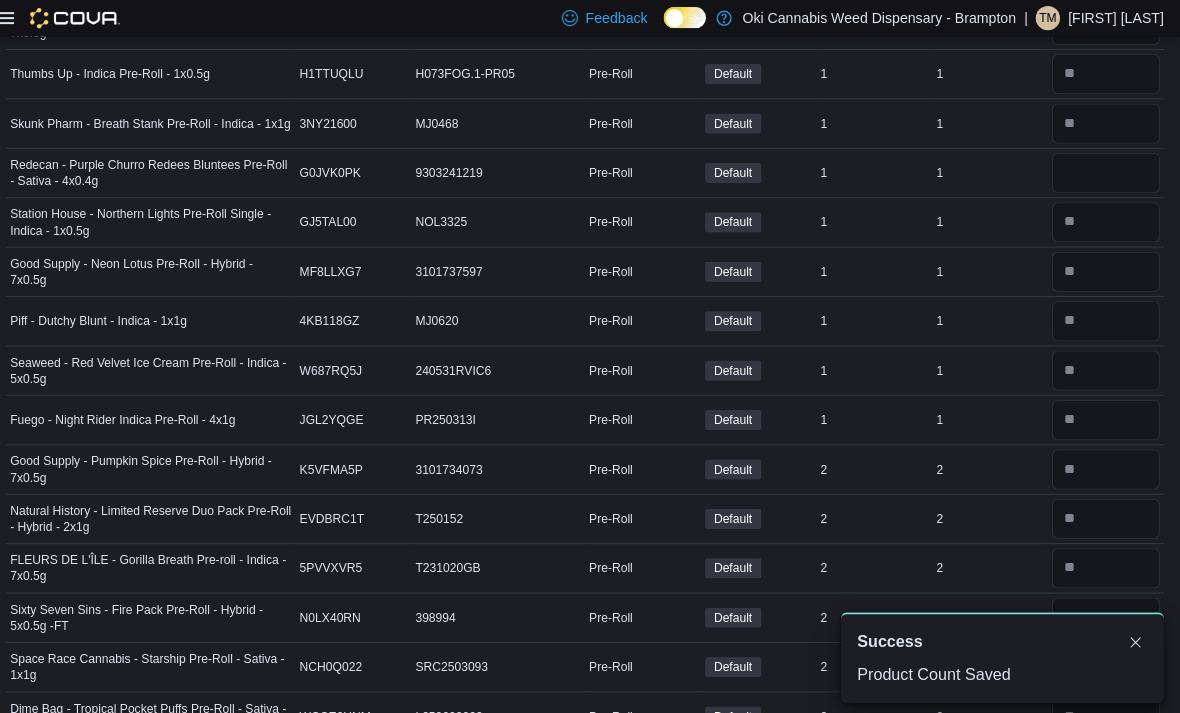 scroll, scrollTop: 285, scrollLeft: 0, axis: vertical 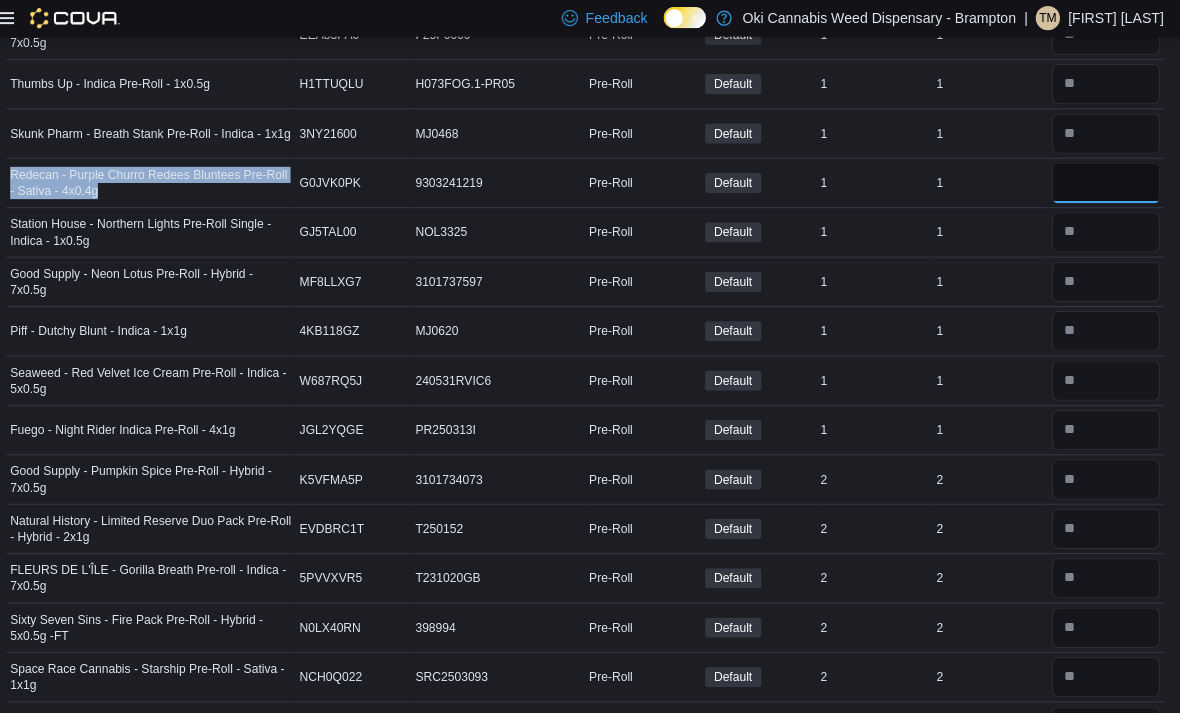 copy on "Redecan - Purple Churro Redees Bluntees Pre-Roll - Sativa - 4x0.4g" 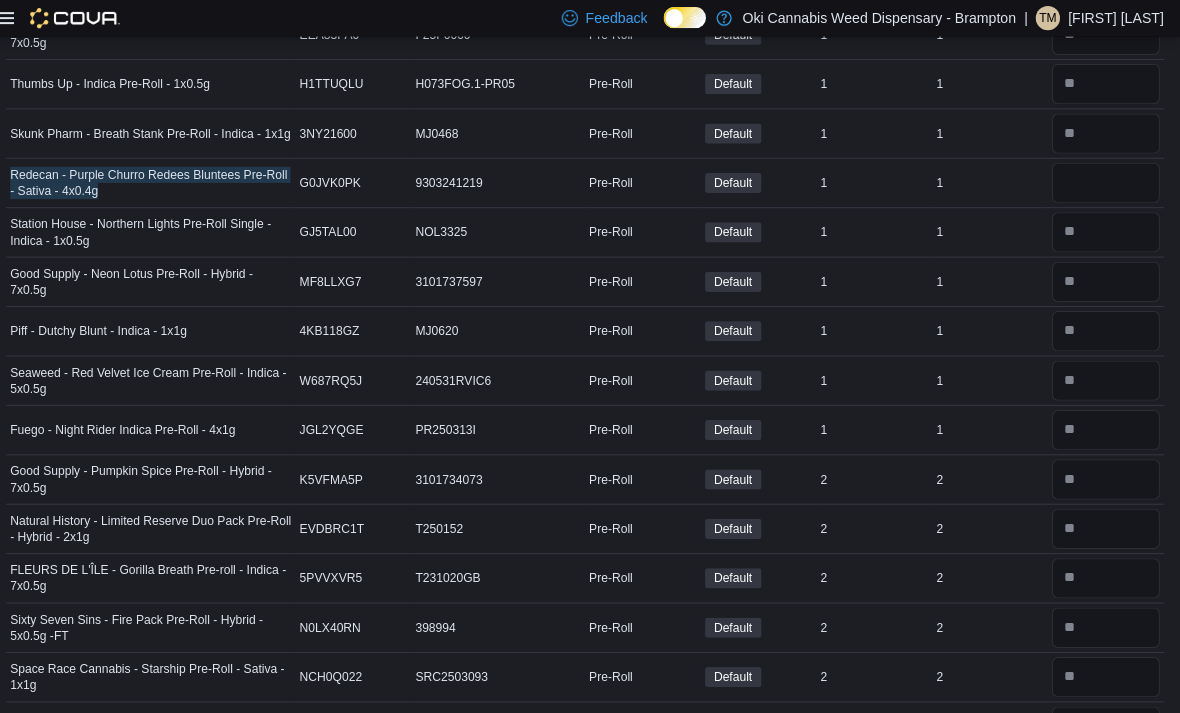 scroll, scrollTop: 0, scrollLeft: 0, axis: both 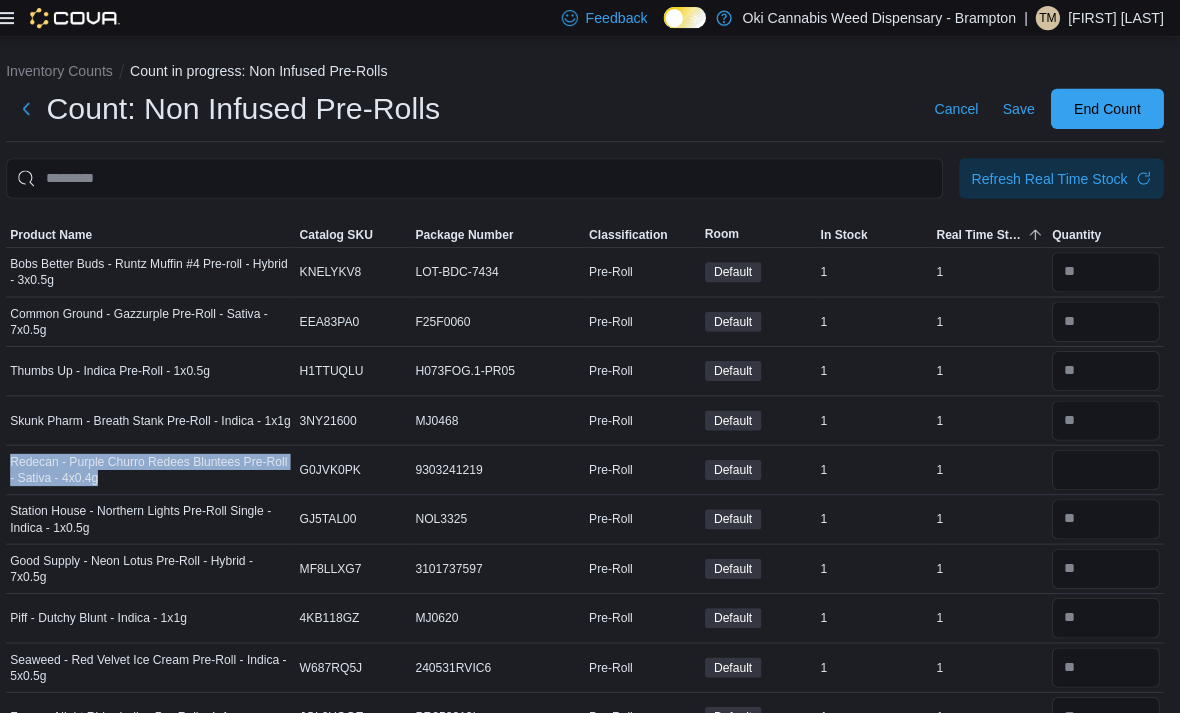click on "Save" at bounding box center (1020, 108) 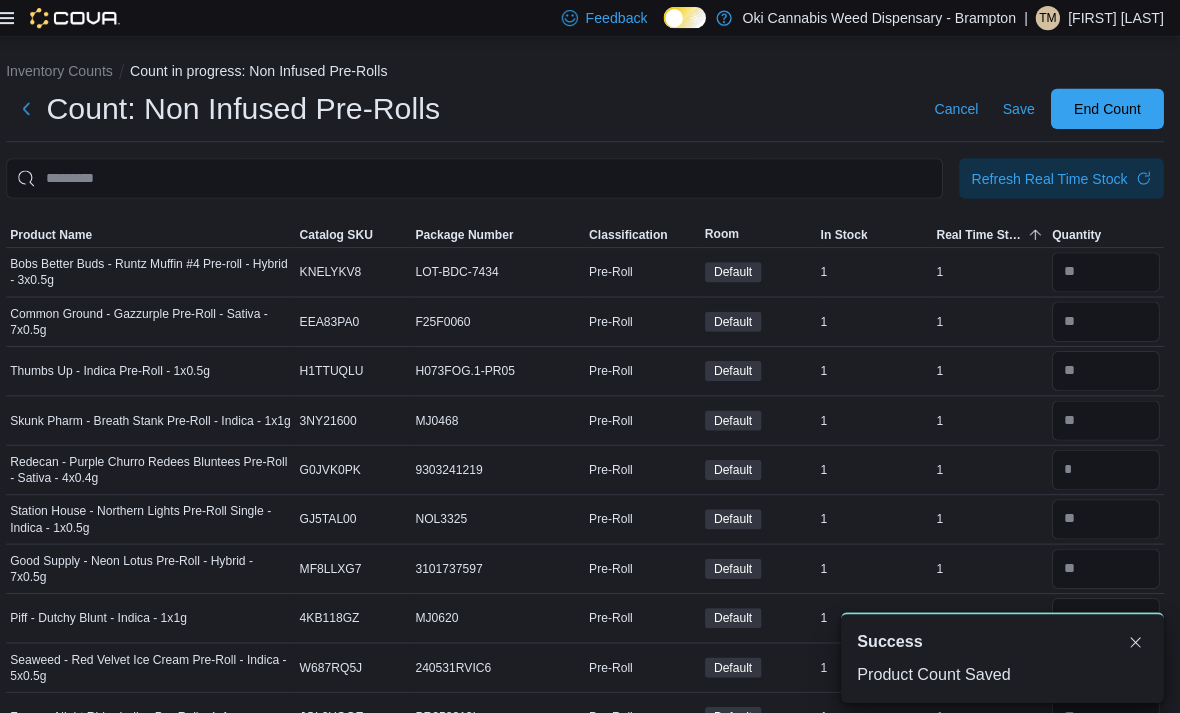 scroll, scrollTop: 0, scrollLeft: 0, axis: both 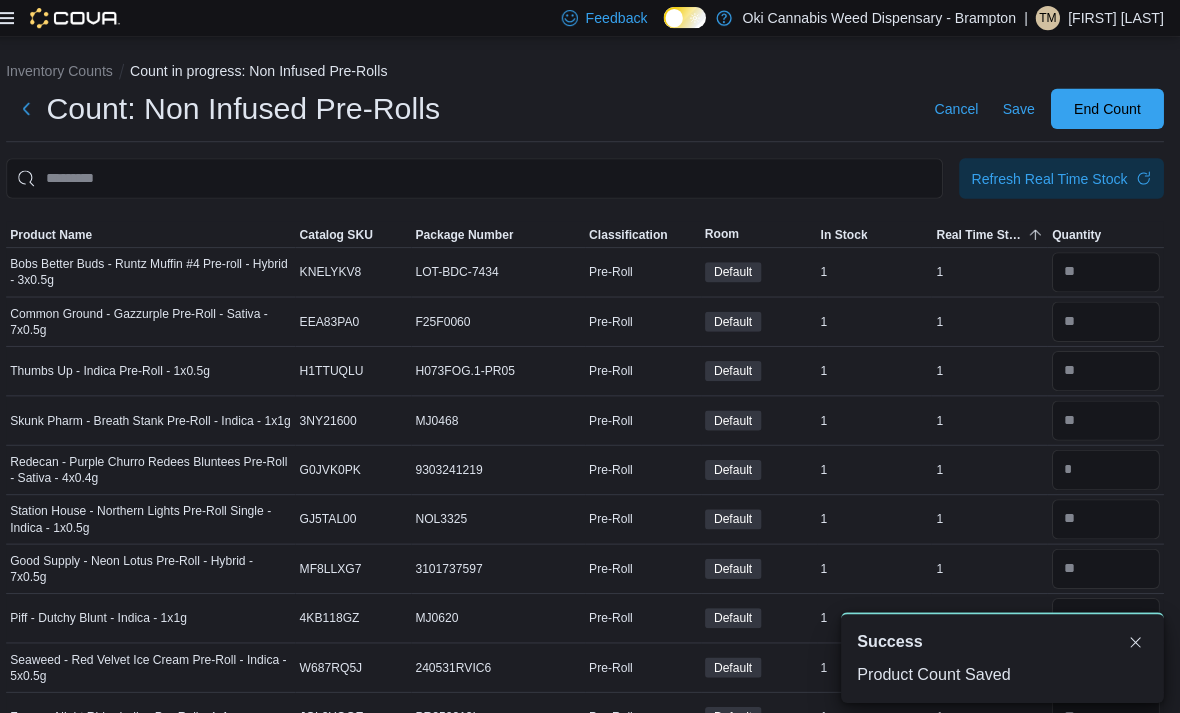 click at bounding box center [36, 108] 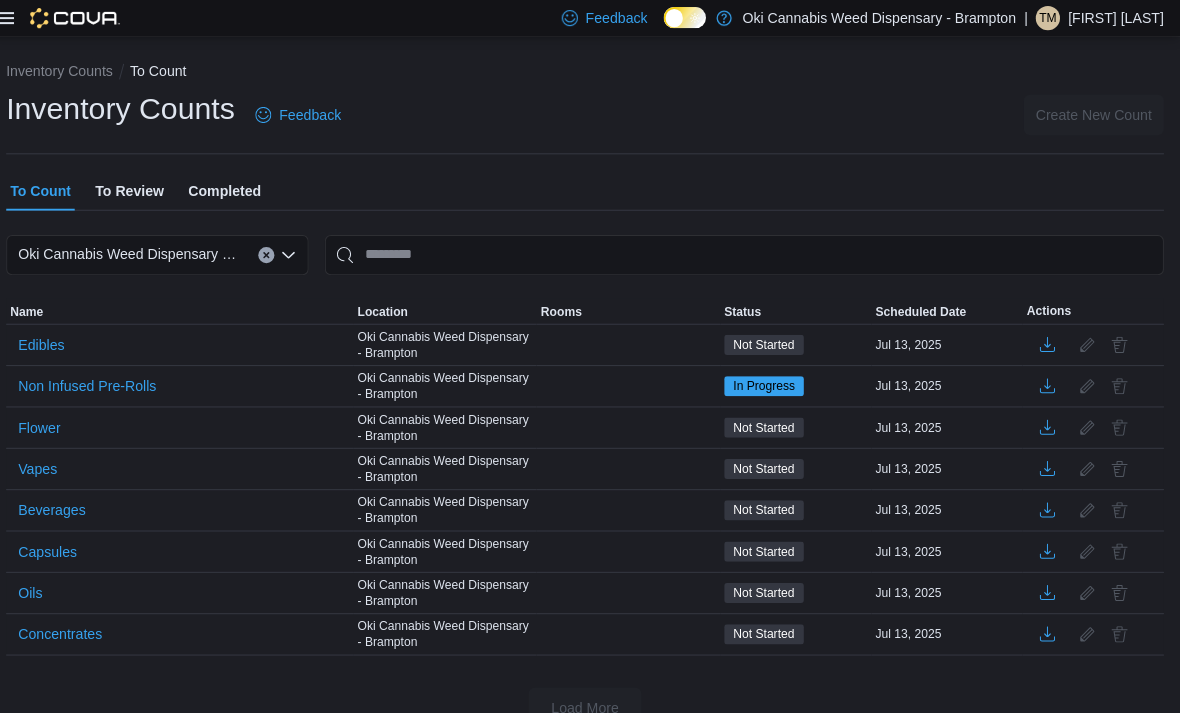click on "Concentrates" at bounding box center (69, 629) 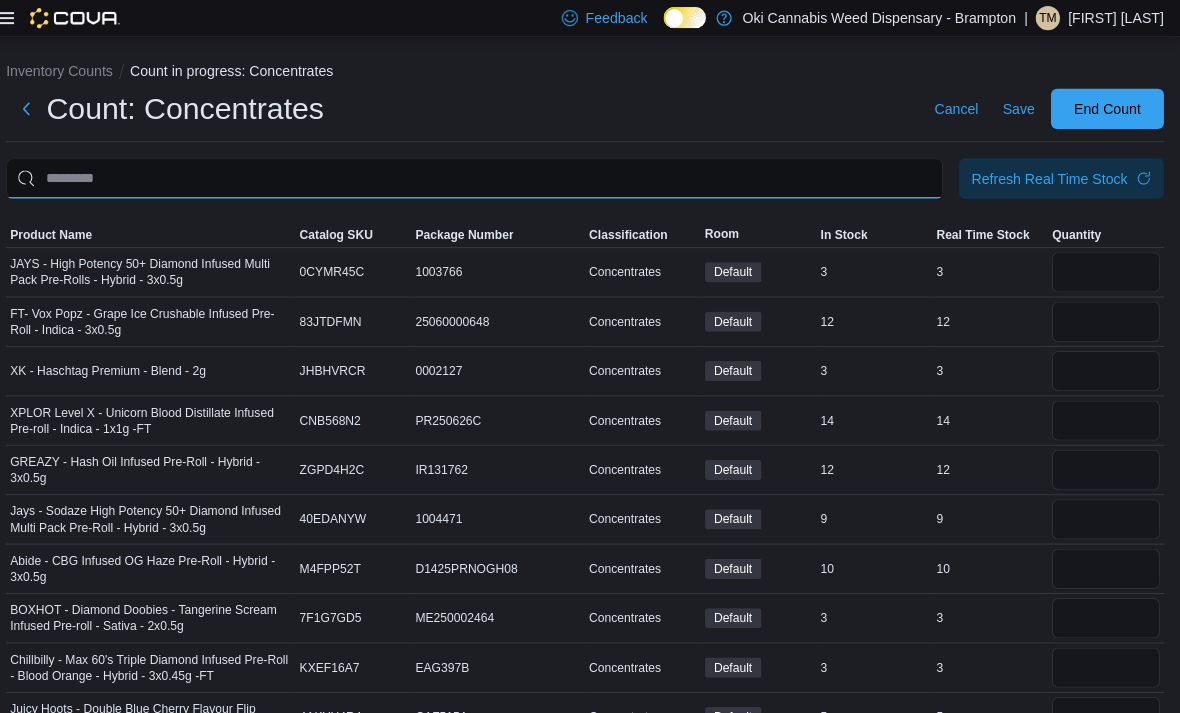 click at bounding box center [480, 177] 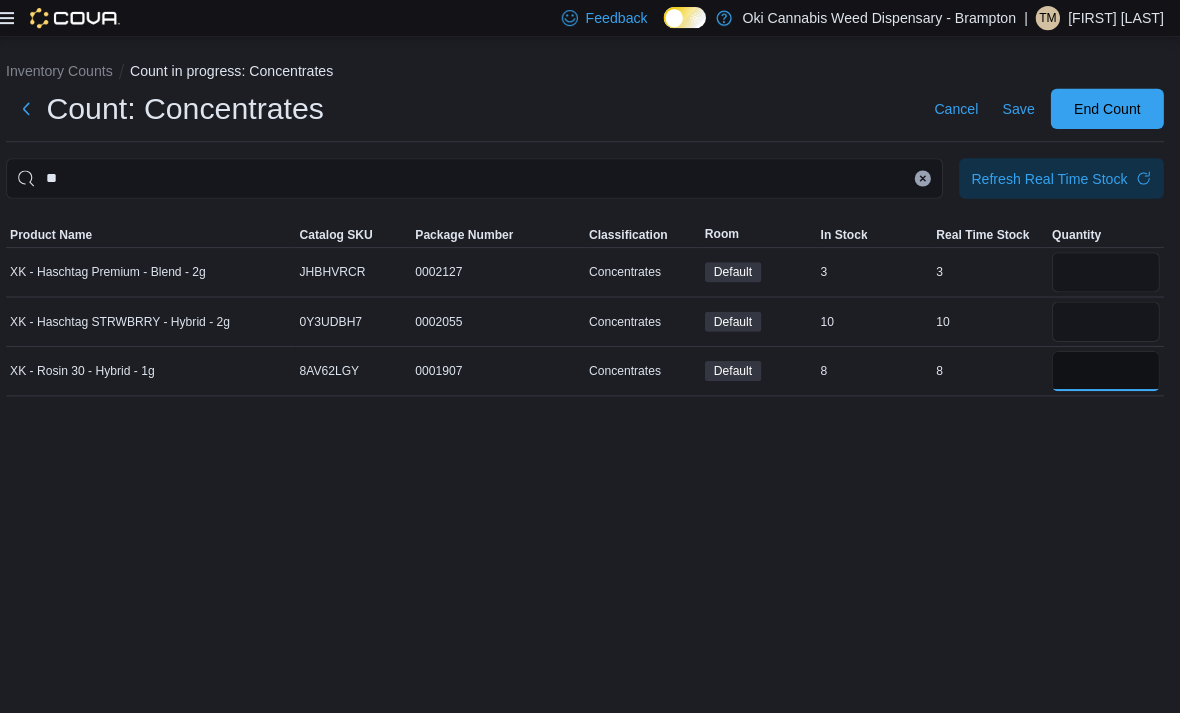 click at bounding box center [1106, 368] 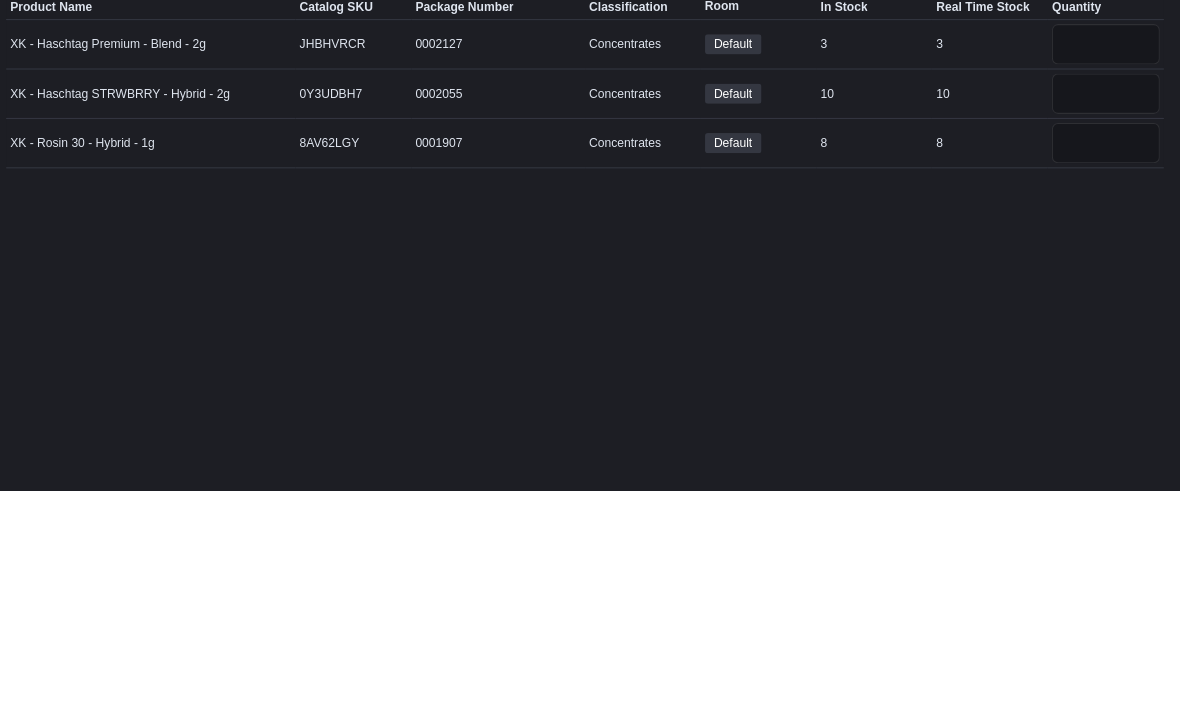 scroll, scrollTop: 64, scrollLeft: 0, axis: vertical 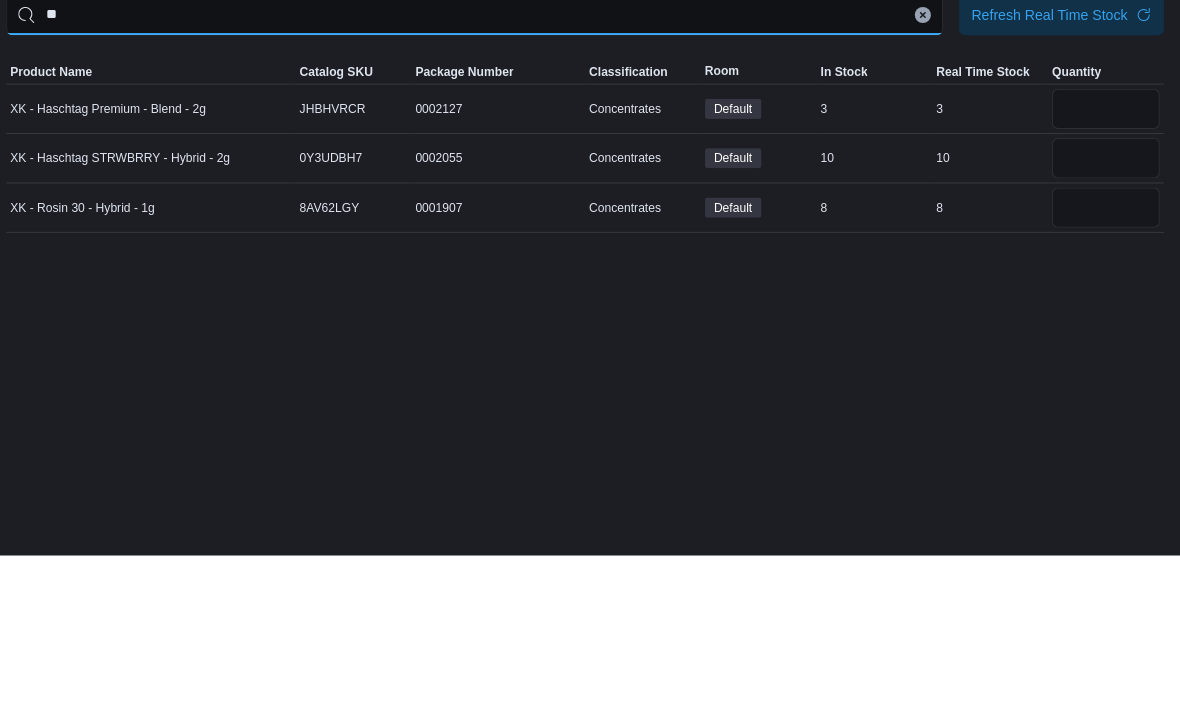 click on "**" at bounding box center [480, 177] 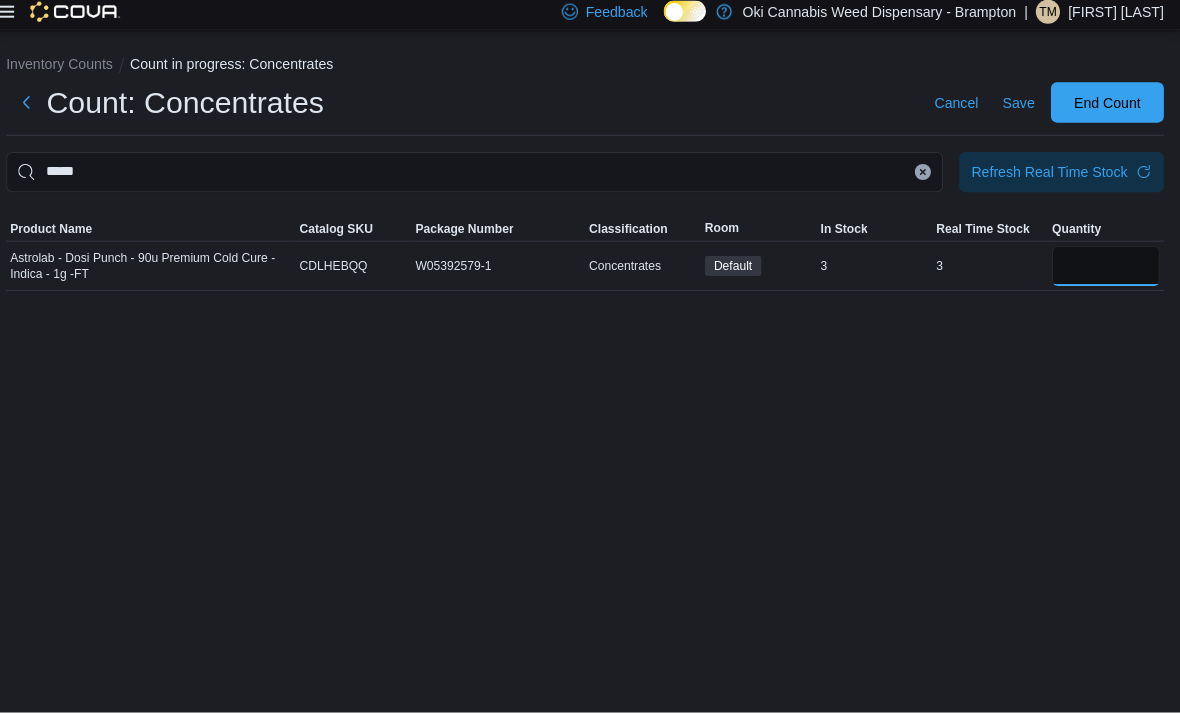 click at bounding box center (1106, 270) 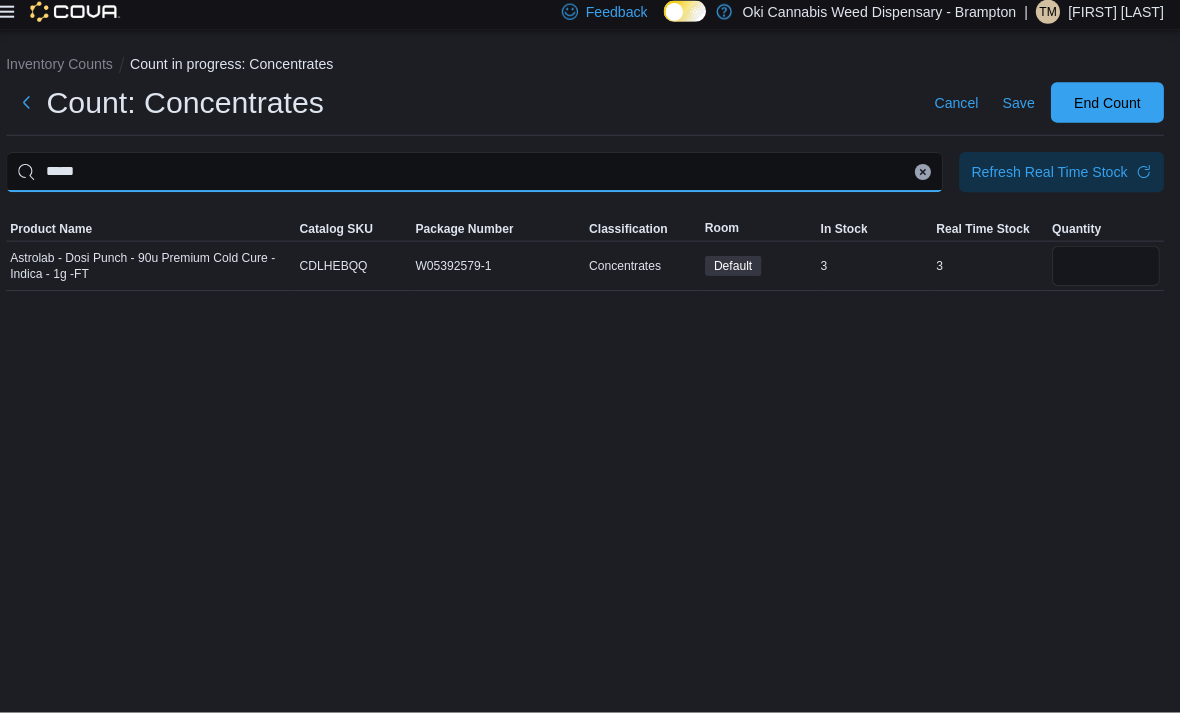 click on "*****" at bounding box center (480, 177) 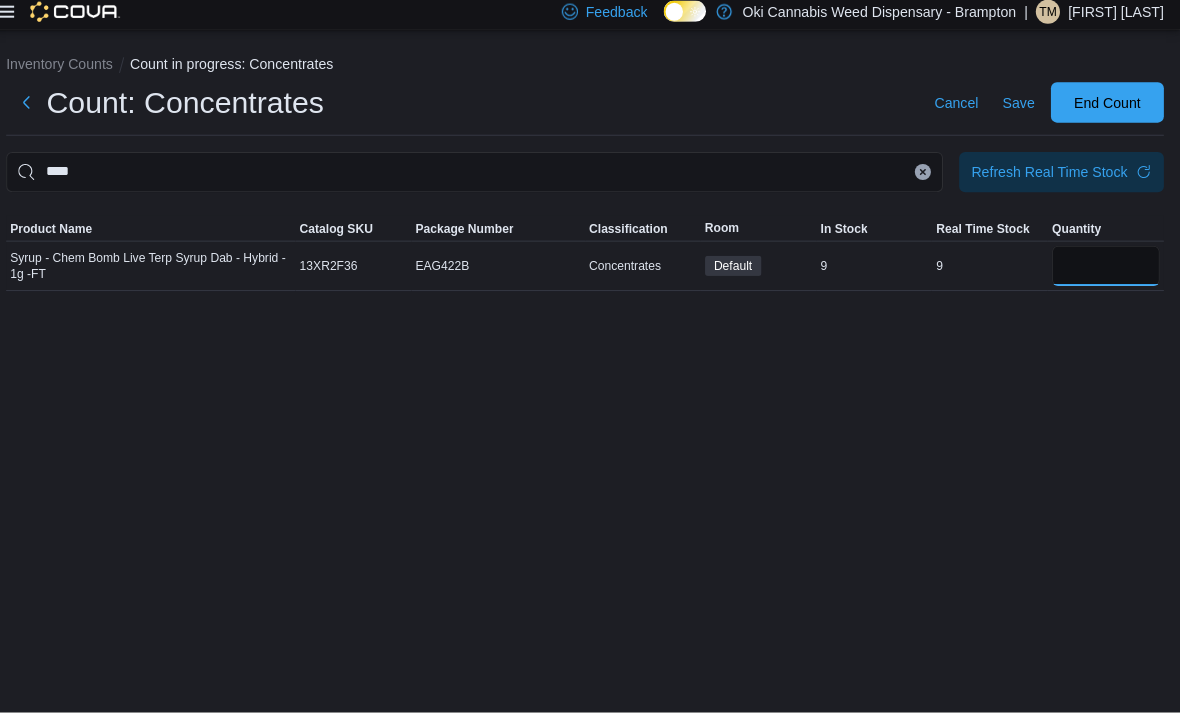 click at bounding box center [1106, 270] 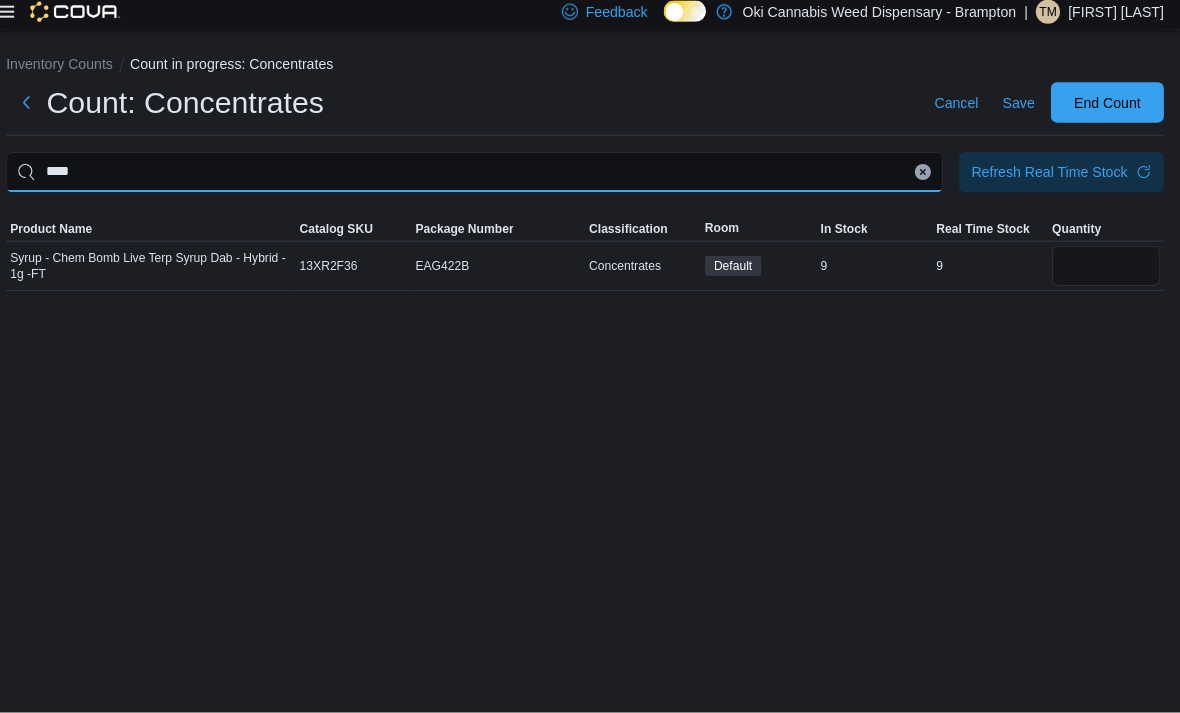 click on "****" at bounding box center [480, 177] 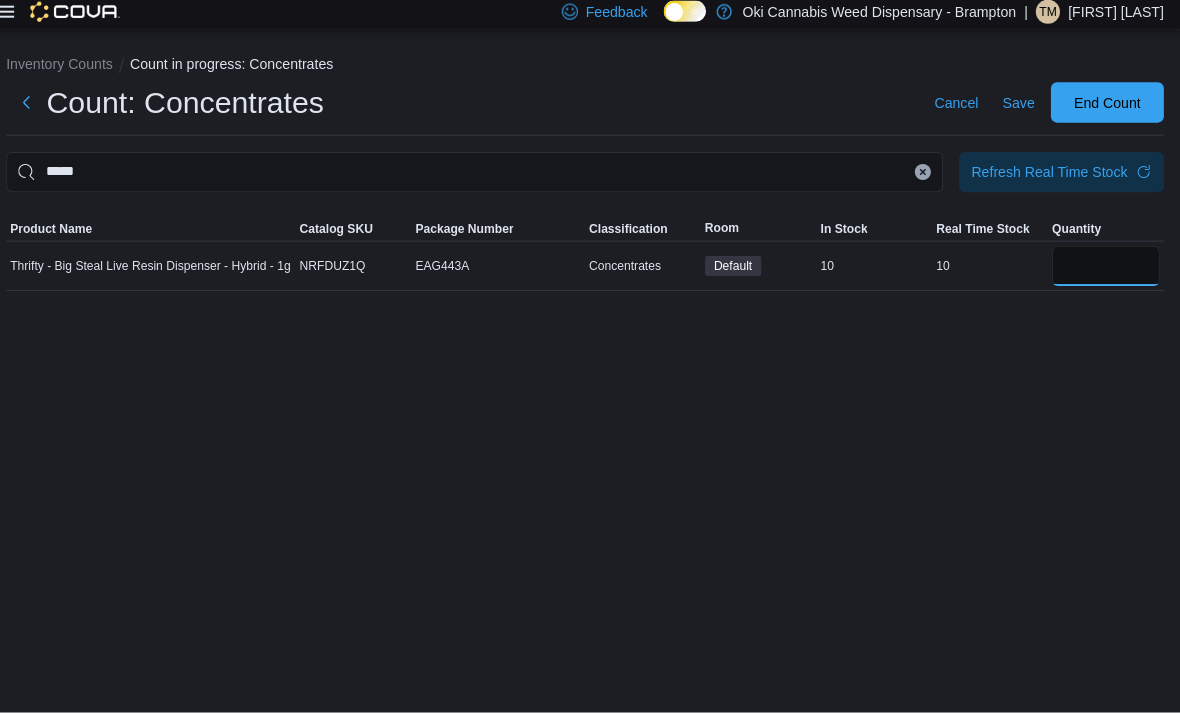 click at bounding box center [1106, 270] 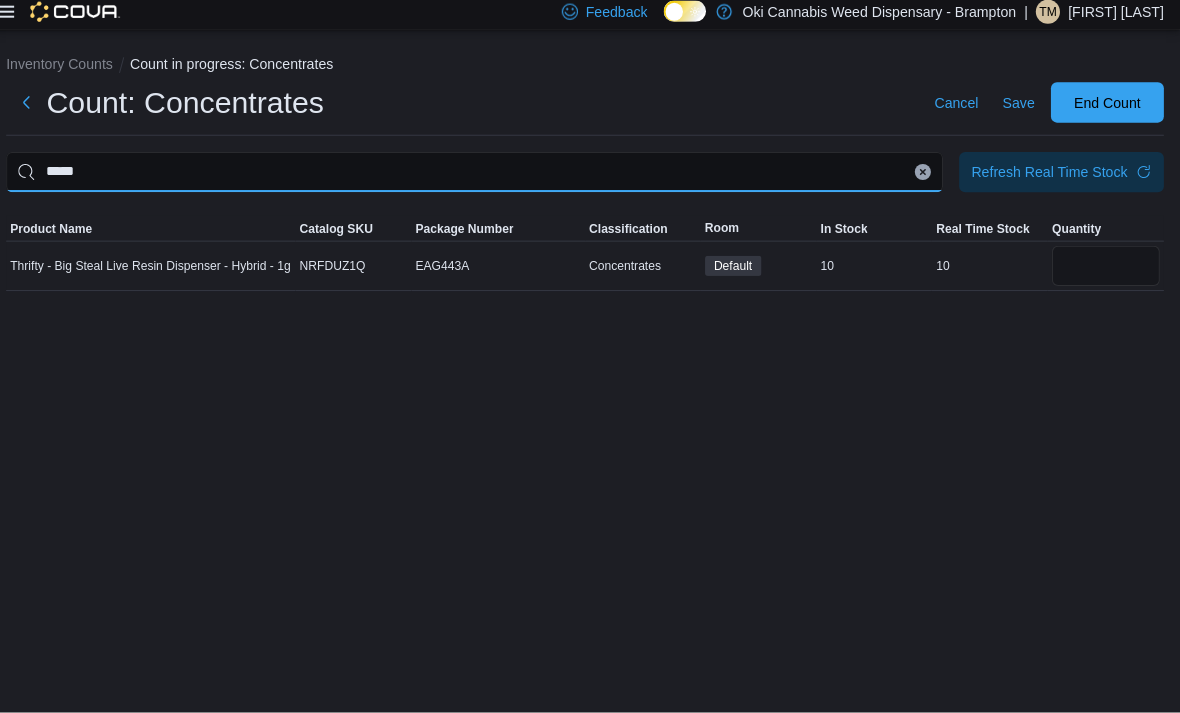 click on "*****" at bounding box center (480, 177) 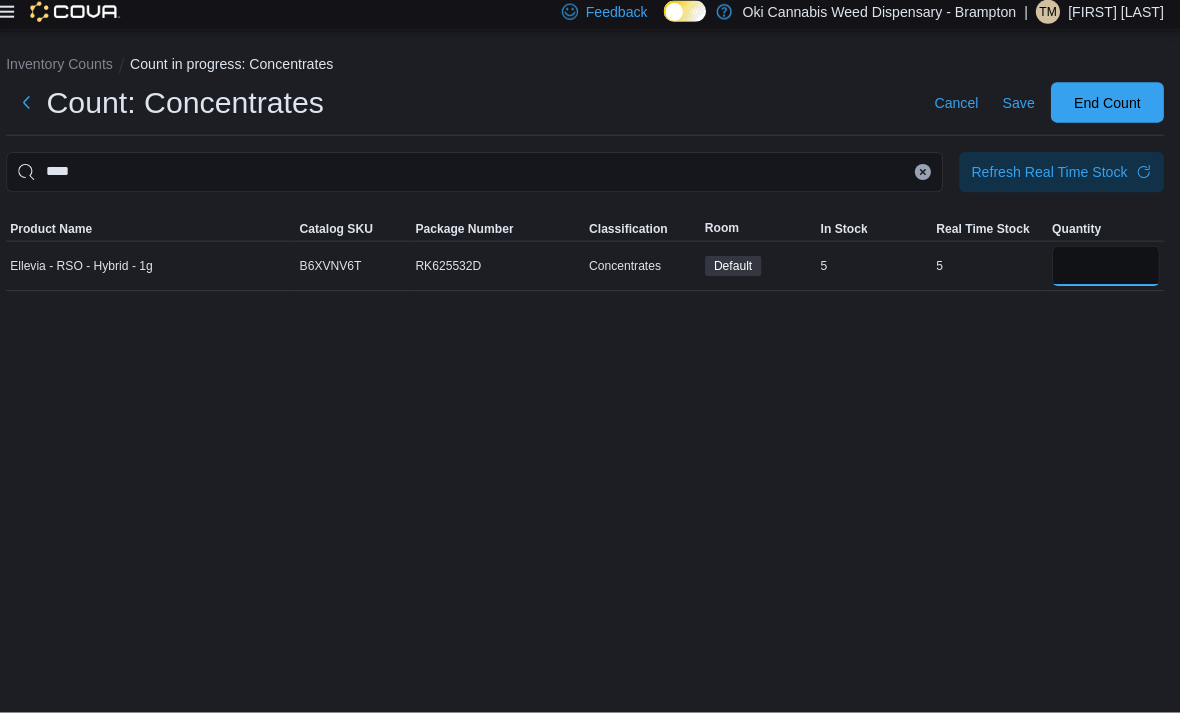 click at bounding box center [1106, 270] 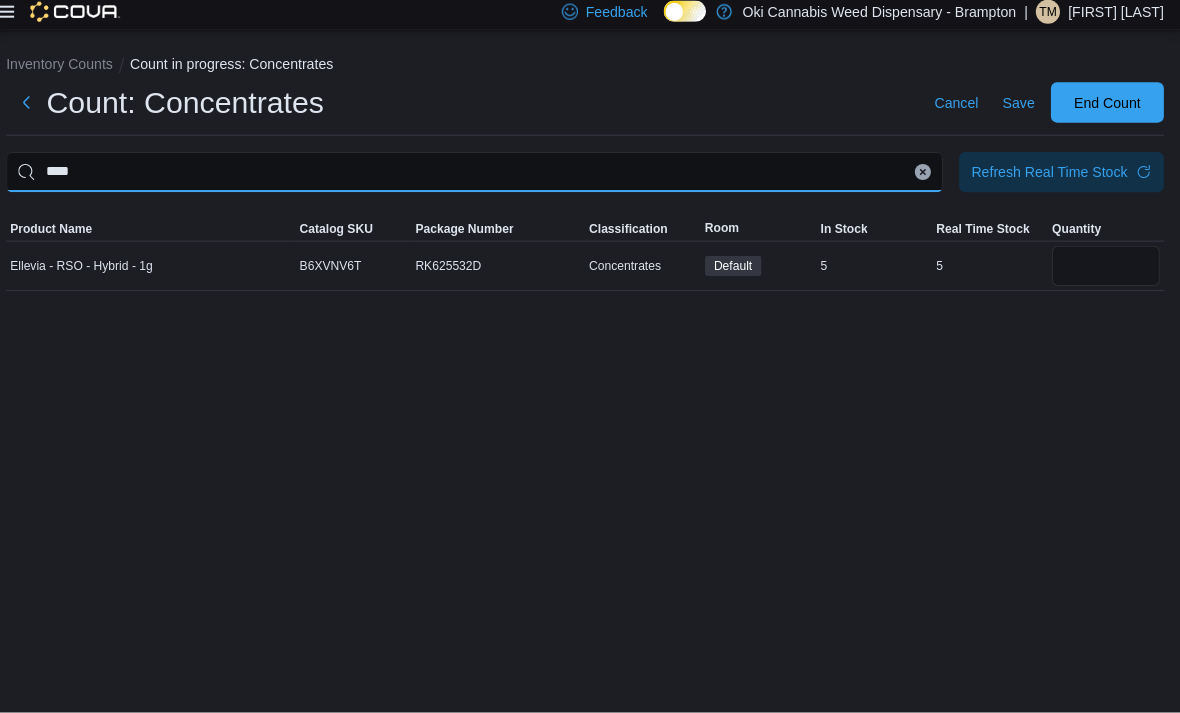 click on "****" at bounding box center (480, 177) 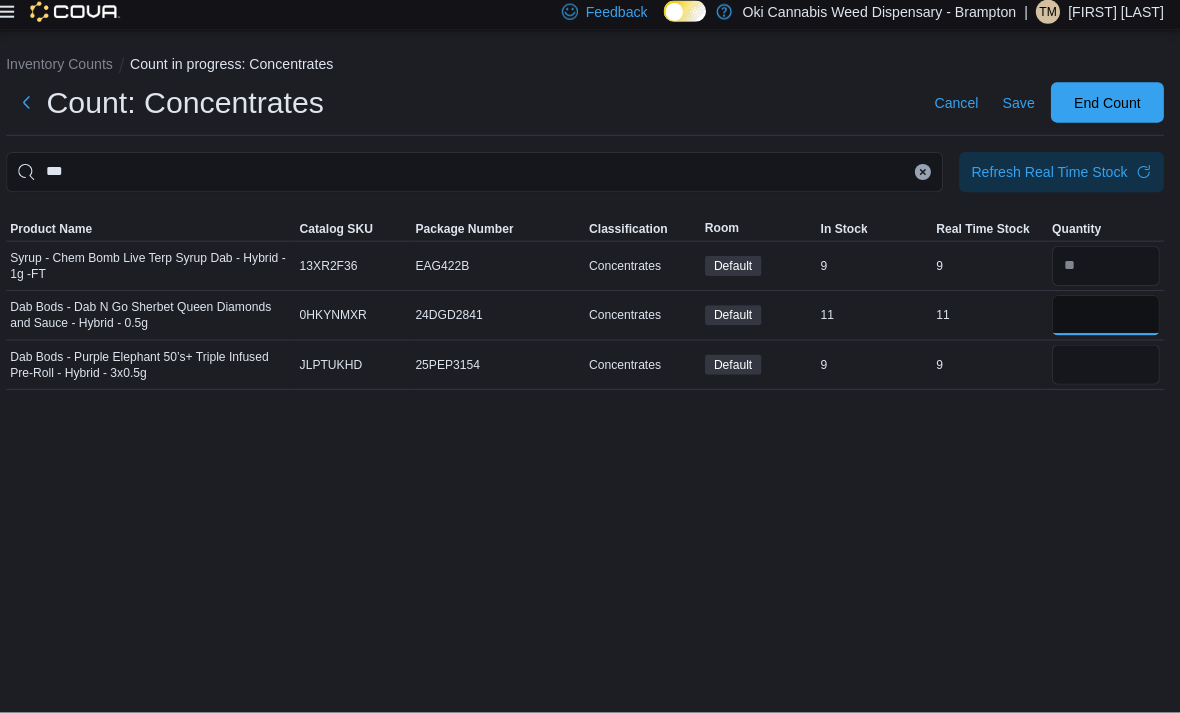 click at bounding box center [1106, 319] 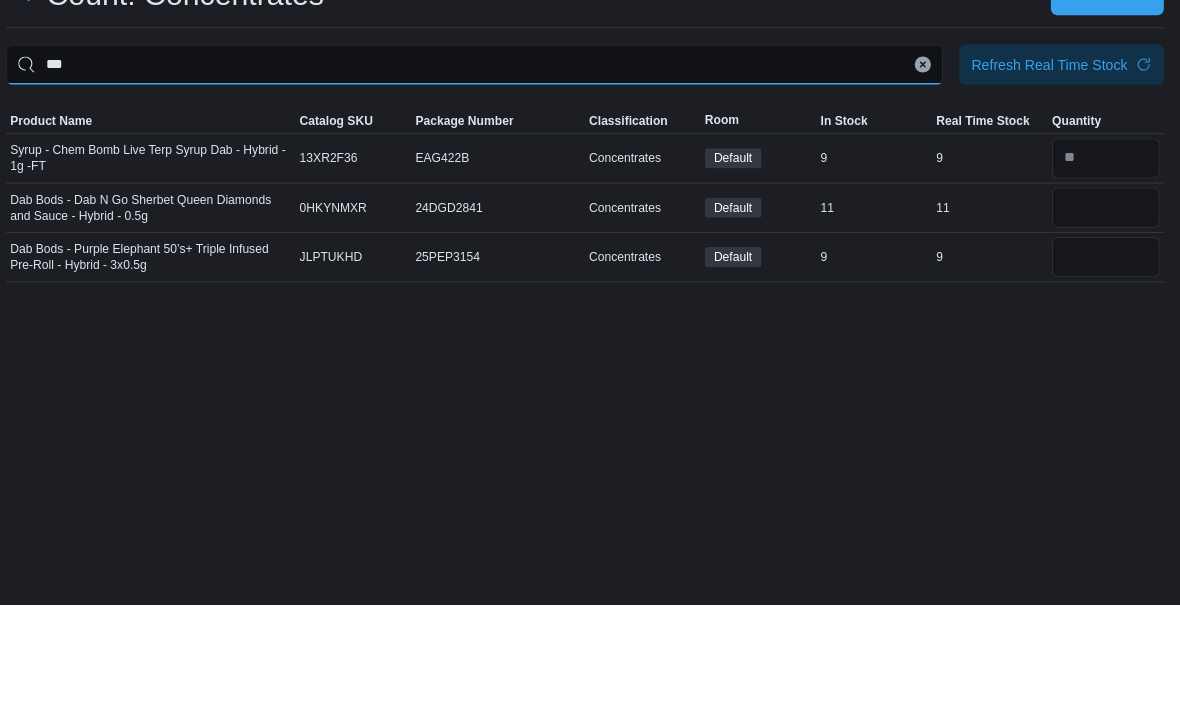 click on "***" at bounding box center (480, 177) 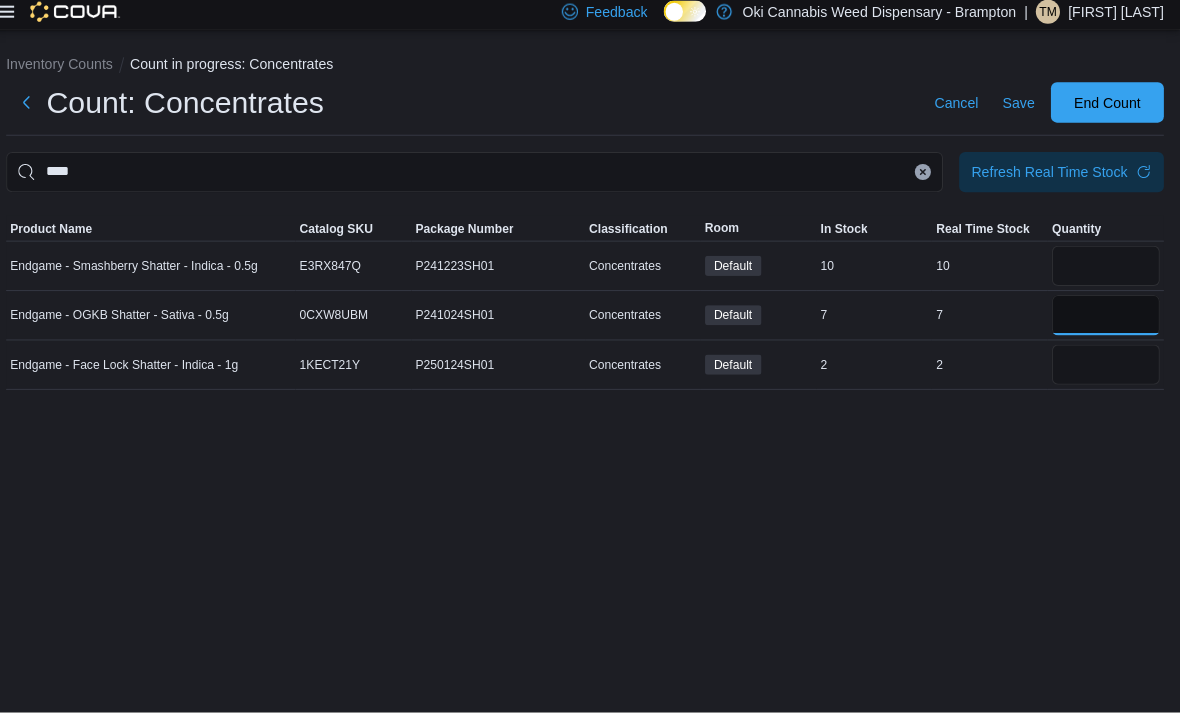 click at bounding box center [1106, 319] 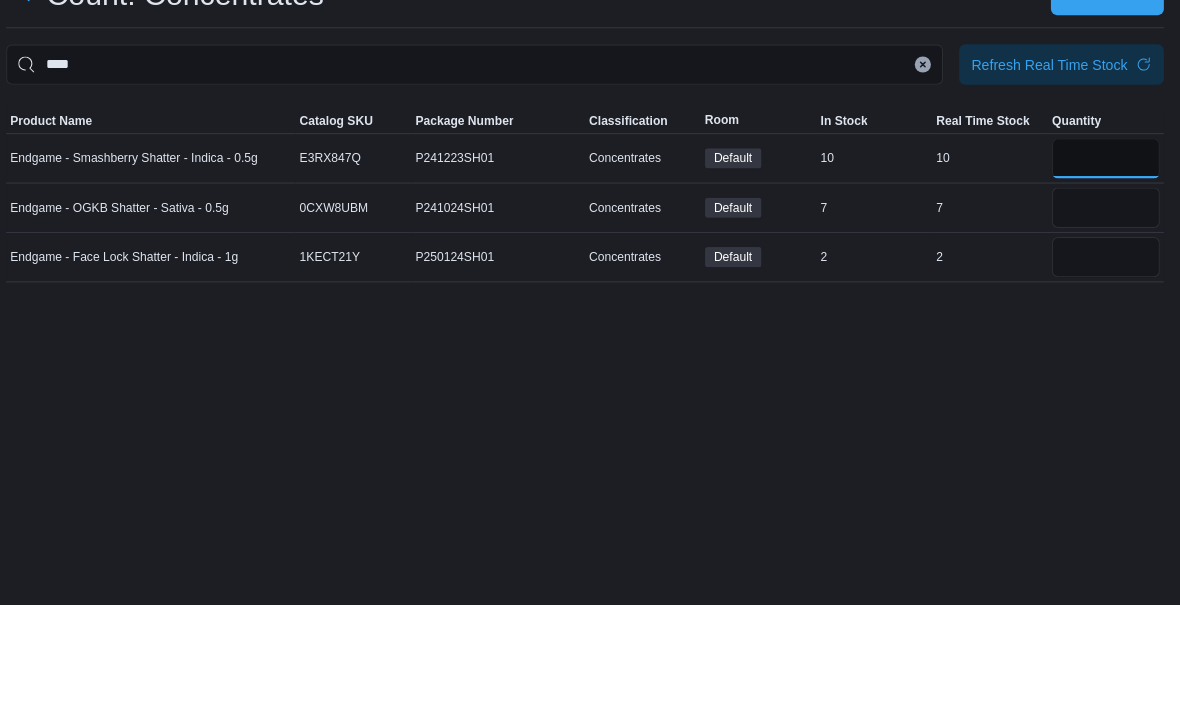 click at bounding box center [1106, 270] 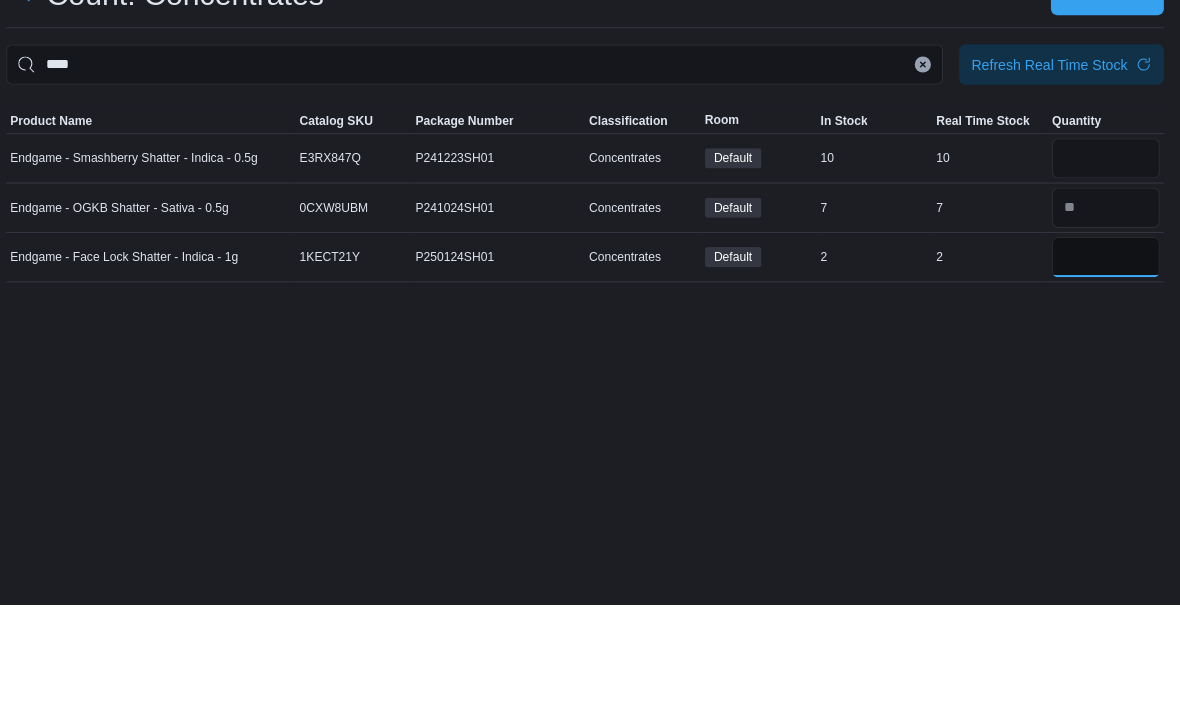 click at bounding box center [1106, 368] 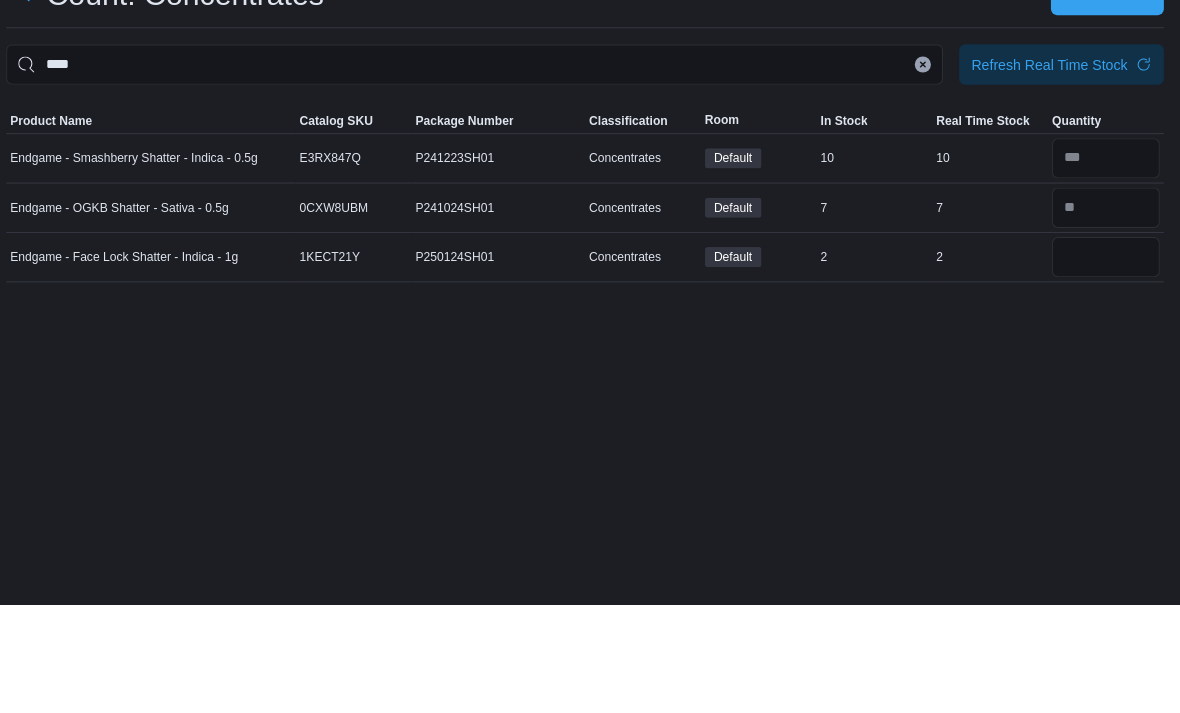 scroll, scrollTop: 0, scrollLeft: 0, axis: both 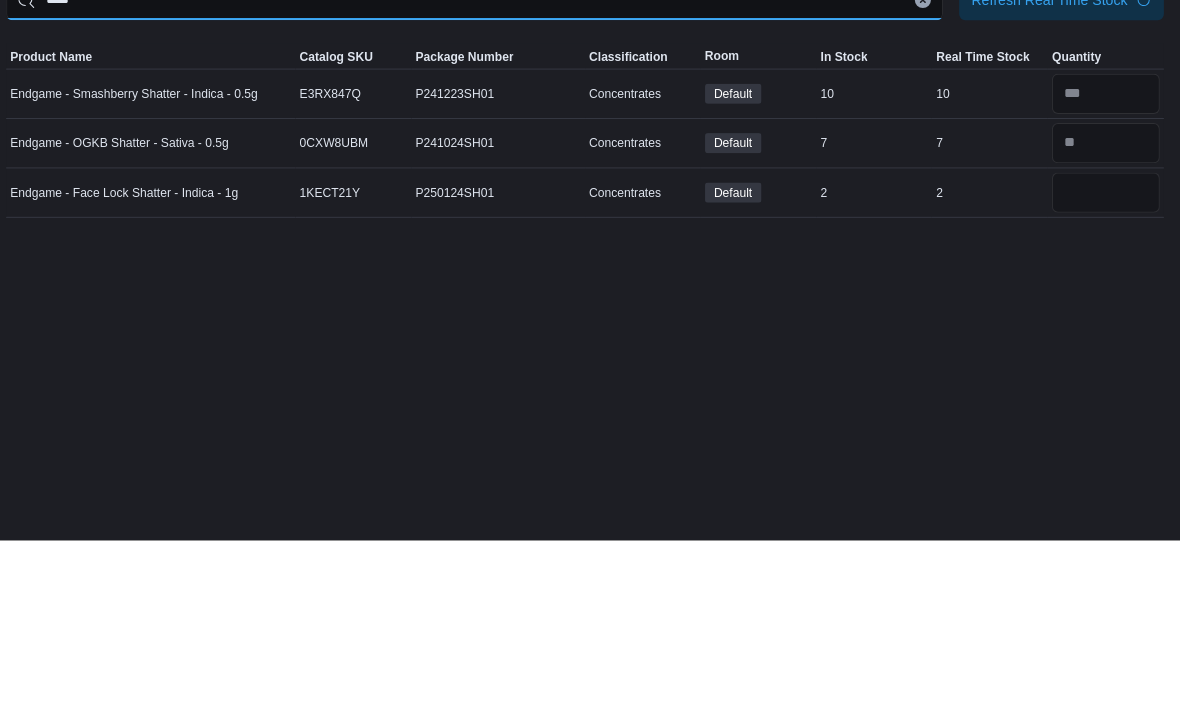 click on "****" at bounding box center (480, 177) 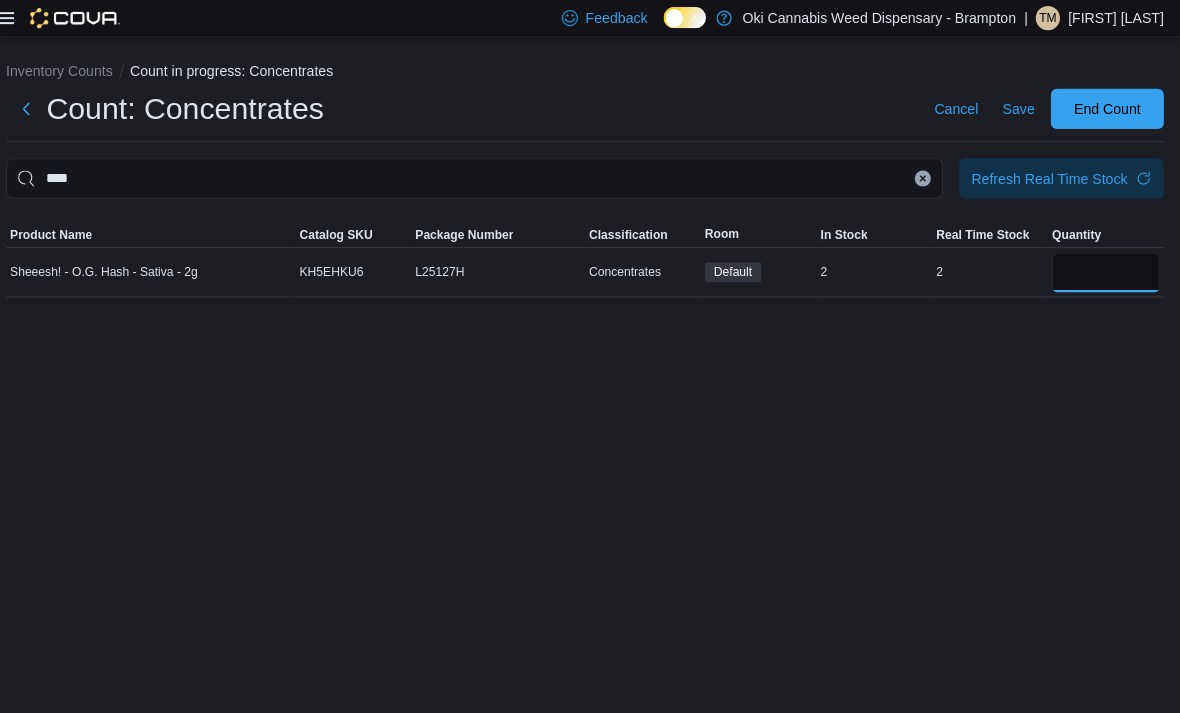 click at bounding box center [1106, 270] 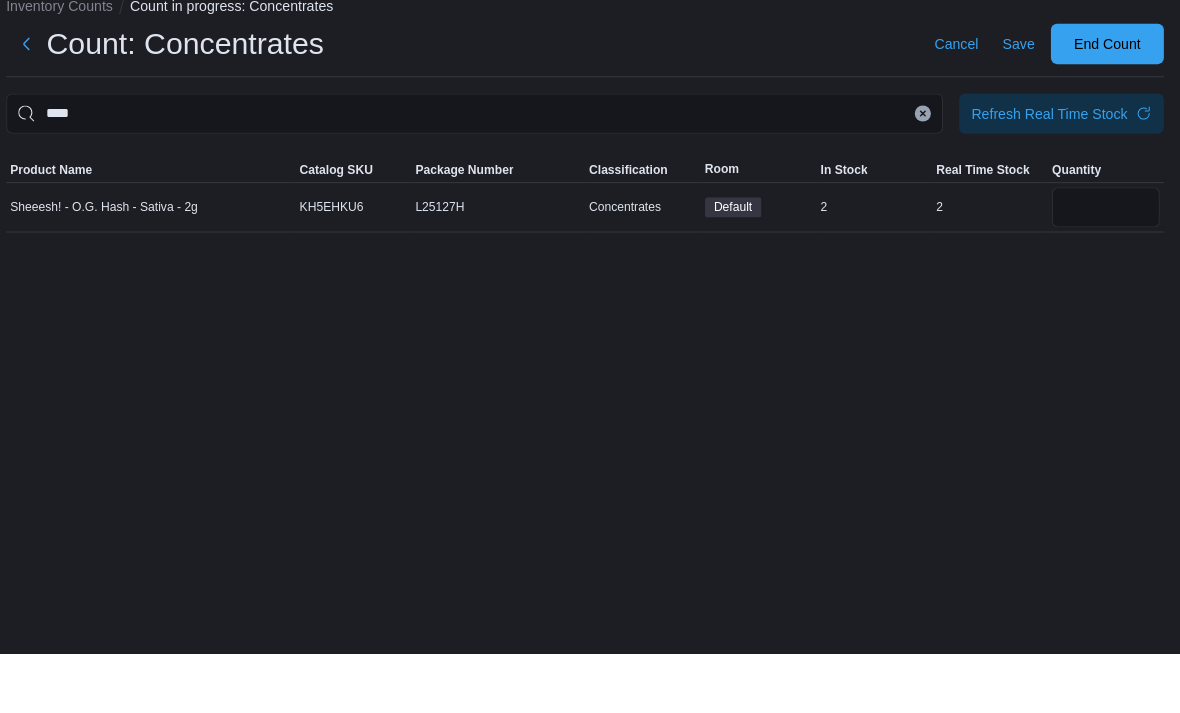 scroll, scrollTop: 18, scrollLeft: 0, axis: vertical 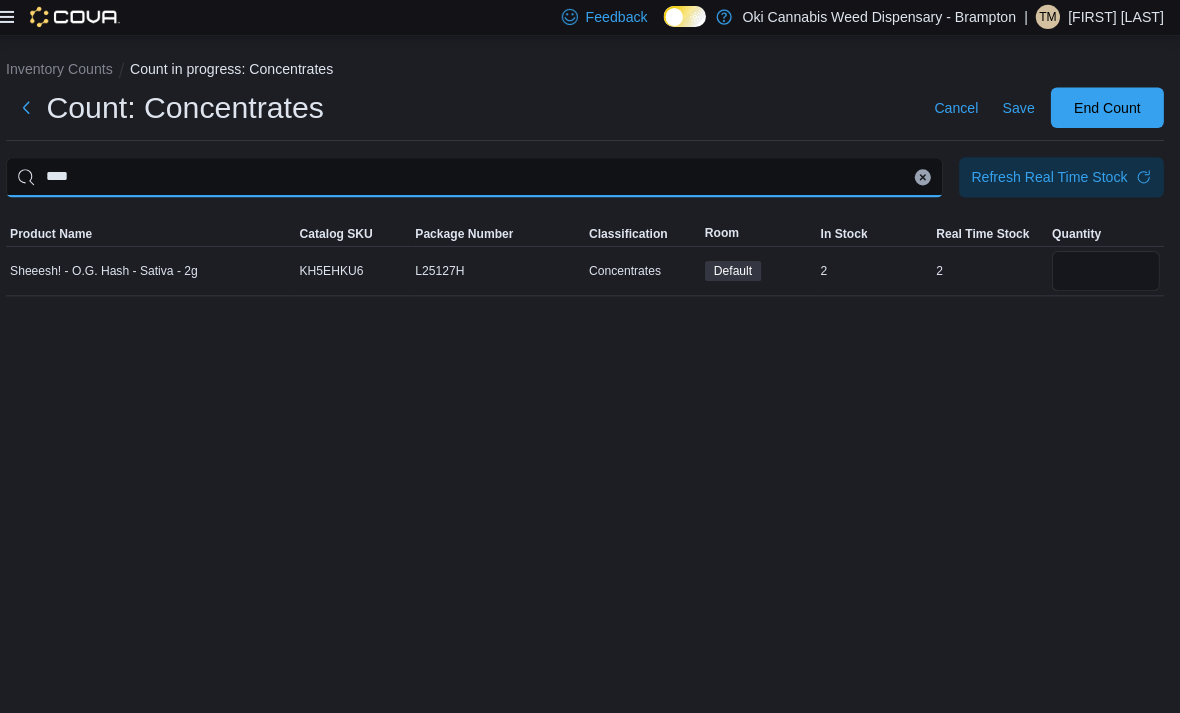 click on "****" at bounding box center (480, 177) 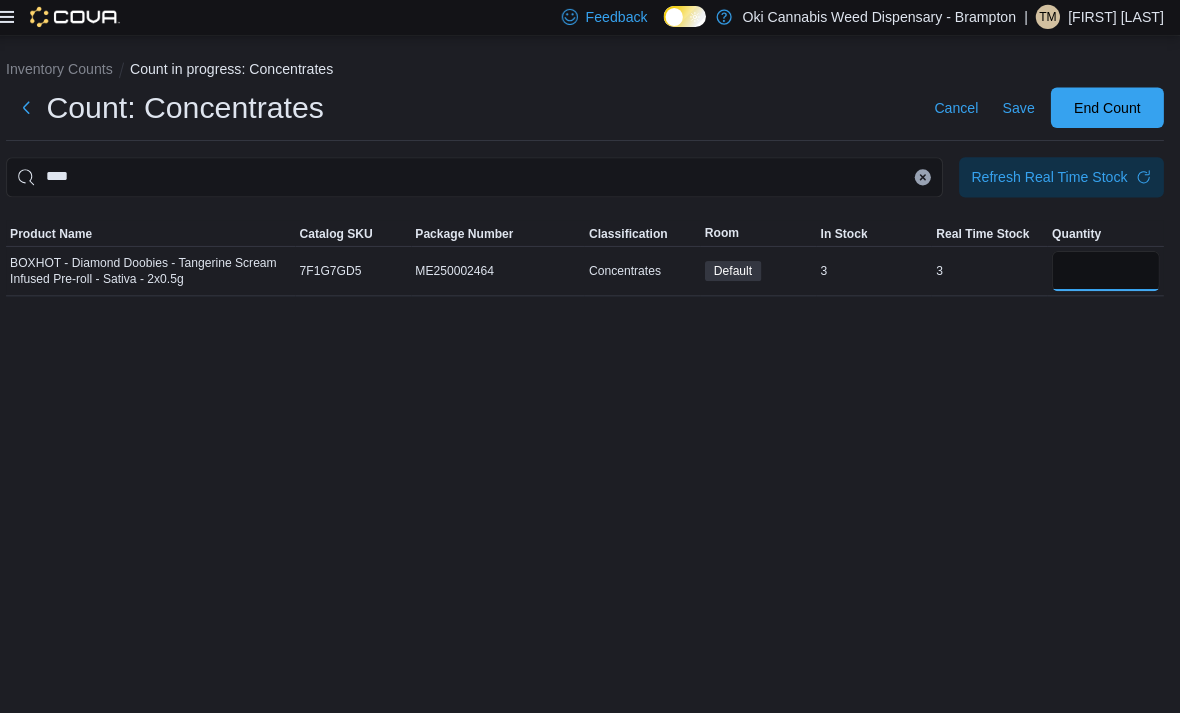 click at bounding box center (1106, 270) 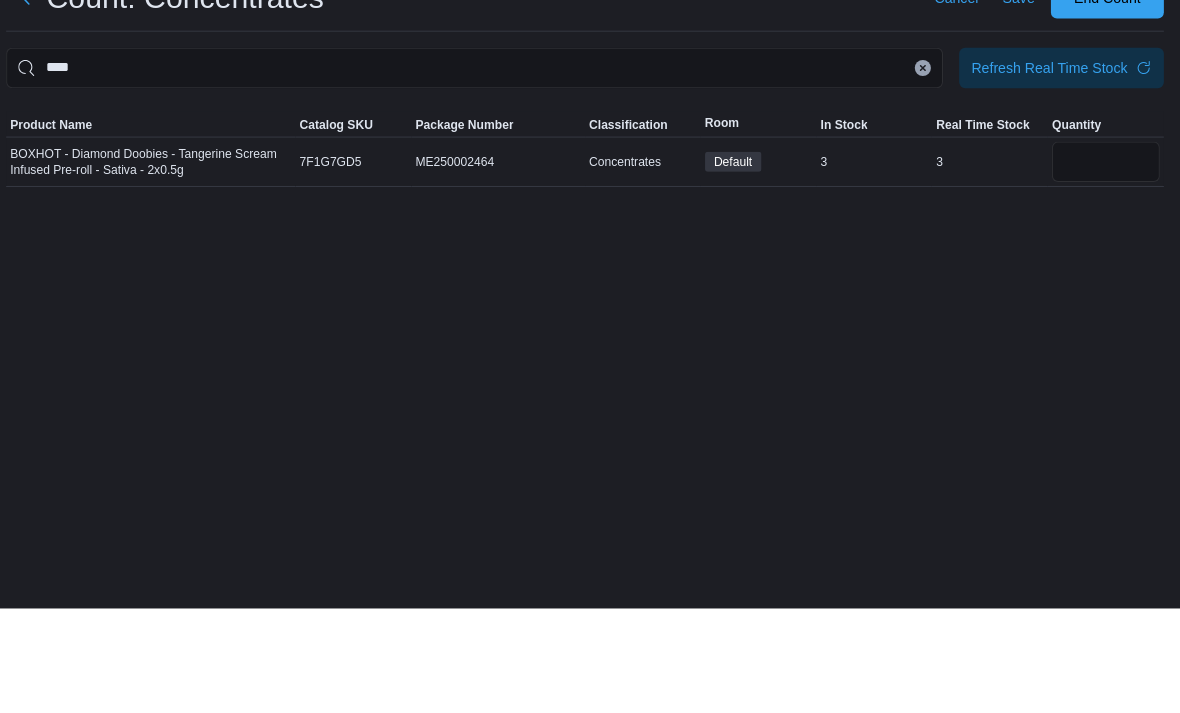 scroll, scrollTop: 64, scrollLeft: 0, axis: vertical 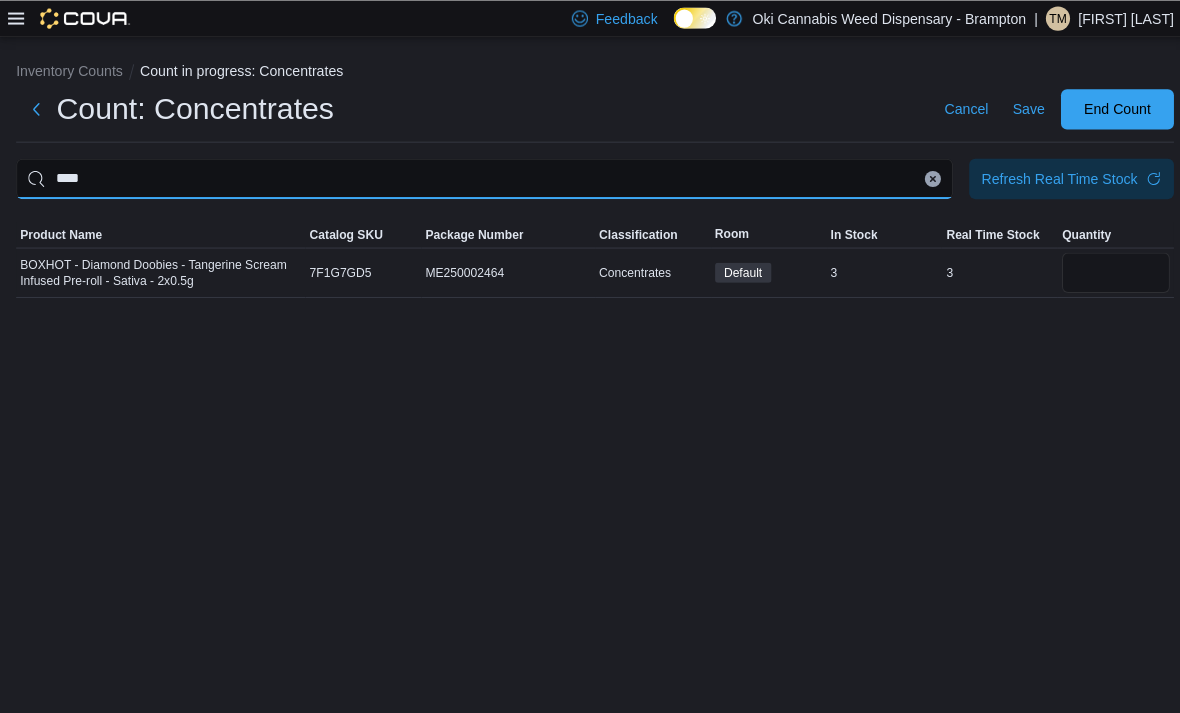 click on "****" at bounding box center (480, 177) 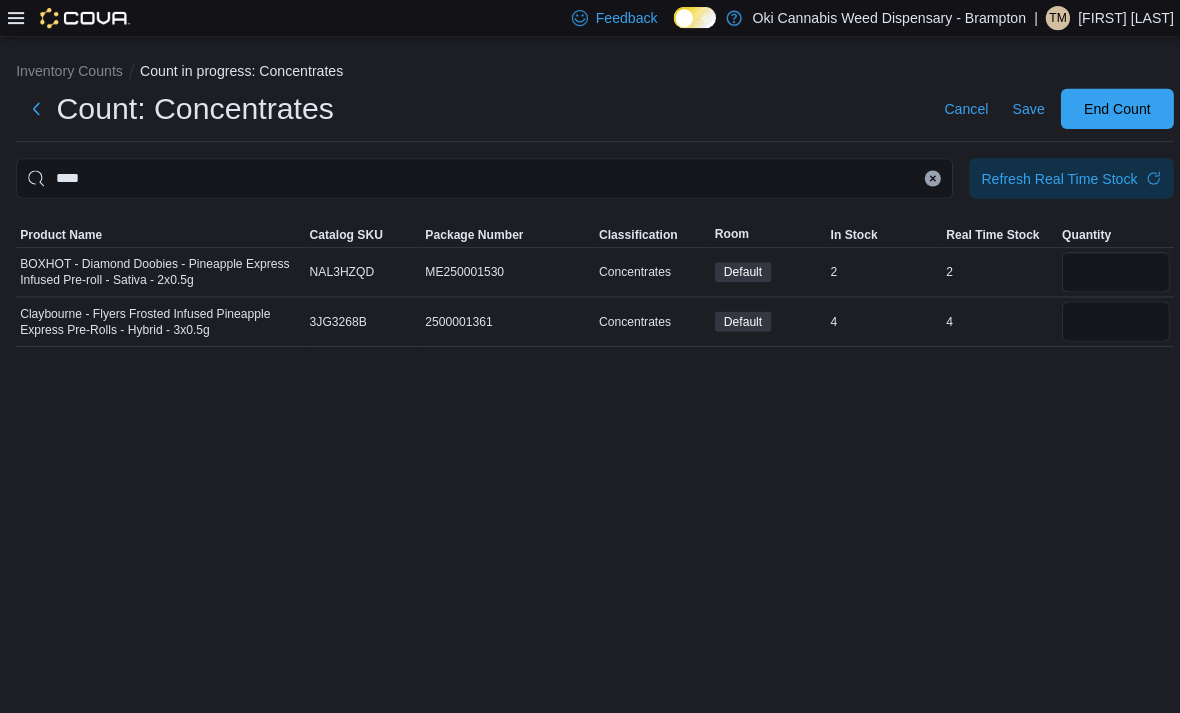 scroll, scrollTop: 63, scrollLeft: 0, axis: vertical 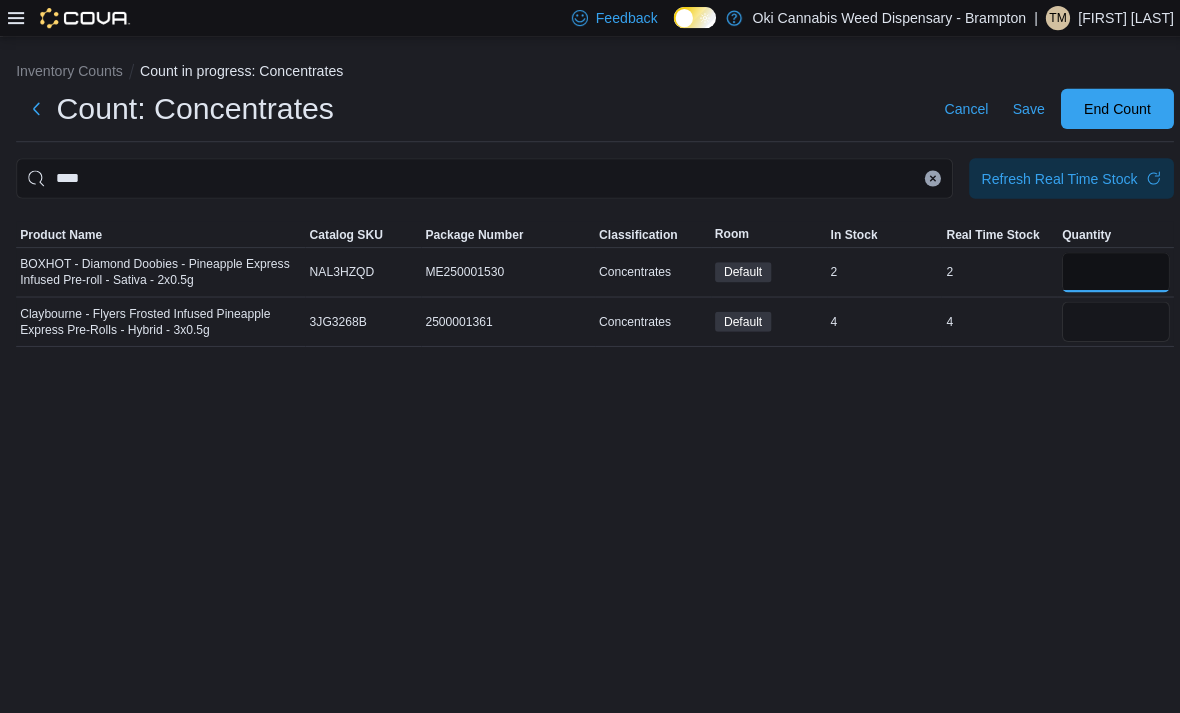 click at bounding box center [1106, 270] 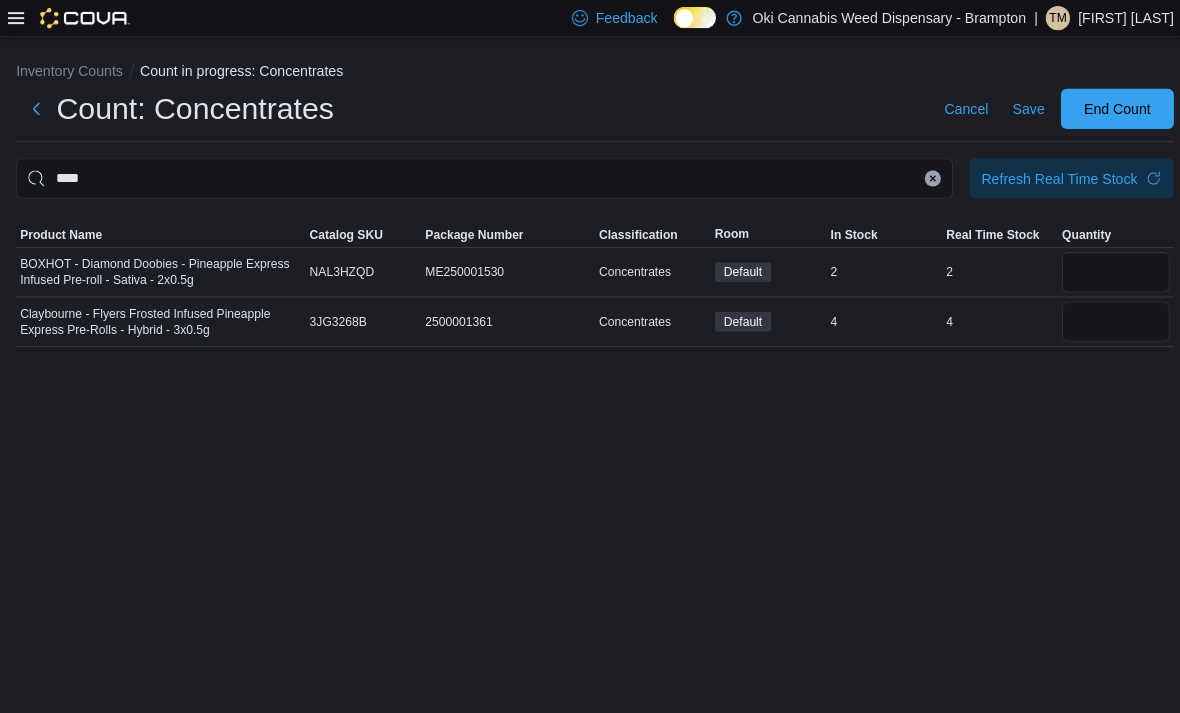 scroll, scrollTop: 63, scrollLeft: 0, axis: vertical 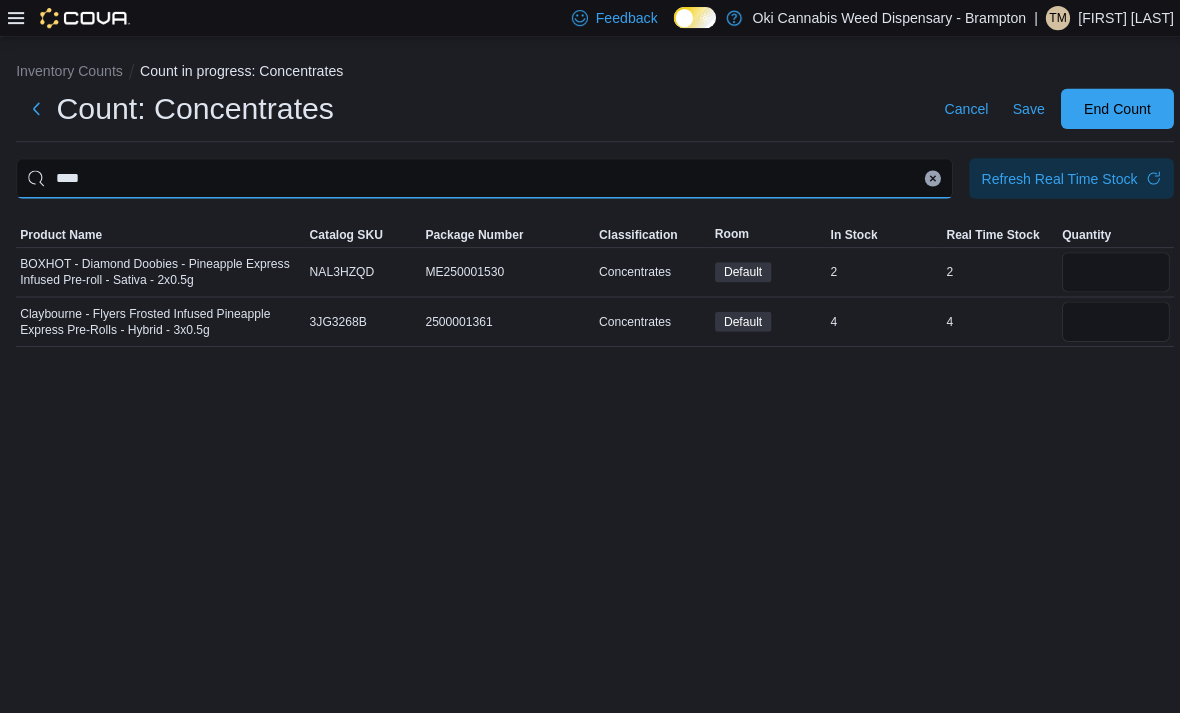 click on "****" at bounding box center [480, 177] 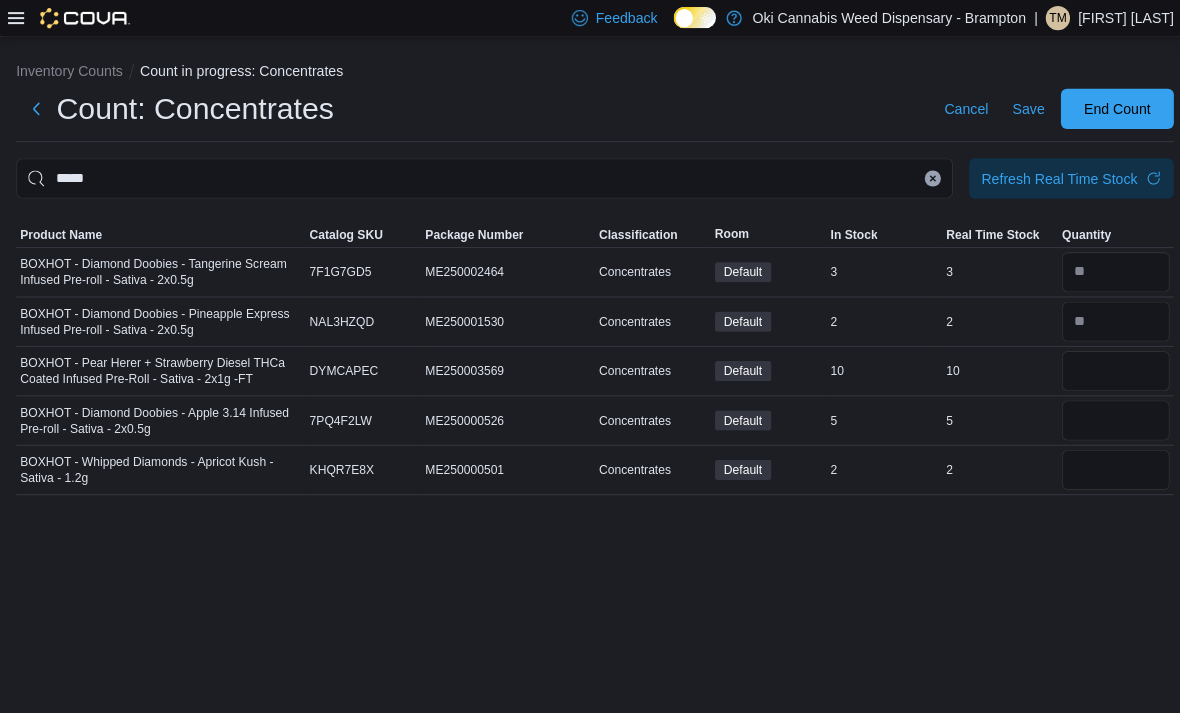 scroll, scrollTop: 63, scrollLeft: 0, axis: vertical 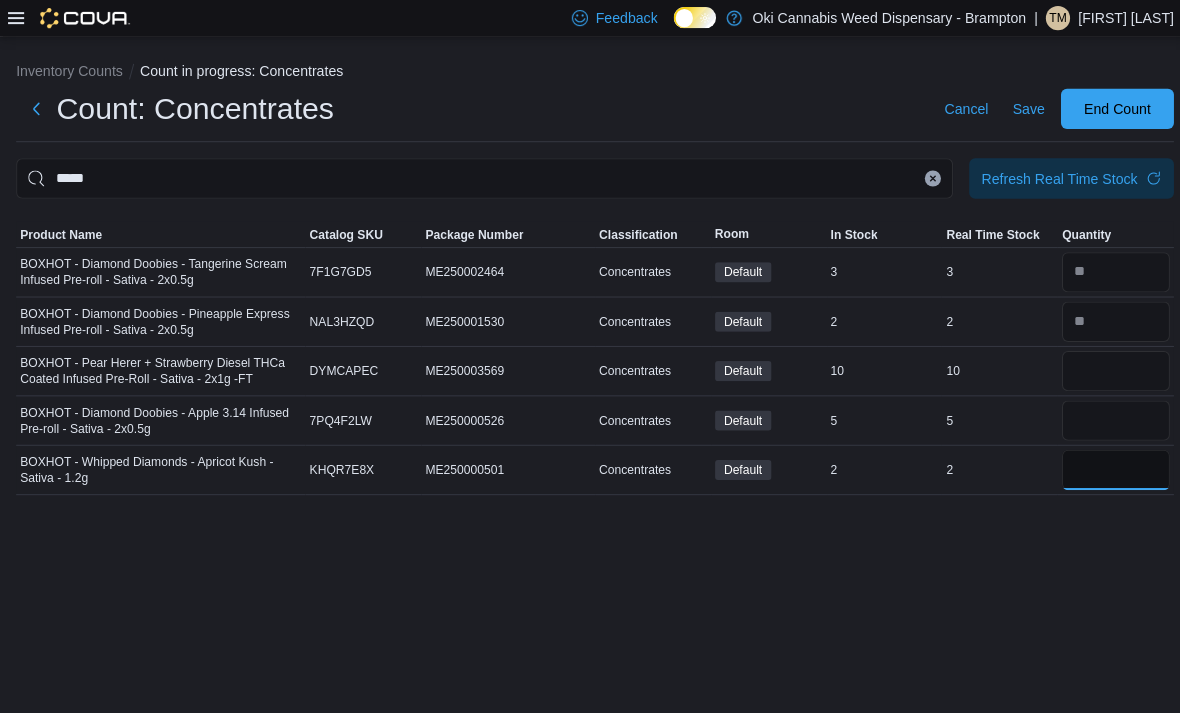 click at bounding box center (1106, 466) 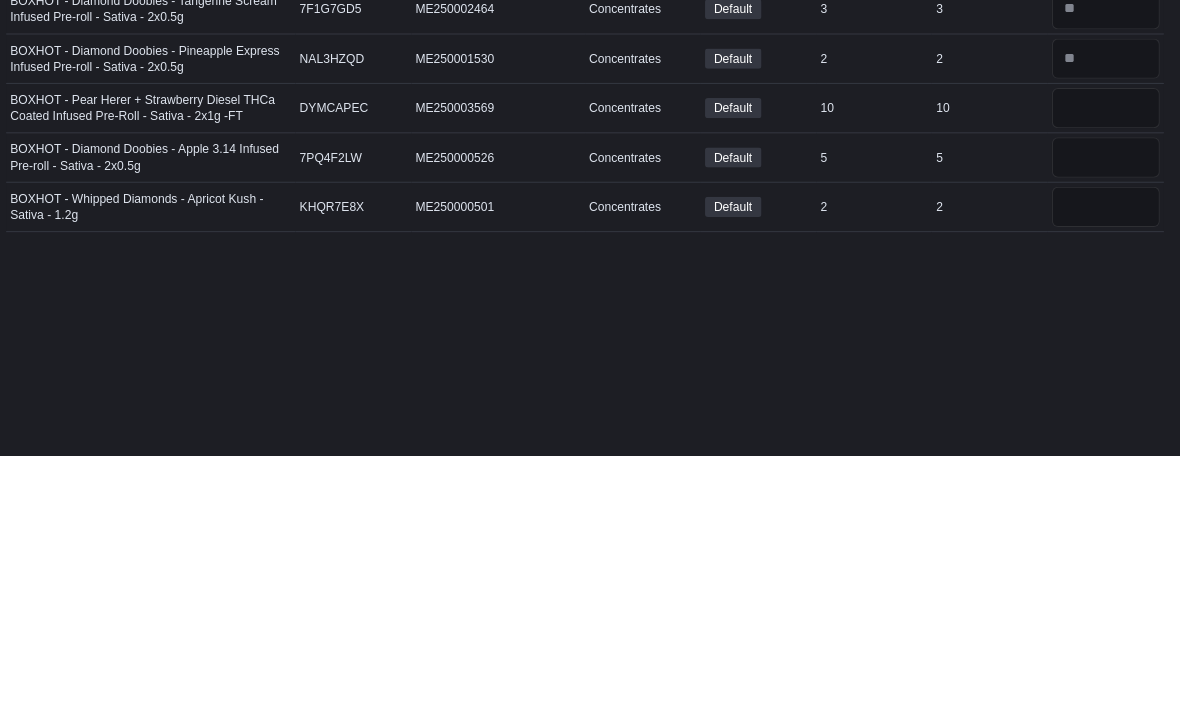 scroll, scrollTop: 64, scrollLeft: 0, axis: vertical 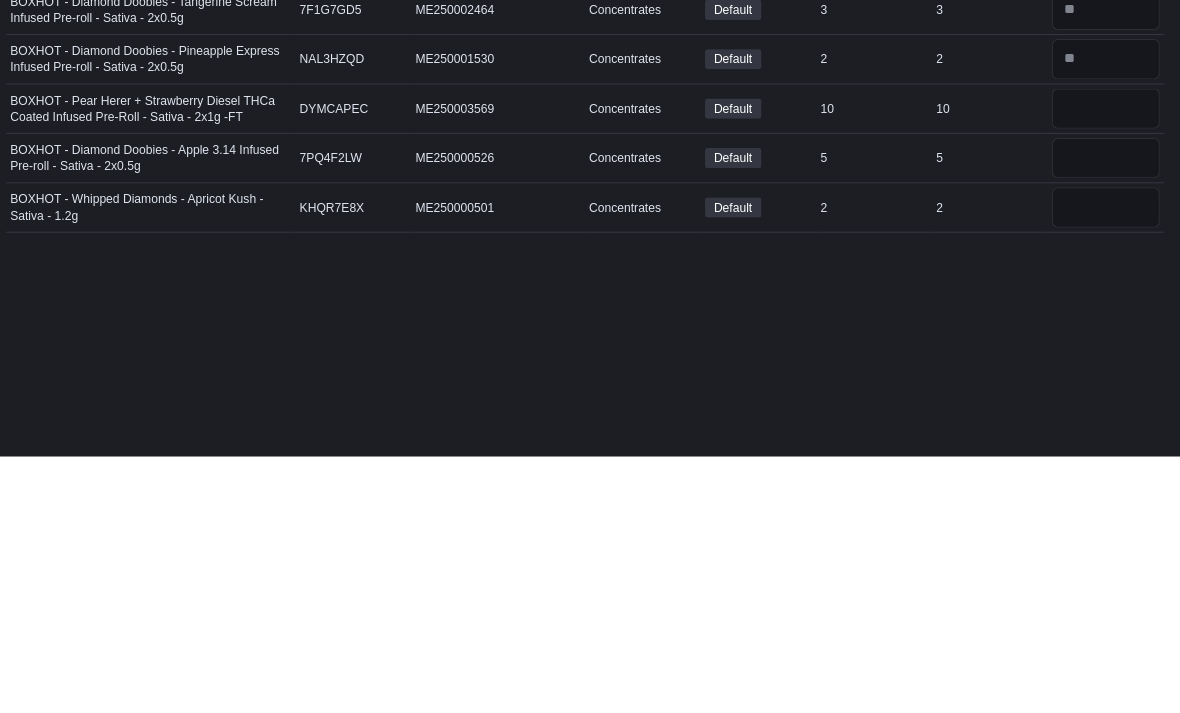click on "*****" at bounding box center (480, 177) 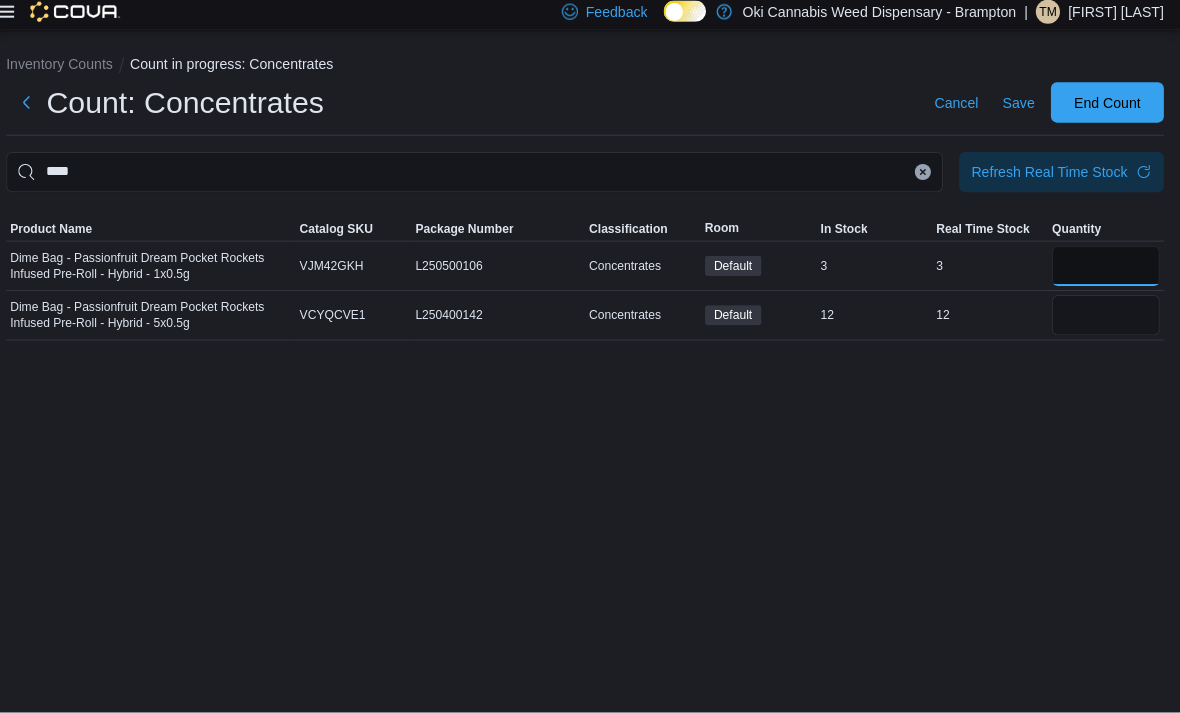click at bounding box center (1106, 270) 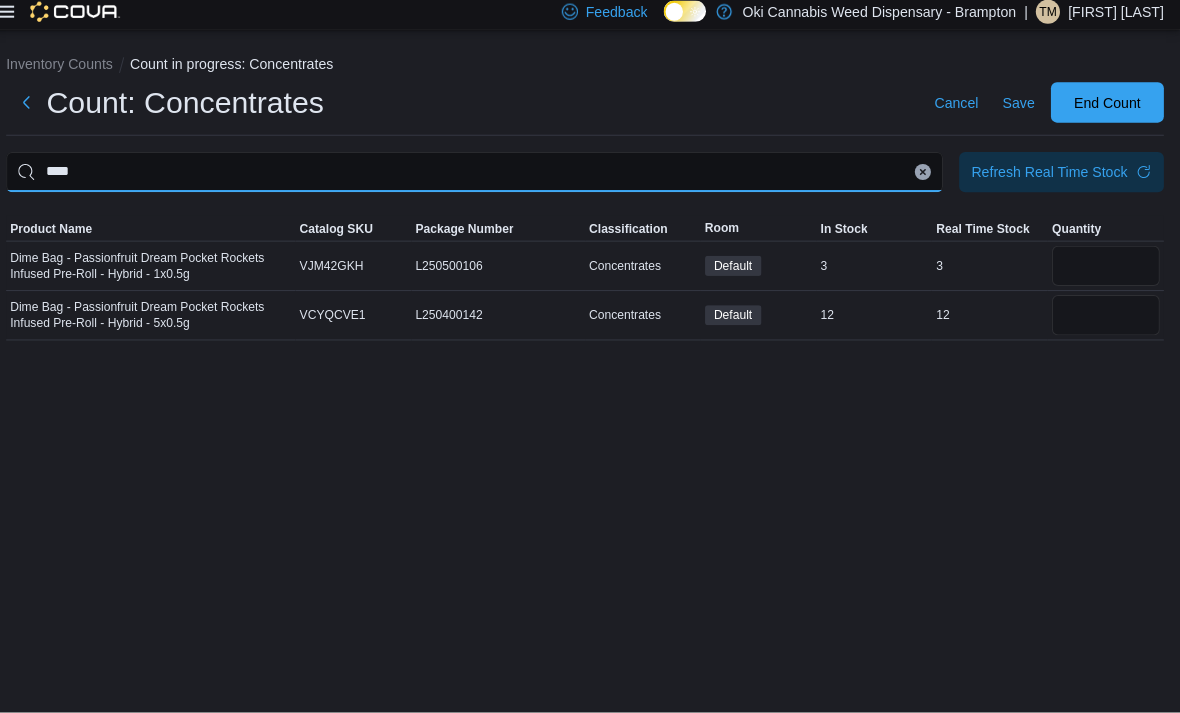 click on "****" at bounding box center [480, 177] 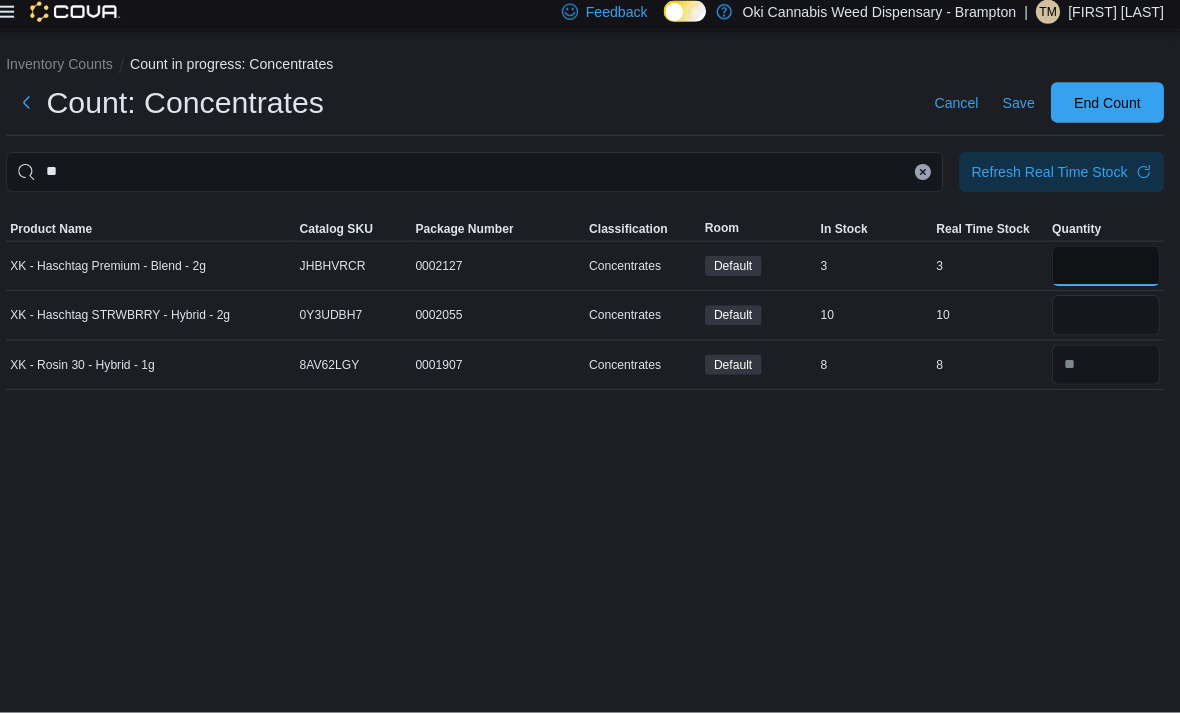 click at bounding box center [1106, 270] 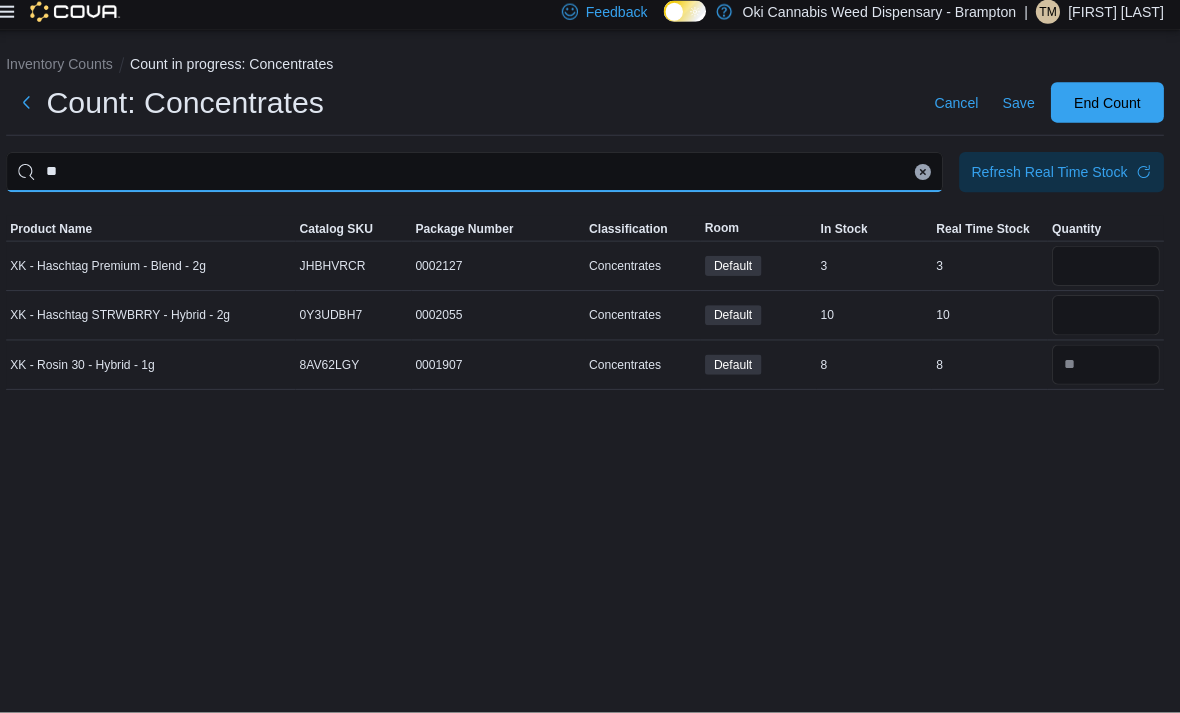 click on "**" at bounding box center (480, 177) 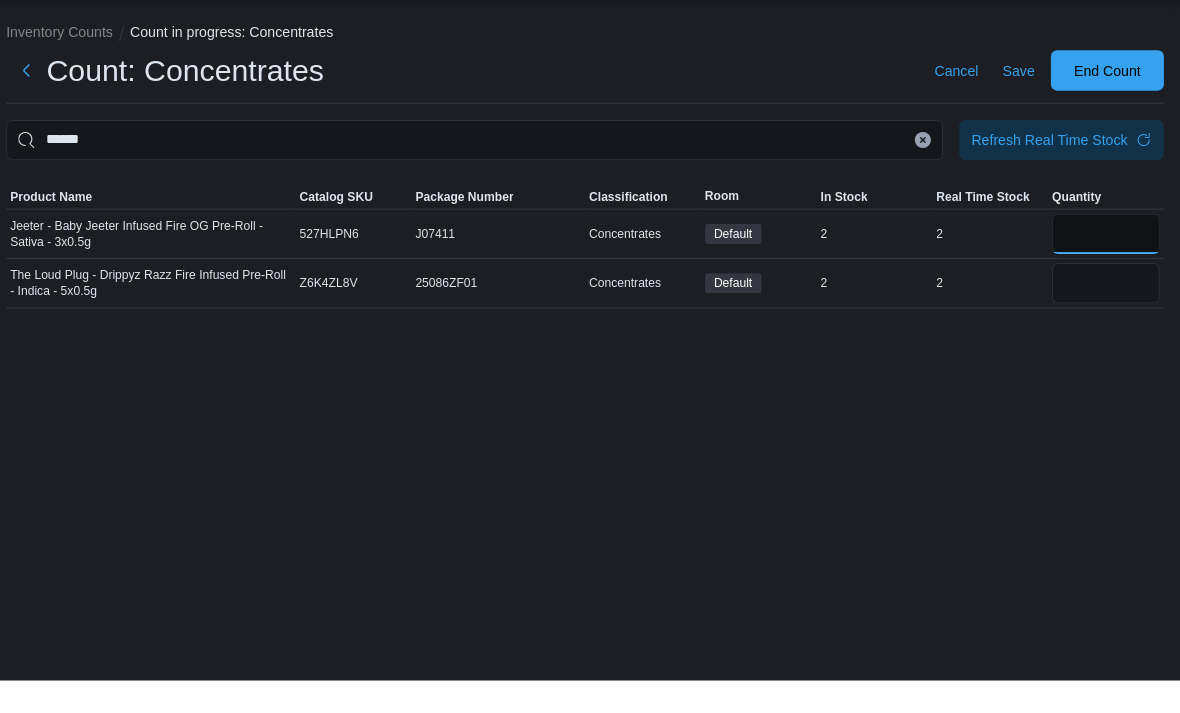 click at bounding box center (1106, 270) 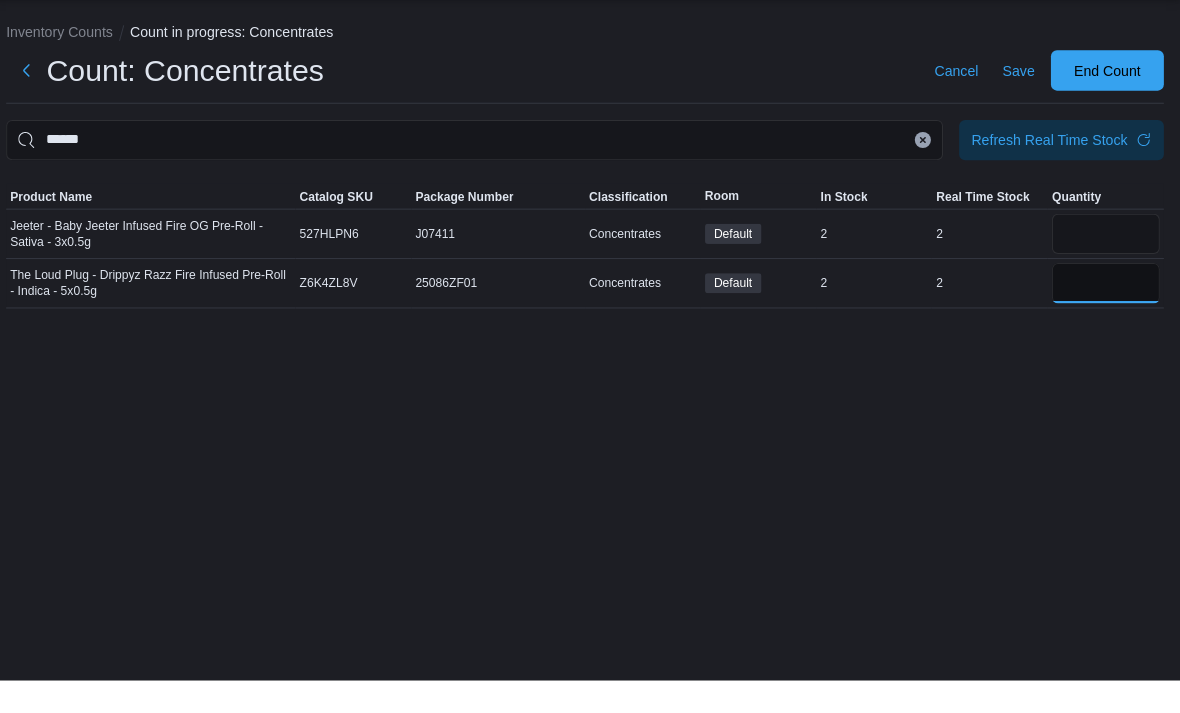 click at bounding box center [1106, 319] 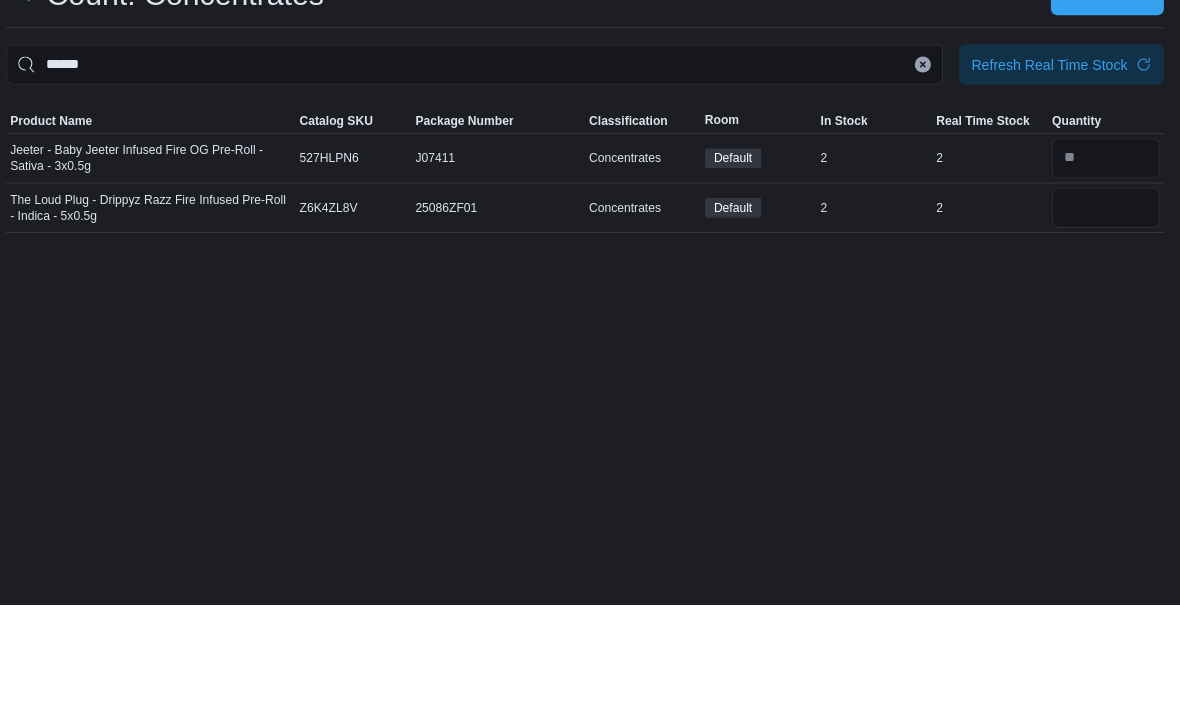 scroll, scrollTop: 20, scrollLeft: 0, axis: vertical 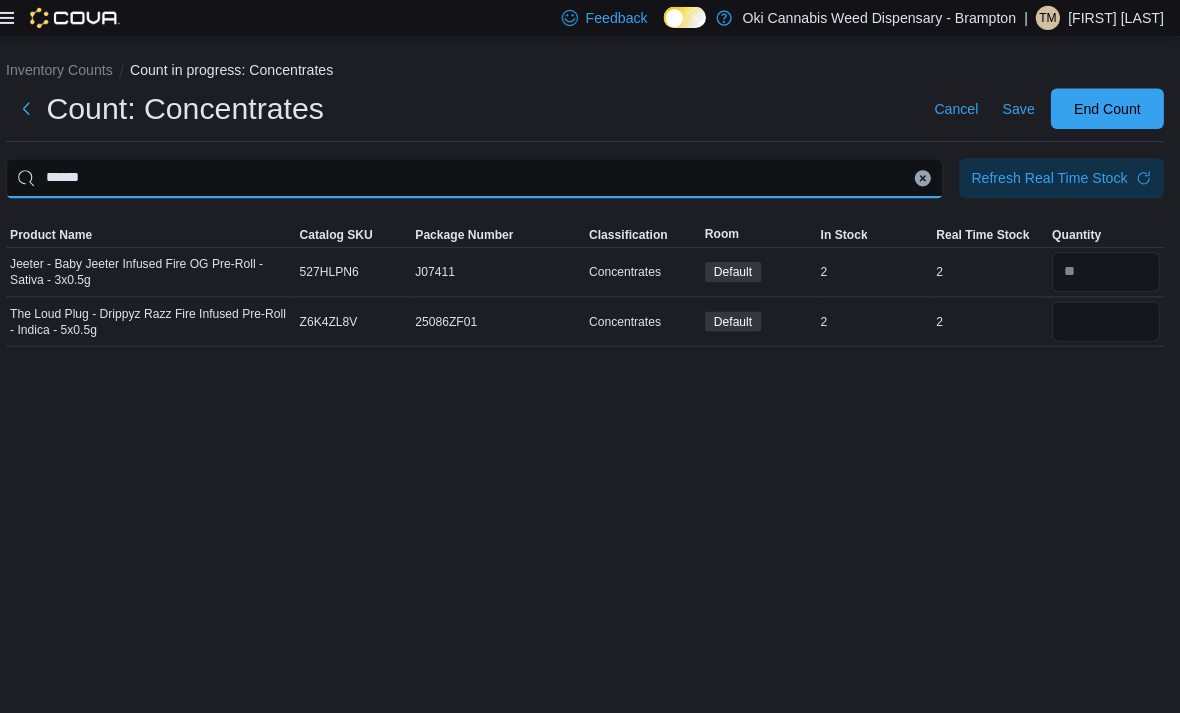 click on "******" at bounding box center [480, 177] 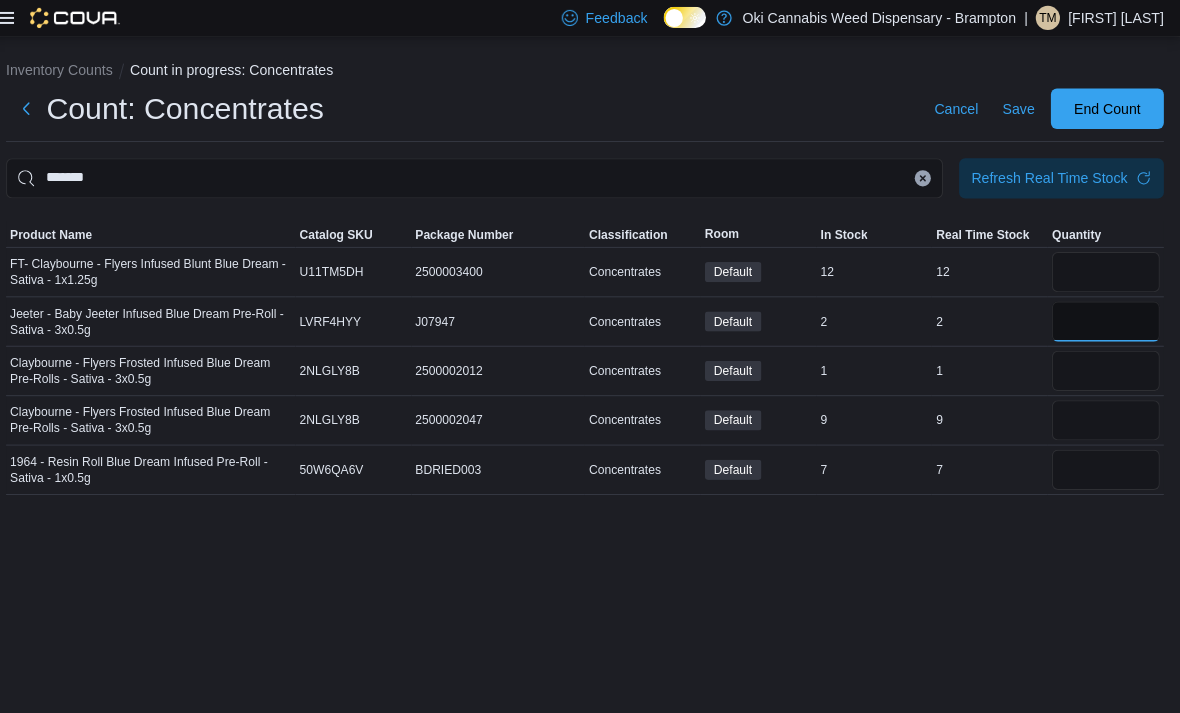 click at bounding box center (1106, 319) 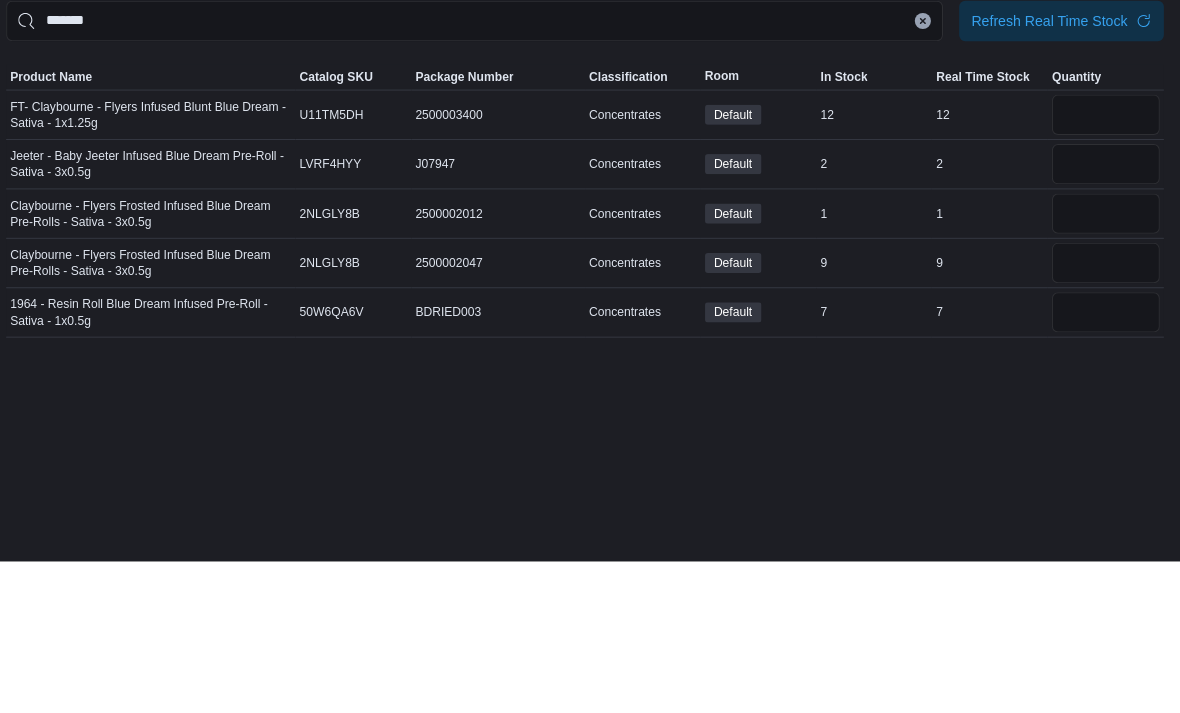 scroll, scrollTop: 64, scrollLeft: 0, axis: vertical 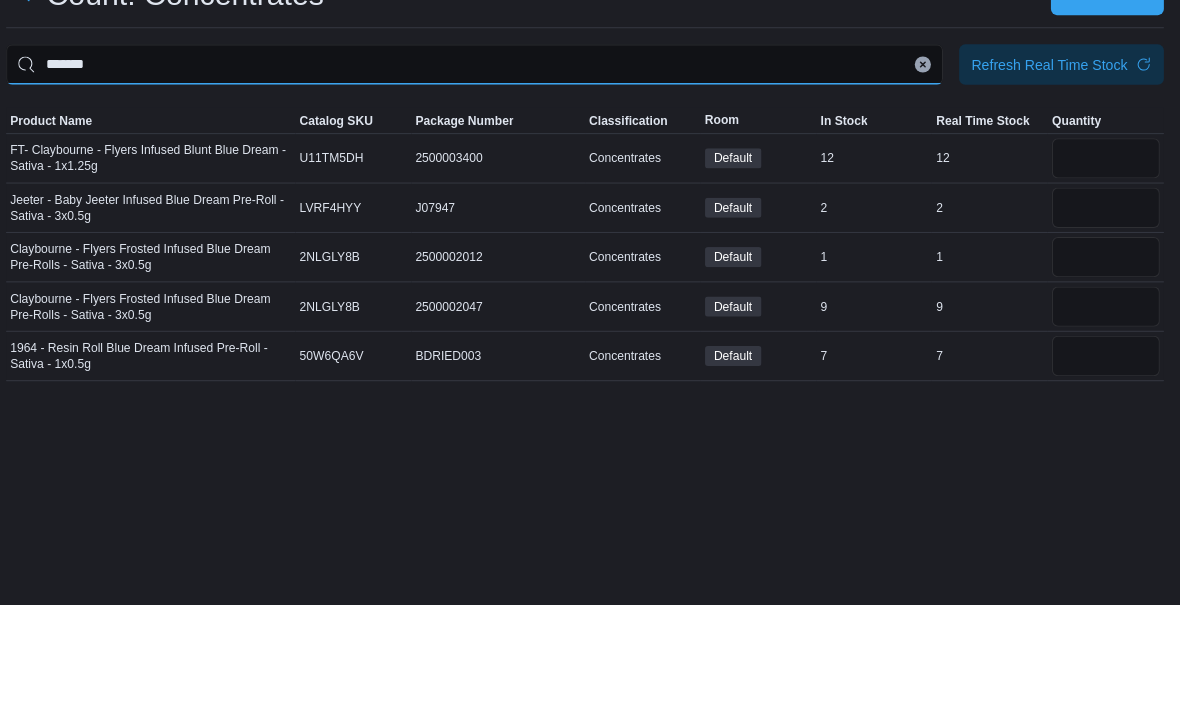 click on "*******" at bounding box center [480, 177] 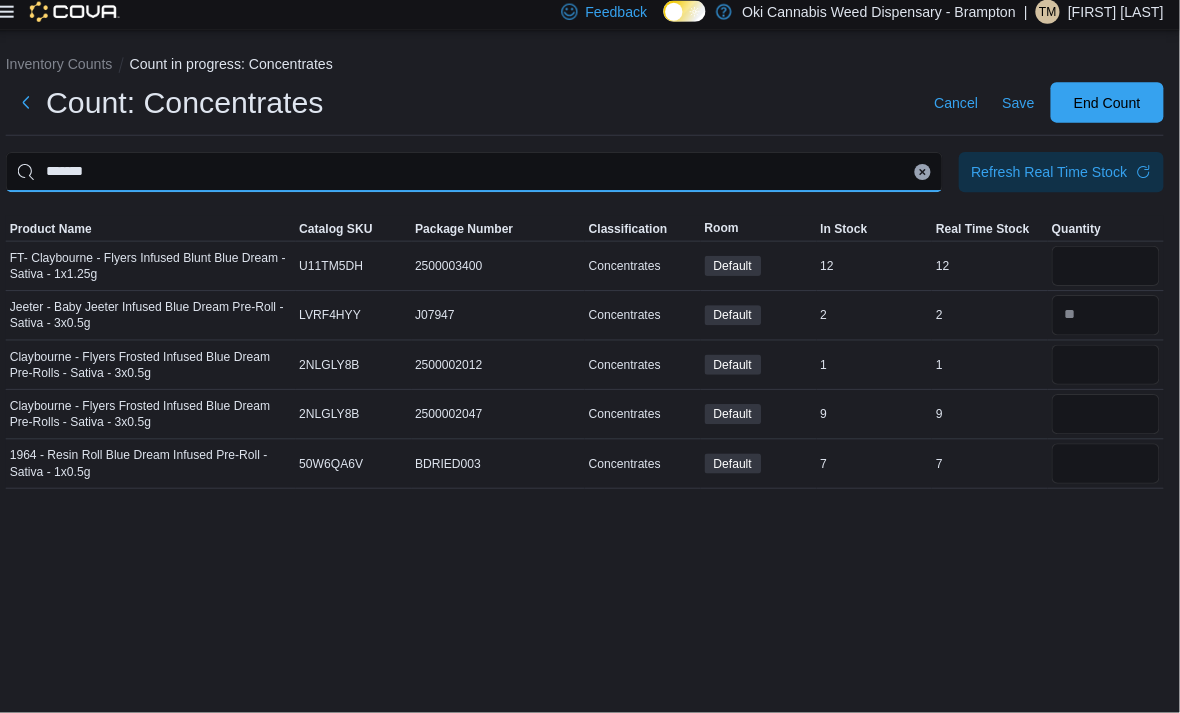 scroll, scrollTop: 64, scrollLeft: 0, axis: vertical 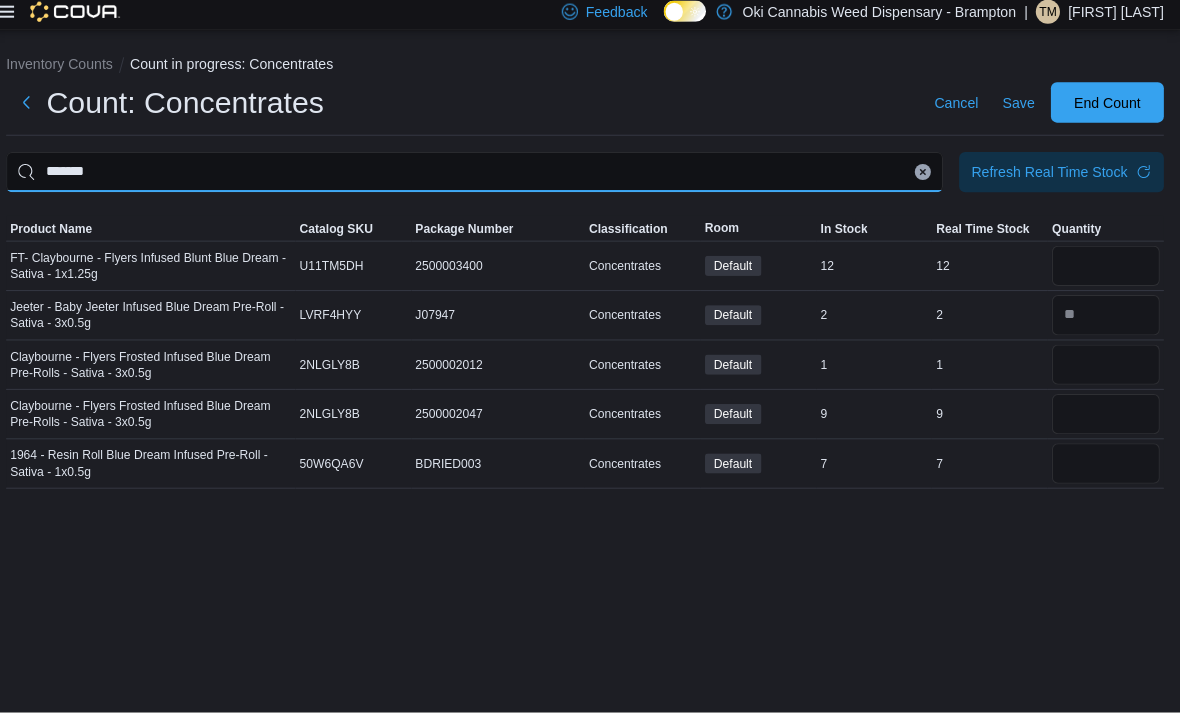 click on "*******" at bounding box center [480, 177] 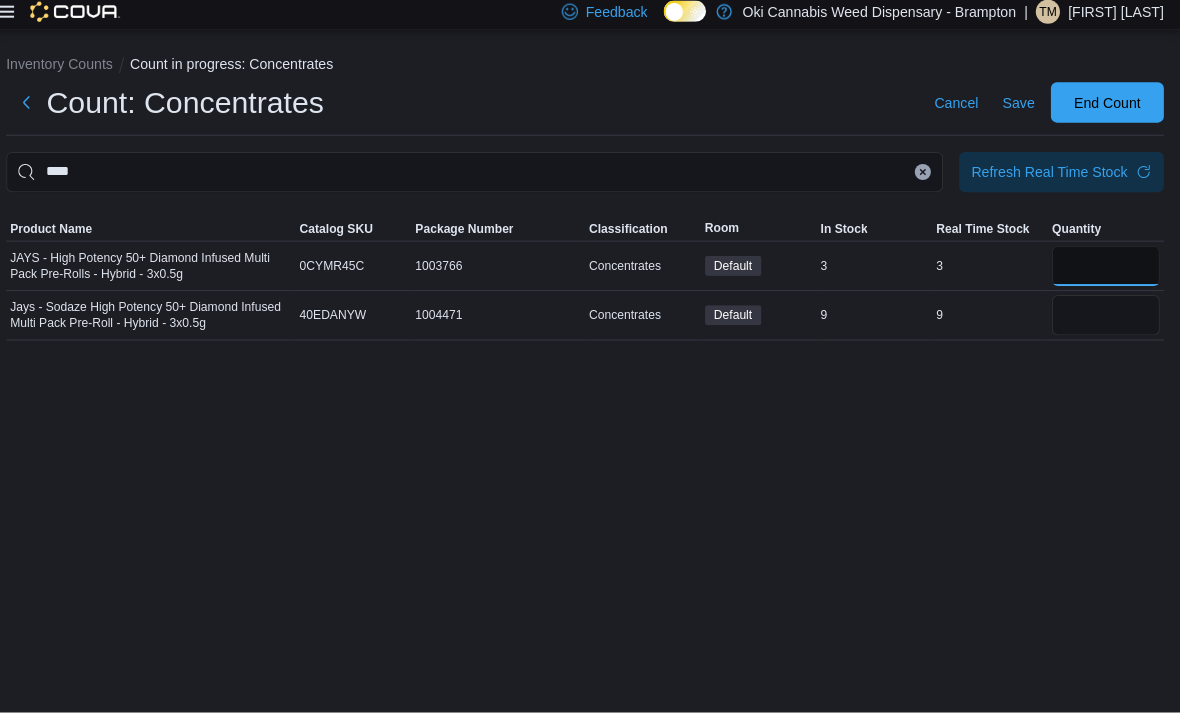 click at bounding box center (1106, 270) 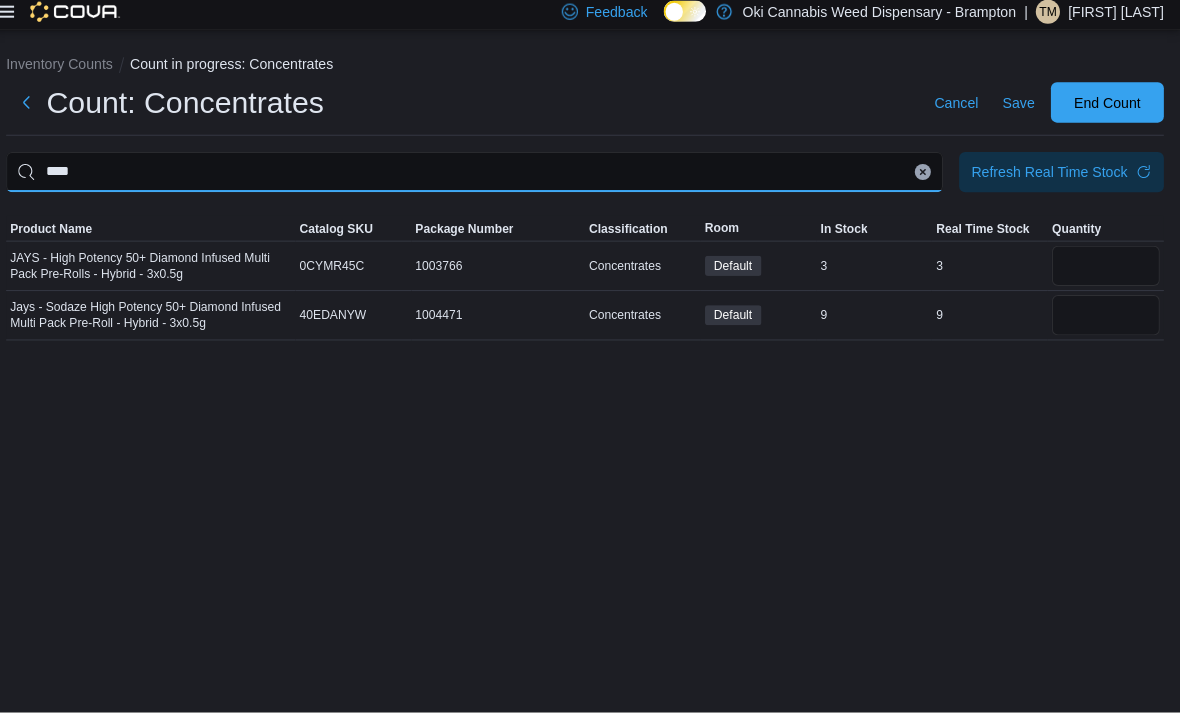 click on "****" at bounding box center [480, 177] 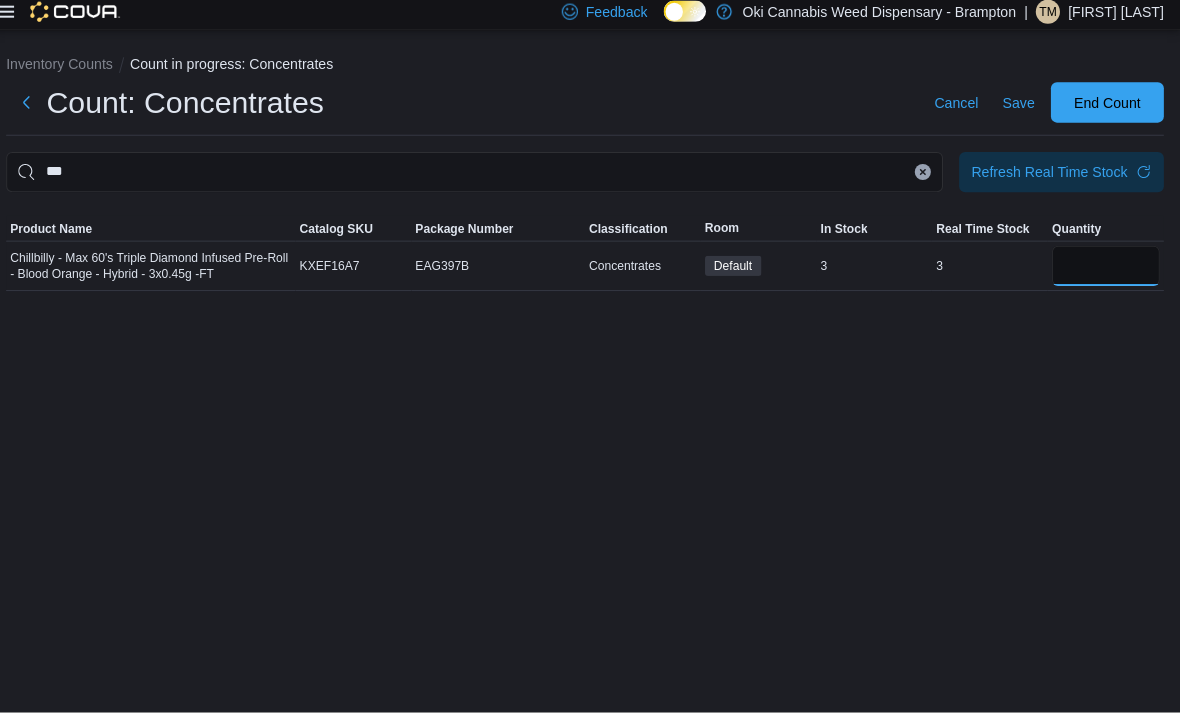 click at bounding box center (1106, 270) 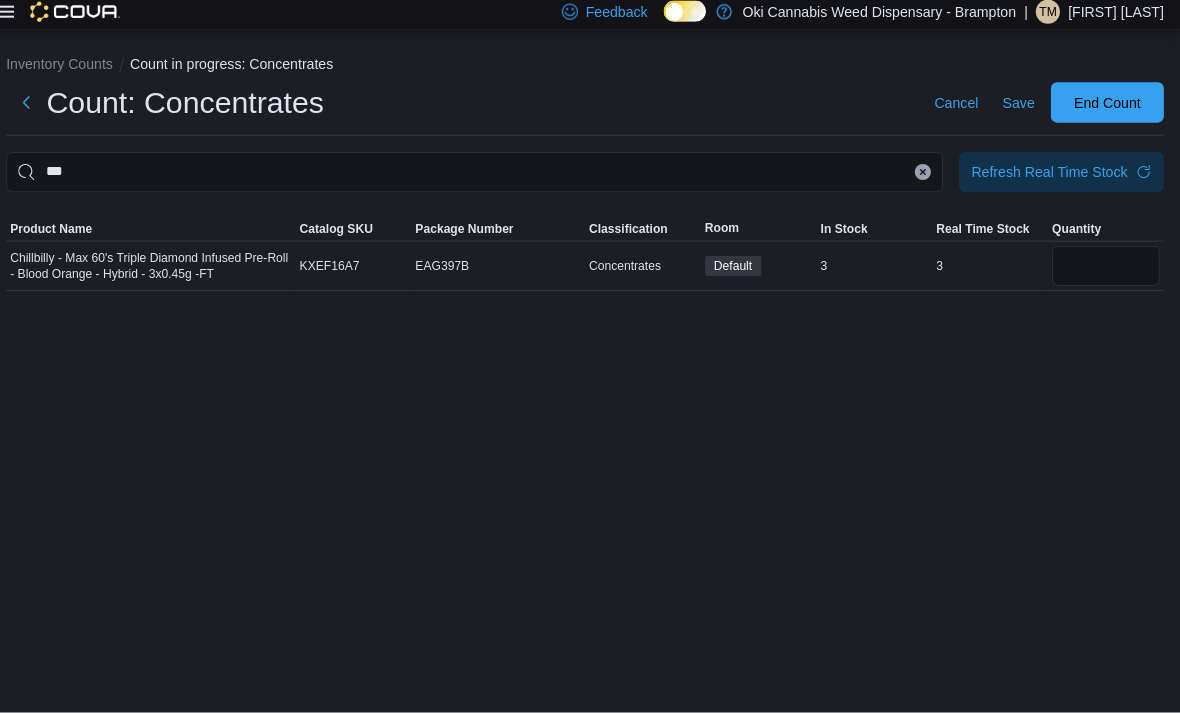 click at bounding box center [925, 177] 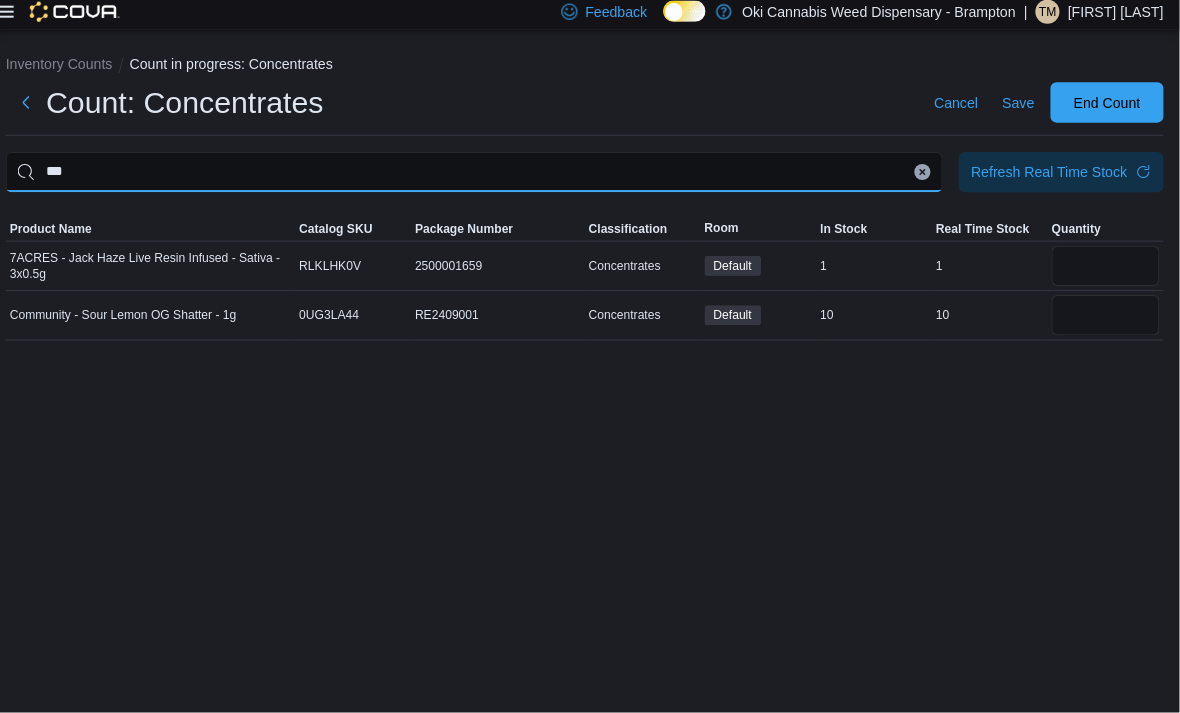 scroll, scrollTop: 64, scrollLeft: 0, axis: vertical 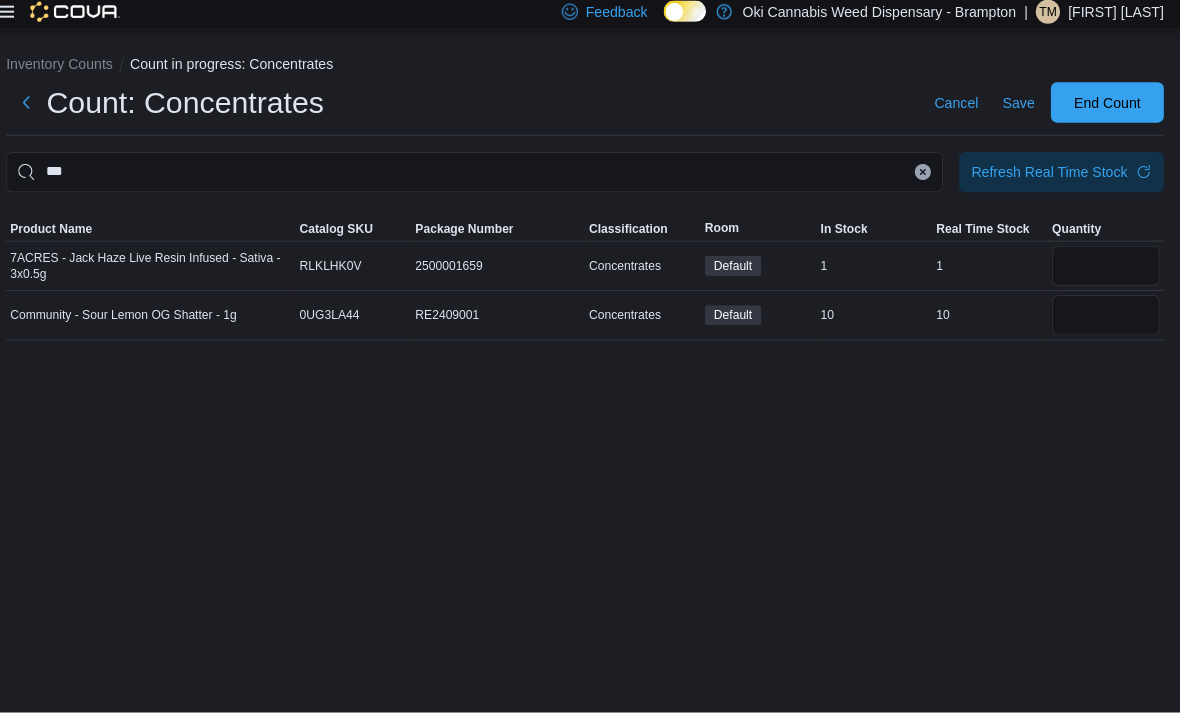click at bounding box center [1106, 270] 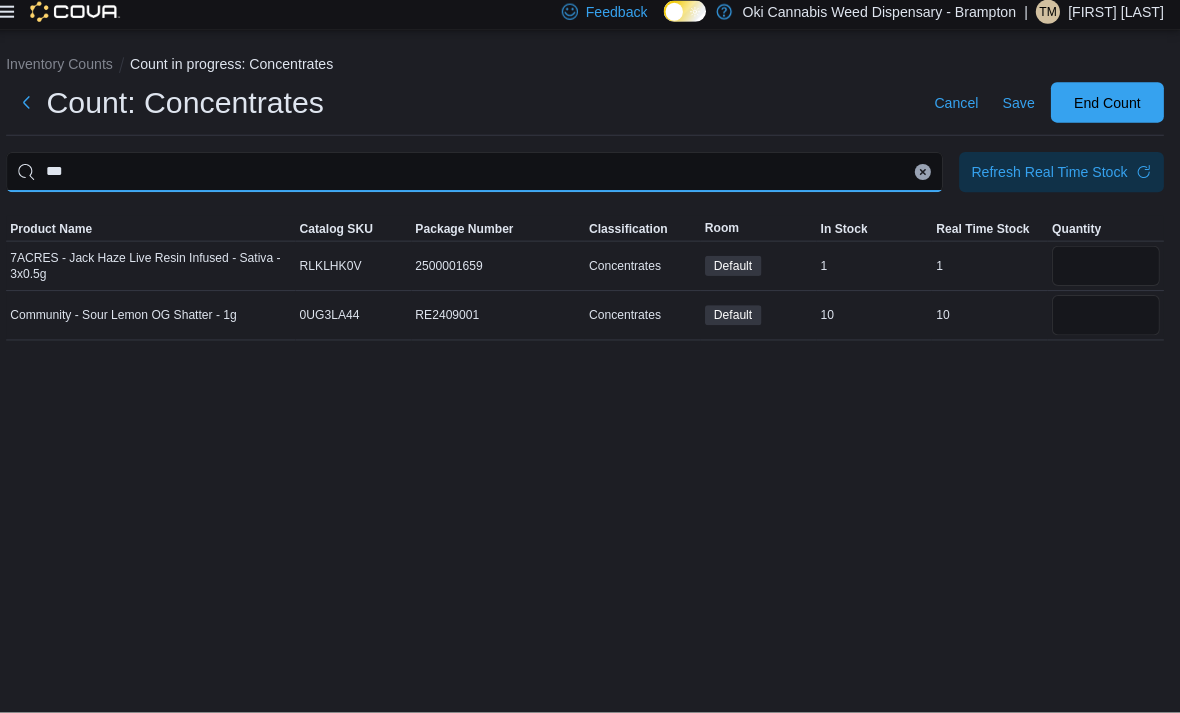 click on "***" at bounding box center [480, 177] 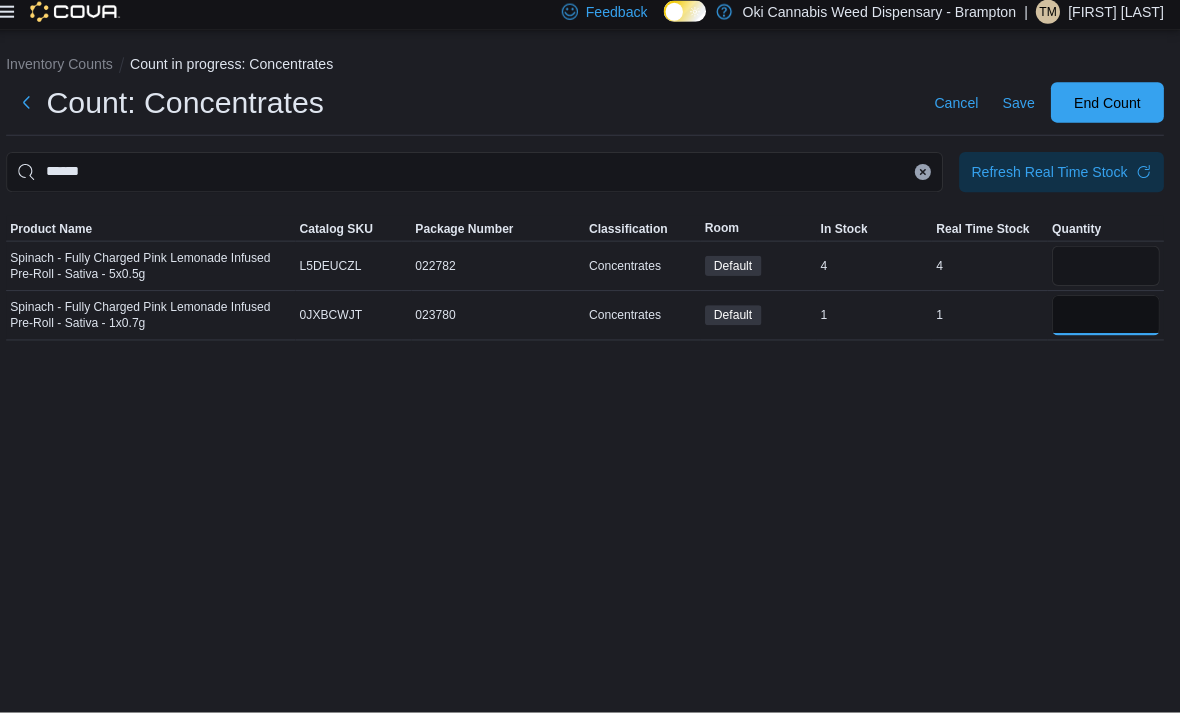 click at bounding box center (1106, 319) 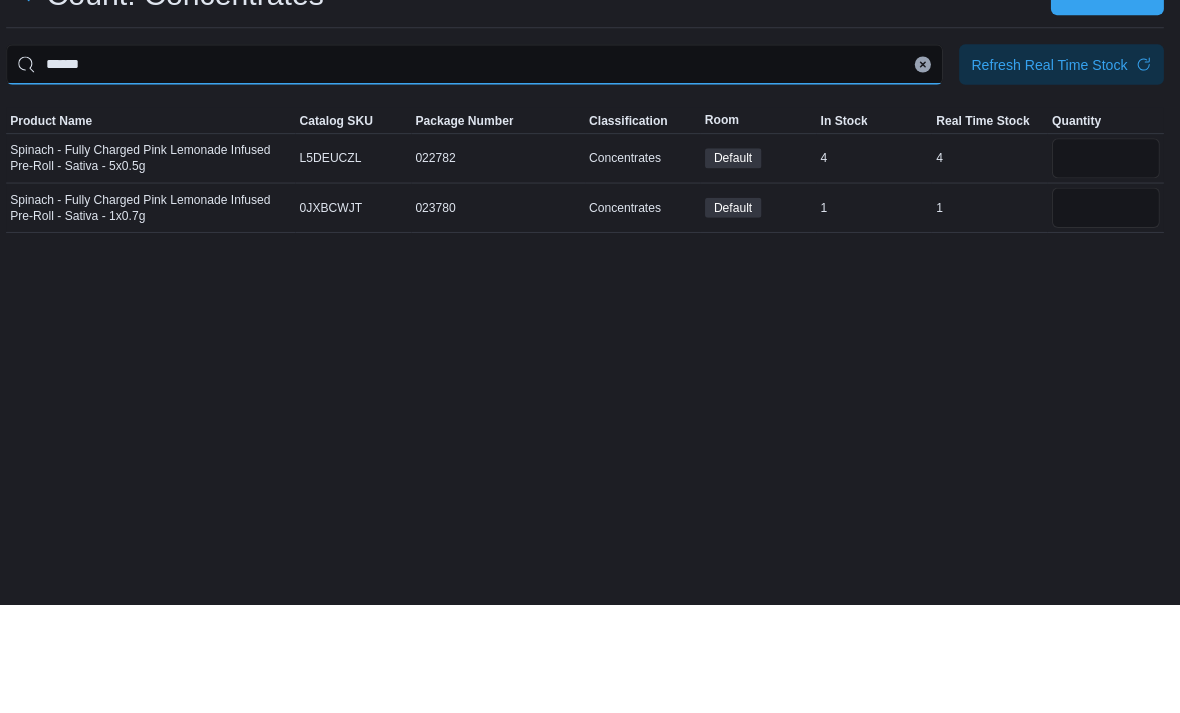 click on "******" at bounding box center (480, 177) 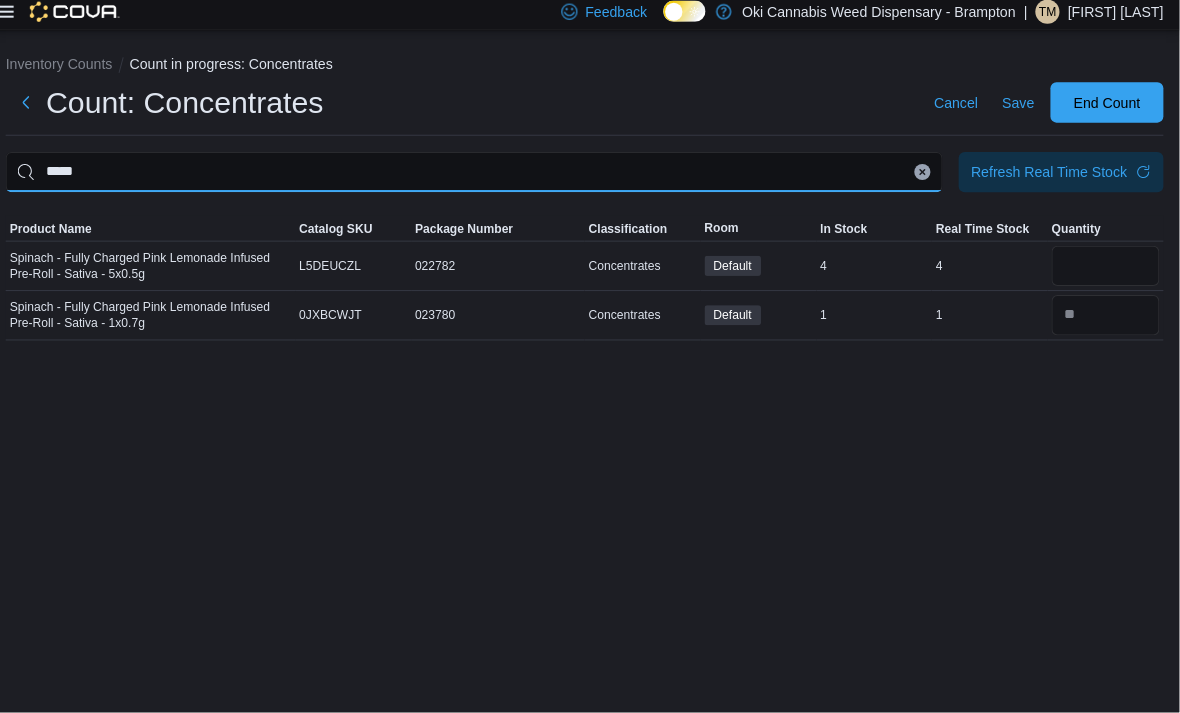scroll, scrollTop: 64, scrollLeft: 0, axis: vertical 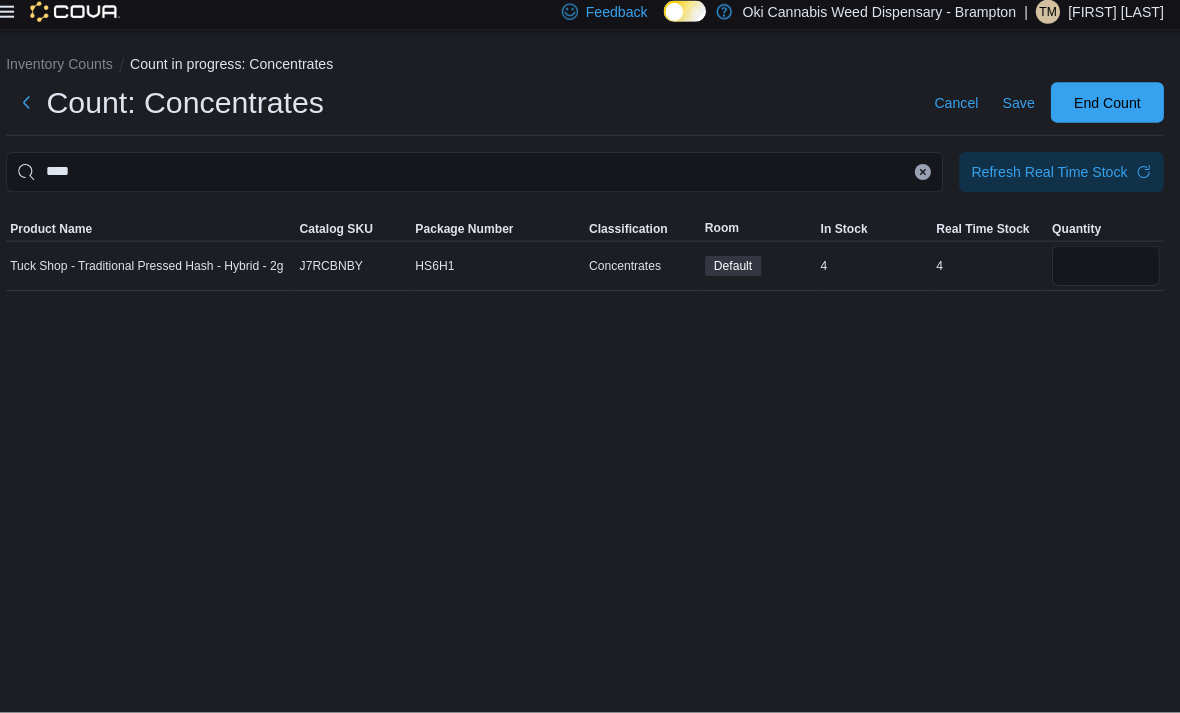 click at bounding box center [1106, 270] 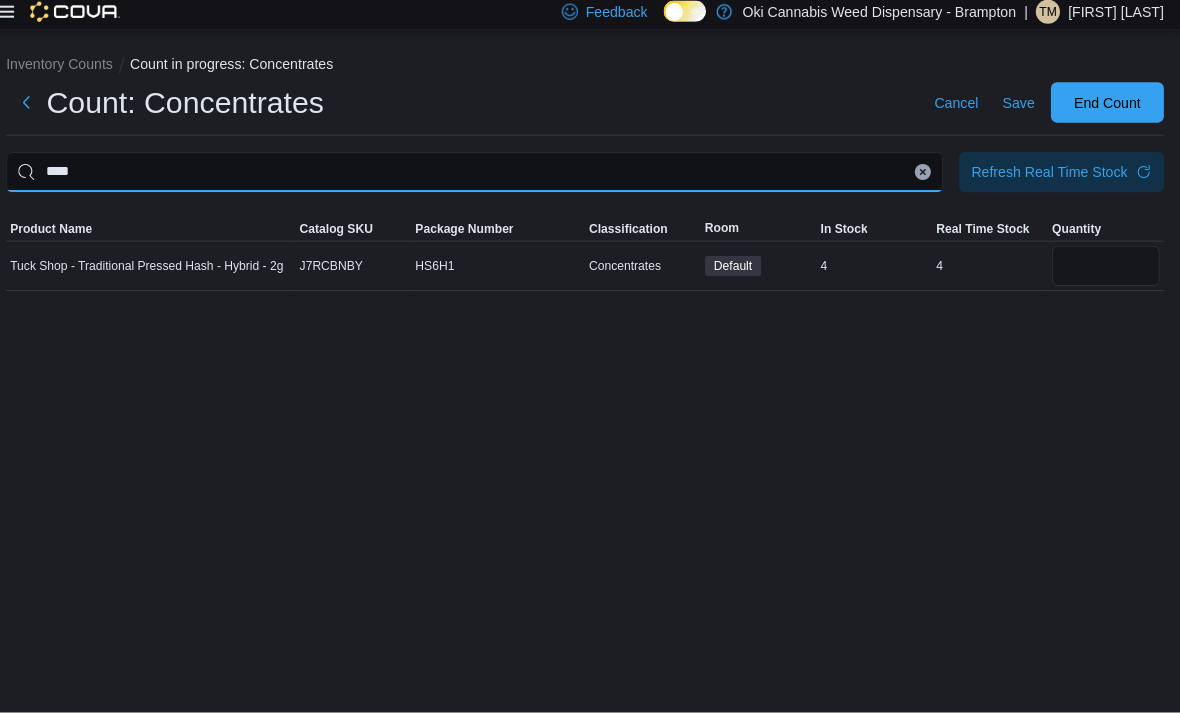 click on "****" at bounding box center (480, 177) 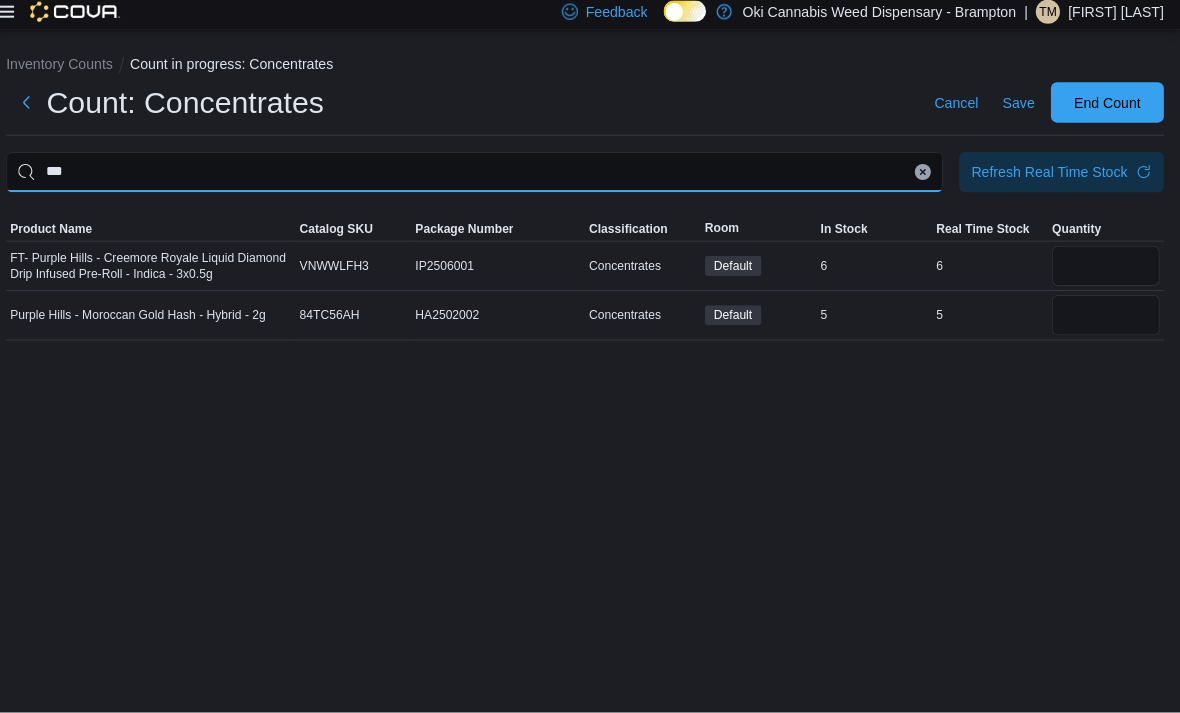 scroll, scrollTop: 64, scrollLeft: 0, axis: vertical 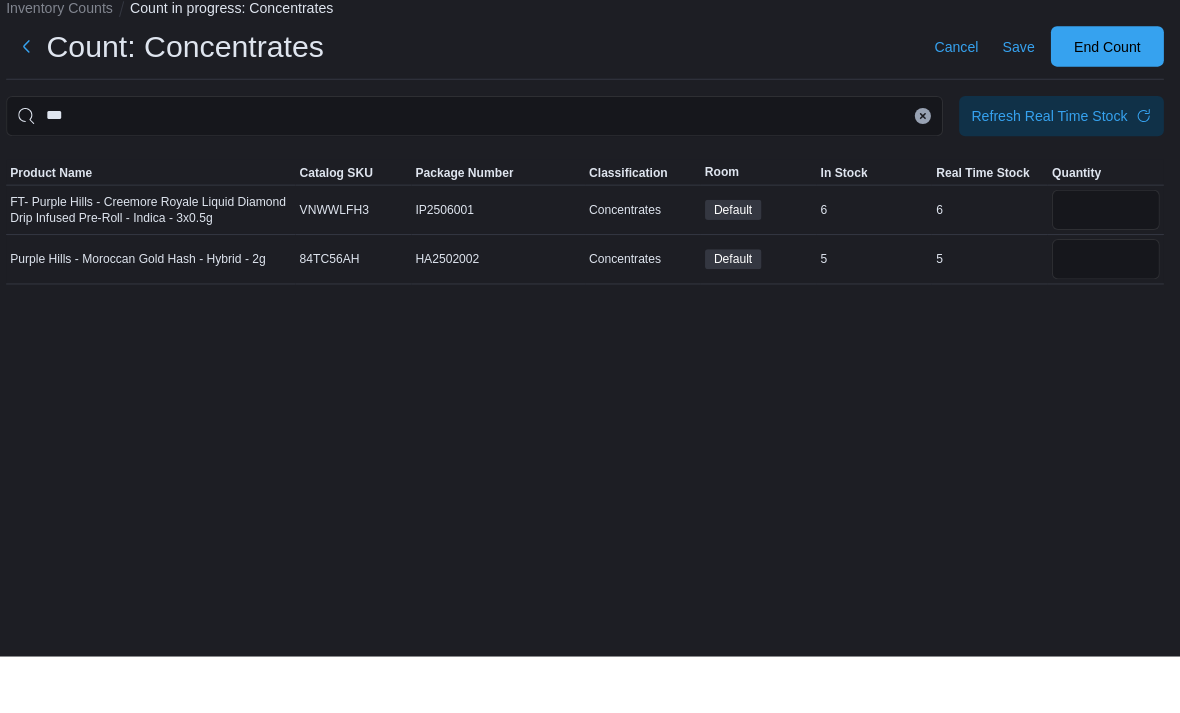 click at bounding box center [1106, 319] 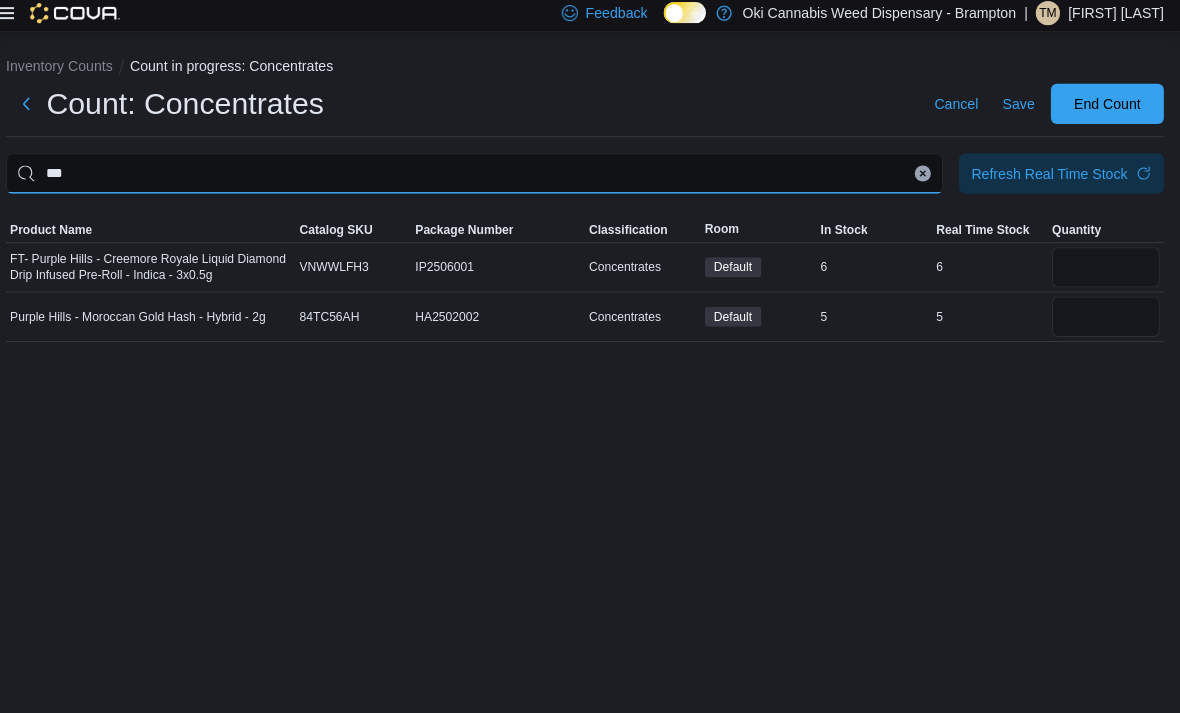 click on "***" at bounding box center [480, 177] 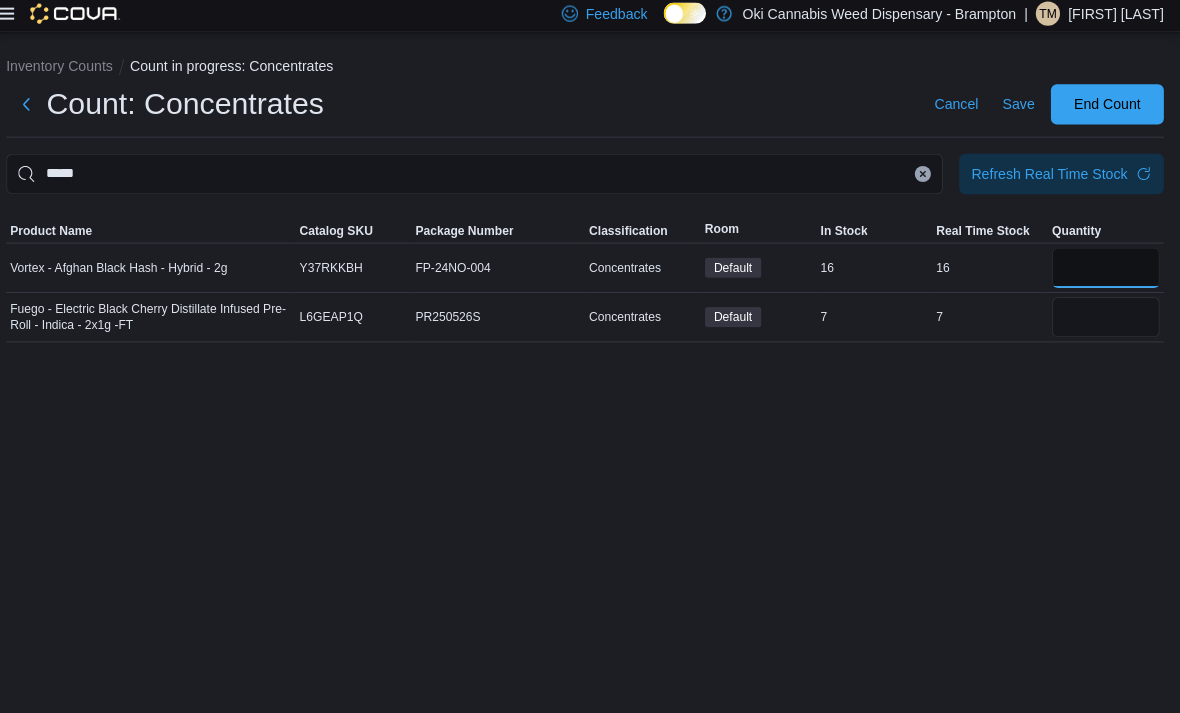 click at bounding box center (1106, 270) 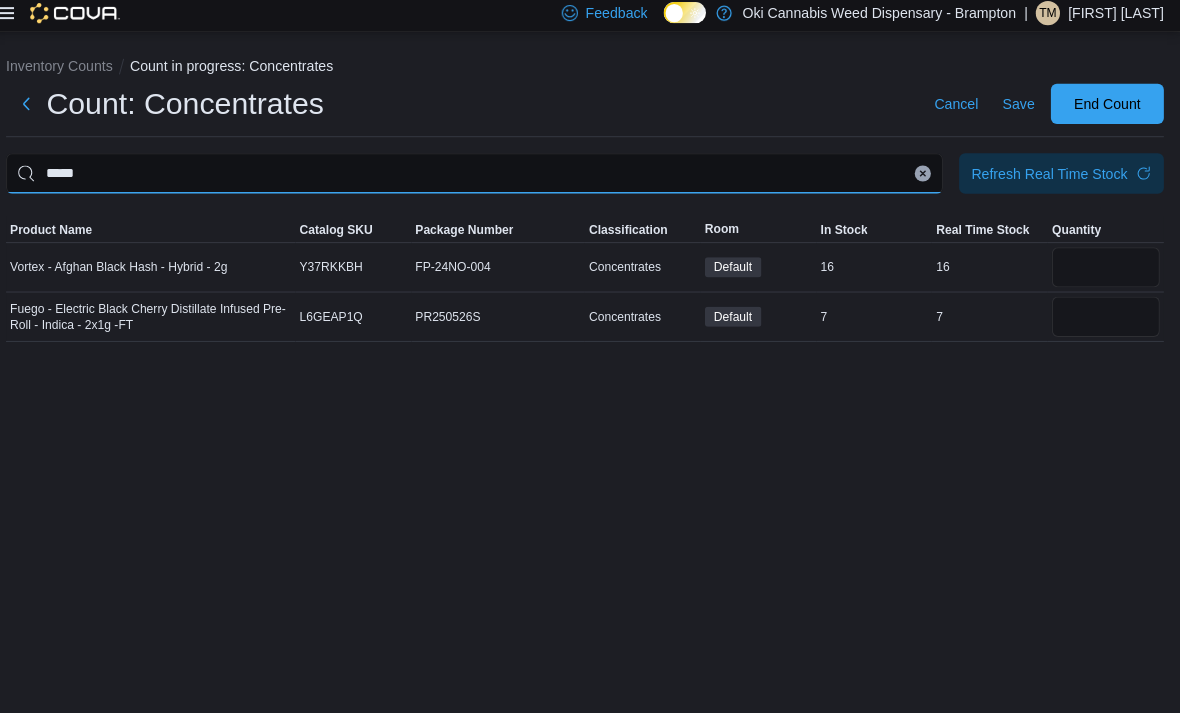 click on "*****" at bounding box center [480, 177] 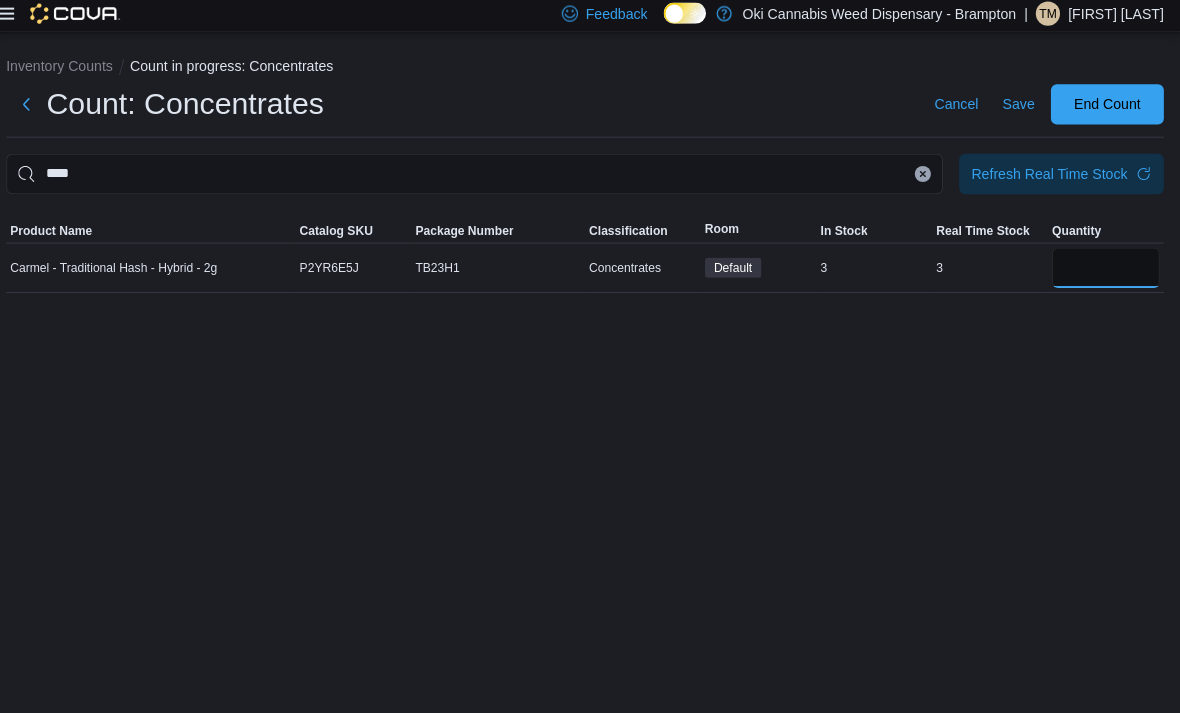 click at bounding box center [1106, 270] 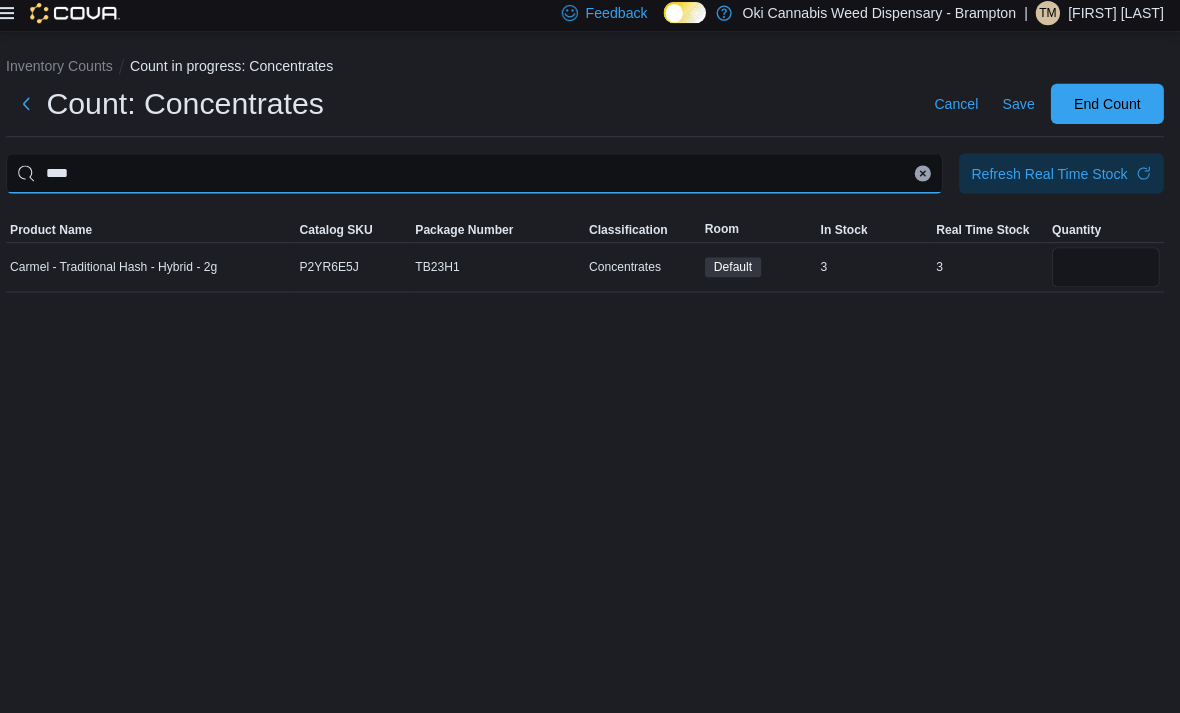 click on "****" at bounding box center (480, 177) 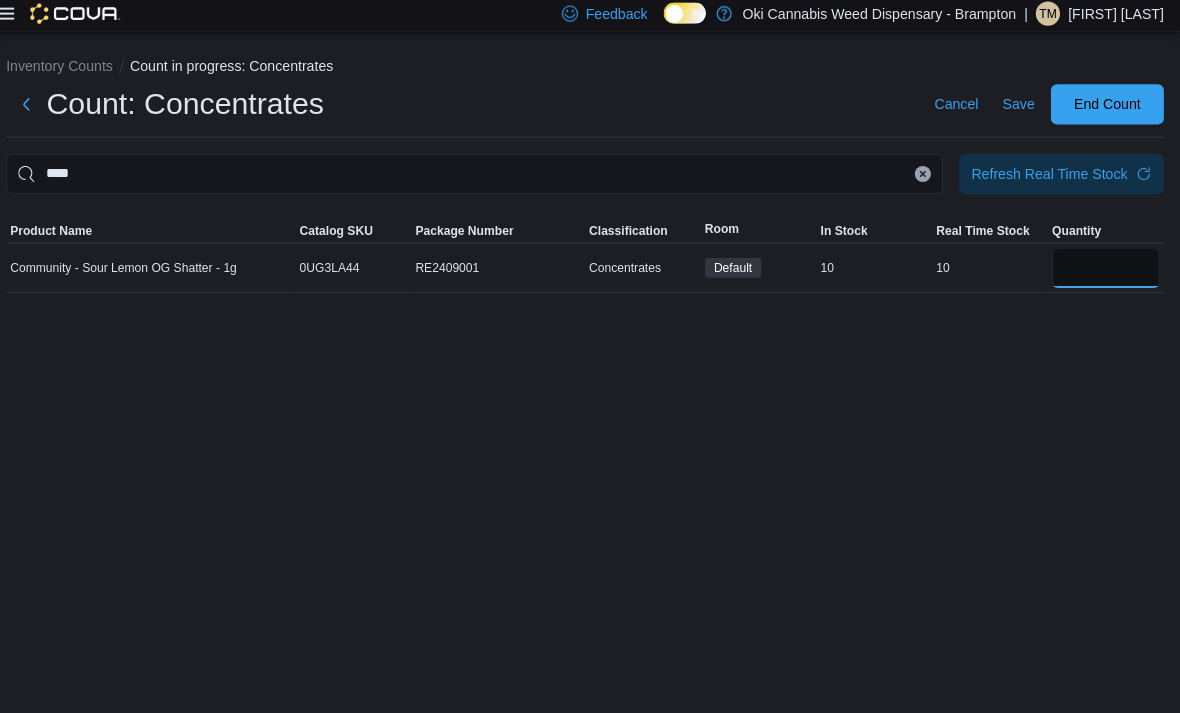 click at bounding box center [1106, 270] 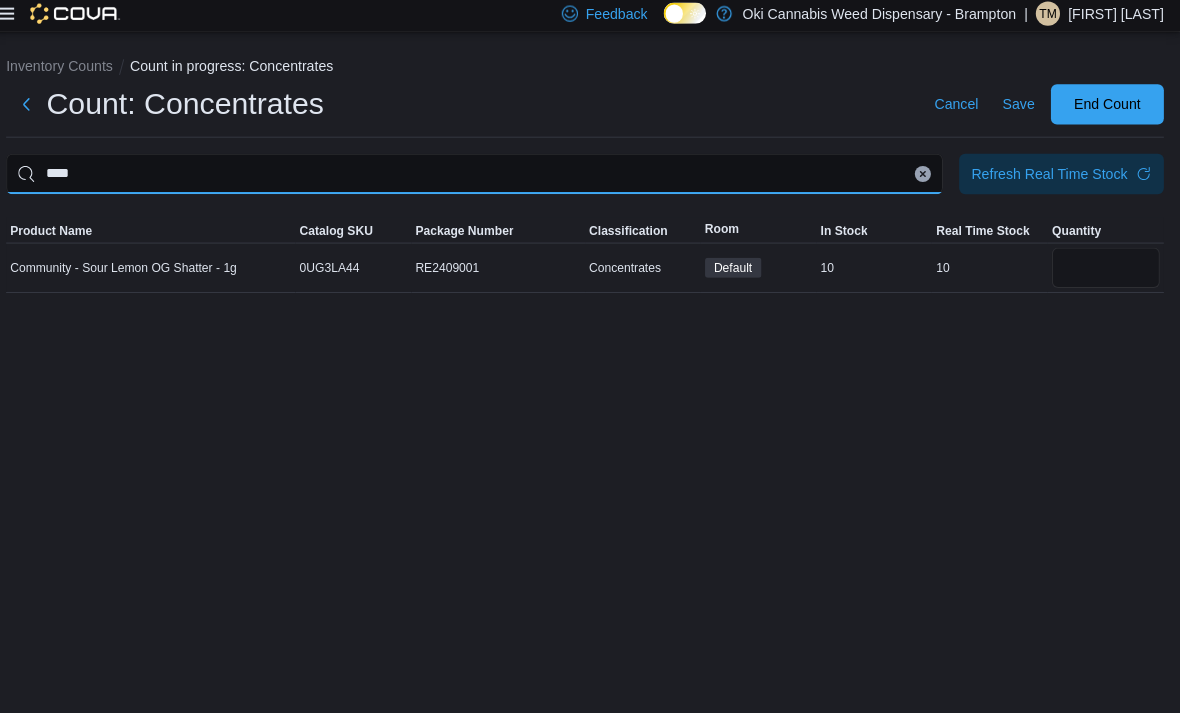 click on "****" at bounding box center [480, 177] 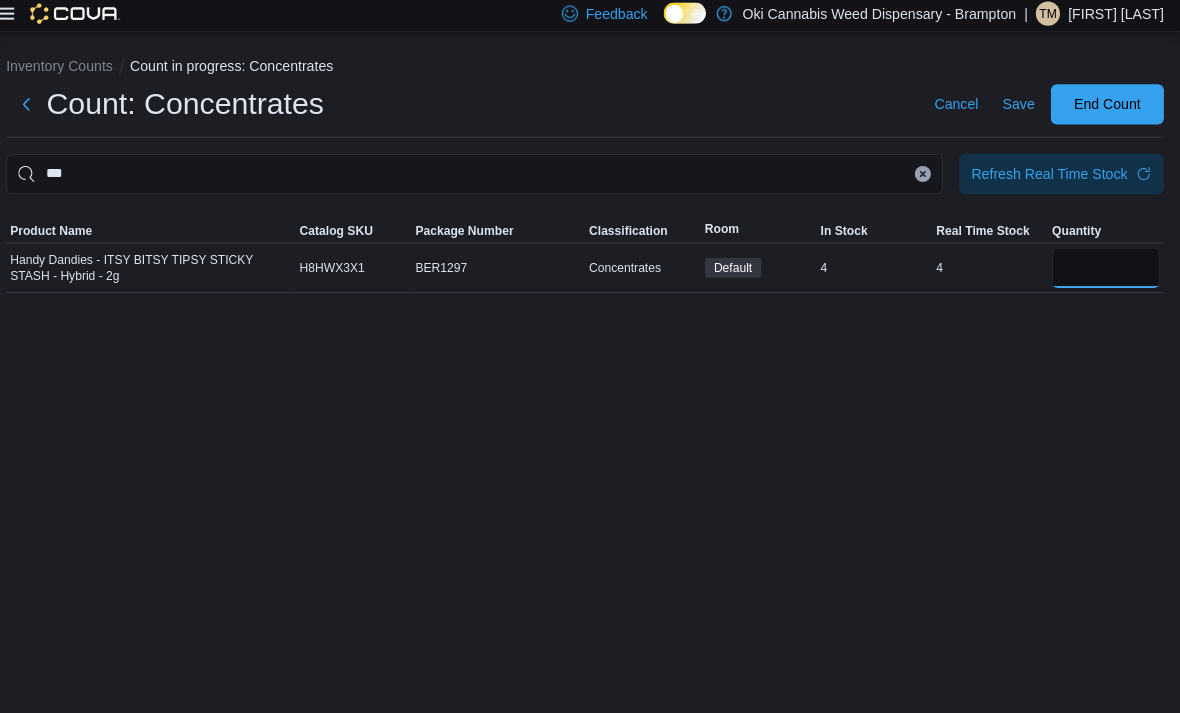 click at bounding box center (1106, 270) 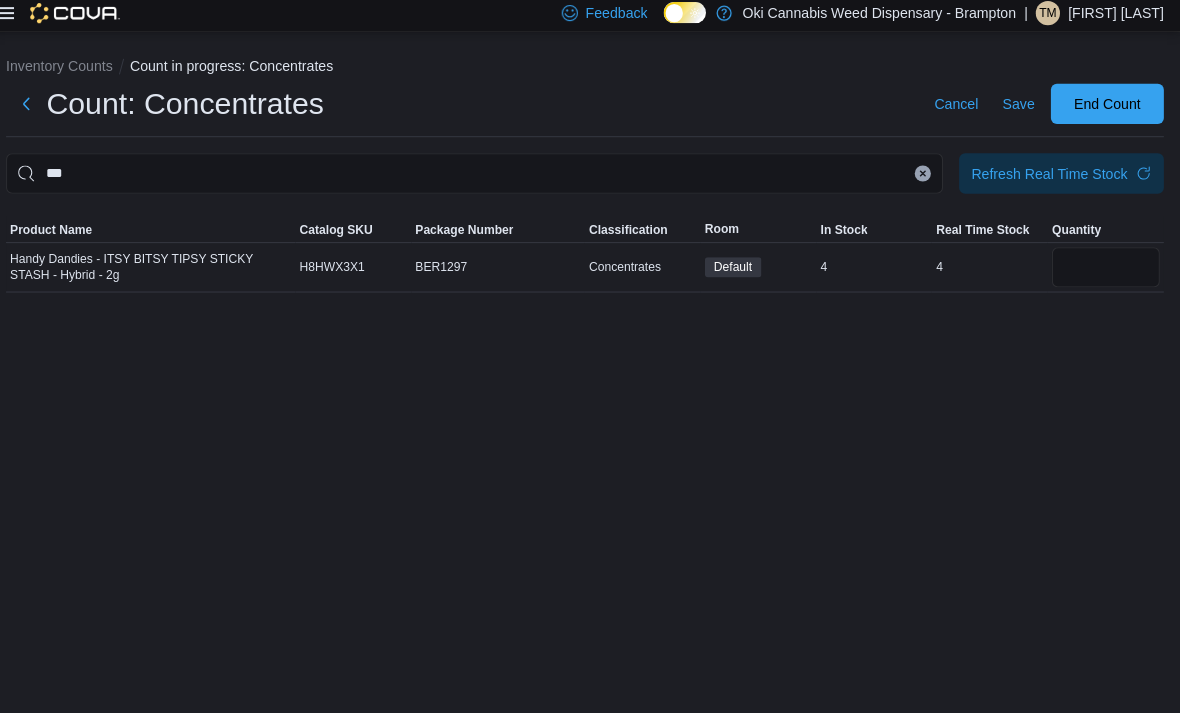 click on "Inventory Counts Count in progress: Concentrates Count: Concentrates  Cancel Save End Count *** Refresh Real Time Stock Sorting This table contains 1 rows. Product Name Catalog SKU Package Number Classification Room In Stock Real Time Stock Quantity Handy Dandies - ITSY BITSY TIPSY STICKY STASH - Hybrid - 2g Catalog SKU H8HWX3X1 Package Number BER1297 Concentrates Default In Stock 4  Real Time Stock 4  *" at bounding box center [590, 173] 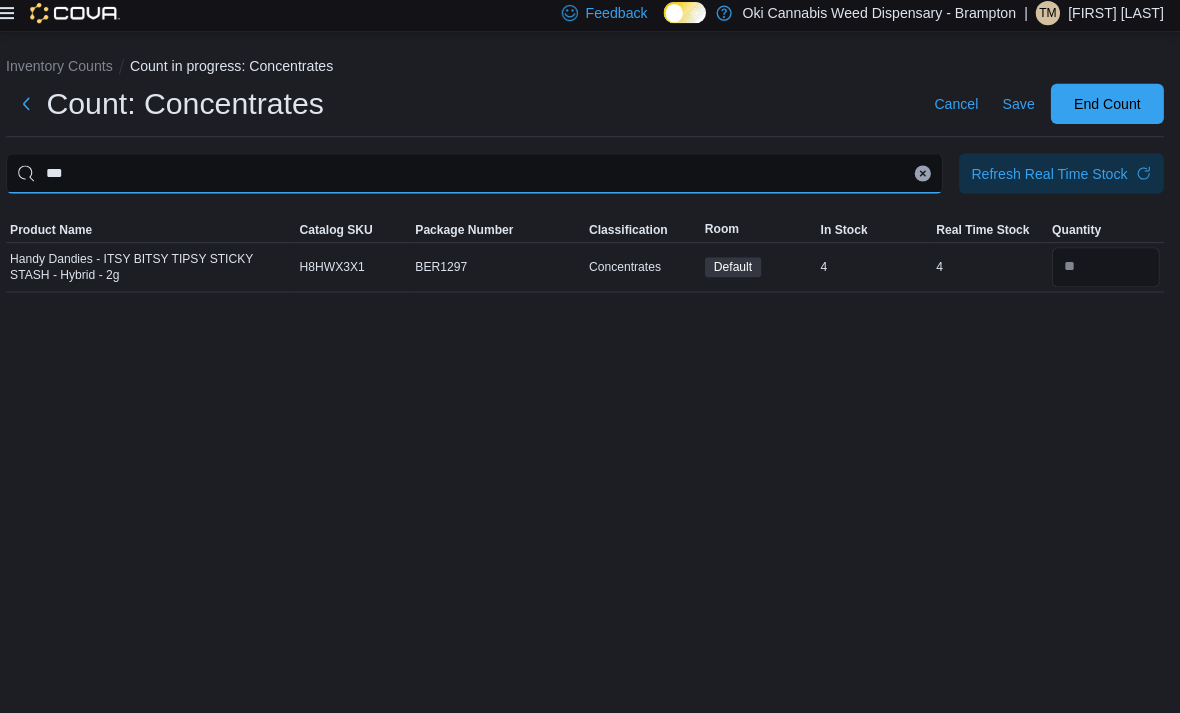 click on "***" at bounding box center [480, 177] 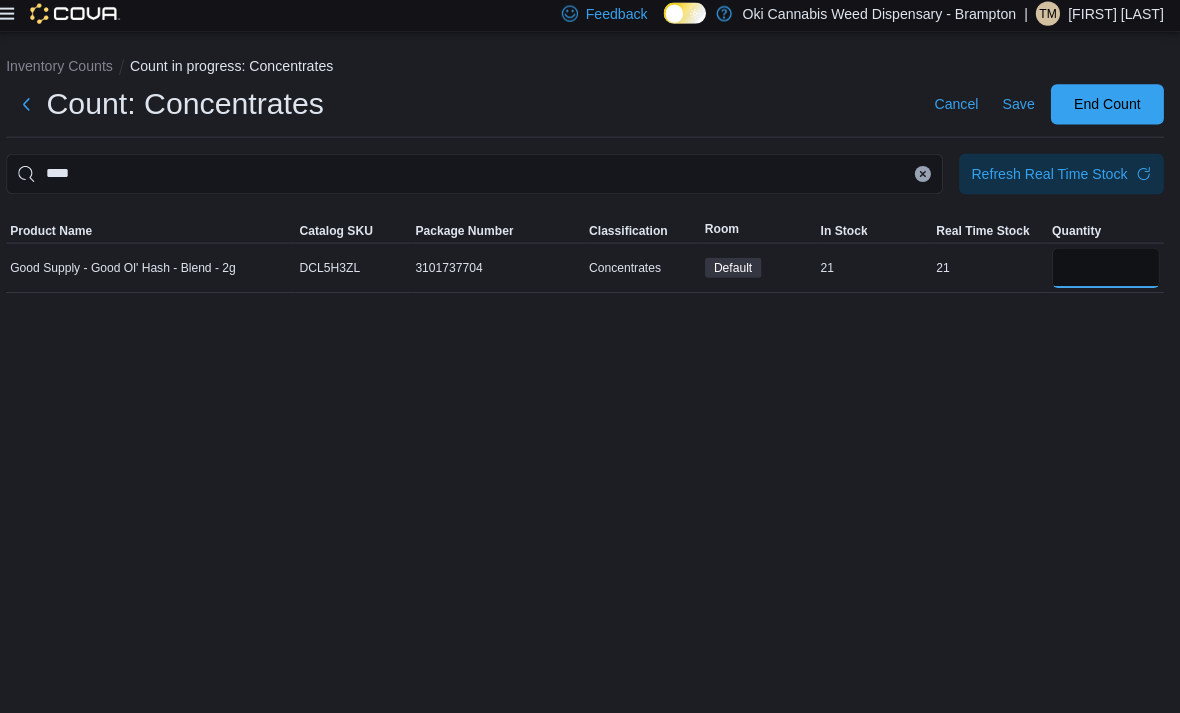 click at bounding box center (1106, 270) 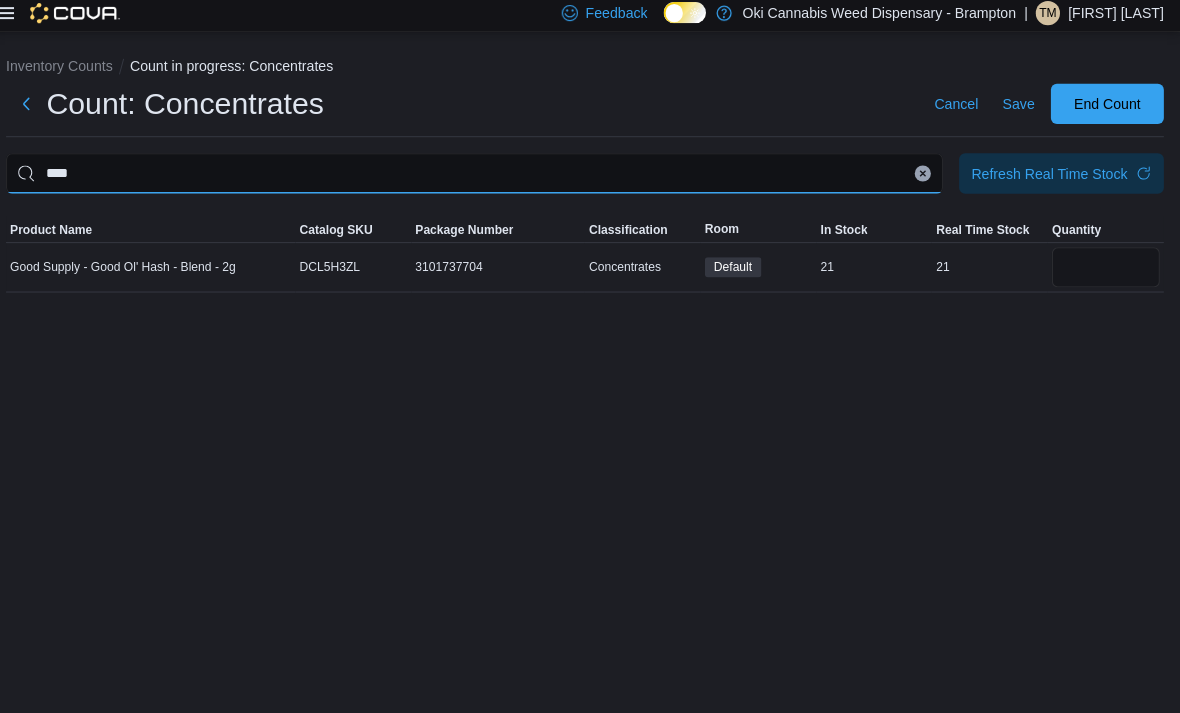 click on "****" at bounding box center [480, 177] 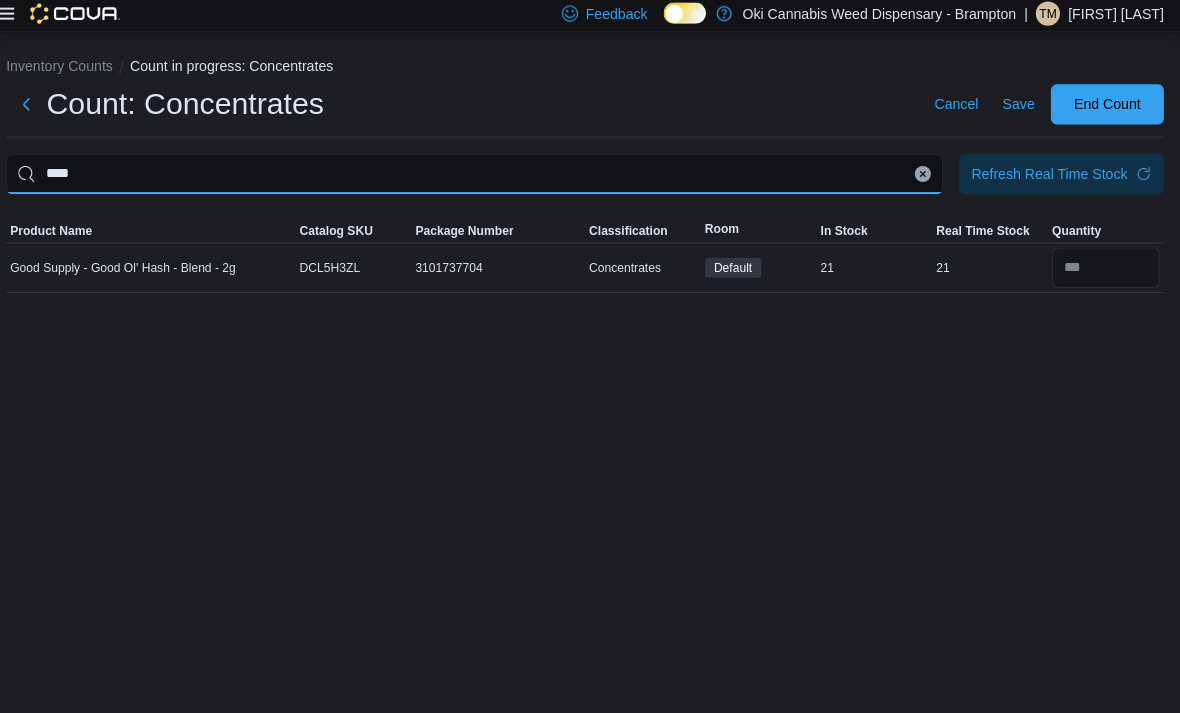 click on "****" at bounding box center [480, 177] 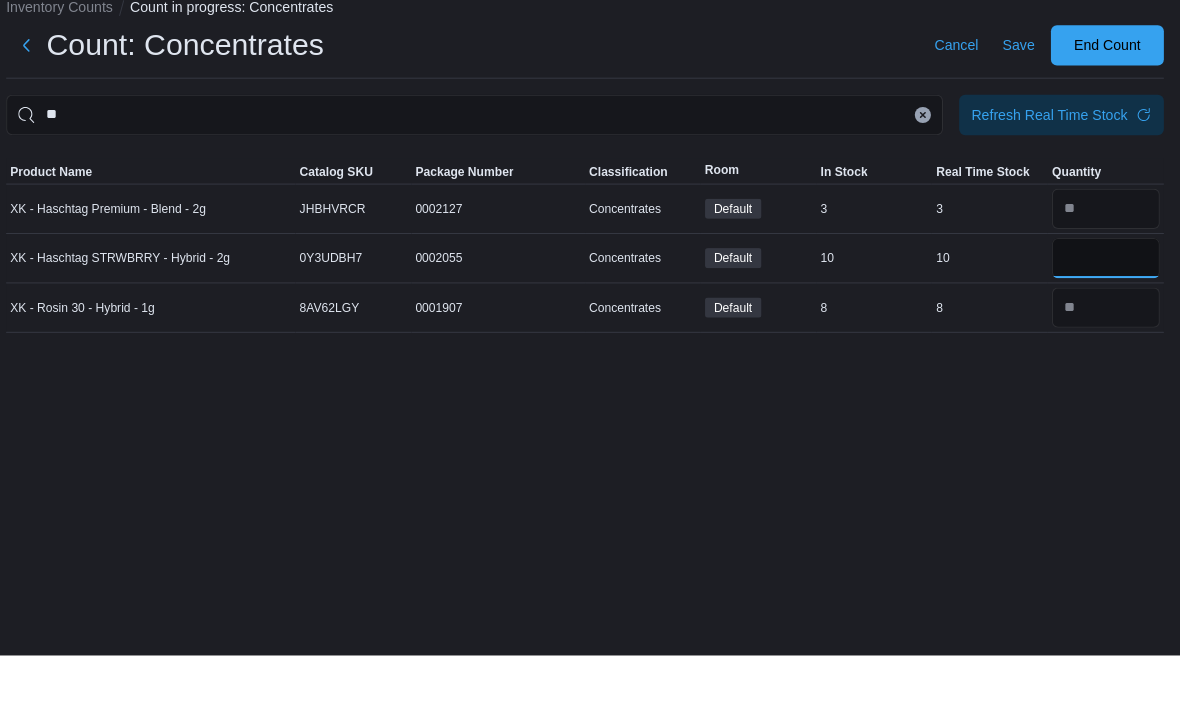 click at bounding box center (1106, 319) 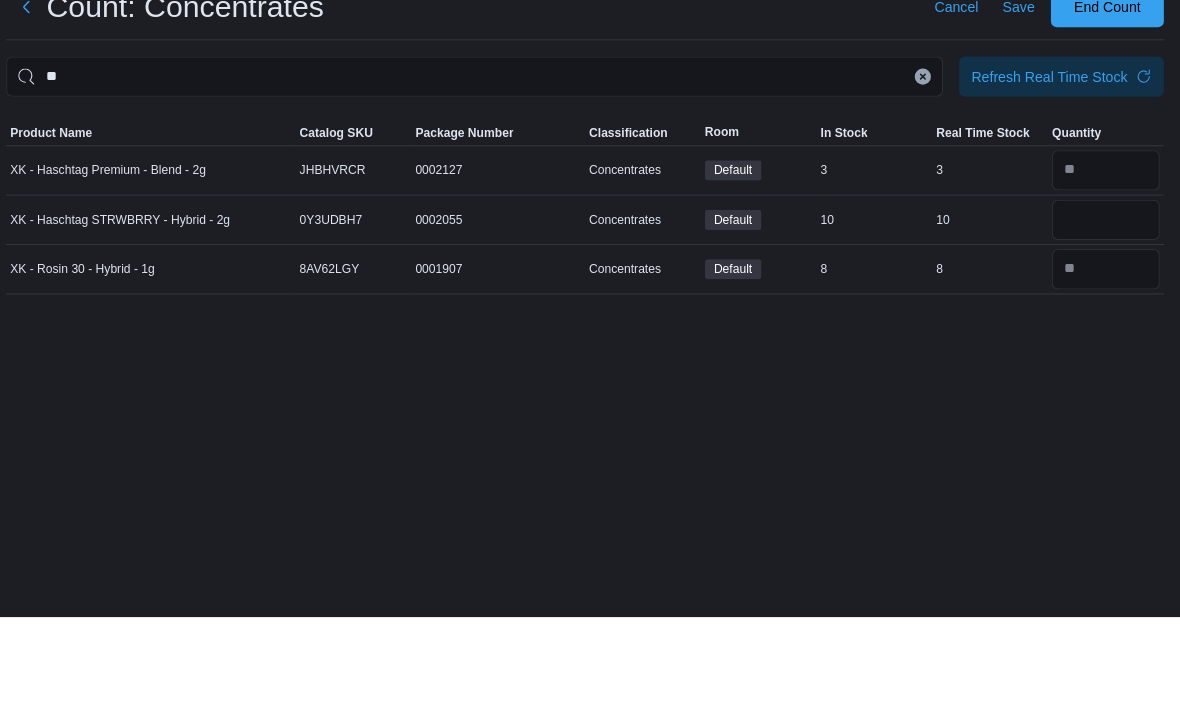 scroll, scrollTop: 10, scrollLeft: 0, axis: vertical 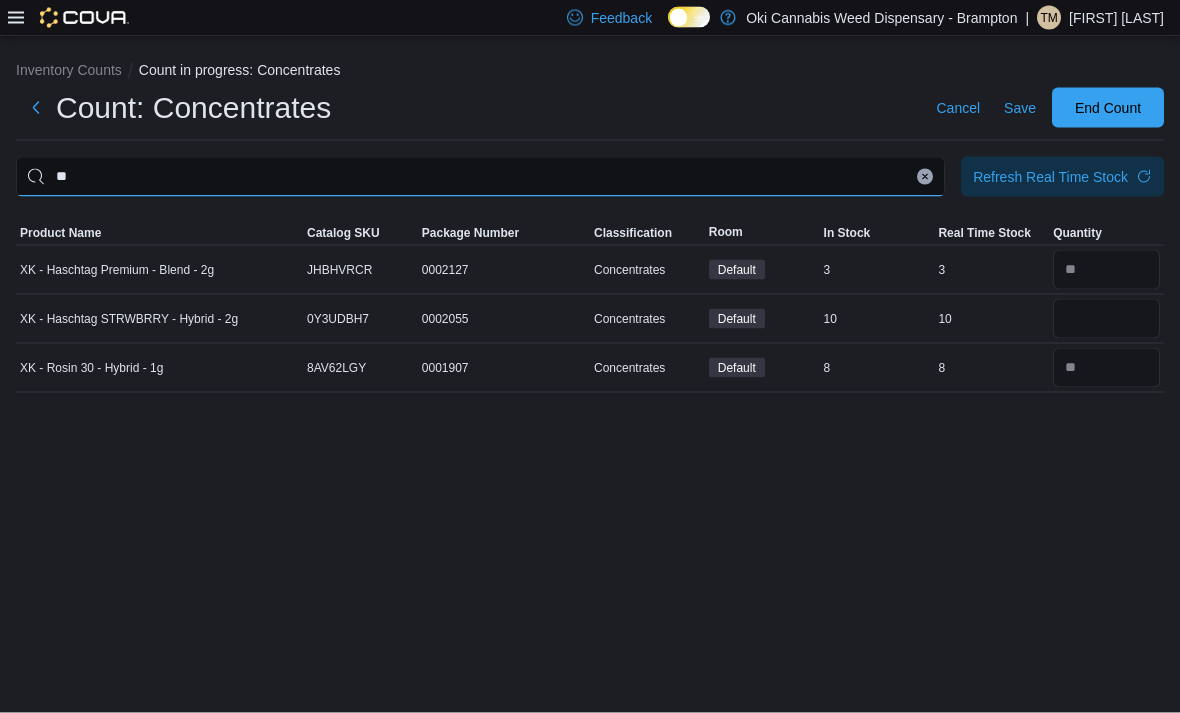 click on "**" at bounding box center (480, 177) 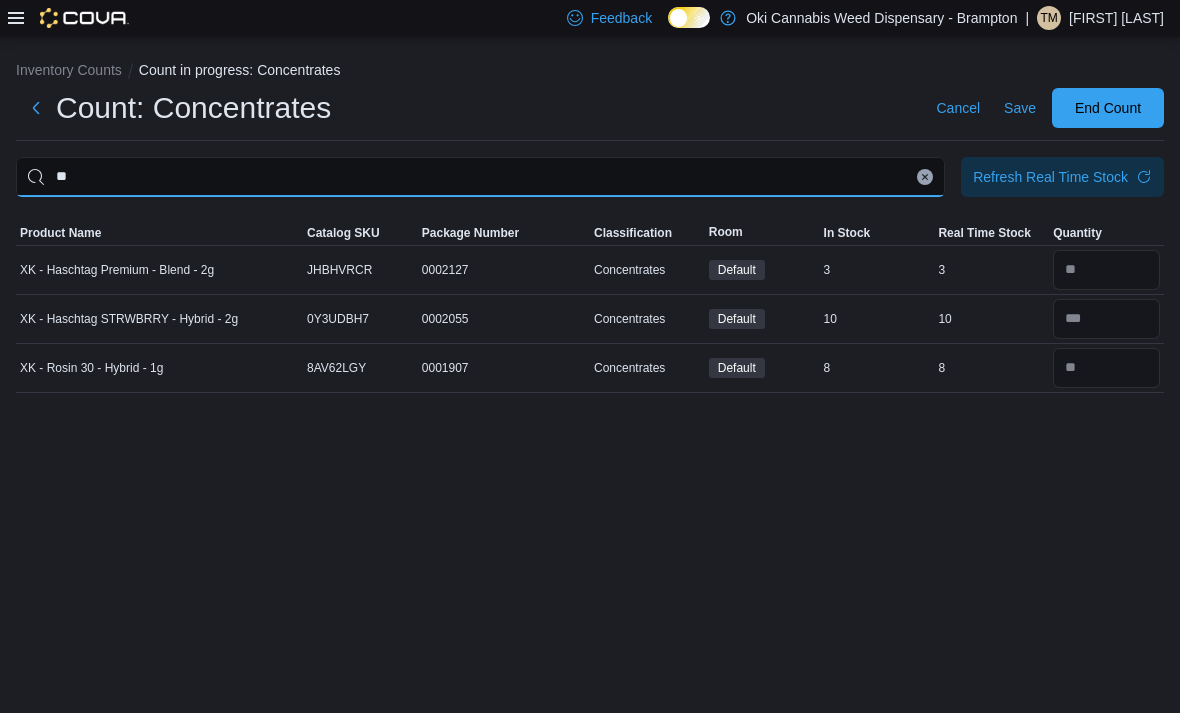 click on "**" at bounding box center [480, 177] 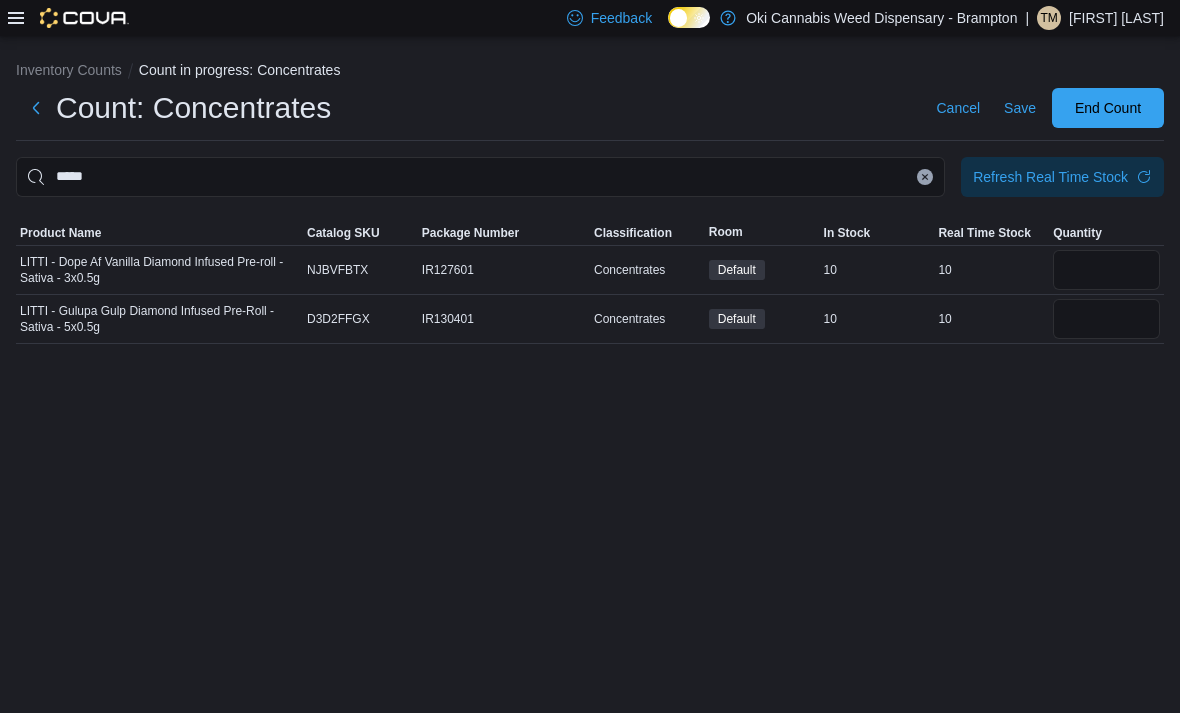 scroll, scrollTop: 11, scrollLeft: 0, axis: vertical 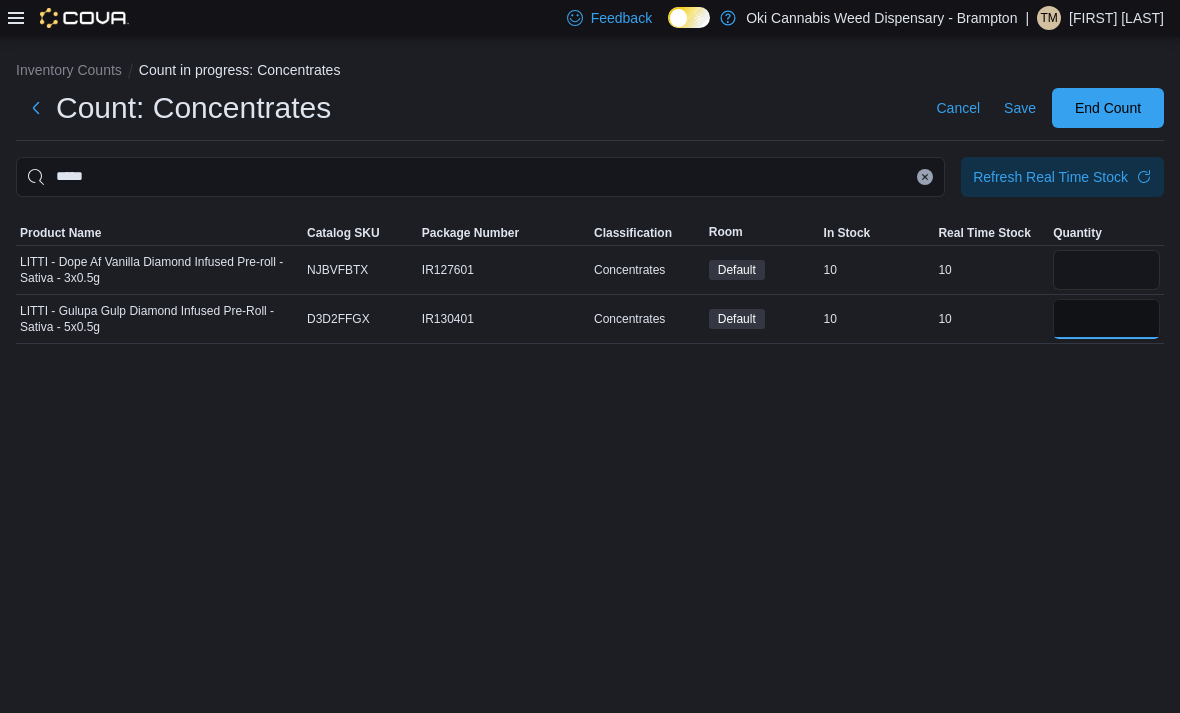 click at bounding box center (1106, 319) 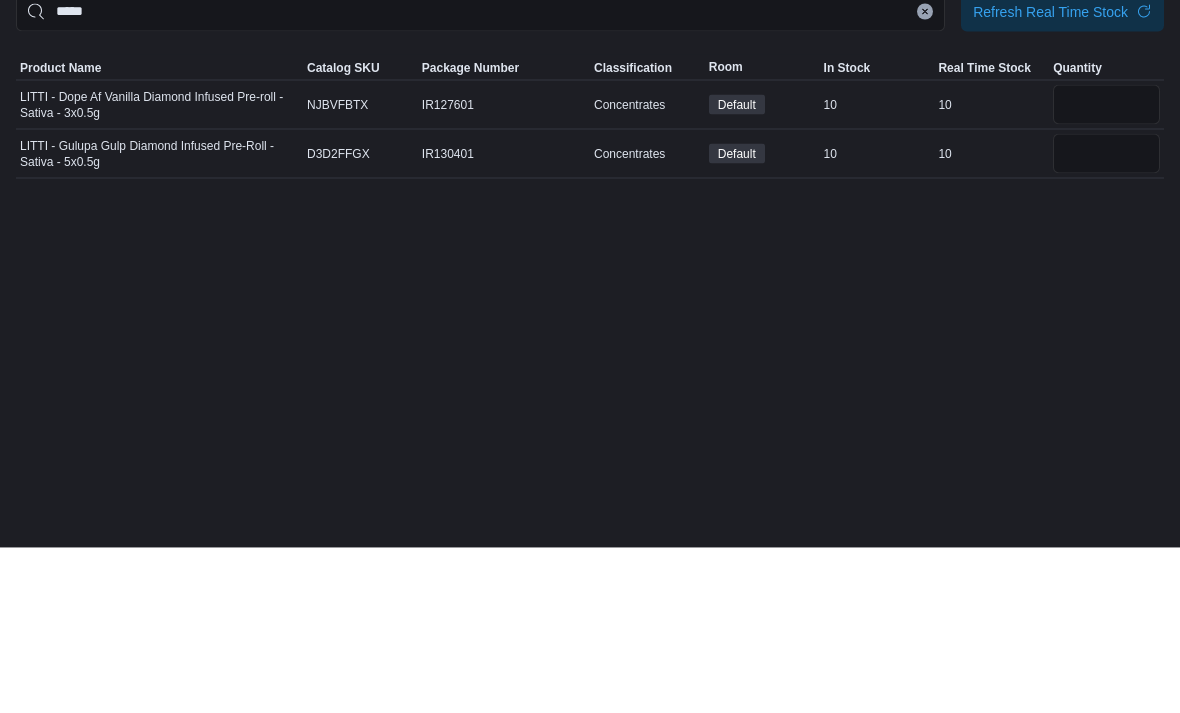 scroll, scrollTop: 64, scrollLeft: 0, axis: vertical 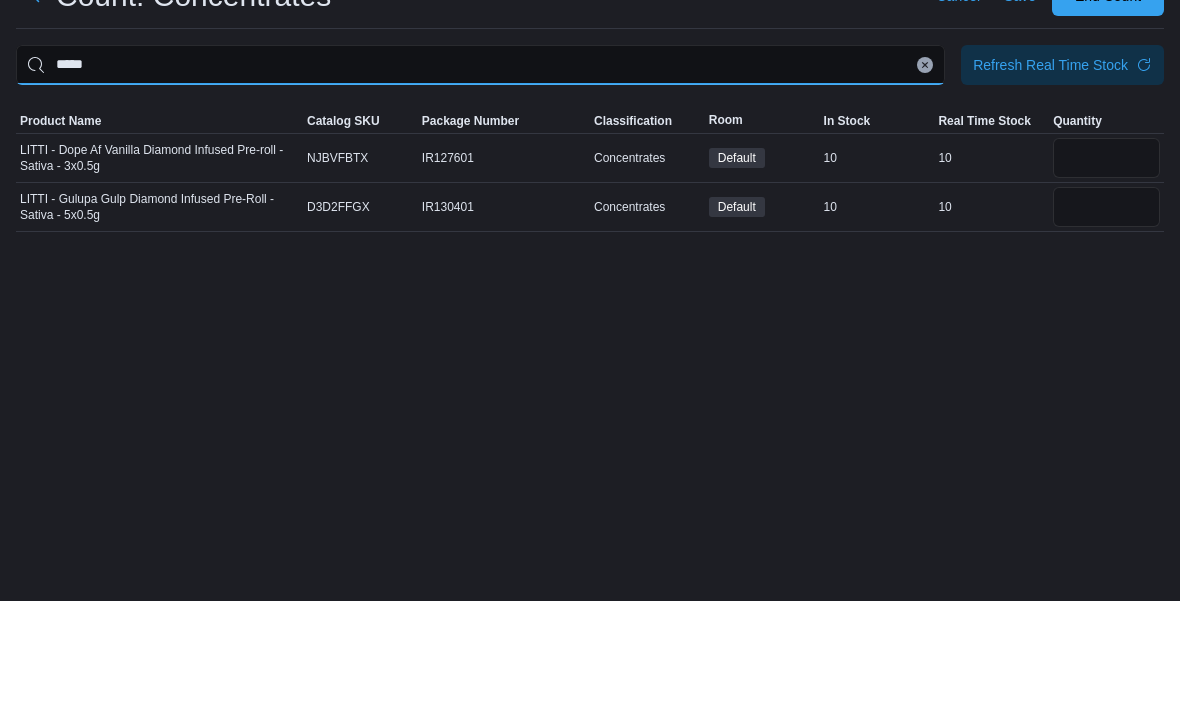 click on "*****" at bounding box center (480, 177) 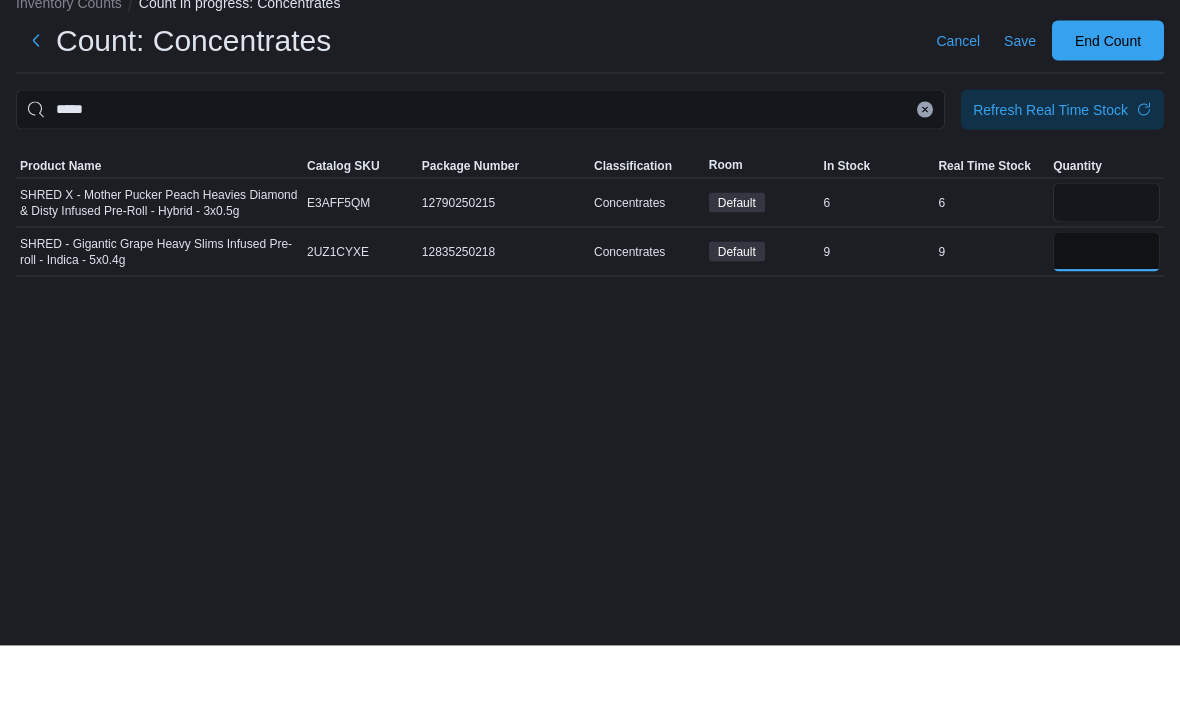 click at bounding box center [1106, 319] 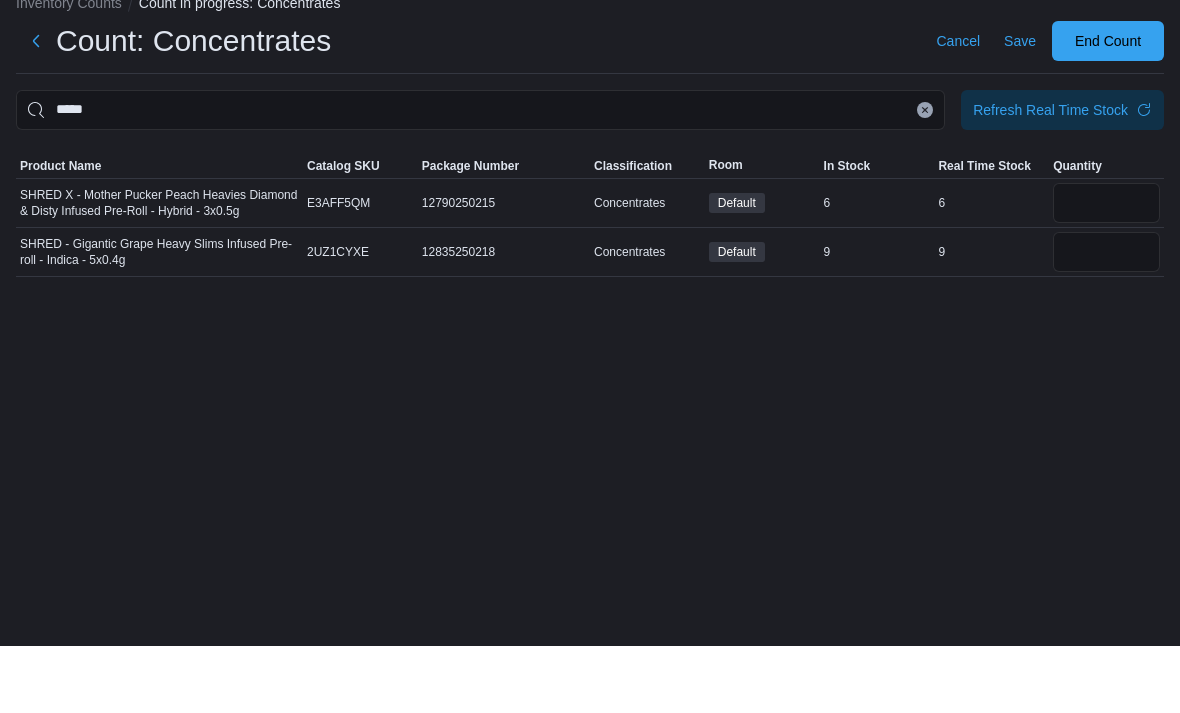 scroll, scrollTop: 23, scrollLeft: 0, axis: vertical 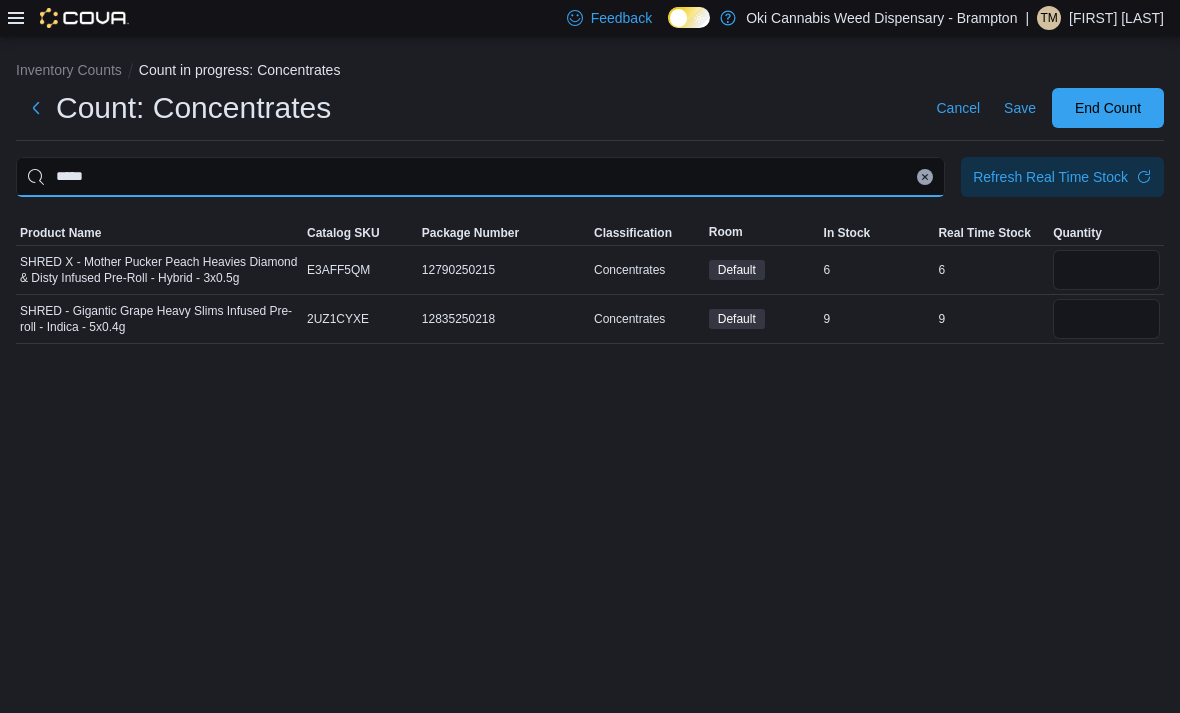 click on "*****" at bounding box center [480, 177] 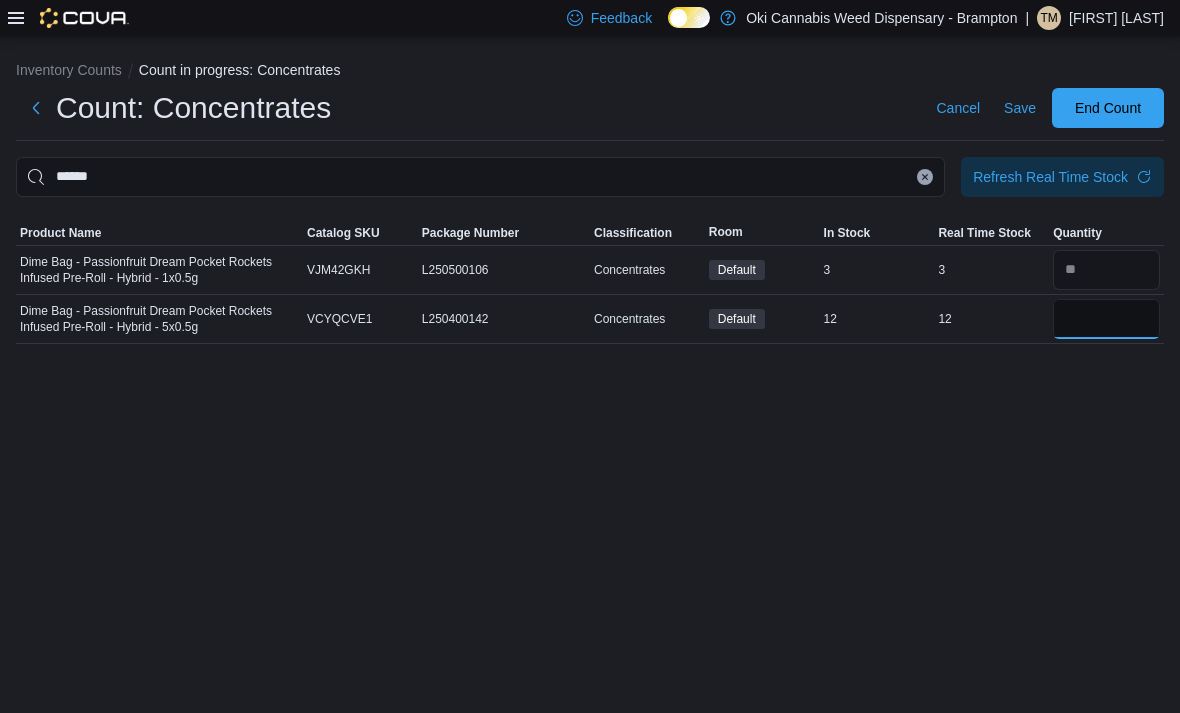 click at bounding box center (1106, 319) 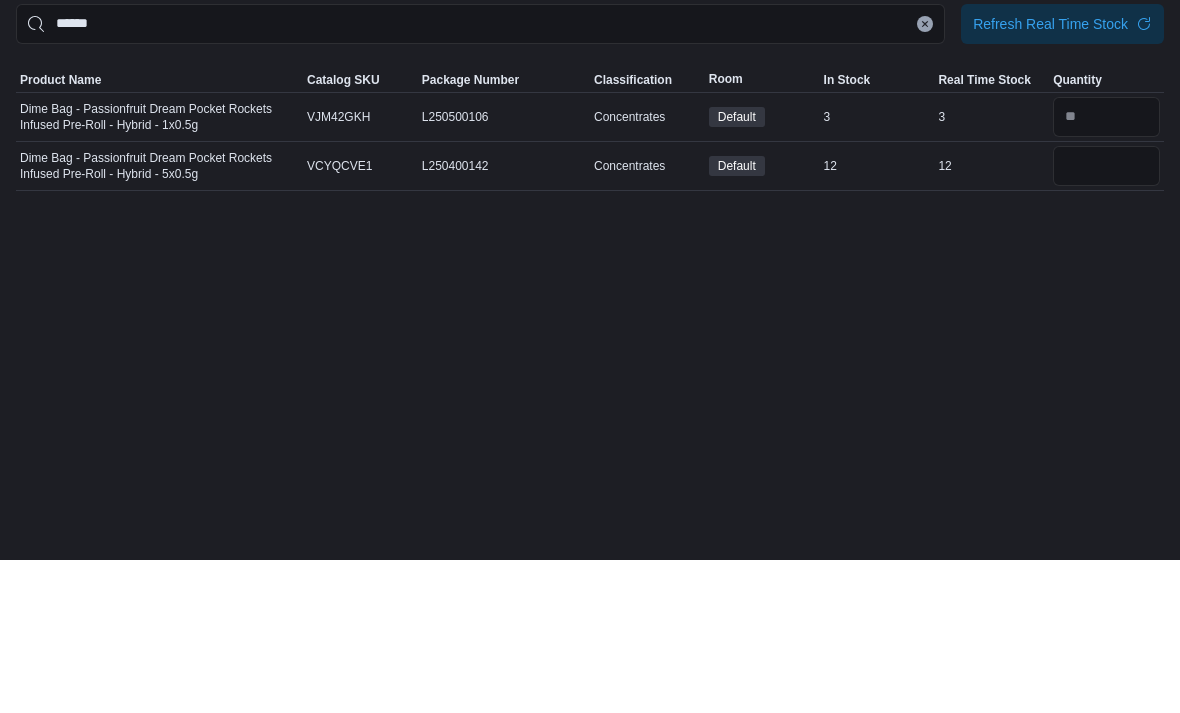 scroll, scrollTop: 64, scrollLeft: 0, axis: vertical 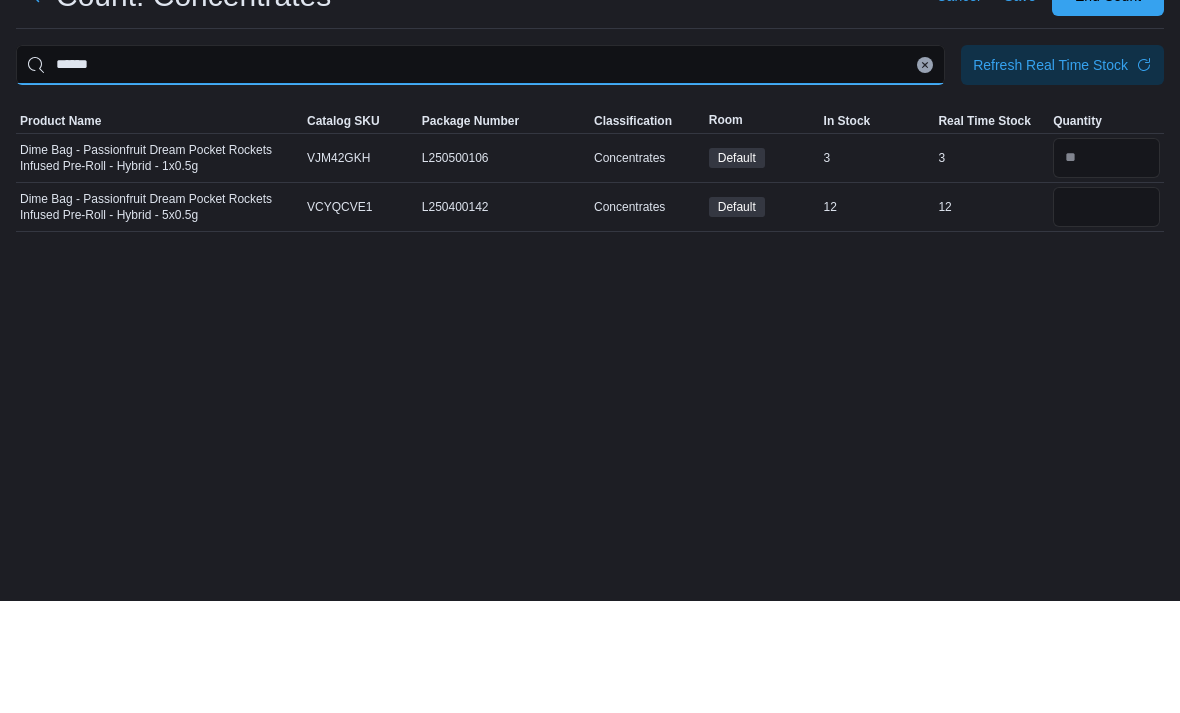 click on "******" at bounding box center [480, 177] 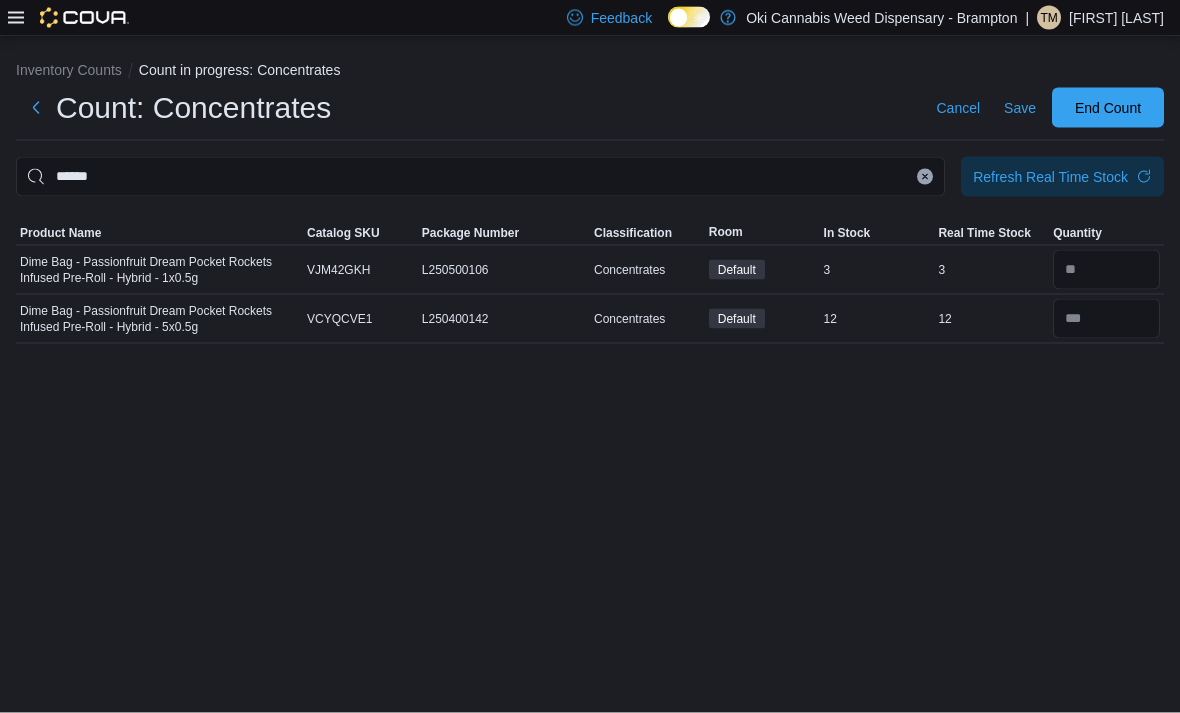 click at bounding box center [925, 177] 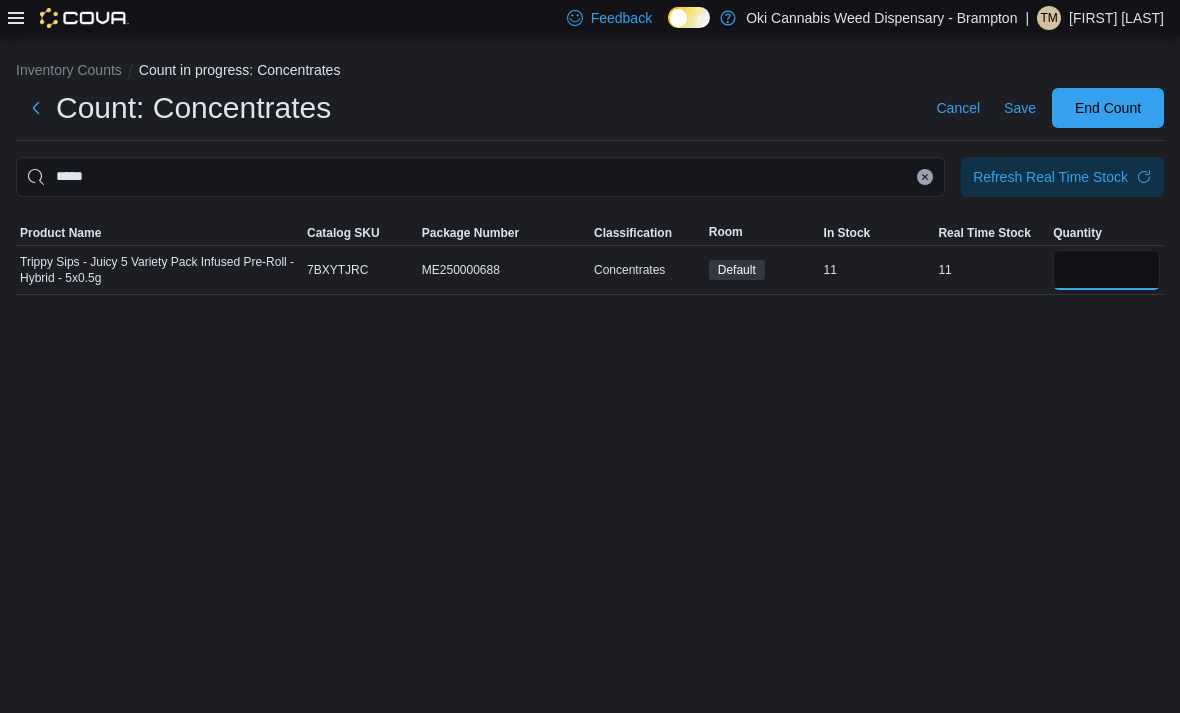 click at bounding box center (1106, 270) 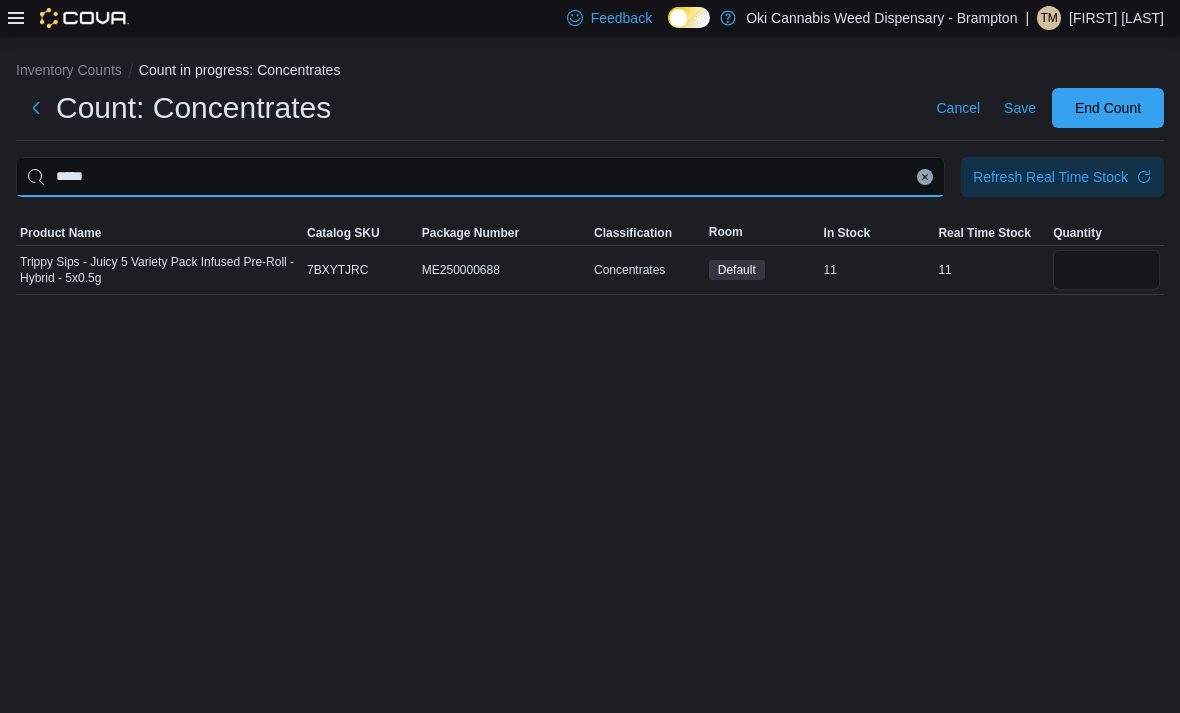 click on "*****" at bounding box center (480, 177) 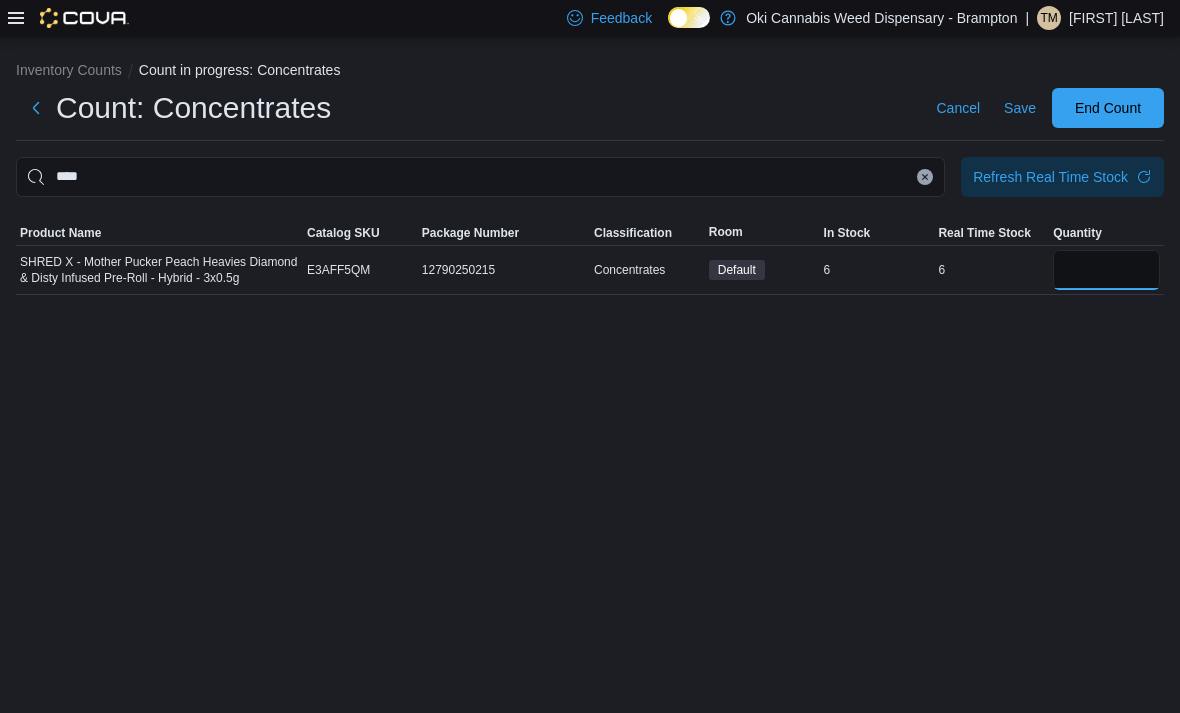 click at bounding box center (1106, 270) 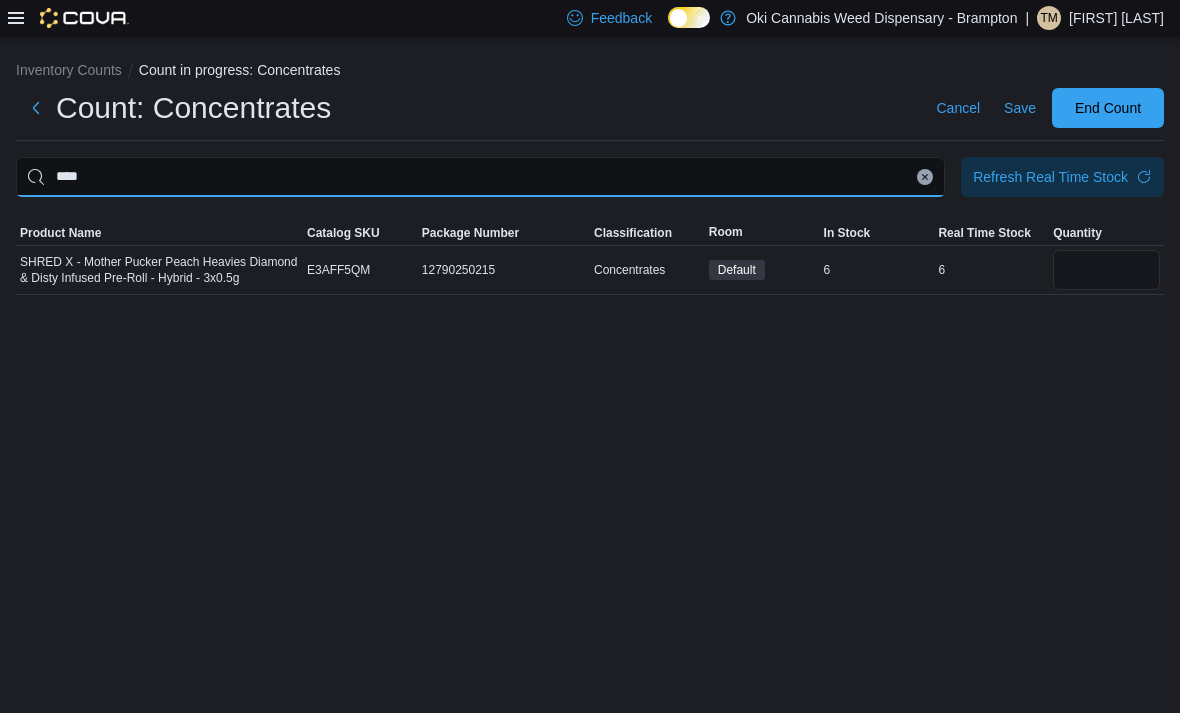 click on "****" at bounding box center [480, 177] 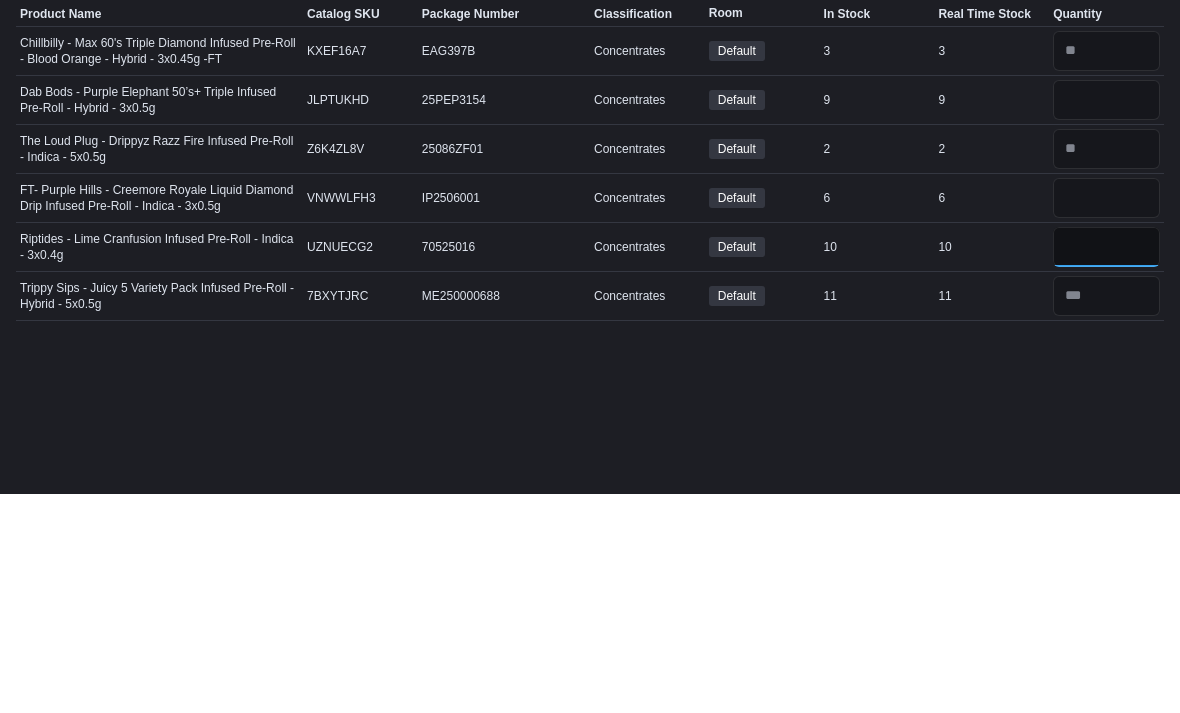 click at bounding box center [1106, 466] 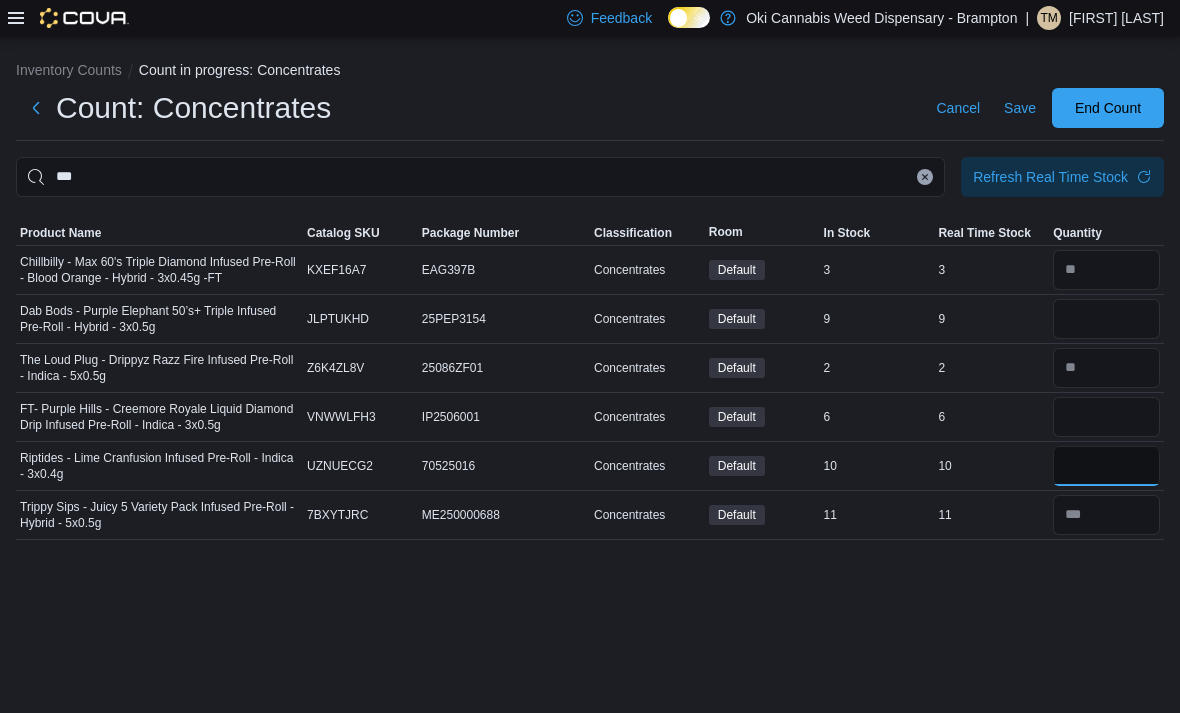 scroll, scrollTop: 6, scrollLeft: 0, axis: vertical 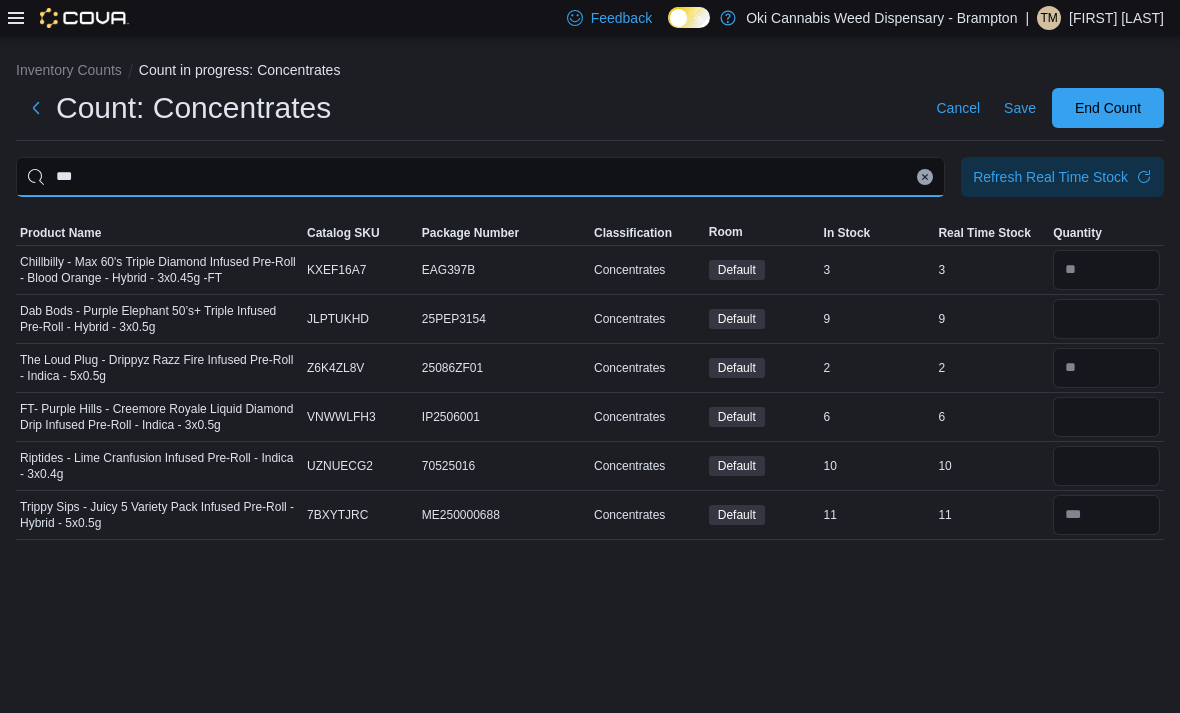 click on "***" at bounding box center (480, 177) 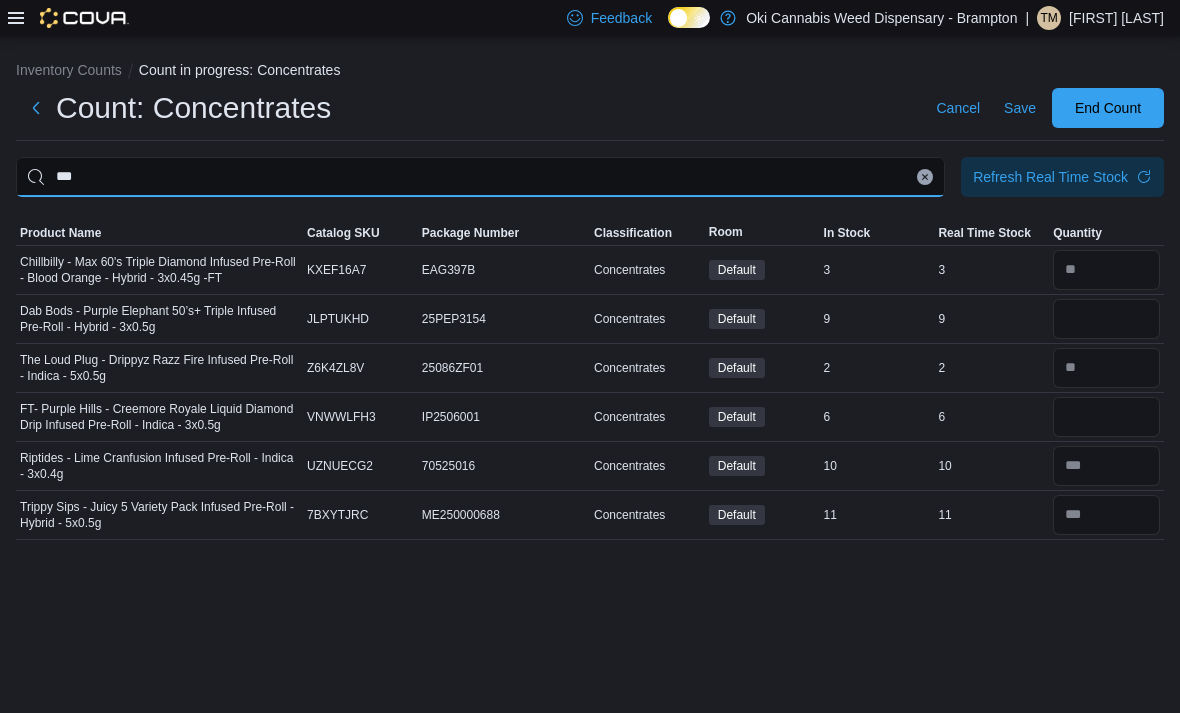click on "***" at bounding box center [480, 177] 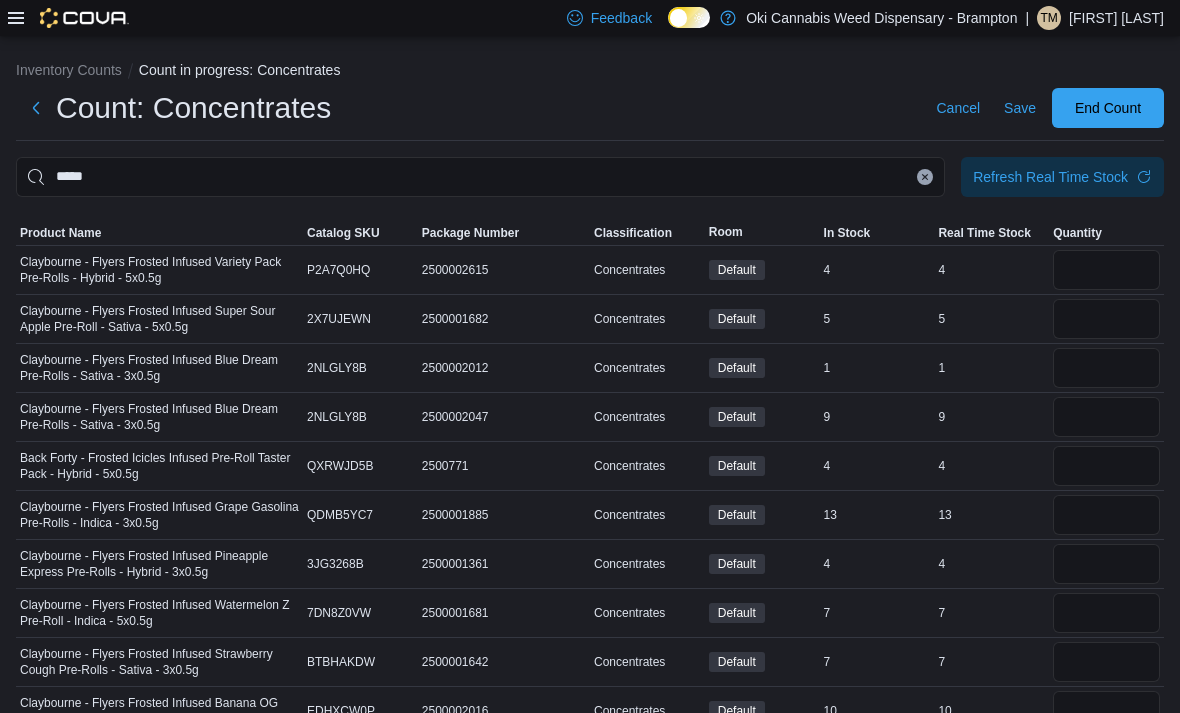 scroll, scrollTop: 0, scrollLeft: 0, axis: both 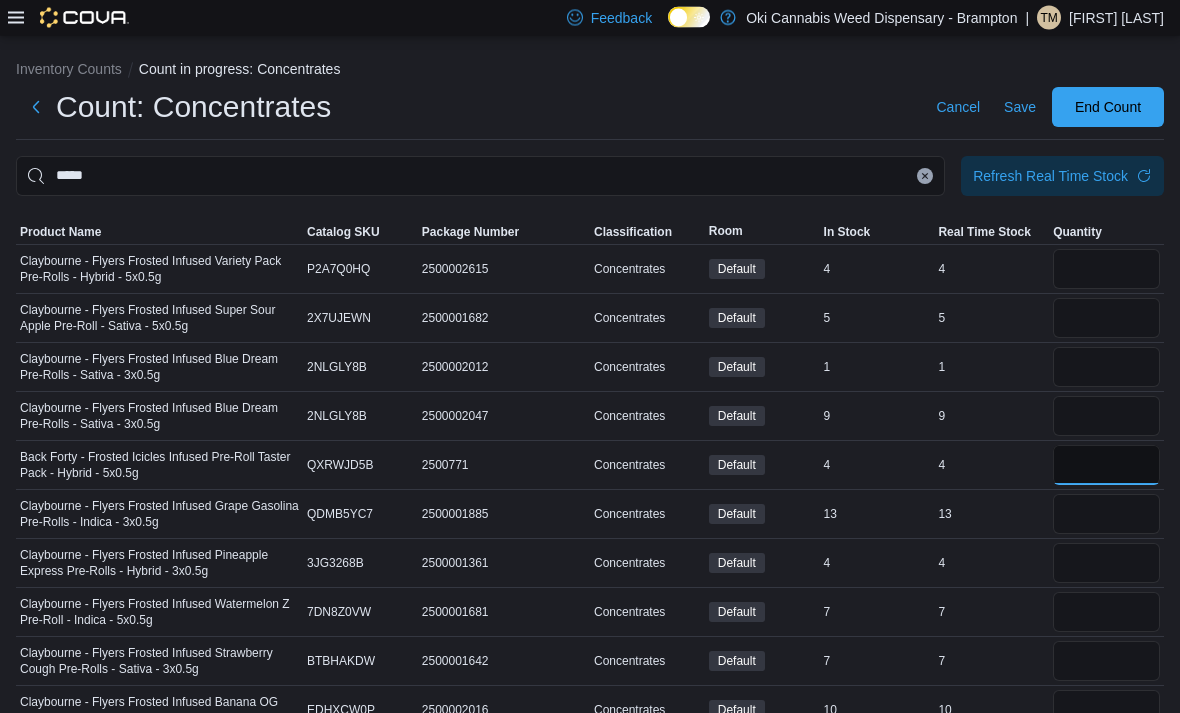 click at bounding box center (1106, 466) 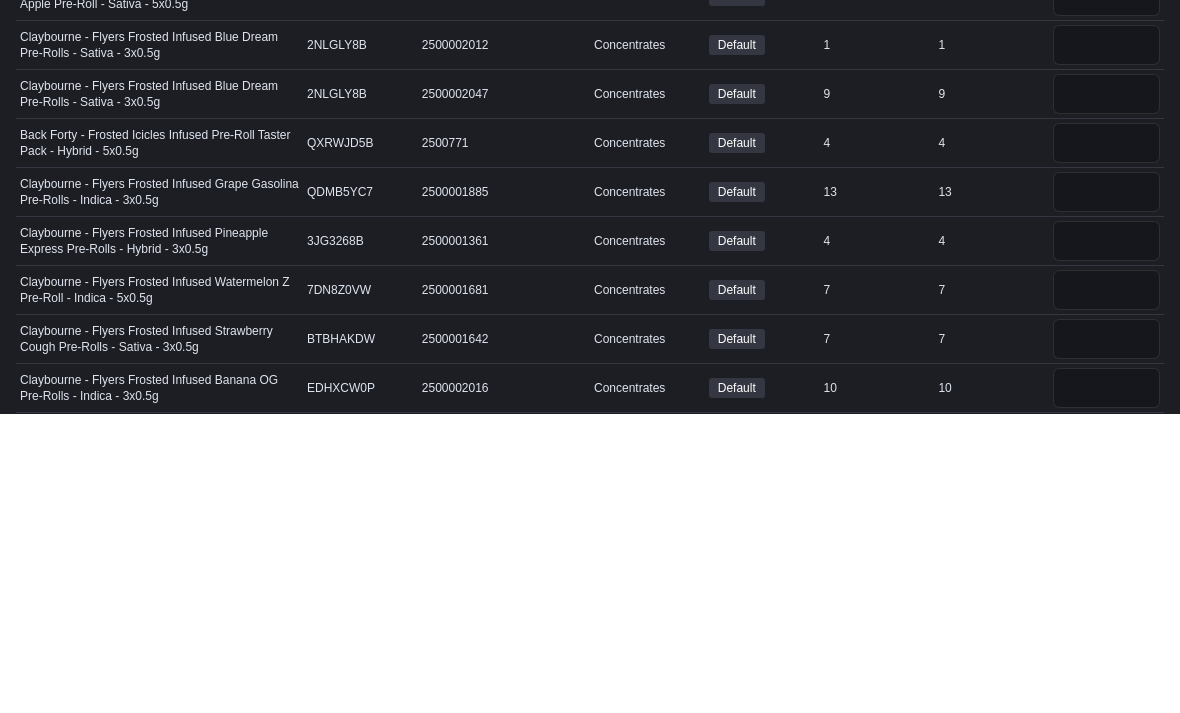 scroll, scrollTop: 0, scrollLeft: 0, axis: both 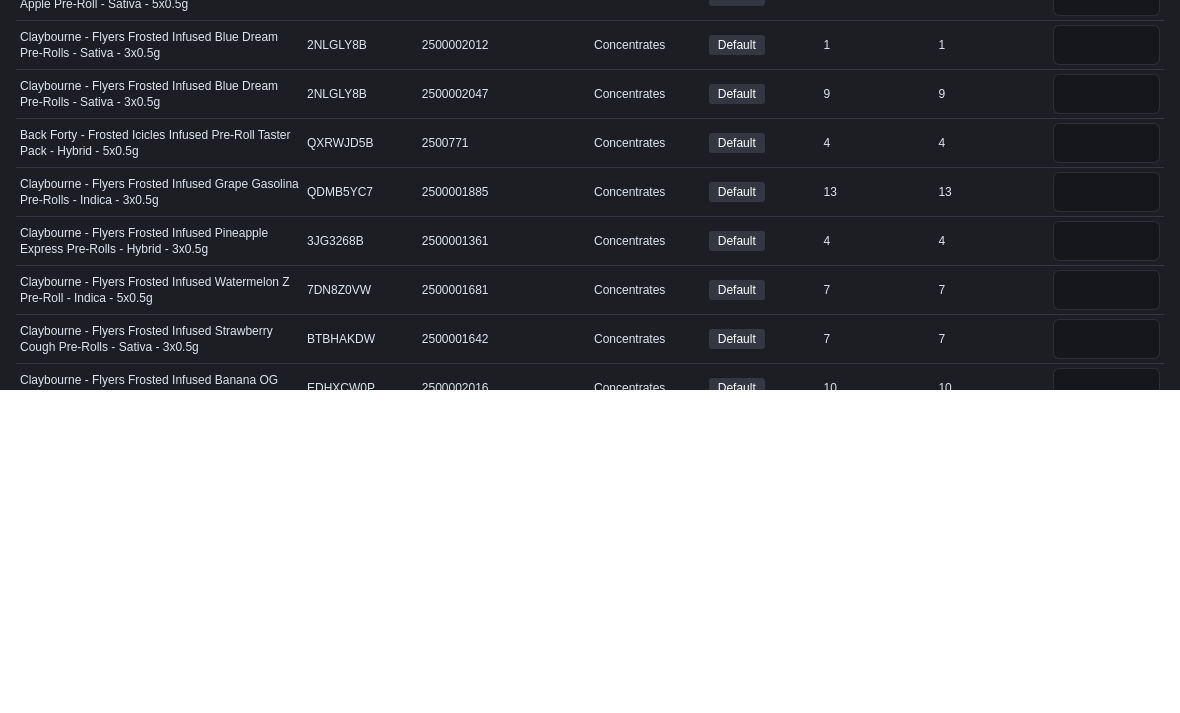 click on "*****" at bounding box center (480, 177) 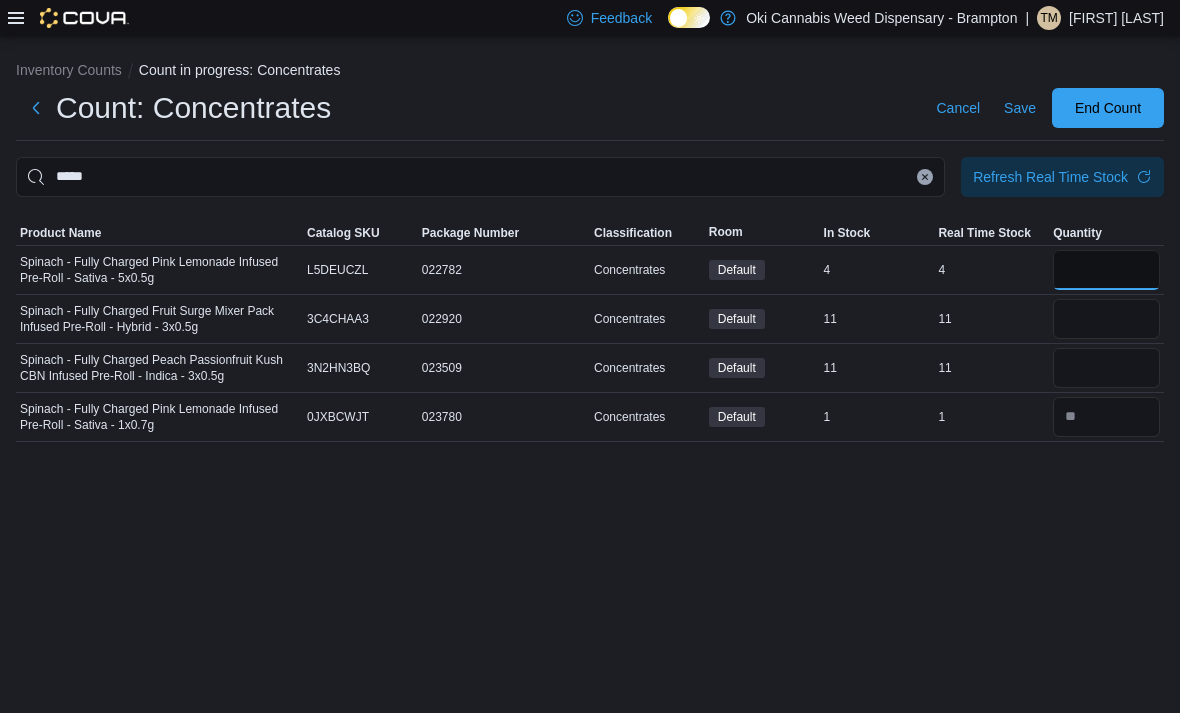 click at bounding box center (1106, 270) 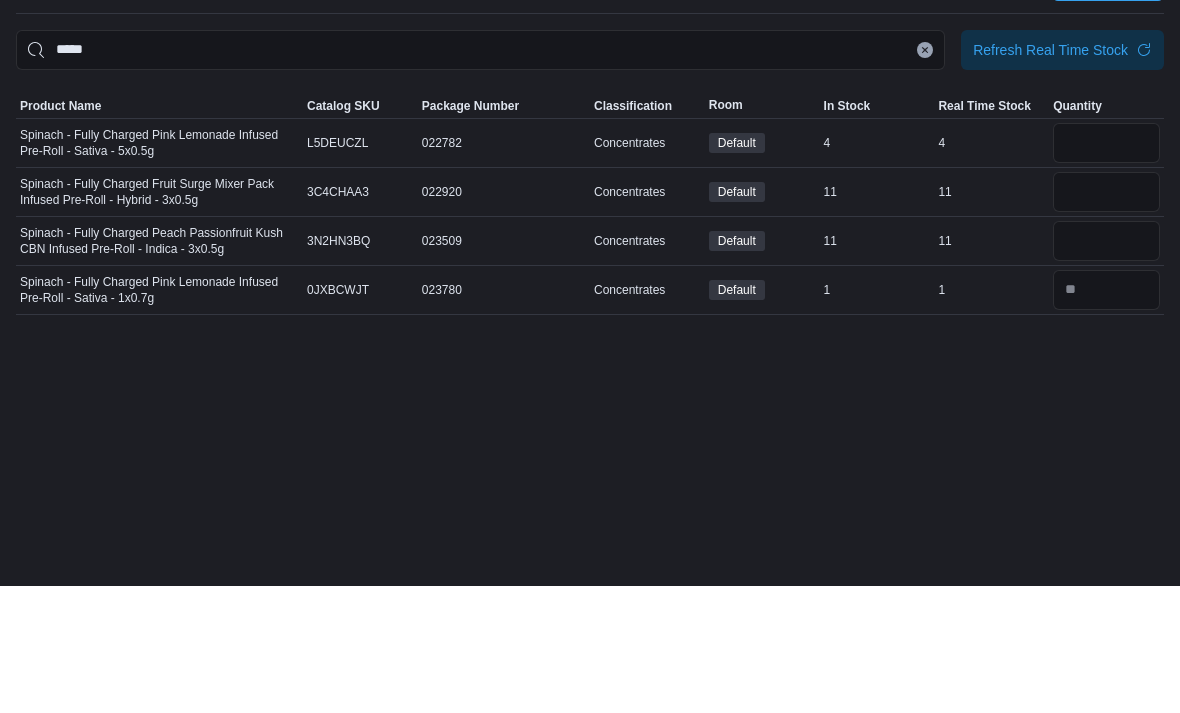 scroll, scrollTop: 64, scrollLeft: 0, axis: vertical 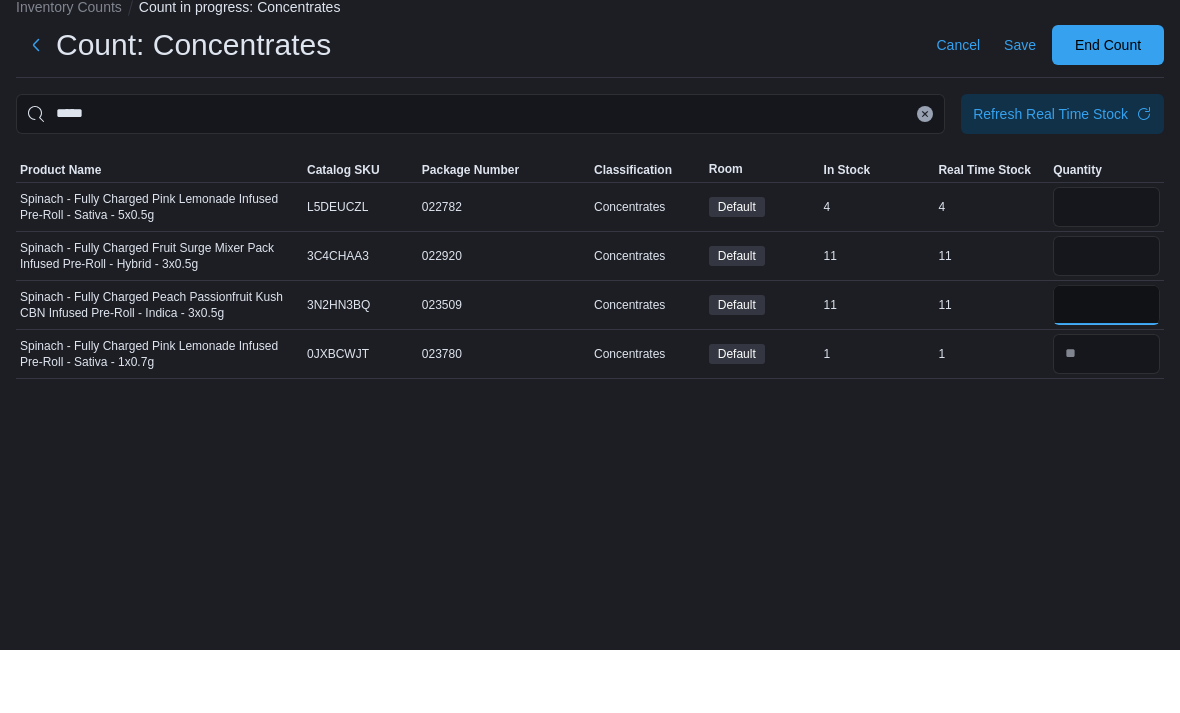 click at bounding box center (1106, 368) 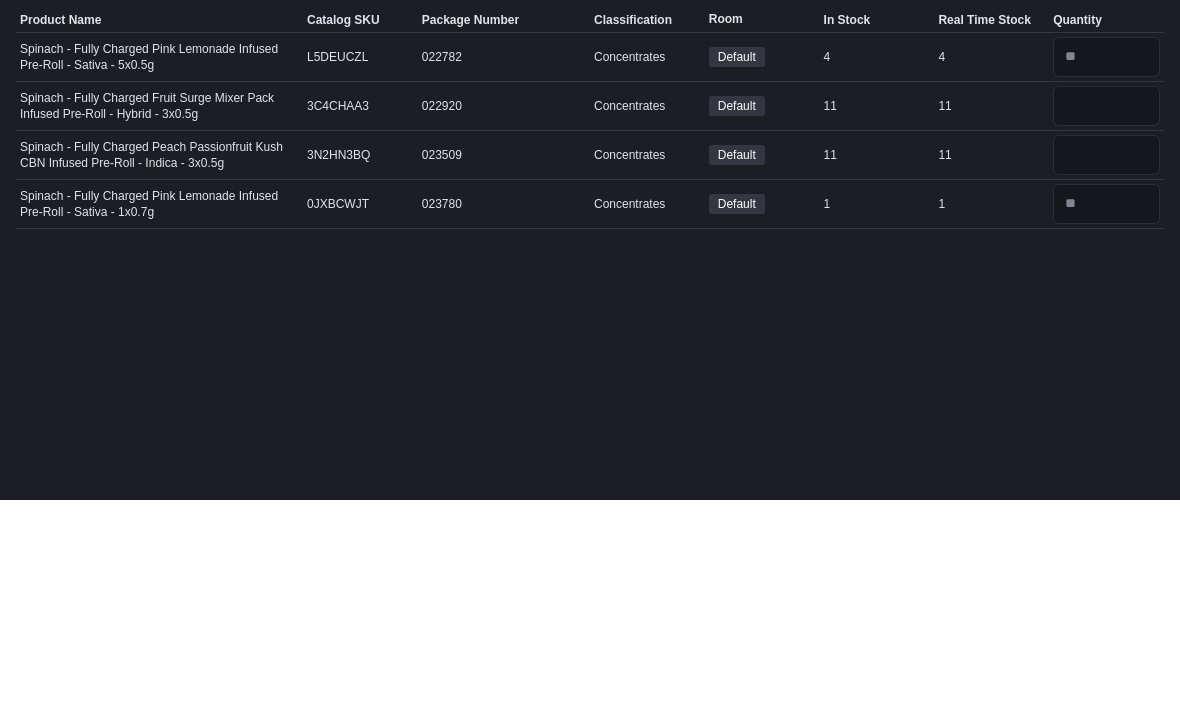 scroll, scrollTop: 1, scrollLeft: 0, axis: vertical 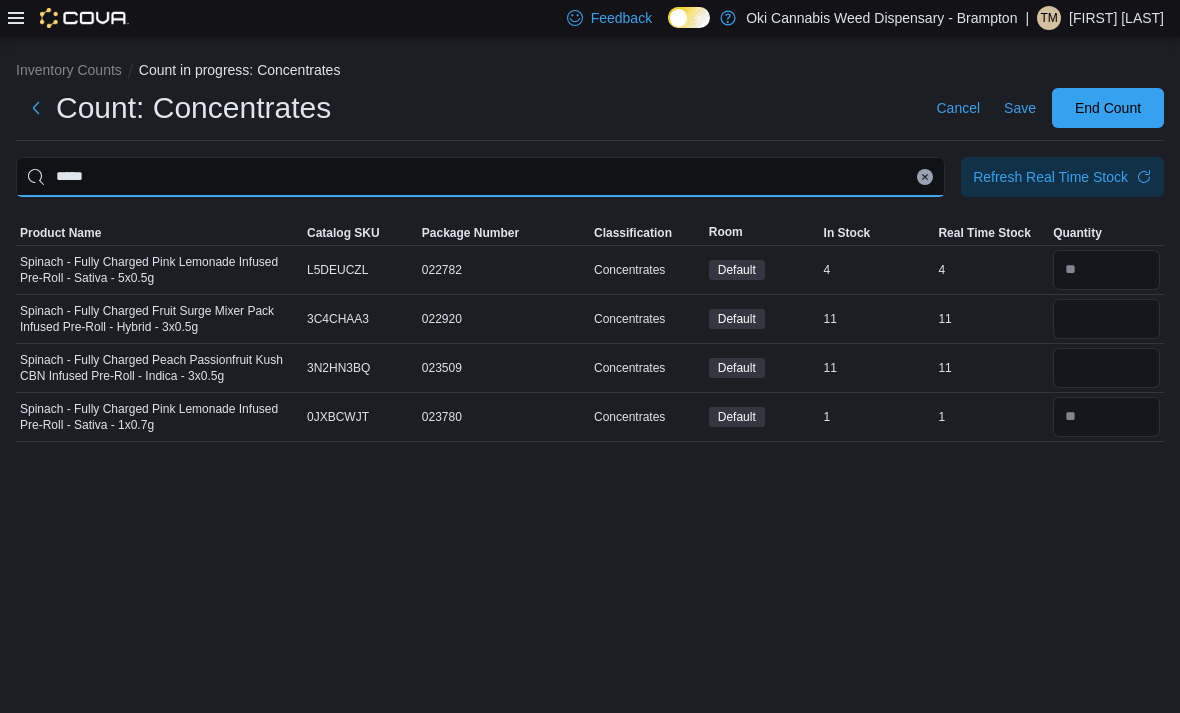 click on "*****" at bounding box center [480, 177] 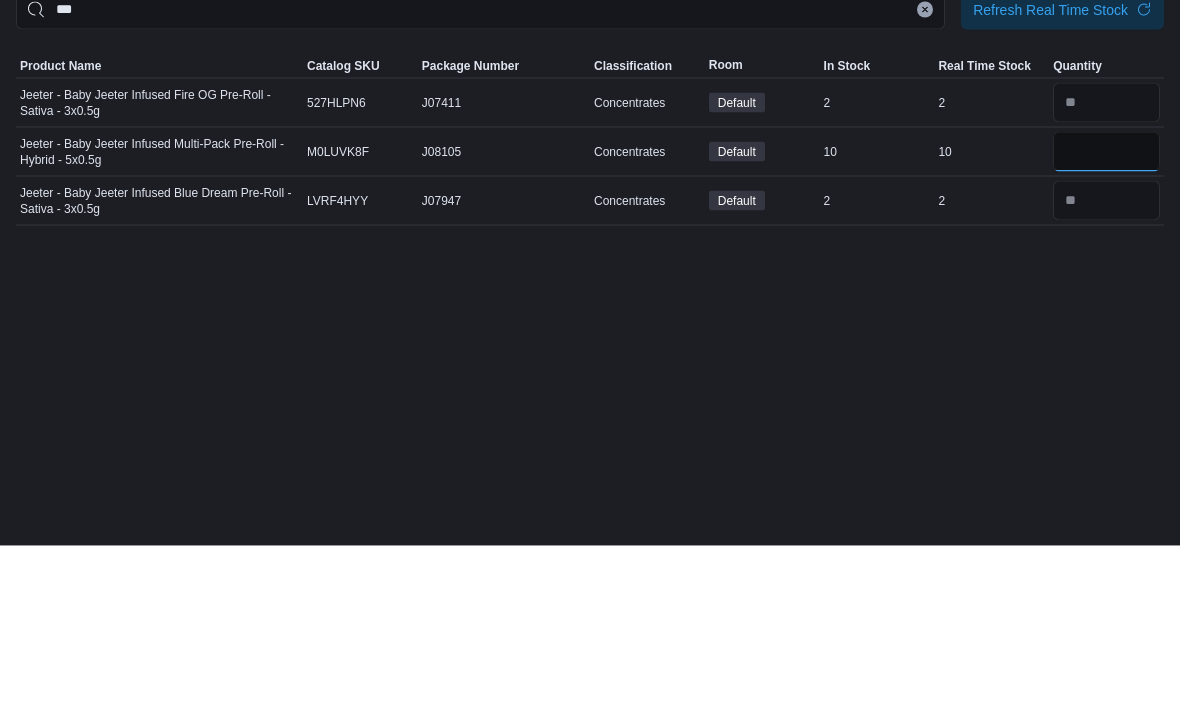 click at bounding box center (1106, 319) 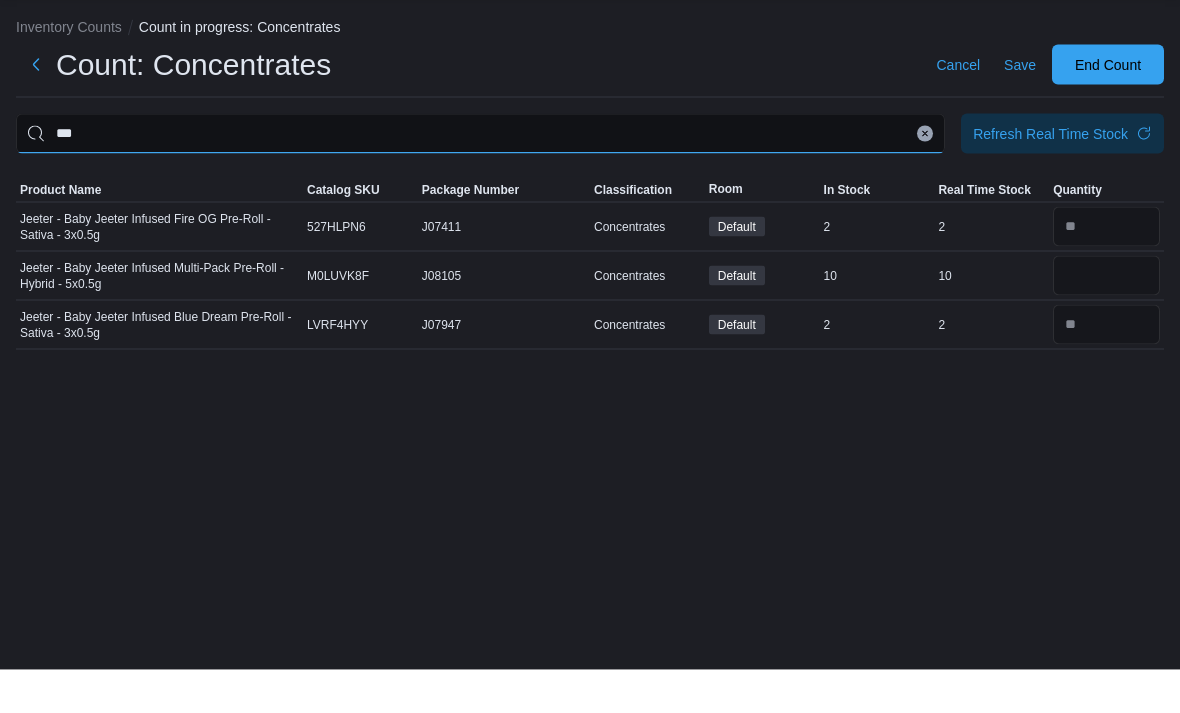click on "***" at bounding box center (480, 177) 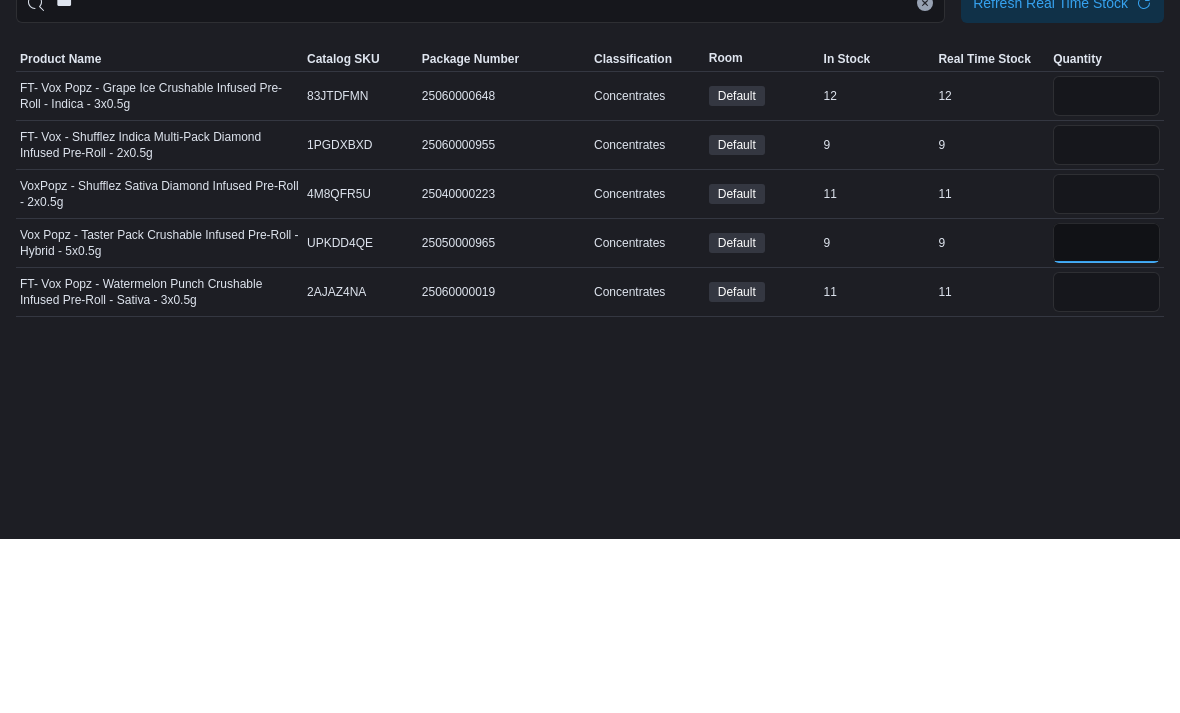click at bounding box center (1106, 417) 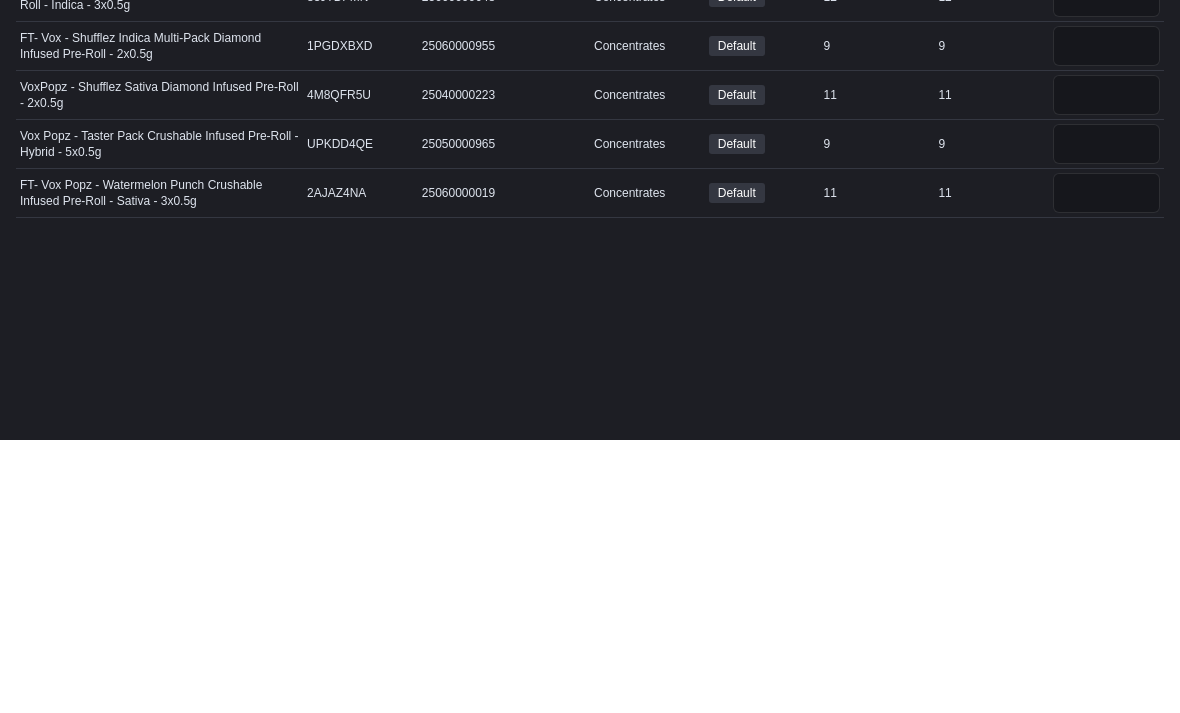 scroll, scrollTop: 64, scrollLeft: 0, axis: vertical 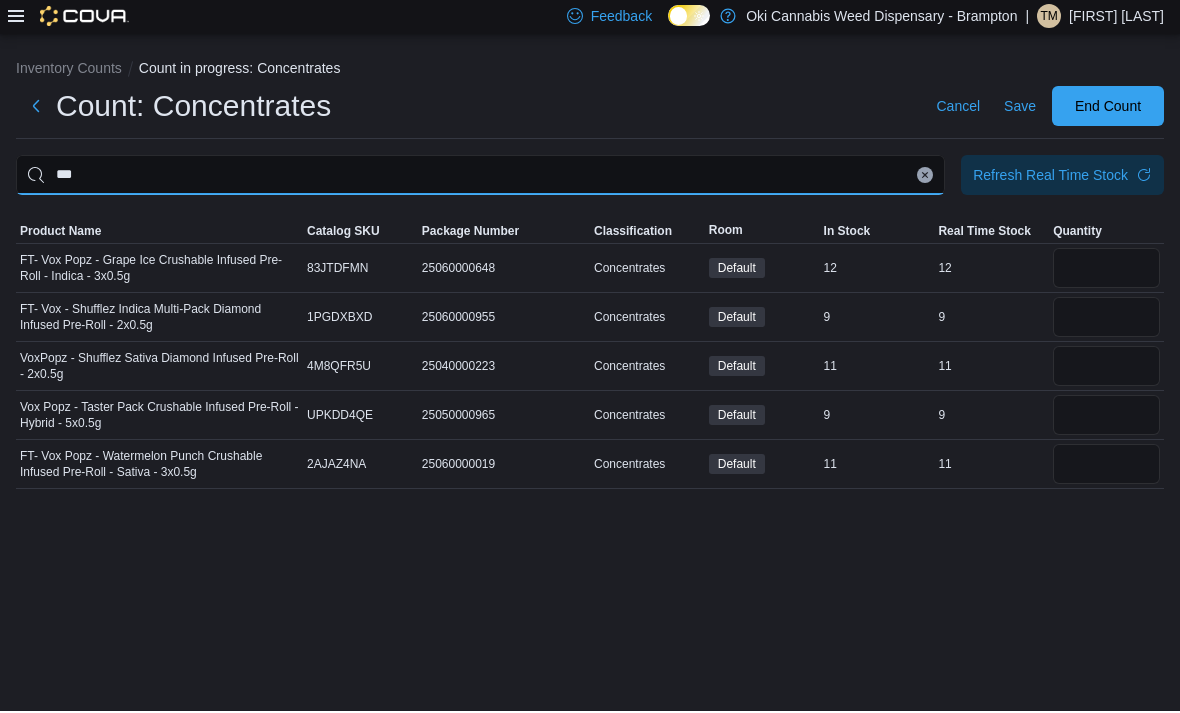 click on "***" at bounding box center (480, 177) 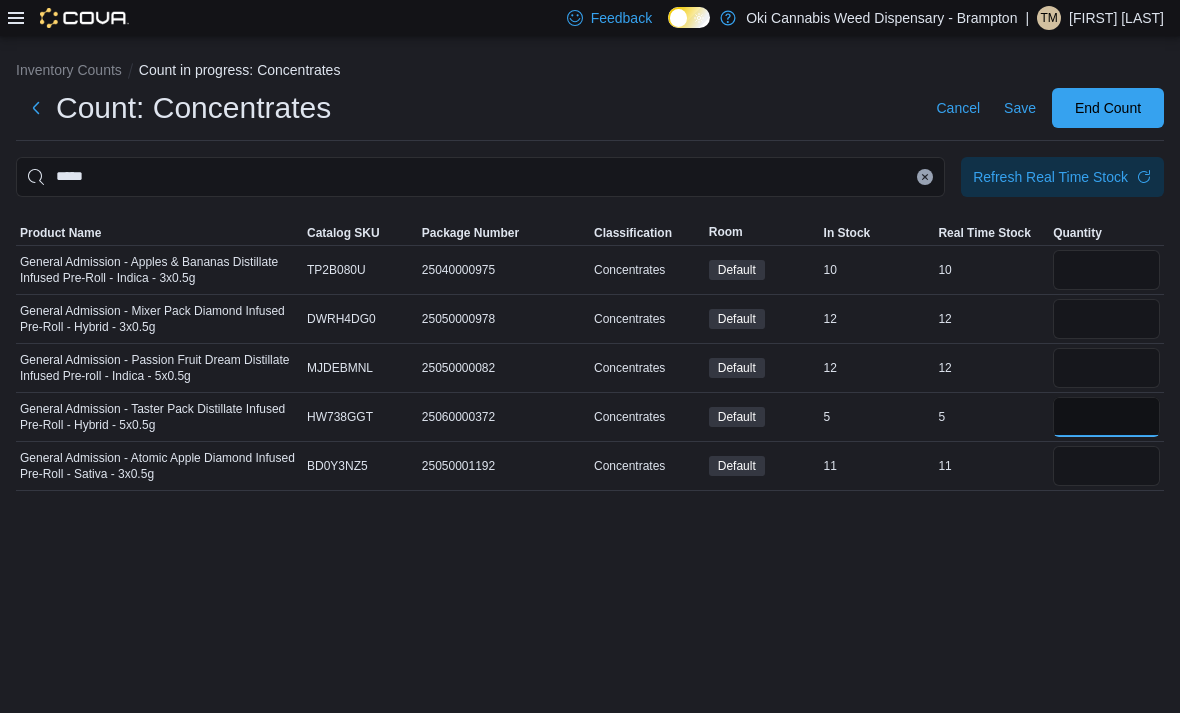 click at bounding box center (1106, 417) 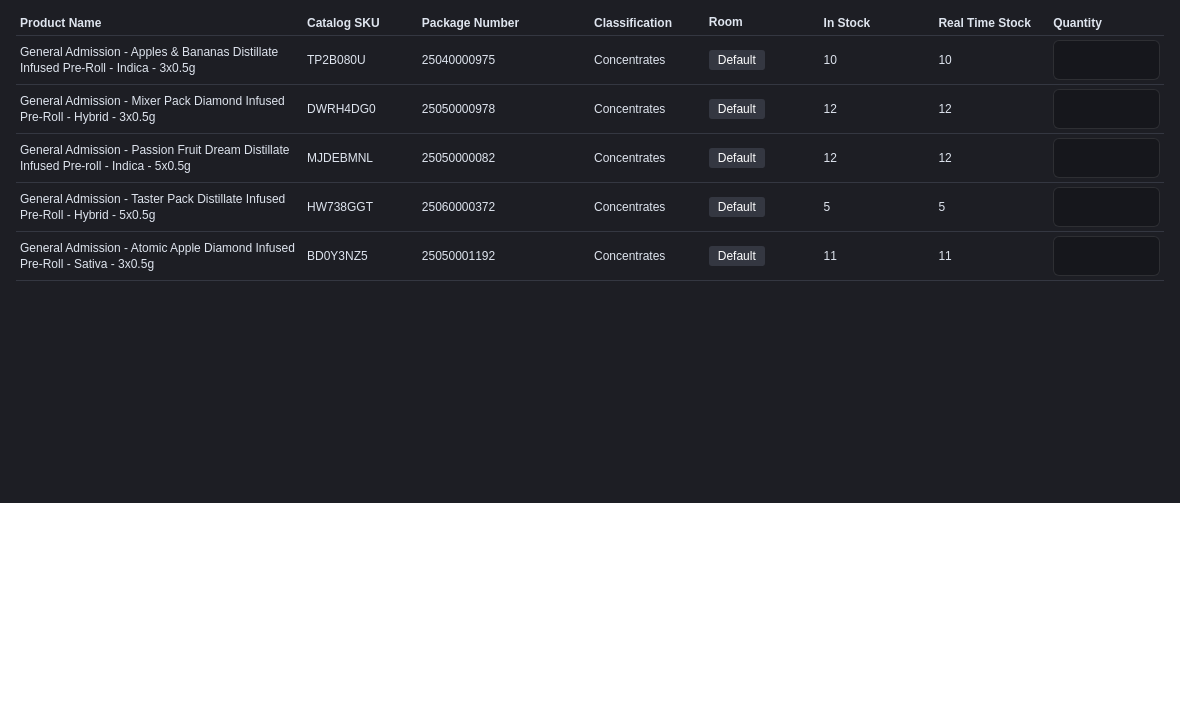 scroll, scrollTop: 0, scrollLeft: 0, axis: both 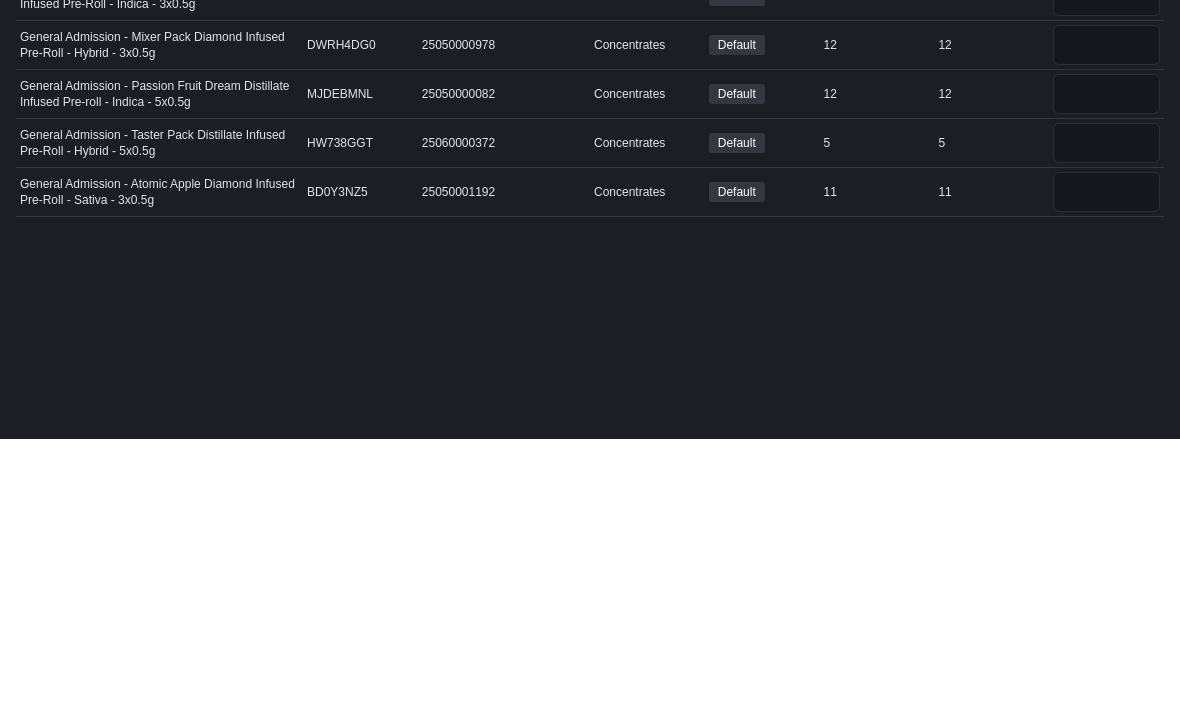 click on "*****" at bounding box center (480, 177) 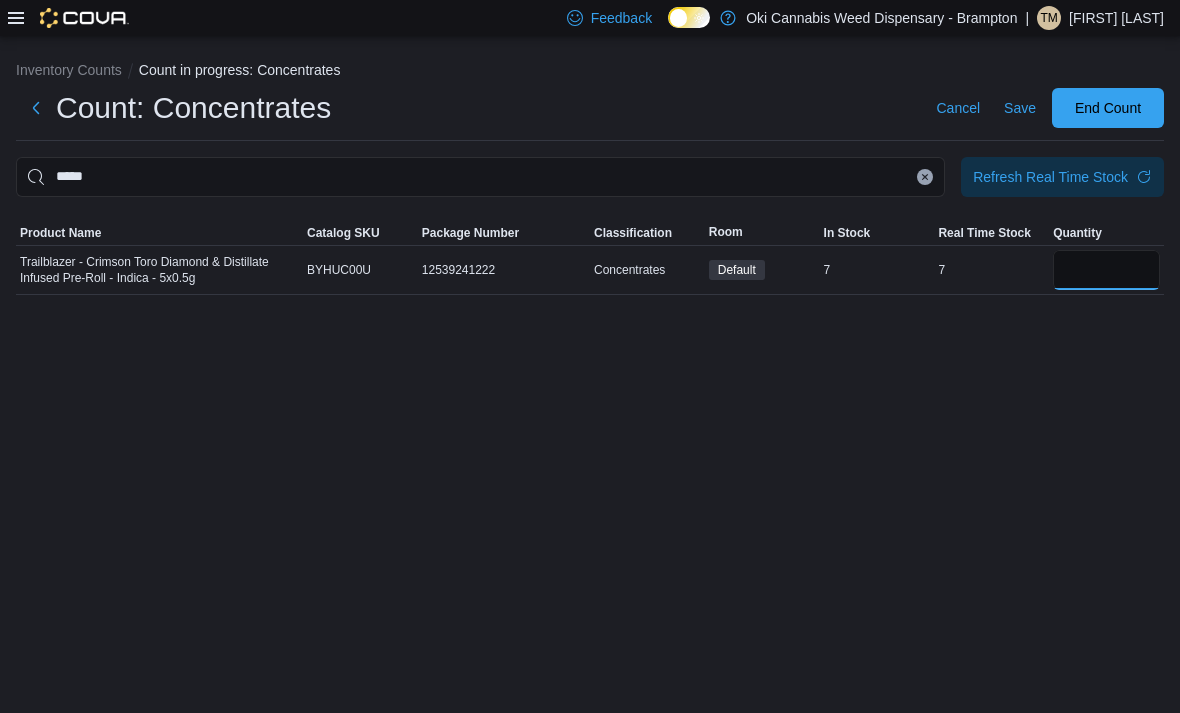 click at bounding box center (1106, 270) 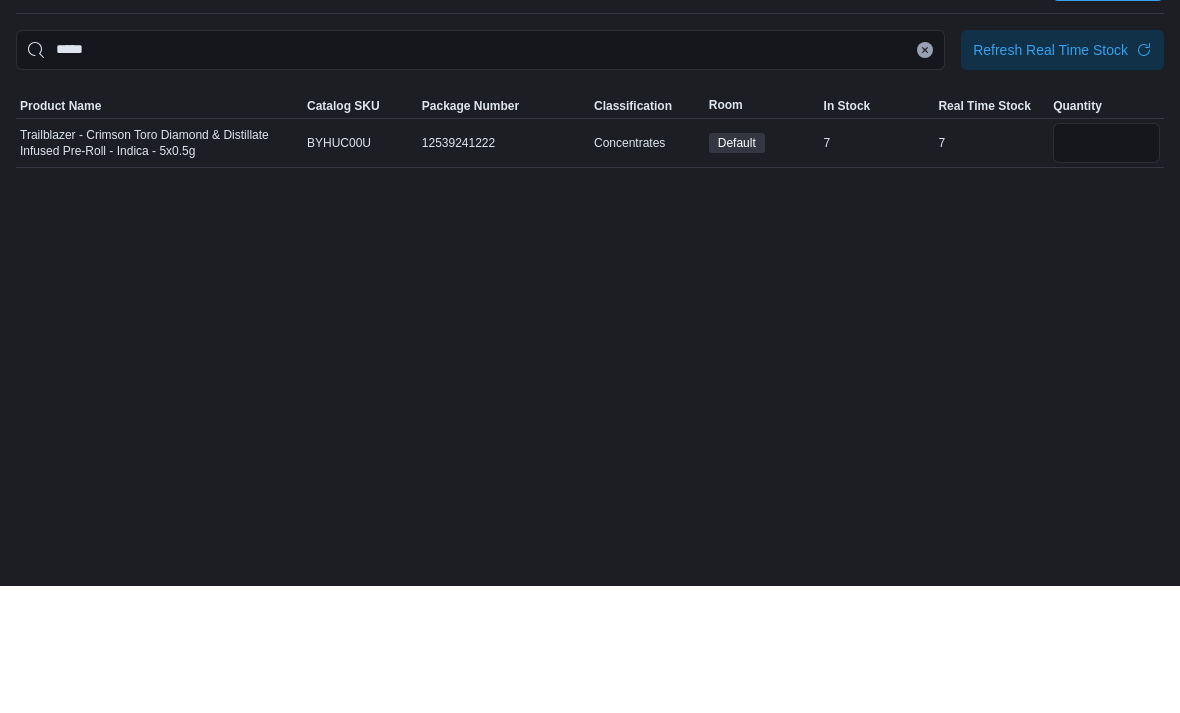 scroll, scrollTop: 64, scrollLeft: 0, axis: vertical 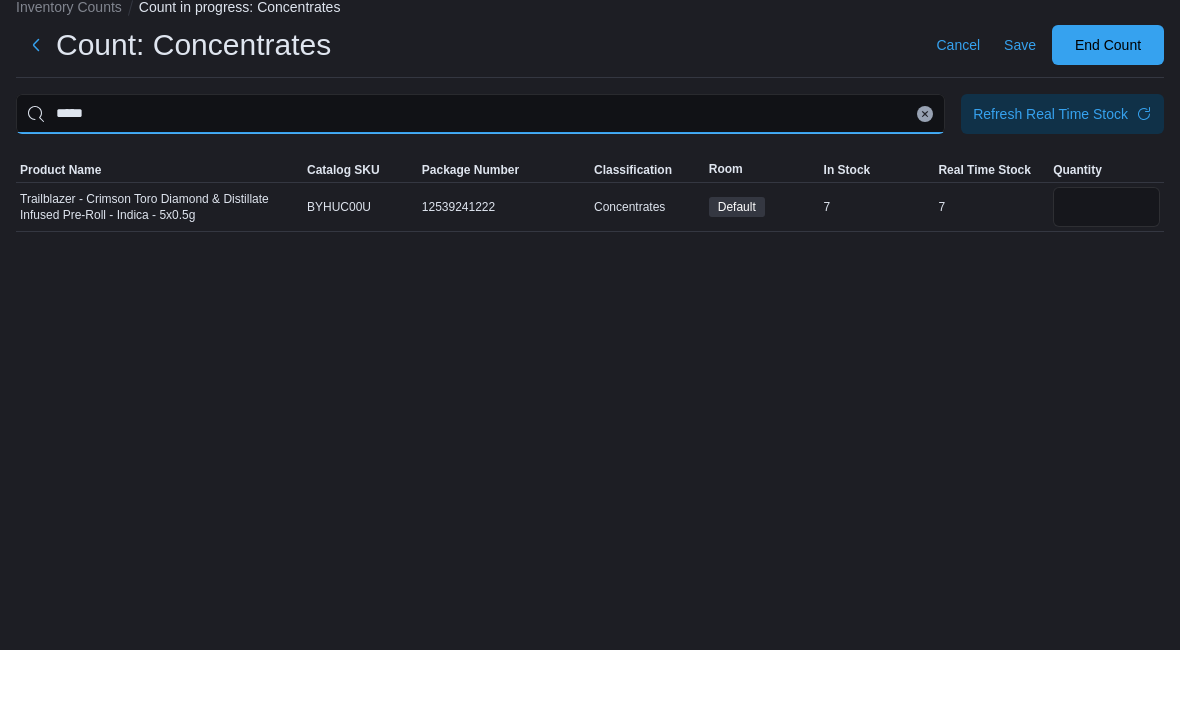 click on "*****" at bounding box center (480, 177) 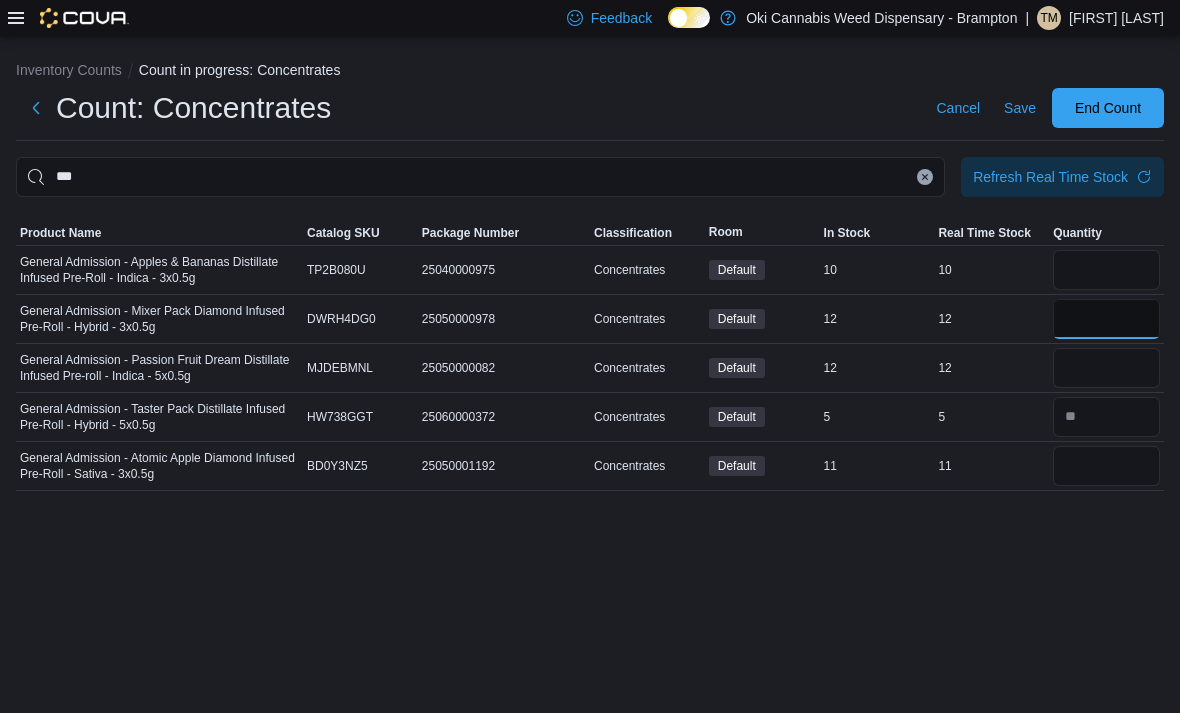 click at bounding box center [1106, 319] 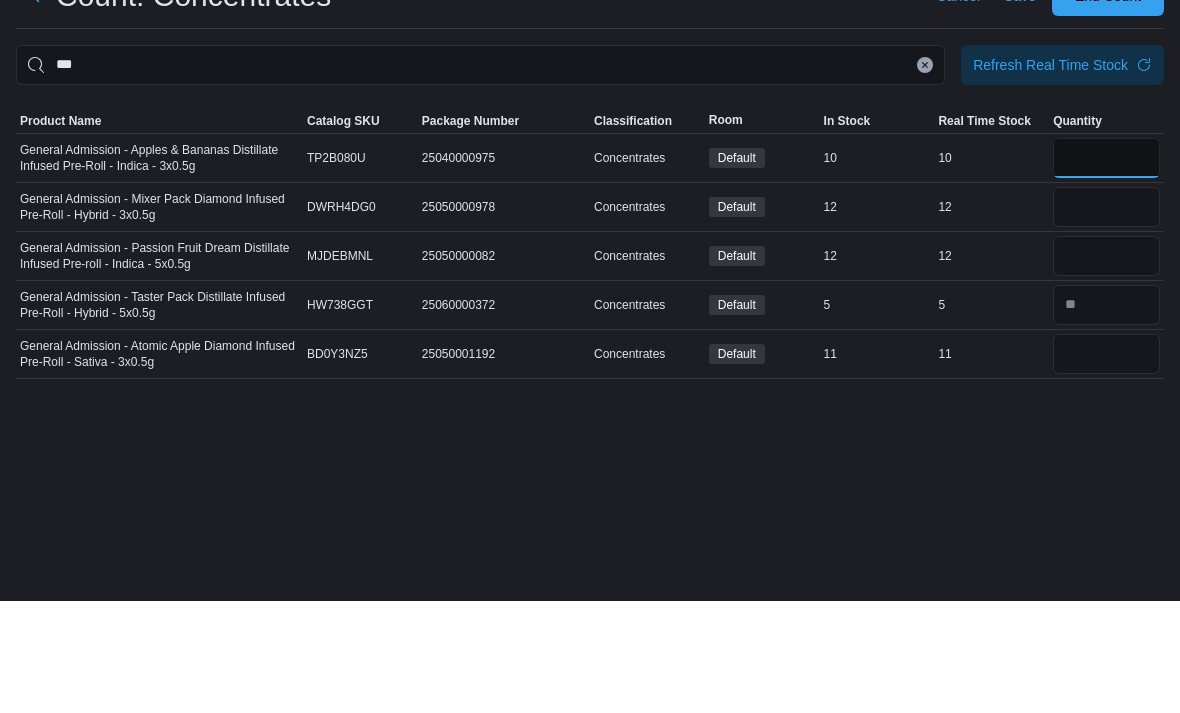 click at bounding box center [1106, 270] 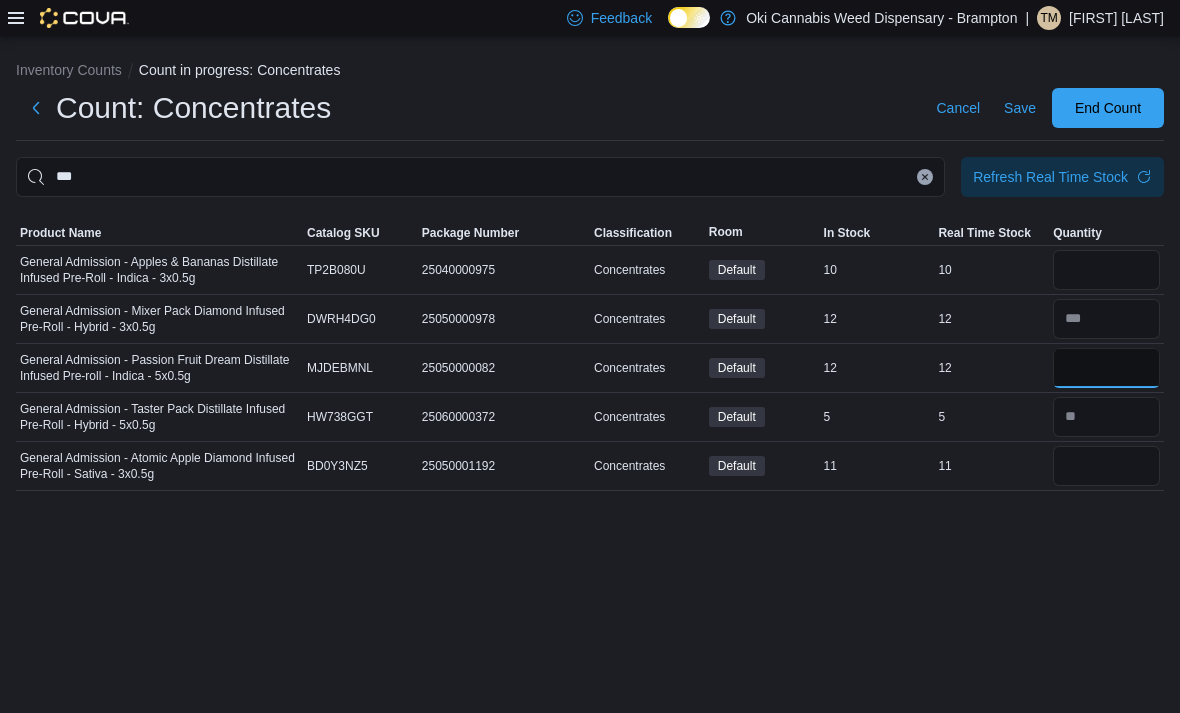 click at bounding box center [1106, 368] 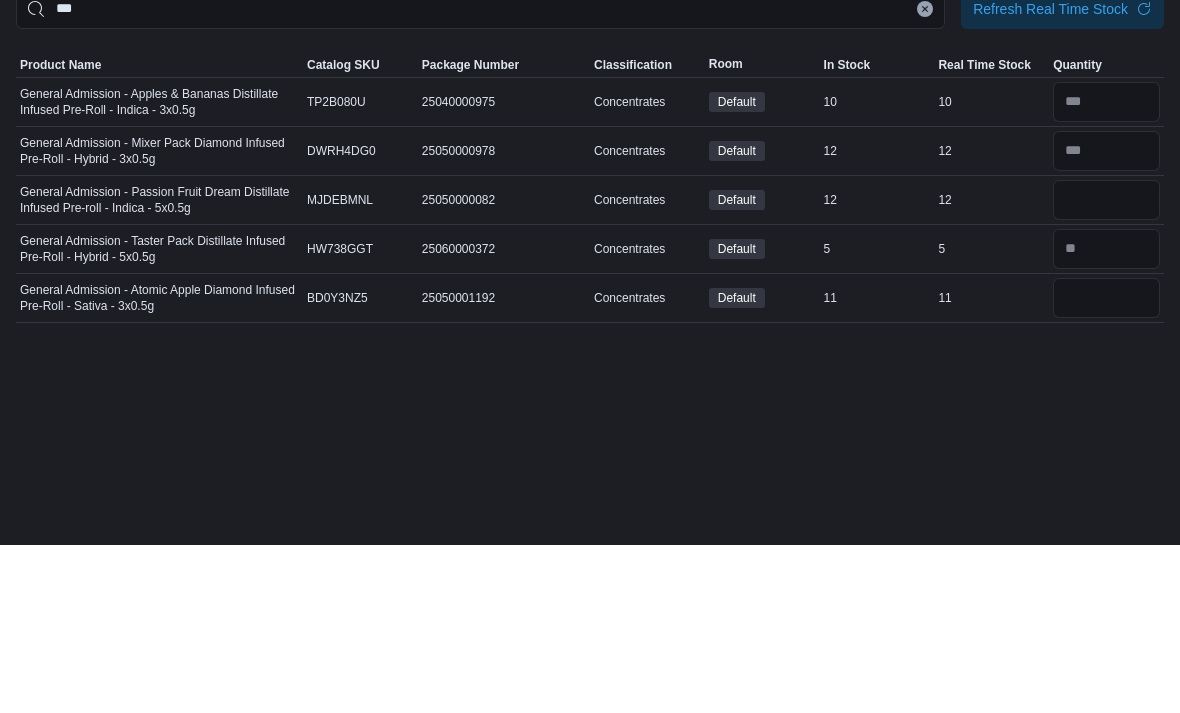 scroll, scrollTop: 56, scrollLeft: 0, axis: vertical 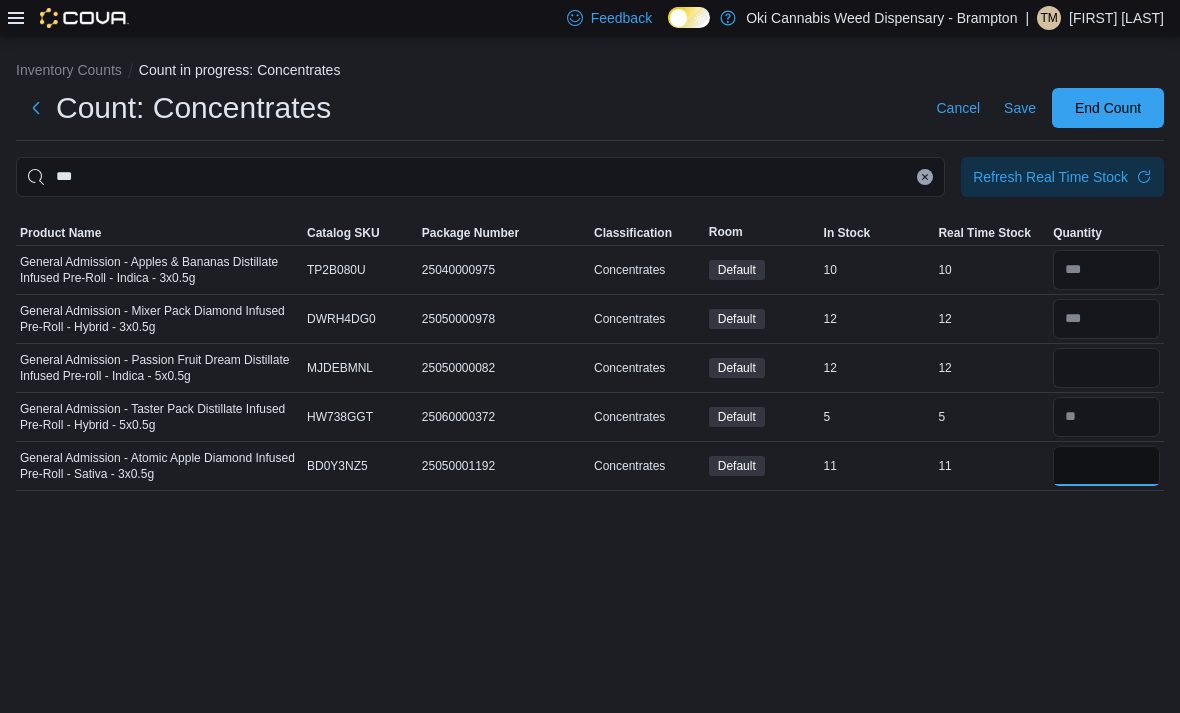 click at bounding box center (1106, 466) 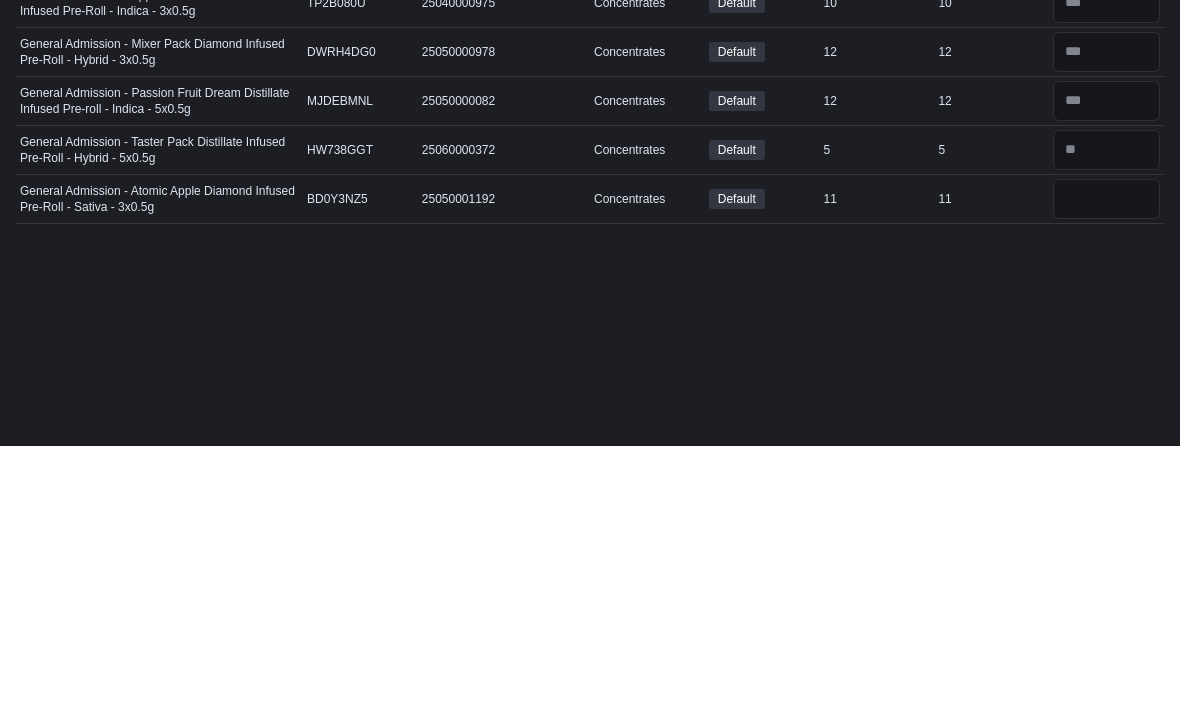 scroll, scrollTop: 64, scrollLeft: 0, axis: vertical 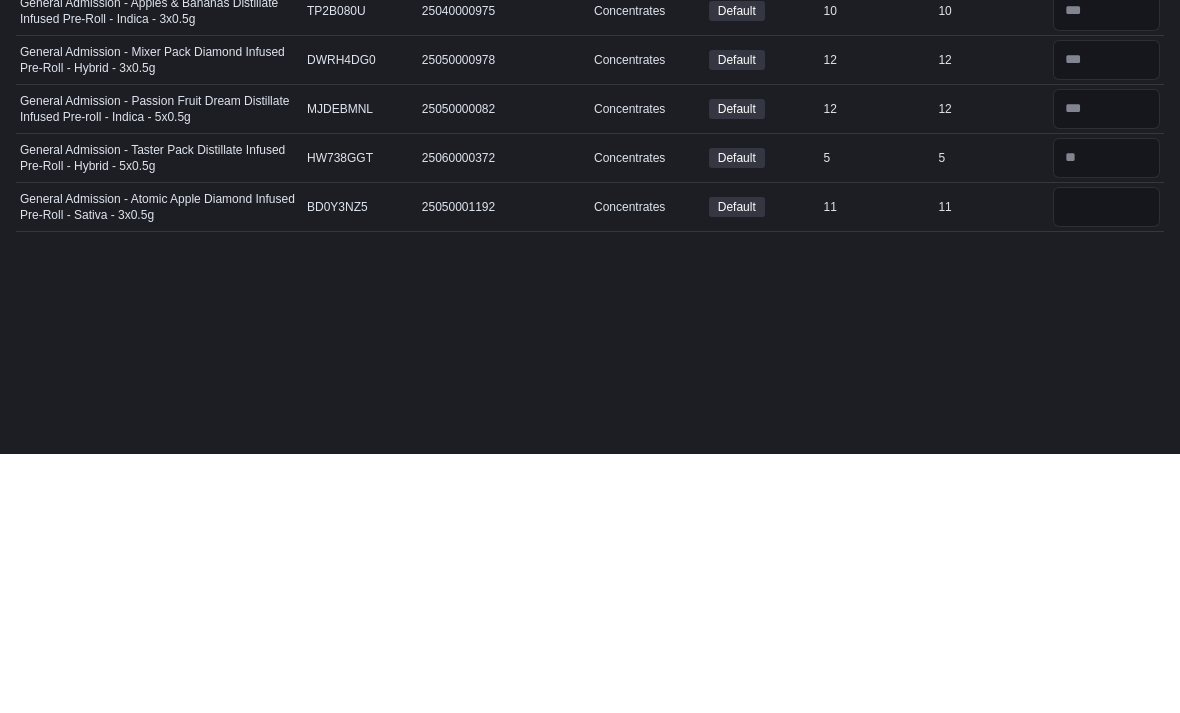 click on "***" at bounding box center [480, 177] 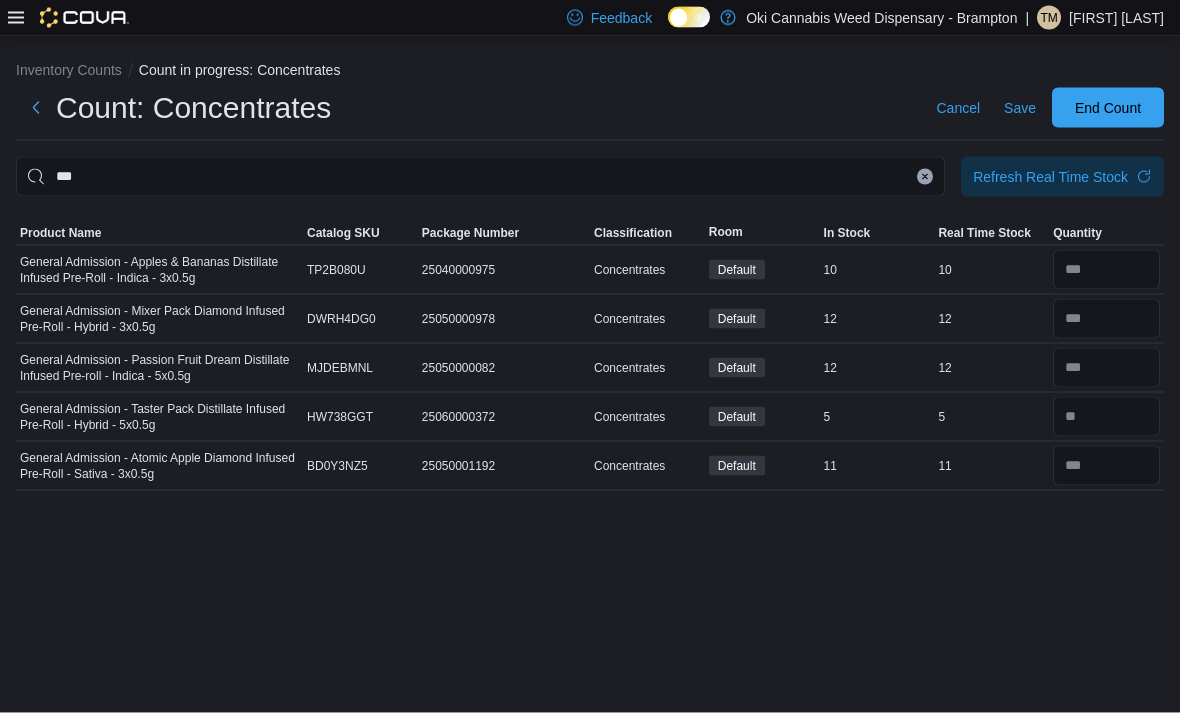 click at bounding box center (925, 177) 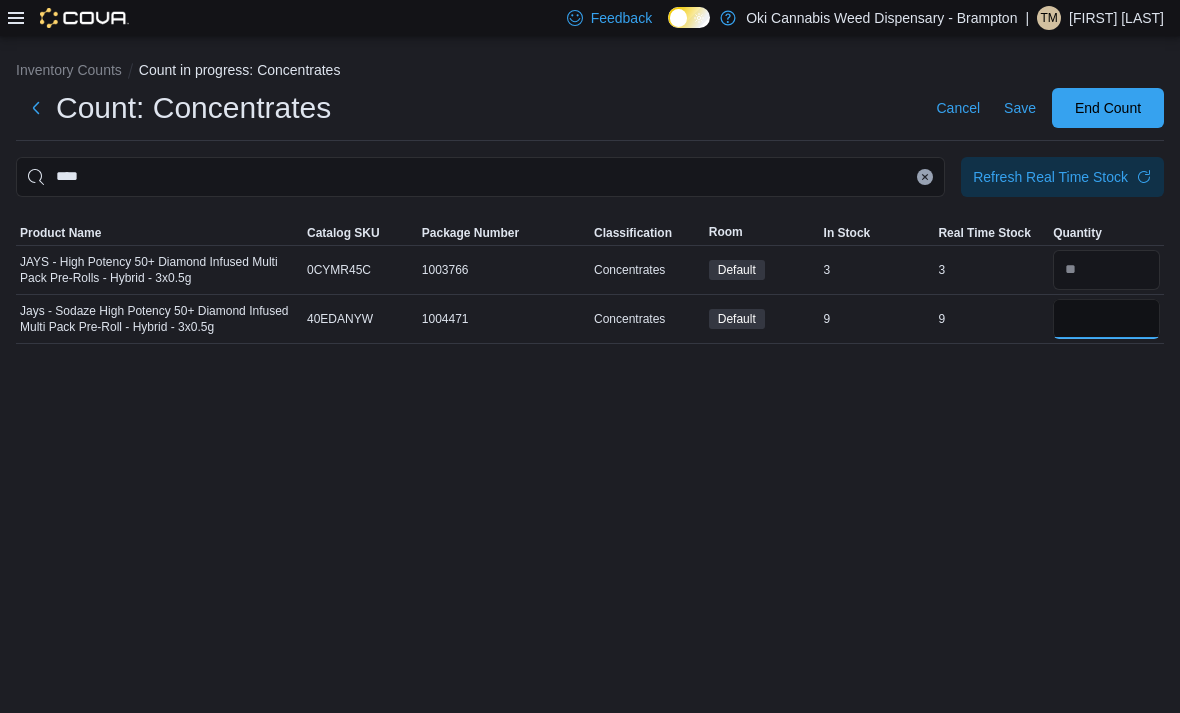 click at bounding box center (1106, 319) 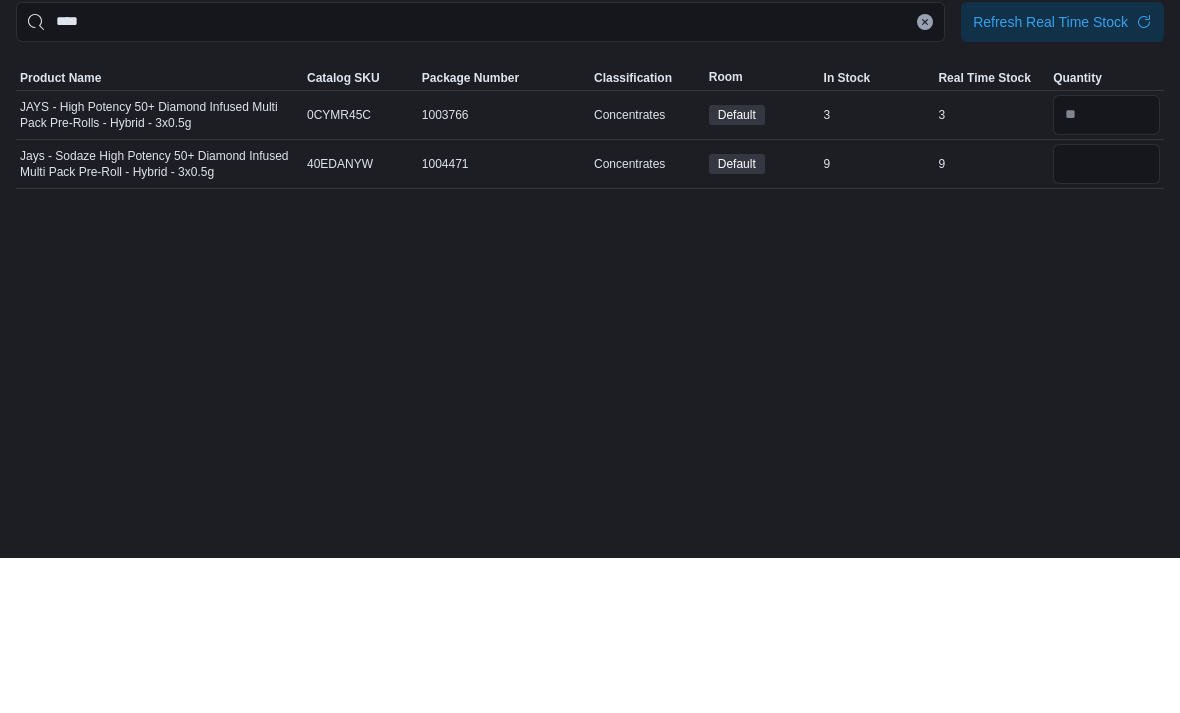scroll, scrollTop: 0, scrollLeft: 0, axis: both 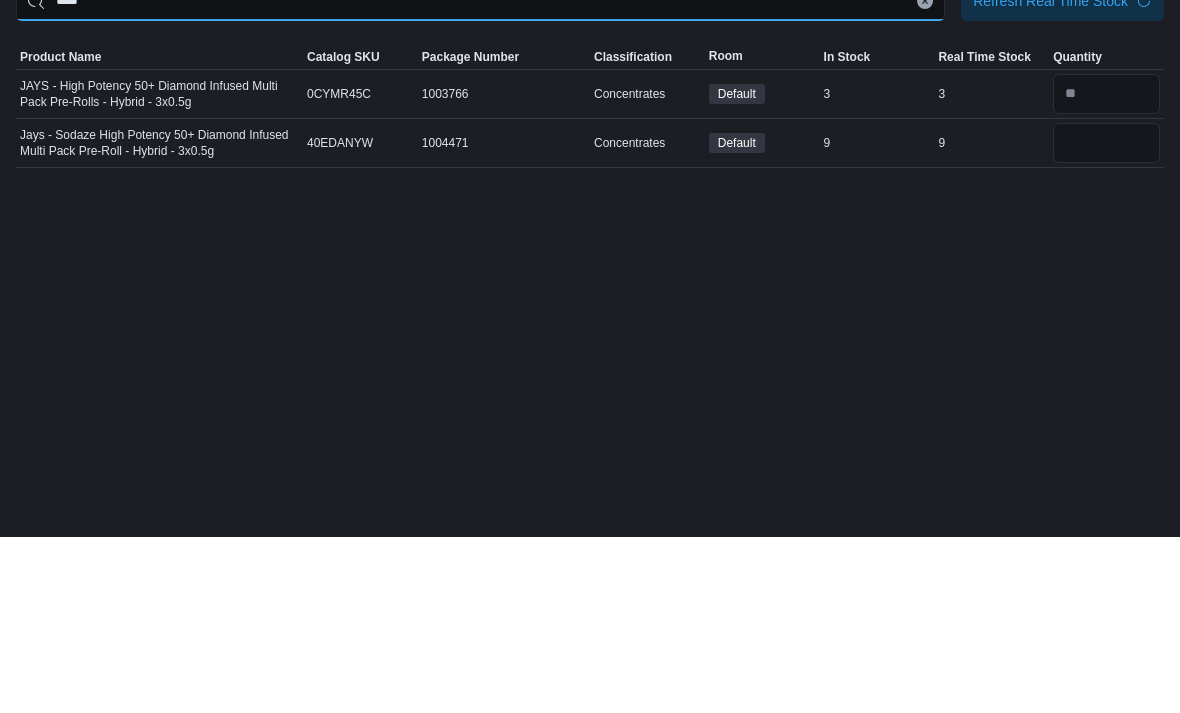 click on "****" at bounding box center (480, 177) 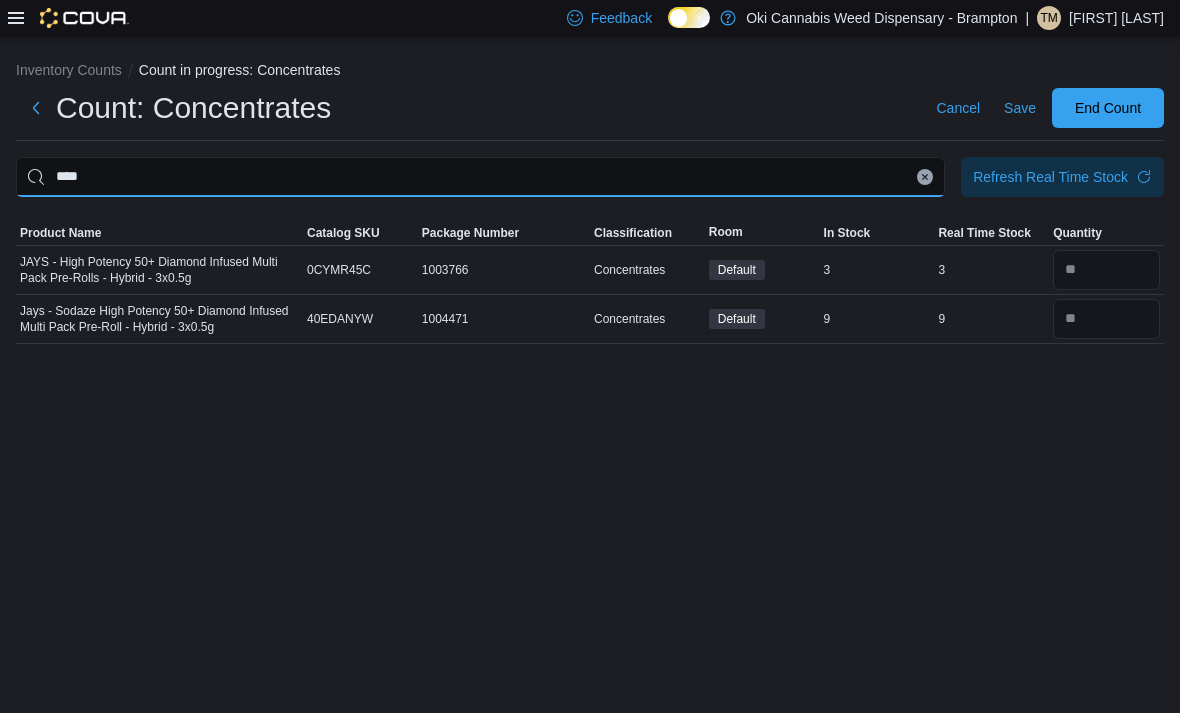 click on "****" at bounding box center [480, 177] 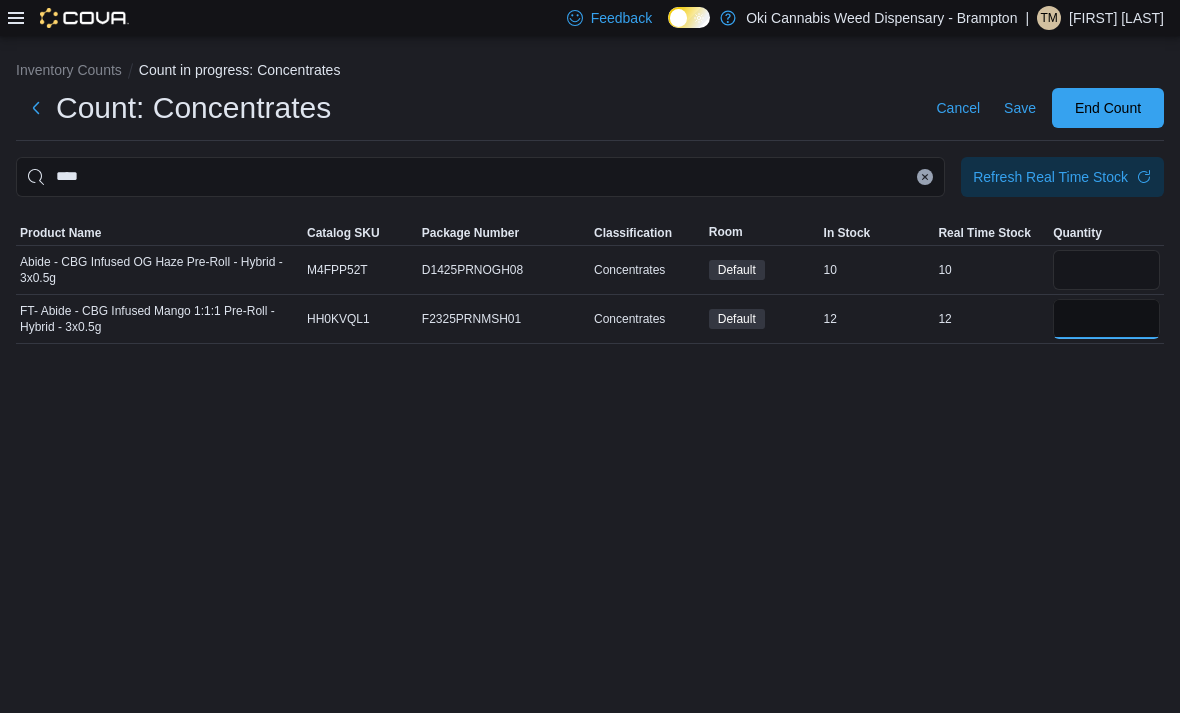 click at bounding box center [1106, 319] 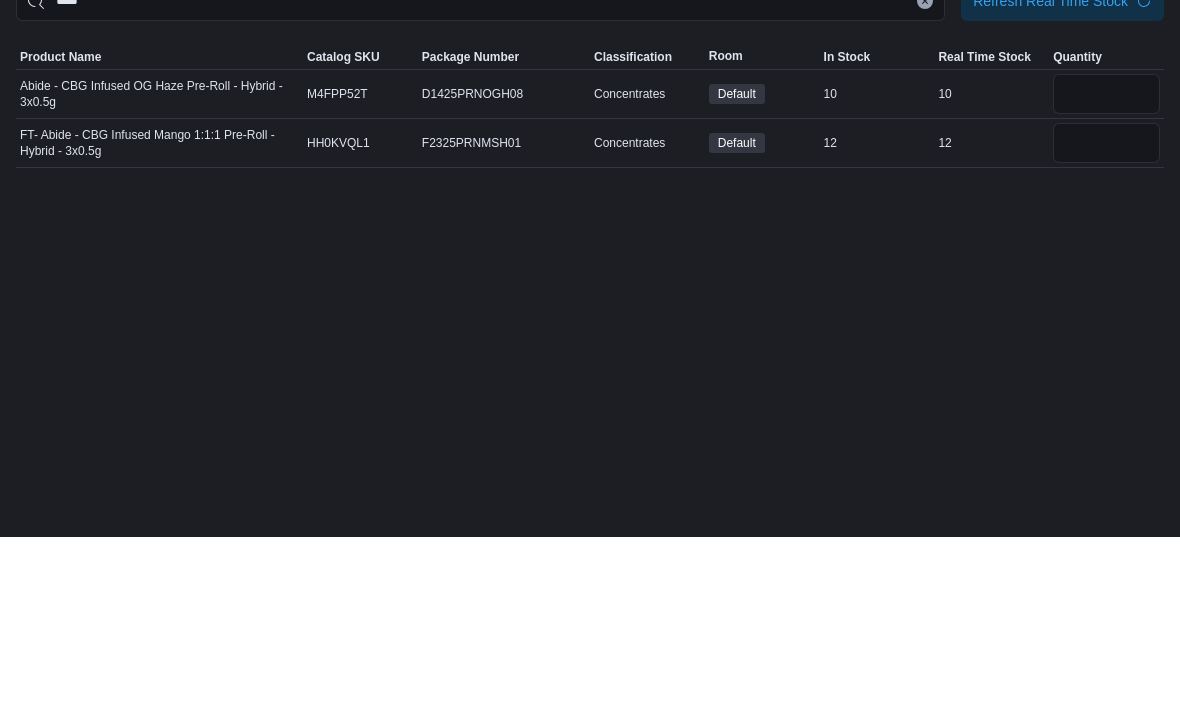 scroll, scrollTop: 64, scrollLeft: 0, axis: vertical 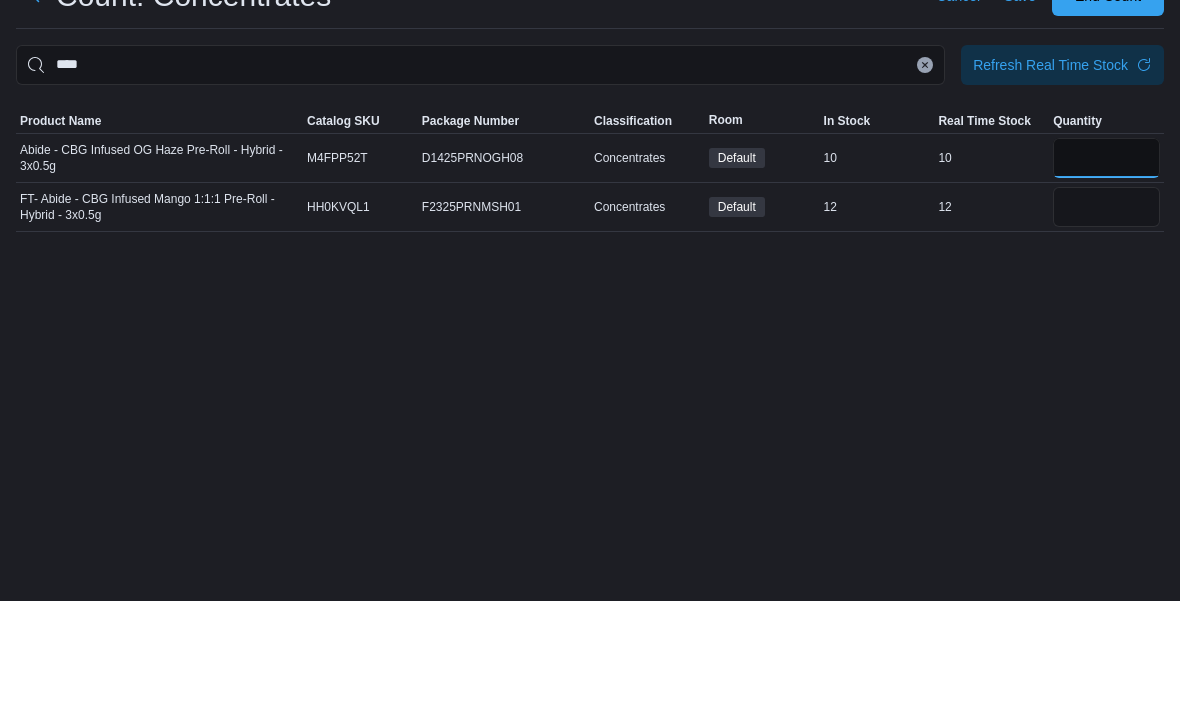 click at bounding box center (1106, 270) 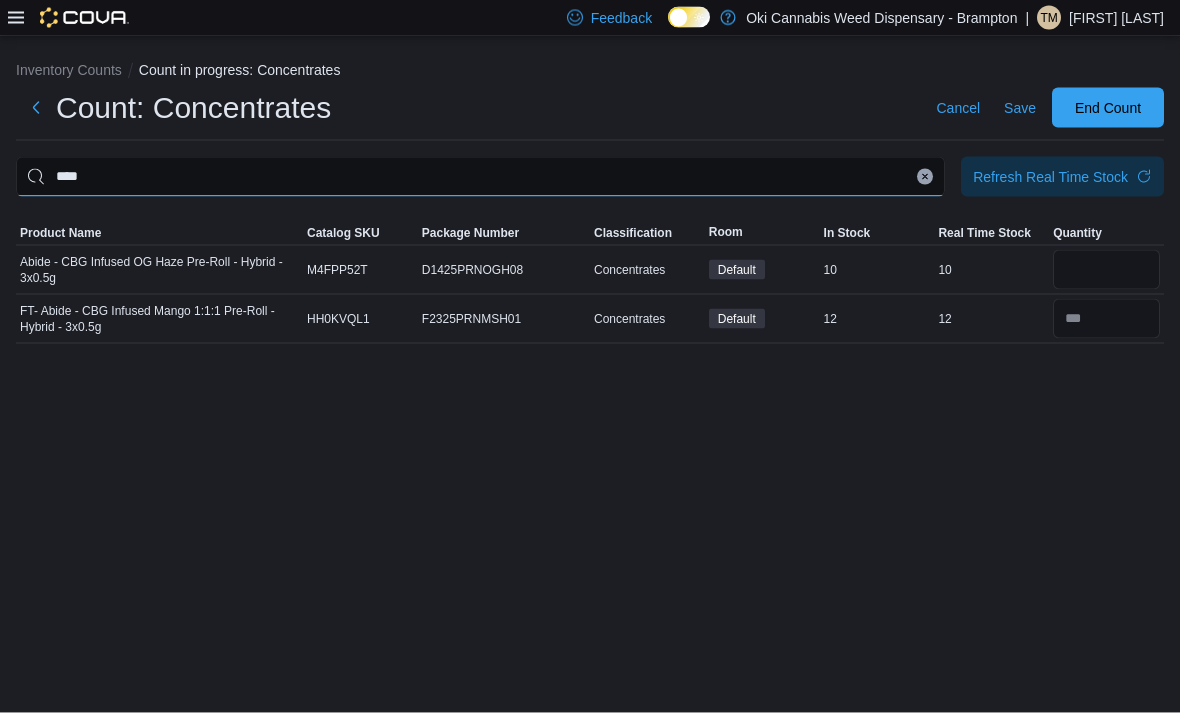 click on "****" at bounding box center (480, 177) 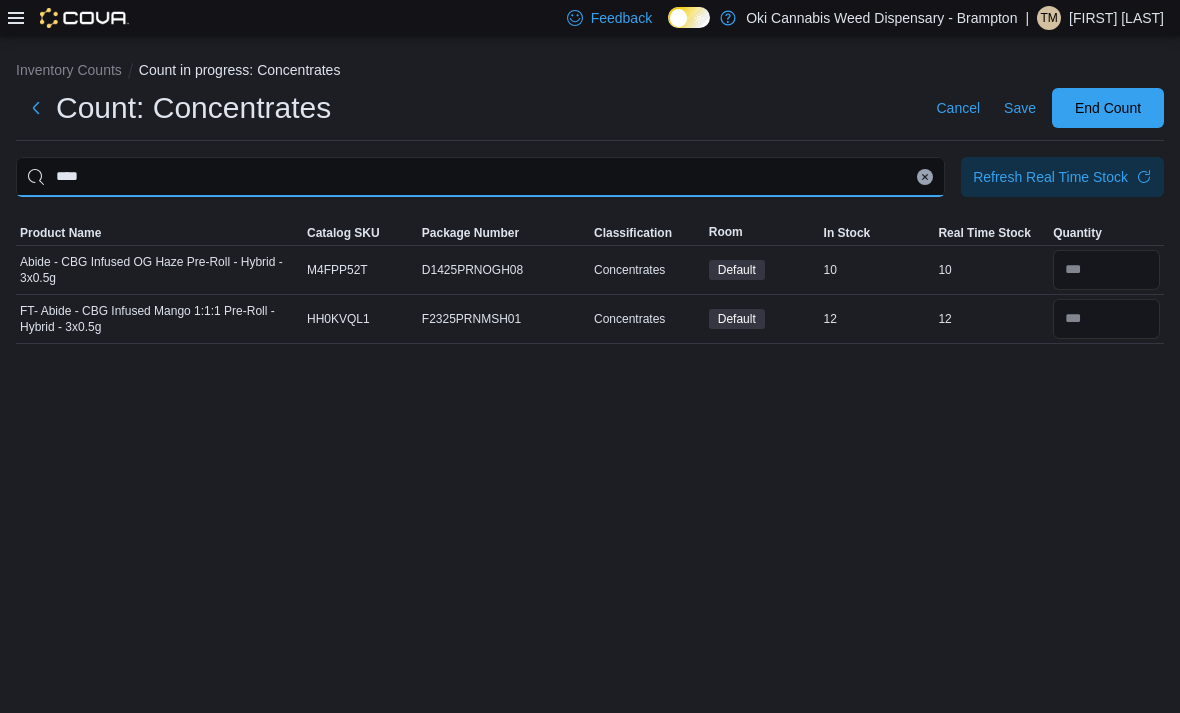 scroll, scrollTop: 31, scrollLeft: 0, axis: vertical 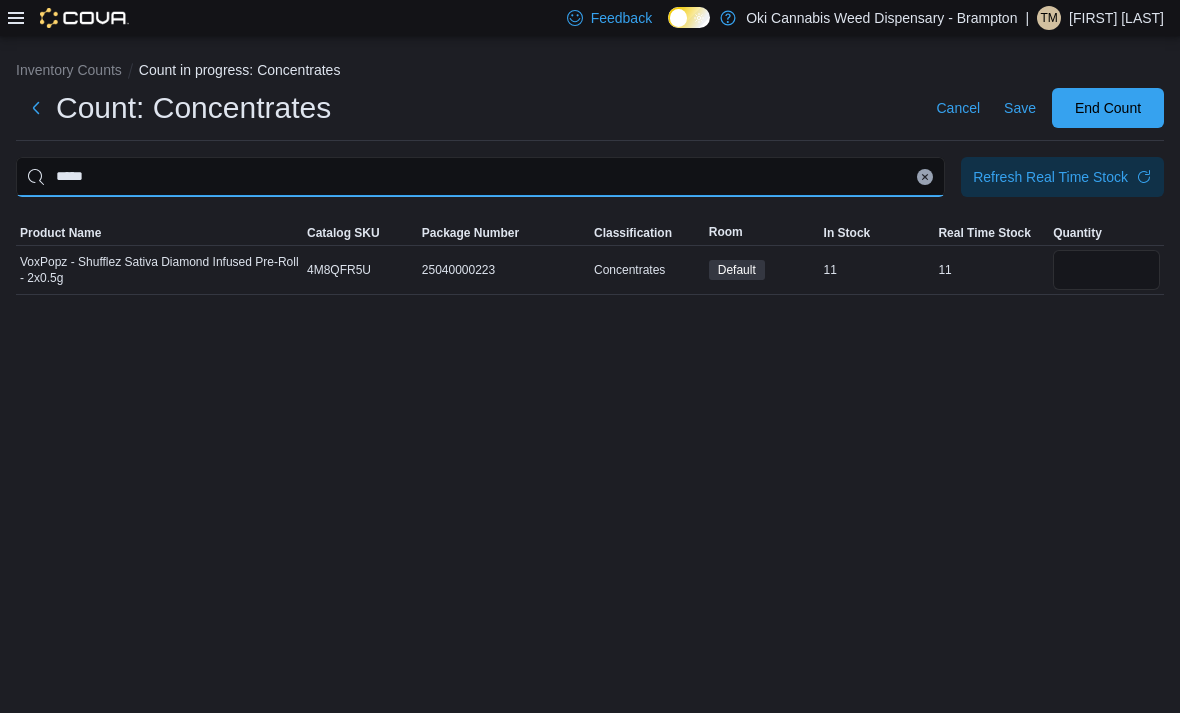 click on "*****" at bounding box center (480, 177) 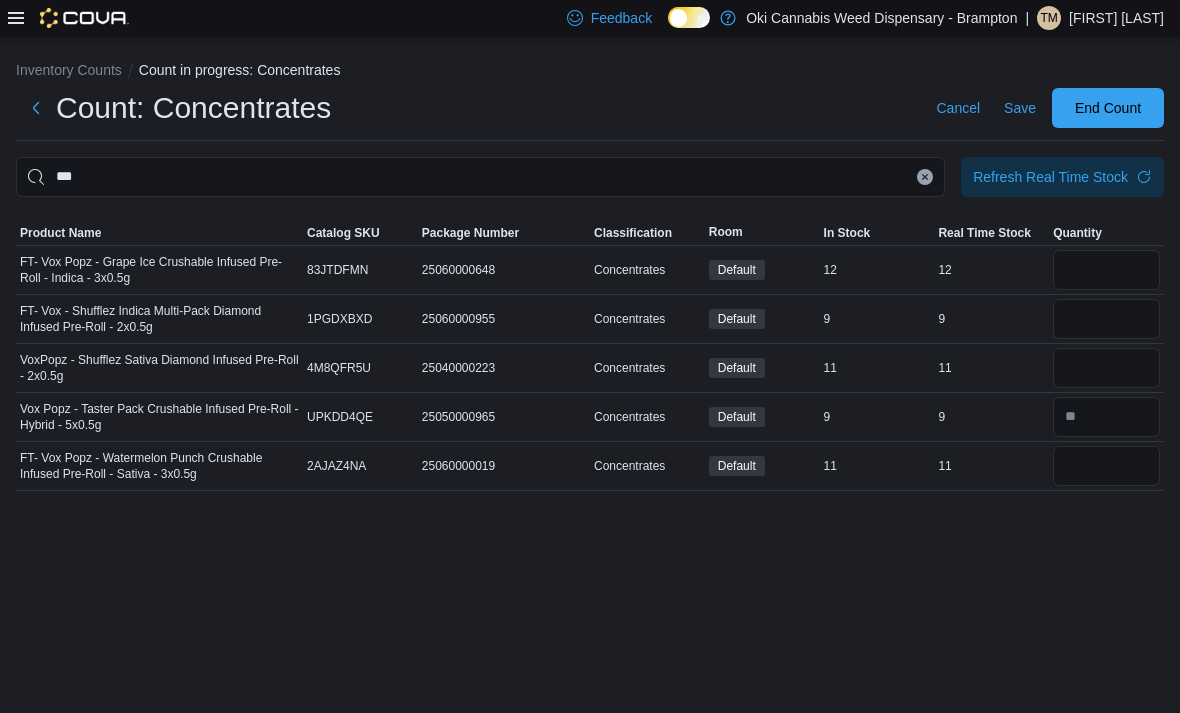 scroll, scrollTop: 32, scrollLeft: 0, axis: vertical 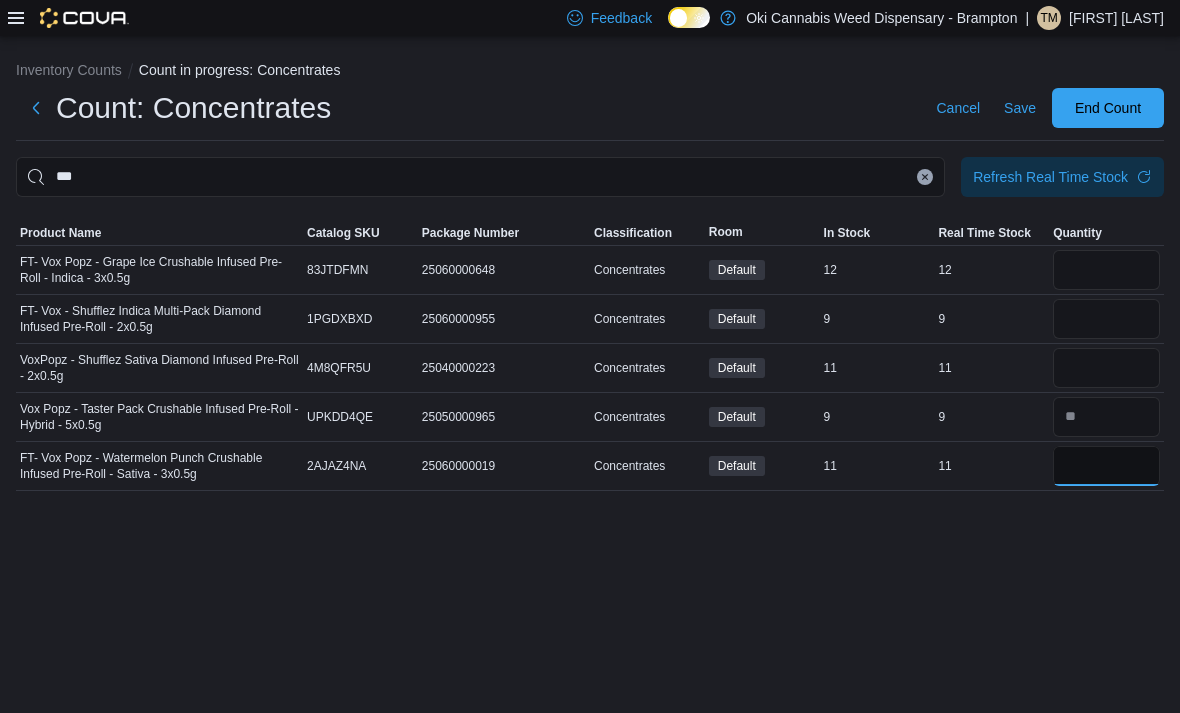 click at bounding box center [1106, 466] 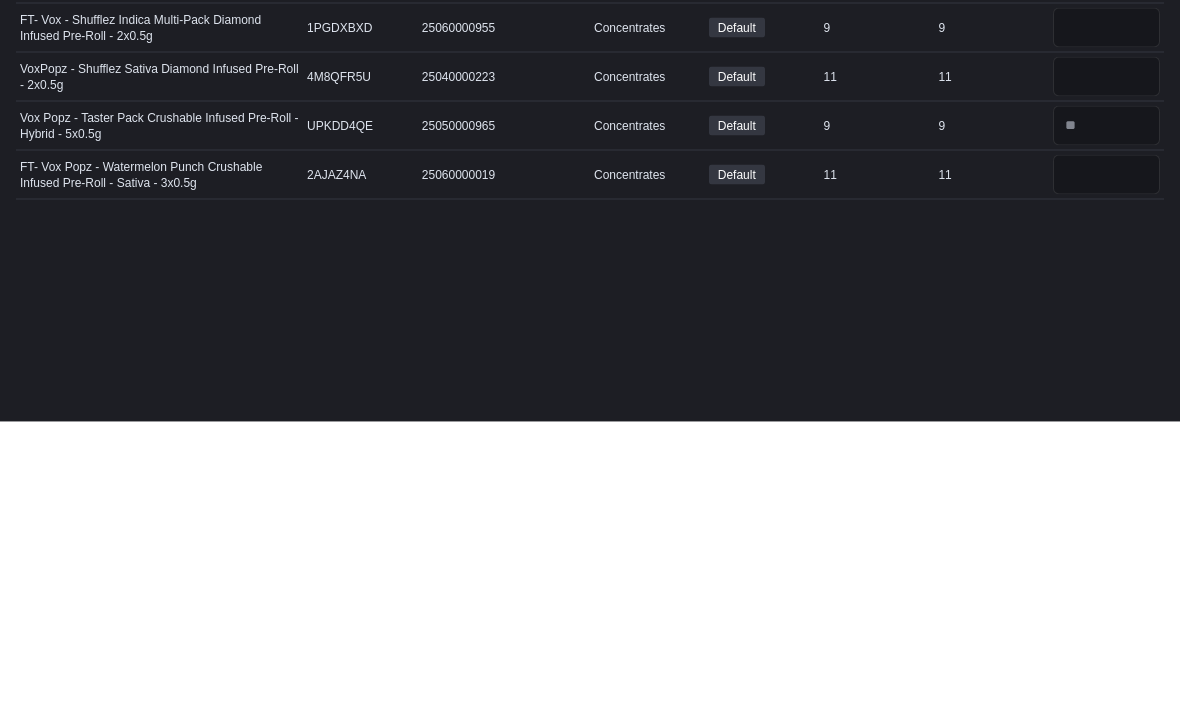 scroll, scrollTop: 64, scrollLeft: 0, axis: vertical 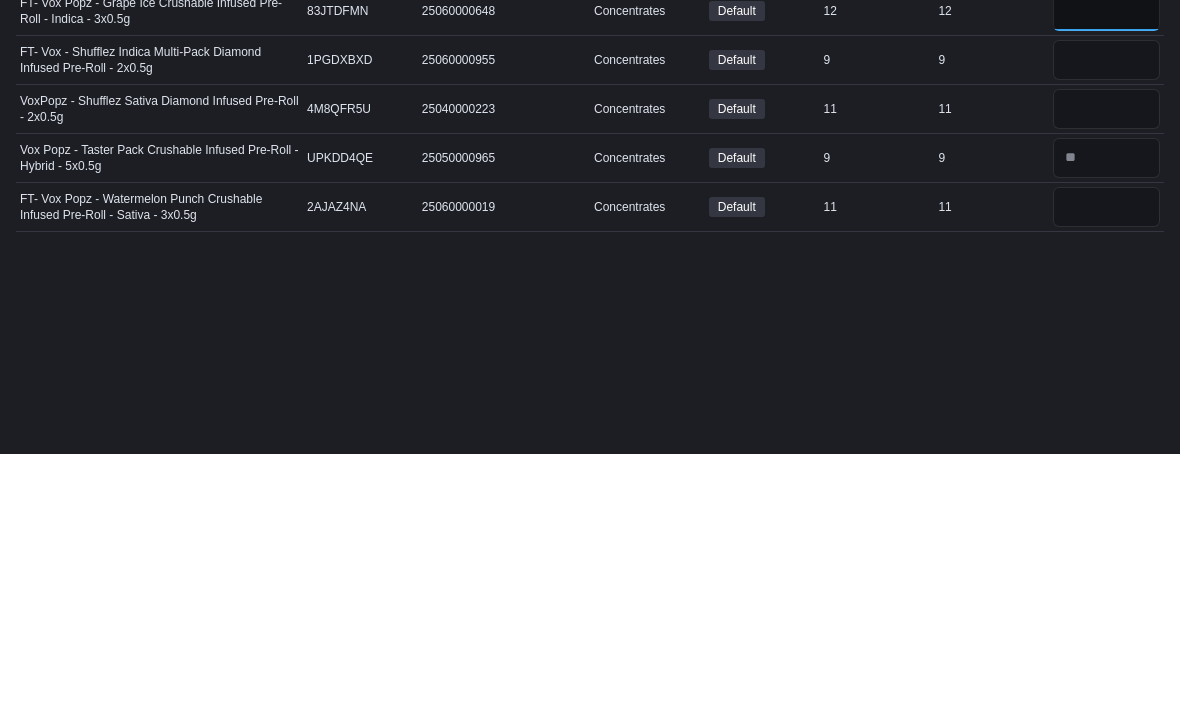 click at bounding box center [1106, 270] 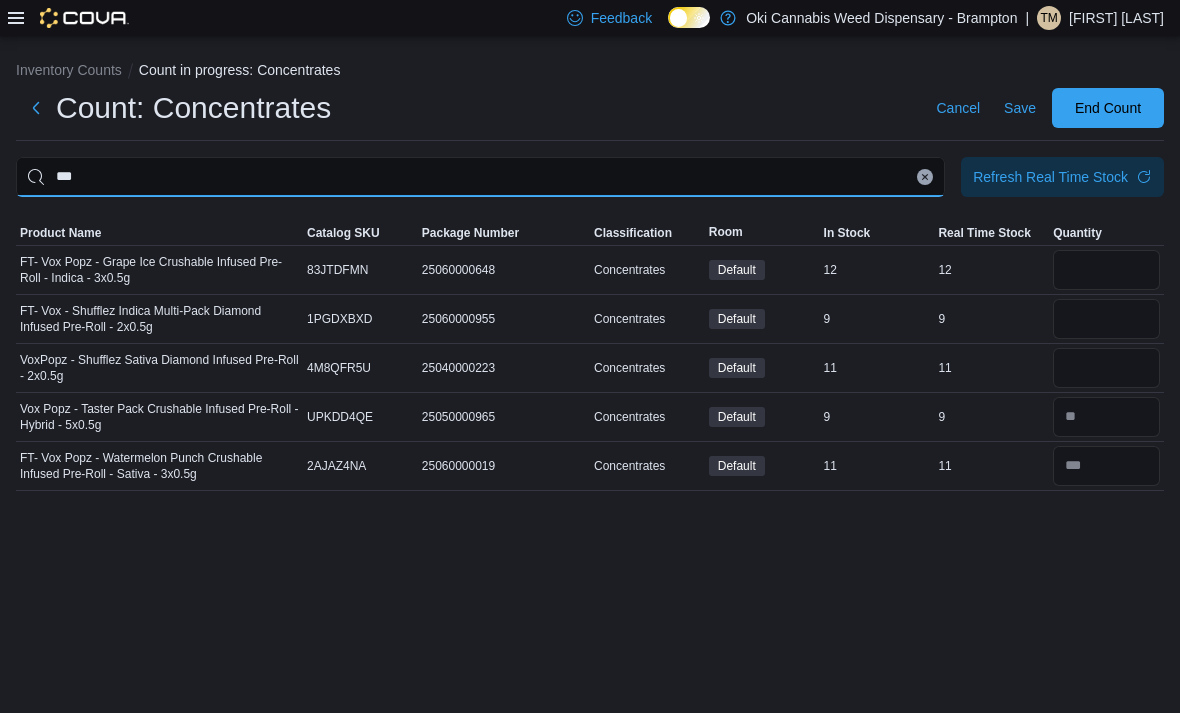 click on "***" at bounding box center (480, 177) 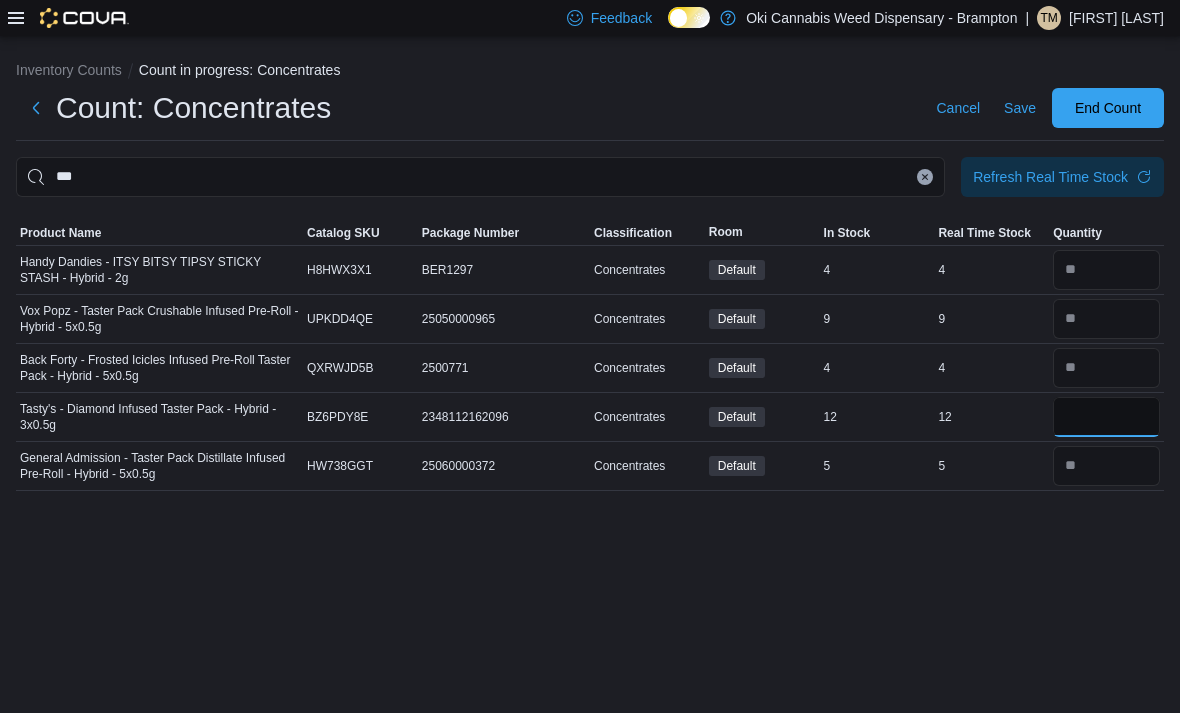 click at bounding box center [1106, 417] 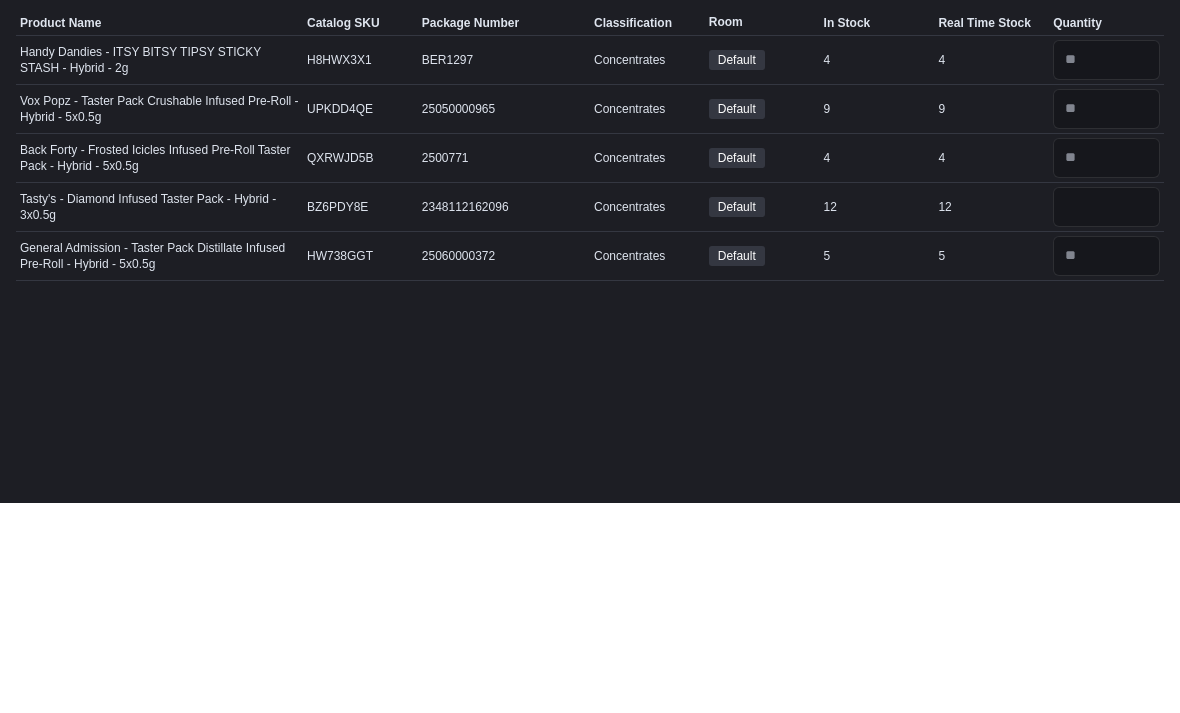 scroll, scrollTop: 0, scrollLeft: 0, axis: both 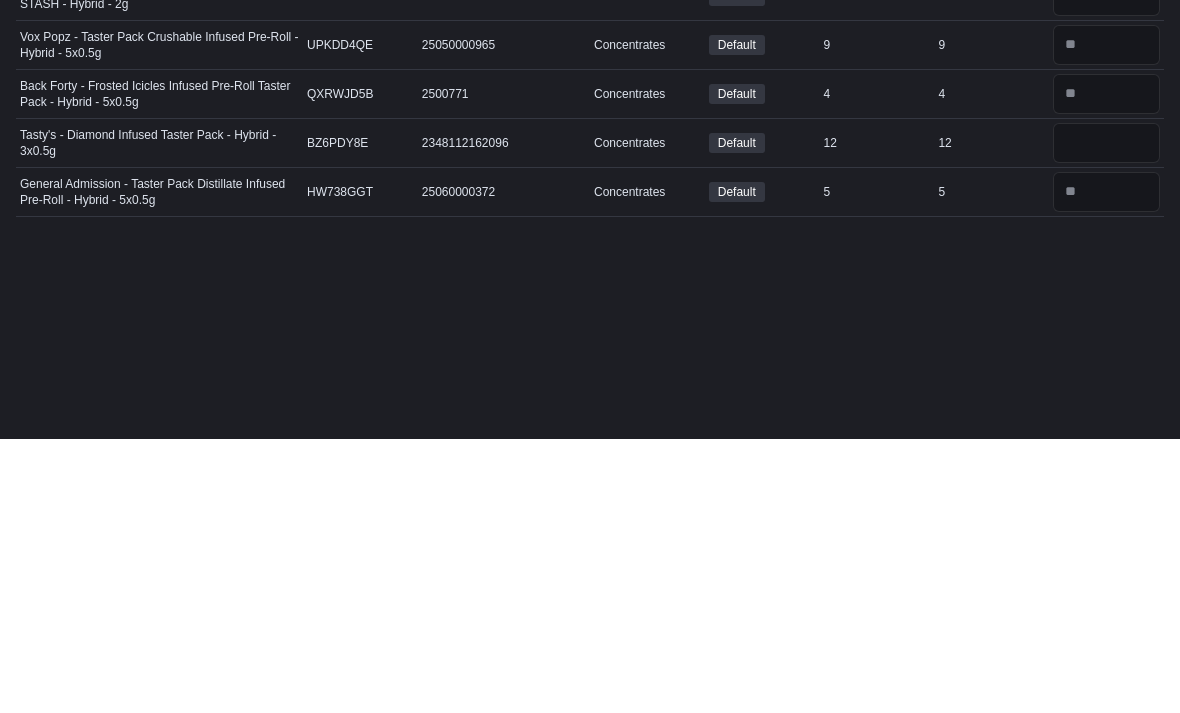 click on "***" at bounding box center (480, 177) 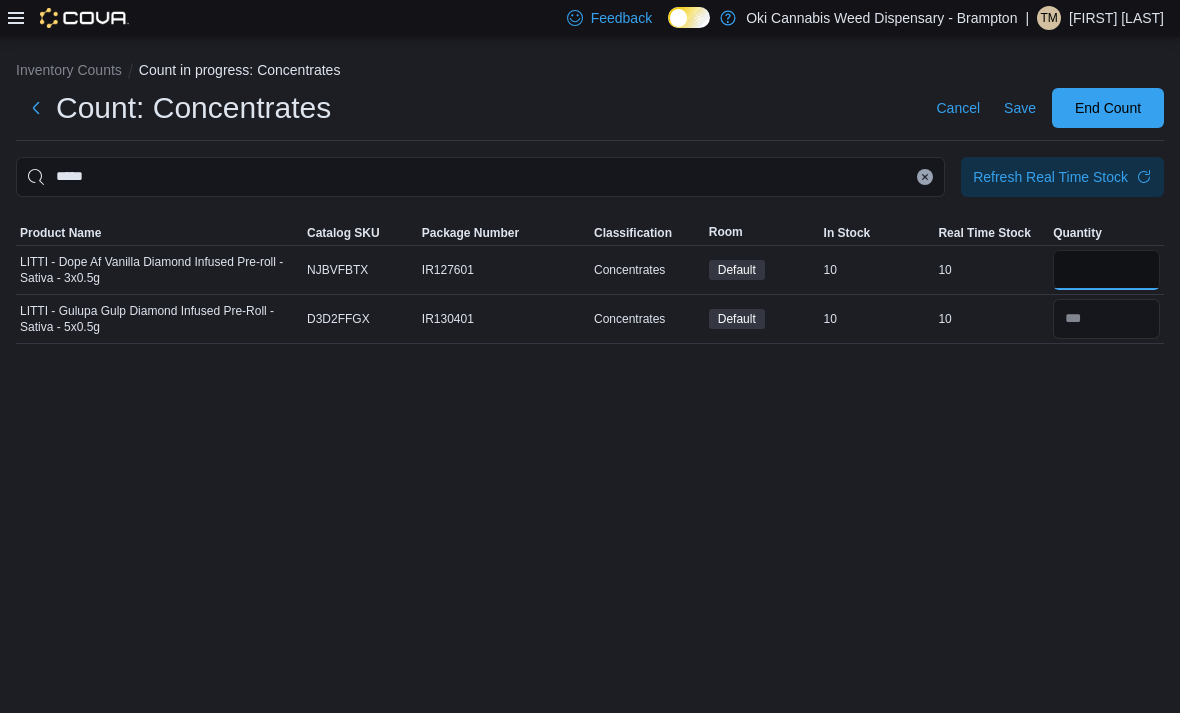 click at bounding box center [1106, 270] 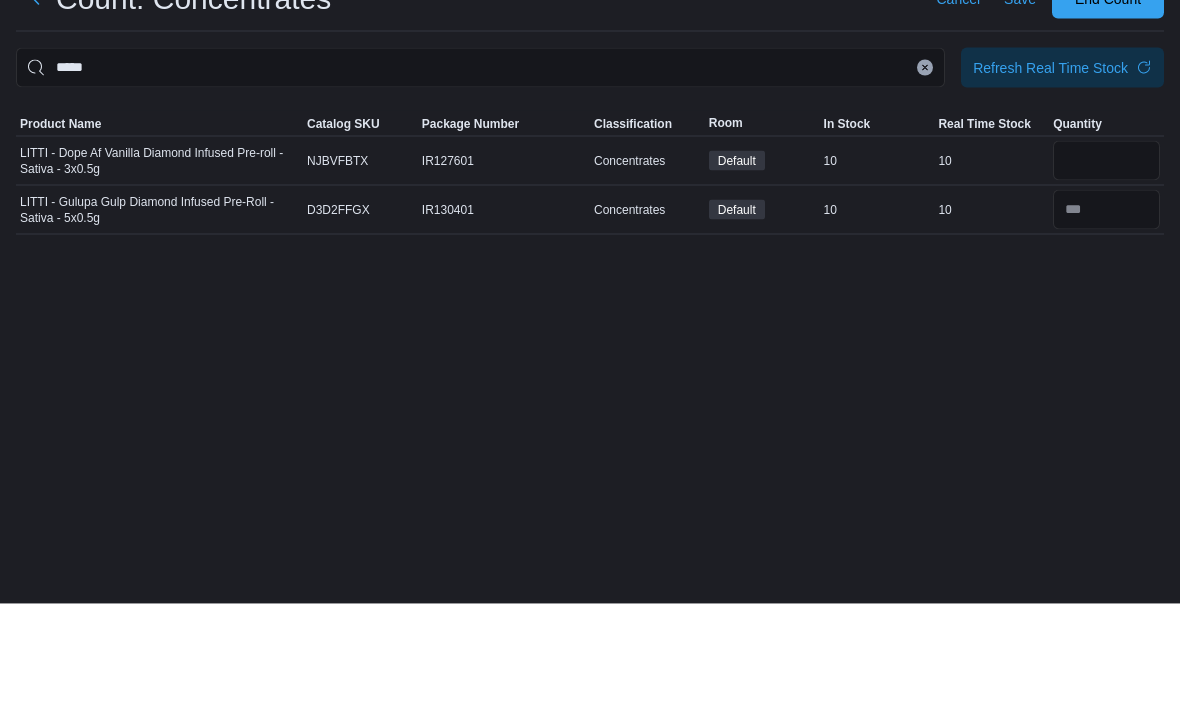 scroll, scrollTop: 0, scrollLeft: 0, axis: both 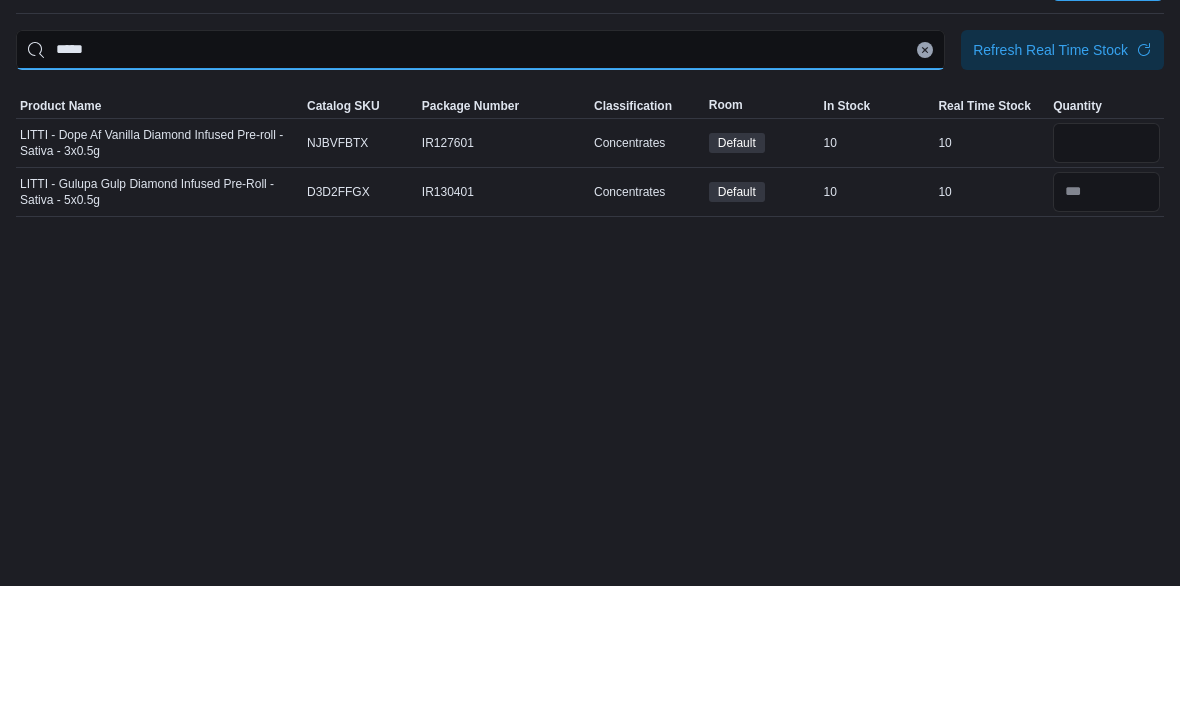click on "*****" at bounding box center (480, 177) 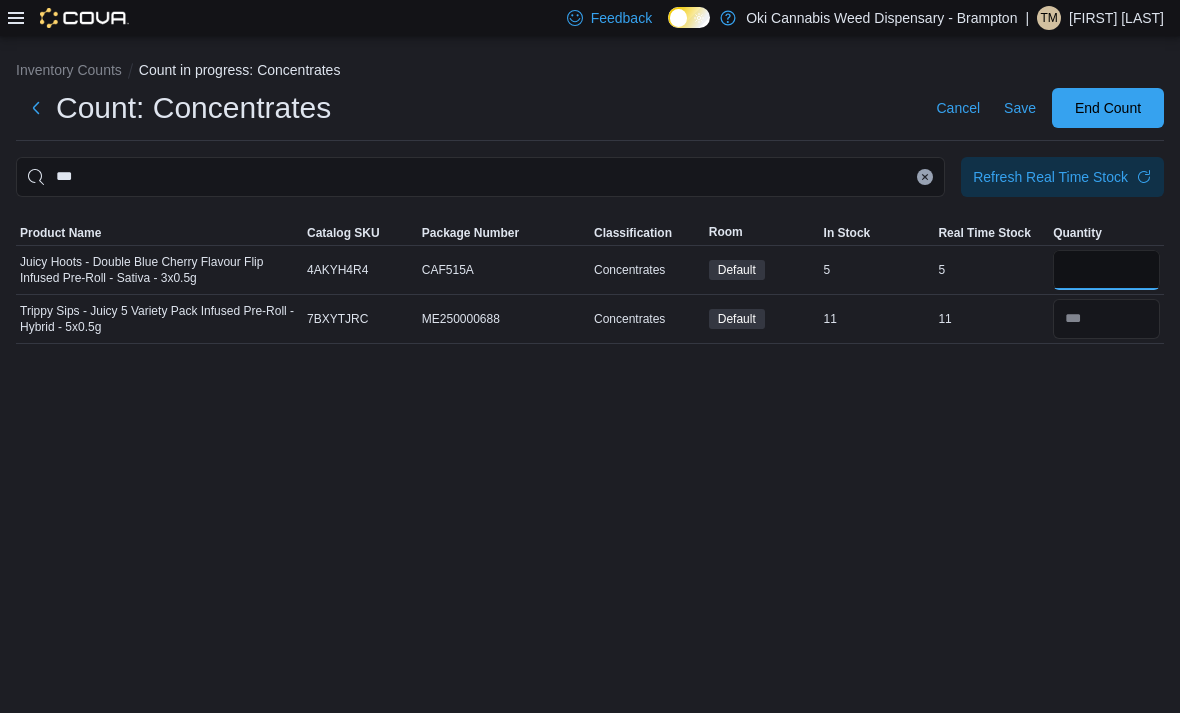 click at bounding box center (1106, 270) 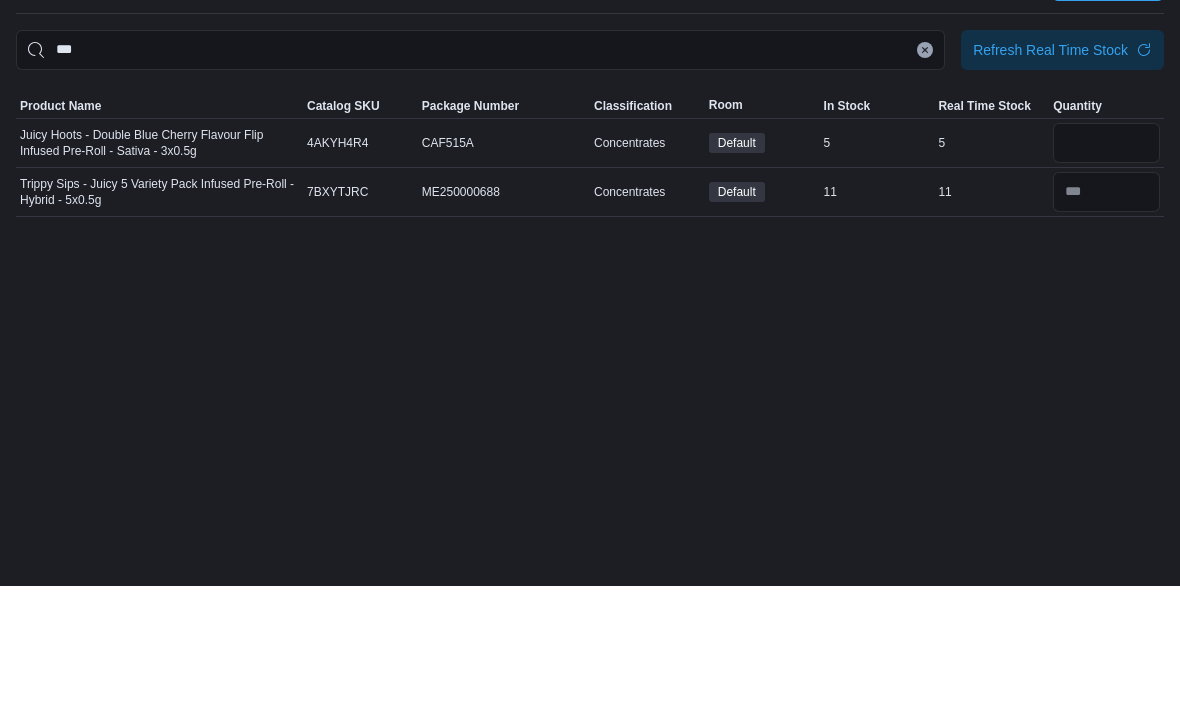 scroll, scrollTop: 64, scrollLeft: 0, axis: vertical 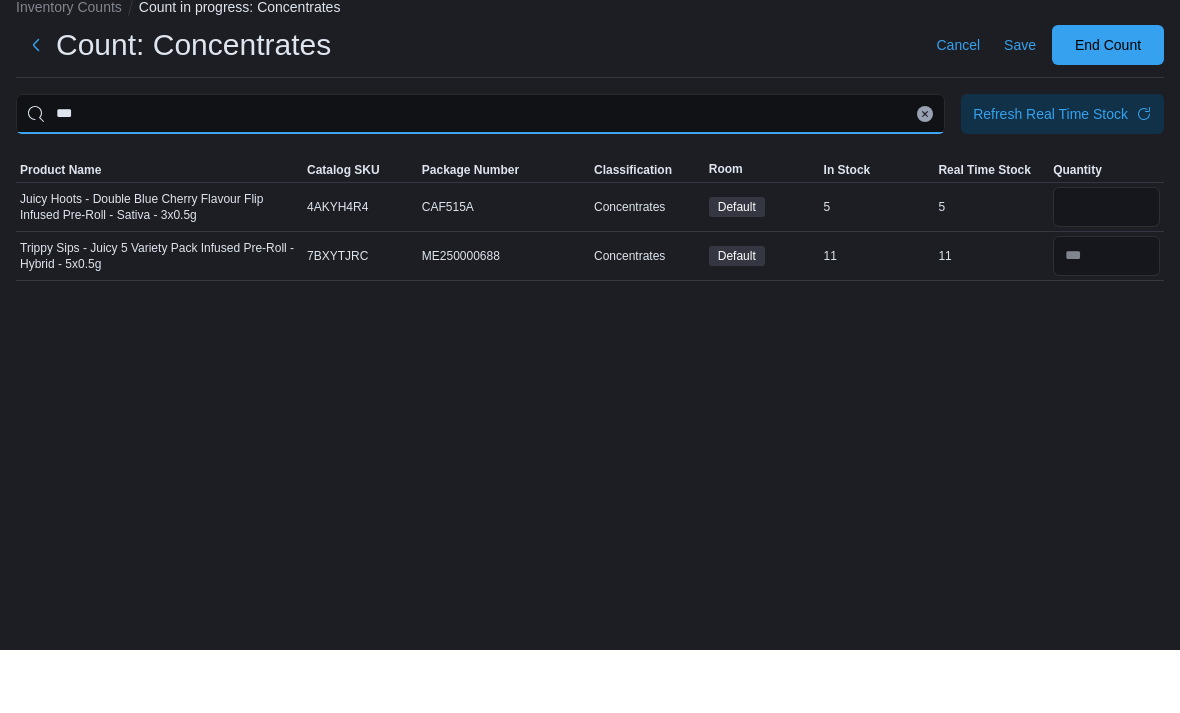 click on "***" at bounding box center (480, 177) 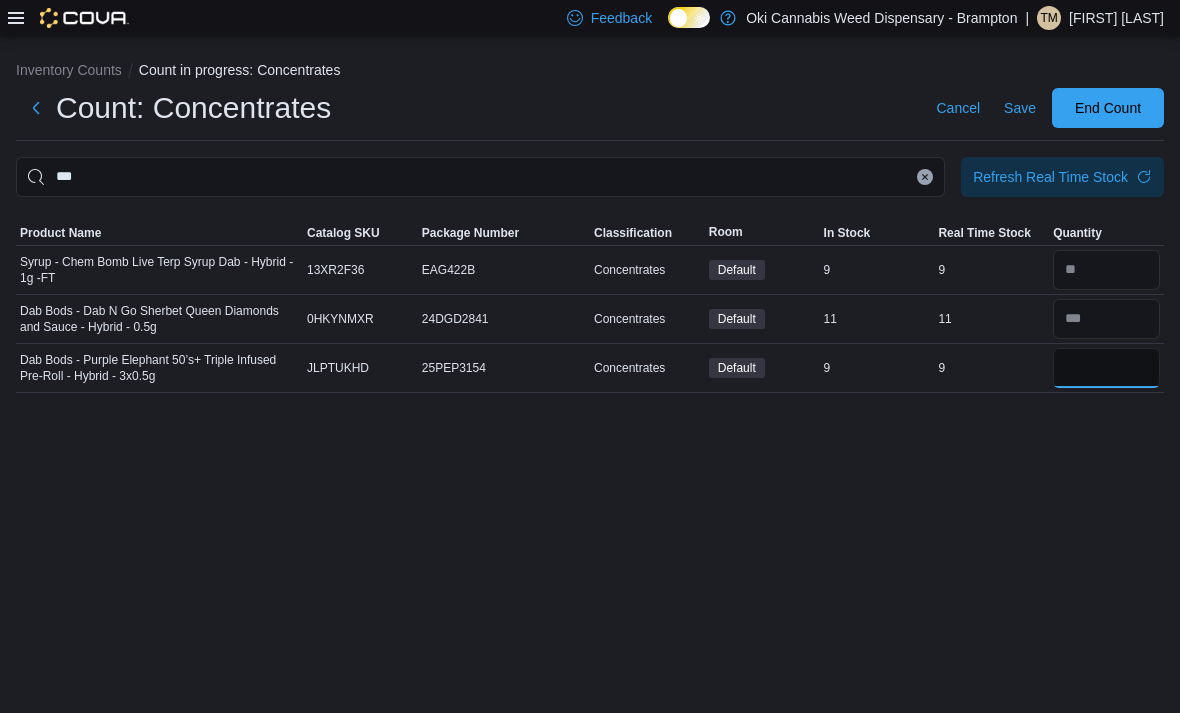 click at bounding box center (1106, 368) 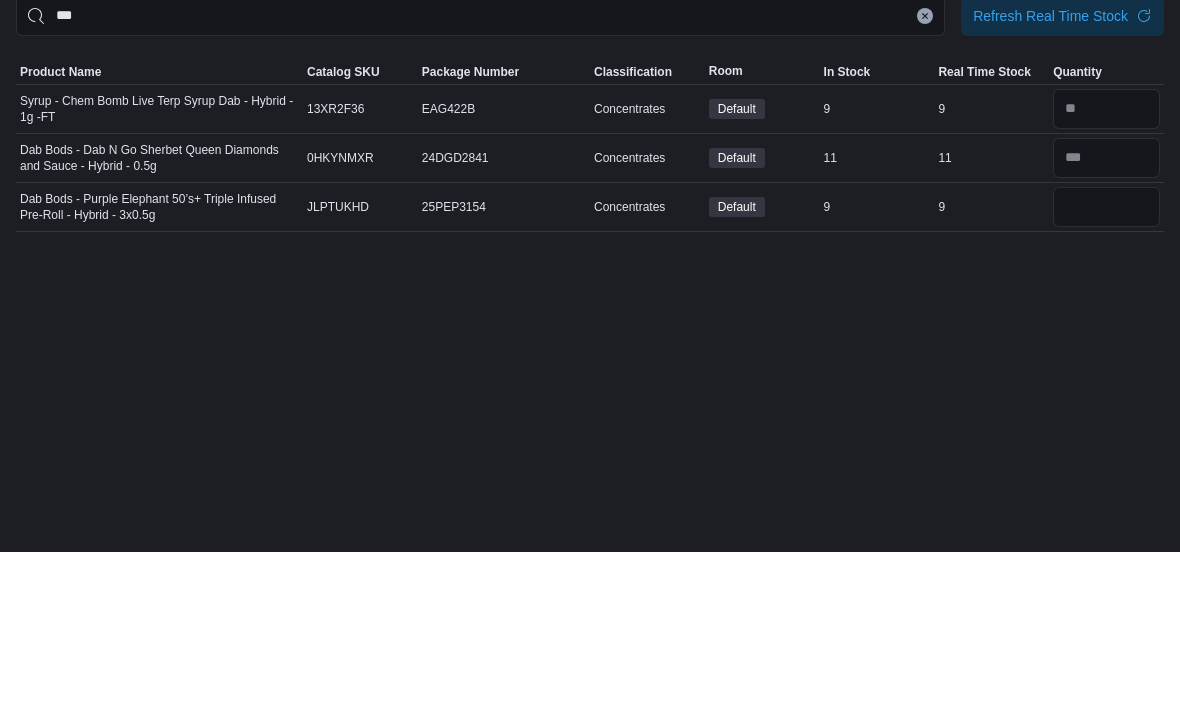 scroll, scrollTop: 0, scrollLeft: 0, axis: both 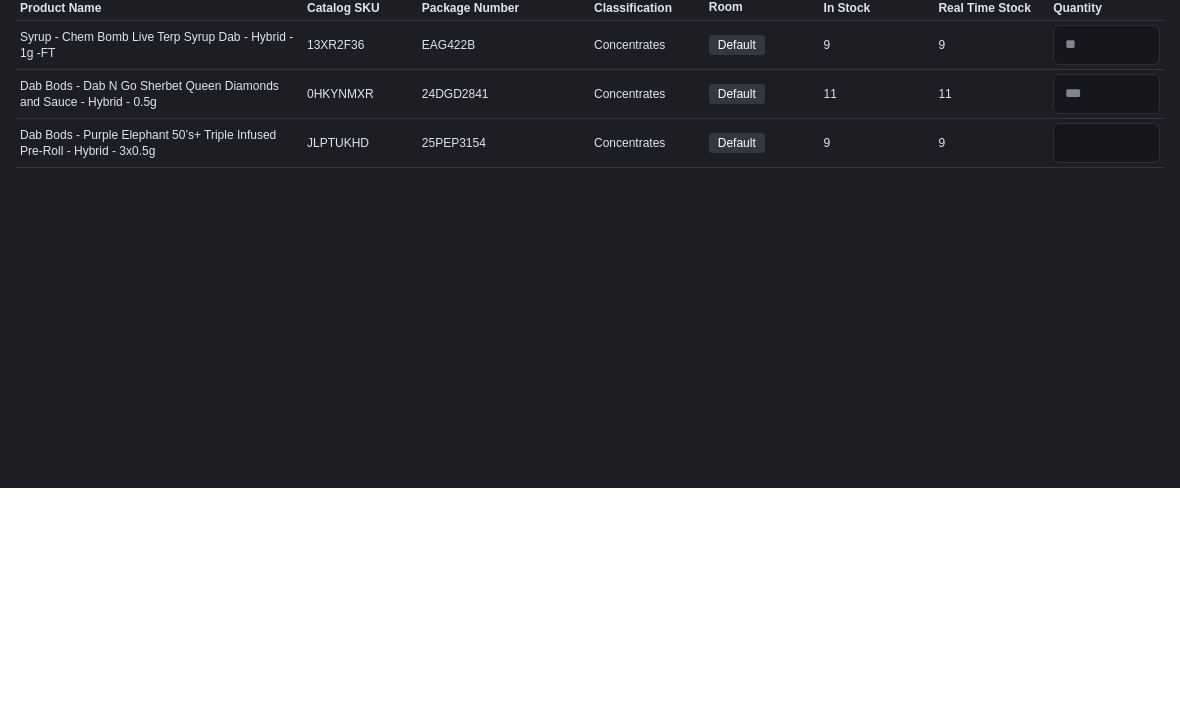 click on "***" at bounding box center (480, 177) 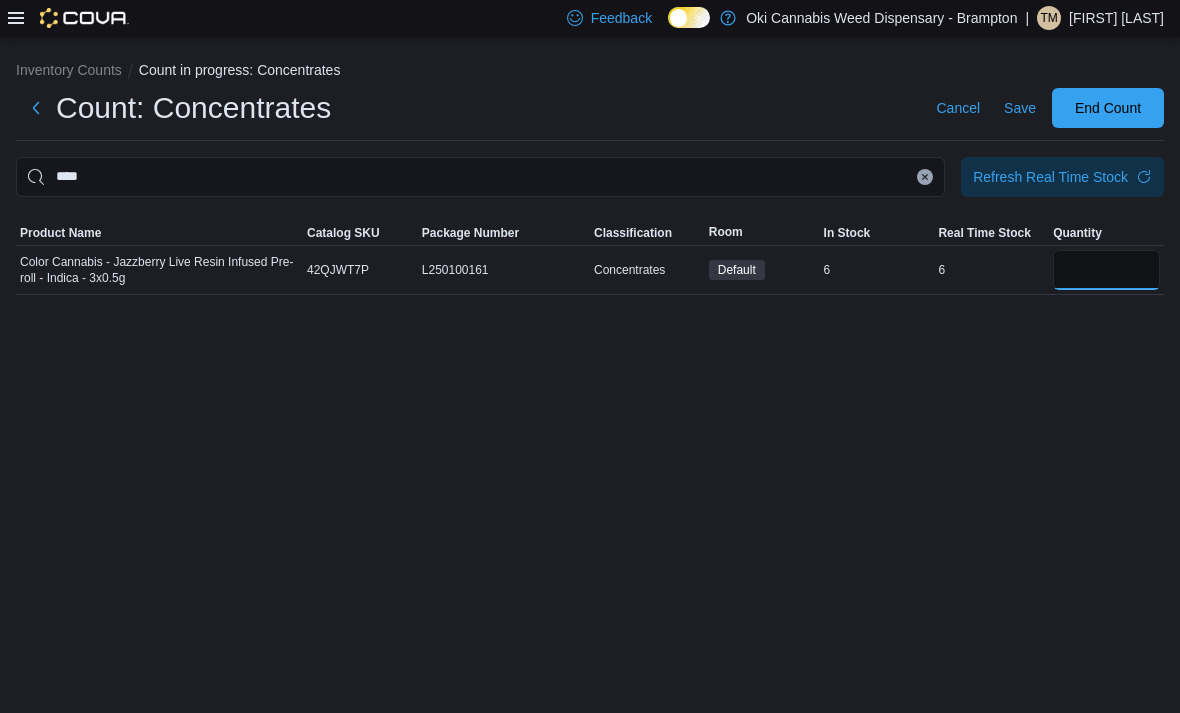 click at bounding box center [1106, 270] 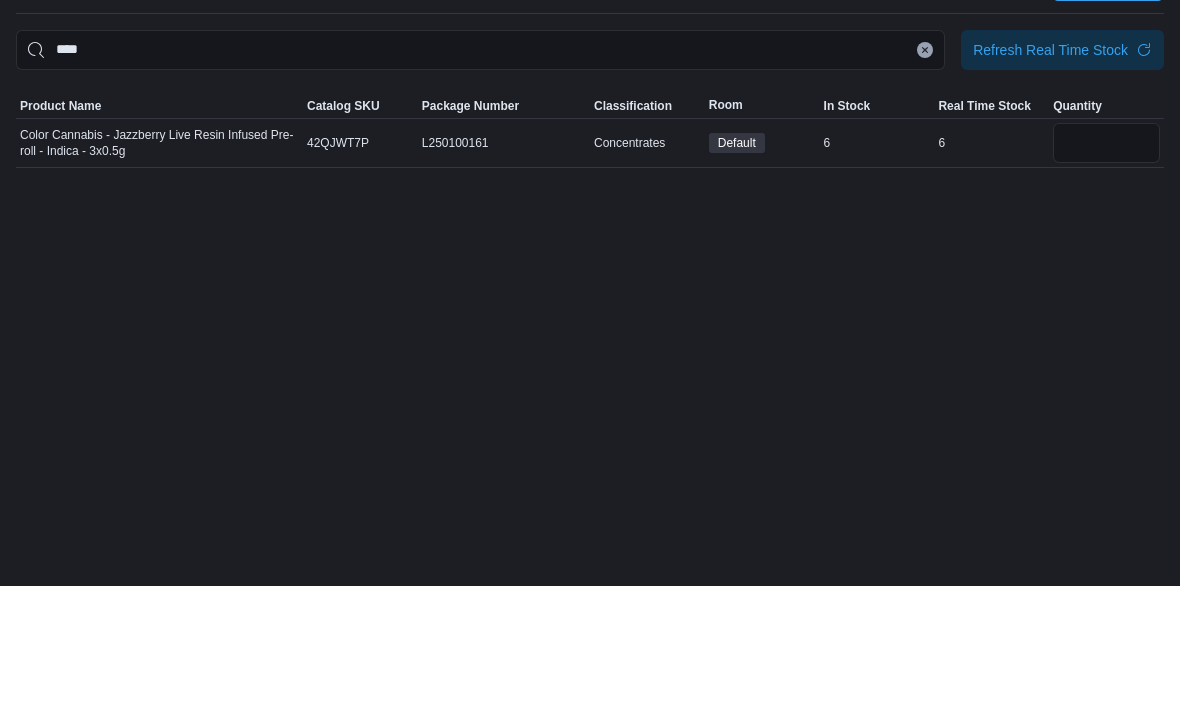scroll, scrollTop: 64, scrollLeft: 0, axis: vertical 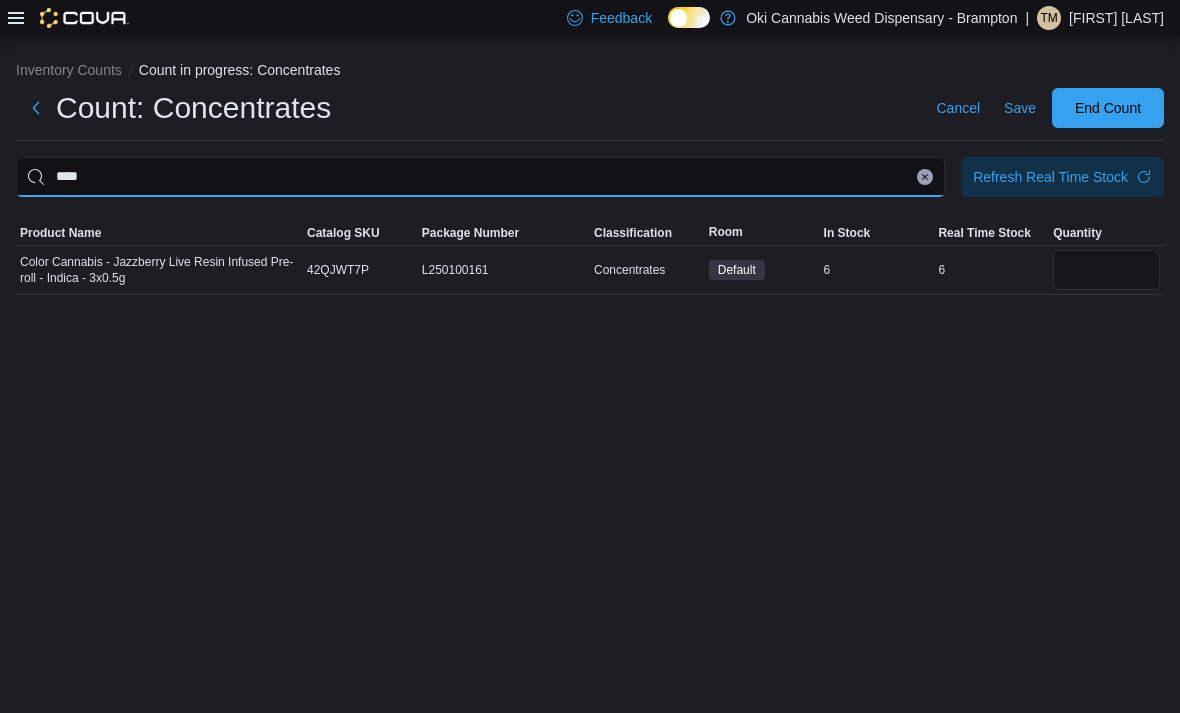 click on "****" at bounding box center (480, 177) 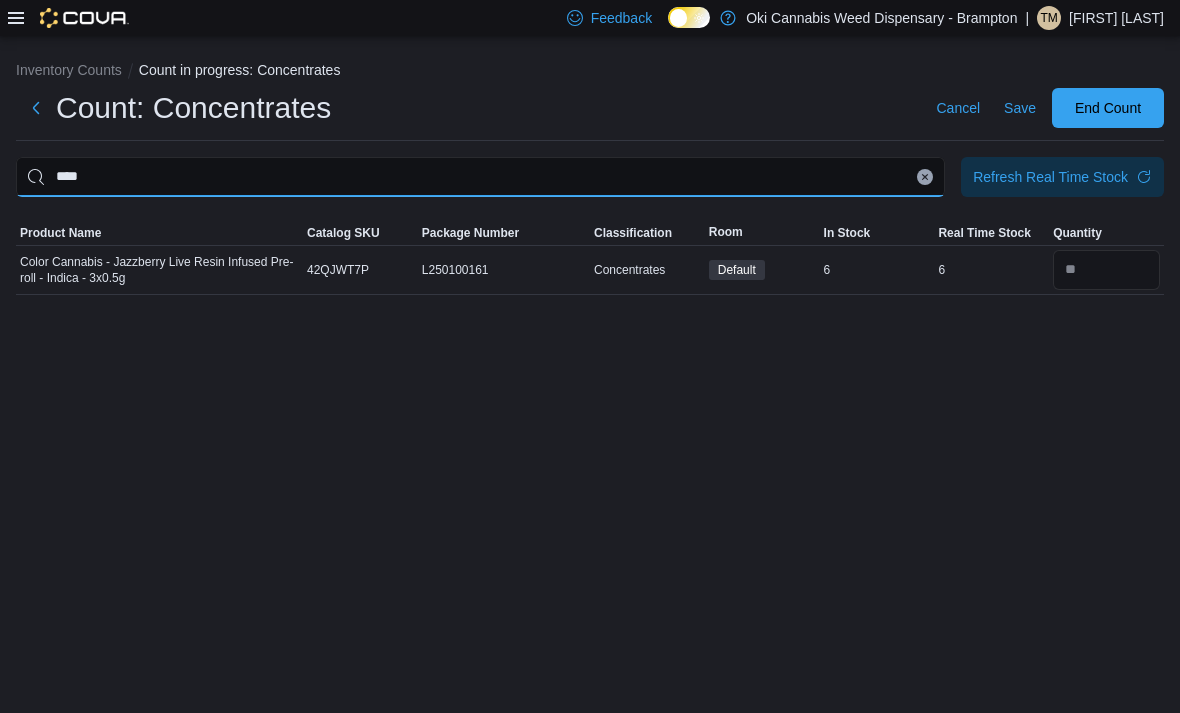scroll, scrollTop: 55, scrollLeft: 0, axis: vertical 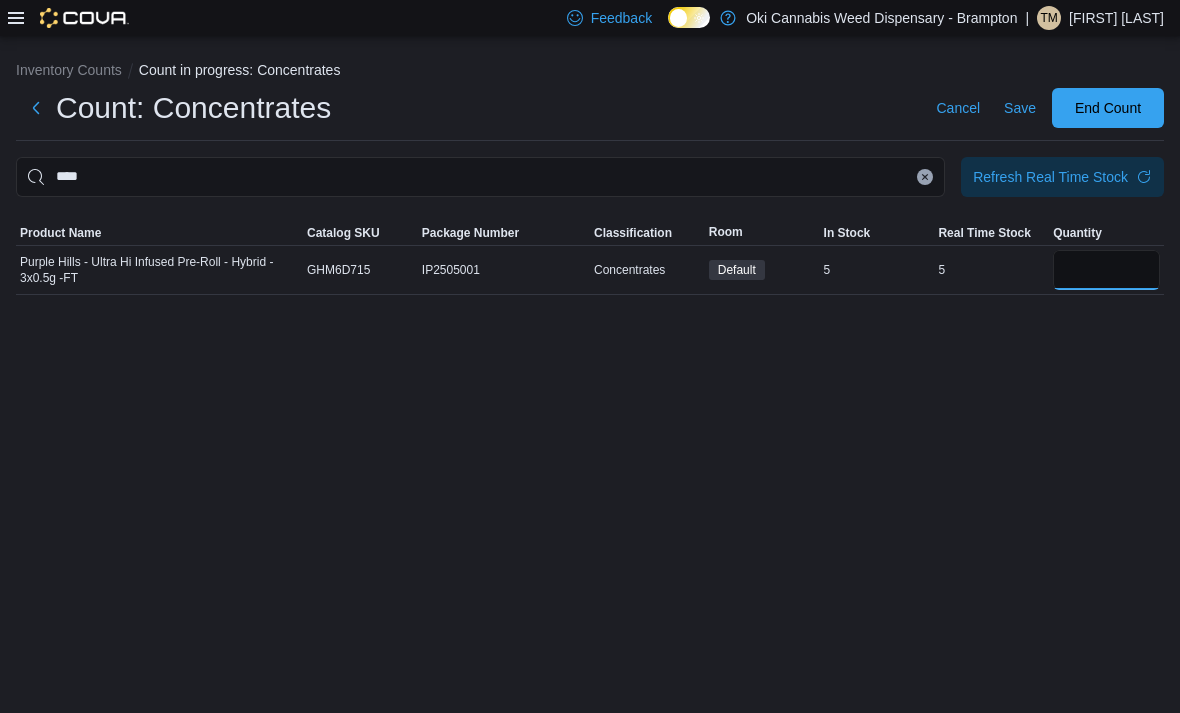 click at bounding box center [1106, 270] 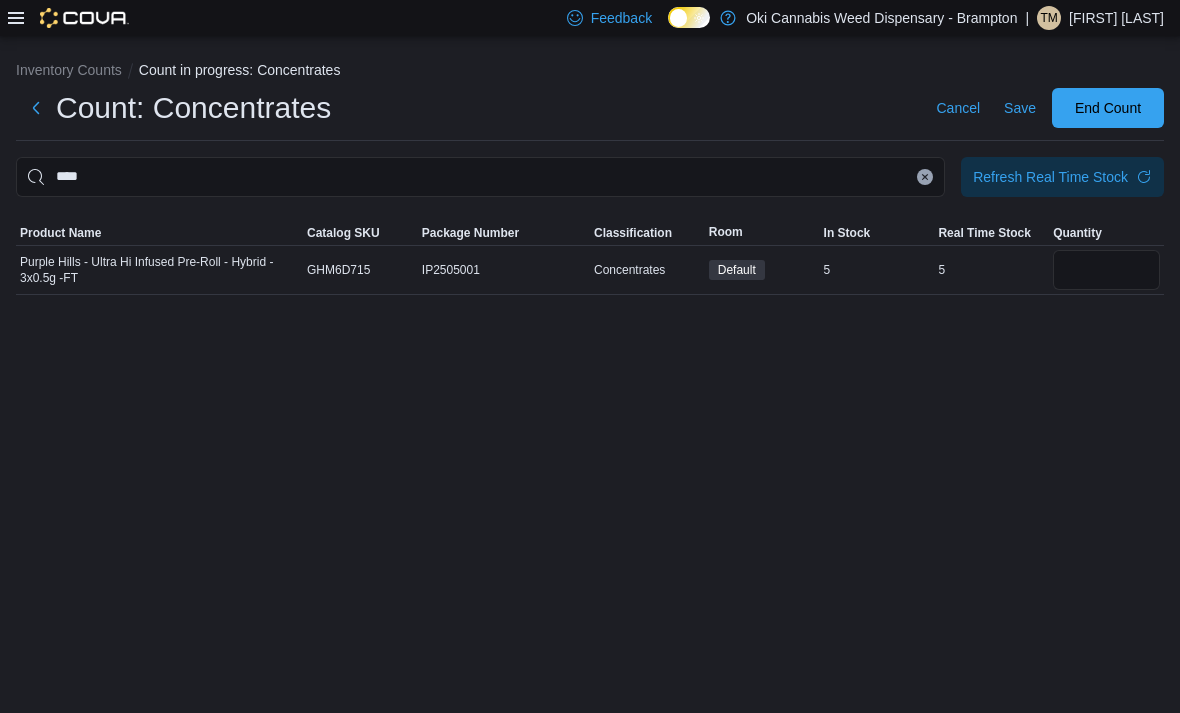 scroll, scrollTop: 57, scrollLeft: 0, axis: vertical 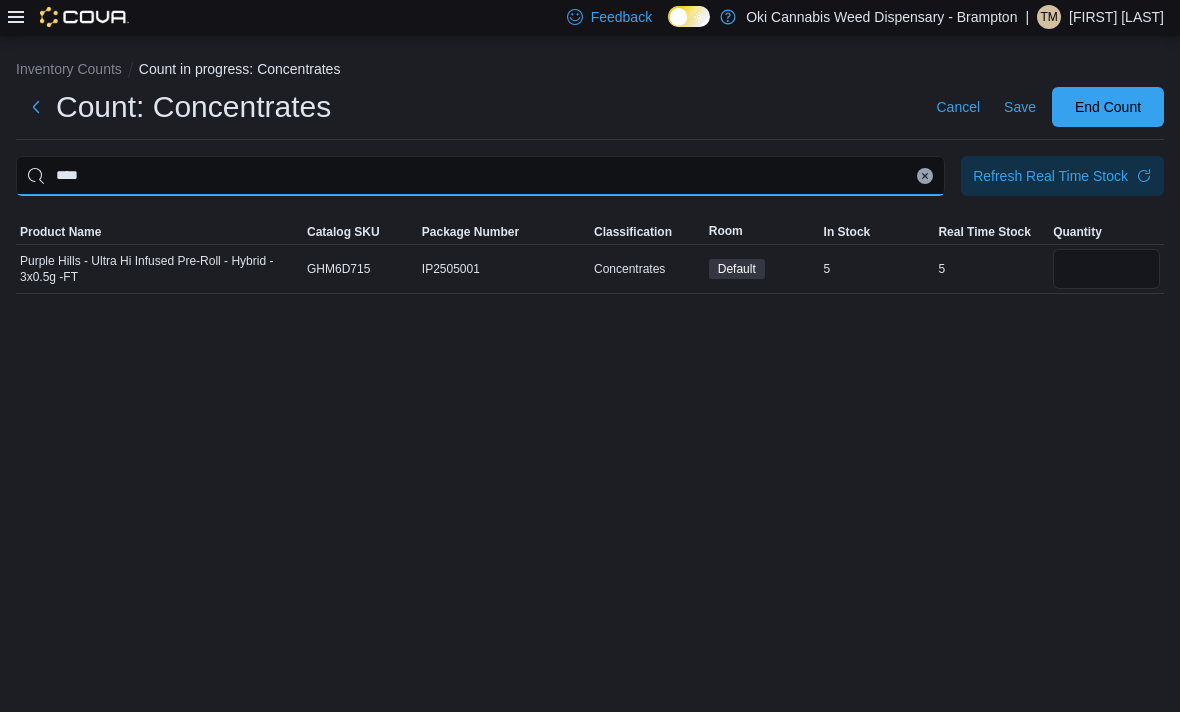 click on "****" at bounding box center (480, 177) 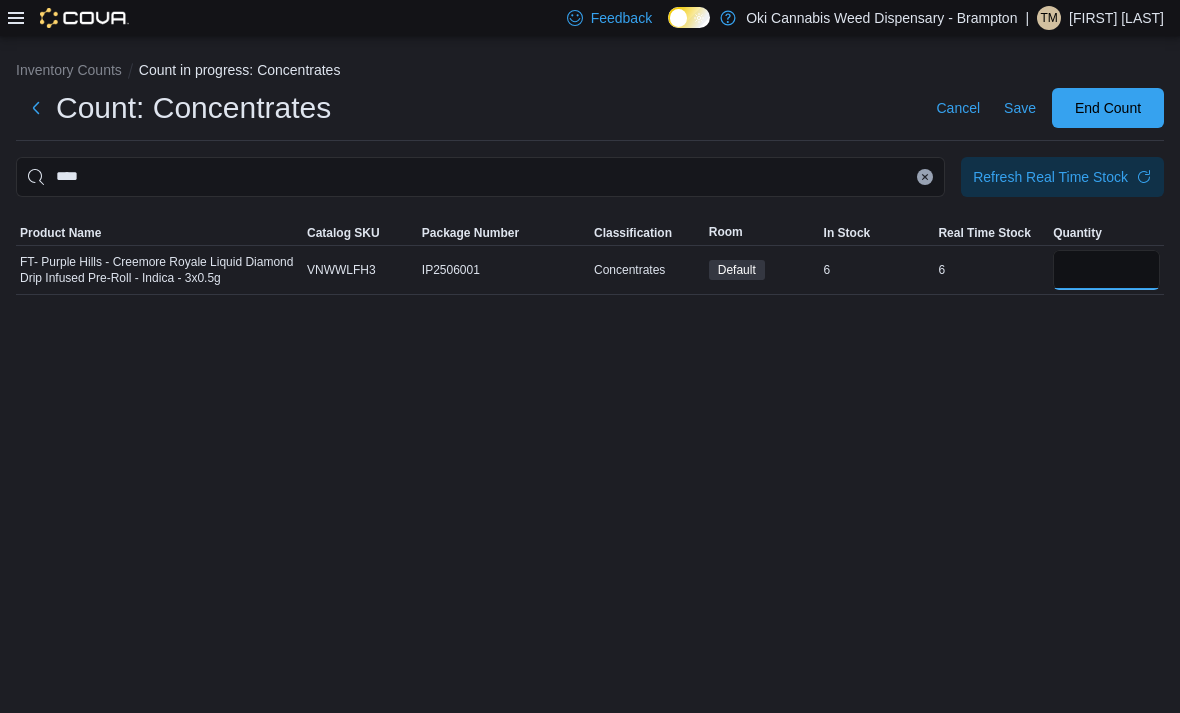 click at bounding box center [1106, 270] 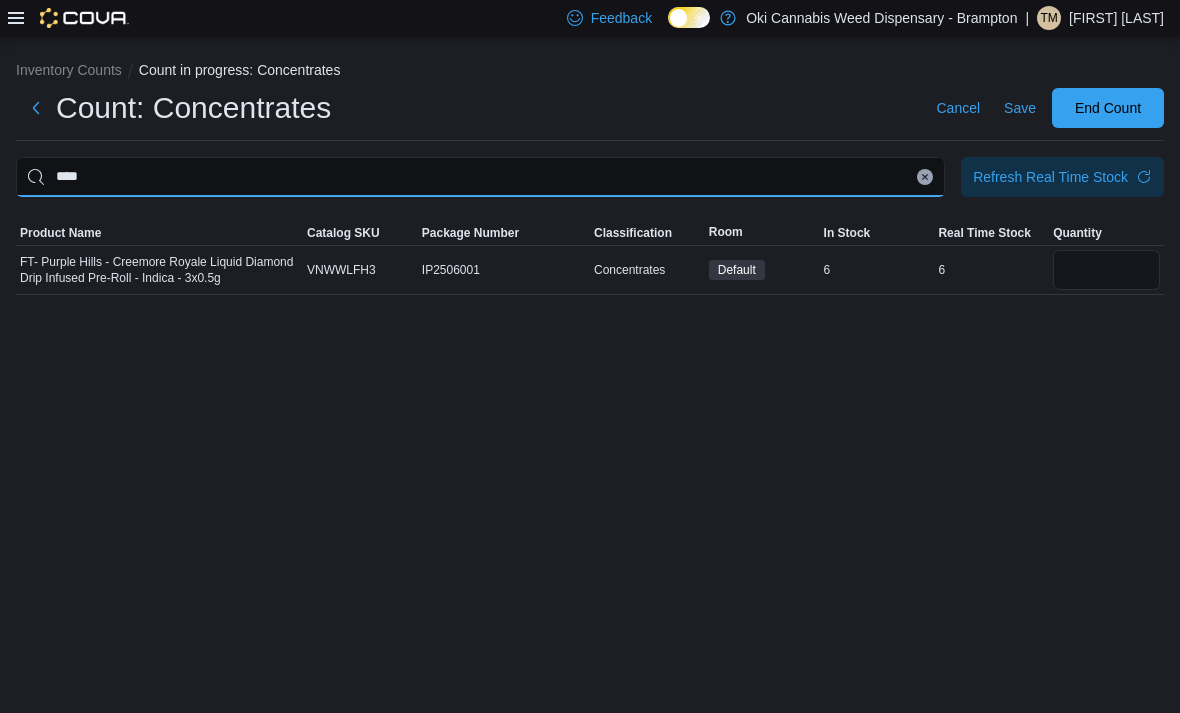 click on "****" at bounding box center [480, 177] 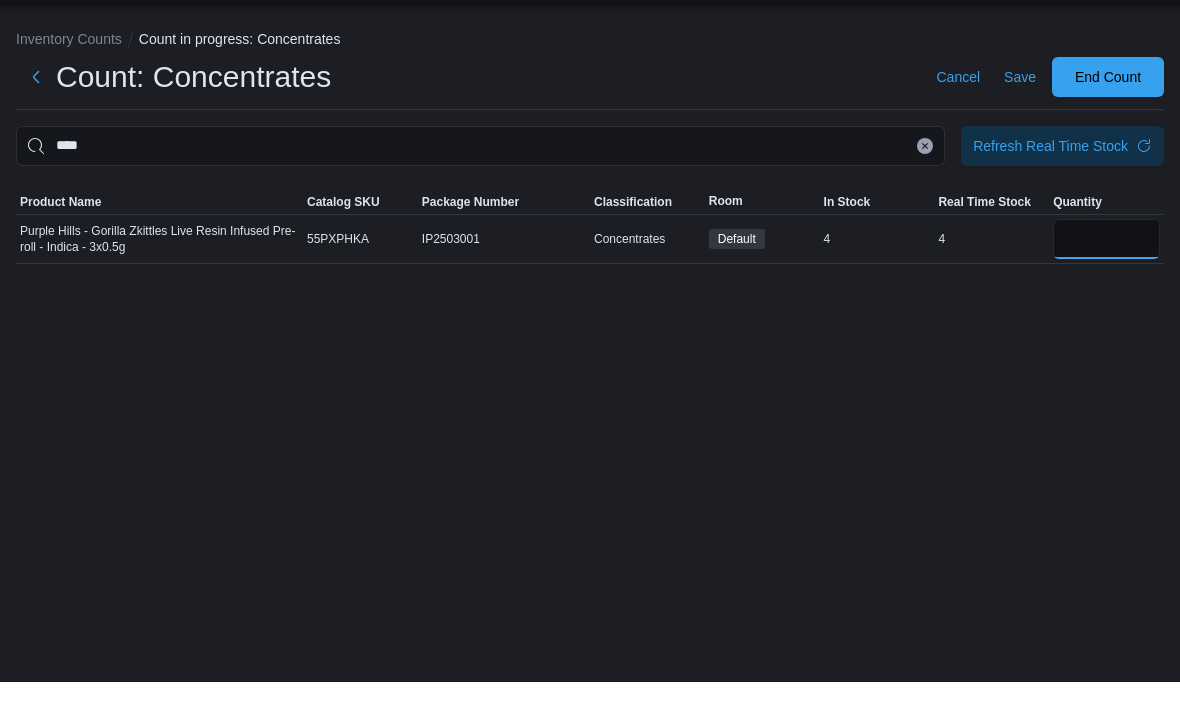click at bounding box center (1106, 270) 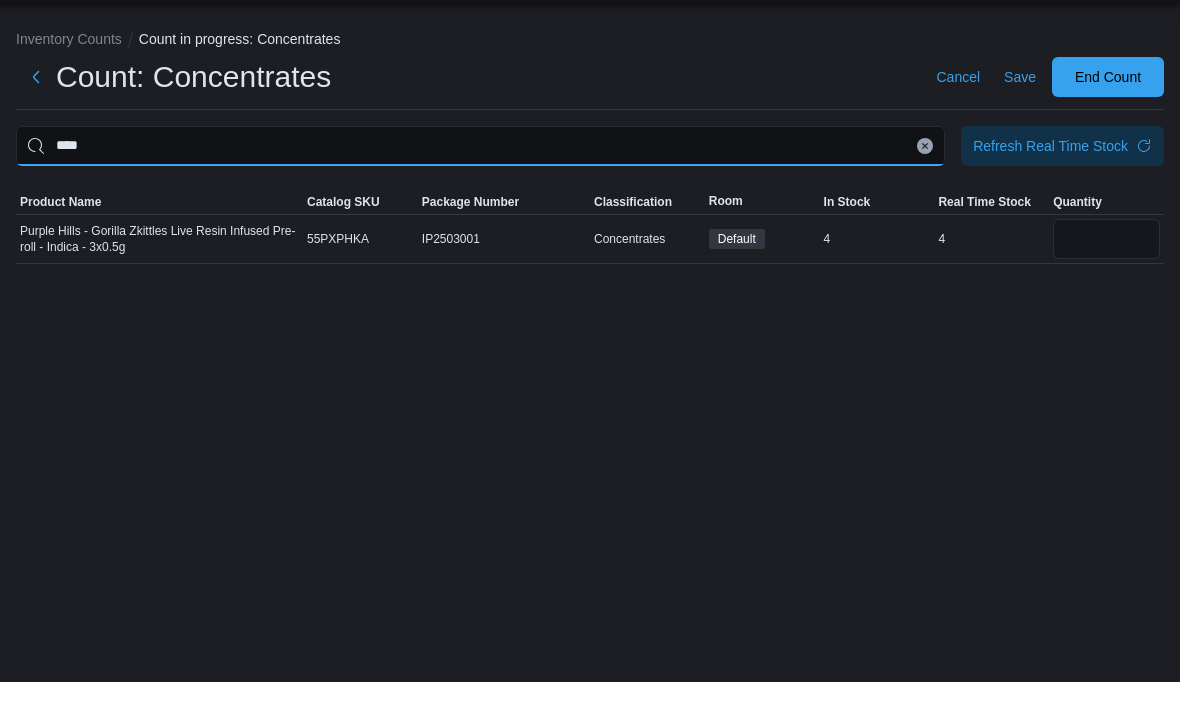 click on "****" at bounding box center (480, 177) 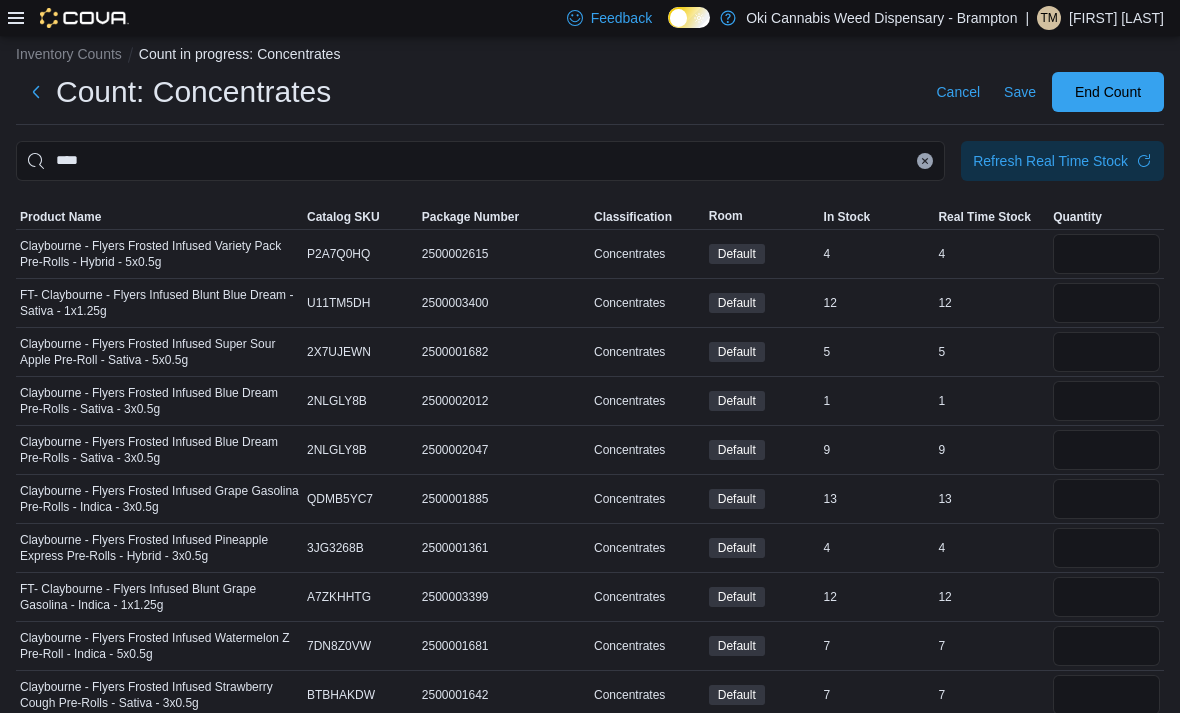 scroll, scrollTop: 27, scrollLeft: 0, axis: vertical 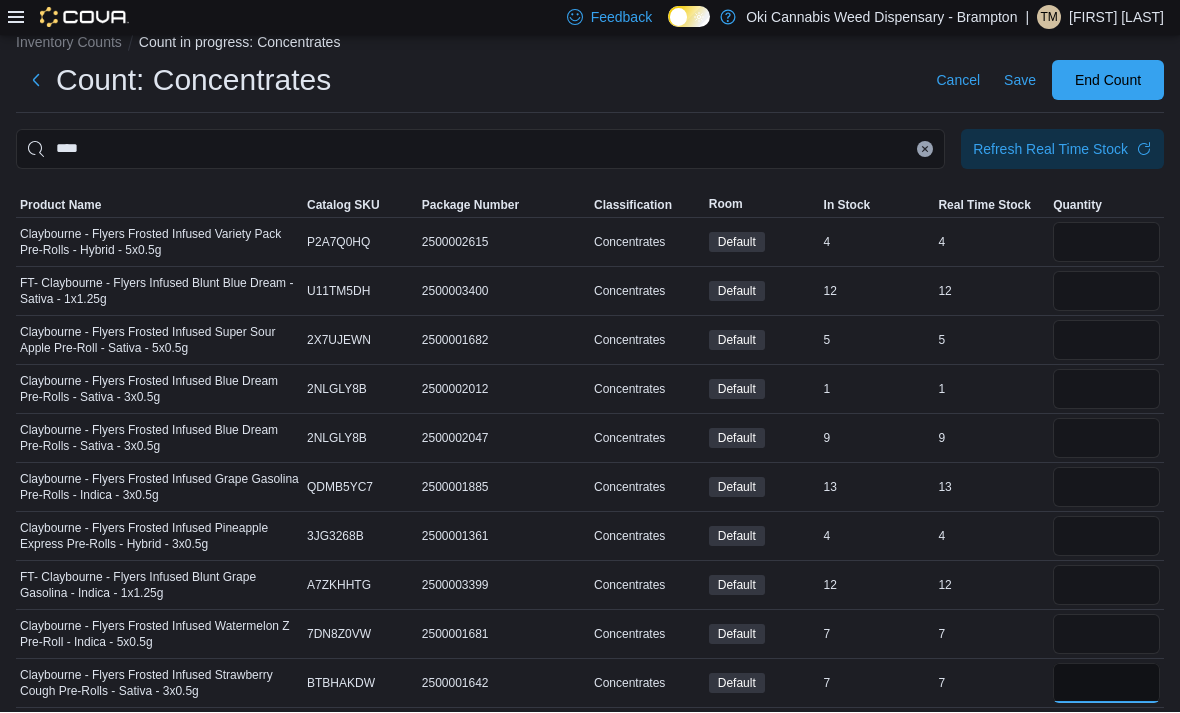 click at bounding box center (1106, 684) 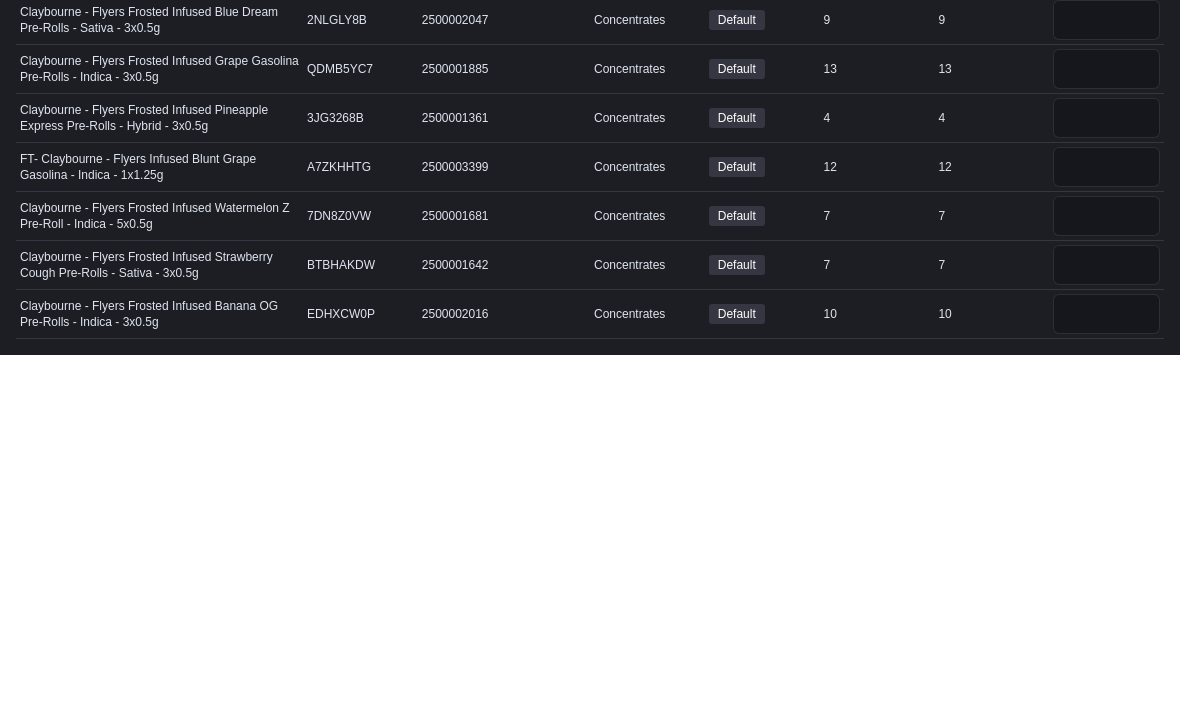 scroll, scrollTop: 27, scrollLeft: 0, axis: vertical 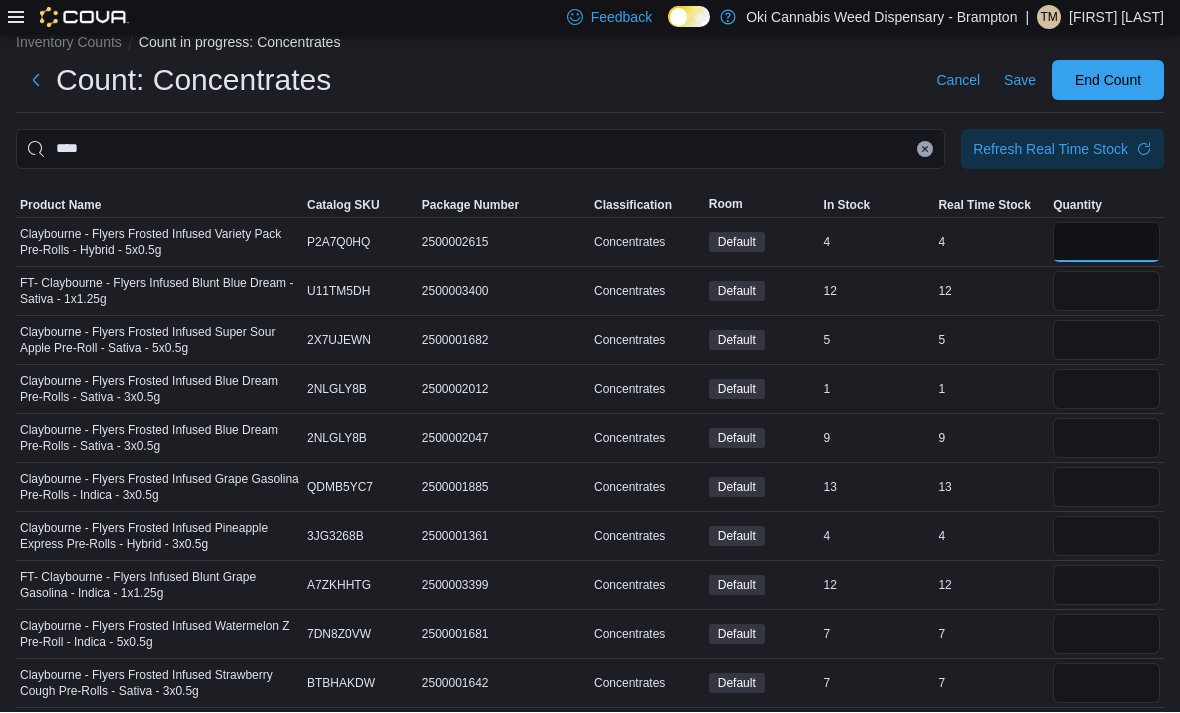 click at bounding box center (1106, 243) 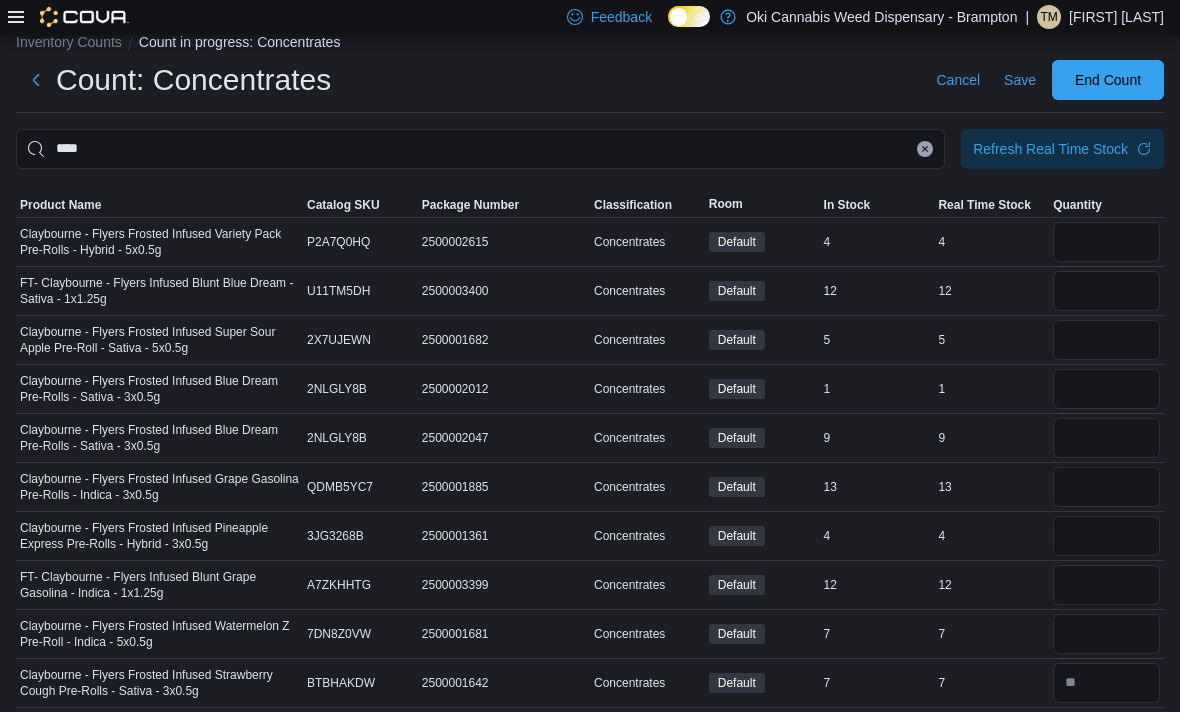 click at bounding box center (1106, 733) 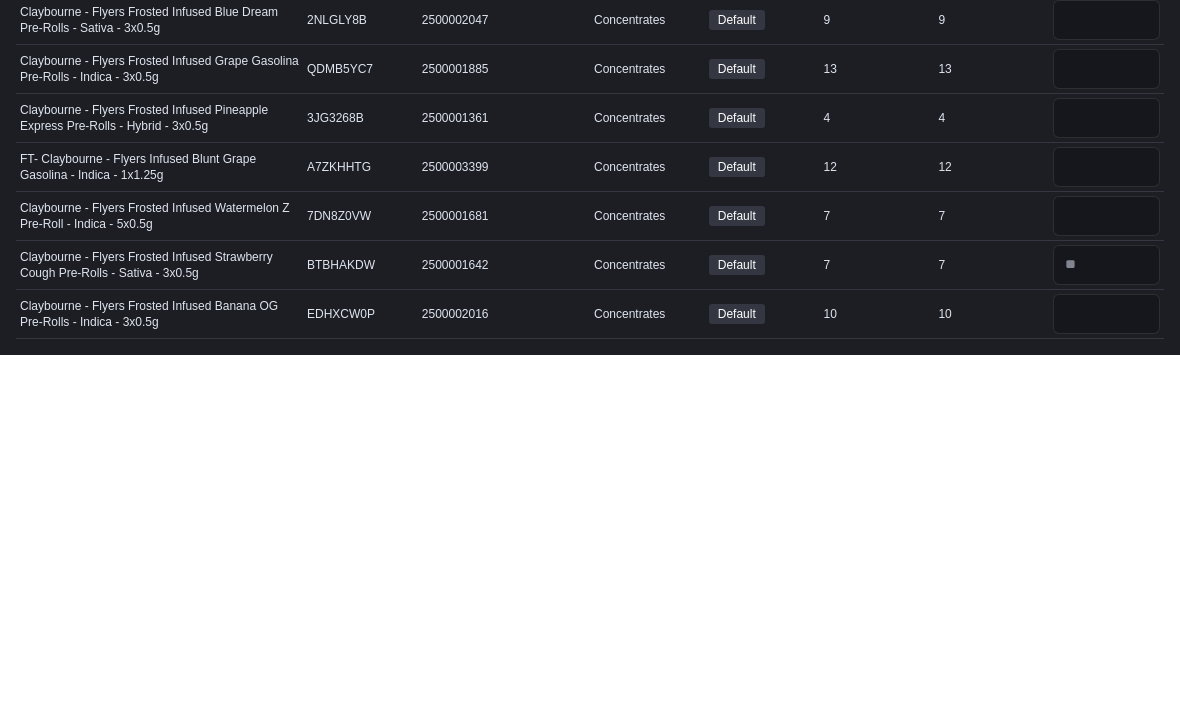scroll, scrollTop: 27, scrollLeft: 0, axis: vertical 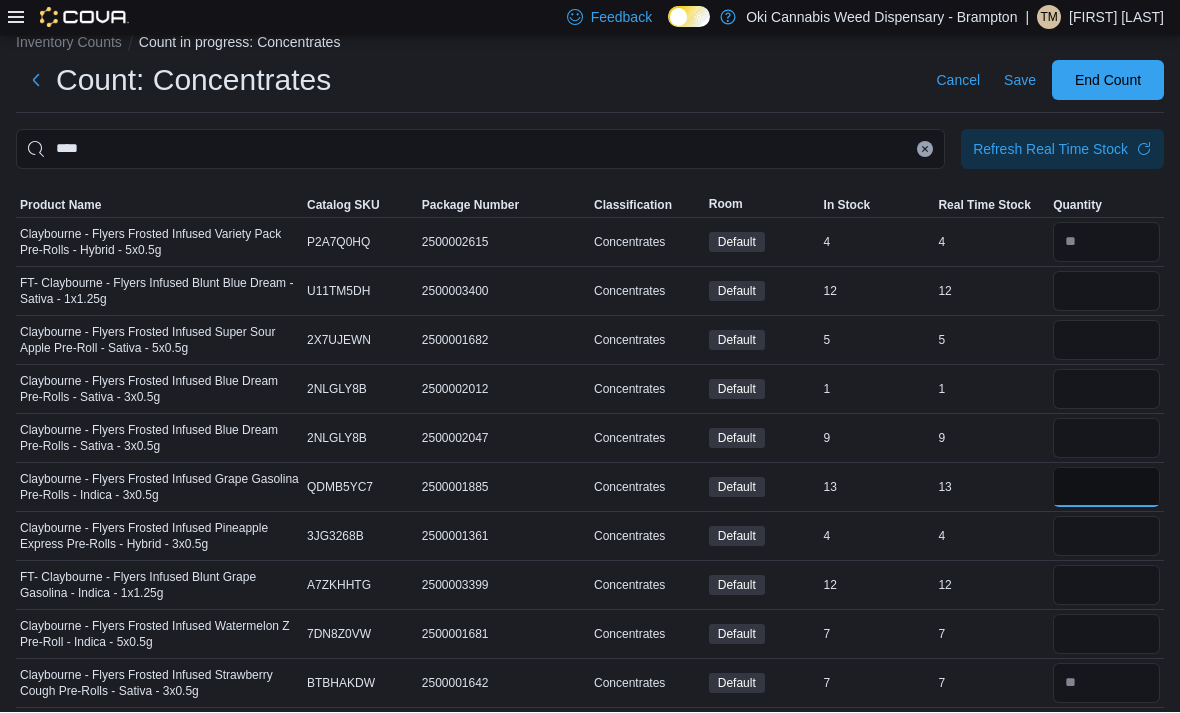 click at bounding box center (1106, 488) 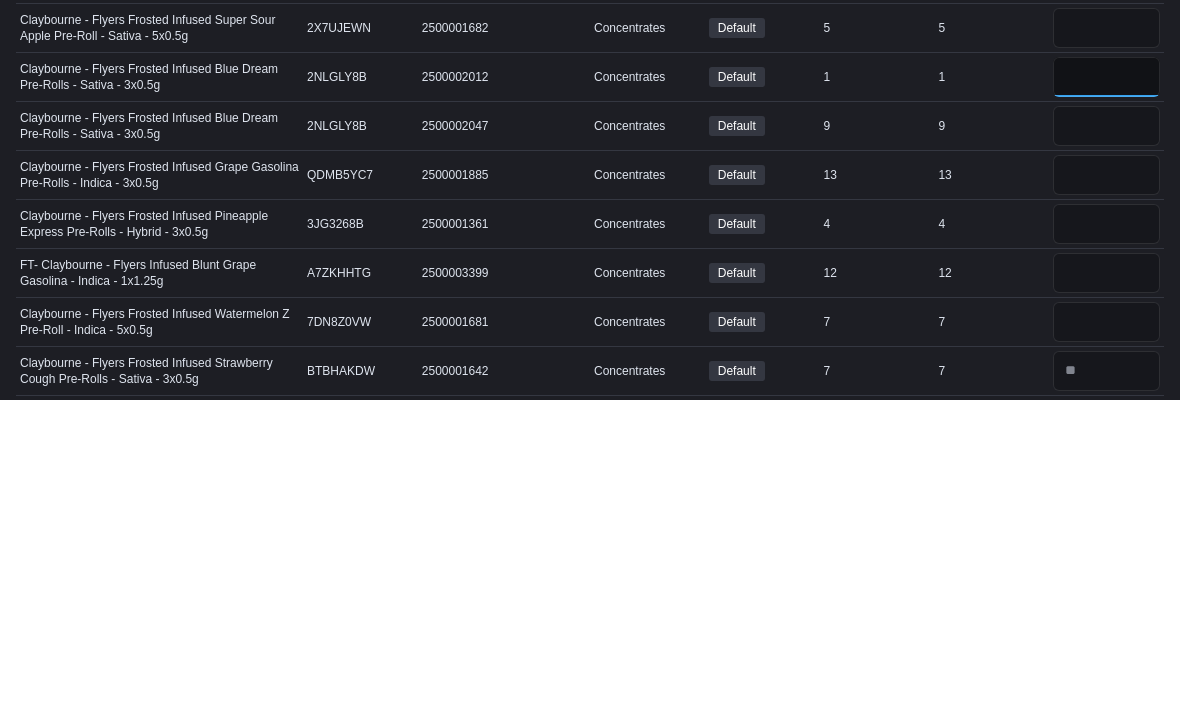 click at bounding box center (1106, 390) 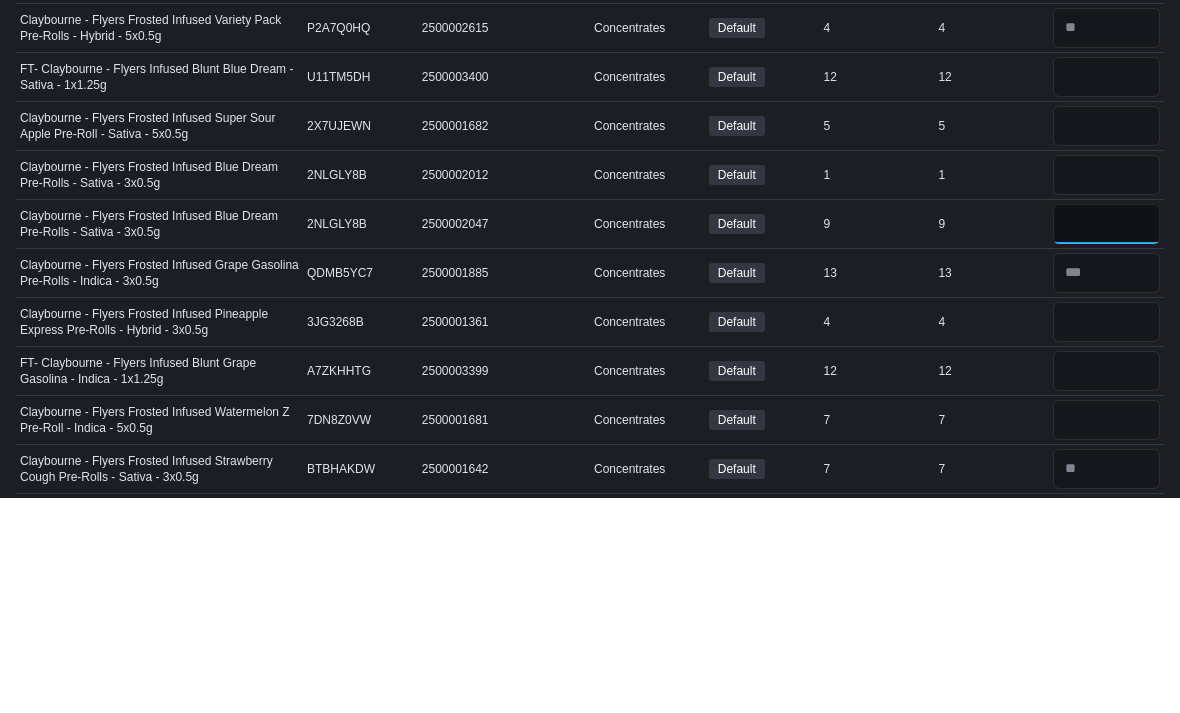 click at bounding box center [1106, 439] 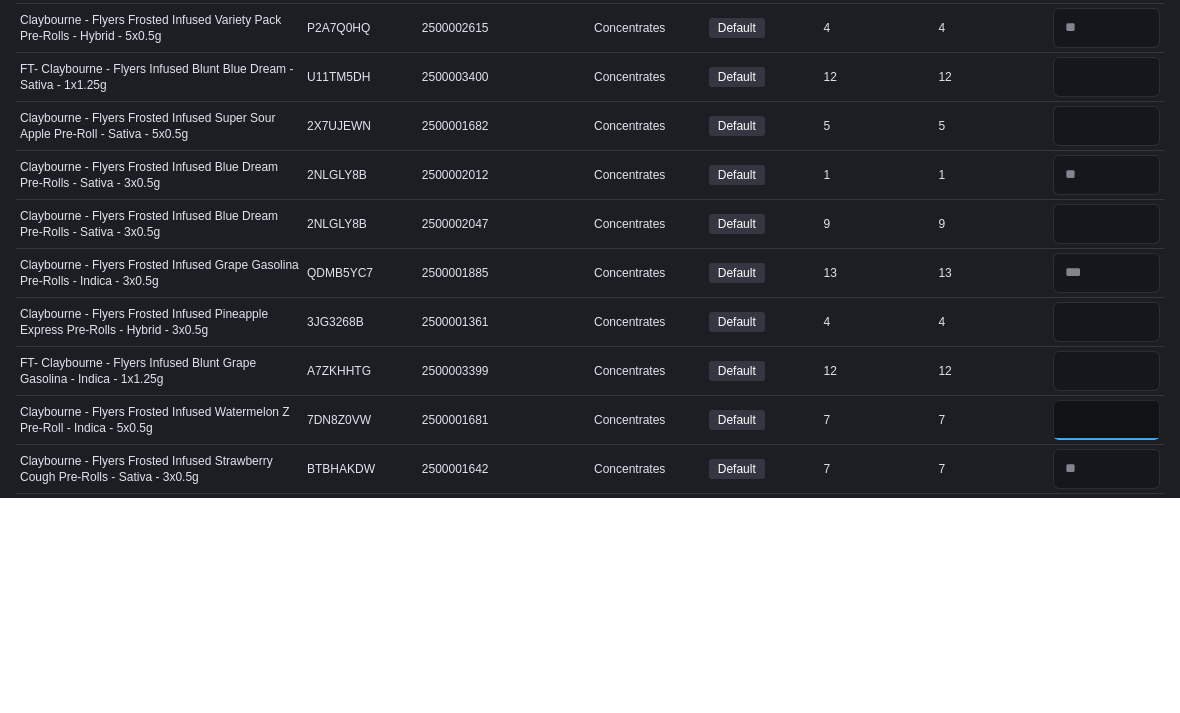 click at bounding box center [1106, 635] 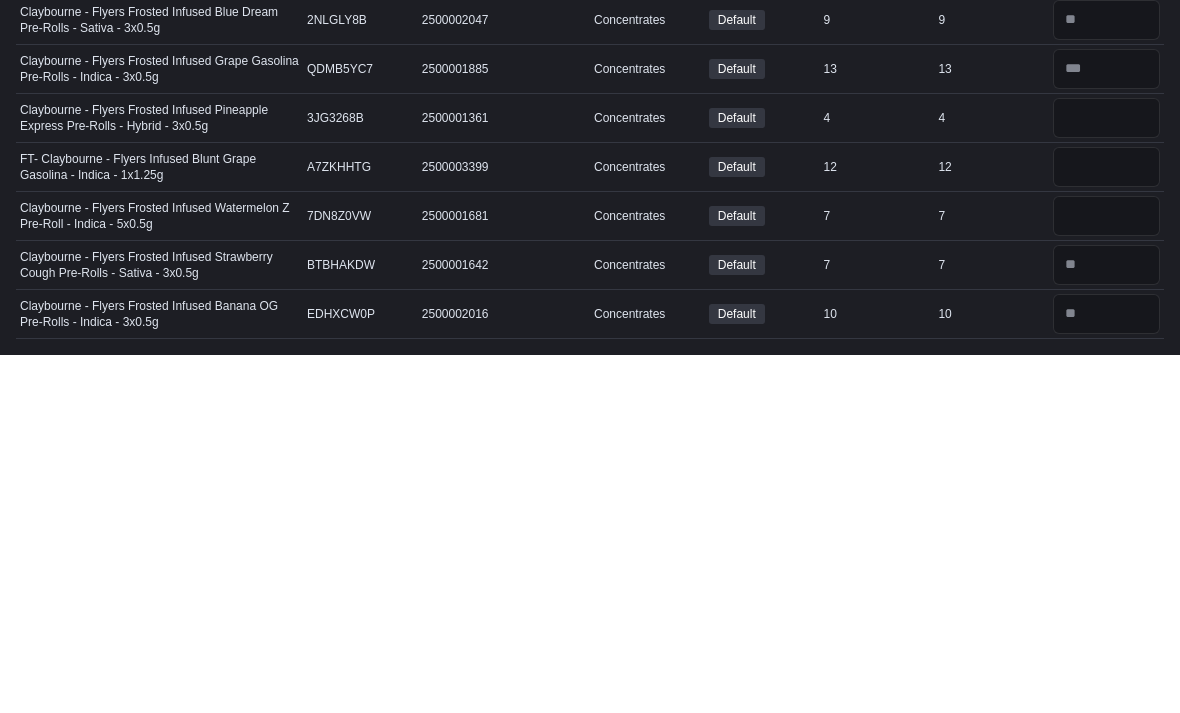 scroll, scrollTop: 27, scrollLeft: 0, axis: vertical 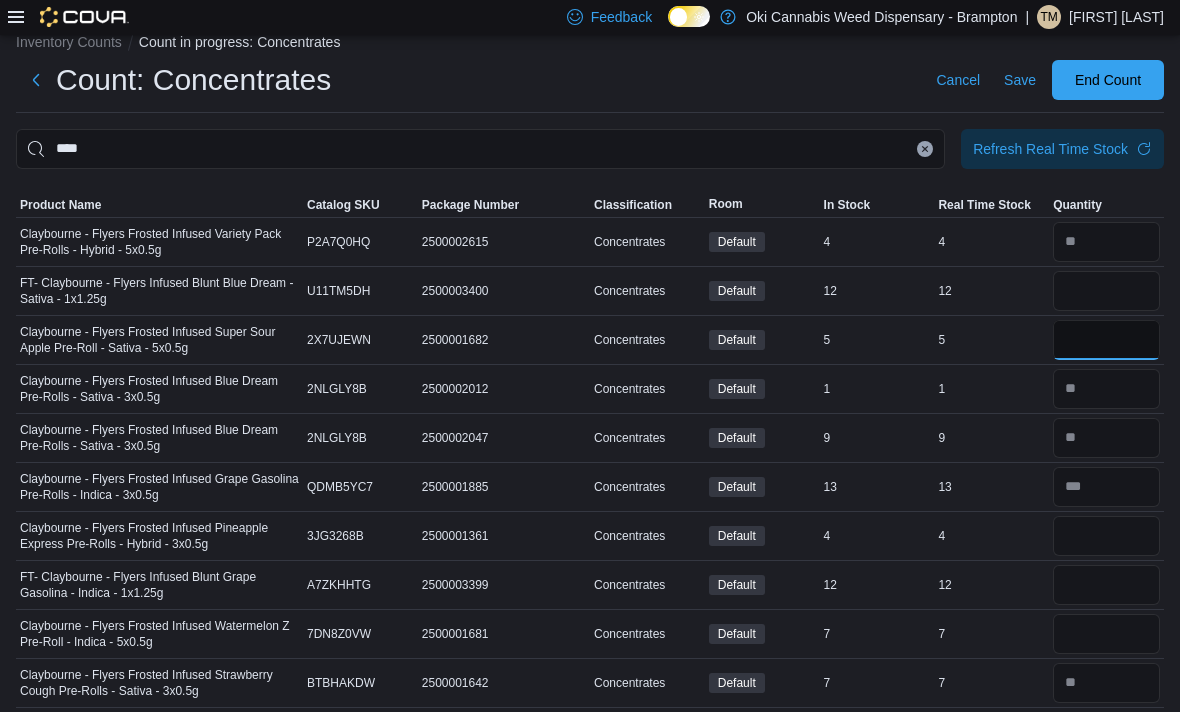 click at bounding box center (1106, 341) 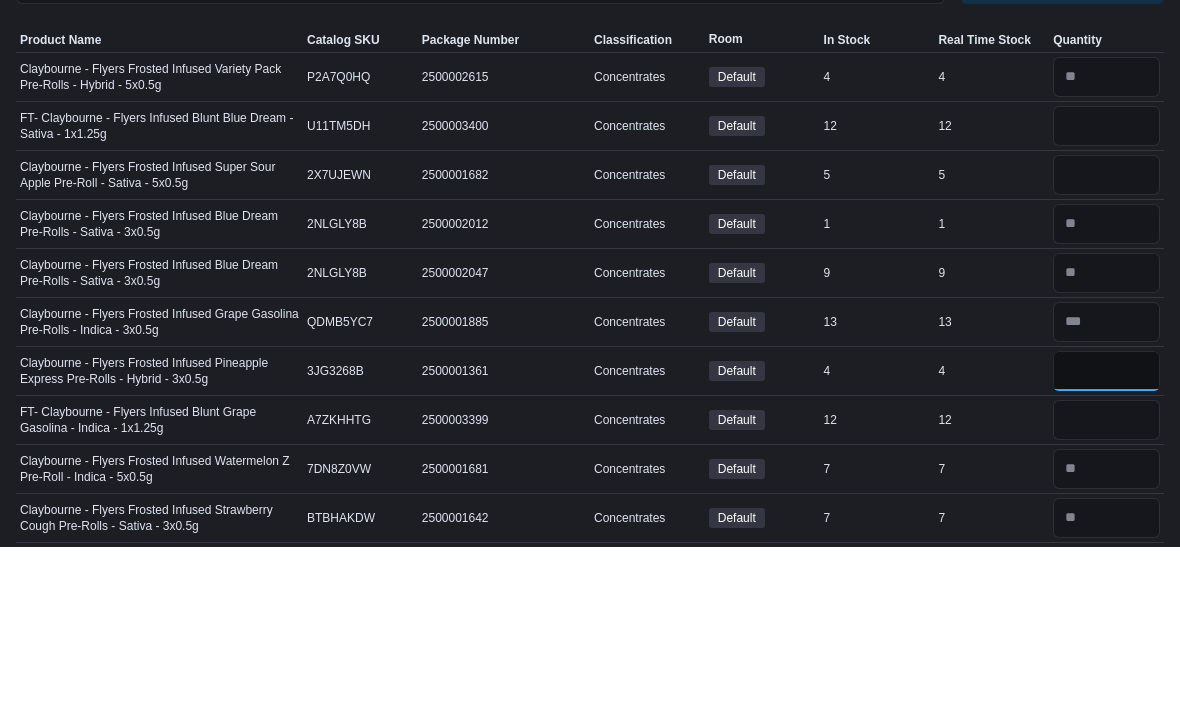 click at bounding box center (1106, 537) 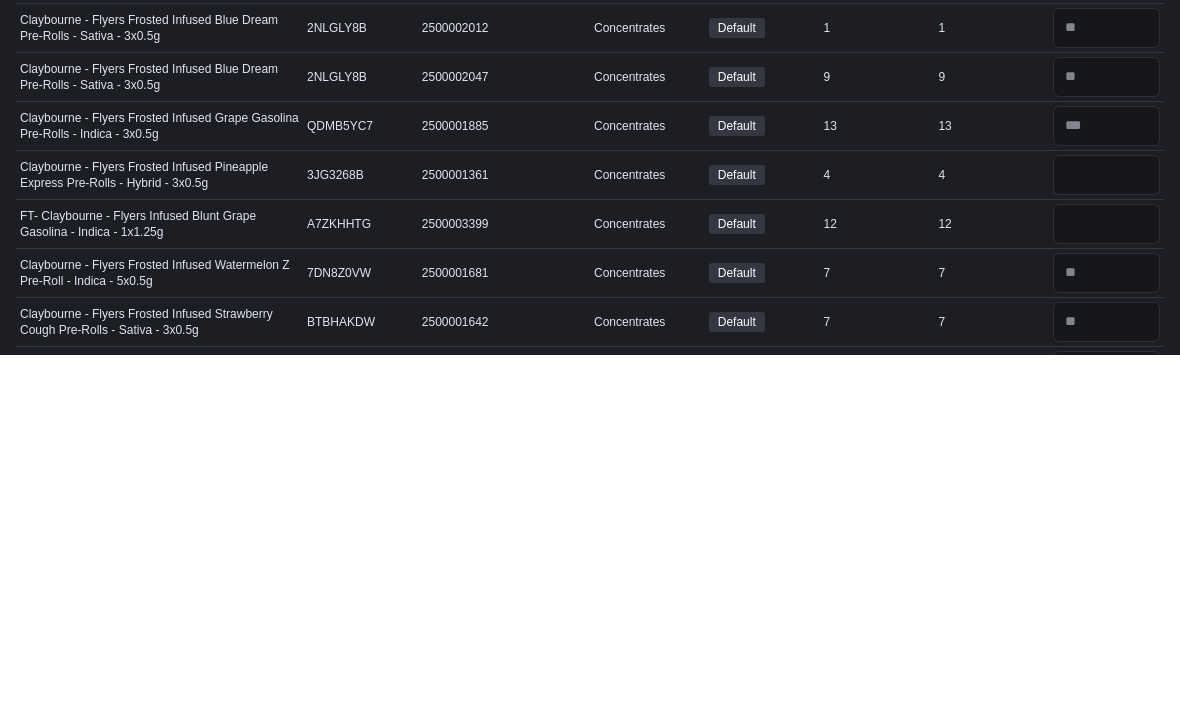 scroll, scrollTop: 27, scrollLeft: 0, axis: vertical 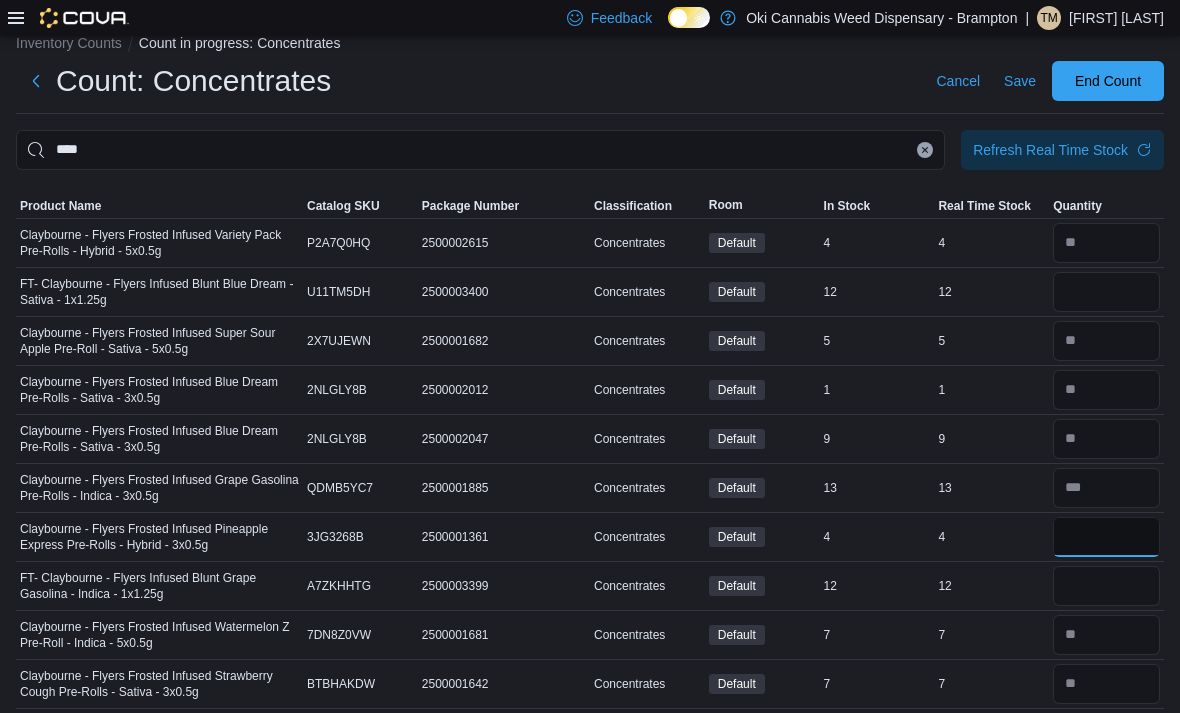 copy on "Claybourne - Flyers Frosted Infused Banana OG Pre-Rolls - Indica - 3x0.5g Catalog SKU" 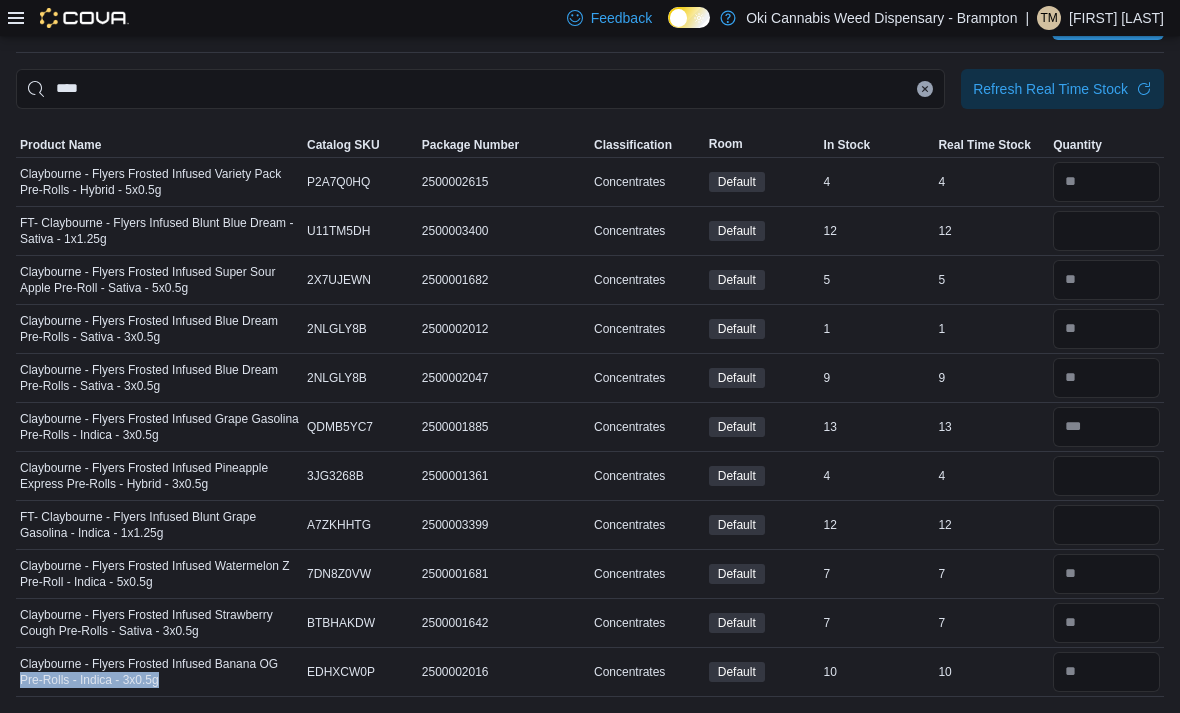 click on "Claybourne - Flyers Frosted Infused Watermelon Z Pre-Roll - Indica - 5x0.5g" at bounding box center [159, 574] 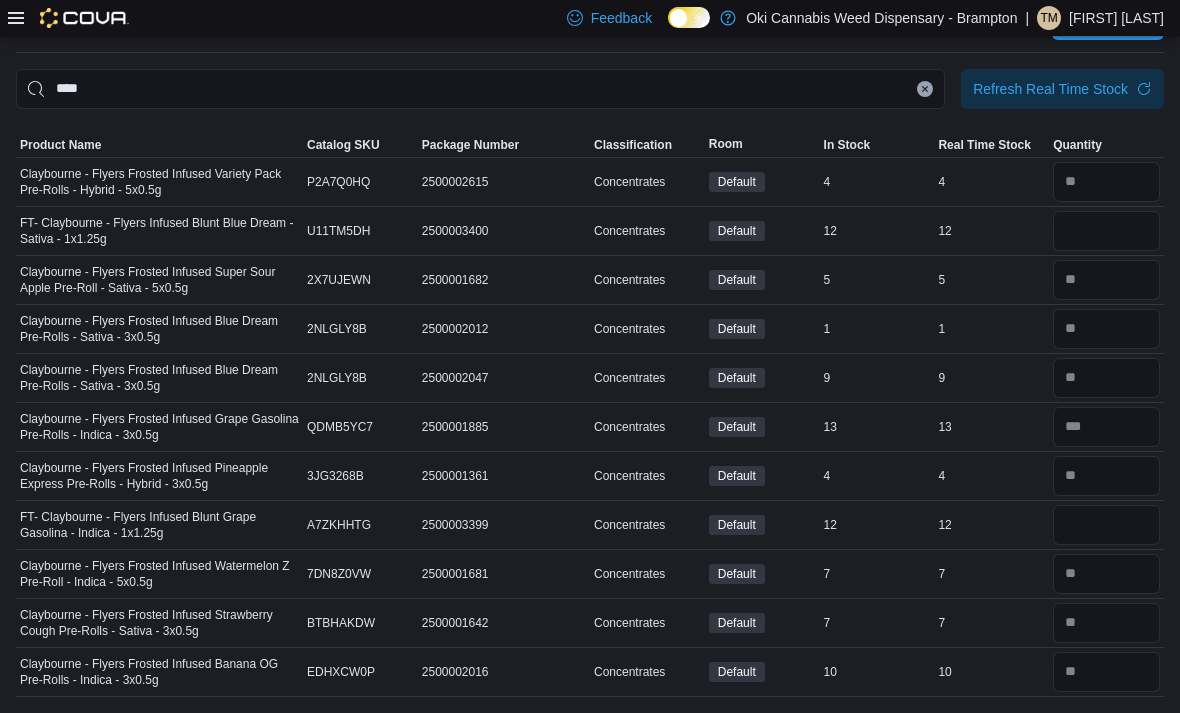 click on "Claybourne - Flyers Frosted Infused Banana OG Pre-Rolls - Indica - 3x0.5g" at bounding box center [159, 672] 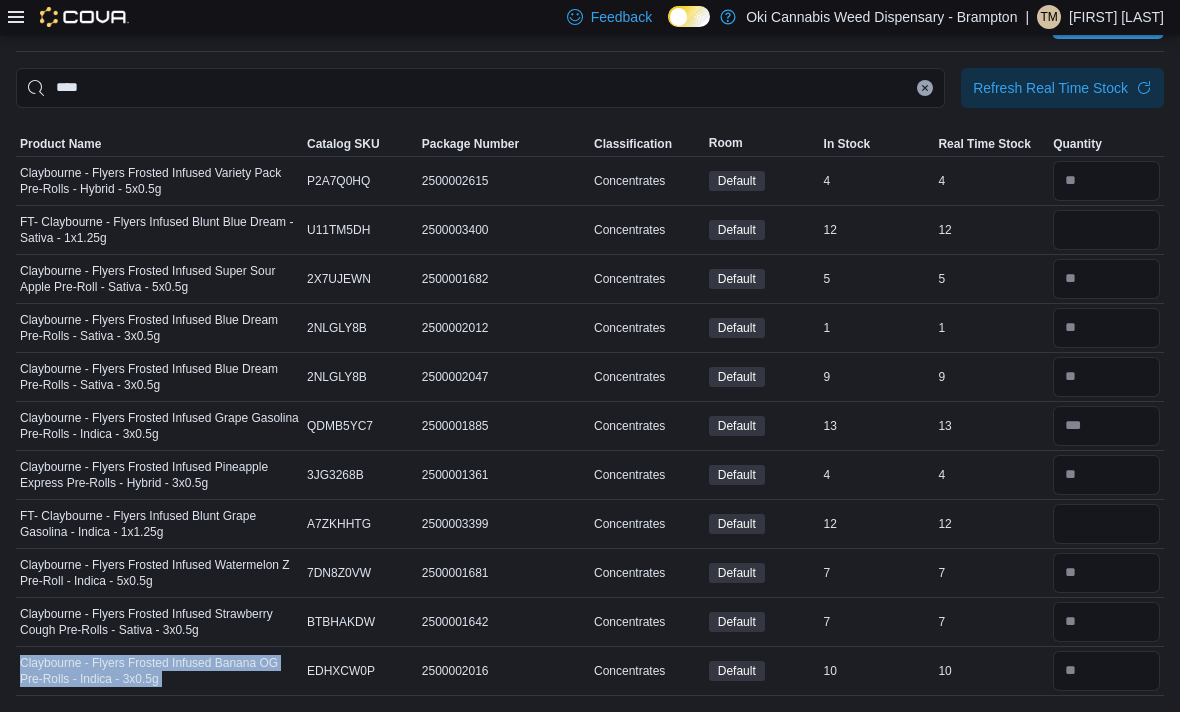 copy on "Claybourne - Flyers Frosted Infused Banana OG Pre-Rolls - Indica - 3x0.5g Catalog SKU" 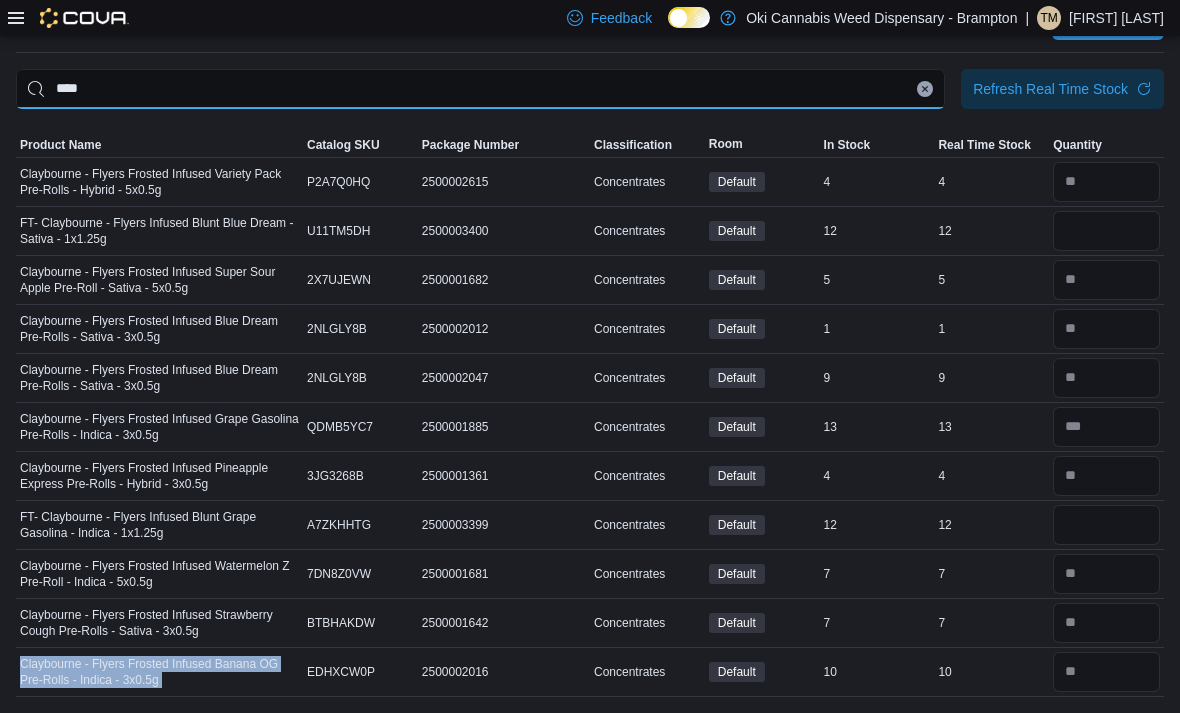 click on "****" at bounding box center (480, 89) 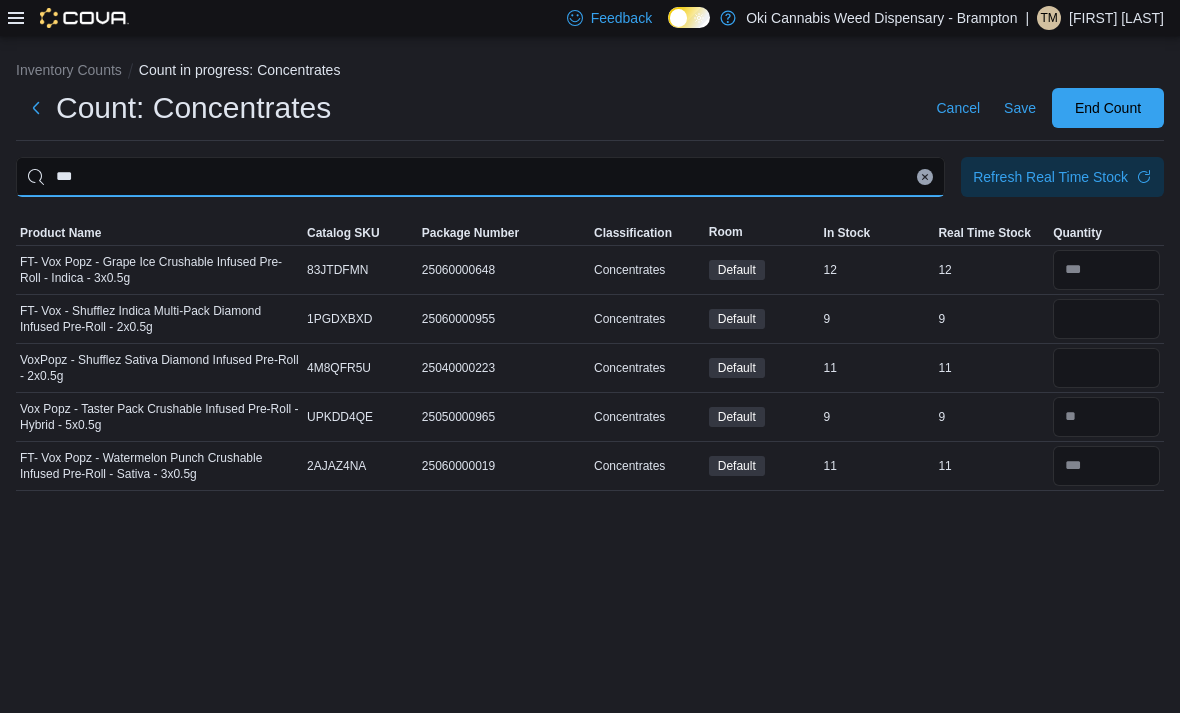 scroll, scrollTop: 64, scrollLeft: 0, axis: vertical 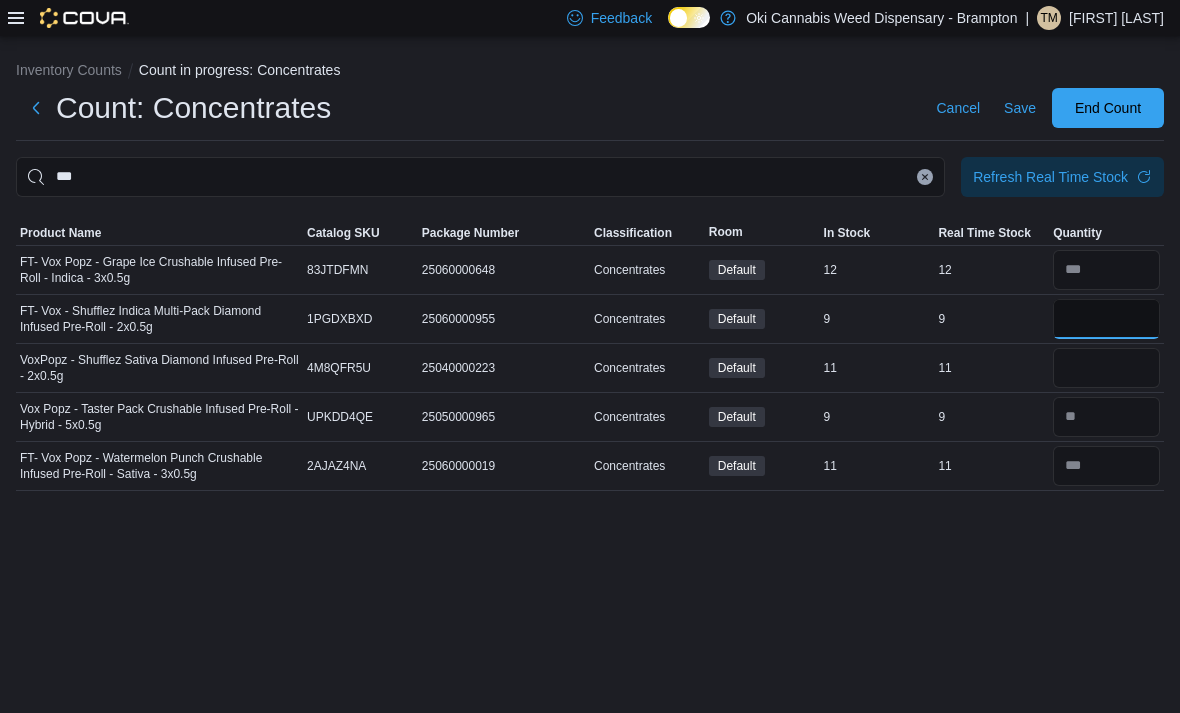 click at bounding box center [1106, 319] 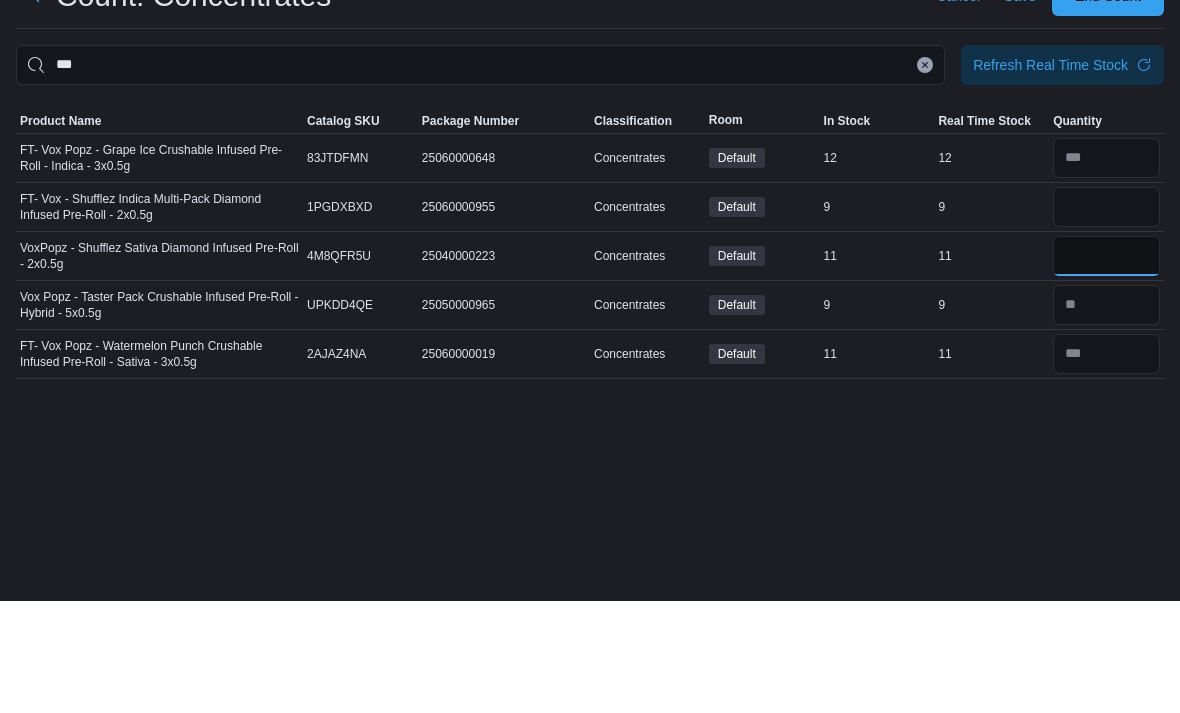 click at bounding box center [1106, 368] 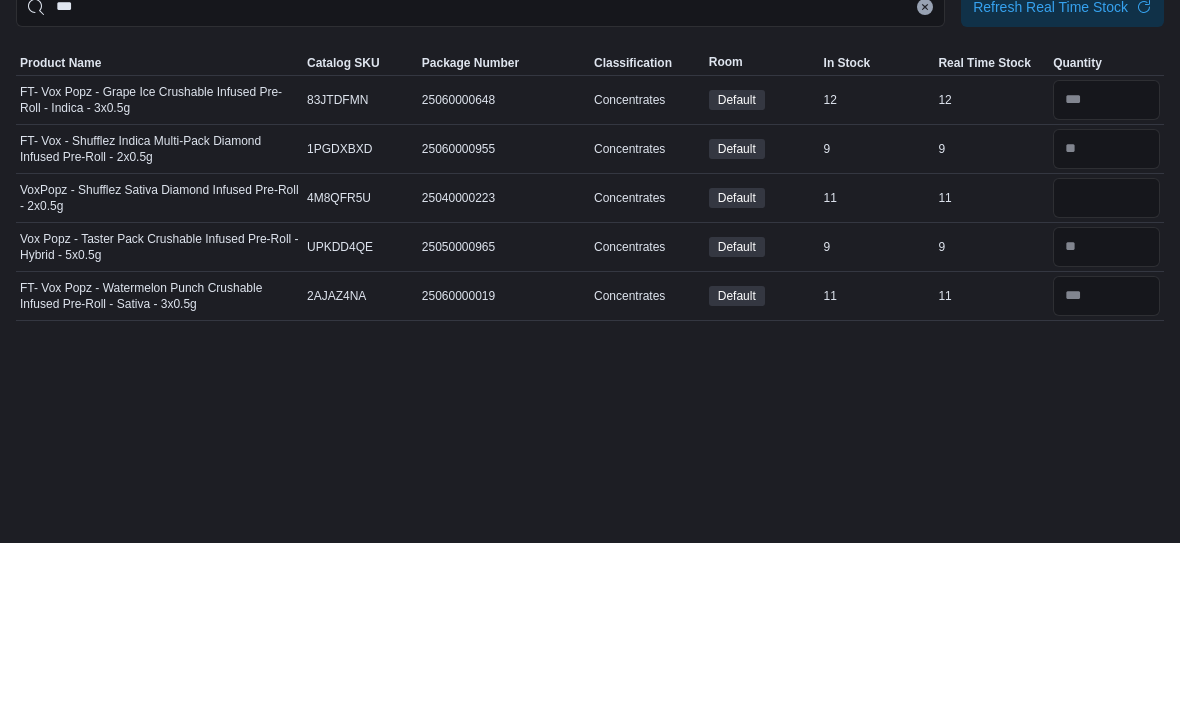 scroll, scrollTop: 0, scrollLeft: 0, axis: both 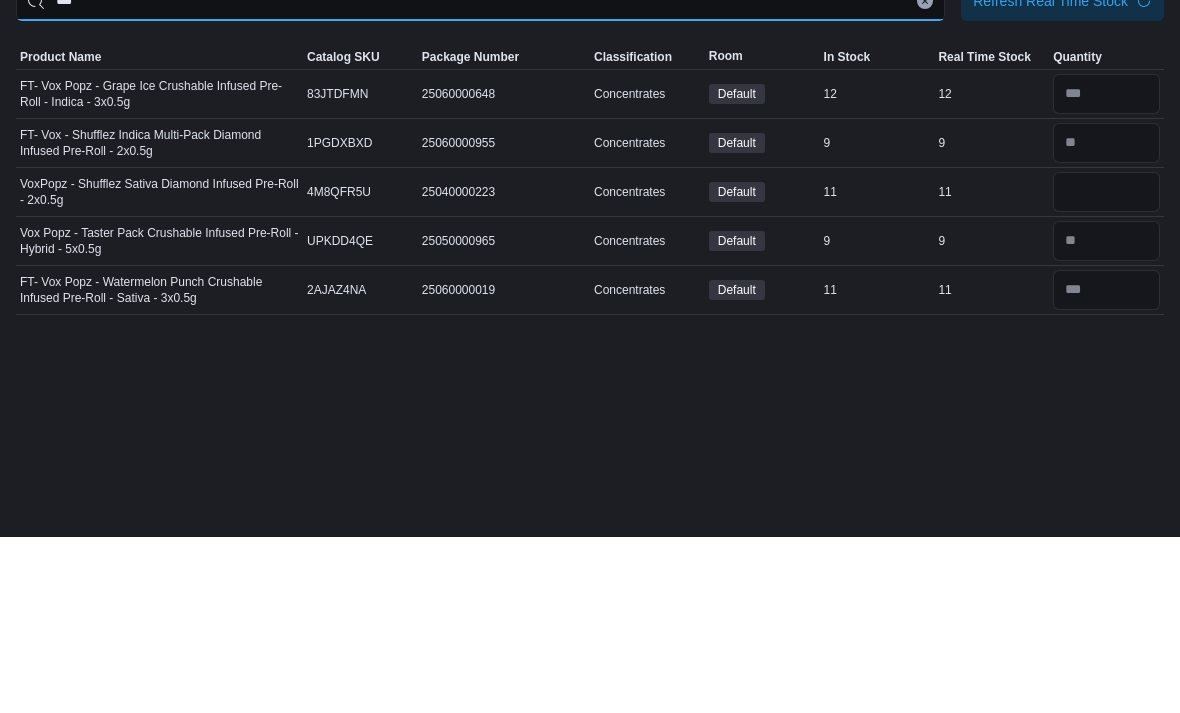 click on "***" at bounding box center [480, 177] 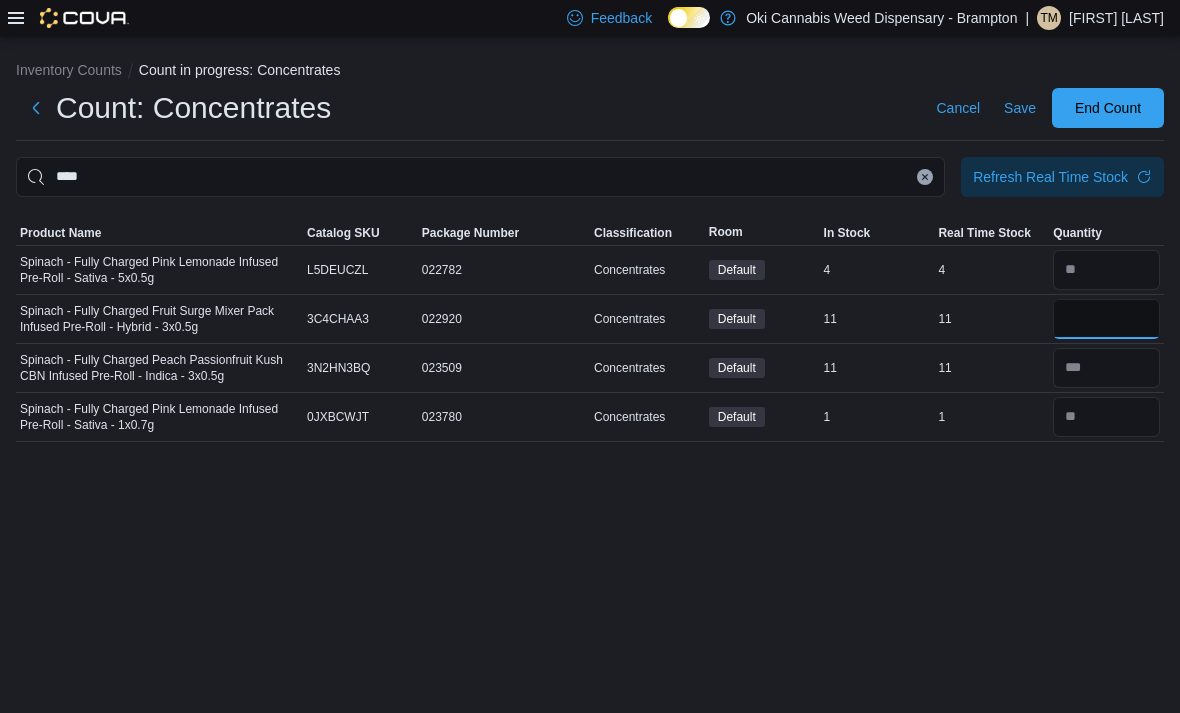 click at bounding box center [1106, 319] 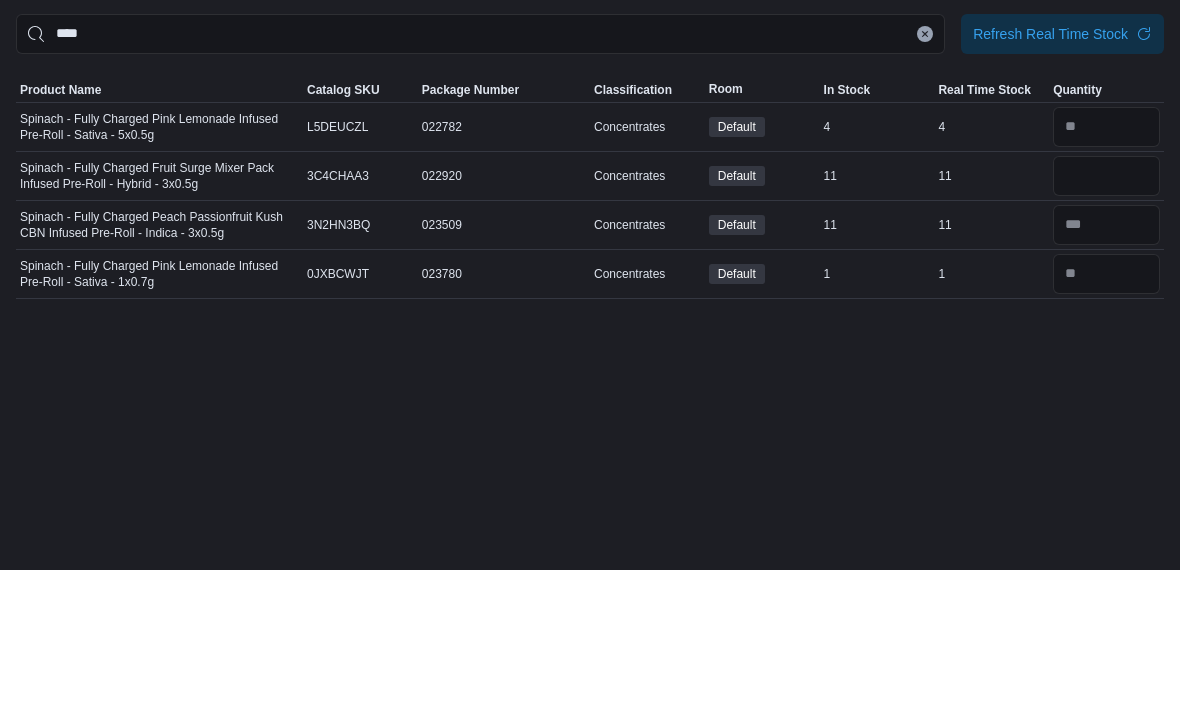 scroll, scrollTop: 0, scrollLeft: 0, axis: both 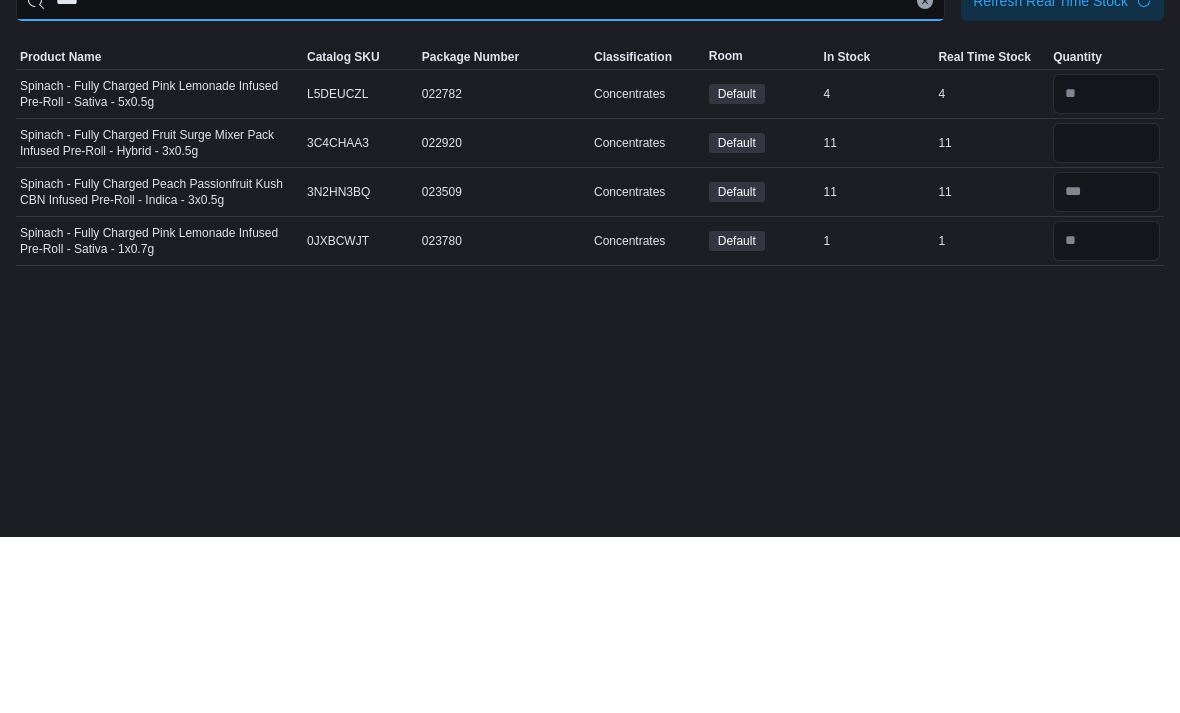 click on "****" at bounding box center [480, 177] 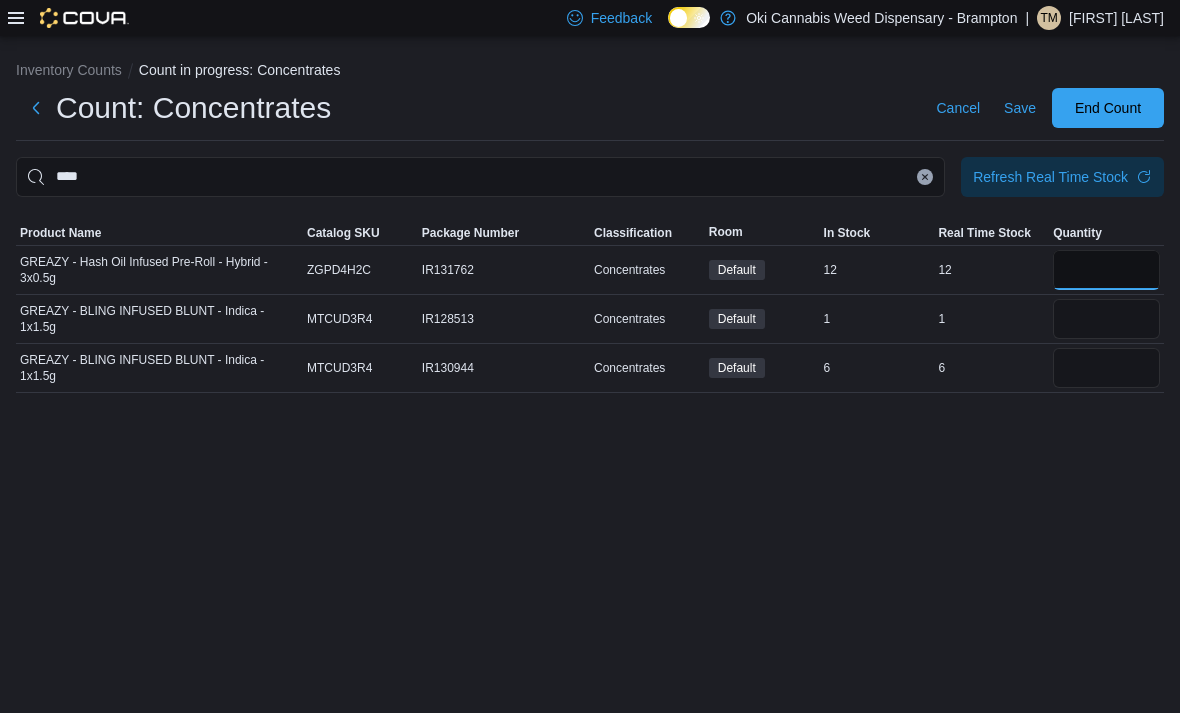 click at bounding box center [1106, 270] 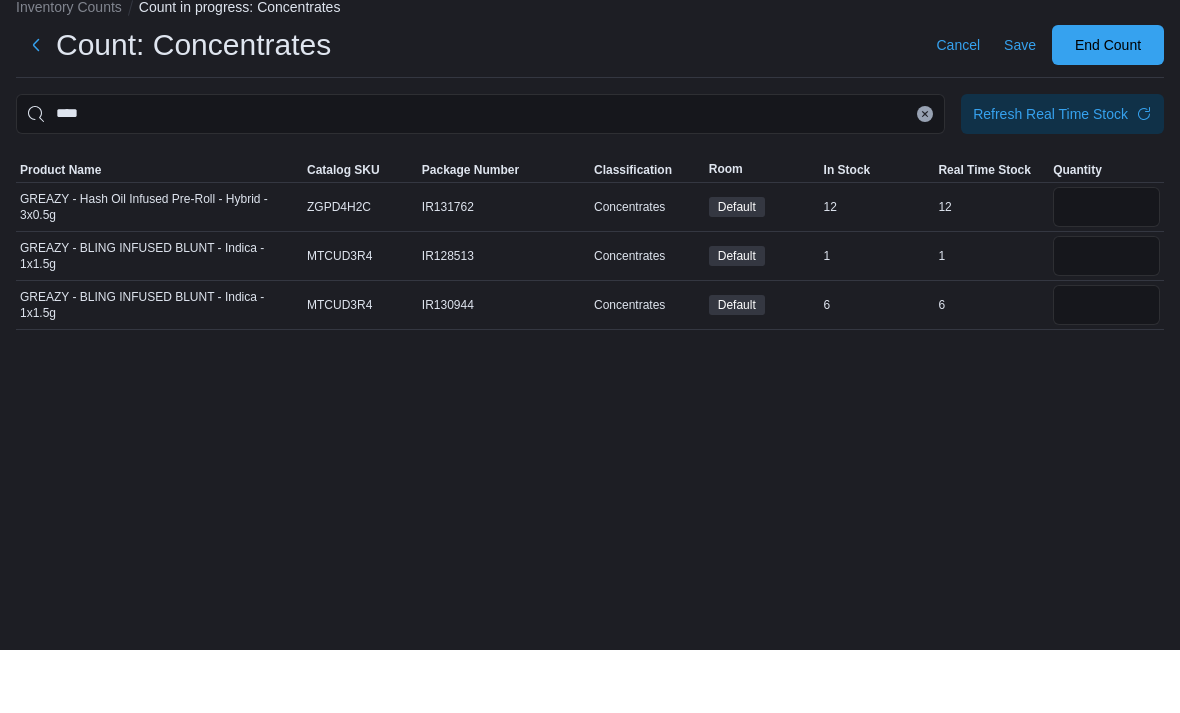scroll, scrollTop: 49, scrollLeft: 0, axis: vertical 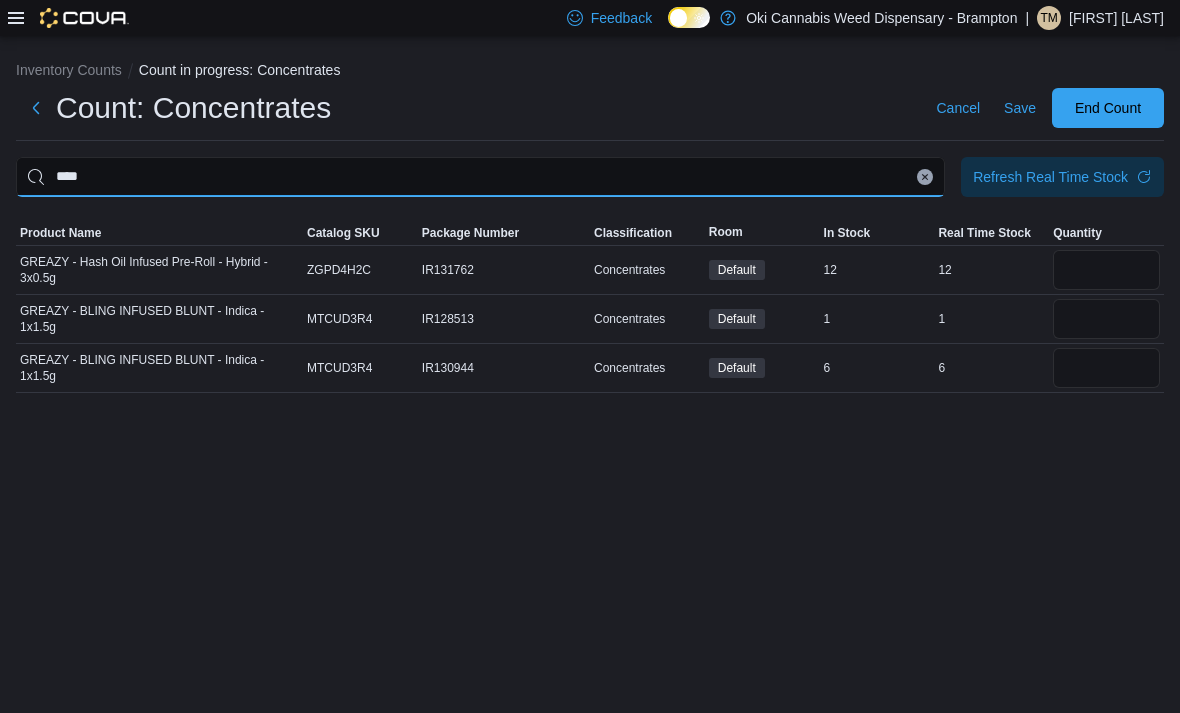 click on "****" at bounding box center (480, 177) 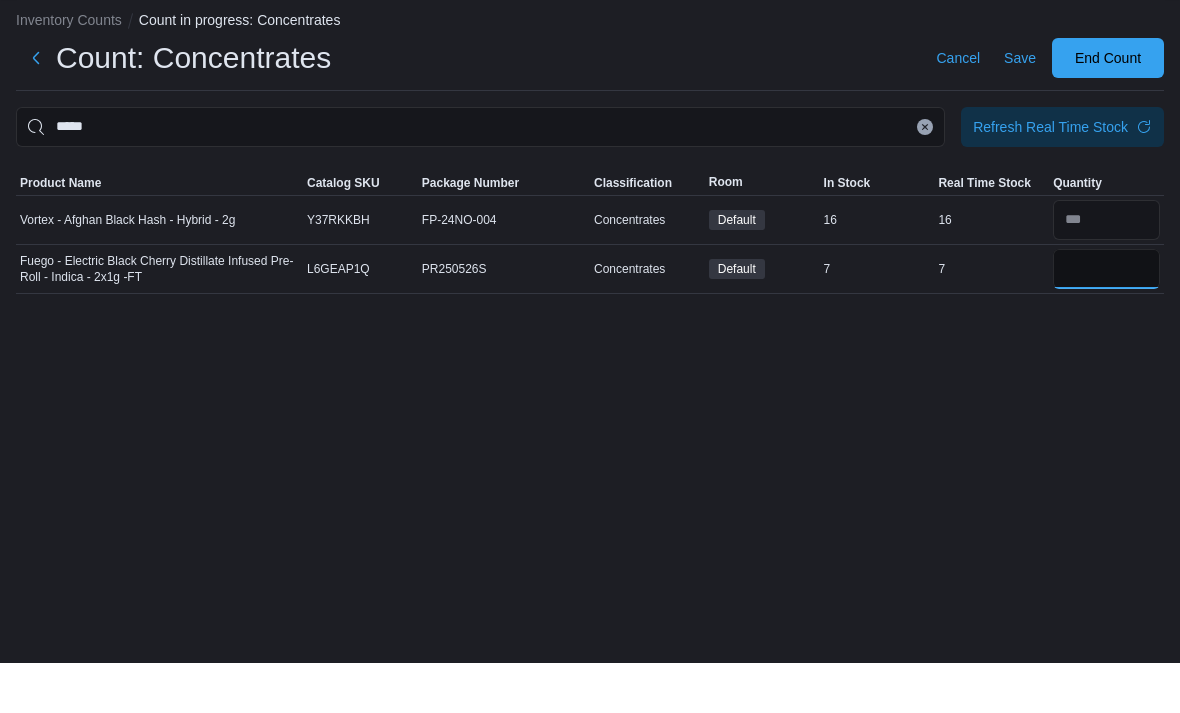 click at bounding box center (1106, 319) 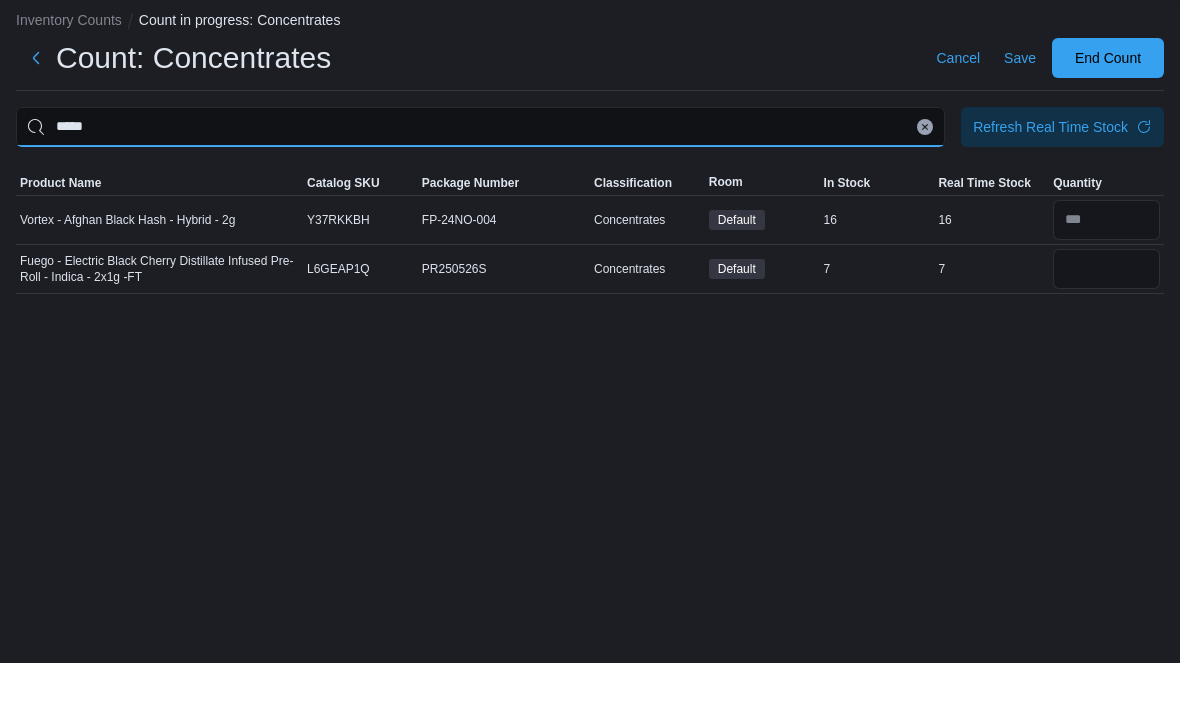click on "****" at bounding box center [480, 177] 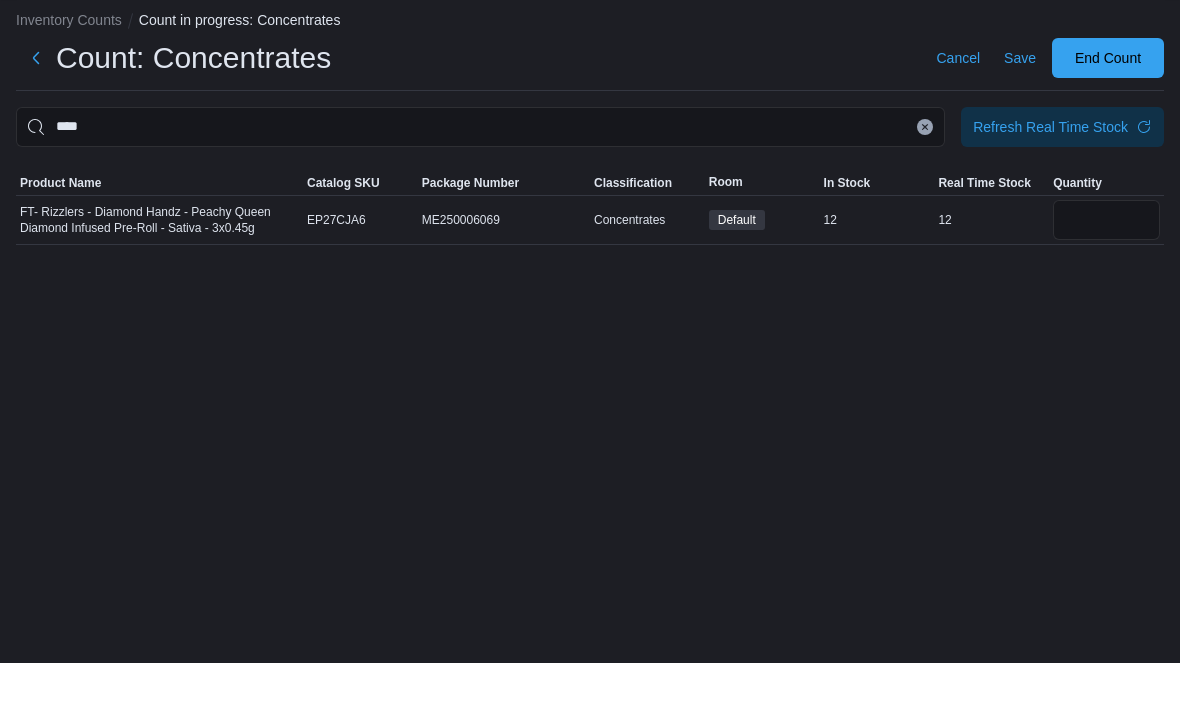 scroll, scrollTop: 64, scrollLeft: 0, axis: vertical 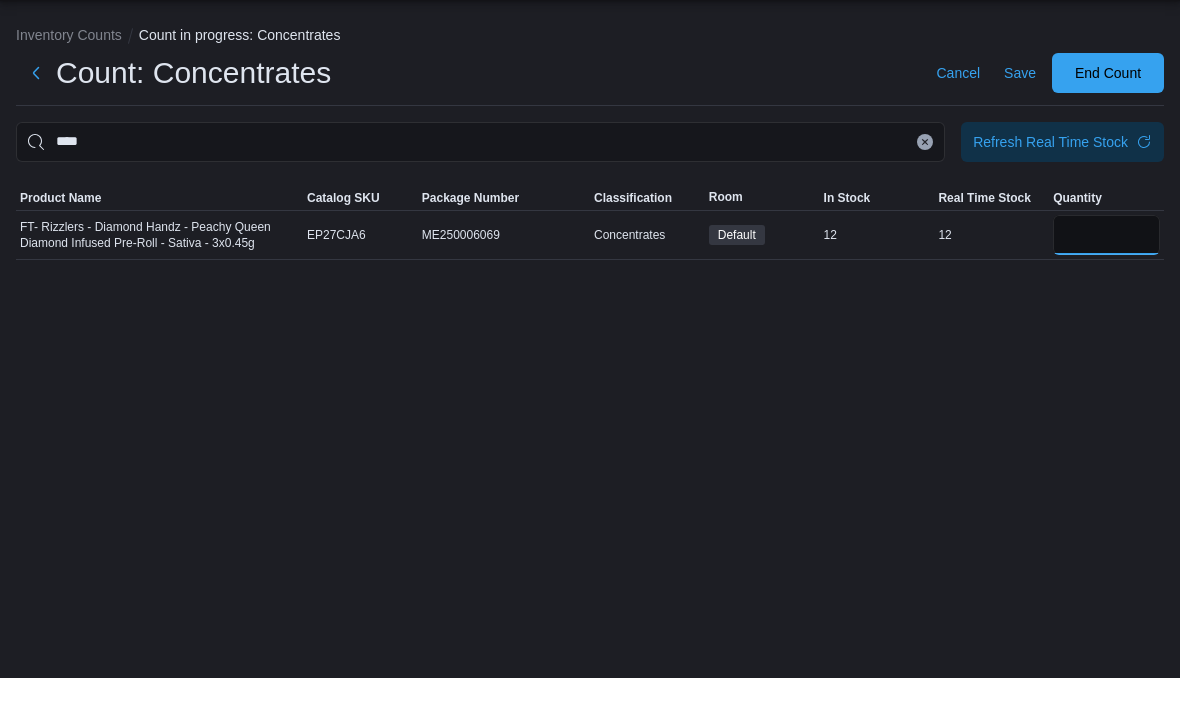 click at bounding box center [1106, 270] 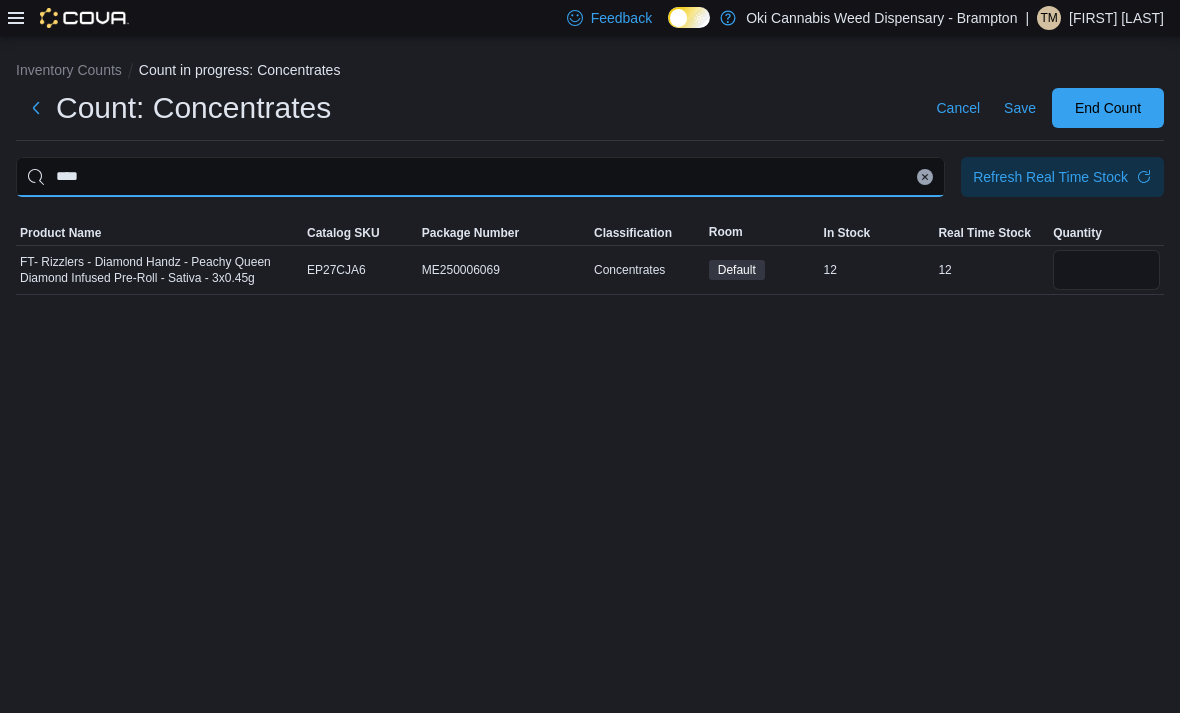click on "***" at bounding box center [480, 177] 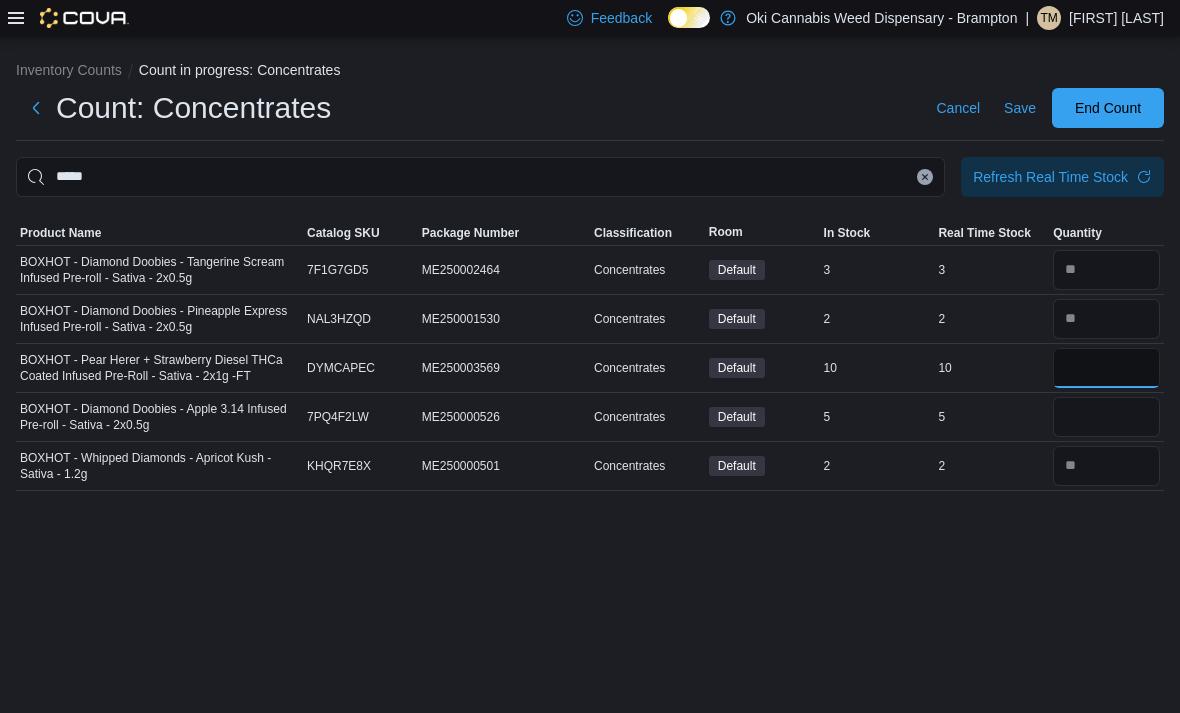 click at bounding box center (1106, 368) 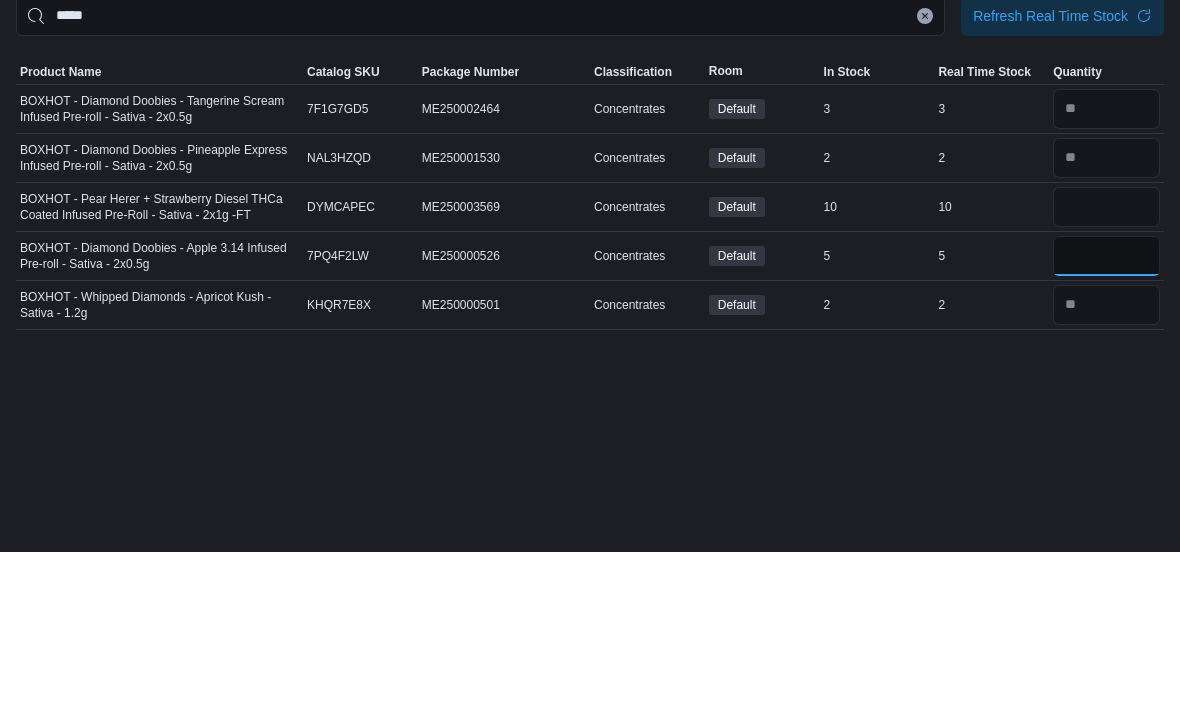 click at bounding box center [1106, 417] 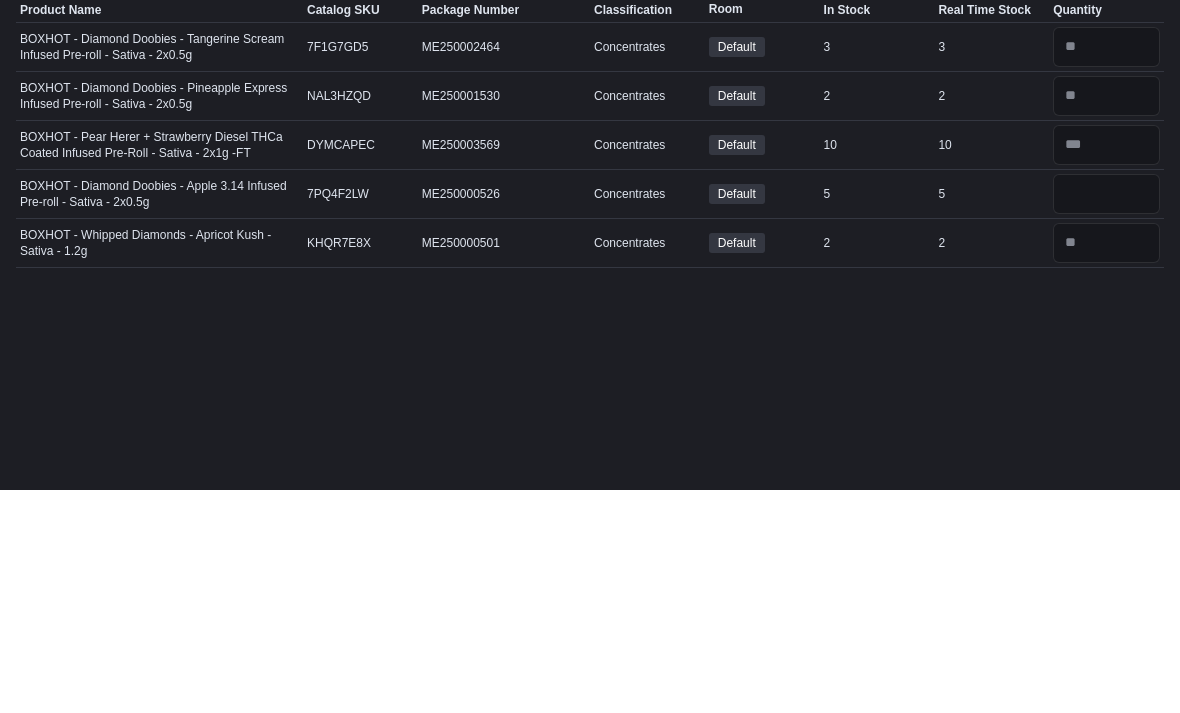 scroll, scrollTop: 0, scrollLeft: 0, axis: both 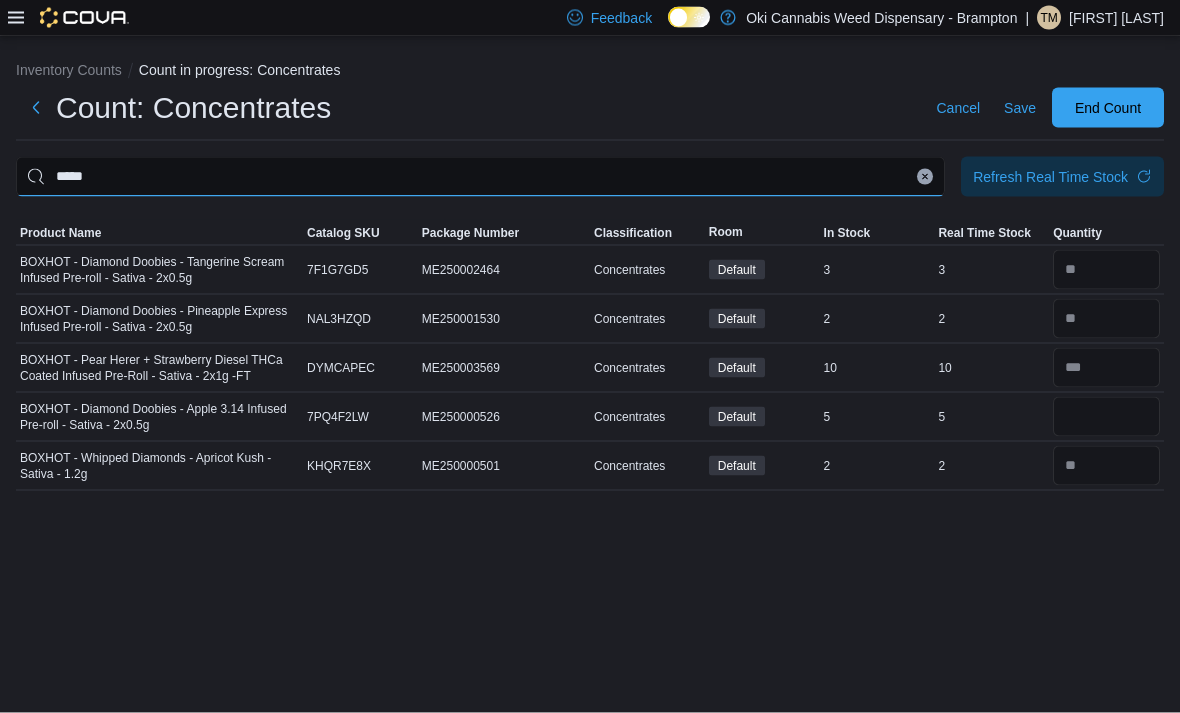 click on "****" at bounding box center [480, 177] 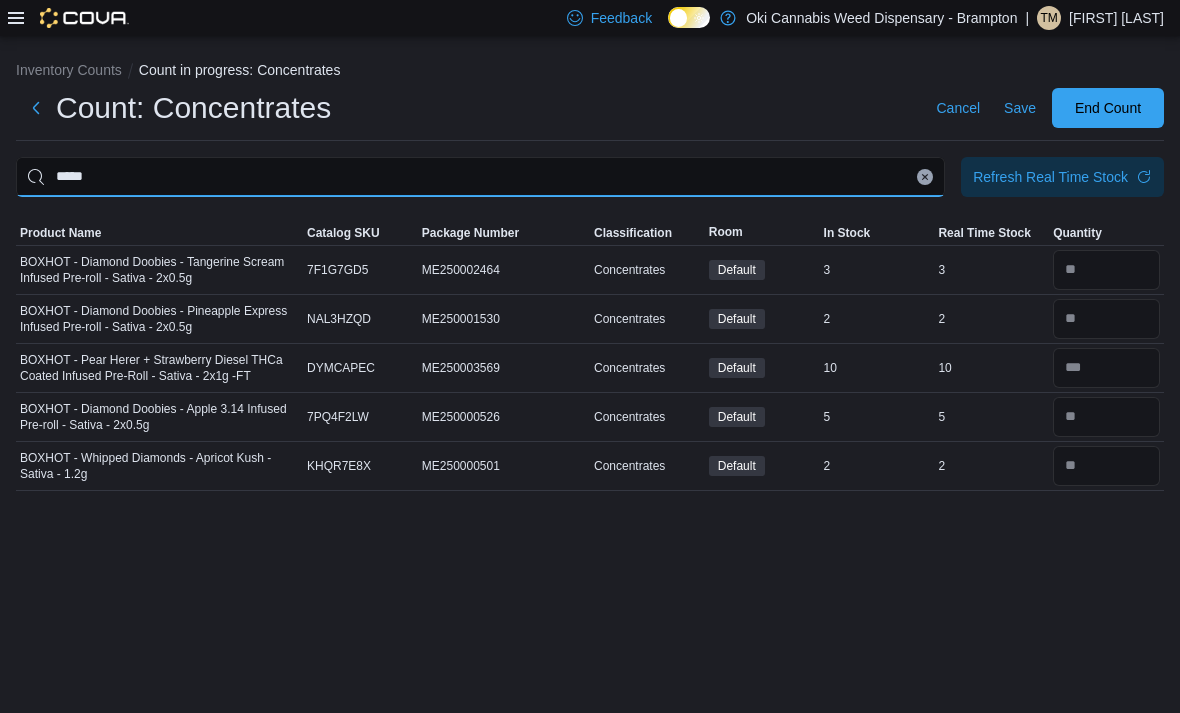 scroll, scrollTop: 0, scrollLeft: 0, axis: both 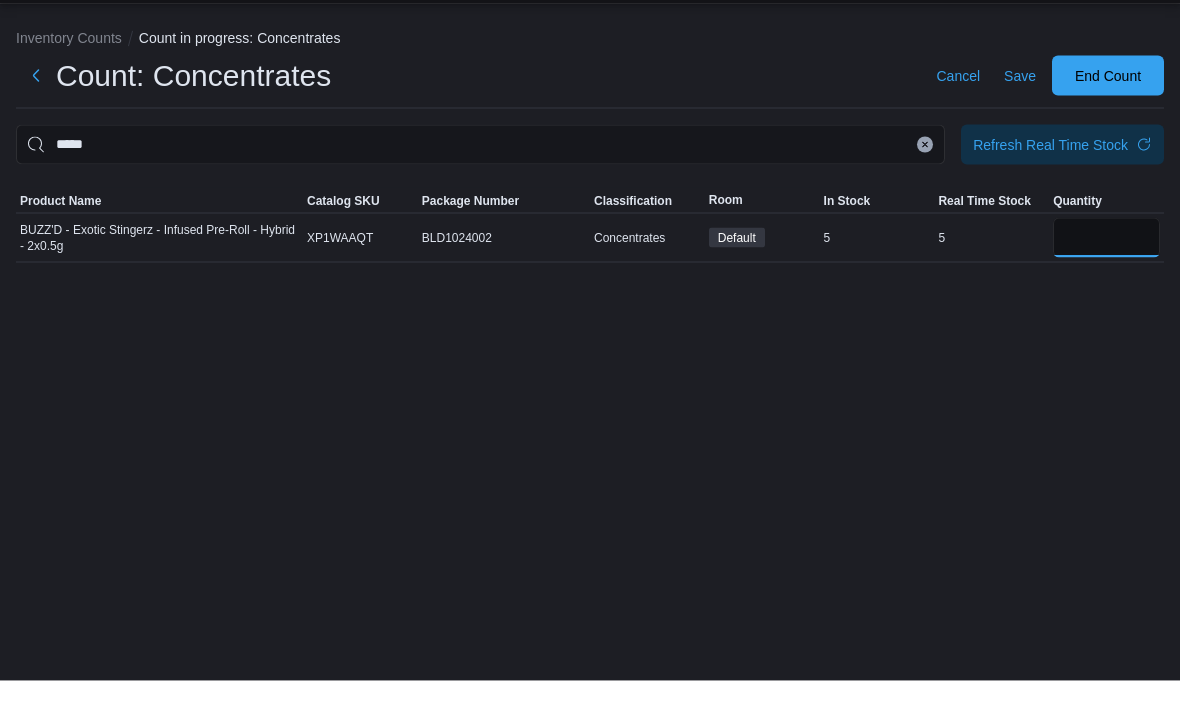 click at bounding box center (1106, 270) 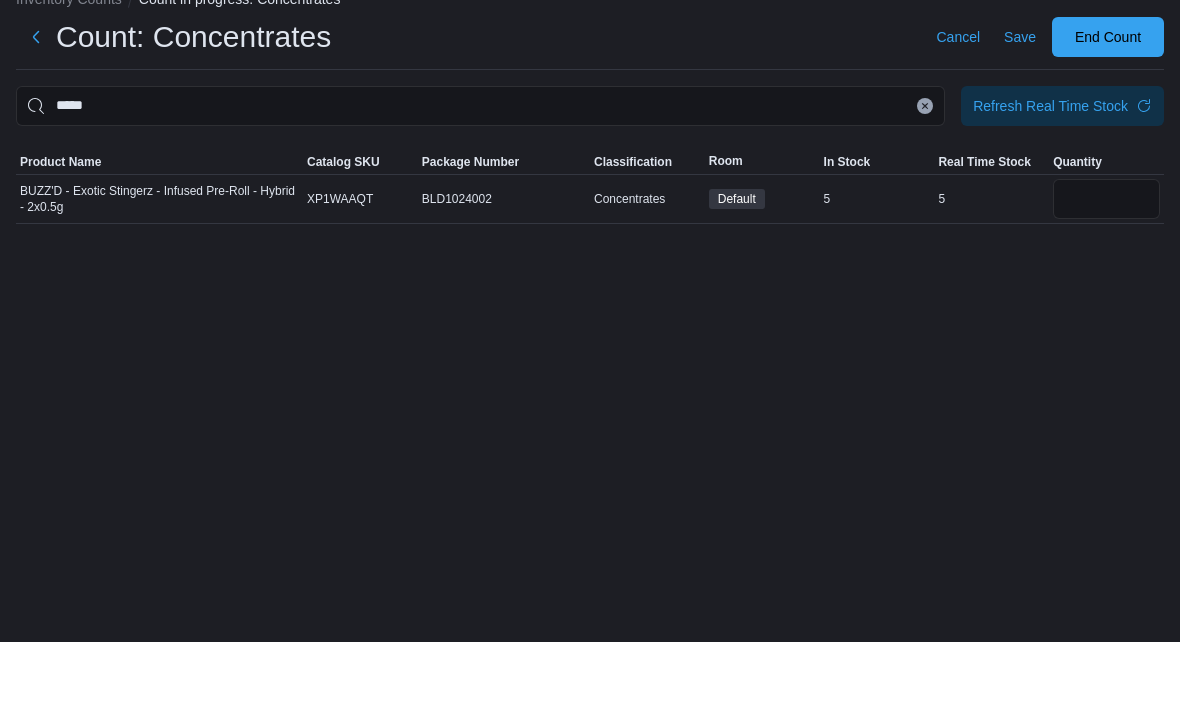 scroll, scrollTop: 55, scrollLeft: 0, axis: vertical 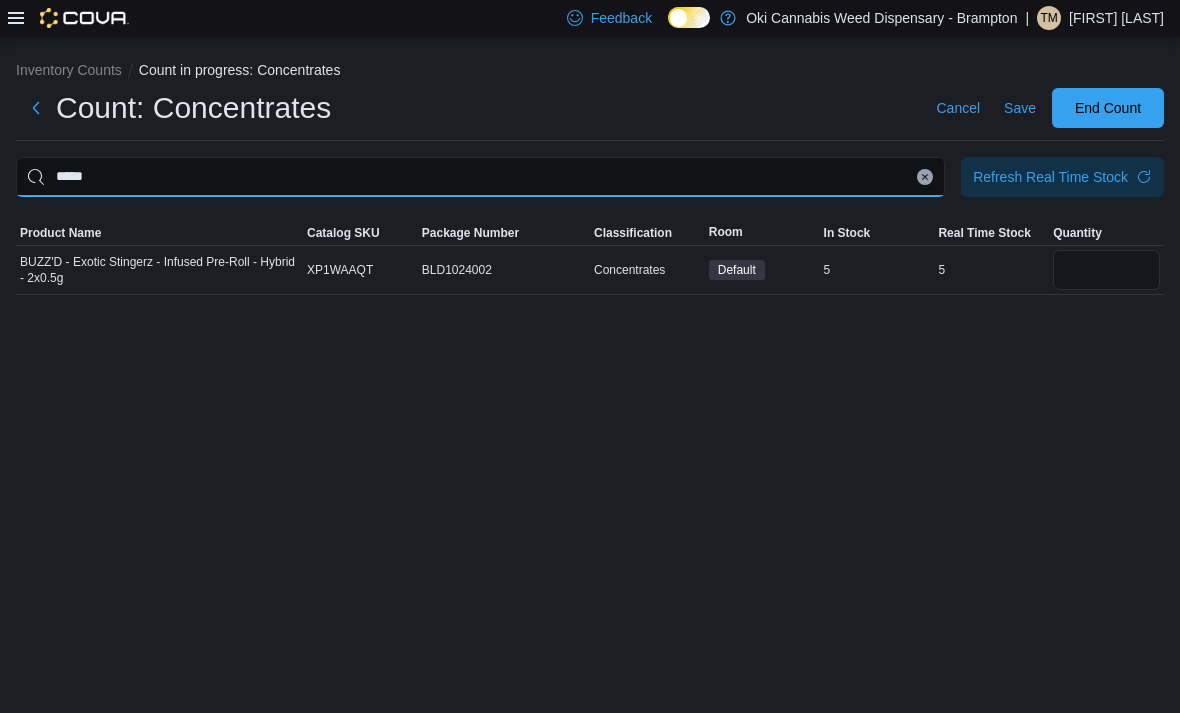 click on "*****" at bounding box center [480, 177] 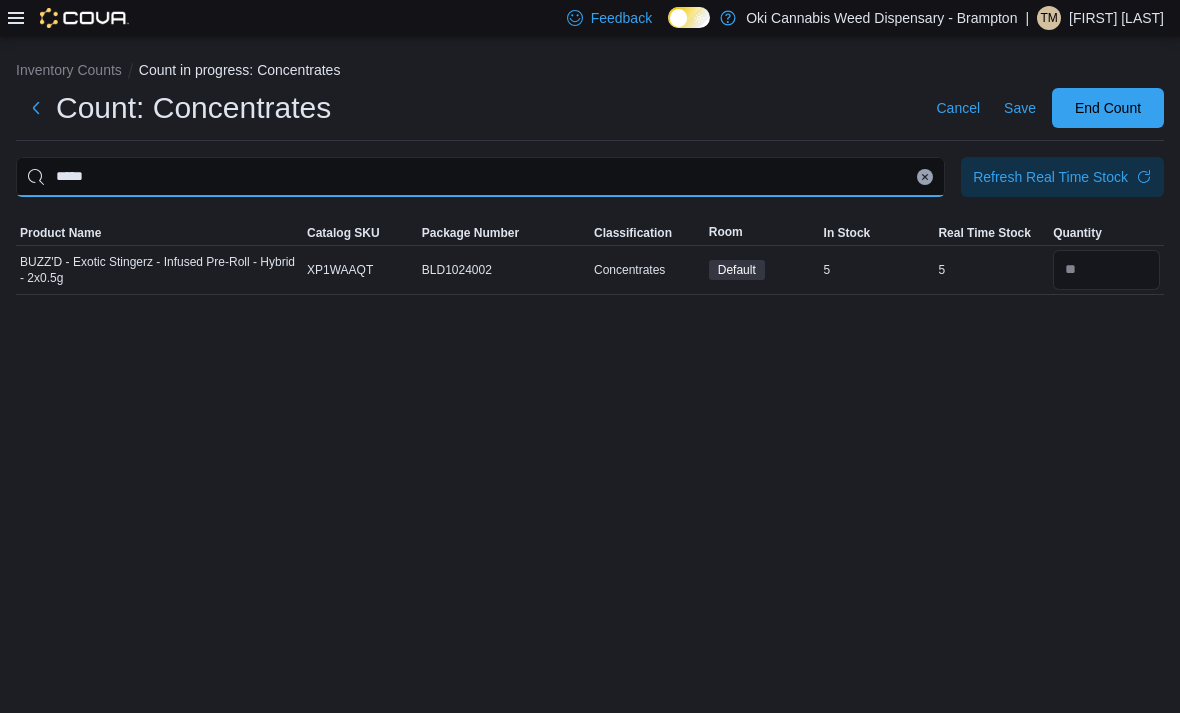 click on "*****" at bounding box center [480, 177] 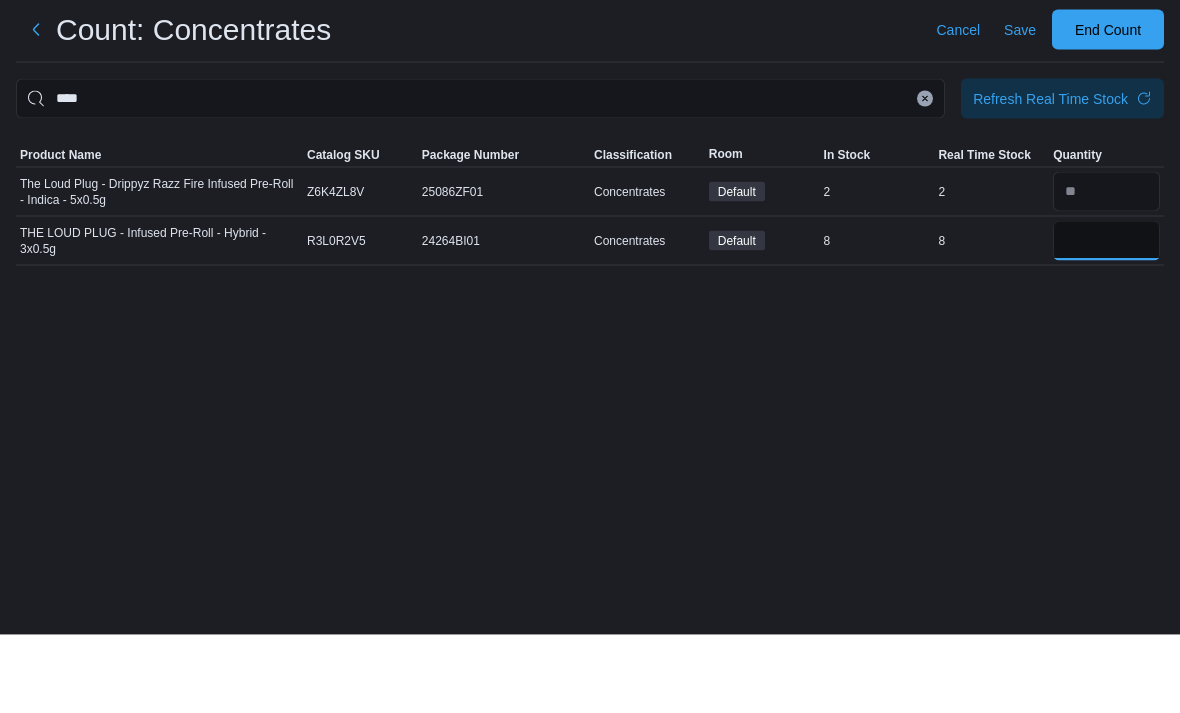 click at bounding box center [1106, 319] 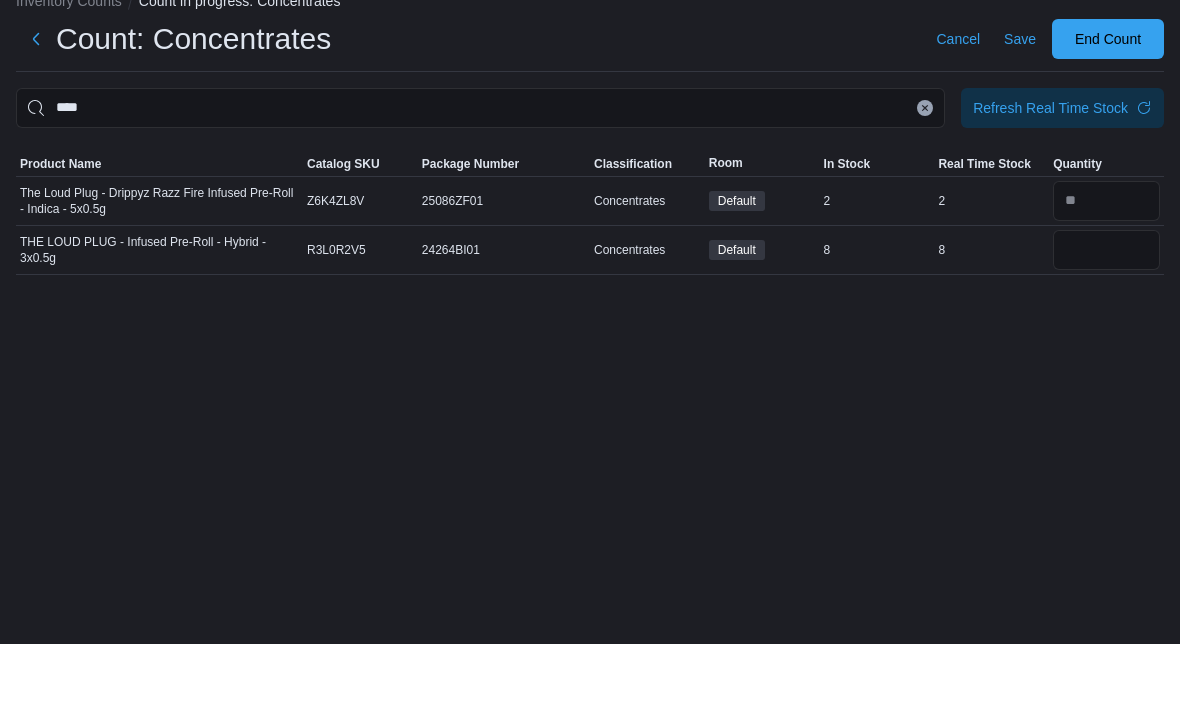 scroll, scrollTop: 0, scrollLeft: 0, axis: both 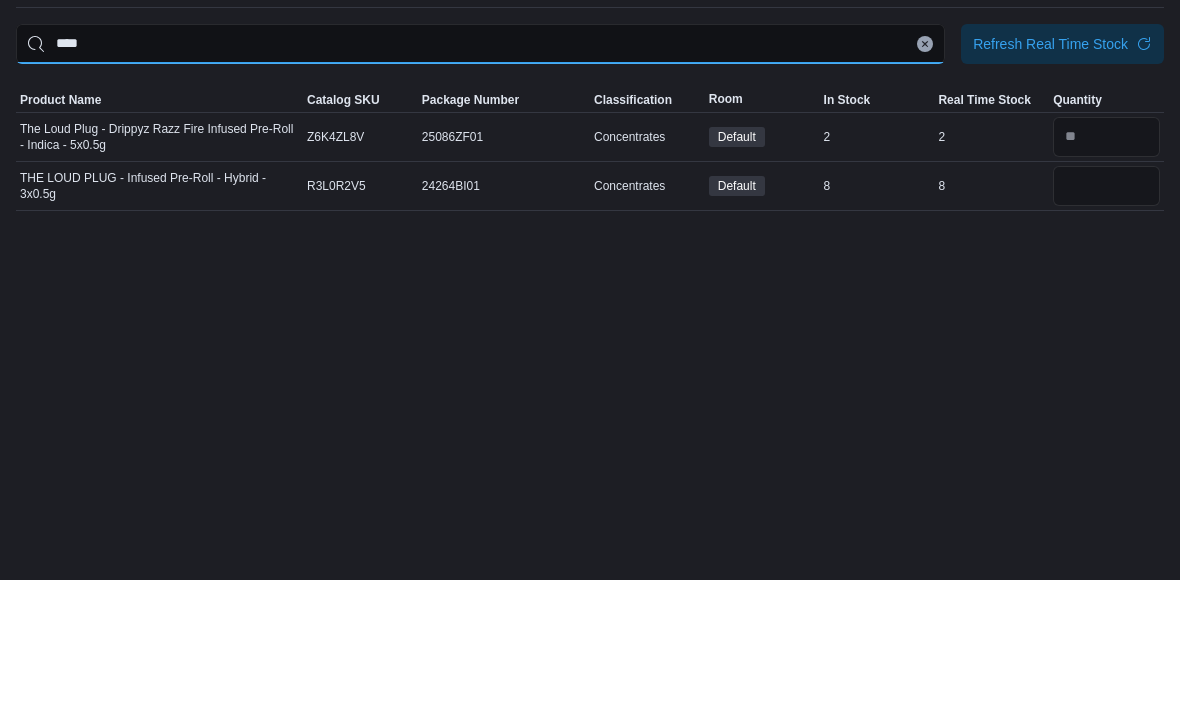 click on "****" at bounding box center [480, 177] 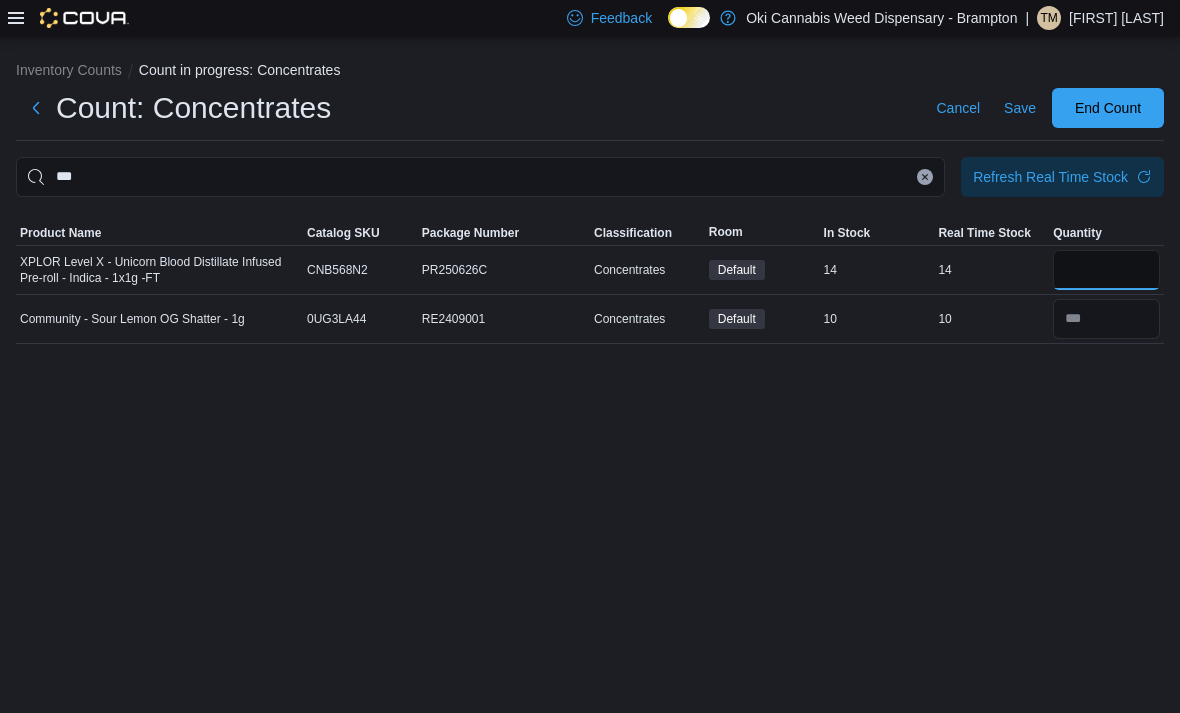 click at bounding box center [1106, 270] 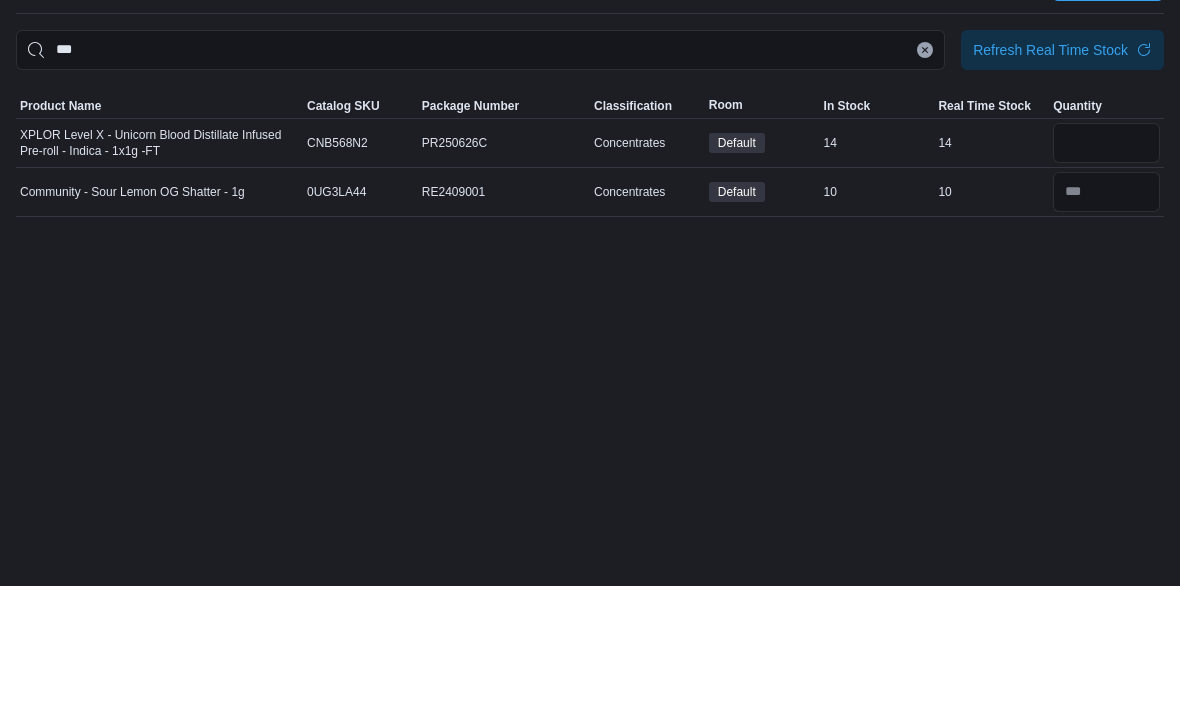 scroll, scrollTop: 64, scrollLeft: 0, axis: vertical 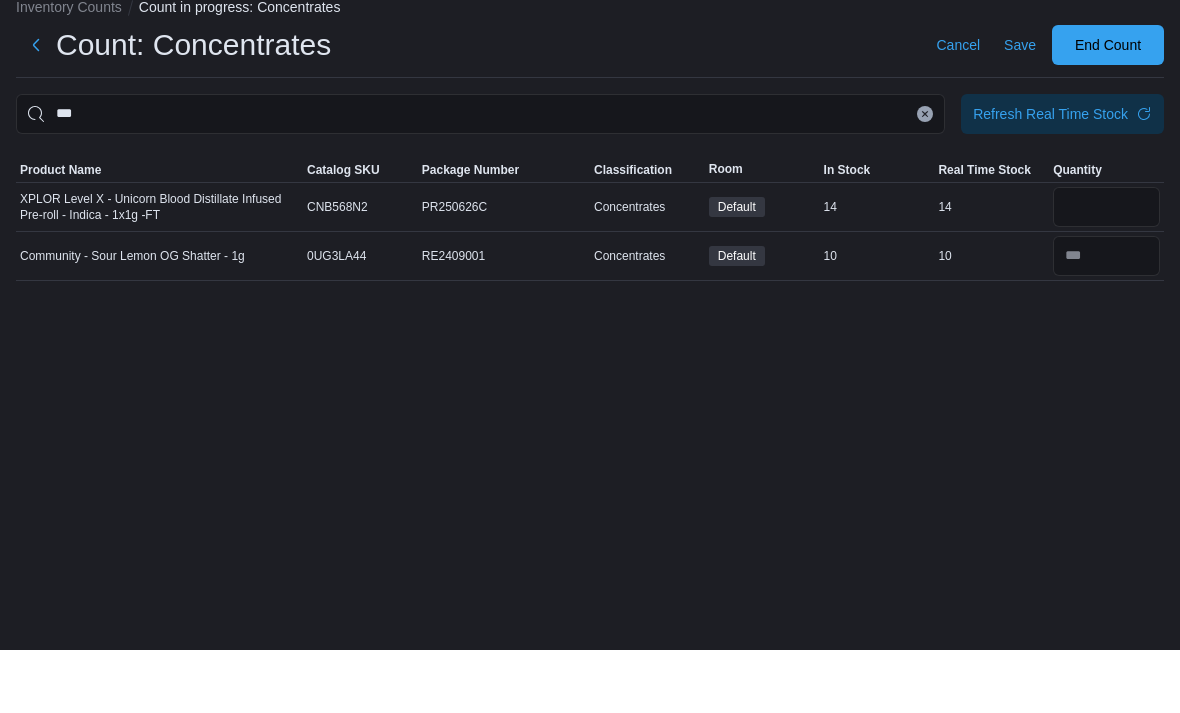 click on "Inventory Counts Count in progress: Concentrates Count: Concentrates  Cancel Save End Count *** Refresh Real Time Stock Sorting This table contains 2 rows. Product Name Catalog SKU Package Number Classification Room In Stock Real Time Stock Quantity XPLOR Level X - Unicorn Blood Distillate Infused Pre-roll - Indica - 1x1g -FT Catalog SKU CNB568N2 Package Number PR250626C Concentrates Default In Stock 14  Real Time Stock 14  ** Community - Sour Lemon OG Shatter - 1g Catalog SKU 0UG3LA44 Package Number RE2409001 Concentrates Default In Stock 10  Real Time Stock 10" at bounding box center [590, 198] 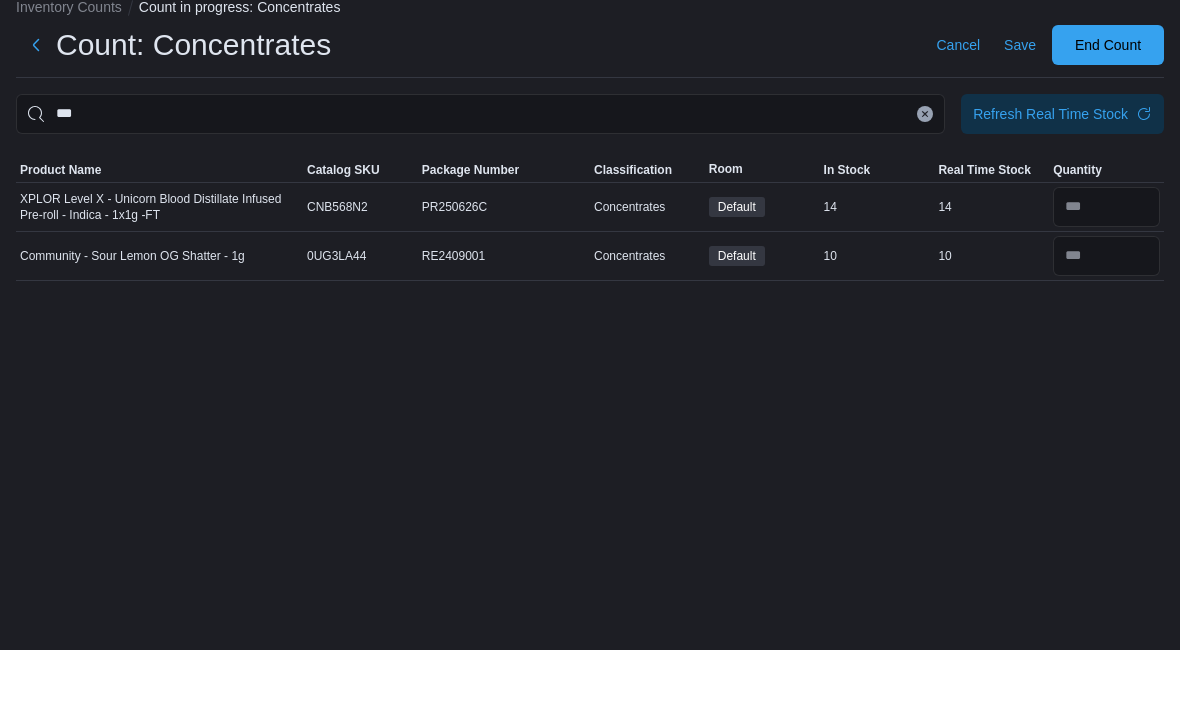 click 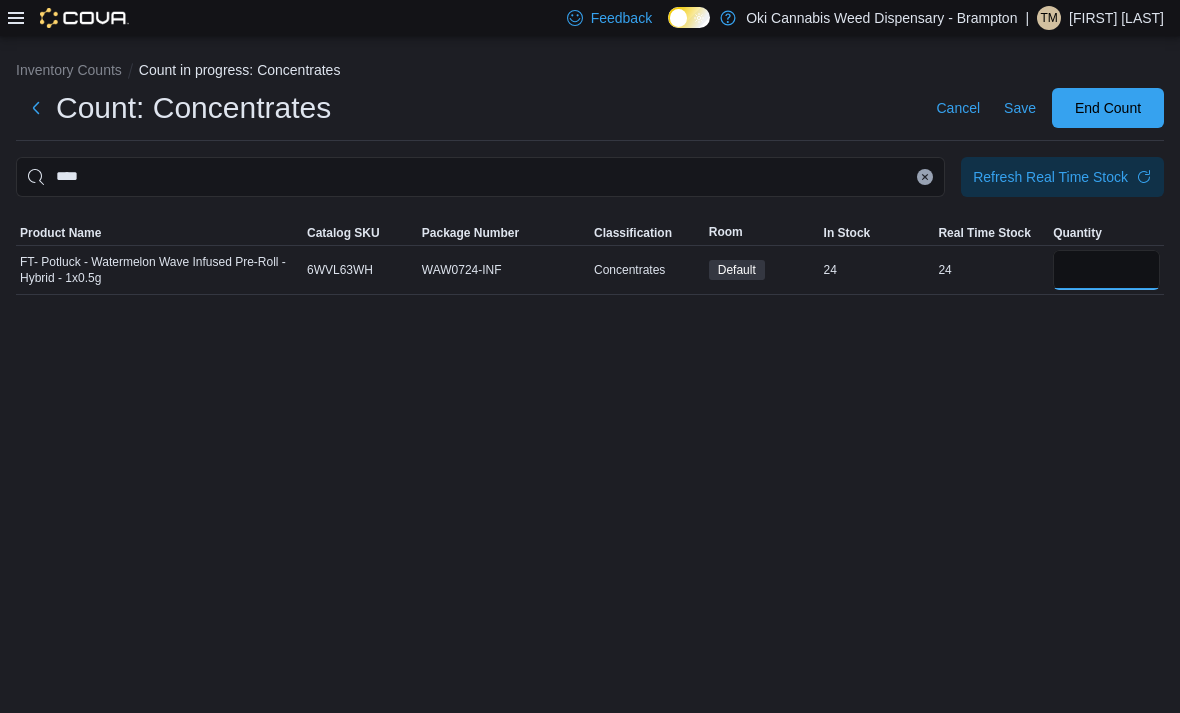 click at bounding box center (1106, 270) 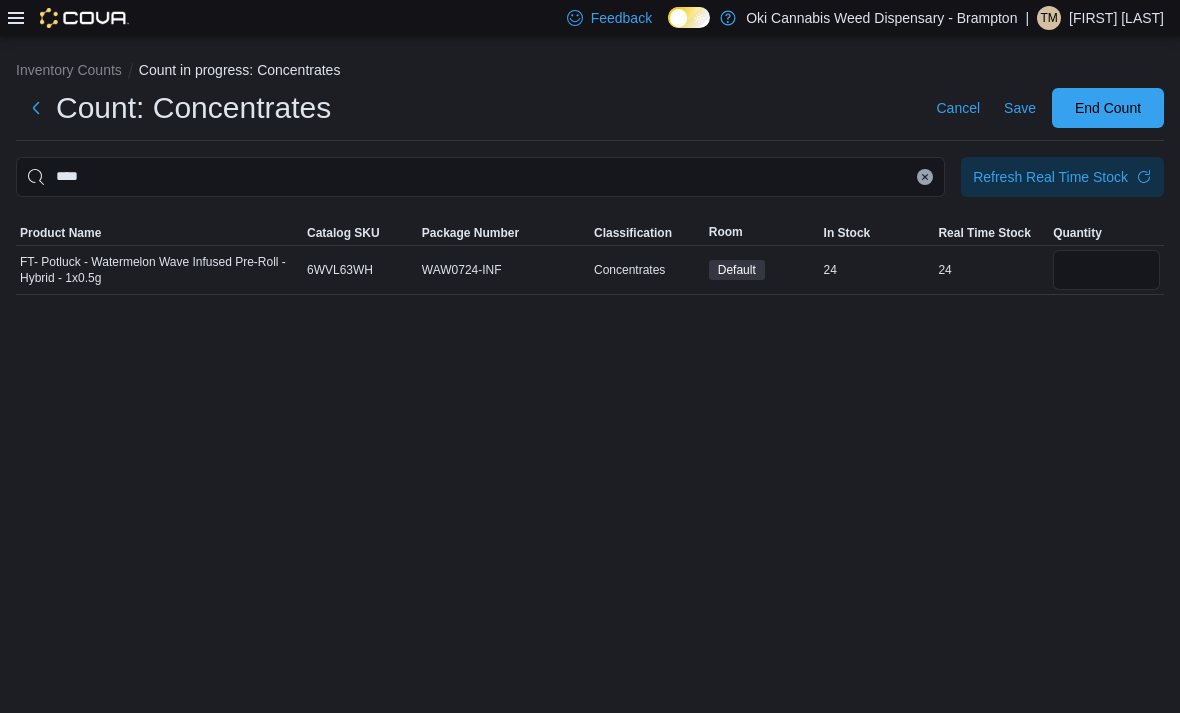 click on "****" at bounding box center (480, 177) 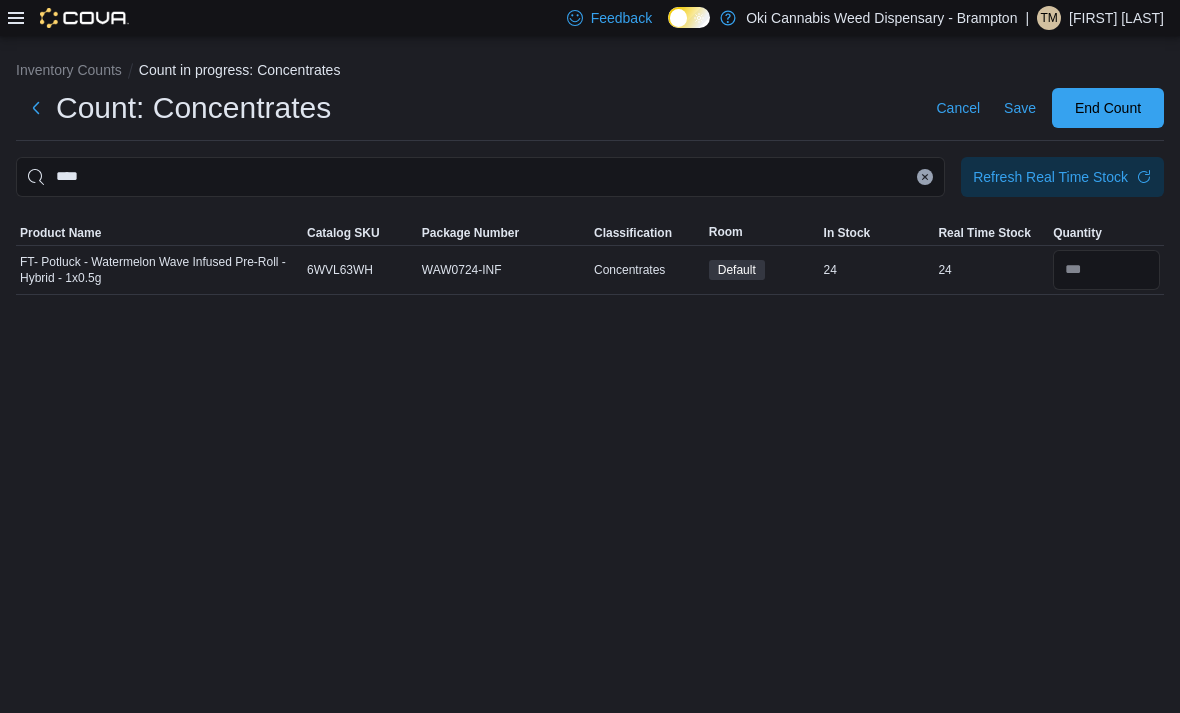 click 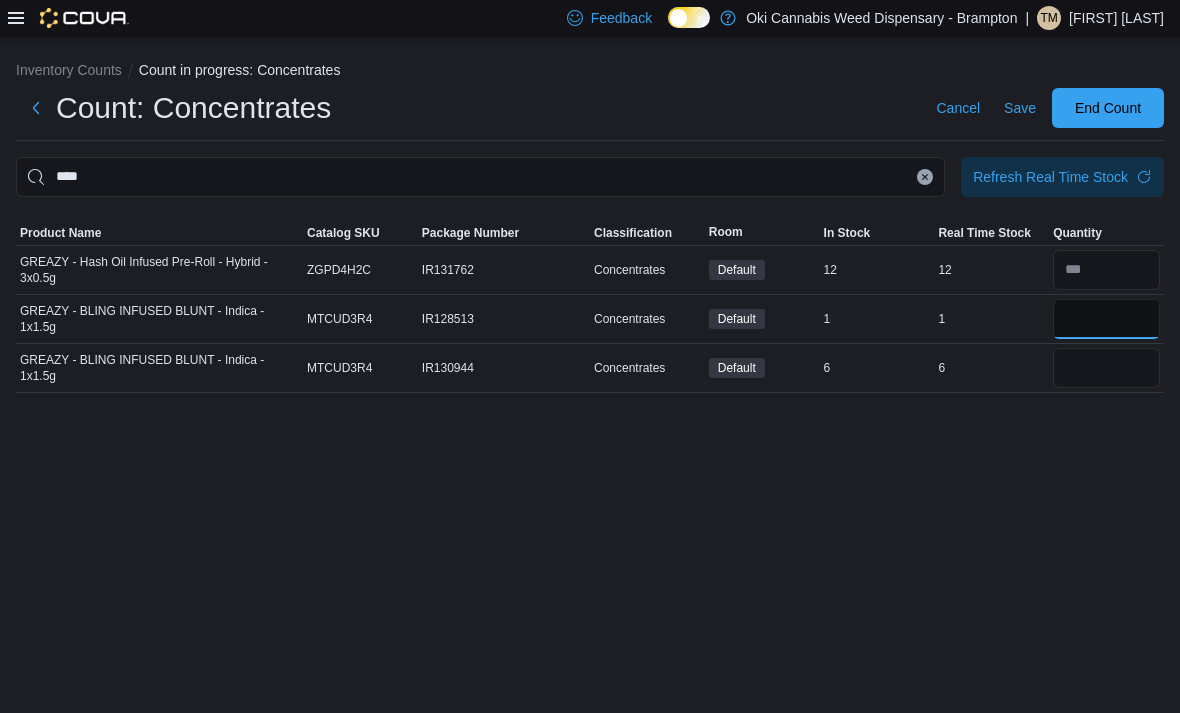 click at bounding box center (1106, 319) 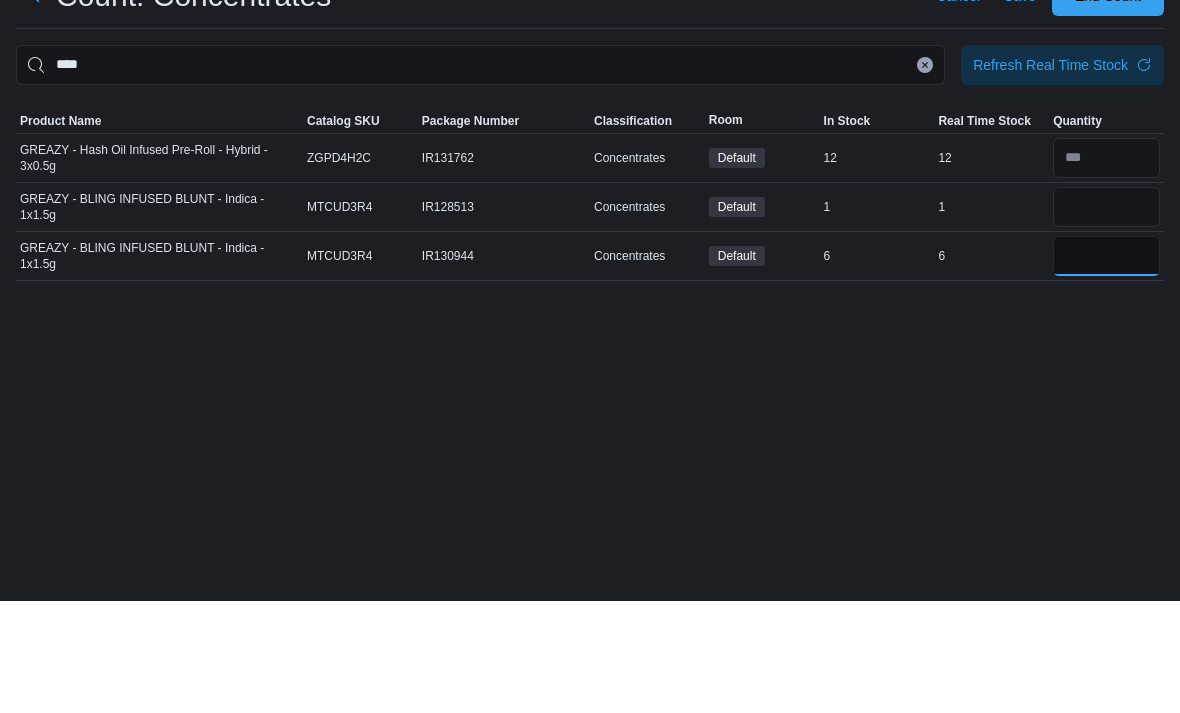 click at bounding box center (1106, 368) 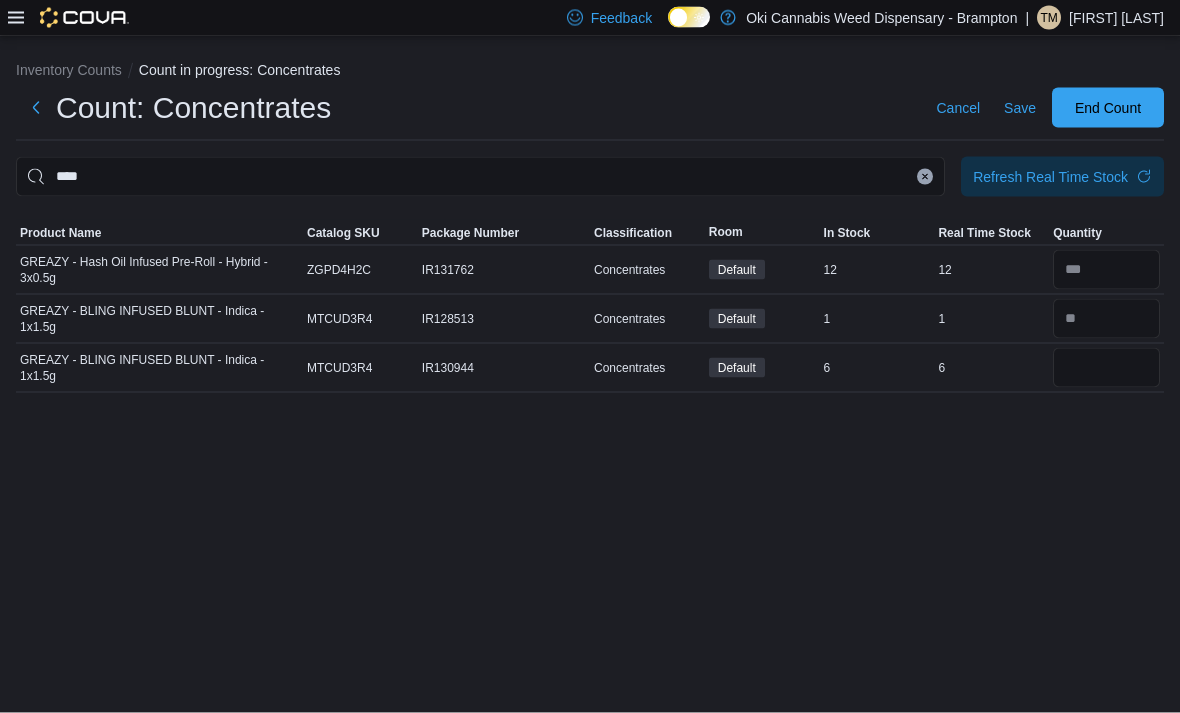 click 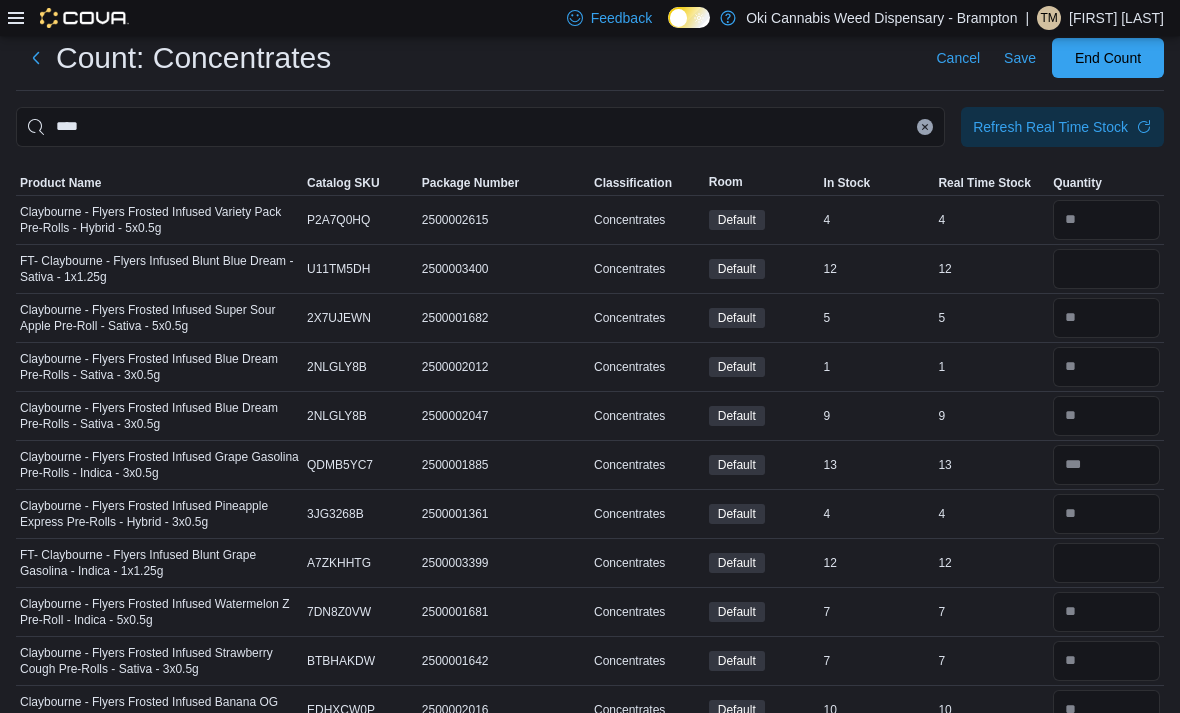 scroll, scrollTop: 91, scrollLeft: 0, axis: vertical 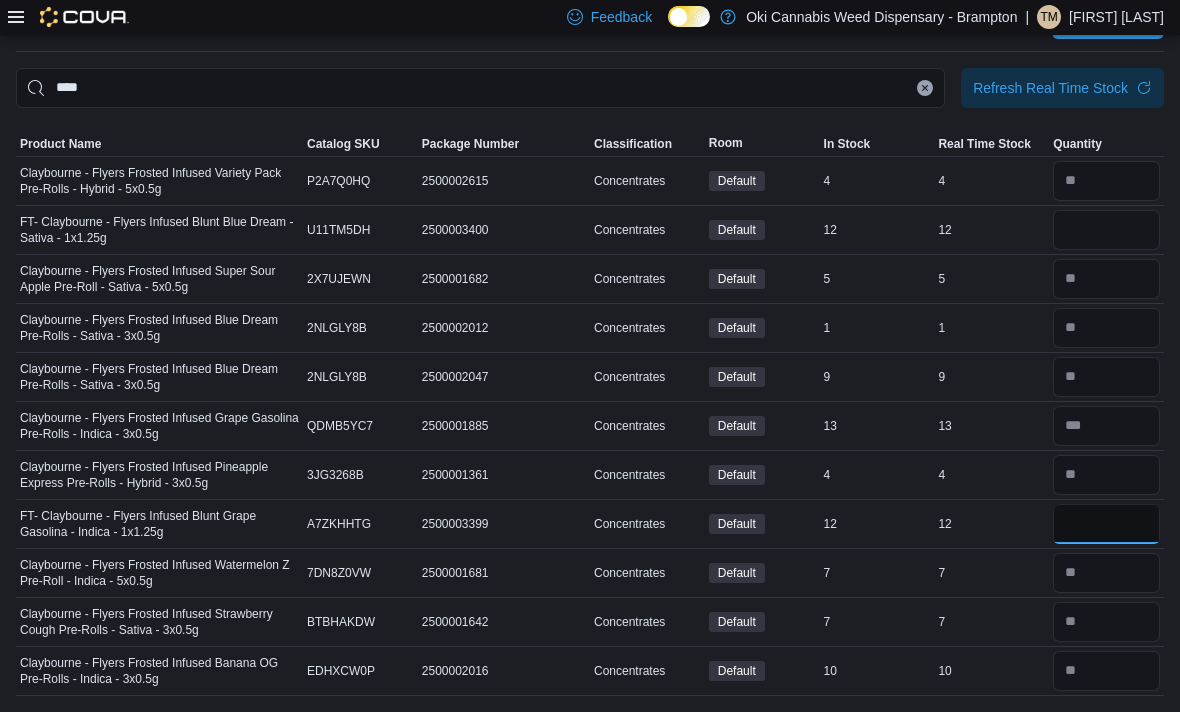 click at bounding box center [1106, 525] 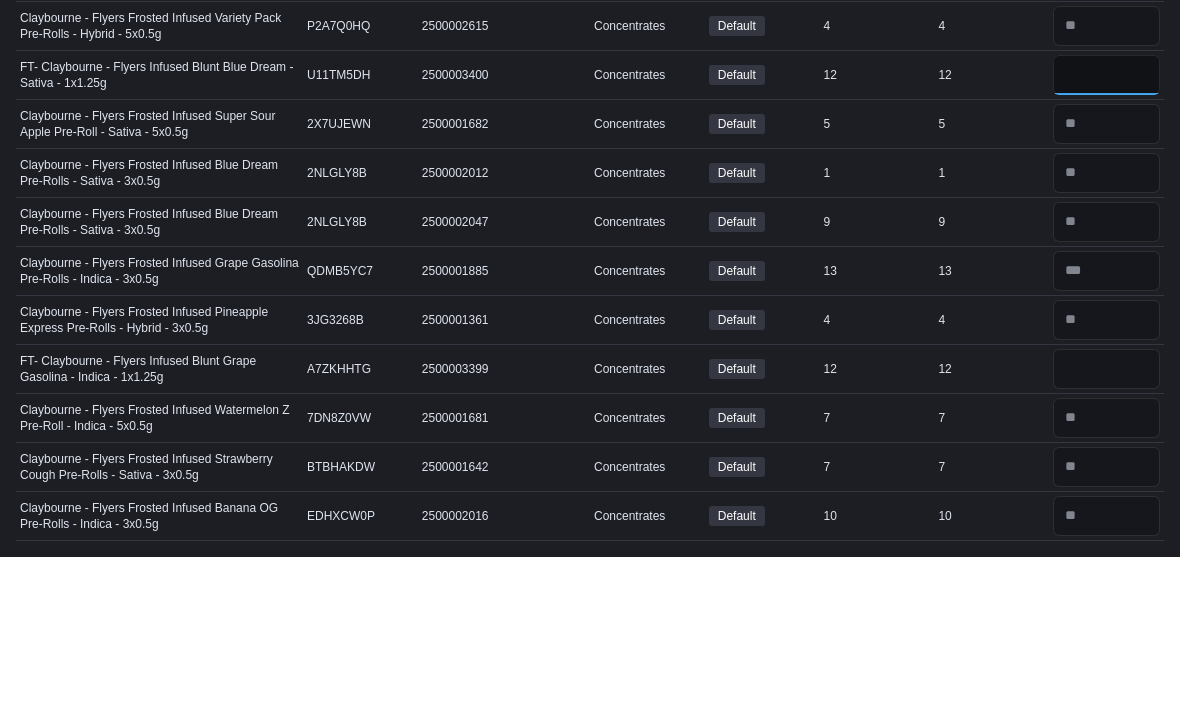 click at bounding box center (1106, 231) 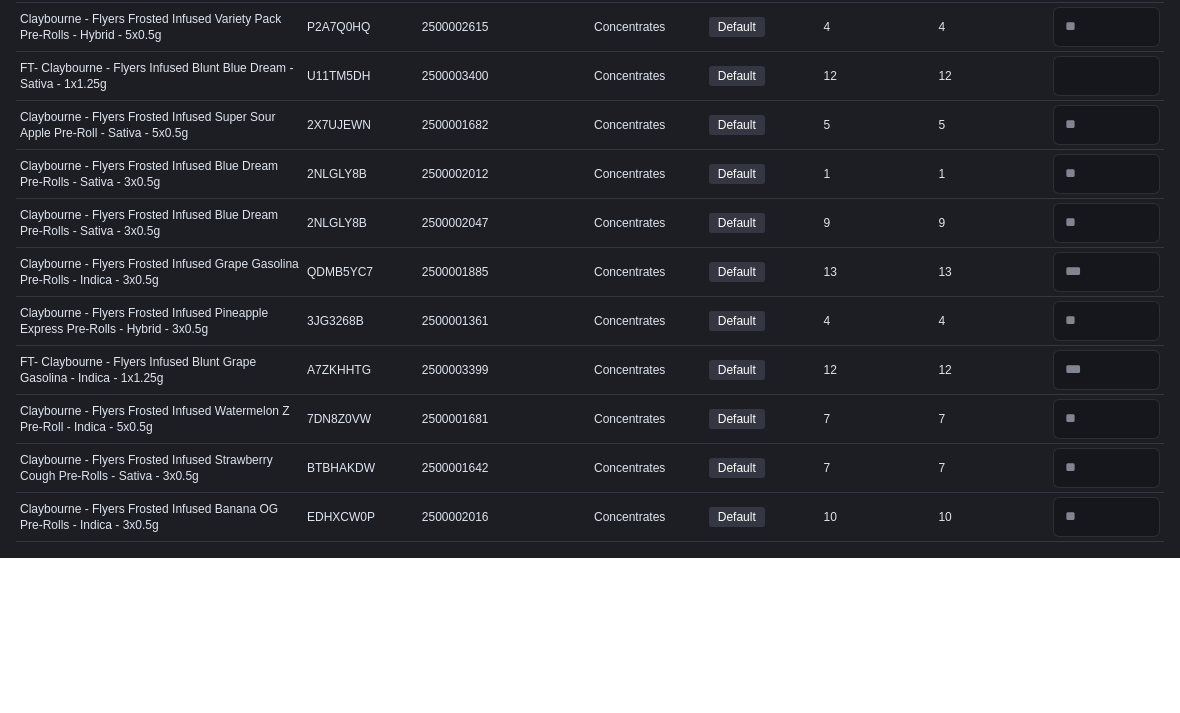 scroll, scrollTop: 0, scrollLeft: 0, axis: both 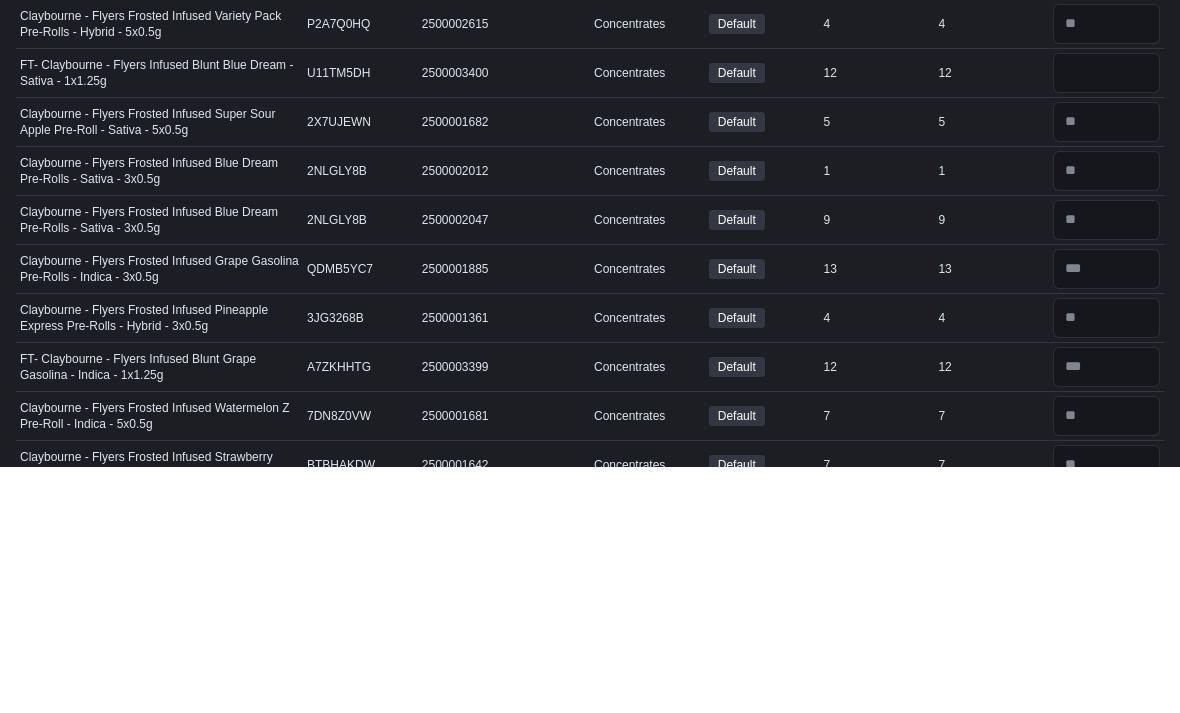 click on "****" at bounding box center (480, 177) 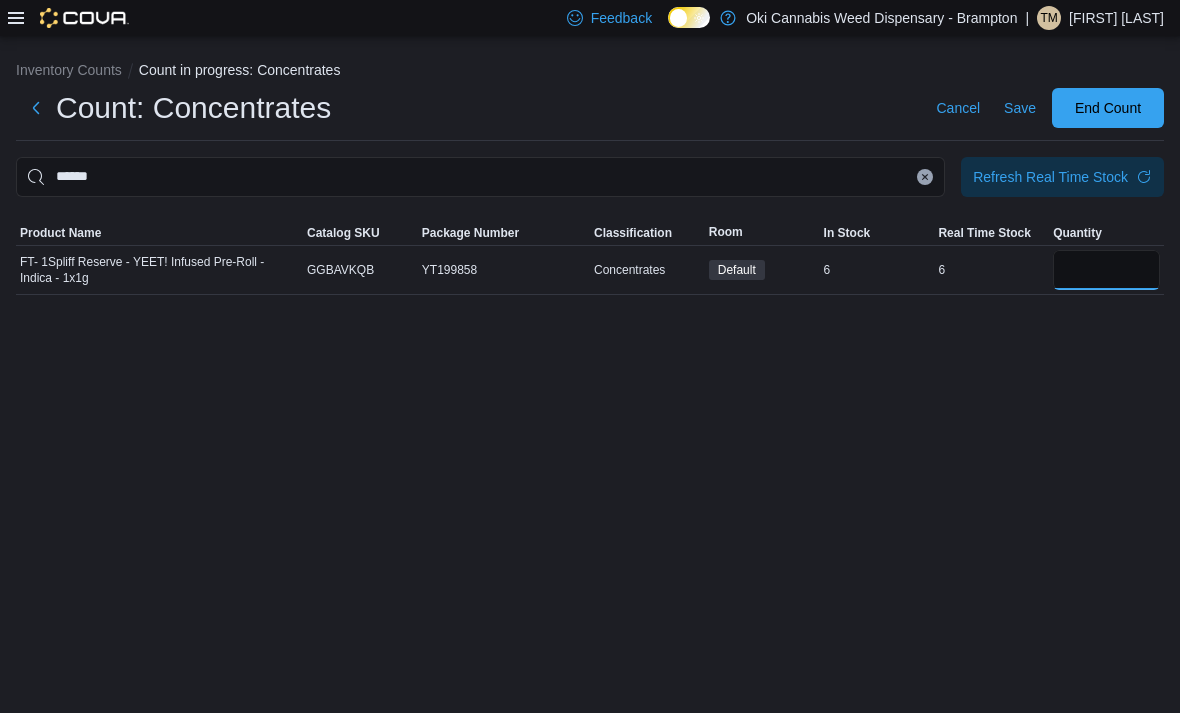 click at bounding box center (1106, 270) 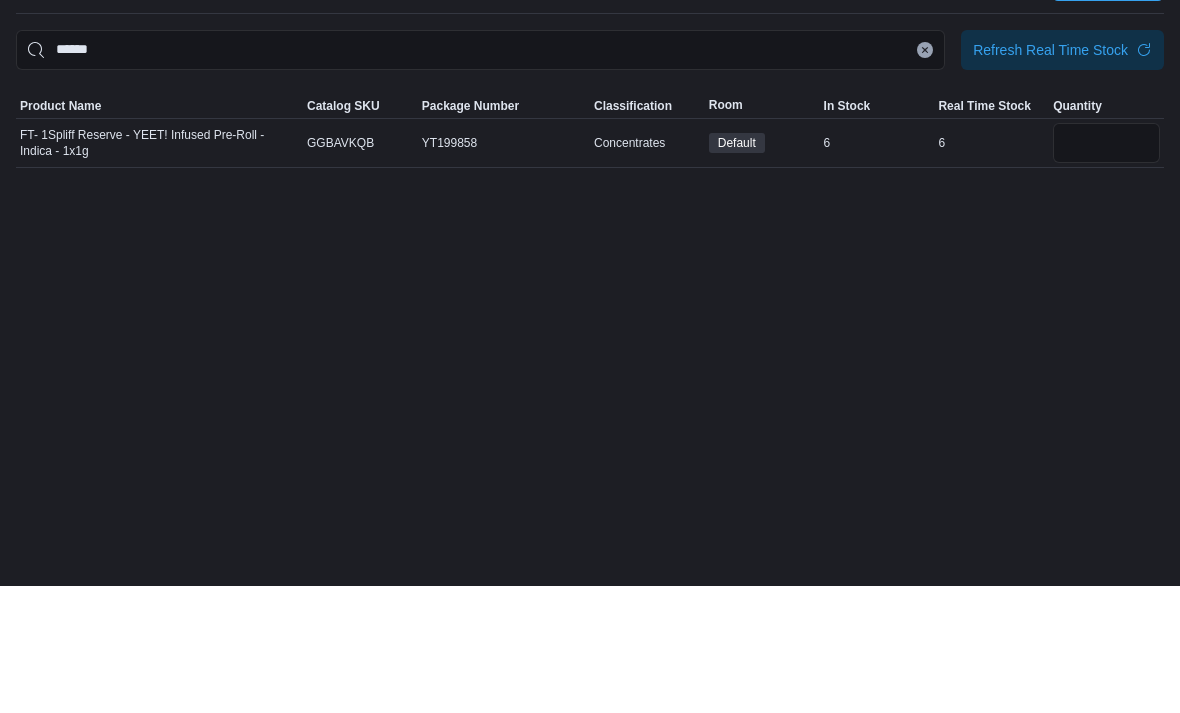 scroll, scrollTop: 64, scrollLeft: 0, axis: vertical 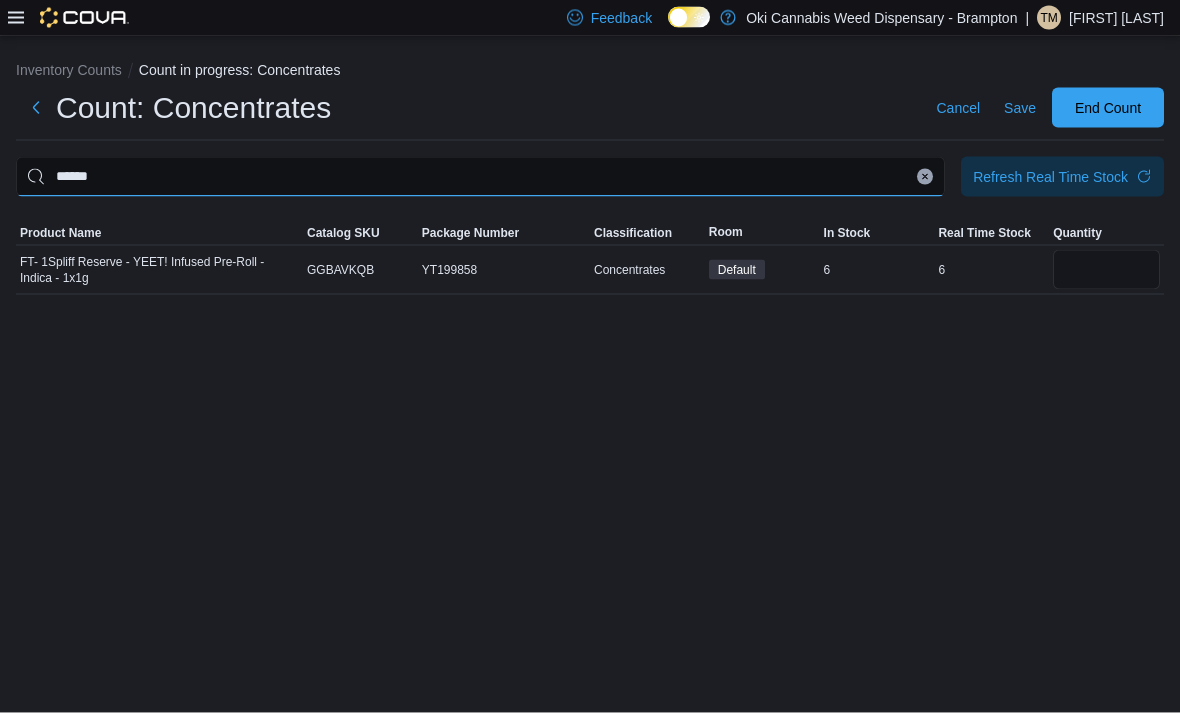 click on "******" at bounding box center (480, 177) 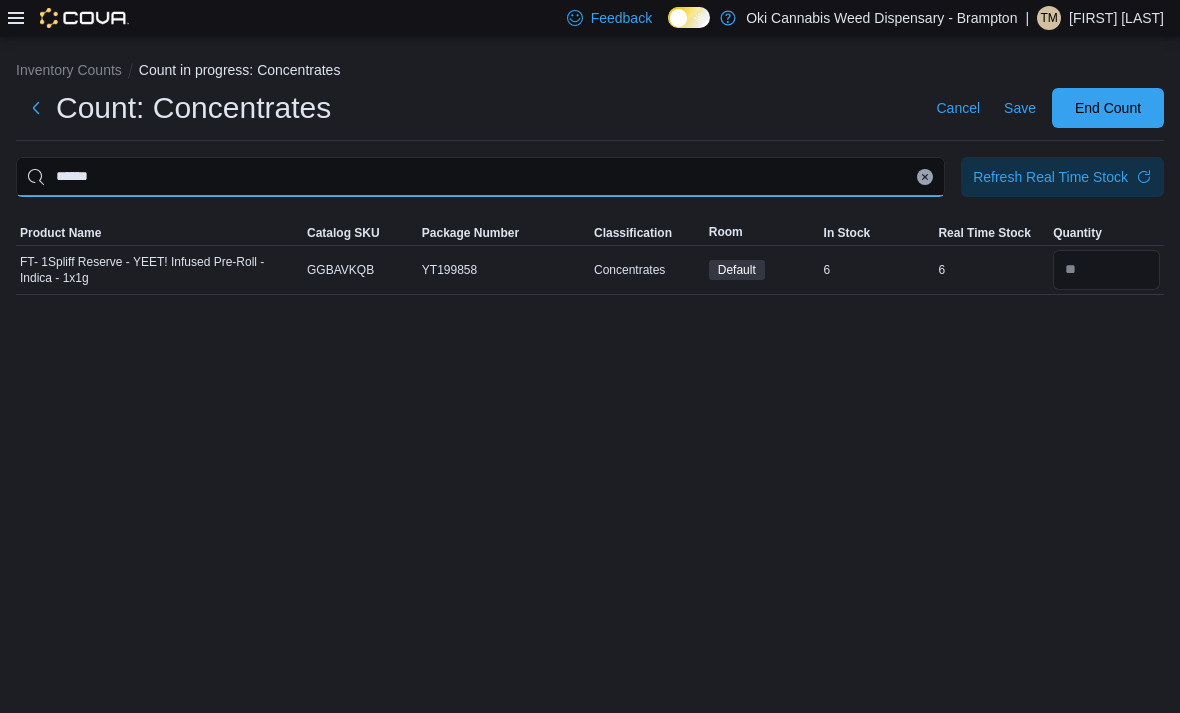 scroll, scrollTop: 41, scrollLeft: 0, axis: vertical 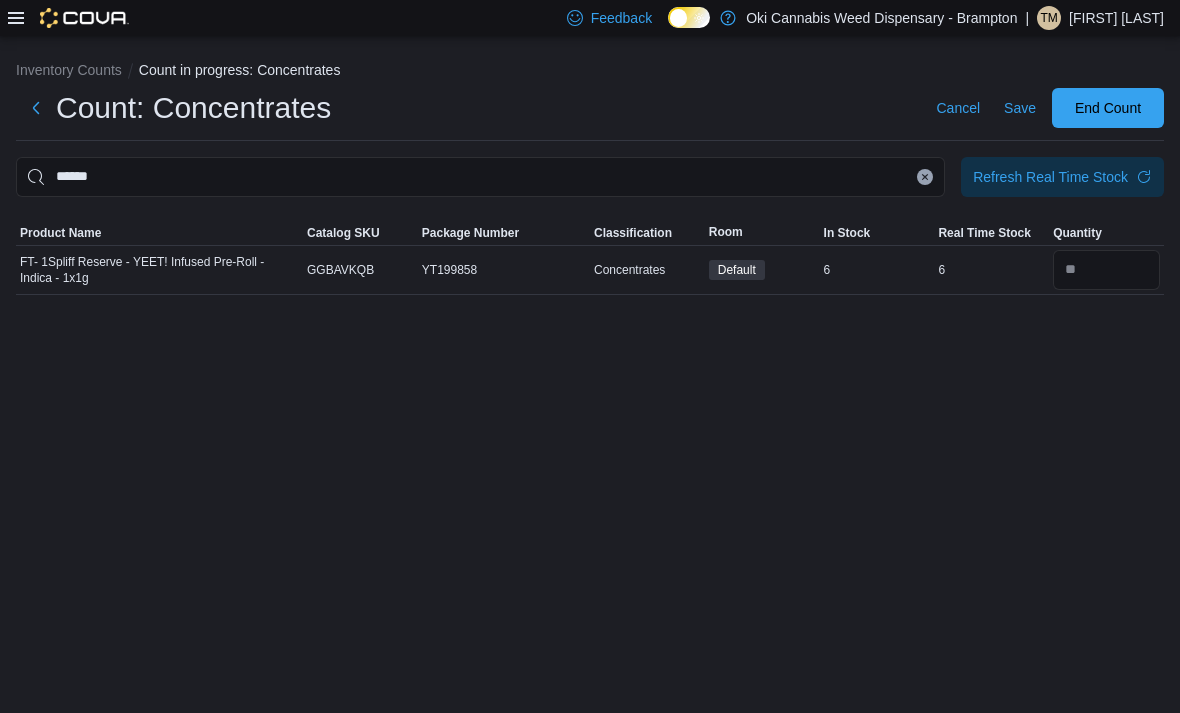 click at bounding box center [925, 177] 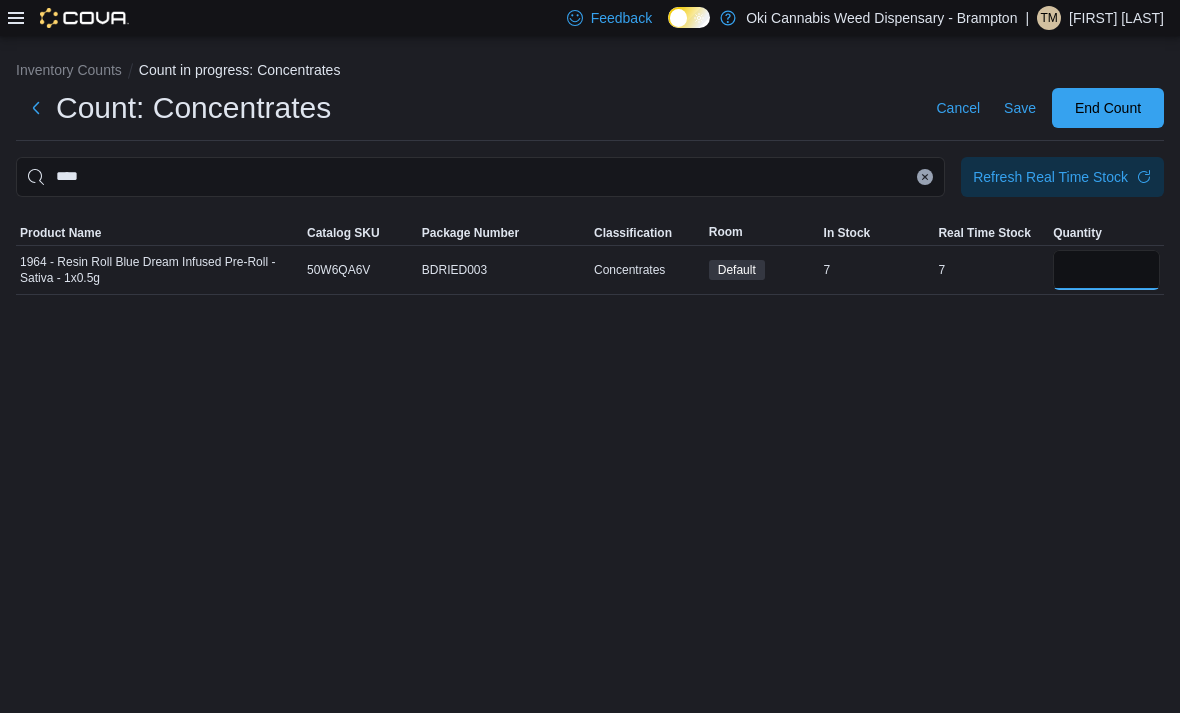 click at bounding box center [1106, 270] 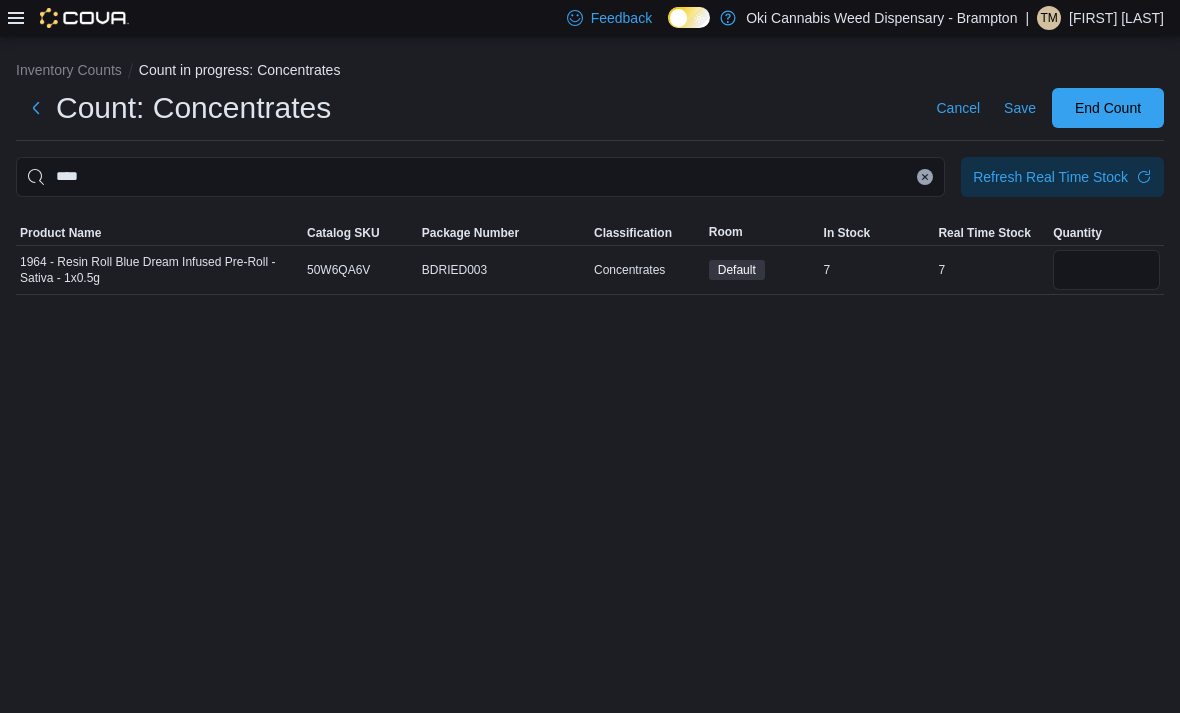 scroll, scrollTop: 42, scrollLeft: 0, axis: vertical 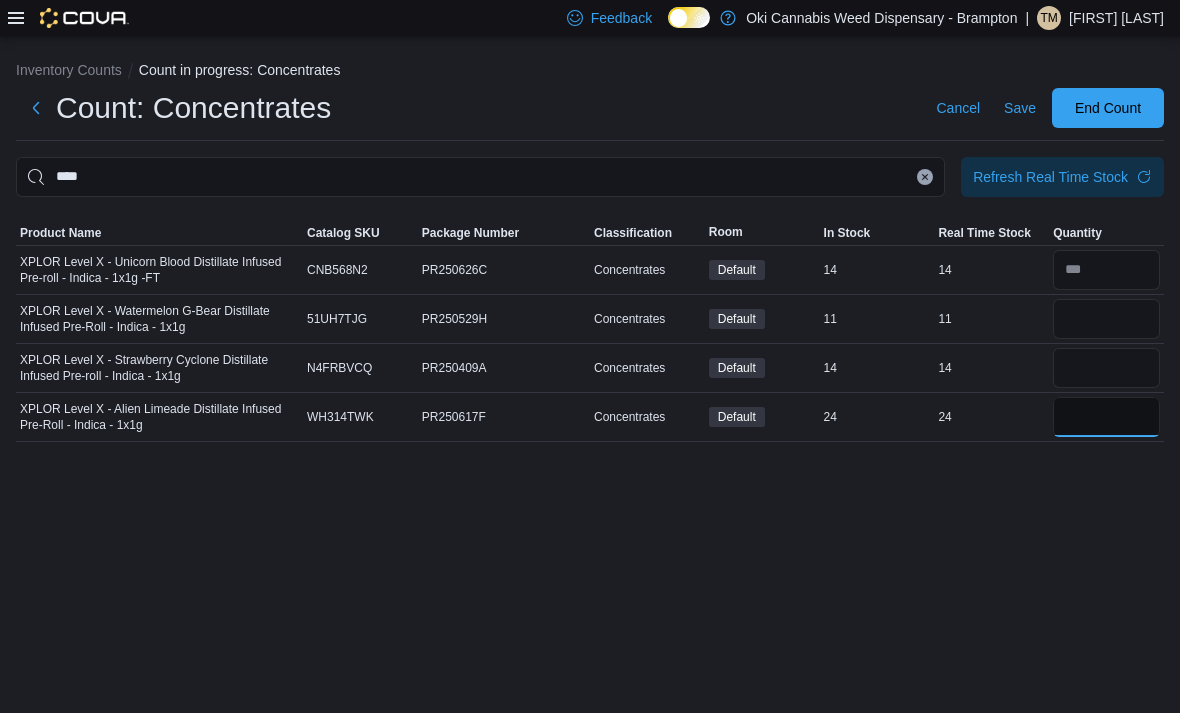 click at bounding box center [1106, 417] 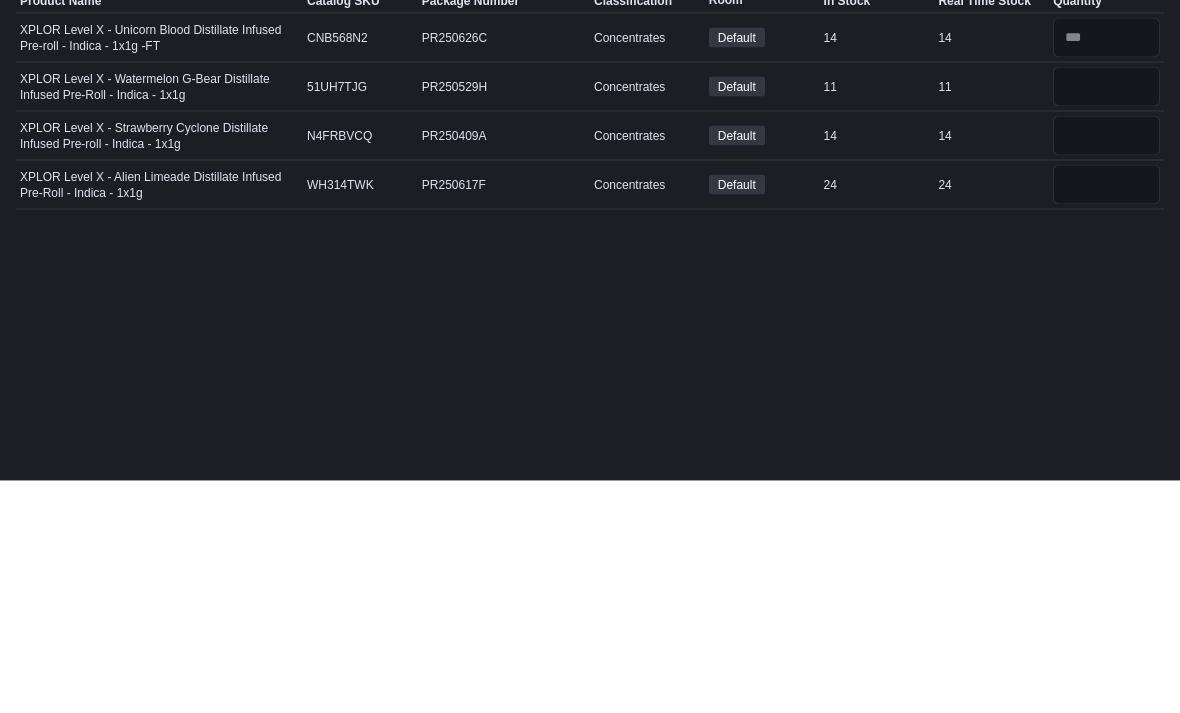scroll, scrollTop: 64, scrollLeft: 0, axis: vertical 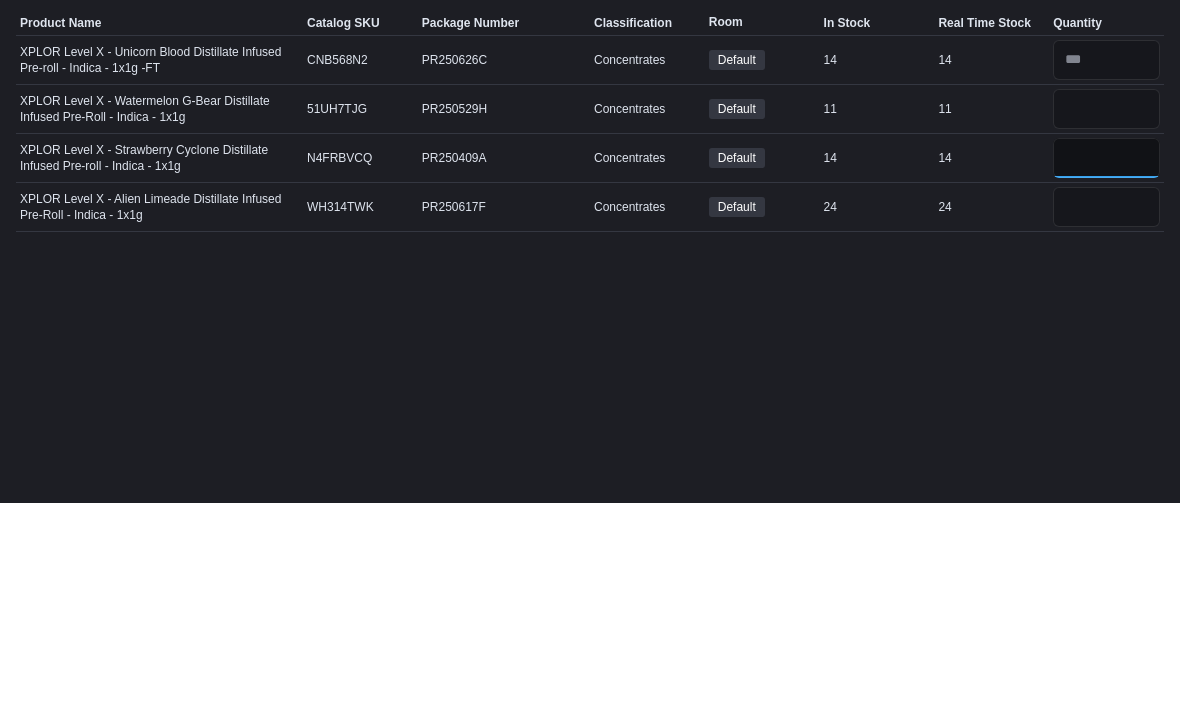 click at bounding box center (1106, 368) 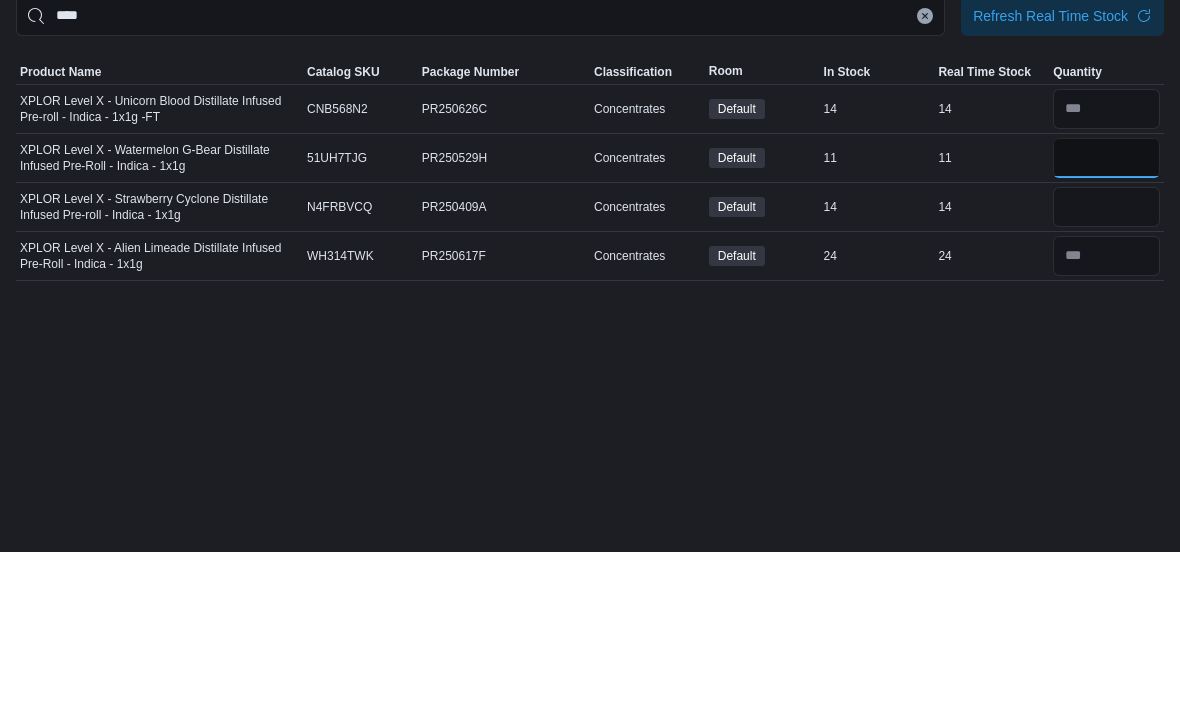 click at bounding box center (1106, 319) 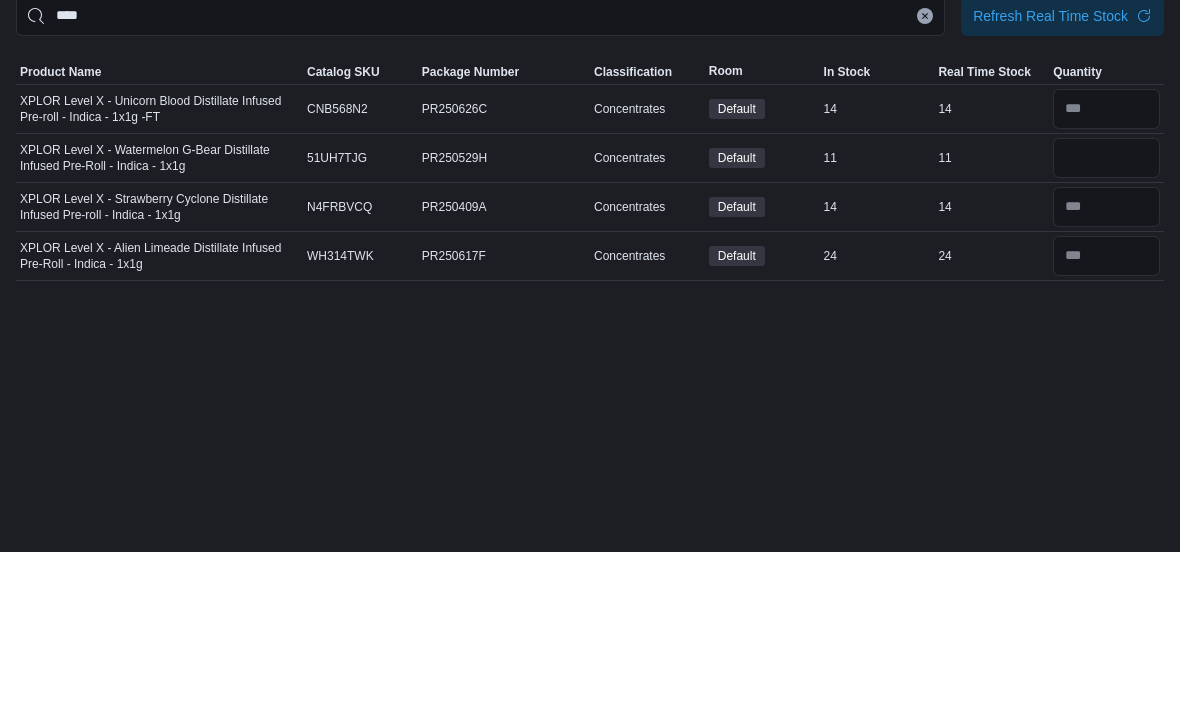 scroll, scrollTop: 0, scrollLeft: 0, axis: both 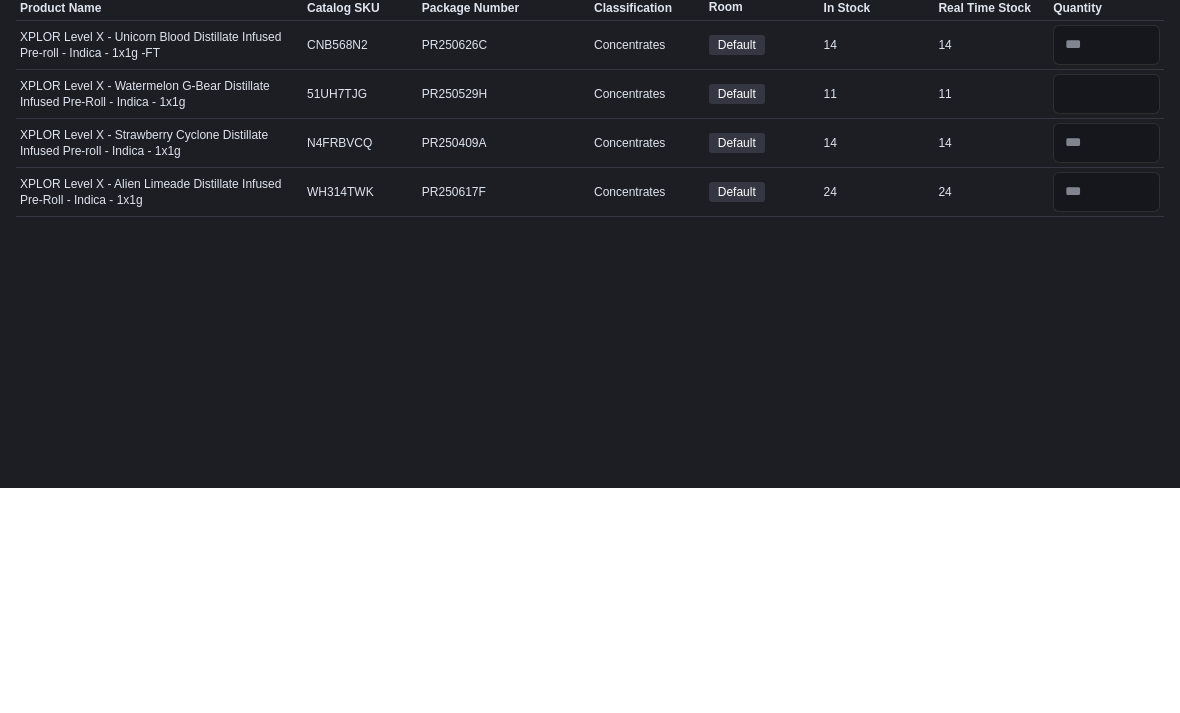 click on "Save" at bounding box center [1020, 108] 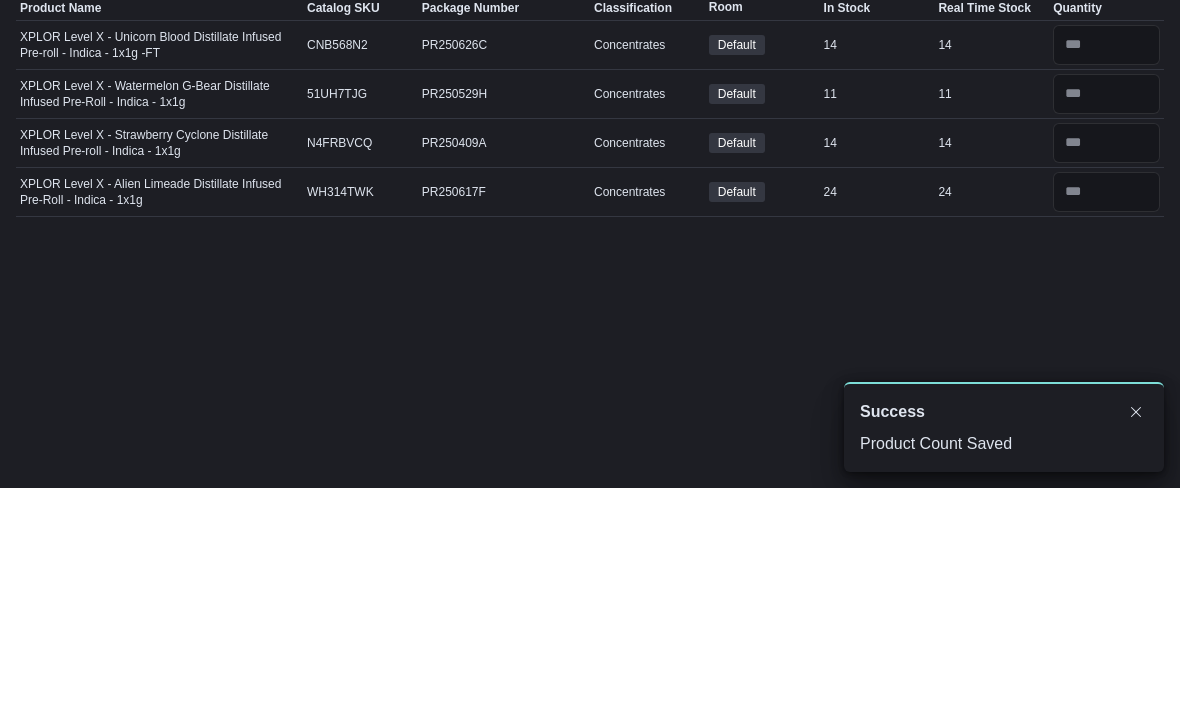 scroll, scrollTop: 0, scrollLeft: 0, axis: both 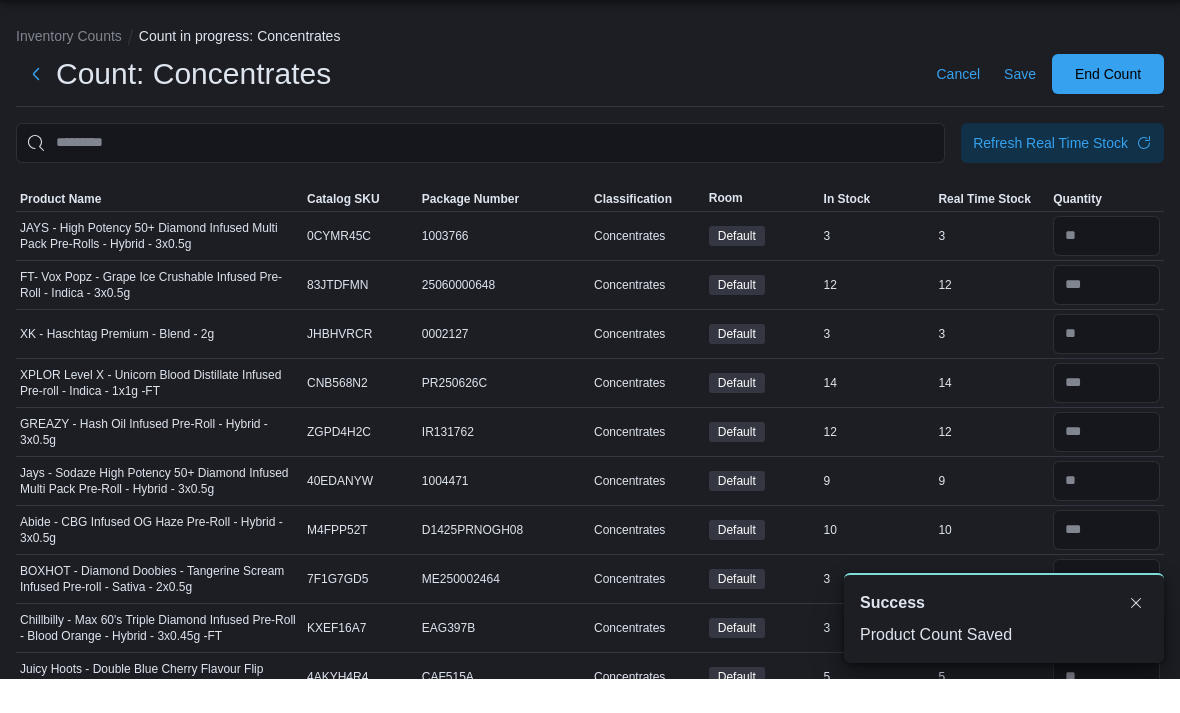 click on "Real Time Stock" at bounding box center (984, 233) 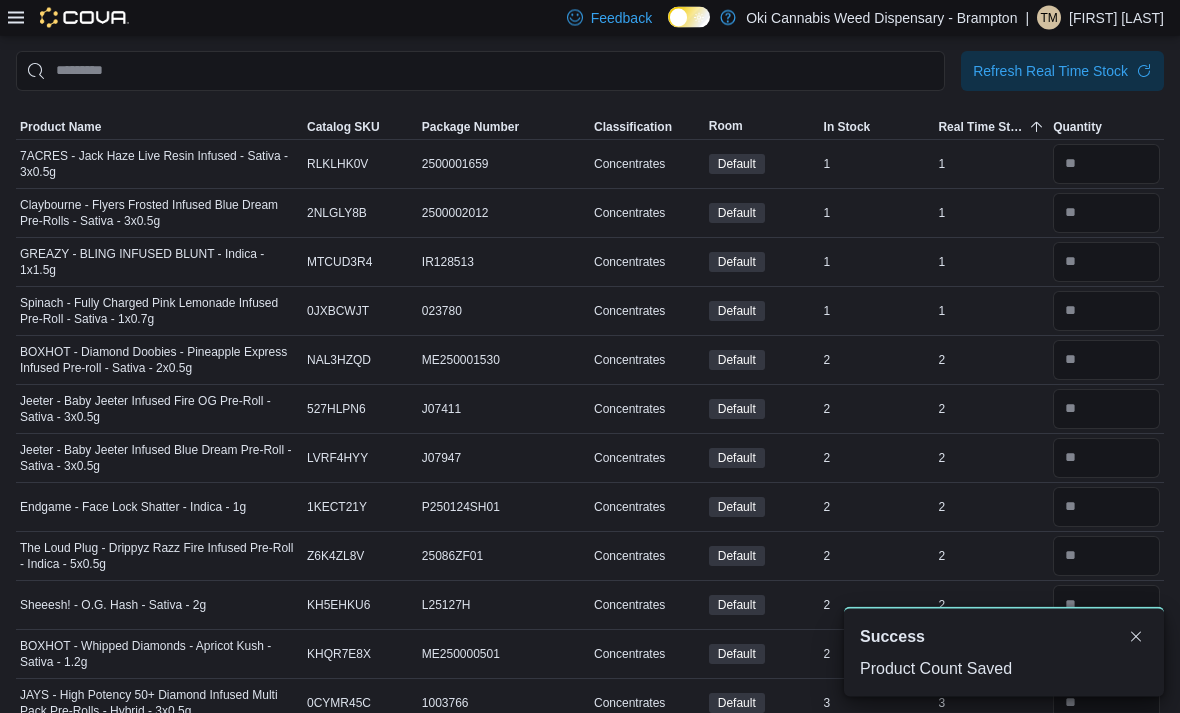 scroll, scrollTop: 113, scrollLeft: 0, axis: vertical 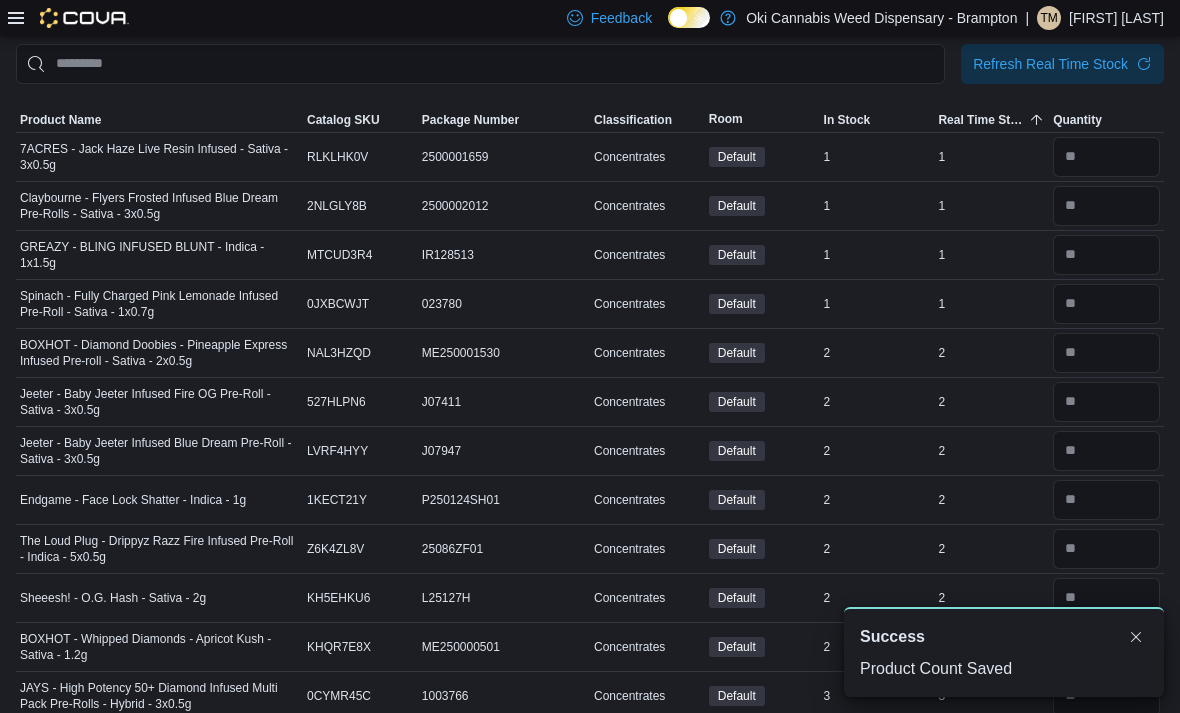 click at bounding box center [1136, 637] 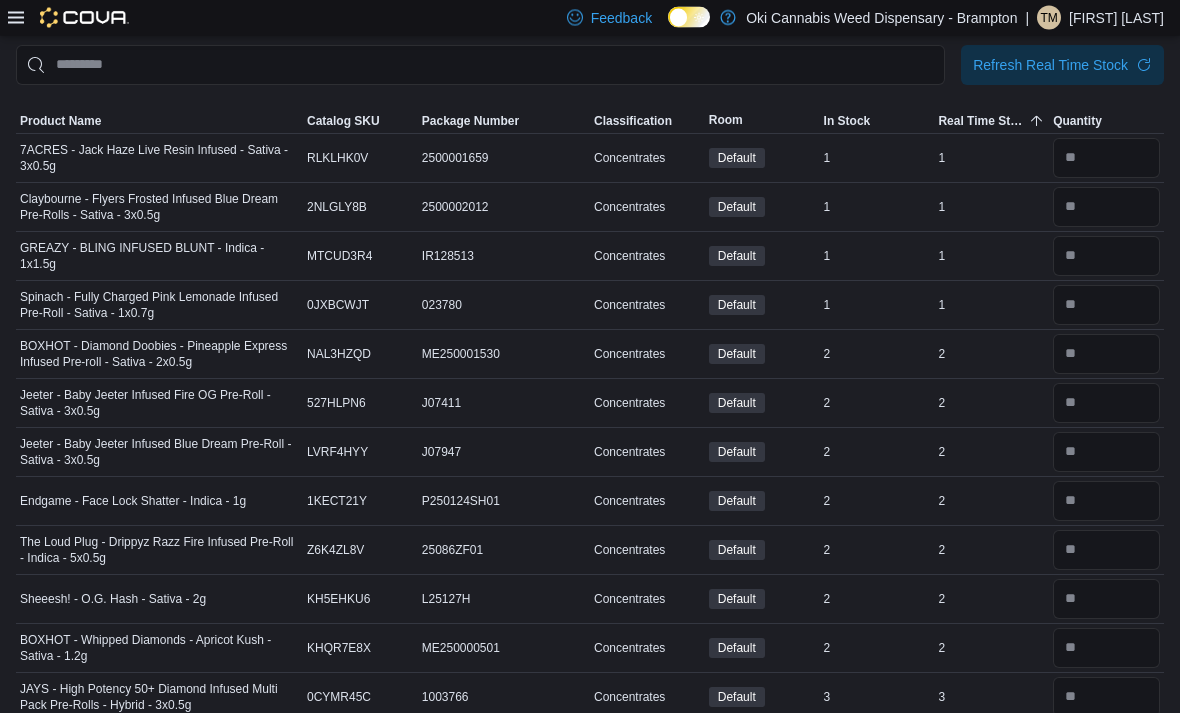 scroll, scrollTop: 0, scrollLeft: 0, axis: both 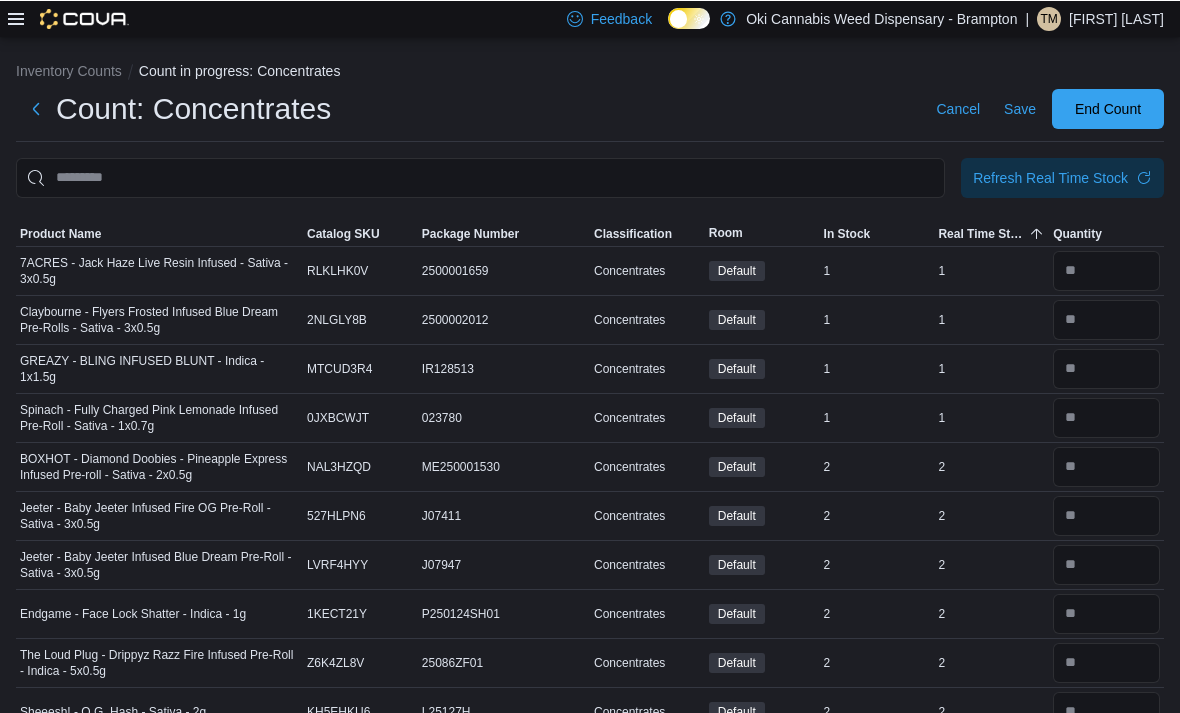 click on "Save" at bounding box center (1020, 108) 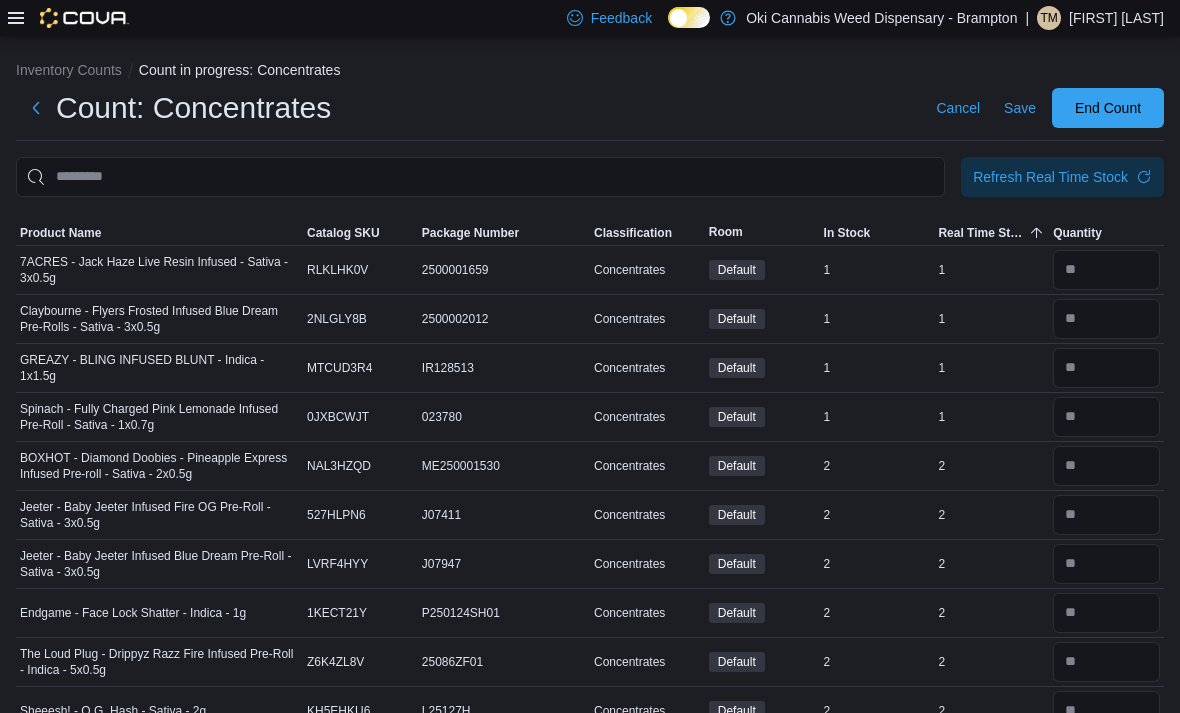 click at bounding box center (36, 108) 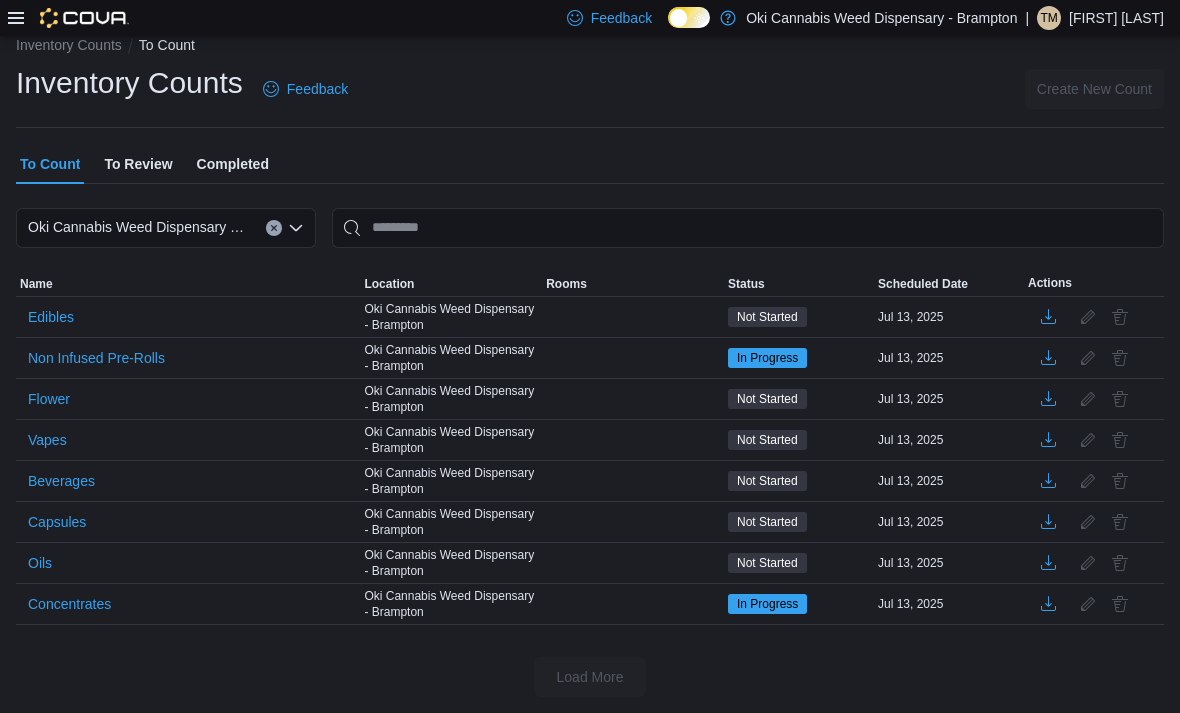 scroll, scrollTop: 64, scrollLeft: 0, axis: vertical 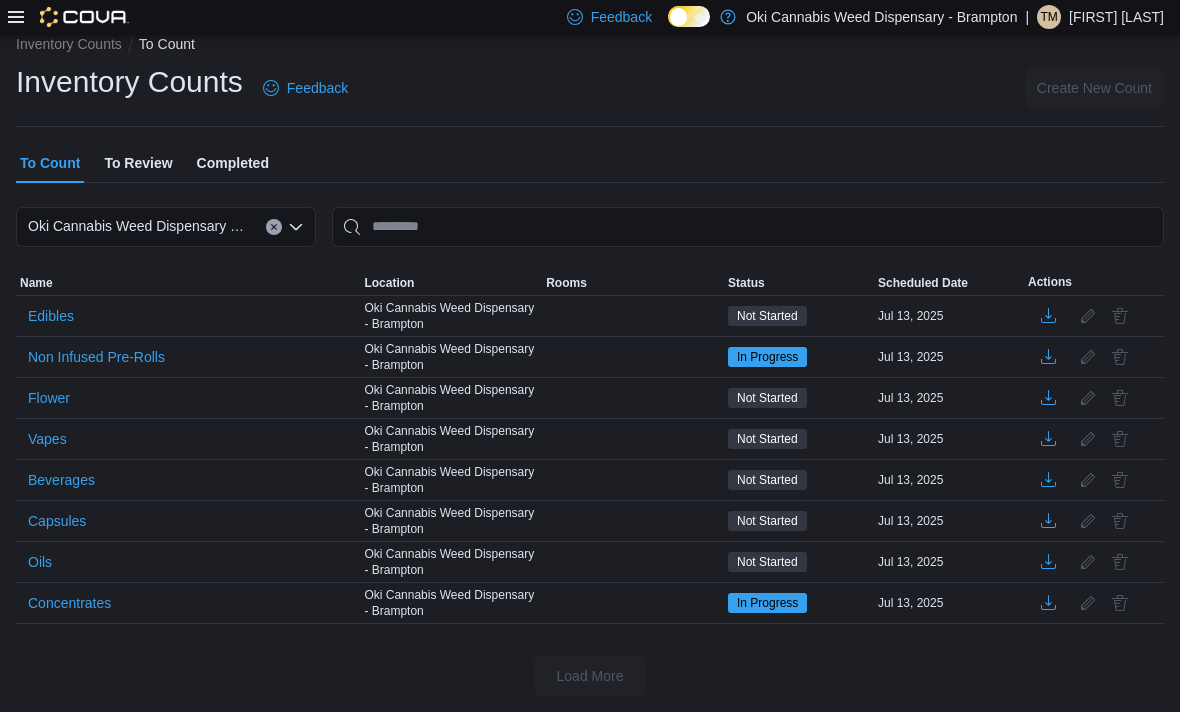click on "Edibles" at bounding box center [51, 317] 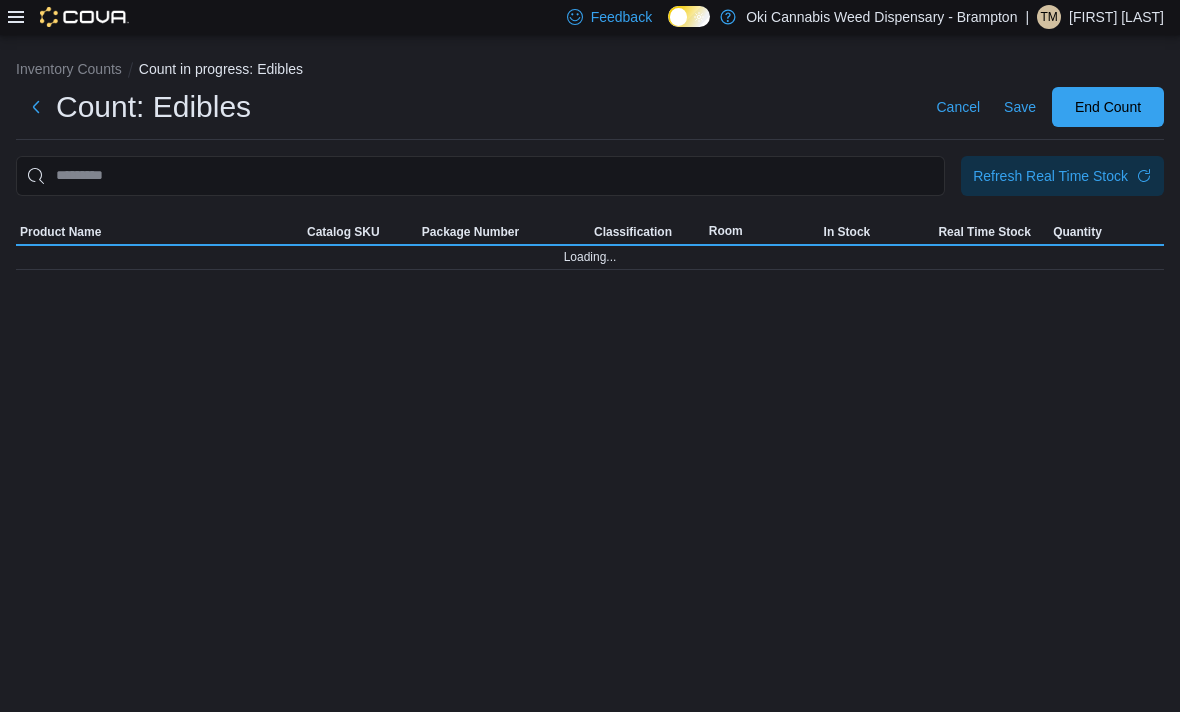 scroll, scrollTop: 65, scrollLeft: 0, axis: vertical 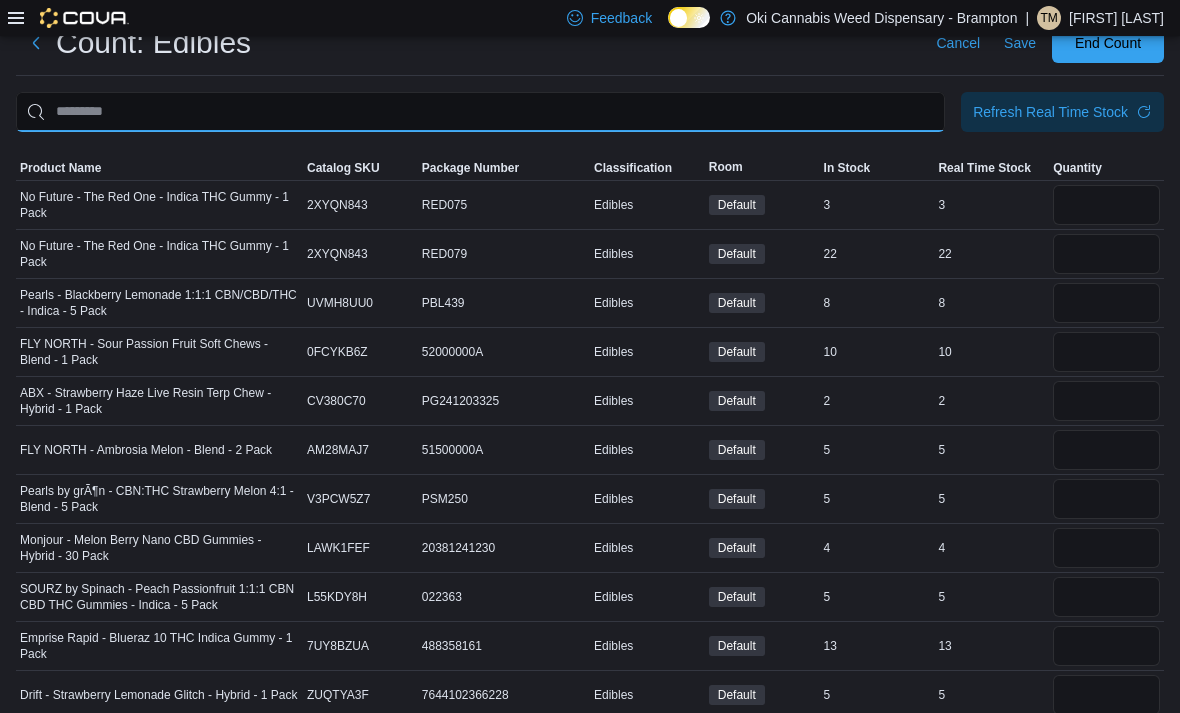 click at bounding box center (480, 112) 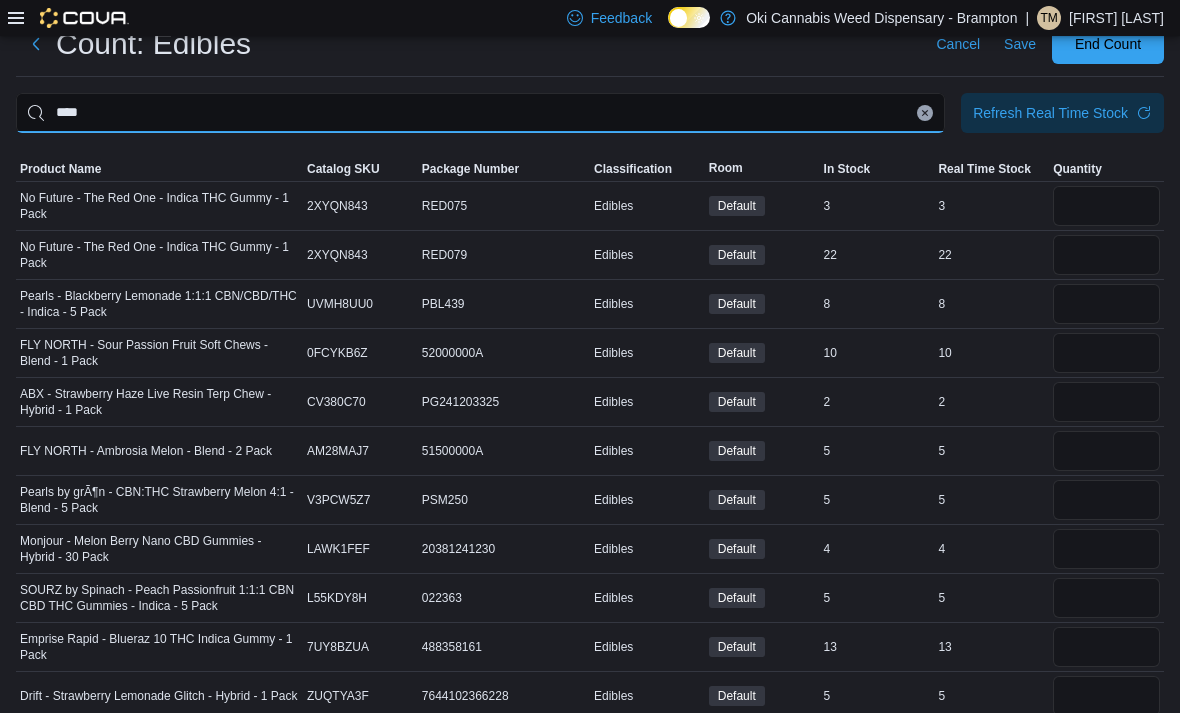 scroll, scrollTop: 64, scrollLeft: 0, axis: vertical 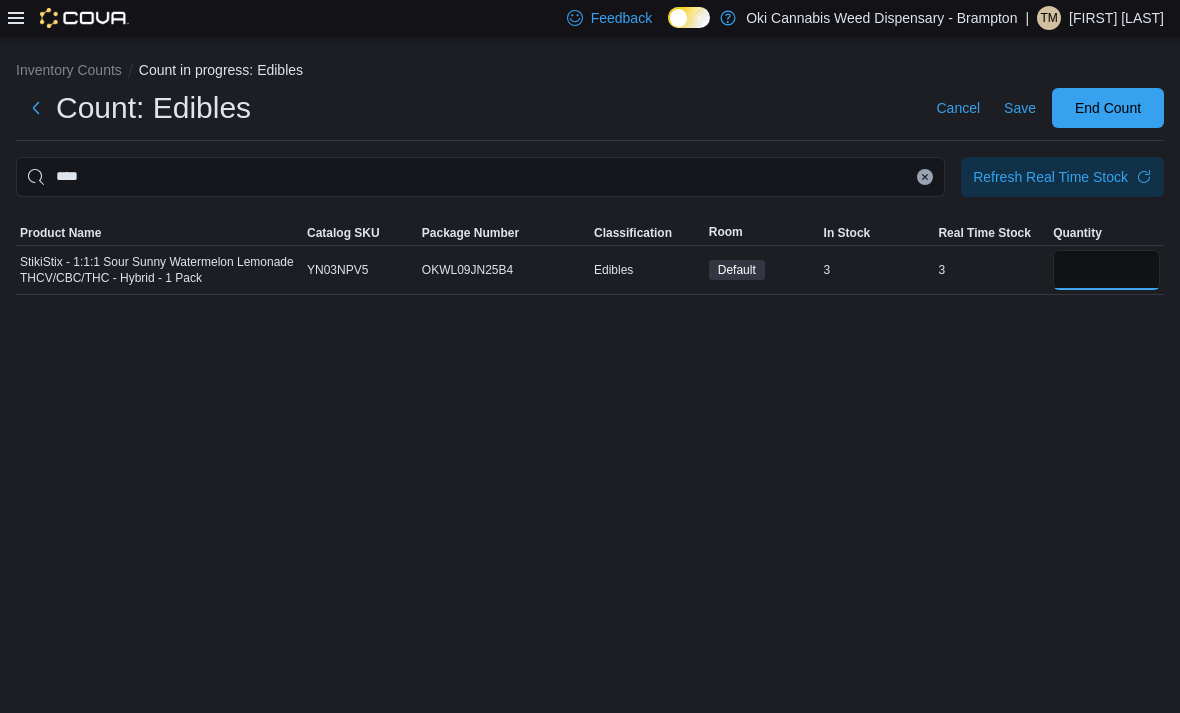 click at bounding box center [1106, 270] 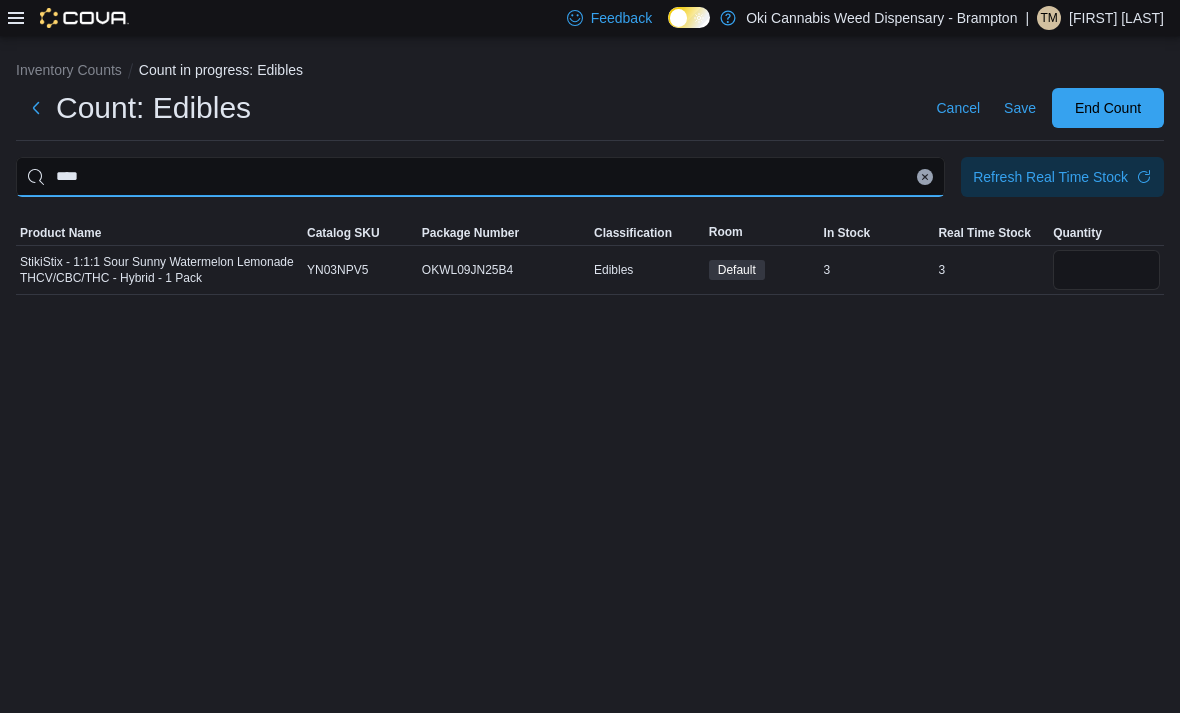 click on "****" at bounding box center (480, 177) 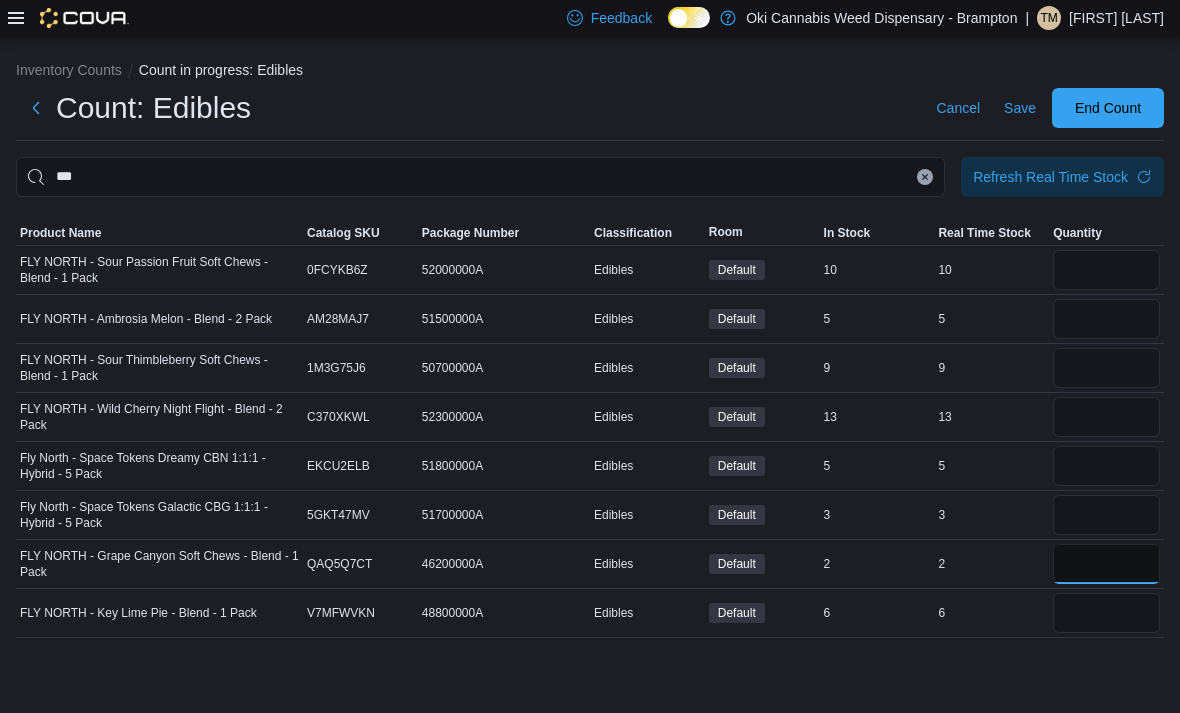 click at bounding box center [1106, 564] 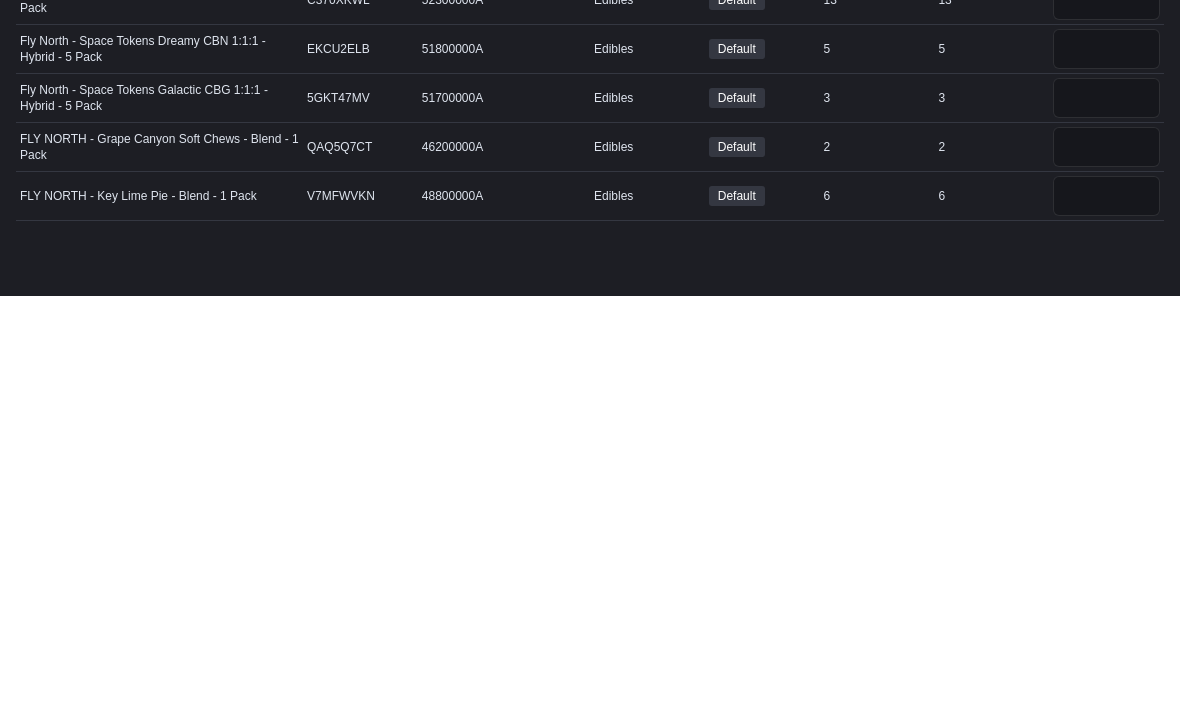 scroll, scrollTop: 0, scrollLeft: 0, axis: both 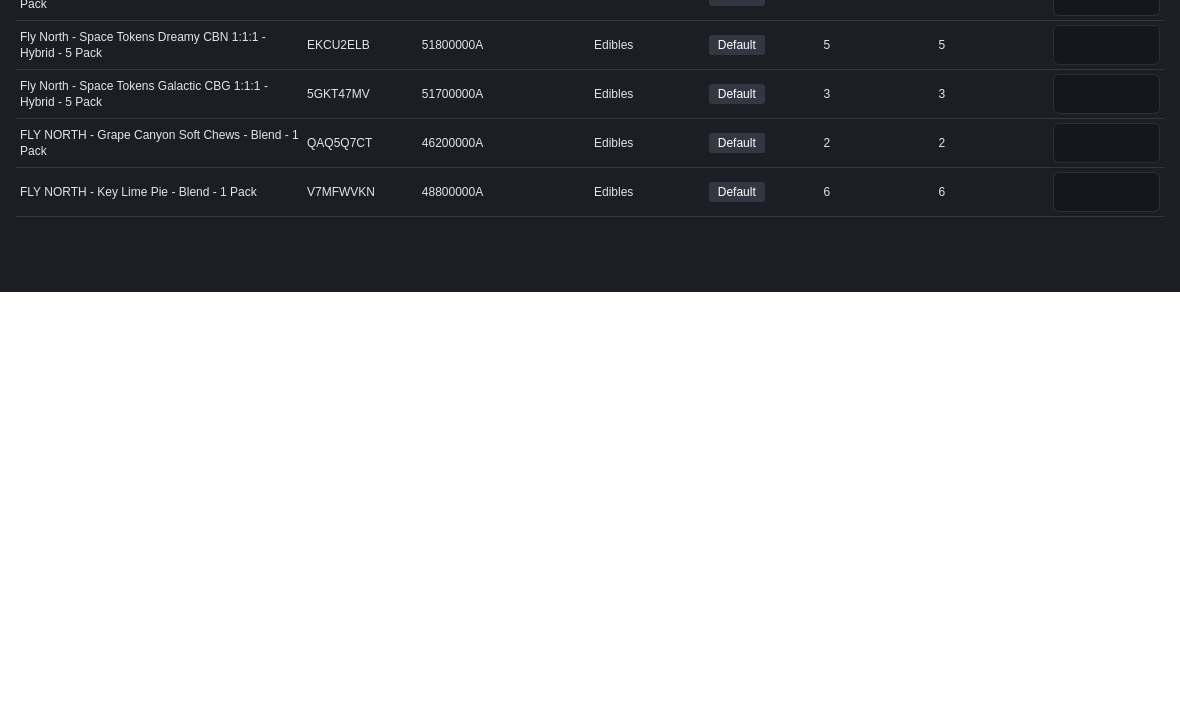 click on "***" at bounding box center [480, 177] 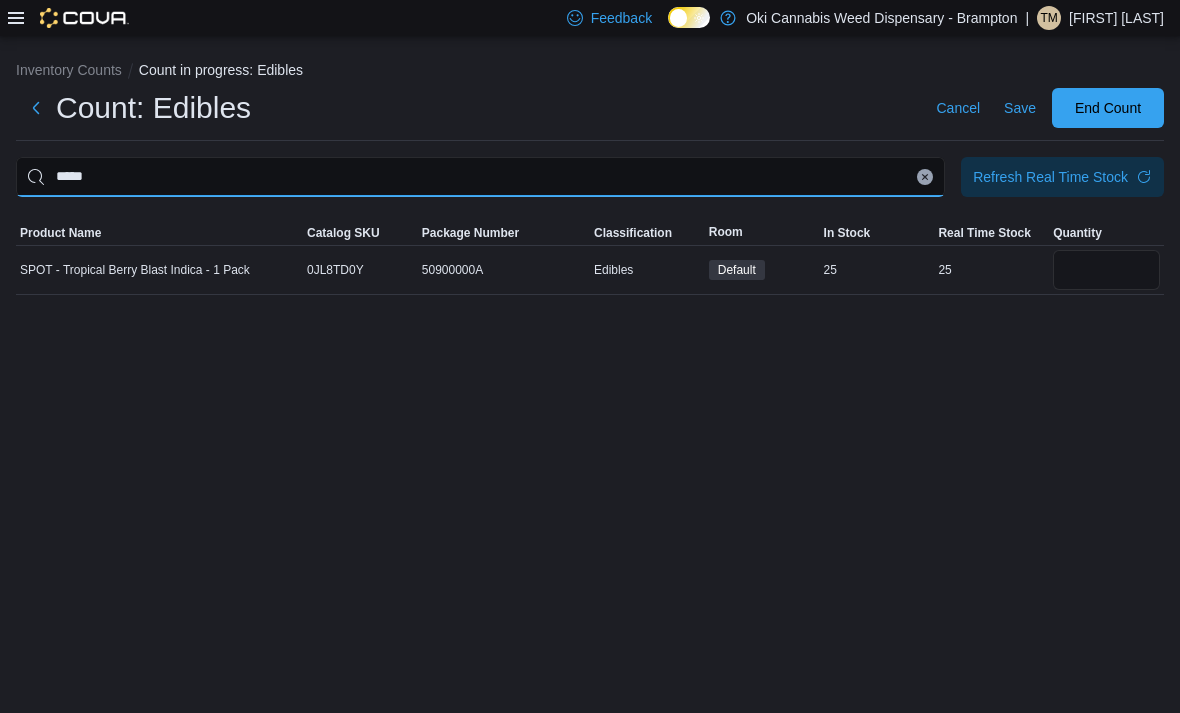 click on "*****" at bounding box center [480, 177] 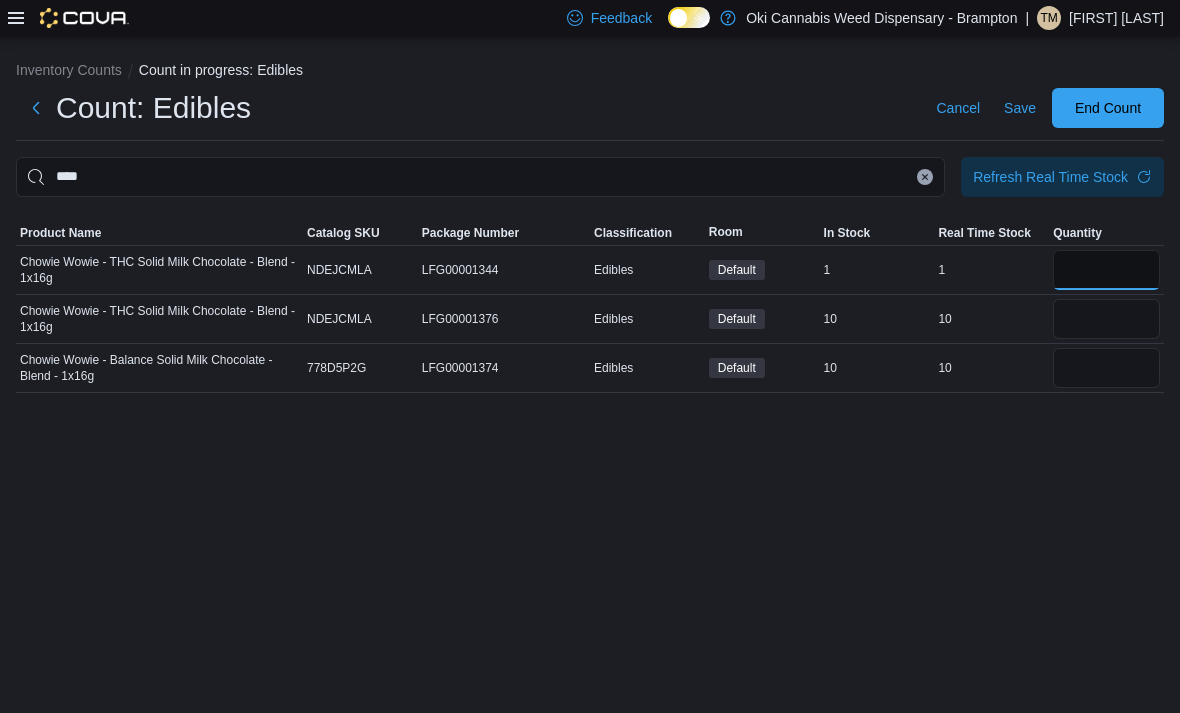 click at bounding box center (1106, 270) 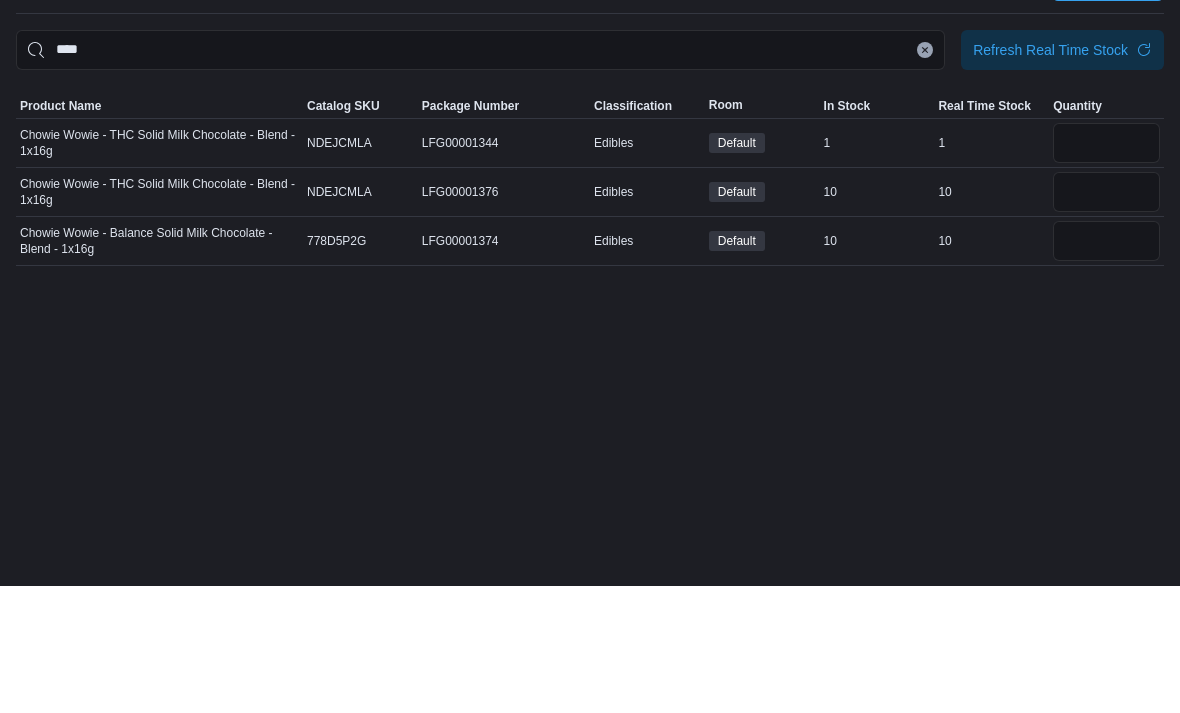 click on "****" at bounding box center [480, 177] 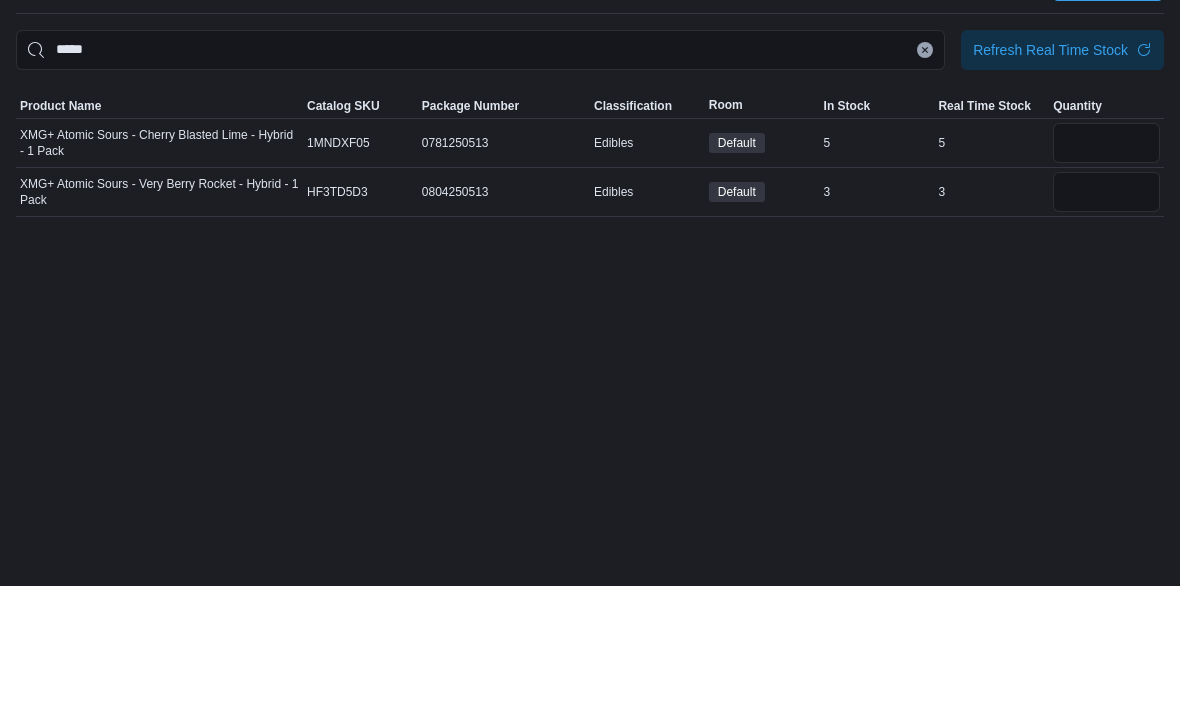 scroll, scrollTop: 64, scrollLeft: 0, axis: vertical 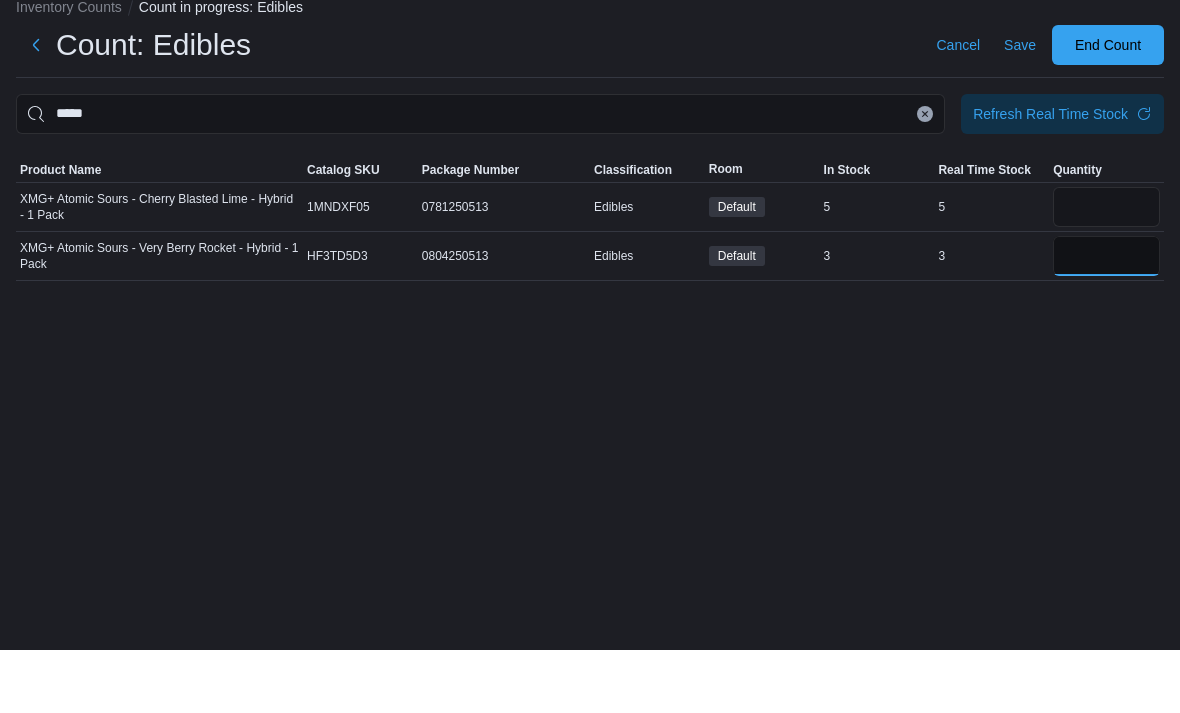 click at bounding box center (1106, 319) 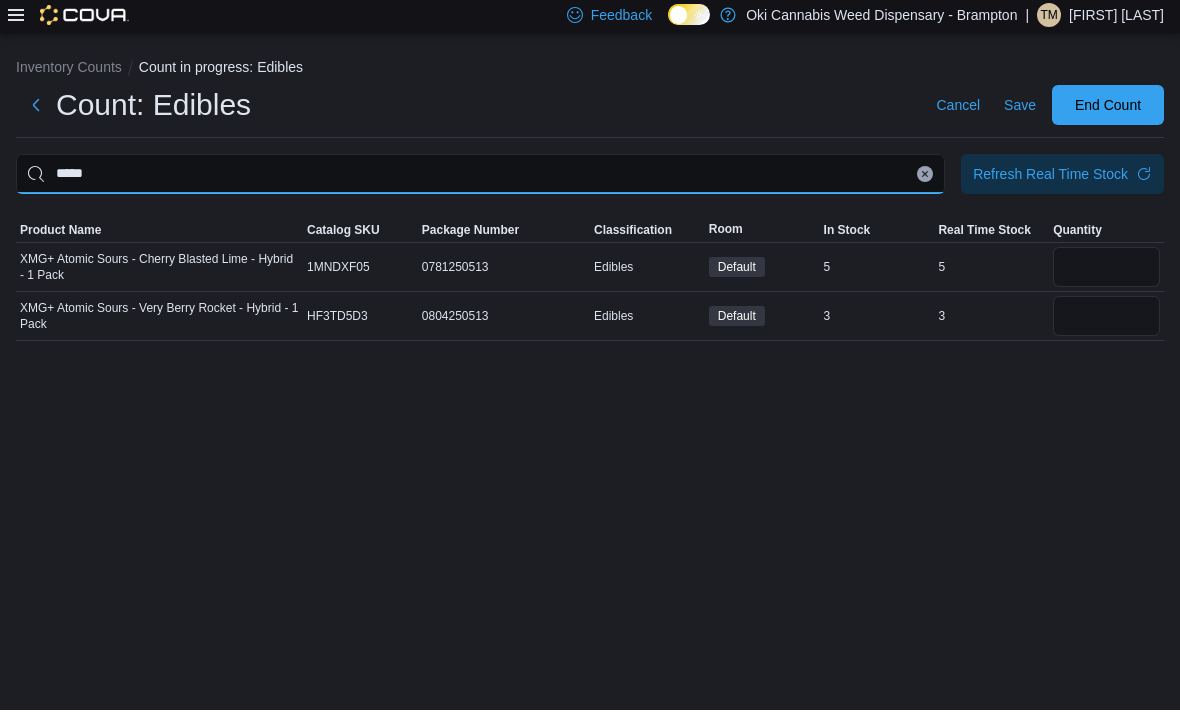 click on "*****" at bounding box center (480, 177) 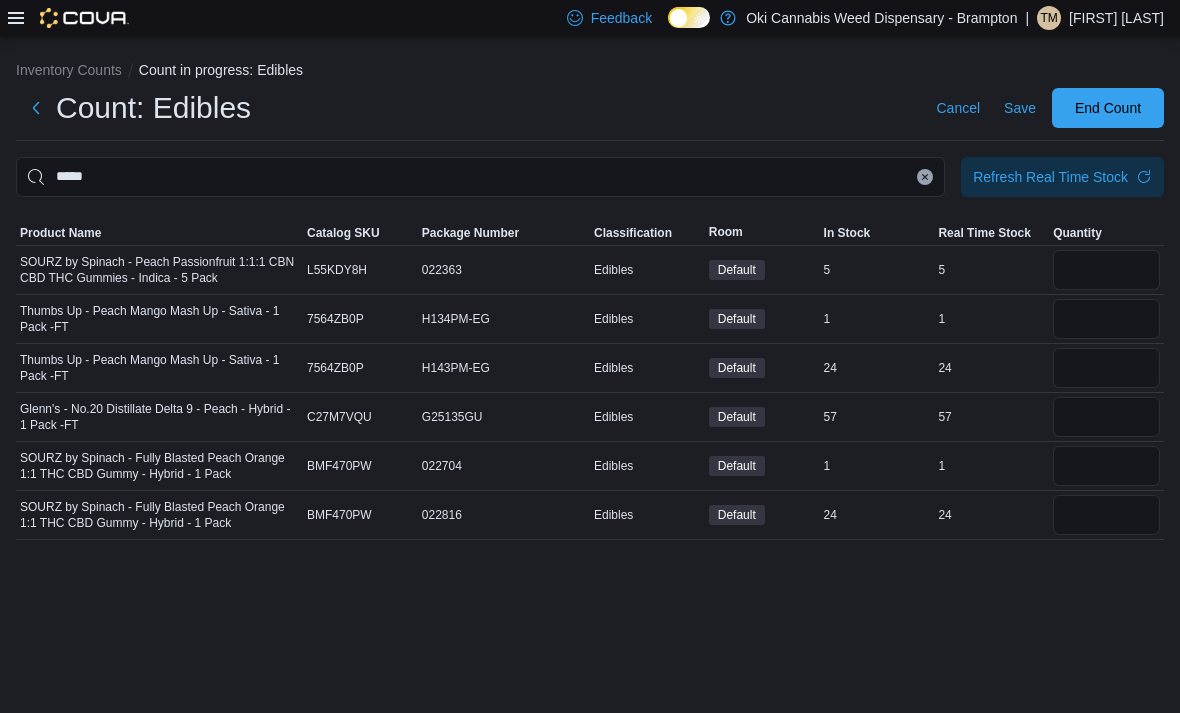 scroll, scrollTop: 64, scrollLeft: 0, axis: vertical 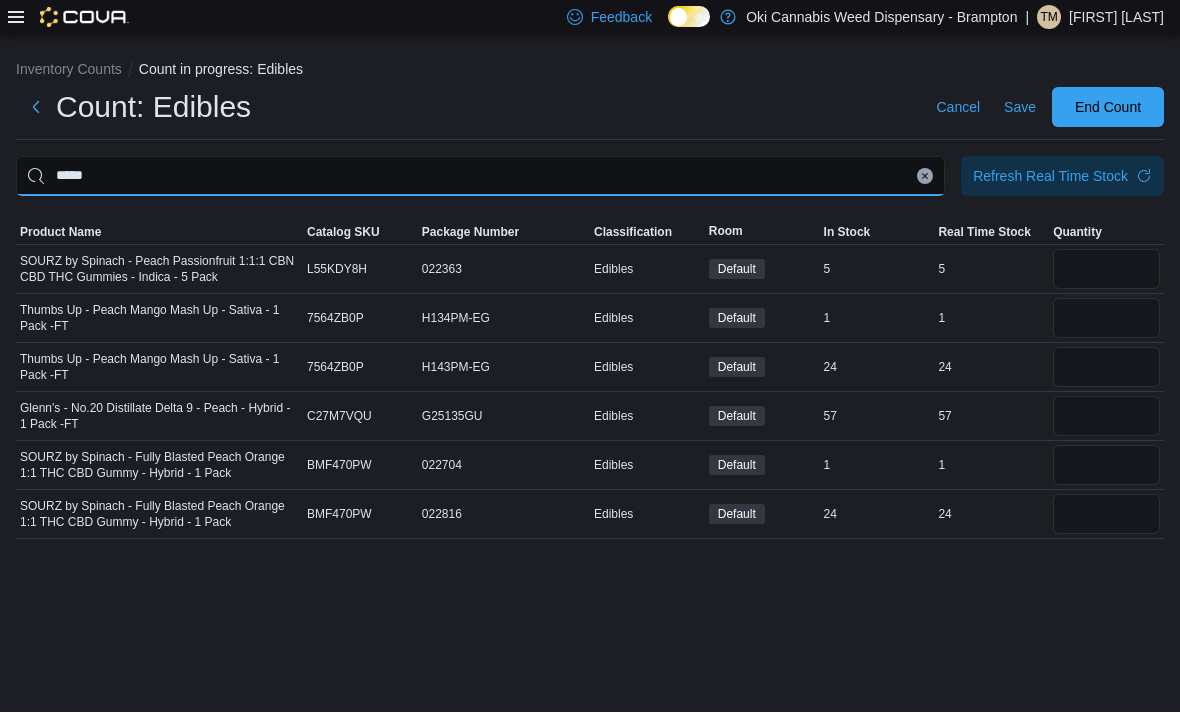 click on "*****" at bounding box center [480, 177] 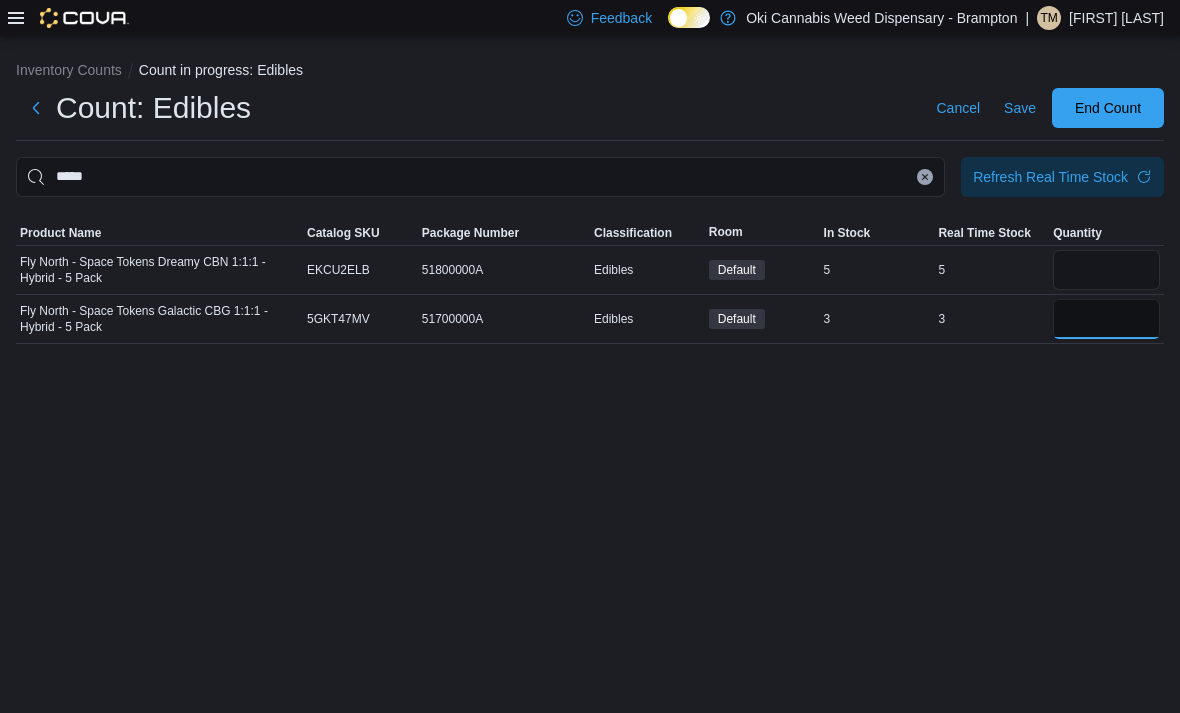 click at bounding box center (1106, 319) 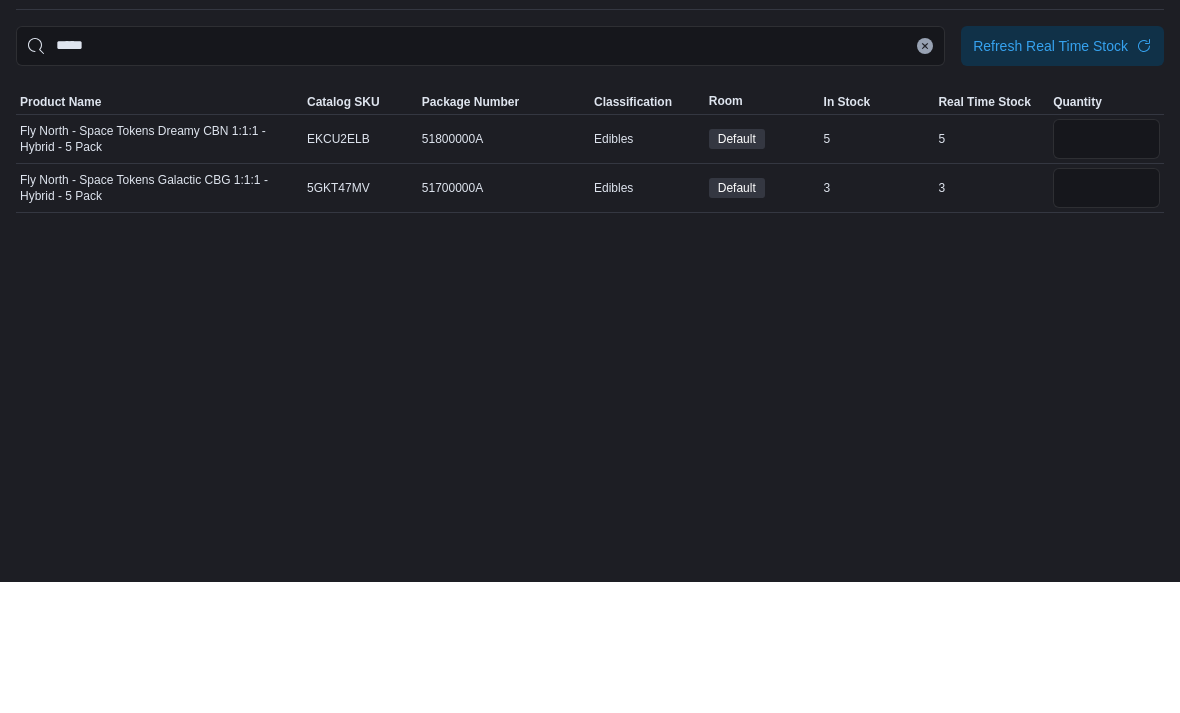 scroll, scrollTop: 10, scrollLeft: 0, axis: vertical 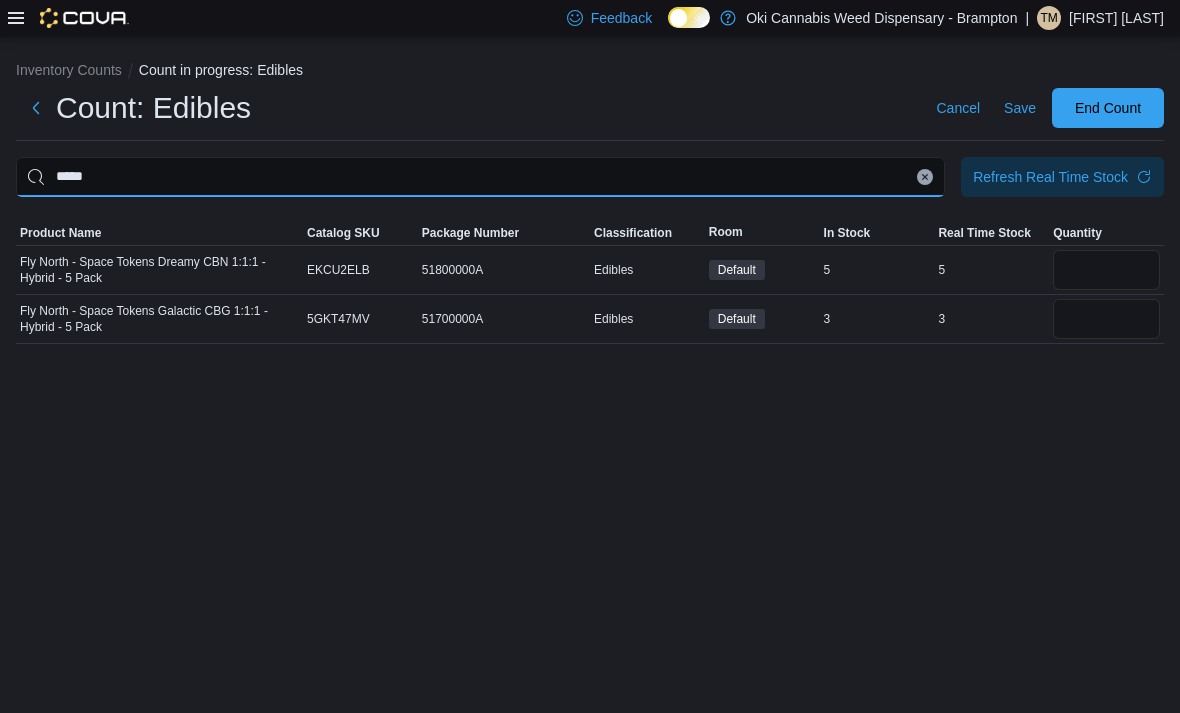 click on "*****" at bounding box center [480, 177] 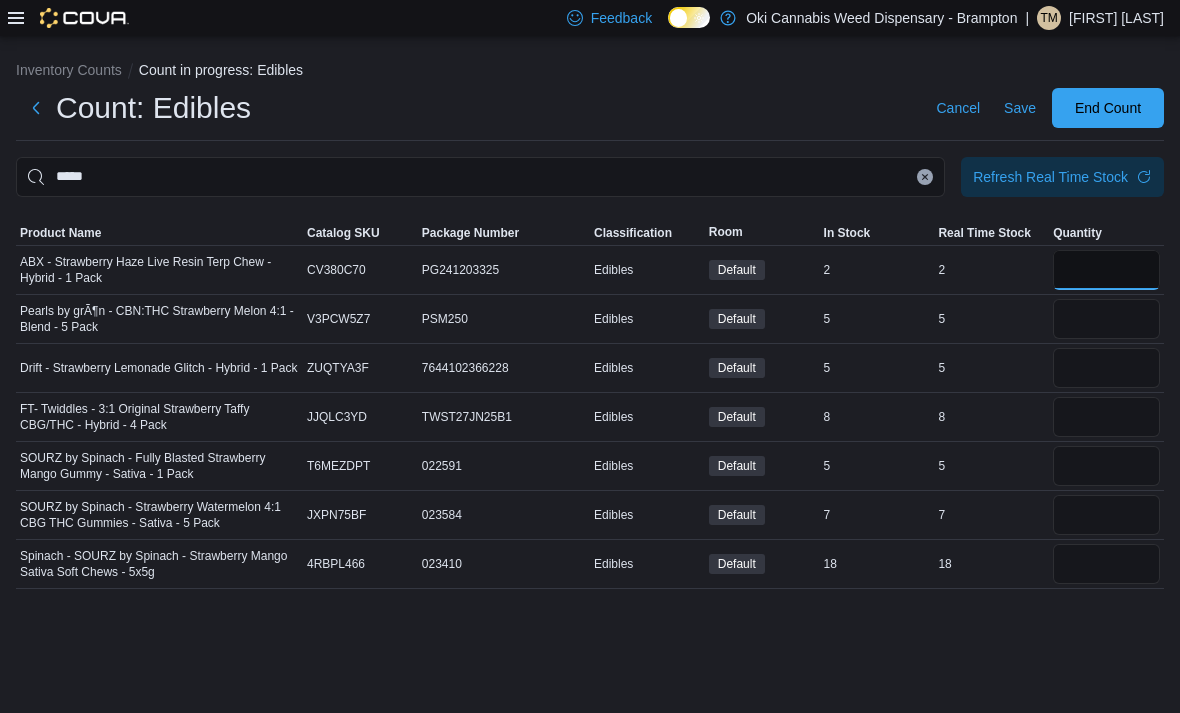 click at bounding box center [1106, 270] 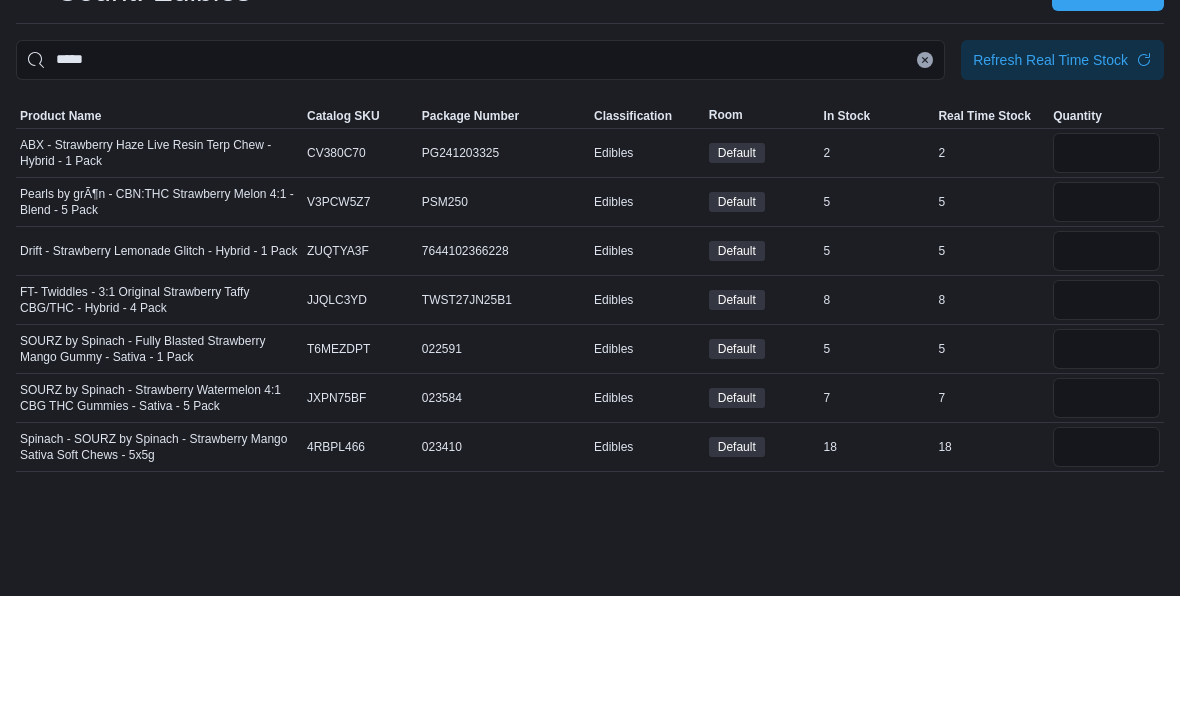 scroll, scrollTop: 64, scrollLeft: 0, axis: vertical 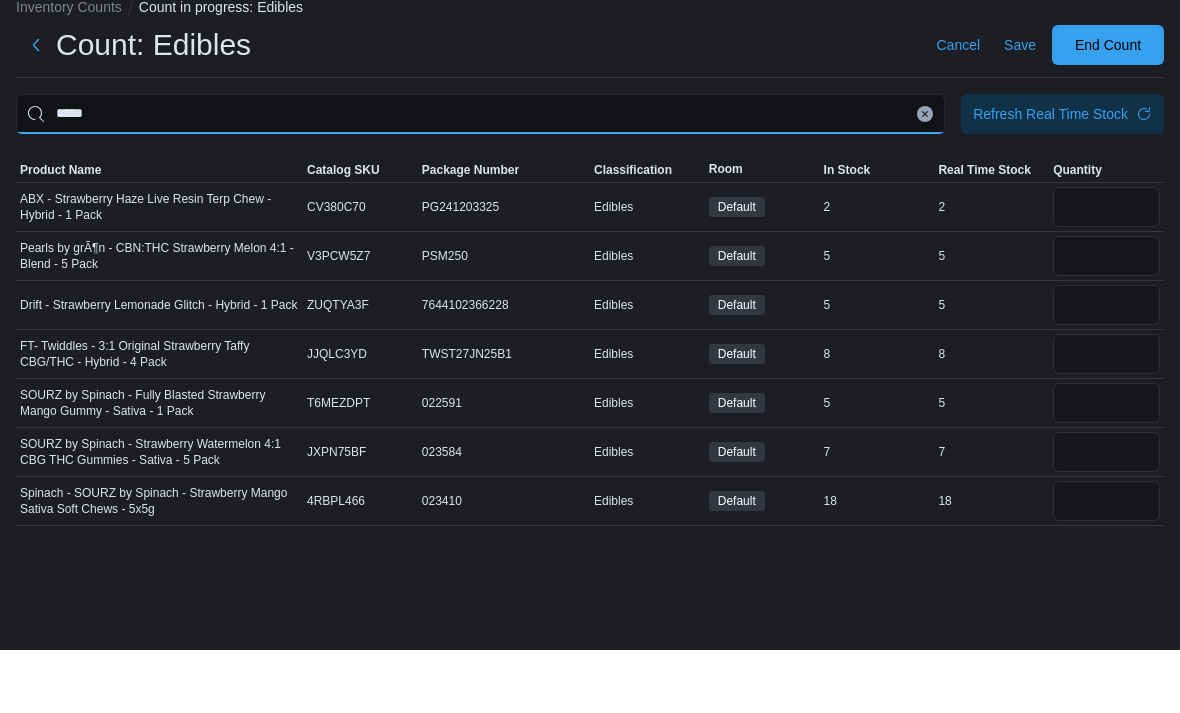 click on "*****" at bounding box center (480, 177) 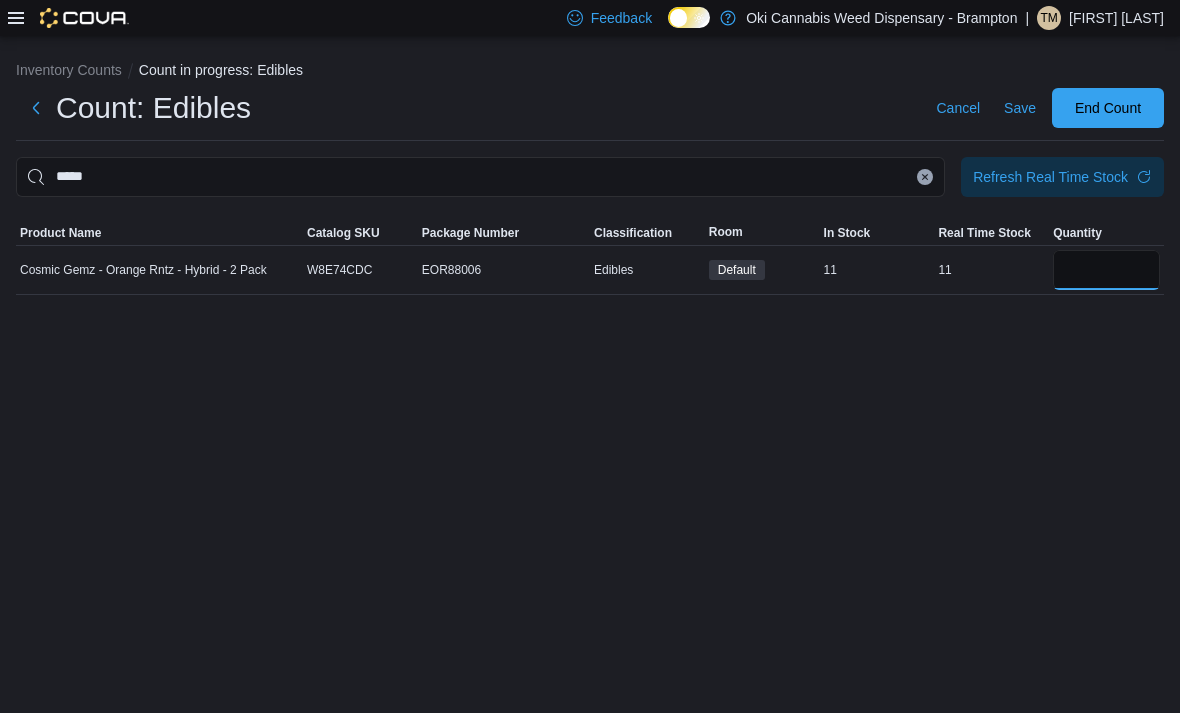 click at bounding box center [1106, 270] 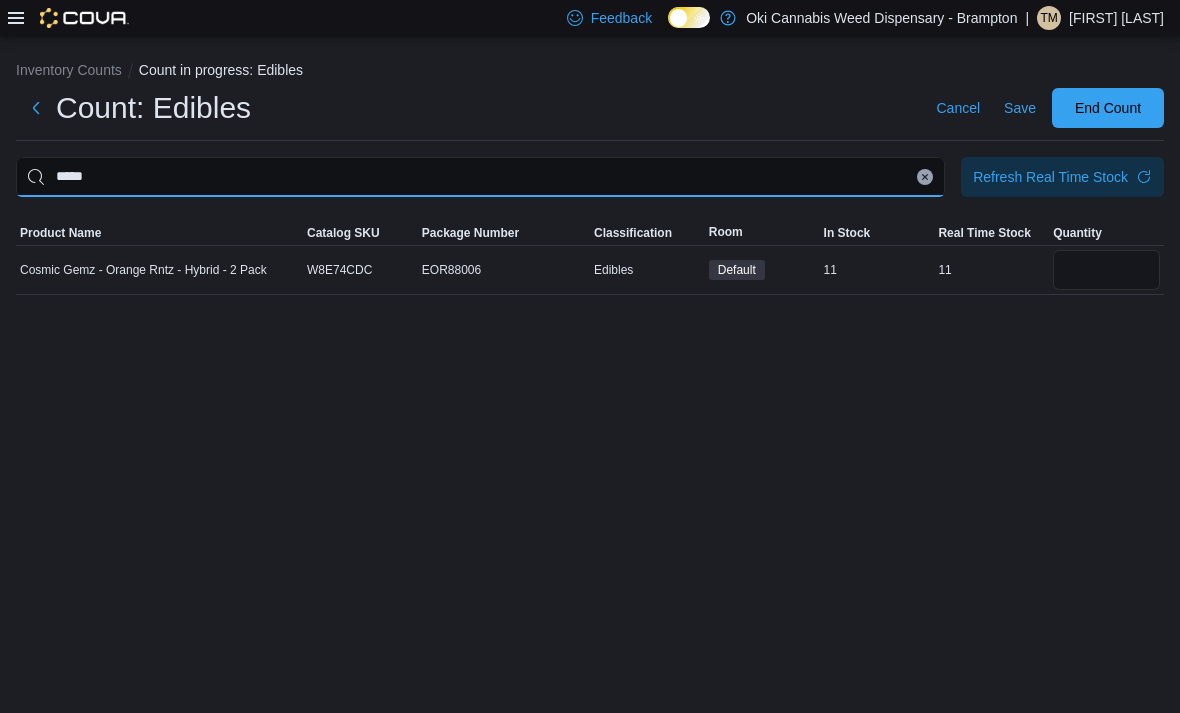click on "*****" at bounding box center [480, 177] 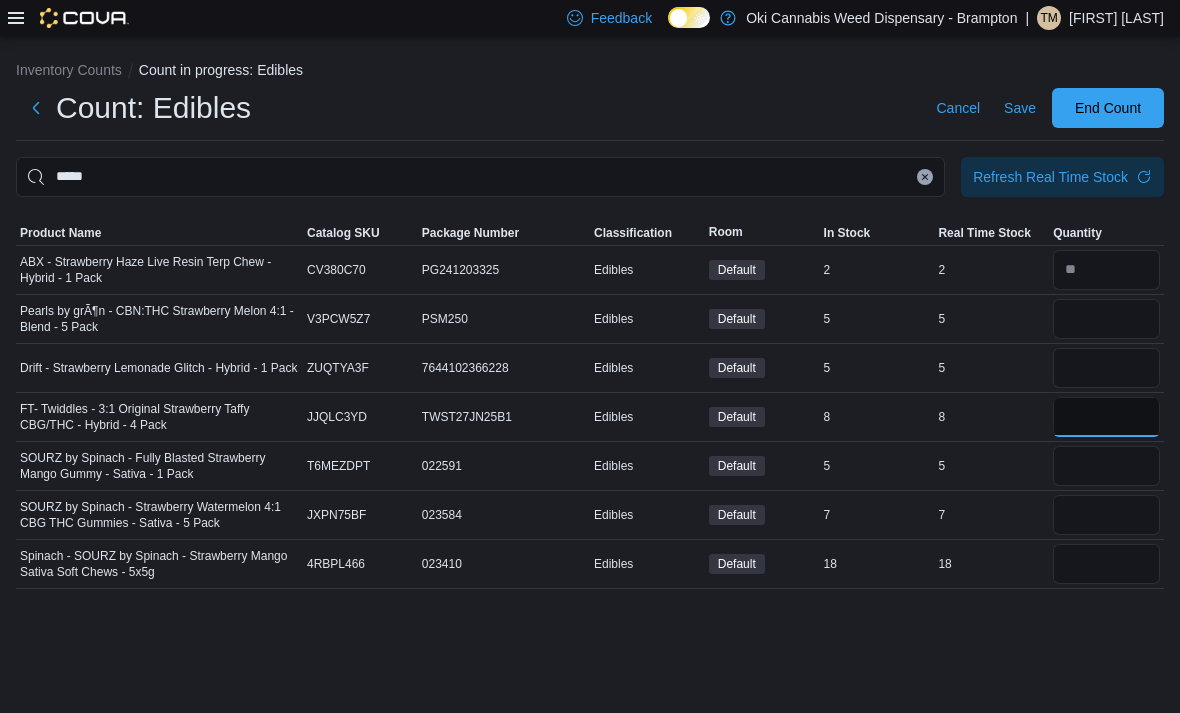 click at bounding box center (1106, 417) 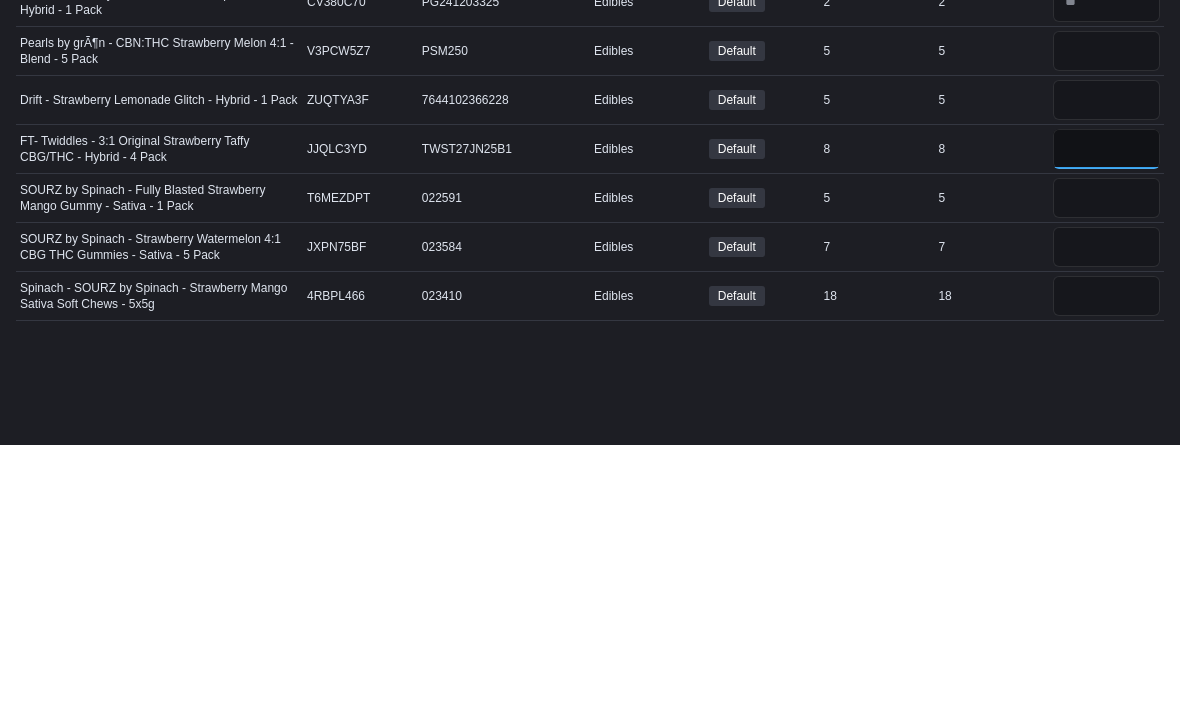 scroll, scrollTop: 0, scrollLeft: 0, axis: both 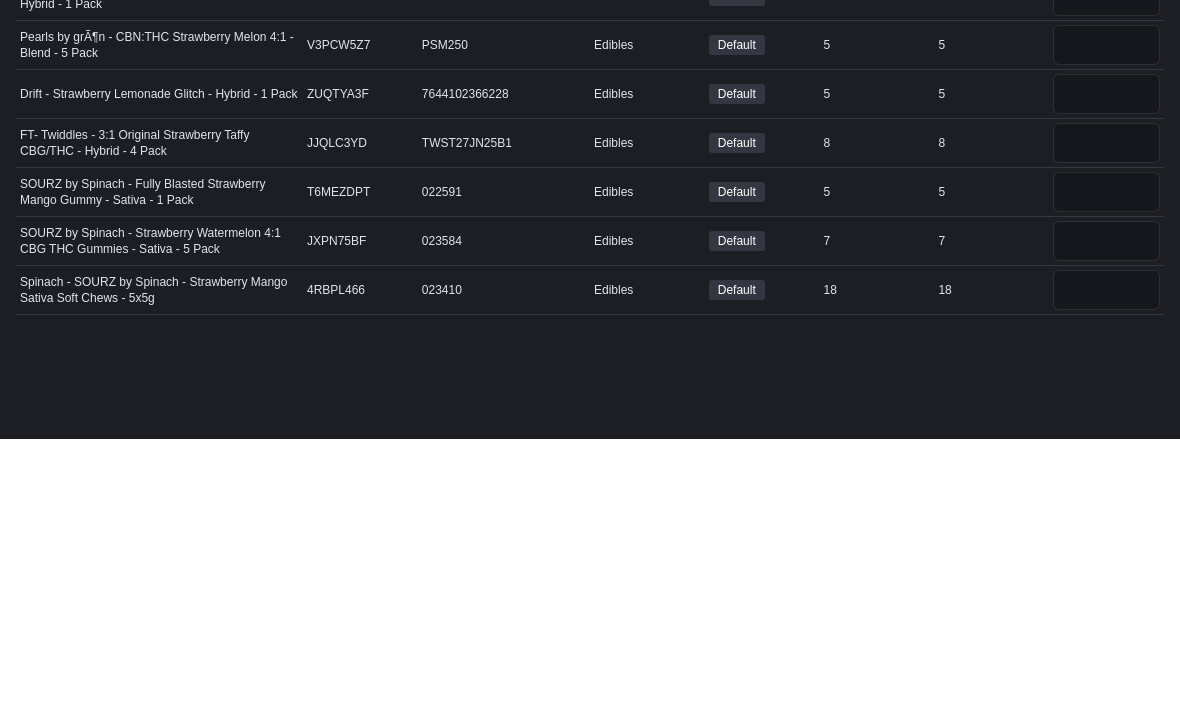 click on "*****" at bounding box center (480, 177) 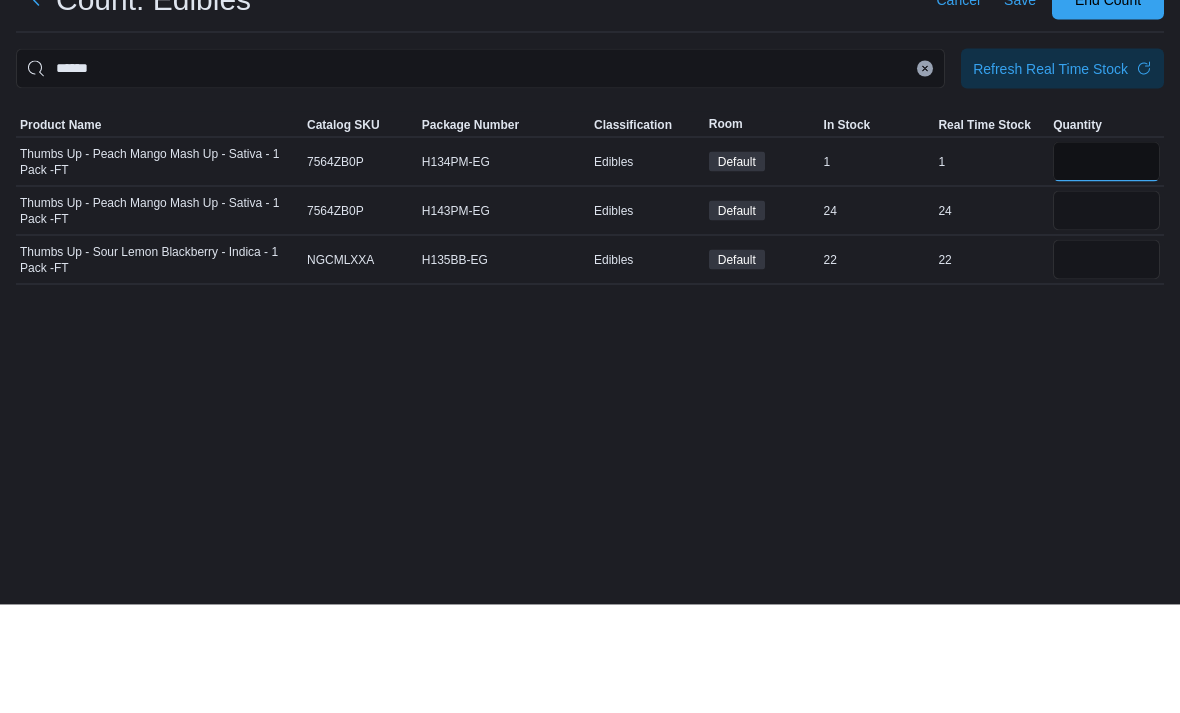 click at bounding box center [1106, 270] 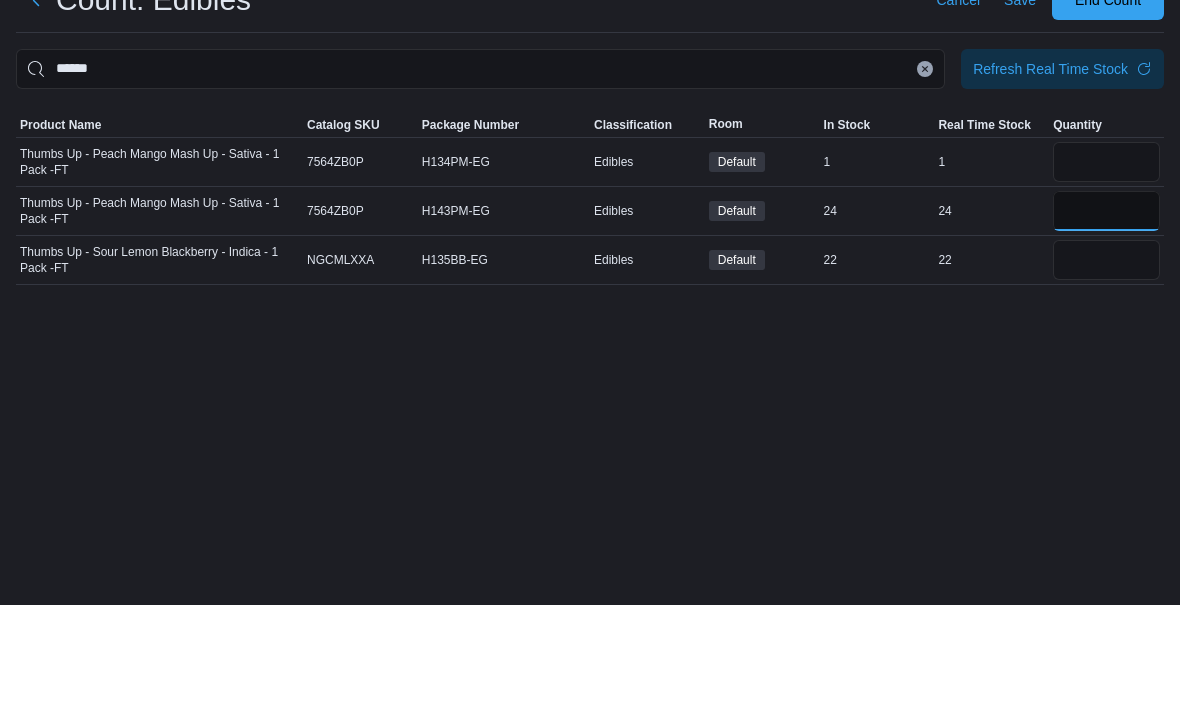 click at bounding box center (1106, 319) 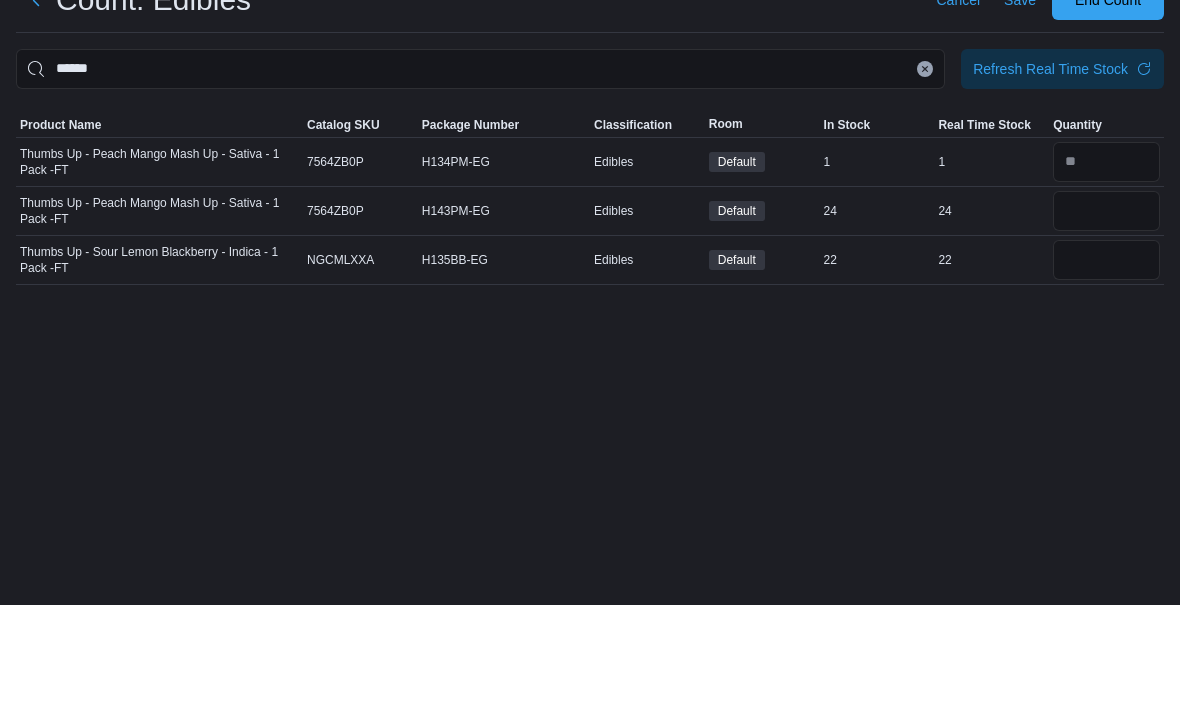 click at bounding box center [1106, 368] 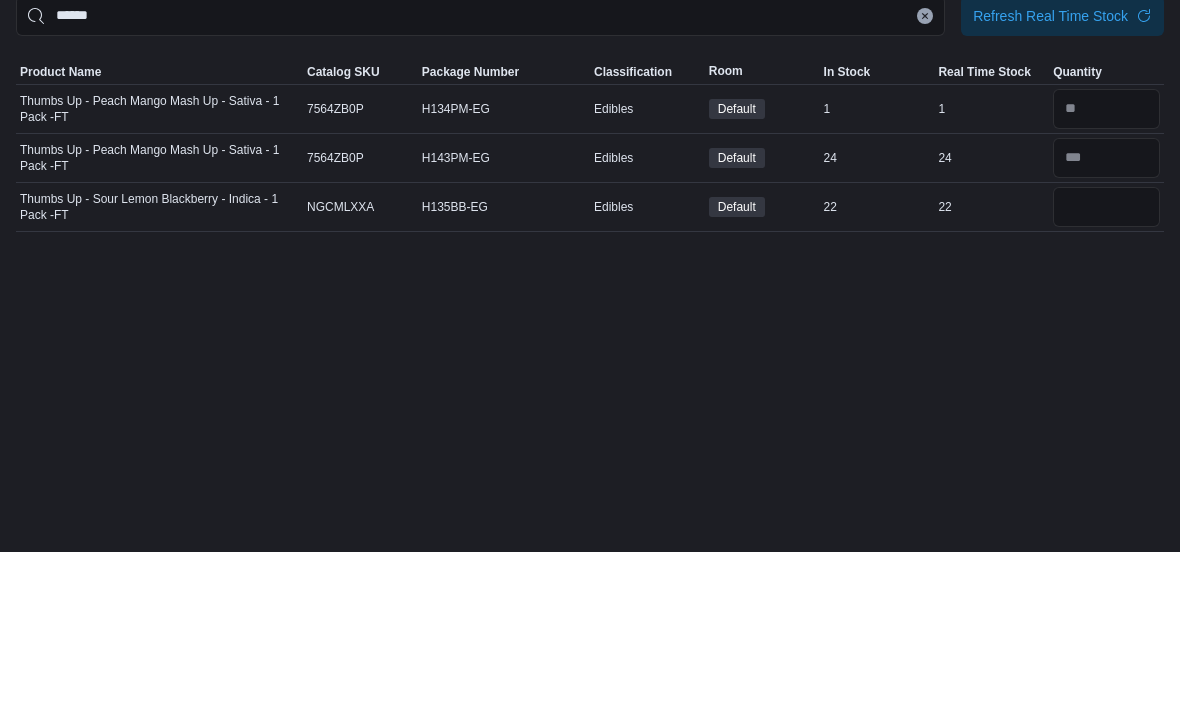 scroll, scrollTop: 0, scrollLeft: 0, axis: both 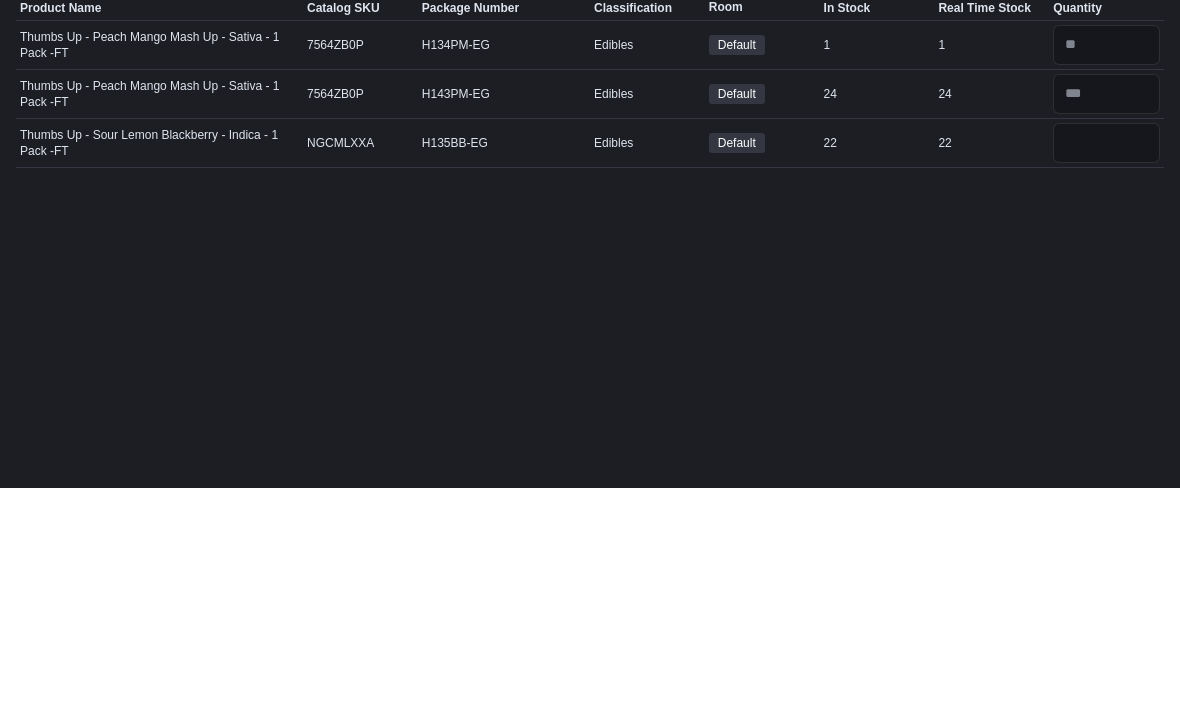 click on "******" at bounding box center [480, 177] 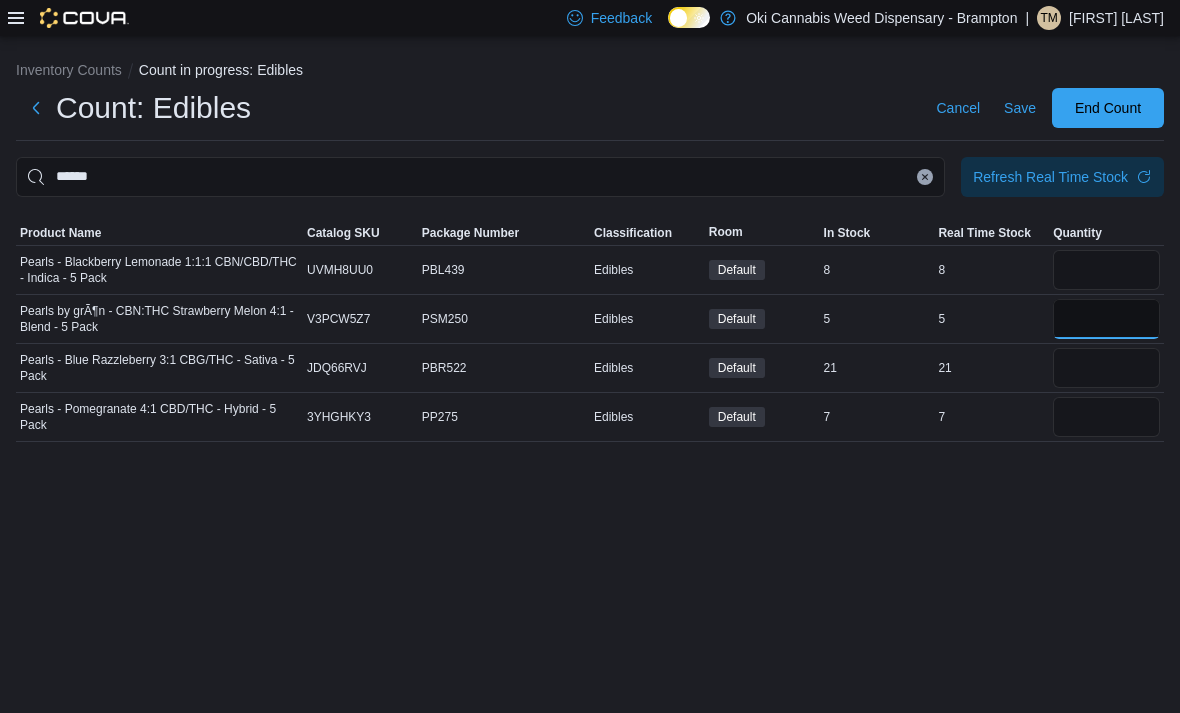 click at bounding box center [1106, 319] 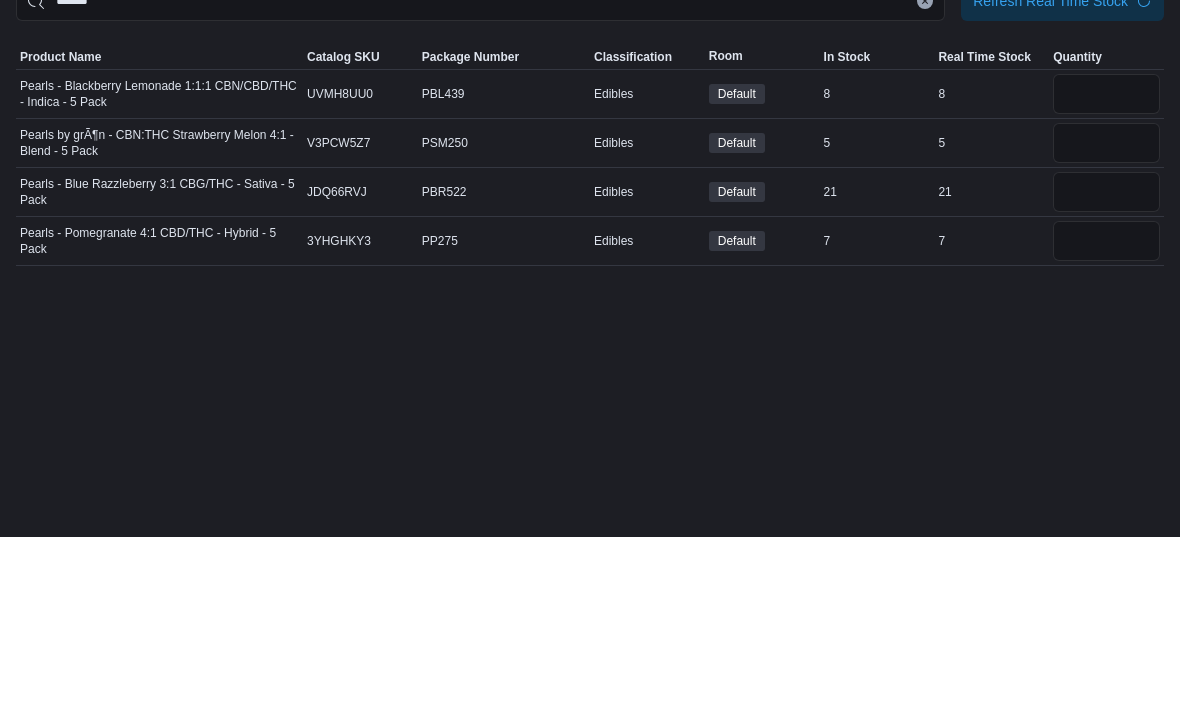 scroll, scrollTop: 64, scrollLeft: 0, axis: vertical 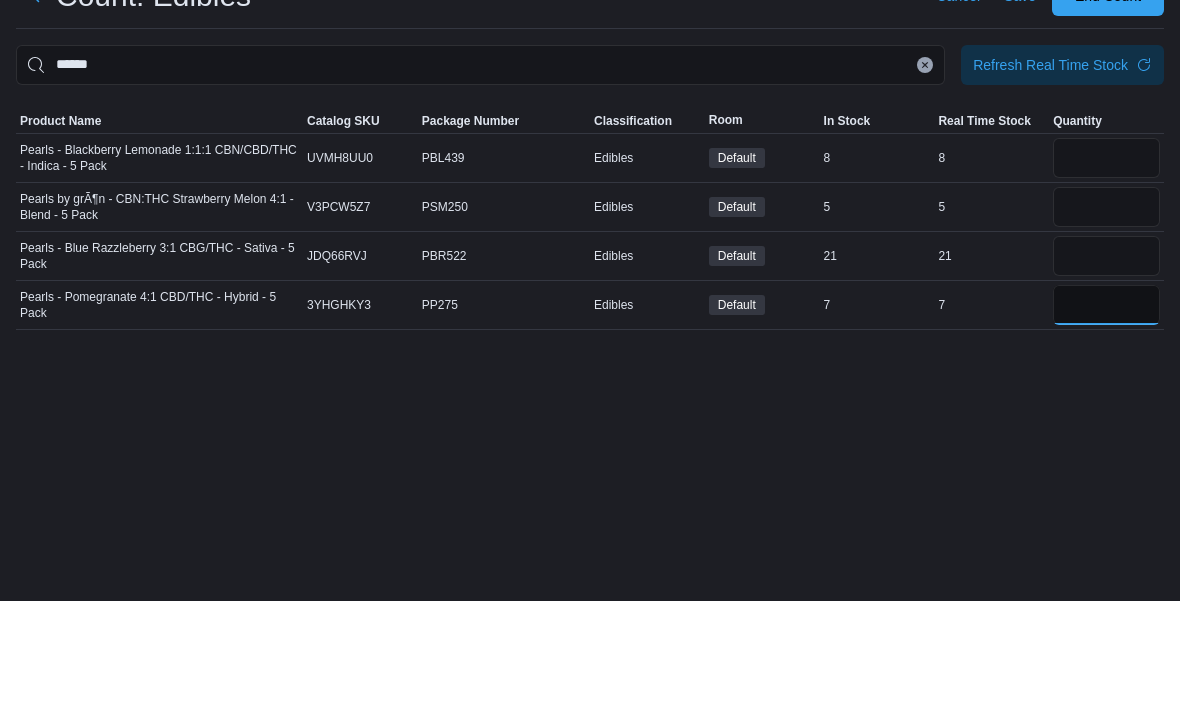 click at bounding box center [1106, 417] 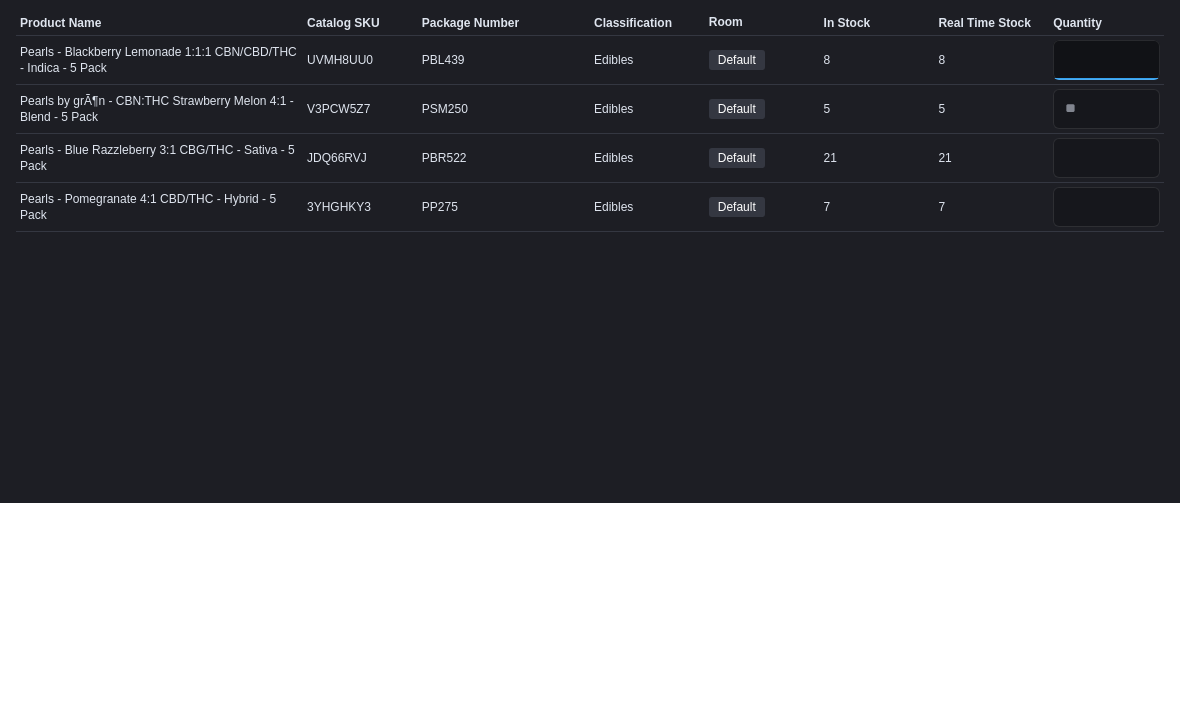 click at bounding box center (1106, 270) 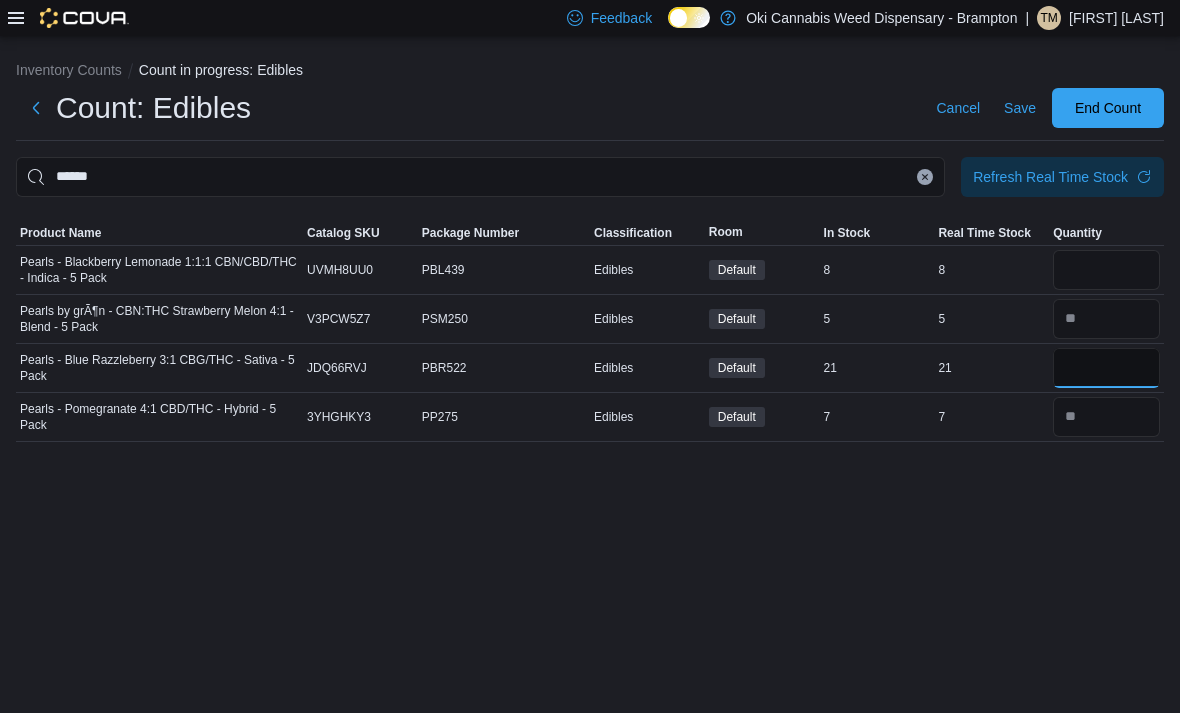 click at bounding box center [1106, 368] 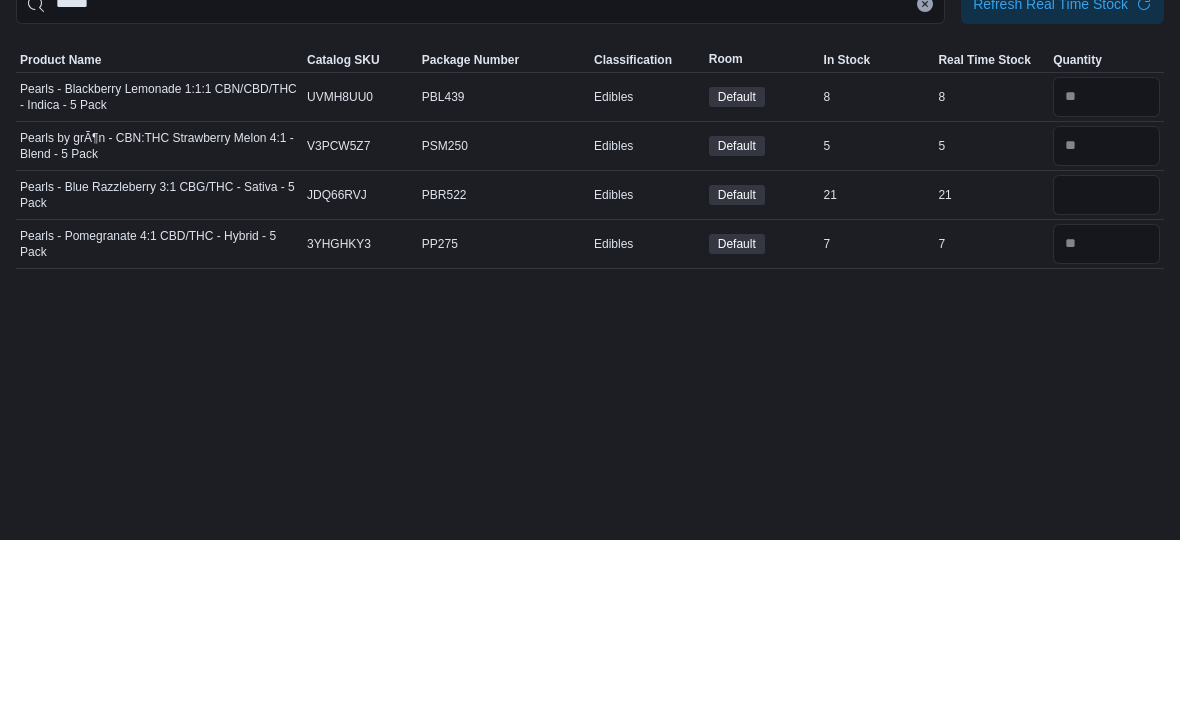 scroll, scrollTop: 0, scrollLeft: 0, axis: both 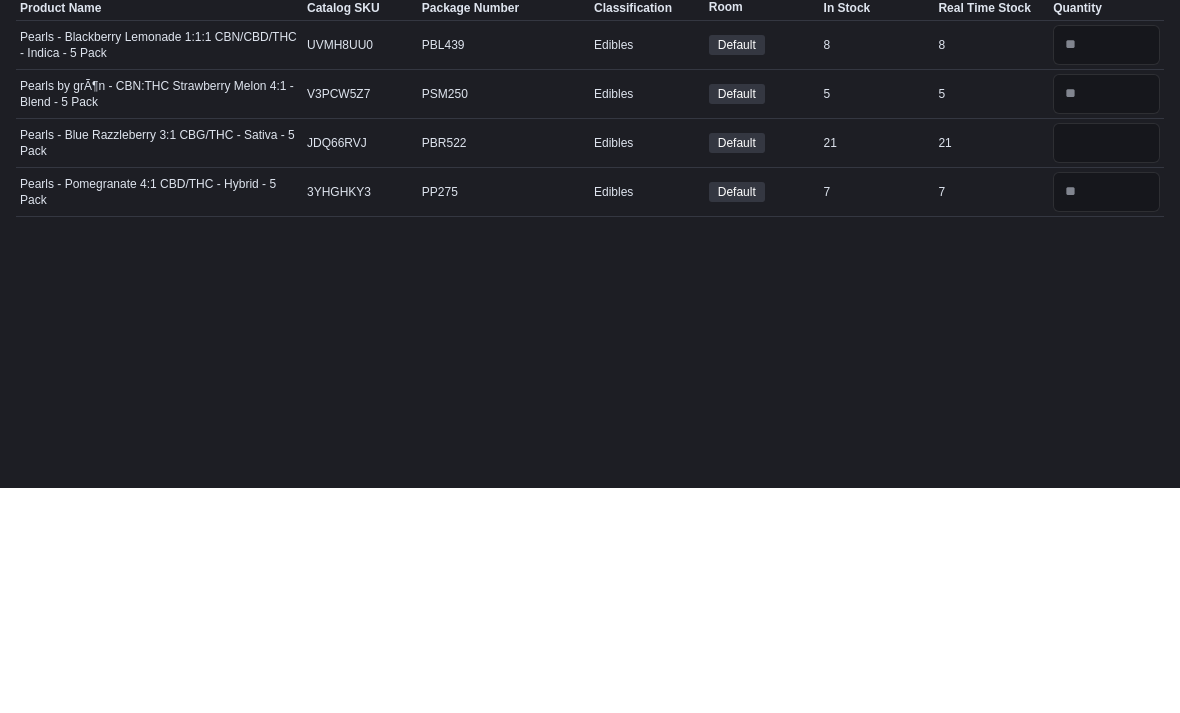click 